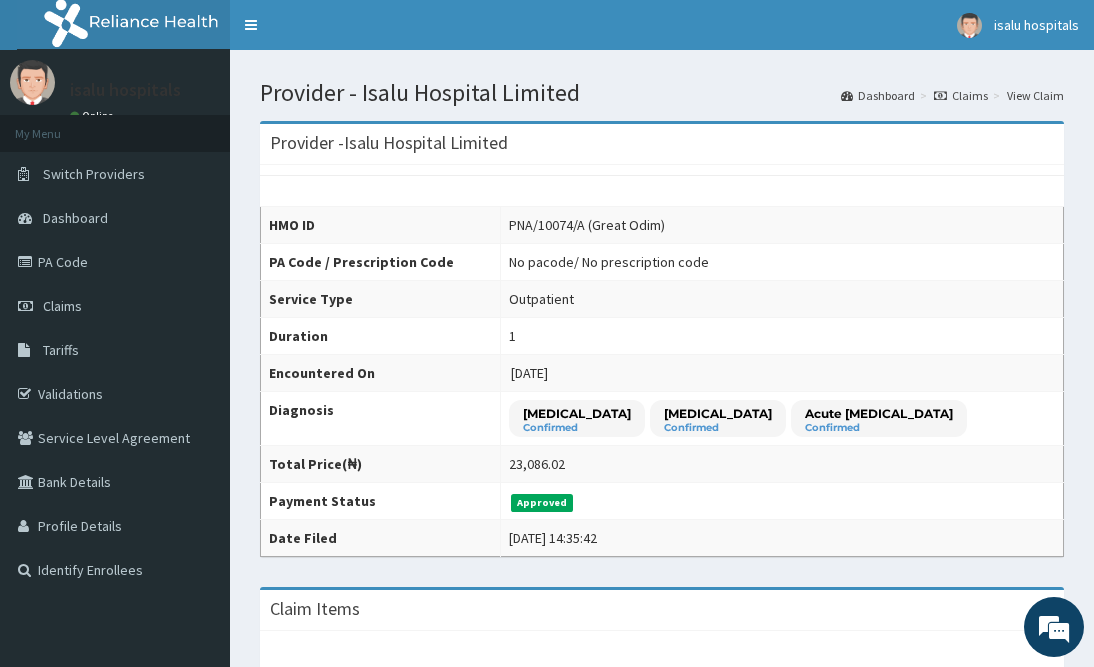 scroll, scrollTop: 658, scrollLeft: 0, axis: vertical 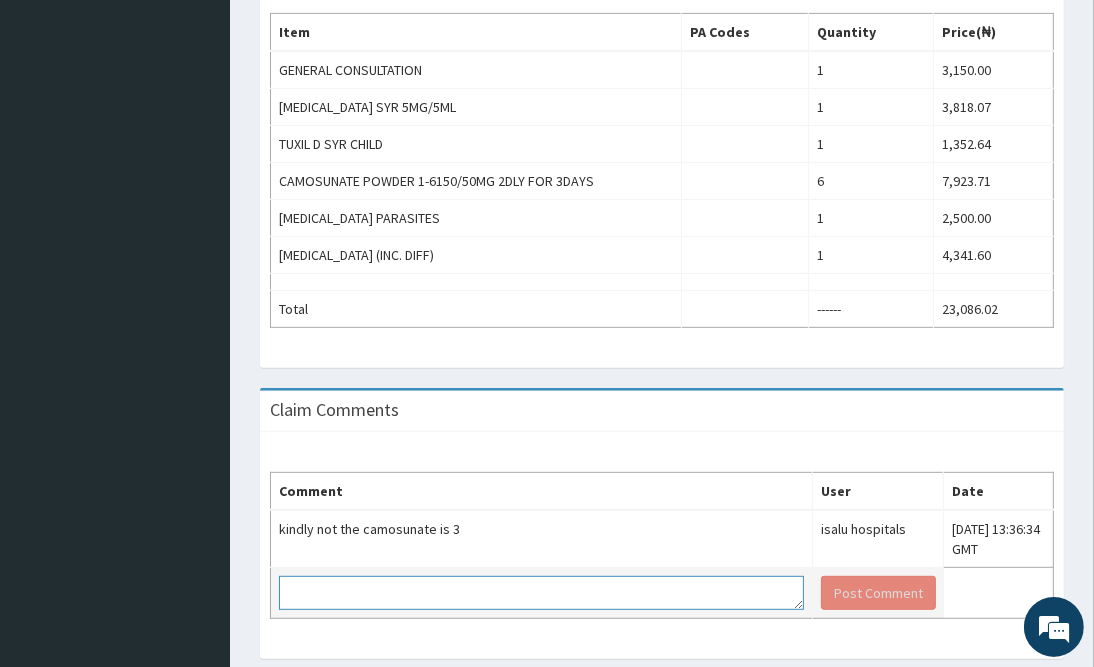 click at bounding box center (541, 593) 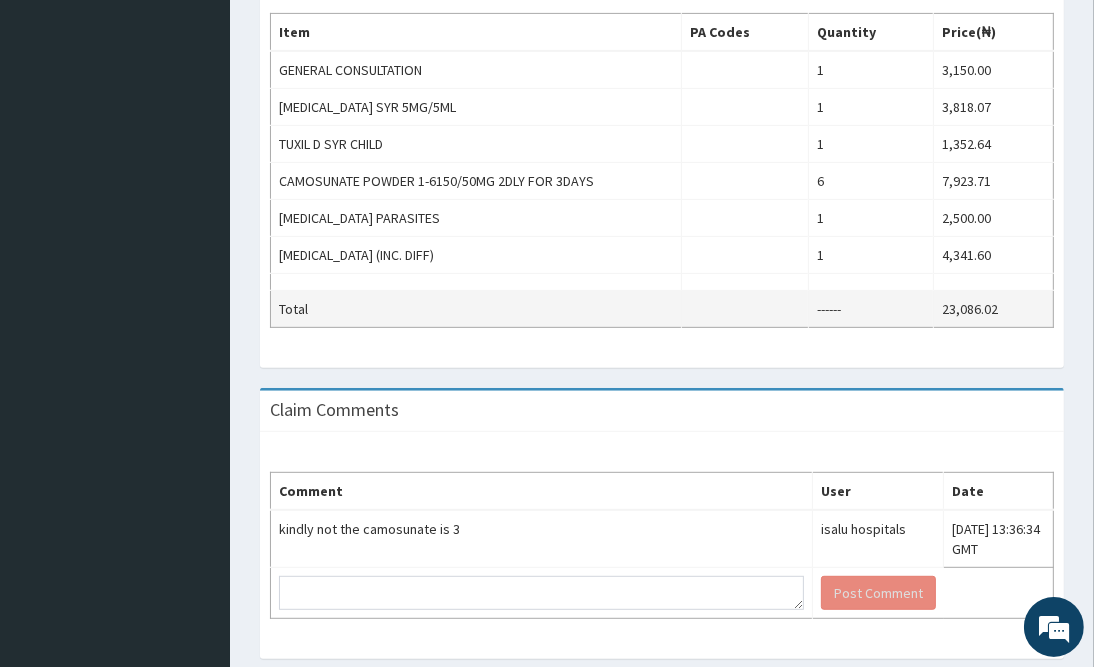 drag, startPoint x: 904, startPoint y: 280, endPoint x: 890, endPoint y: 292, distance: 18.439089 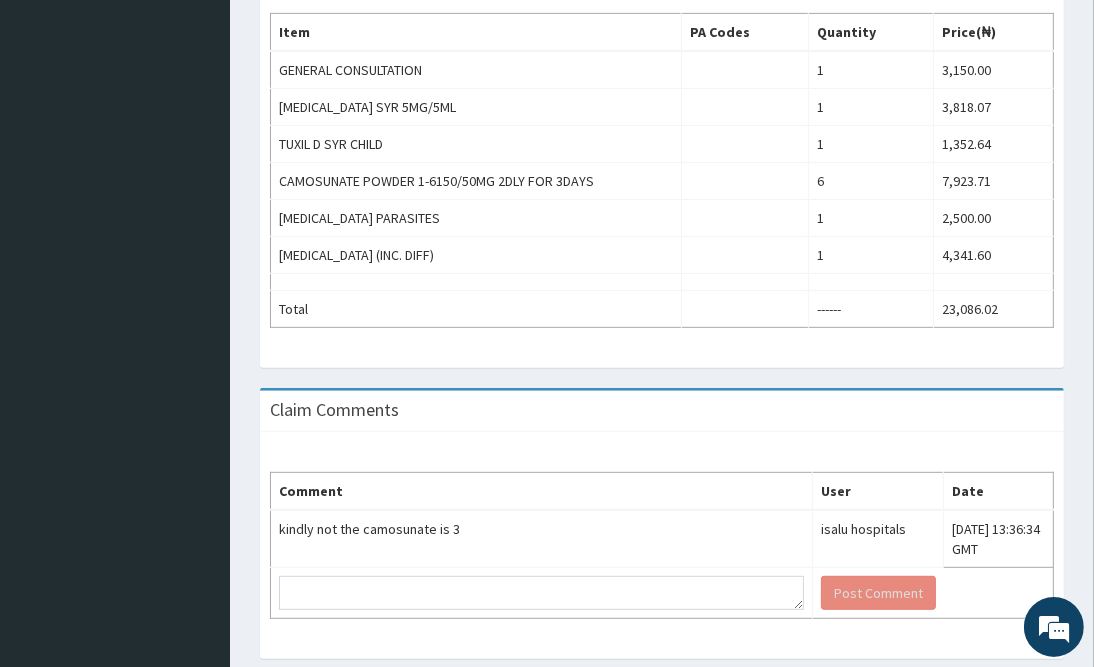 scroll, scrollTop: 0, scrollLeft: 0, axis: both 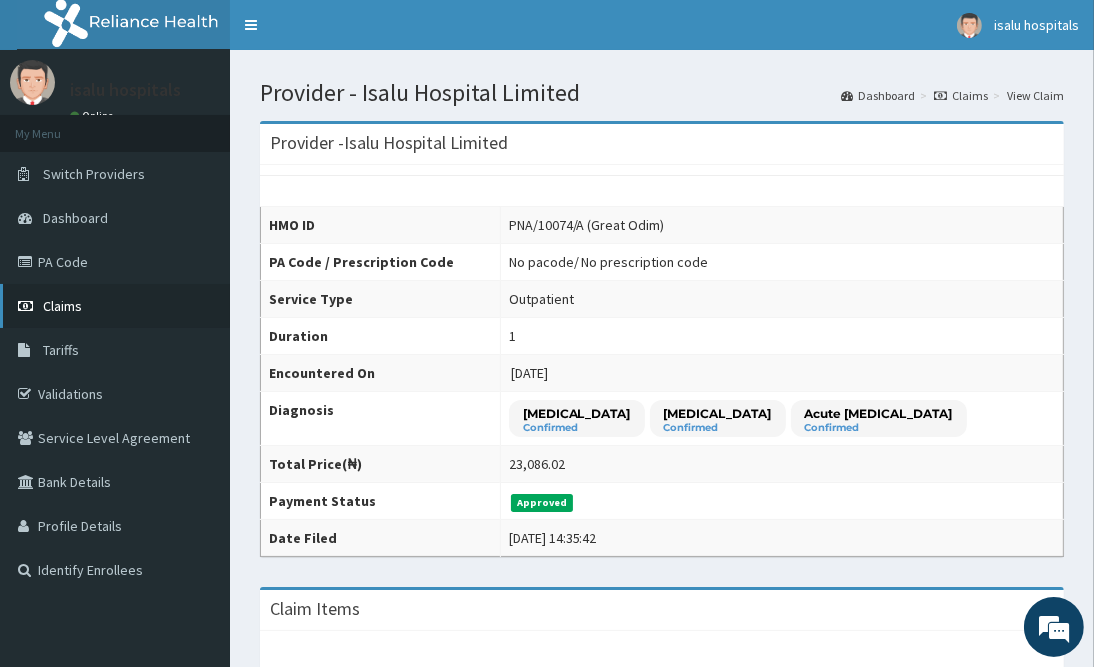 click on "Claims" at bounding box center (62, 306) 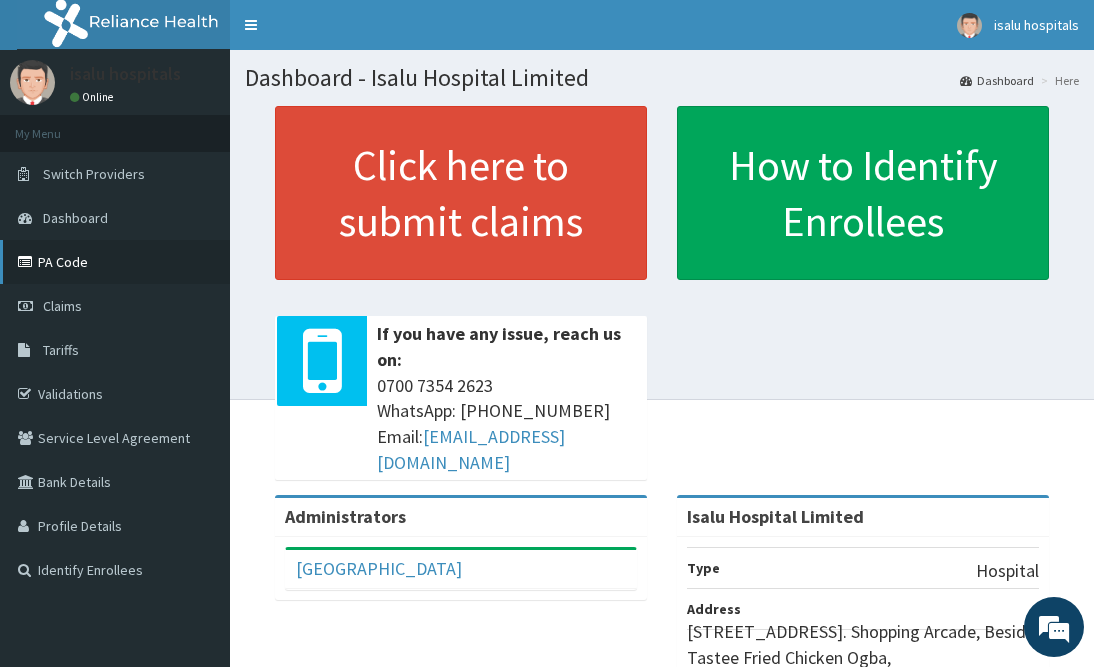 scroll, scrollTop: 0, scrollLeft: 0, axis: both 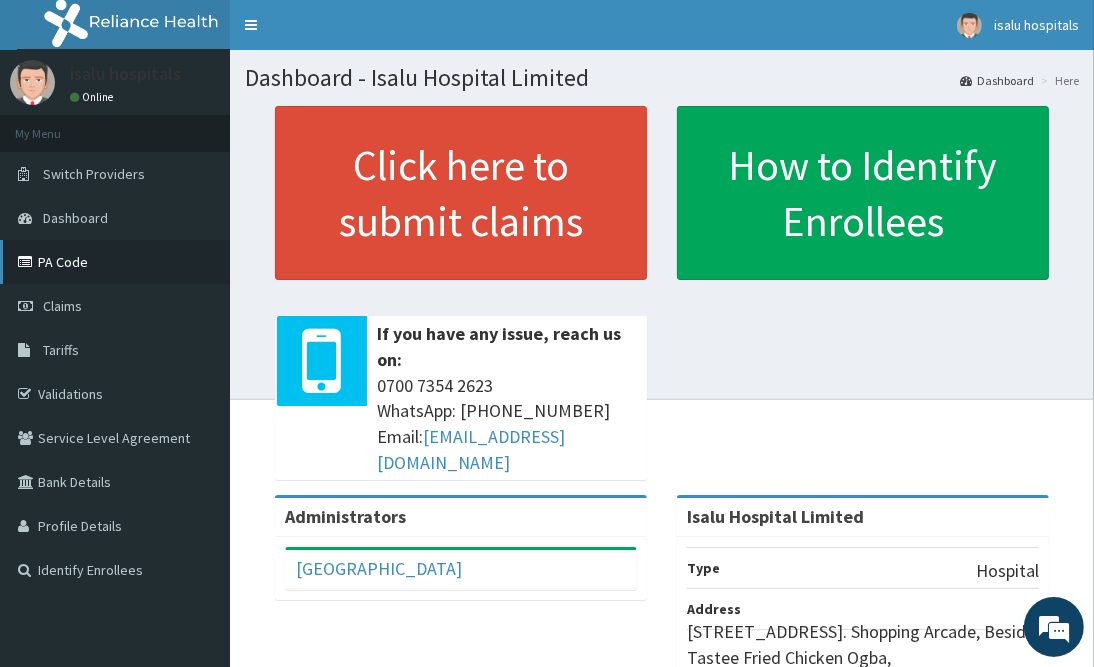 click on "PA Code" at bounding box center [115, 262] 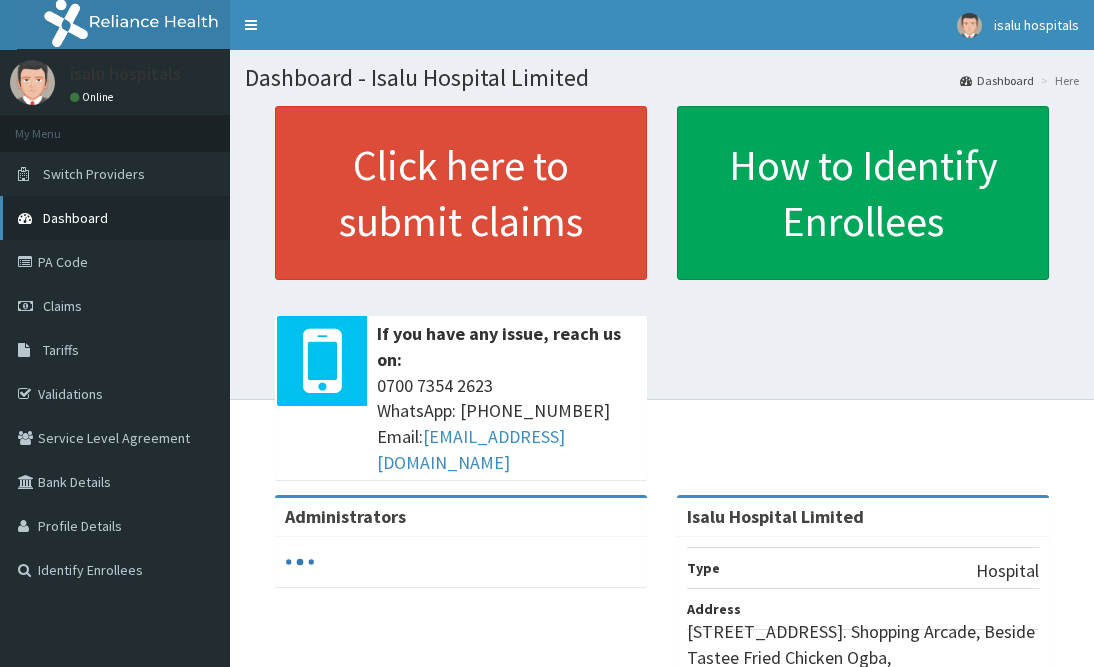 scroll, scrollTop: 0, scrollLeft: 0, axis: both 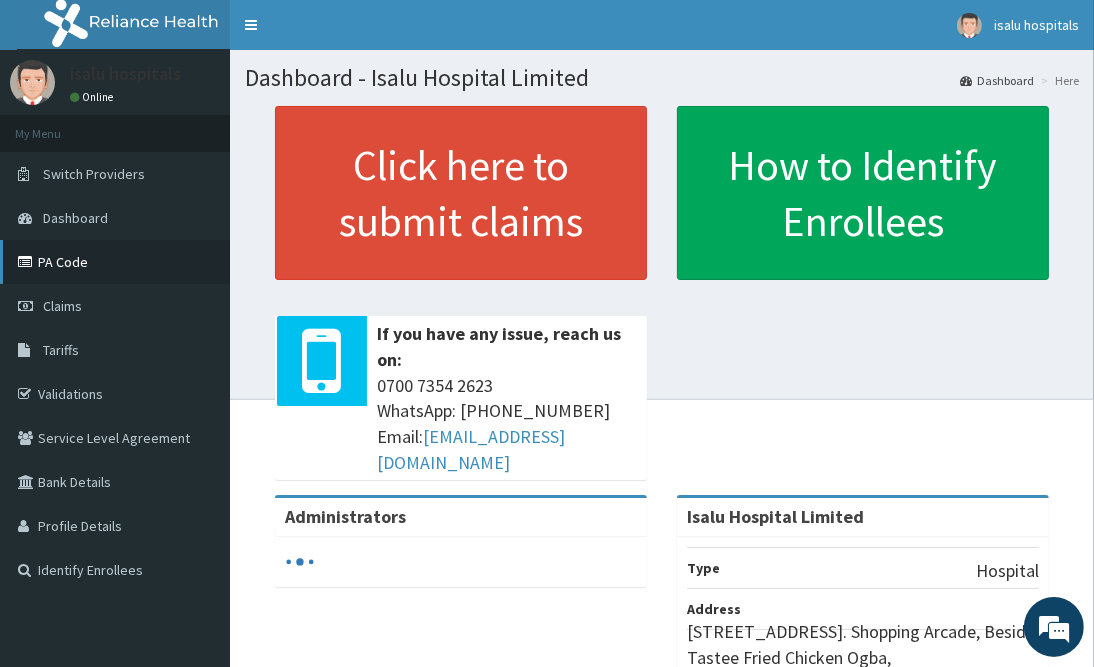 click on "PA Code" at bounding box center (115, 262) 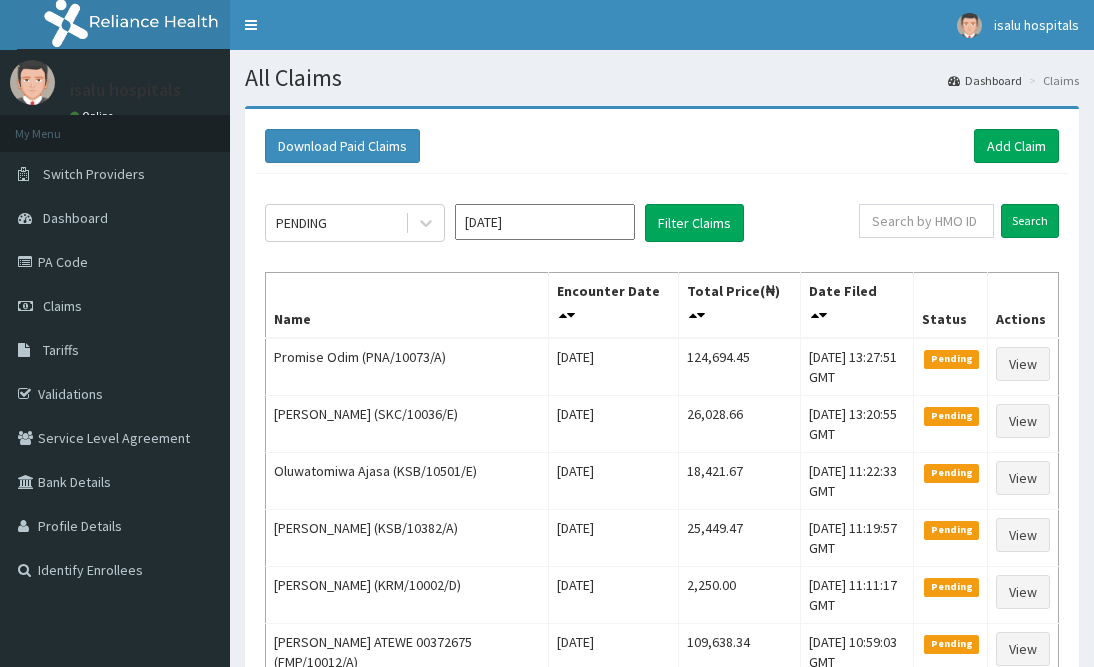 click on "Add Claim" at bounding box center (1016, 146) 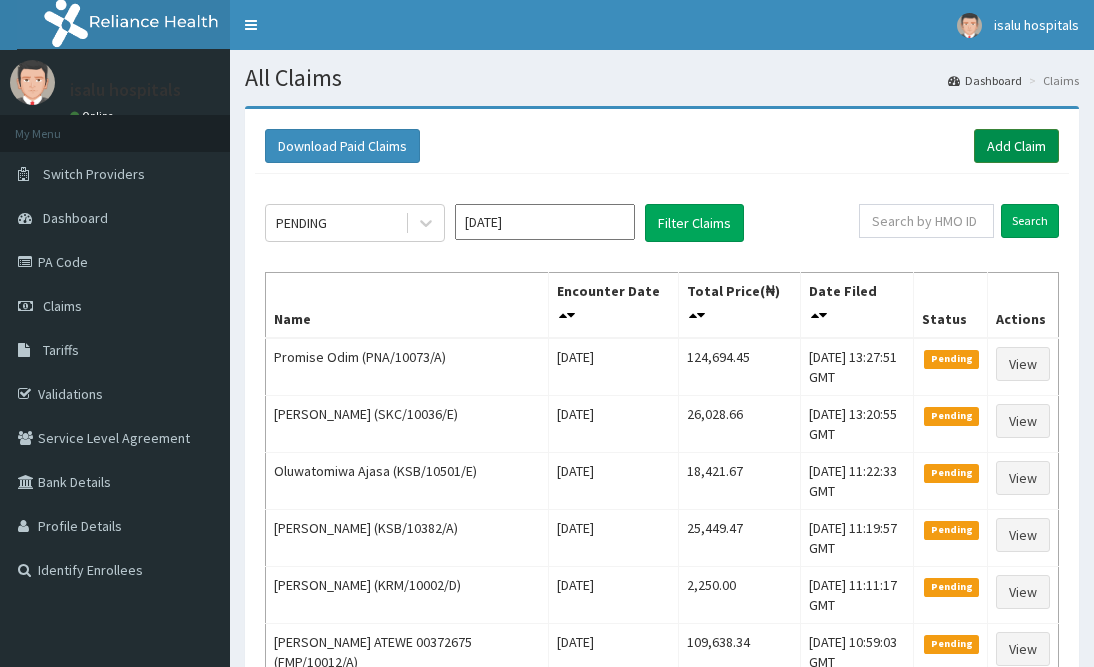 scroll, scrollTop: 0, scrollLeft: 0, axis: both 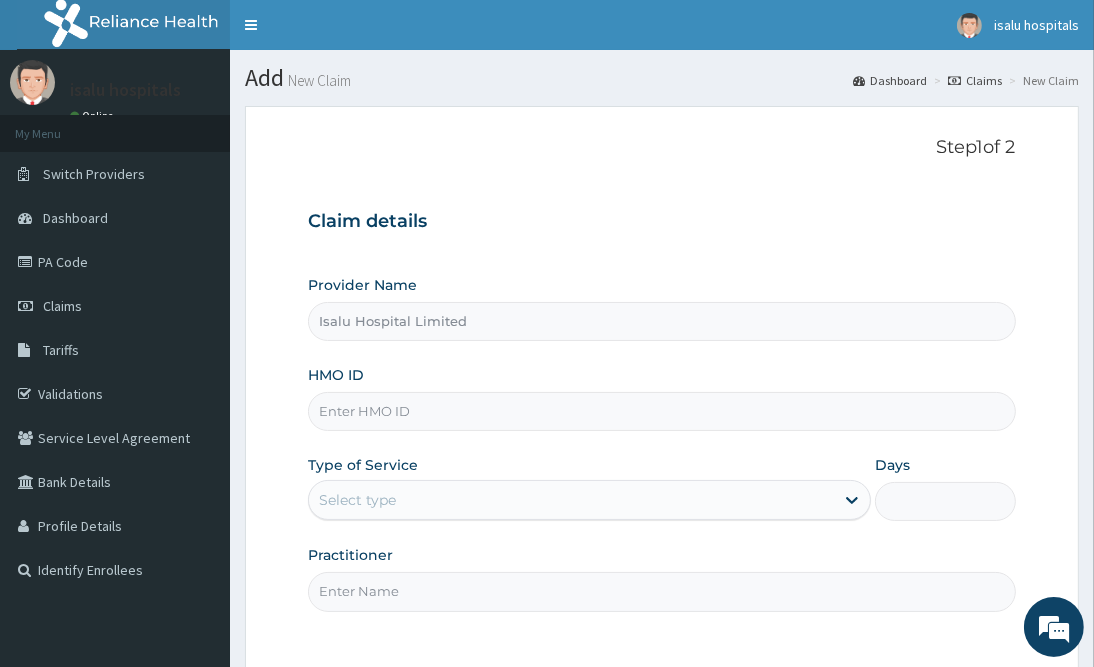 type on "Isalu Hospital Limited" 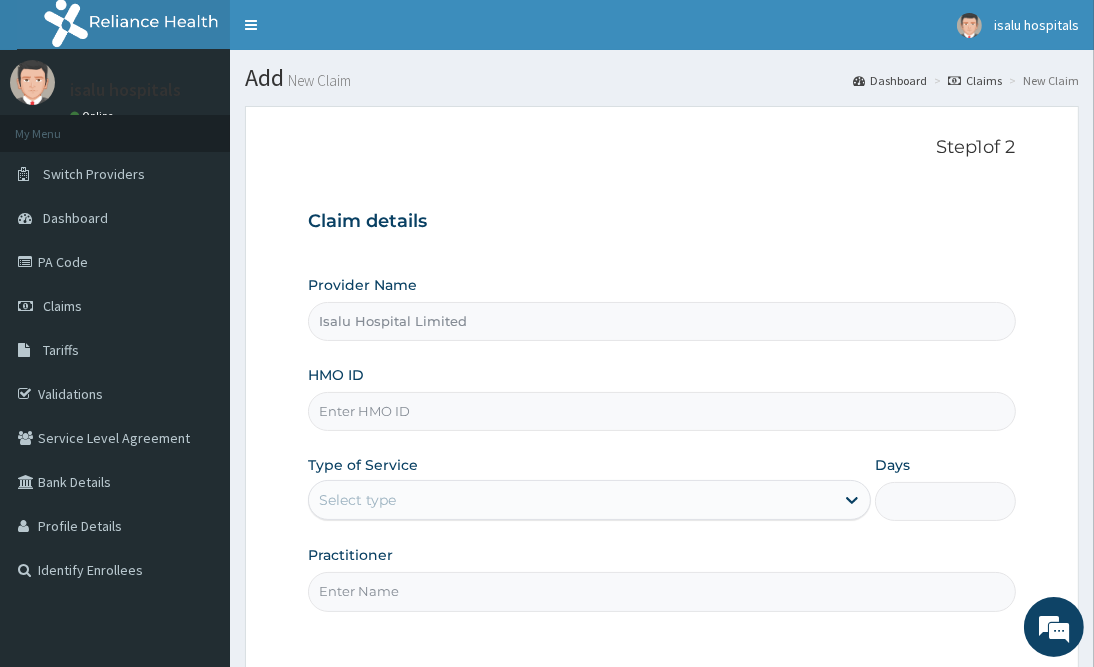 paste on "PPY/10002/D" 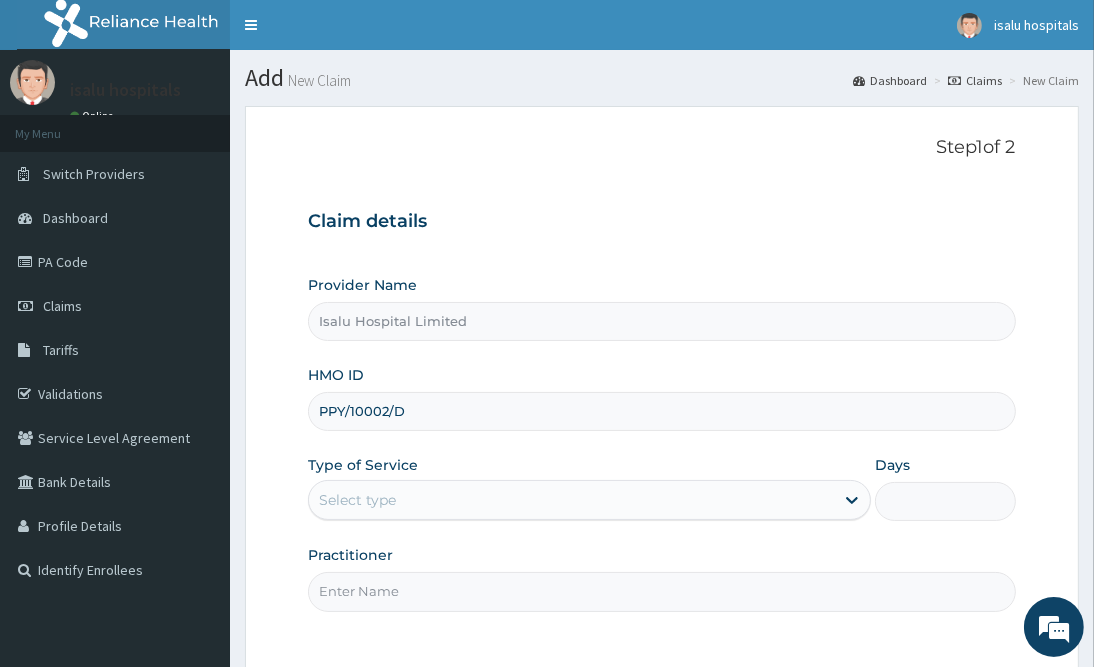 type on "PPY/10002/D" 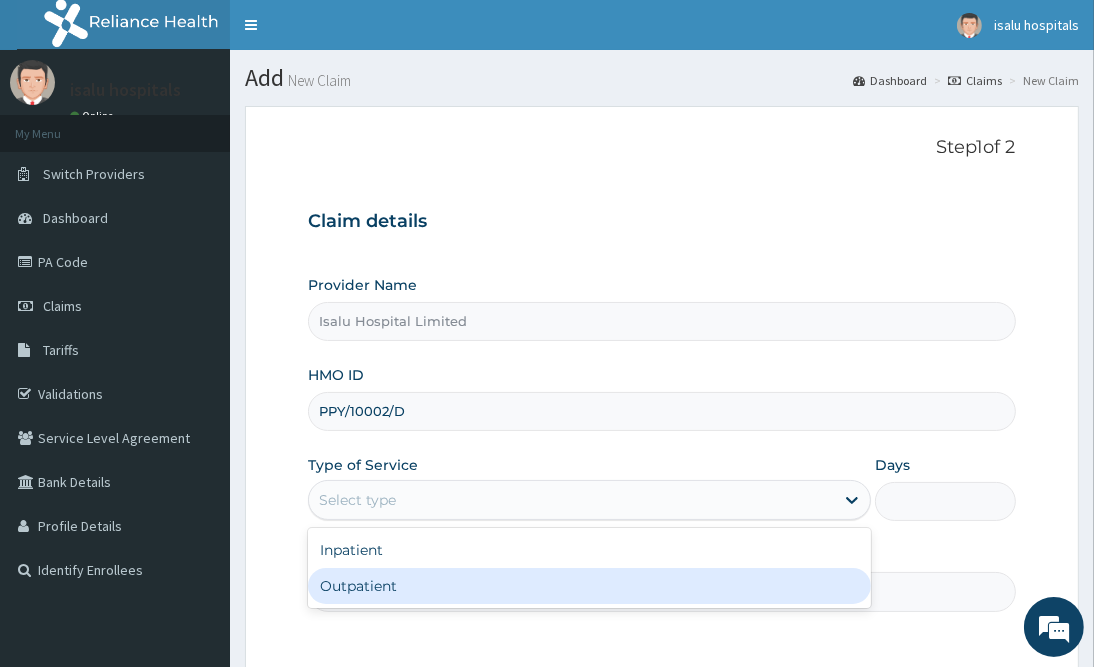 click on "Outpatient" at bounding box center [589, 586] 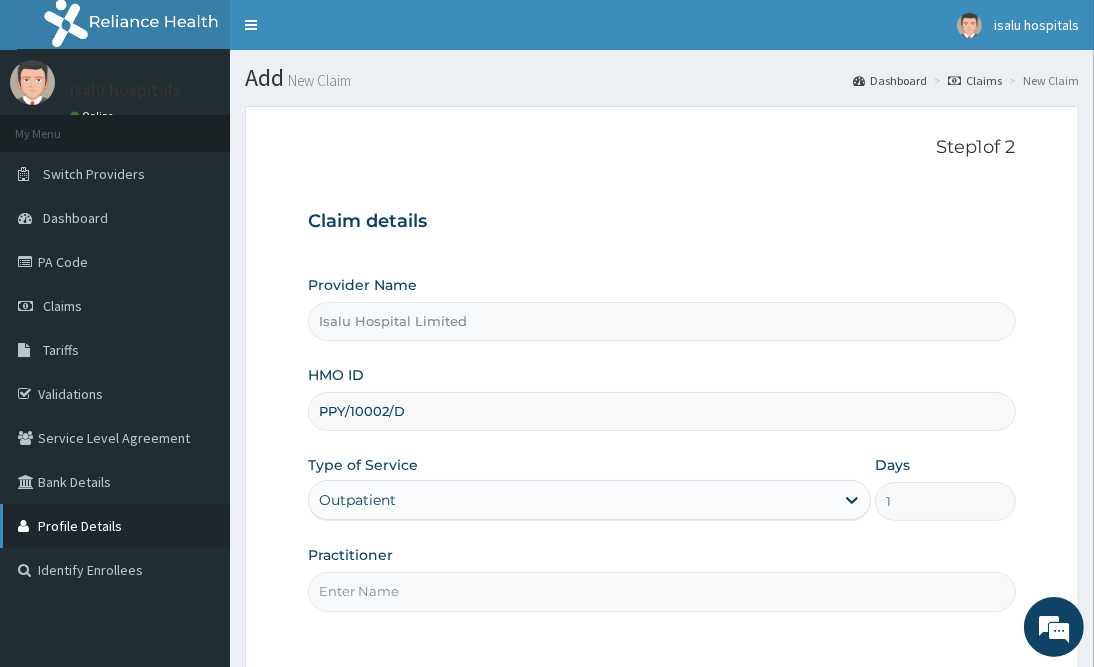 scroll, scrollTop: 0, scrollLeft: 0, axis: both 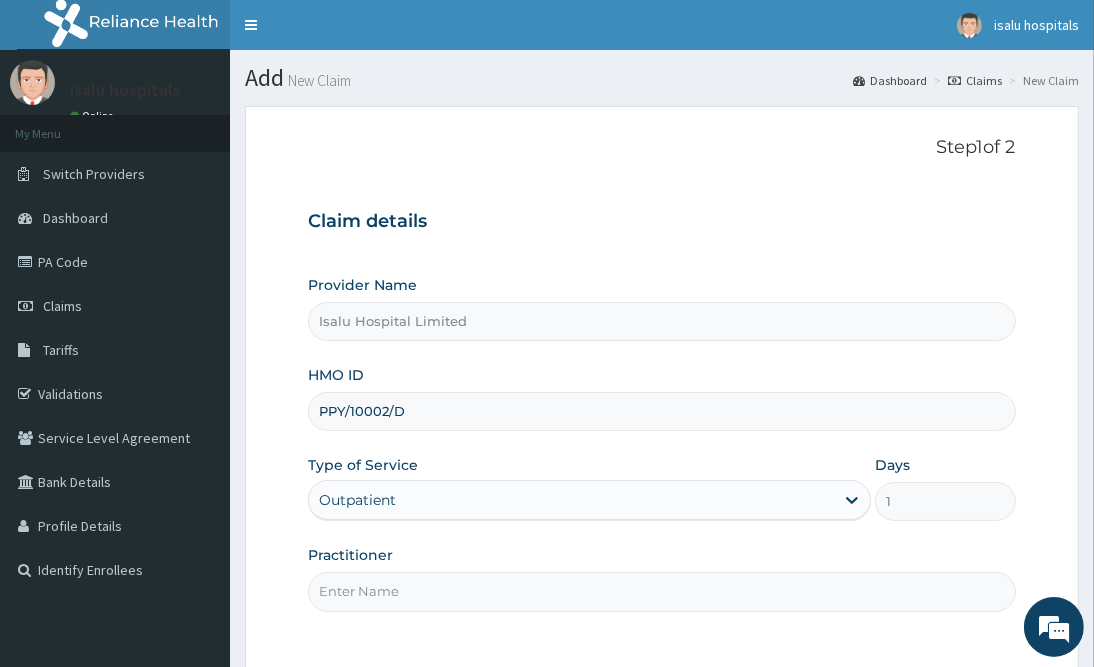 click on "Outpatient" at bounding box center (571, 500) 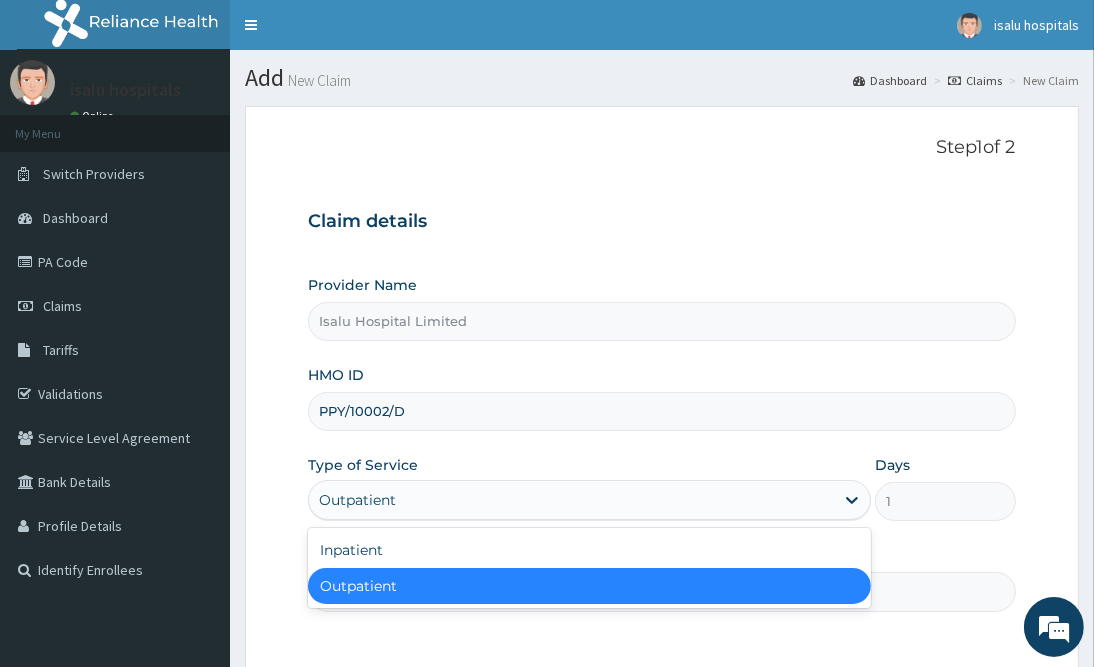 click on "Outpatient" at bounding box center [589, 586] 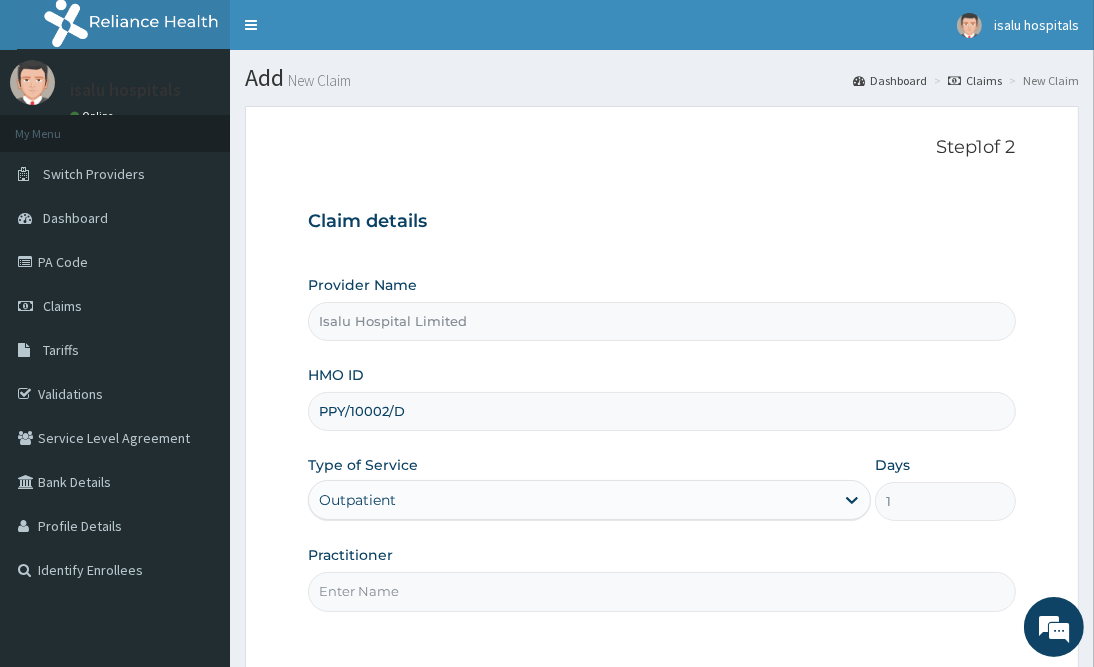 click on "Practitioner" at bounding box center (661, 591) 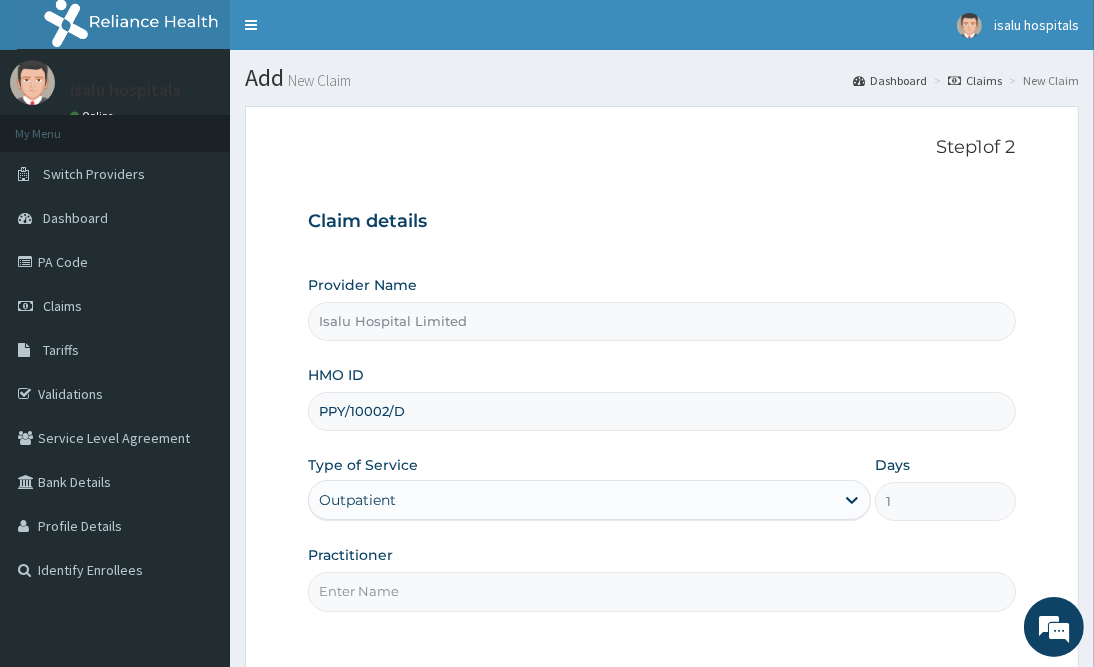 paste on "OLARINOYE OLUSHOLA" 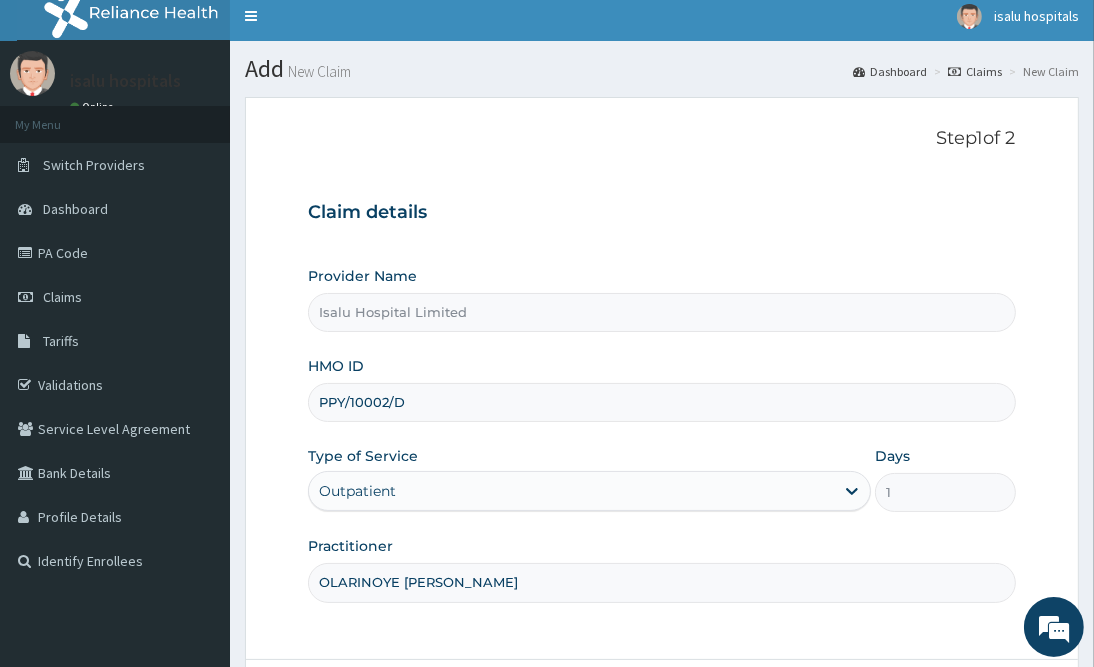 scroll, scrollTop: 180, scrollLeft: 0, axis: vertical 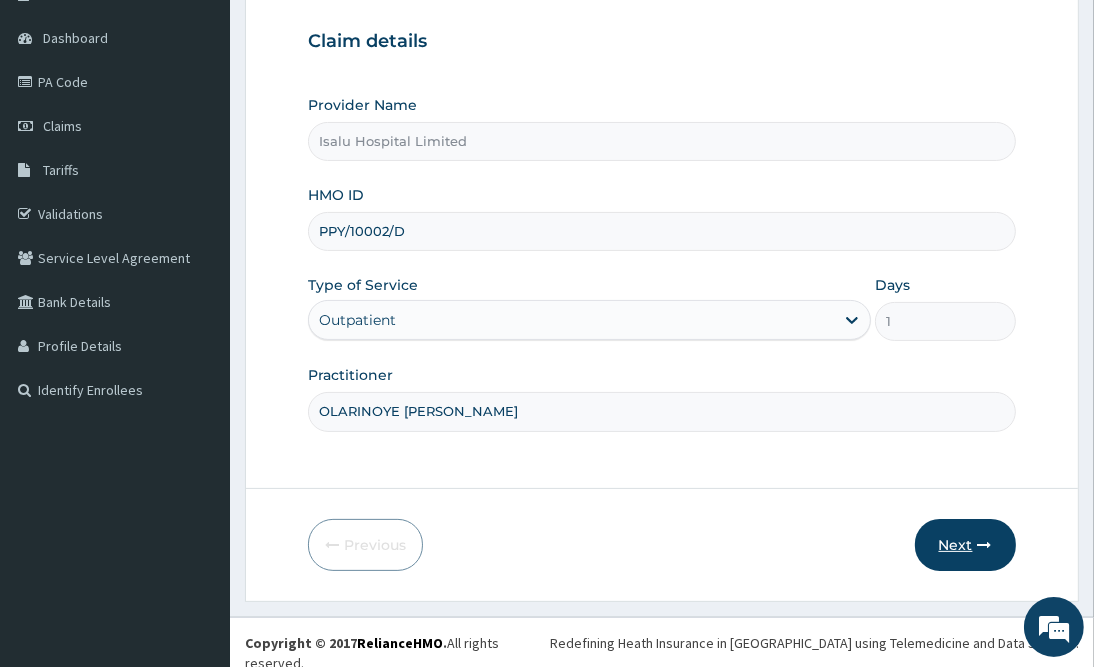 type on "OLARINOYE OLUSHOLA" 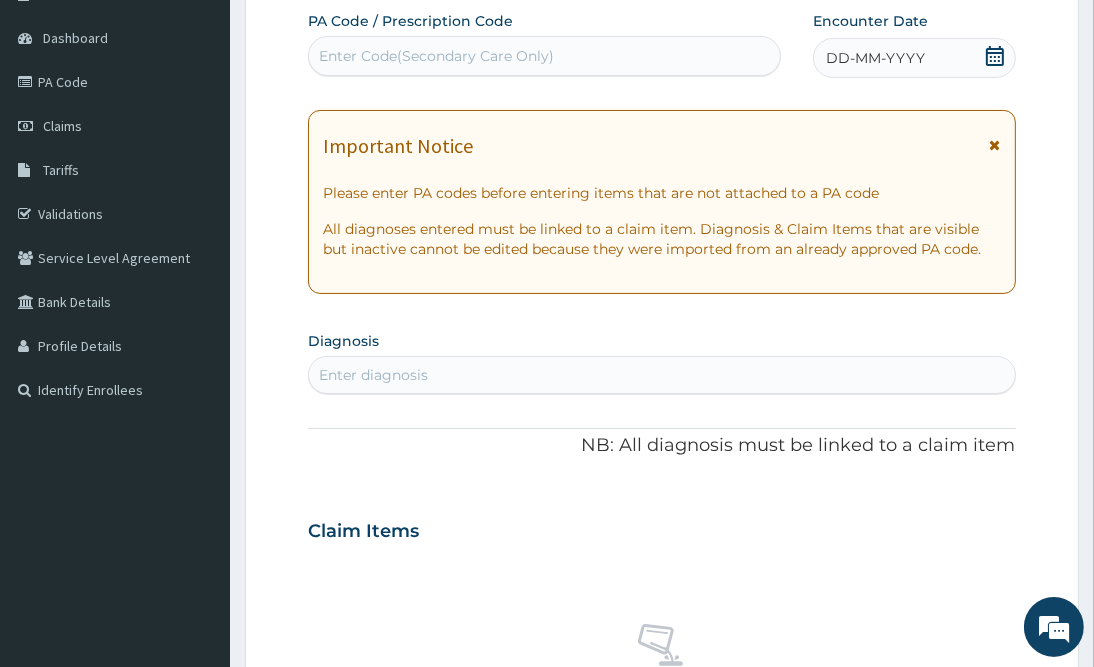 click on "No claim item" at bounding box center [661, 673] 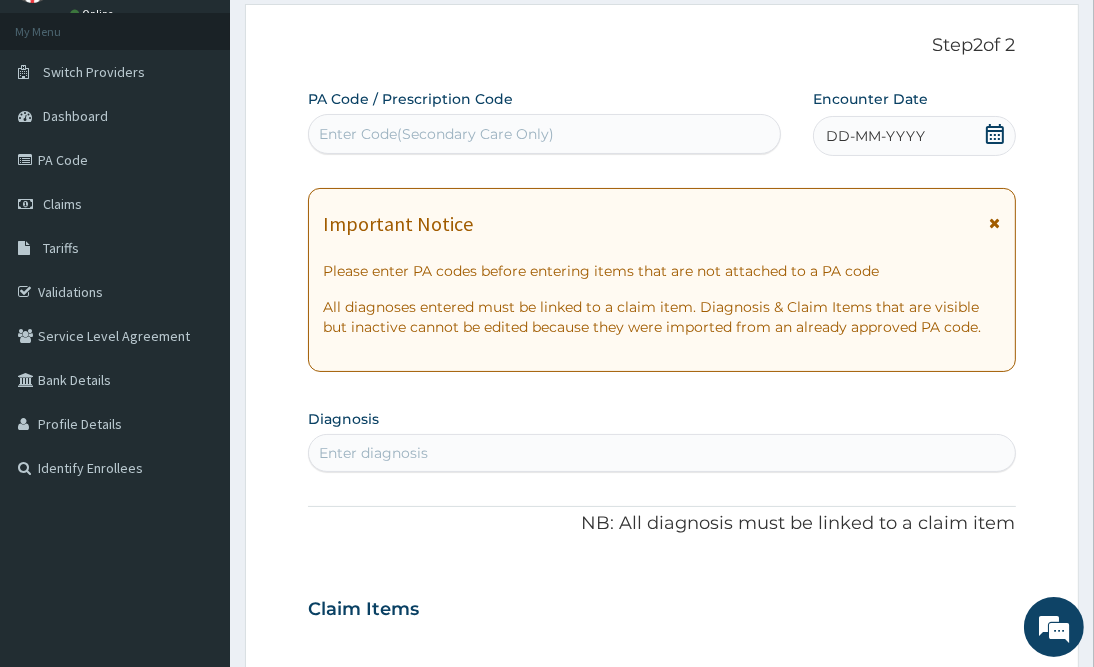 scroll, scrollTop: 0, scrollLeft: 0, axis: both 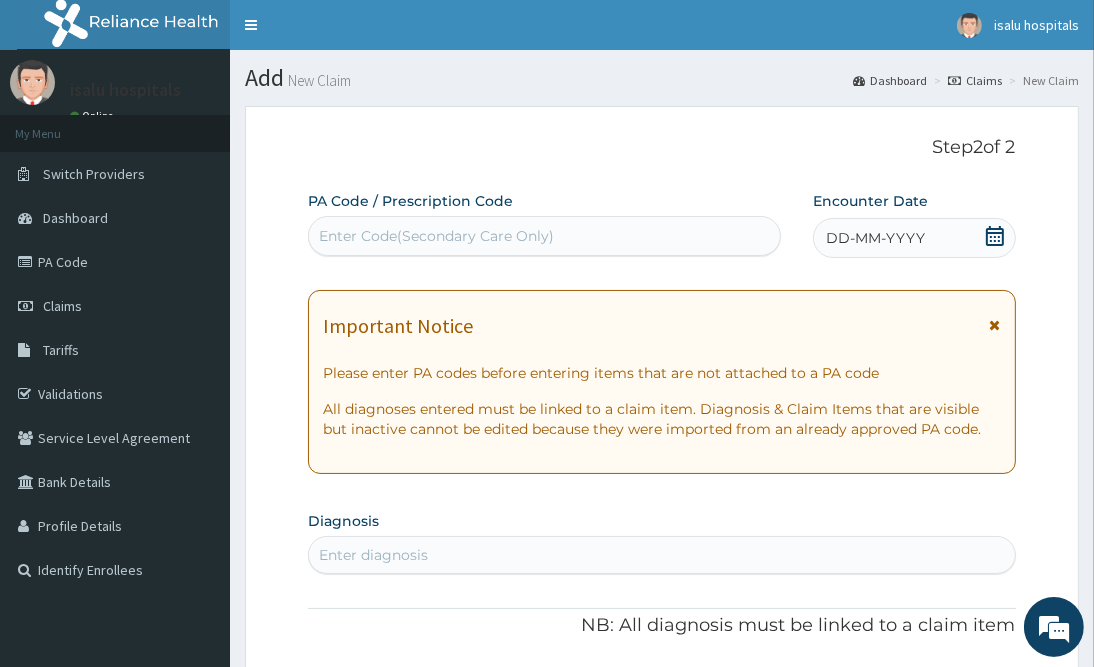 click on "Enter Code(Secondary Care Only)" at bounding box center (436, 236) 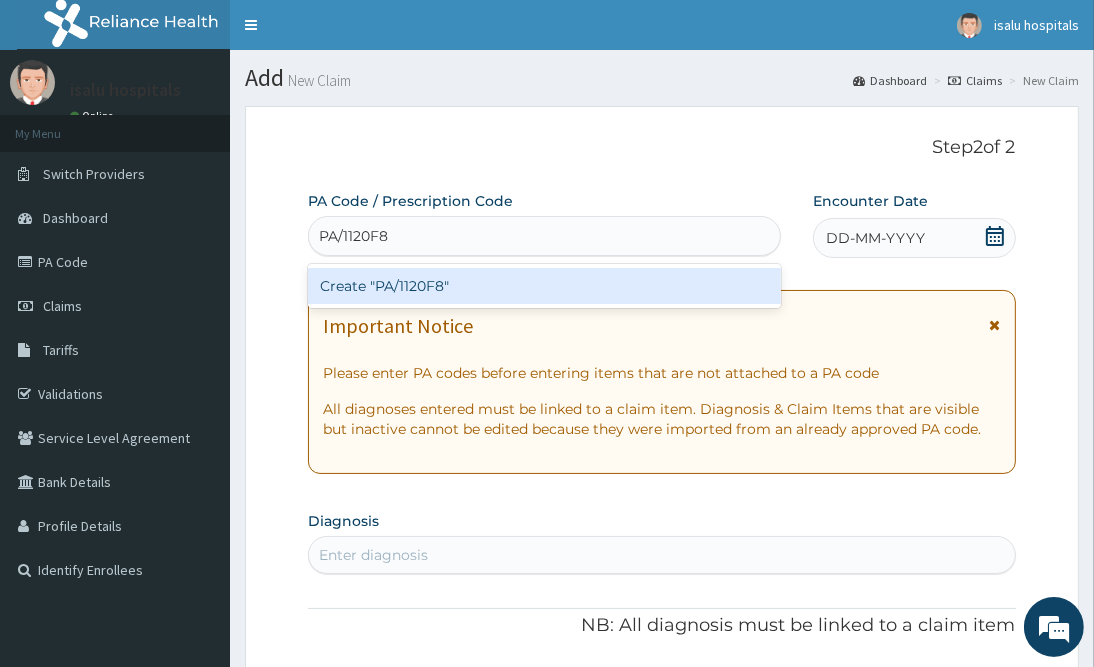 click on "Create "PA/1120F8"" at bounding box center (544, 286) 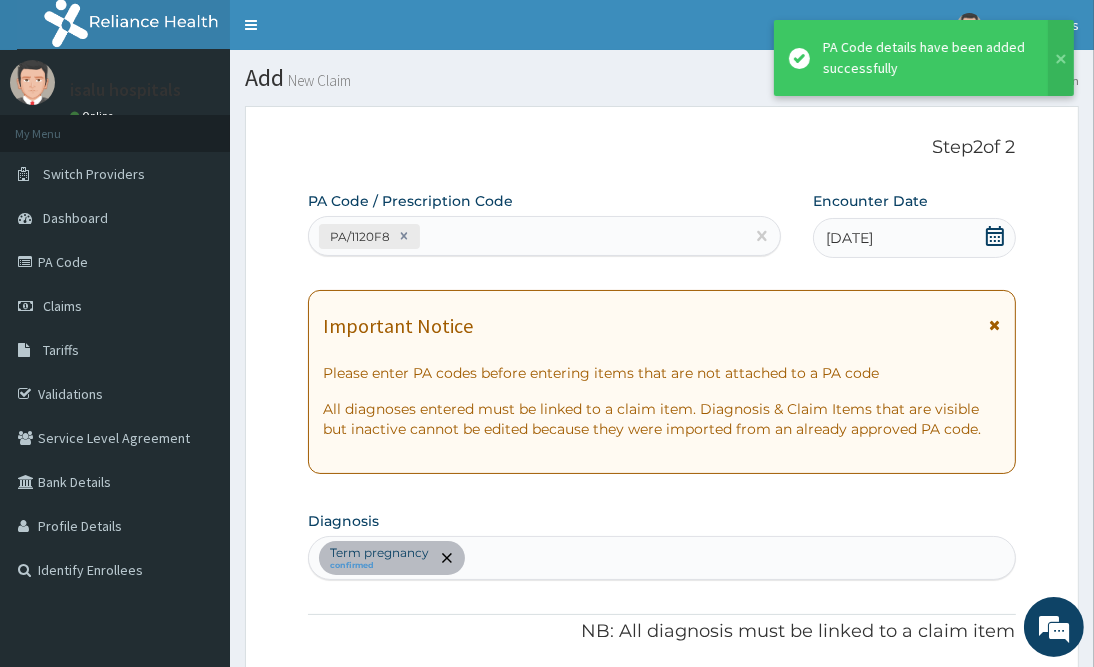 scroll, scrollTop: 496, scrollLeft: 0, axis: vertical 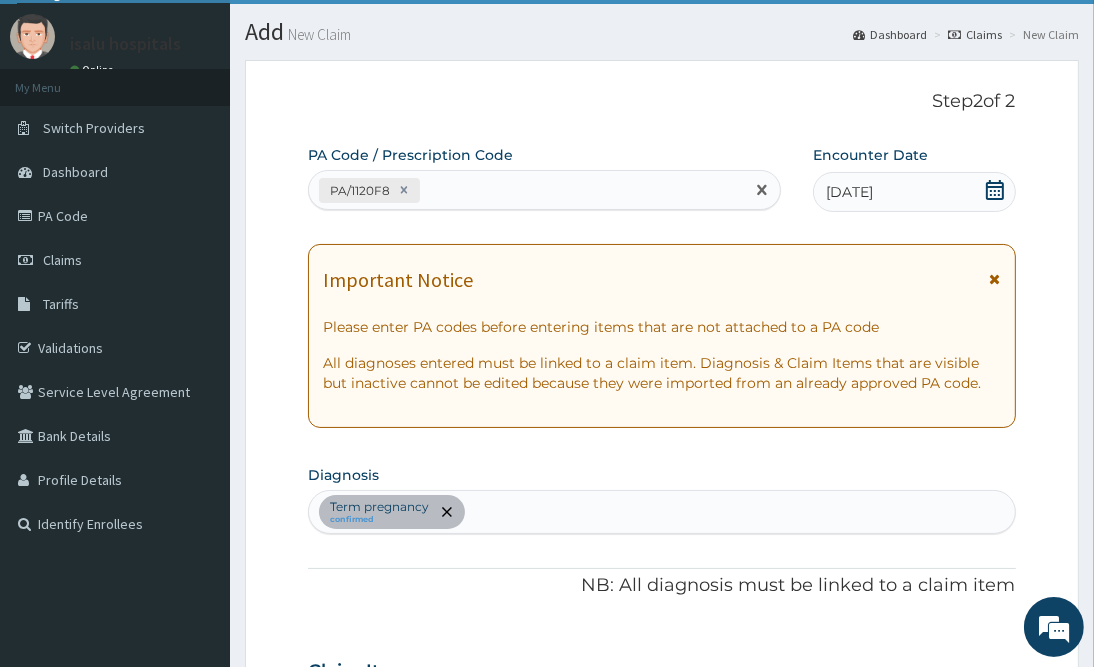 click on "PA/1120F8" at bounding box center (526, 190) 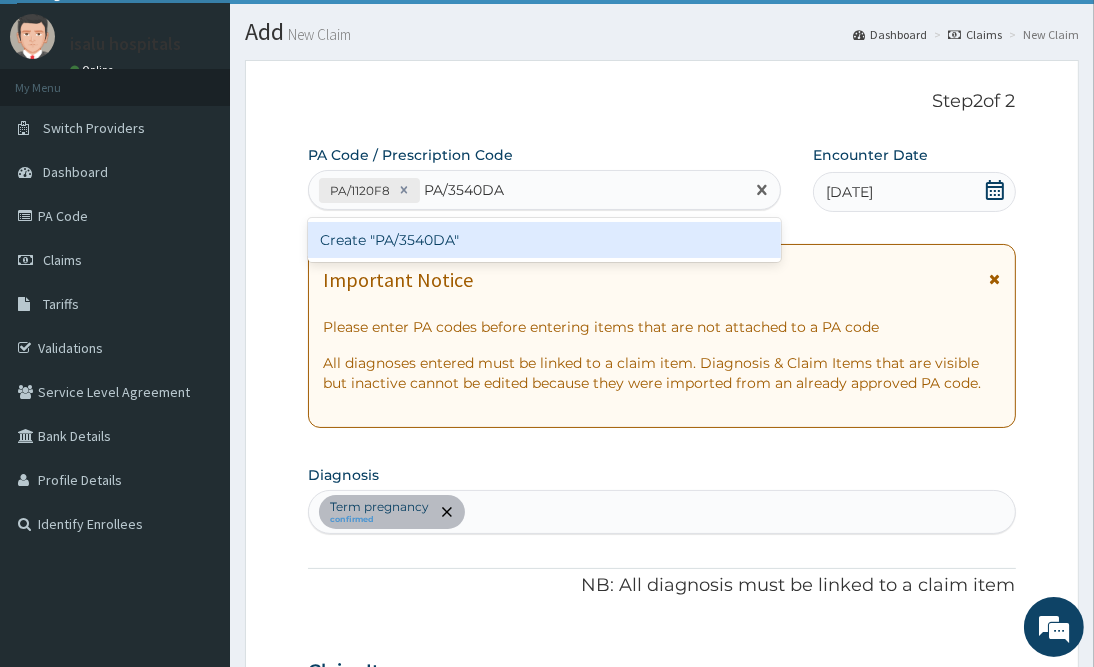 click on "Create "PA/3540DA"" at bounding box center (544, 240) 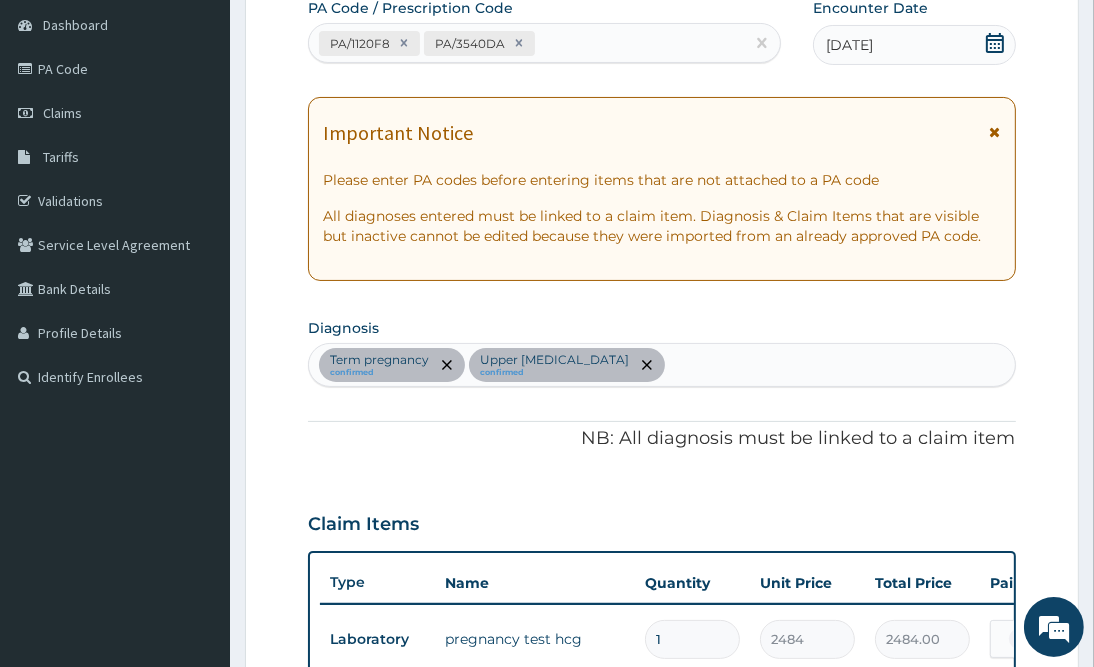 scroll, scrollTop: 185, scrollLeft: 0, axis: vertical 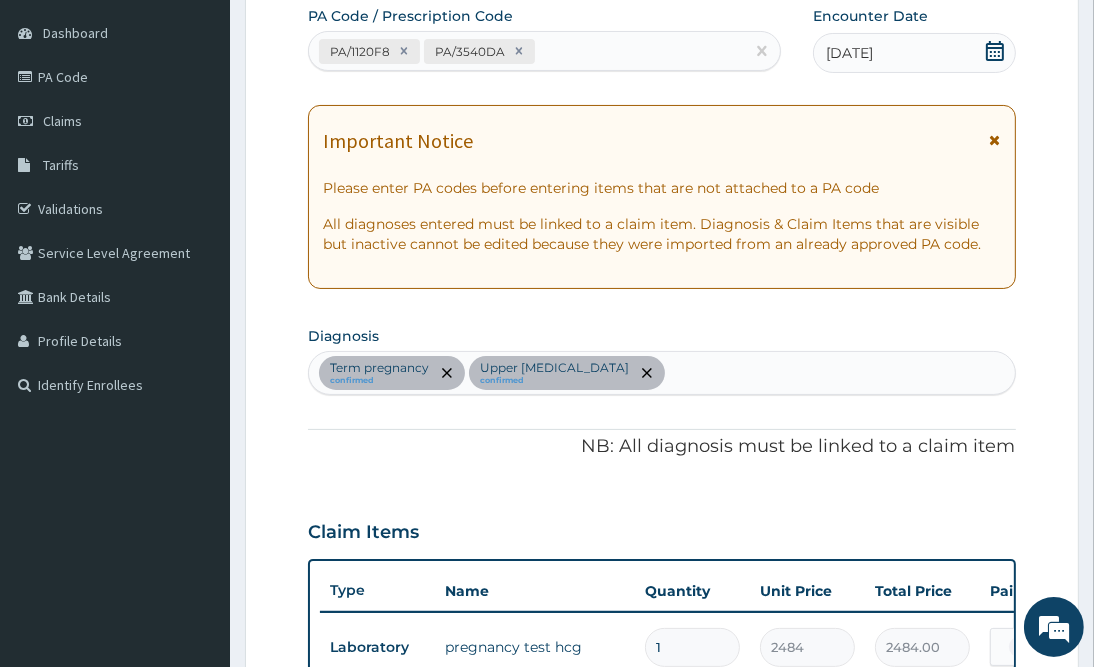 click on "Term pregnancy confirmed Upper urinary tract infection confirmed" at bounding box center [661, 373] 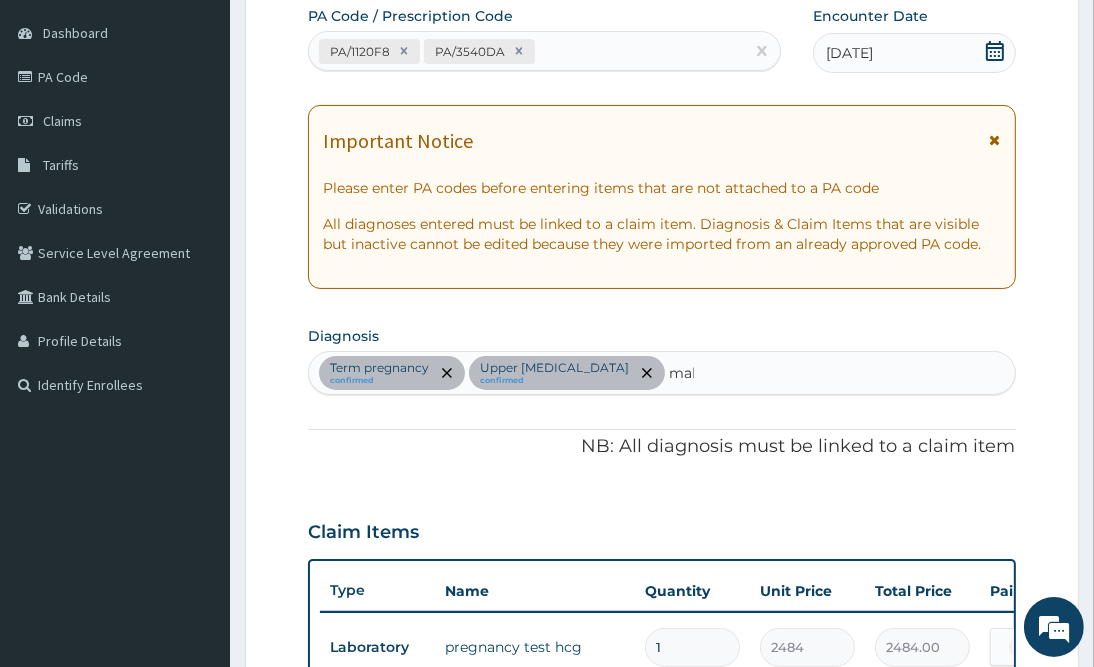 type on "mala" 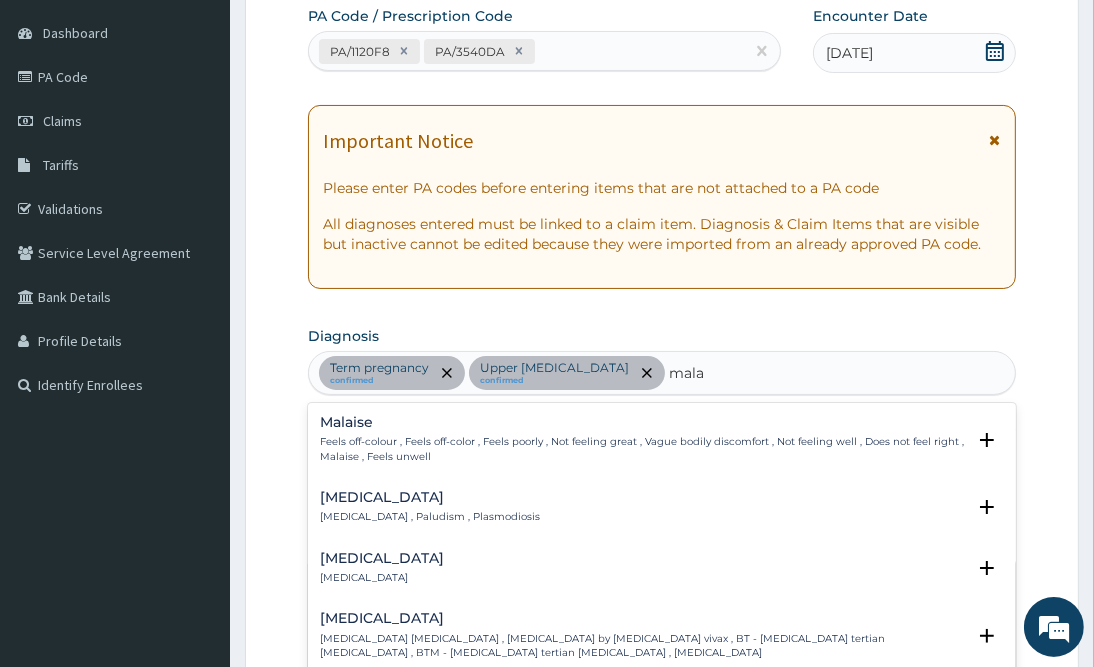 click on "Malaria" at bounding box center (430, 497) 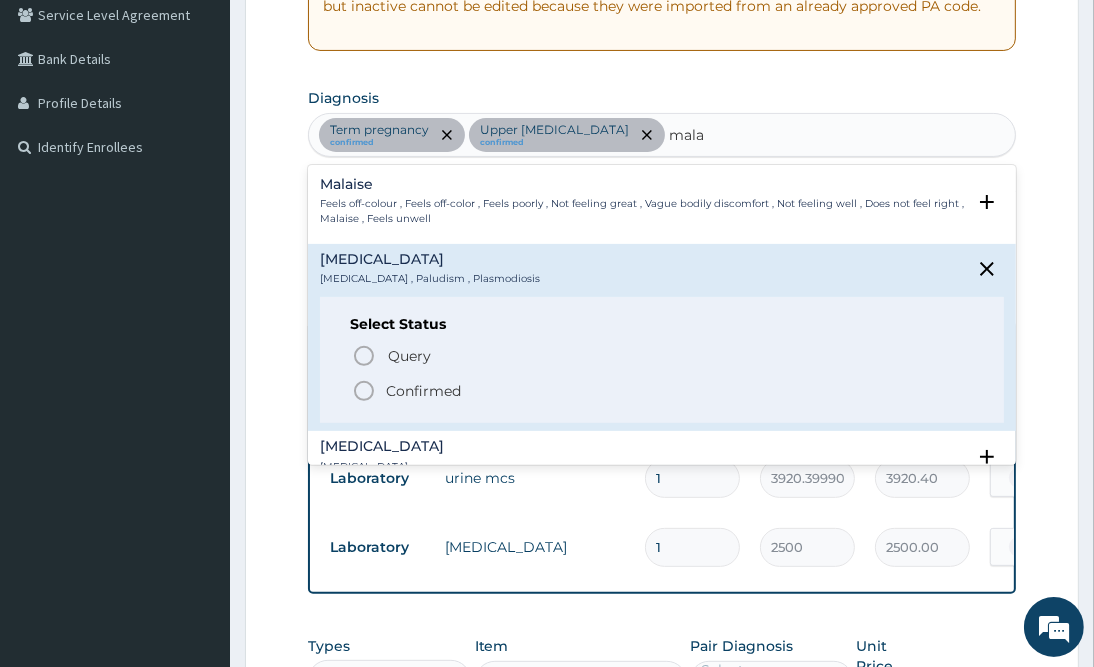 scroll, scrollTop: 635, scrollLeft: 0, axis: vertical 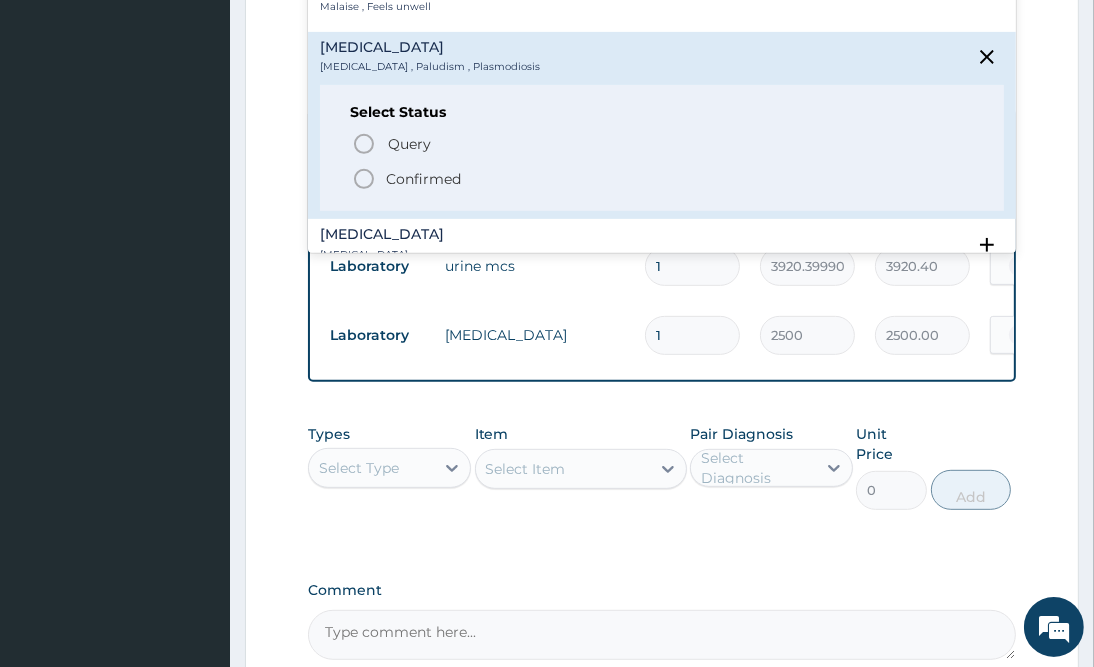 click on "Confirmed" at bounding box center [423, 179] 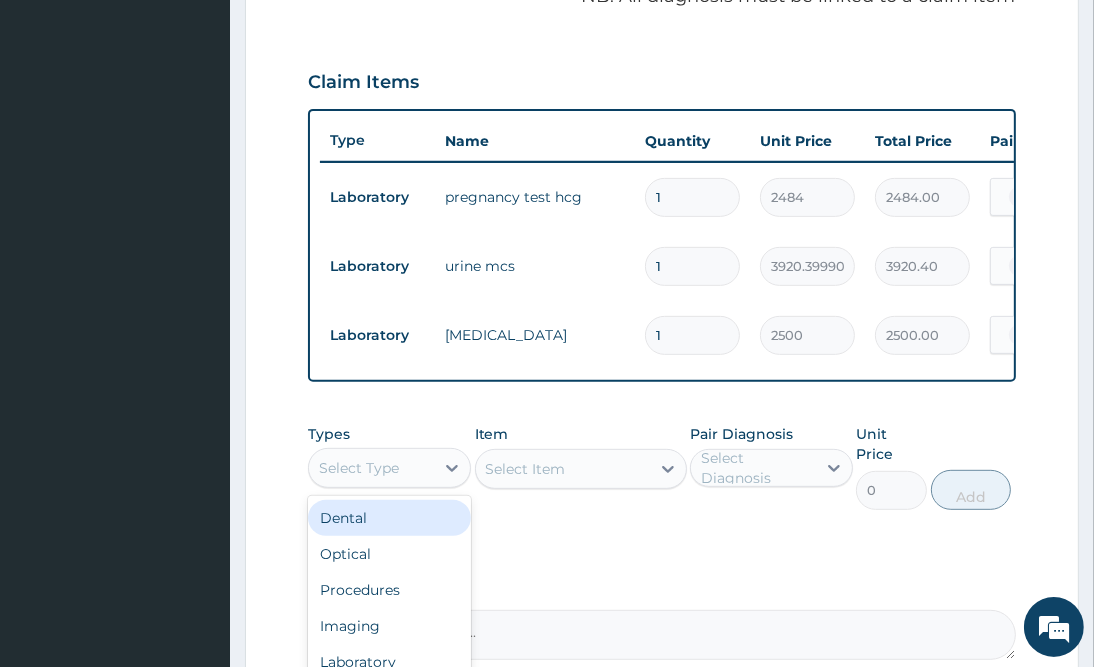click on "Select Type" at bounding box center (371, 468) 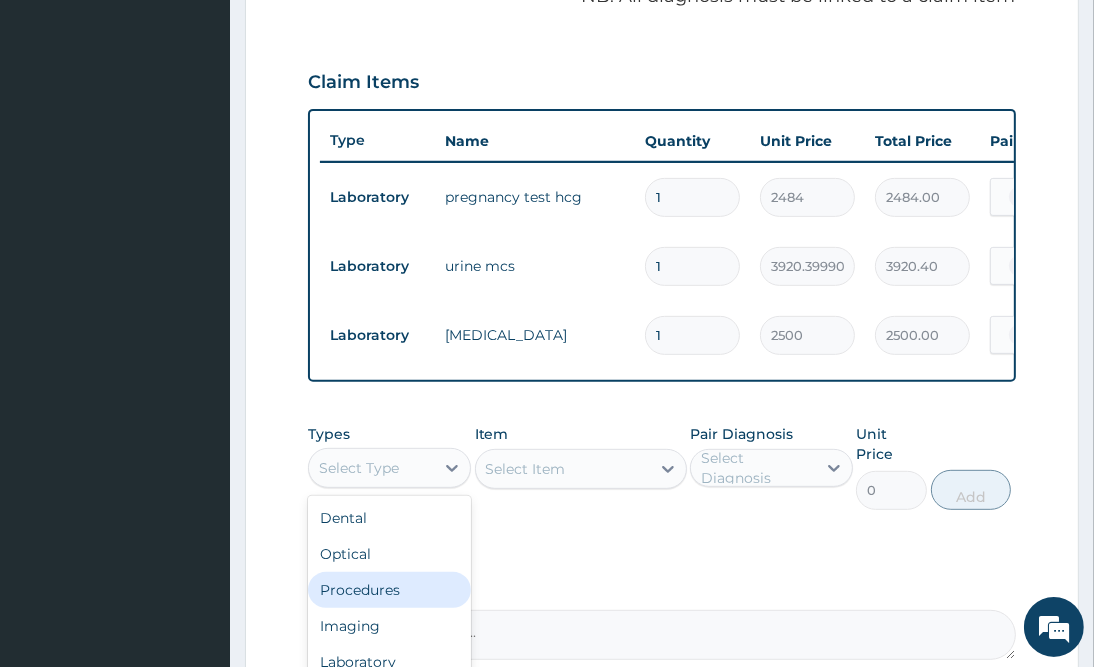 drag, startPoint x: 395, startPoint y: 611, endPoint x: 421, endPoint y: 598, distance: 29.068884 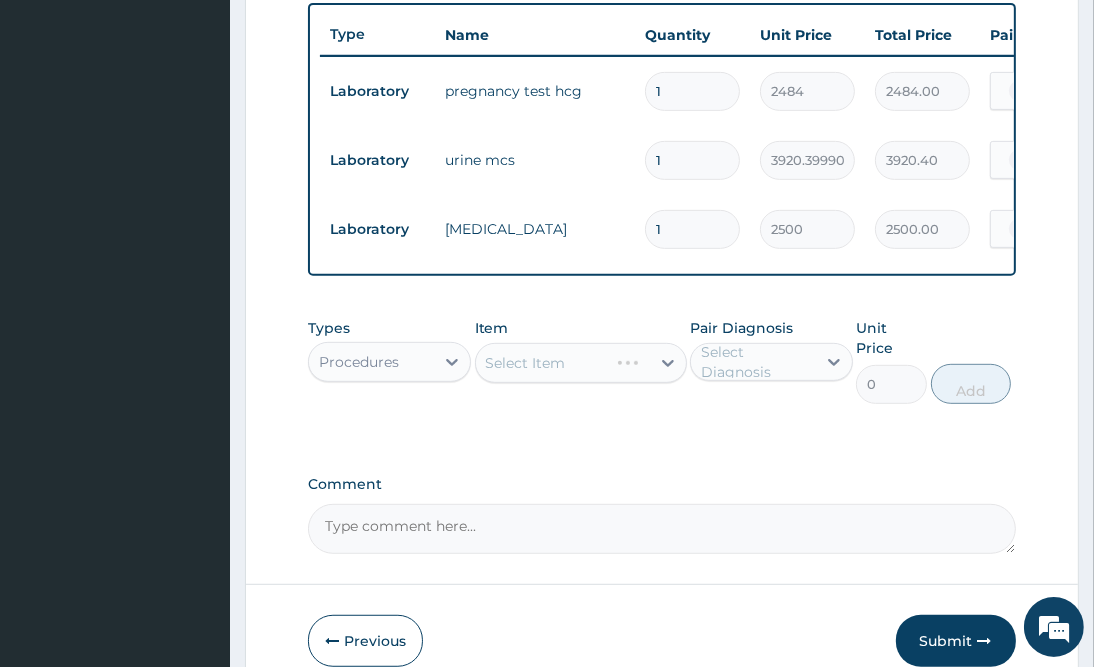 scroll, scrollTop: 838, scrollLeft: 0, axis: vertical 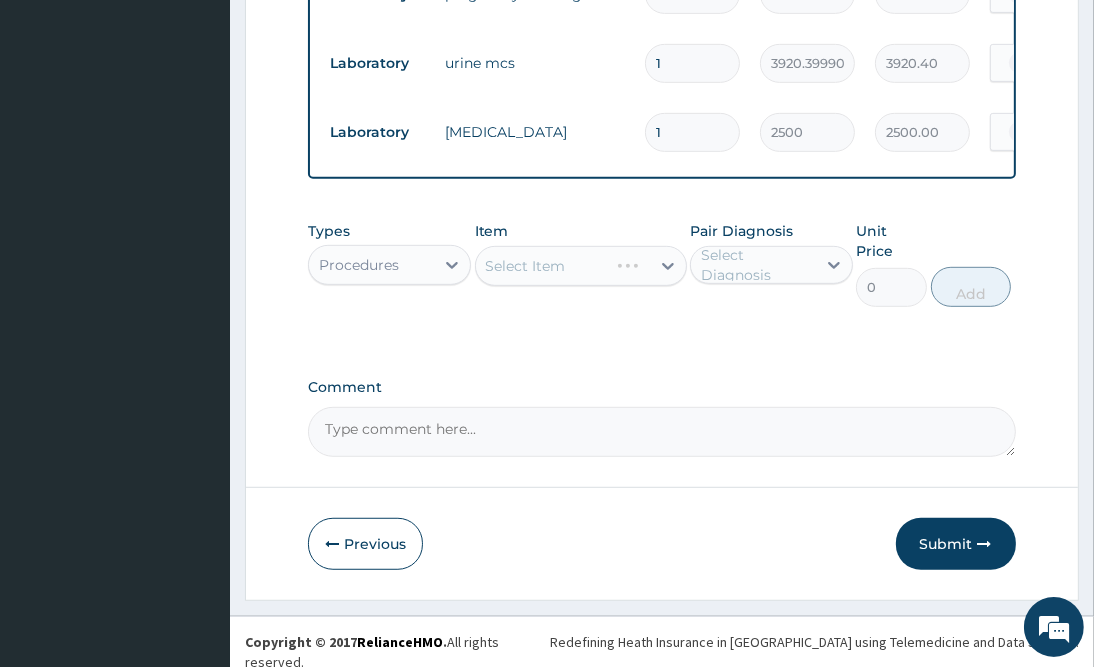 click on "Select Item" at bounding box center [581, 266] 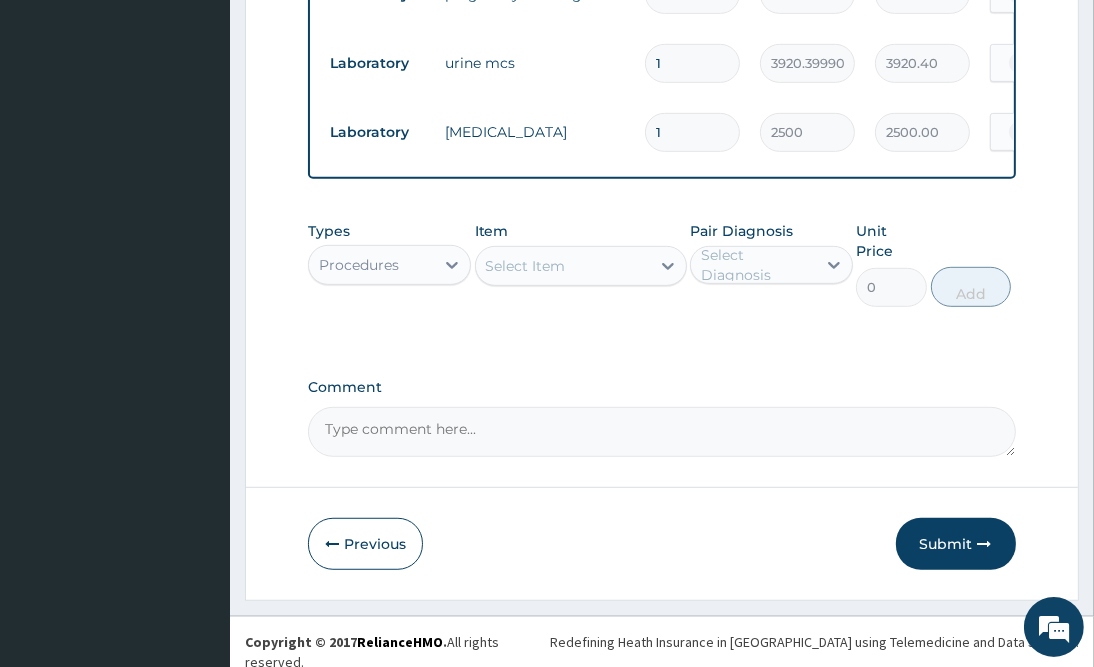 click on "Select Item" at bounding box center (563, 266) 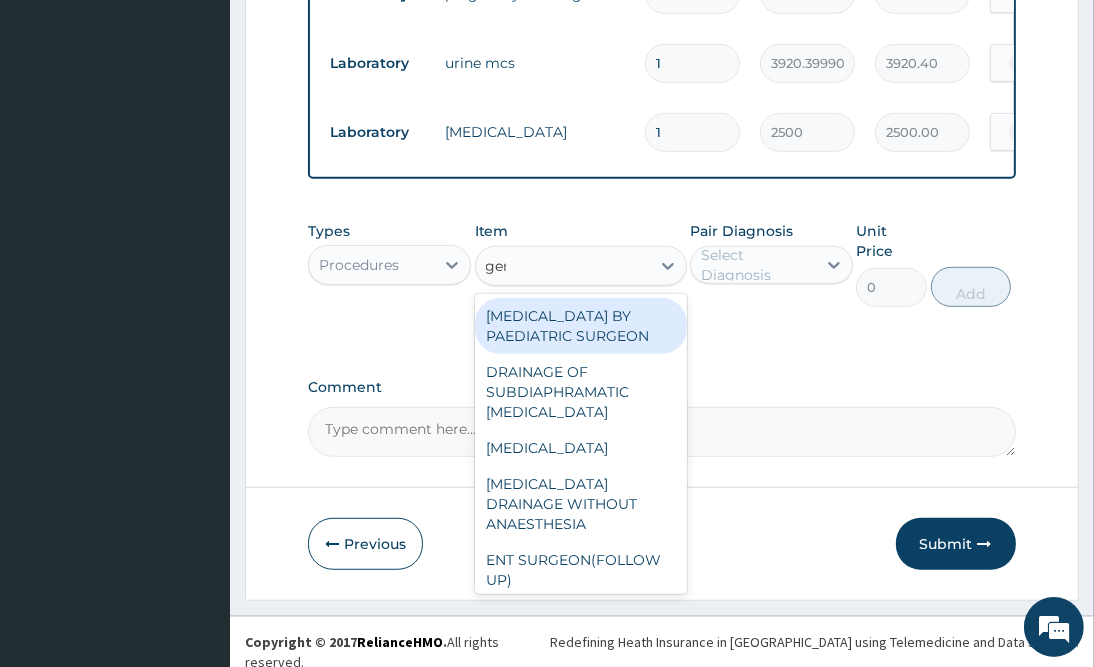 type on "gene" 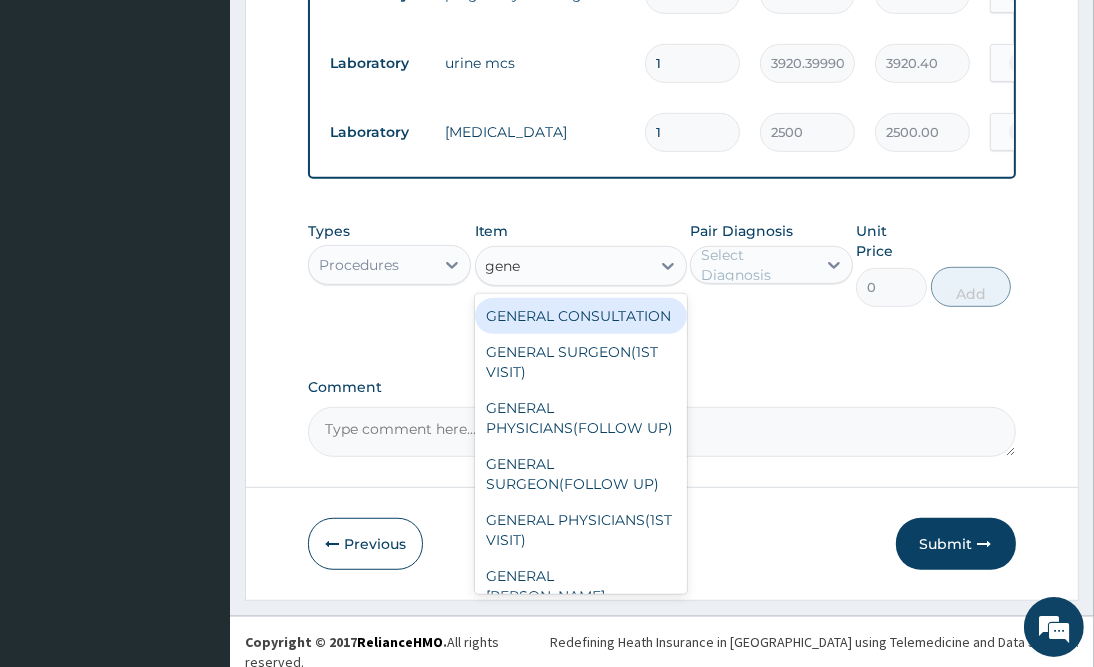 click on "GENERAL CONSULTATION" at bounding box center [581, 316] 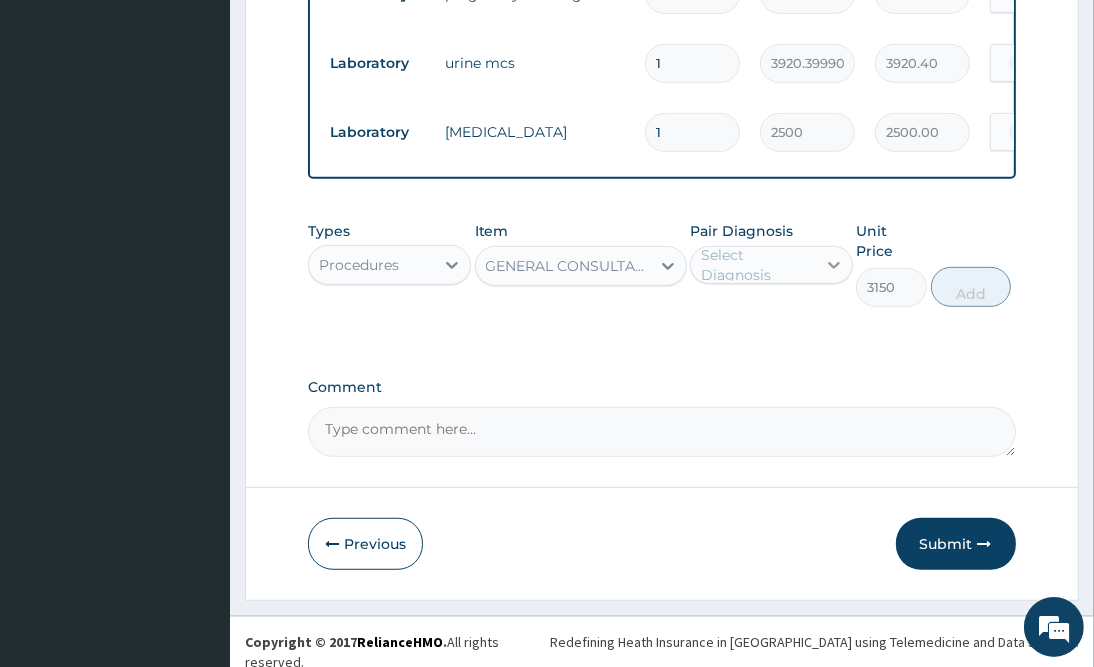 click at bounding box center [834, 265] 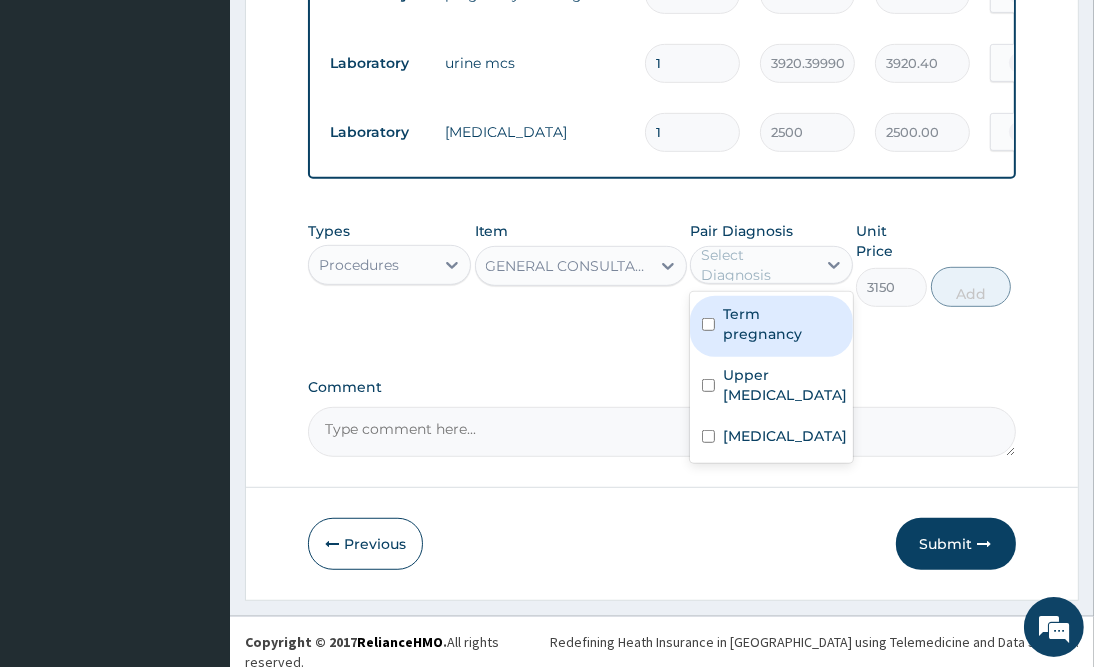 click on "Term pregnancy" at bounding box center [771, 326] 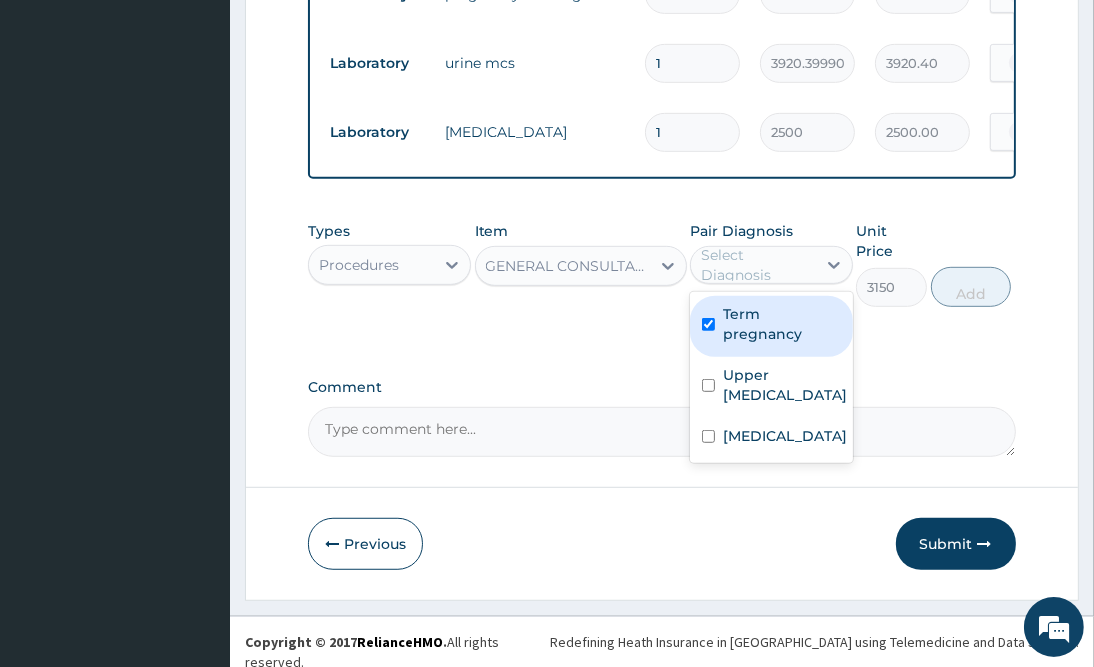 checkbox on "true" 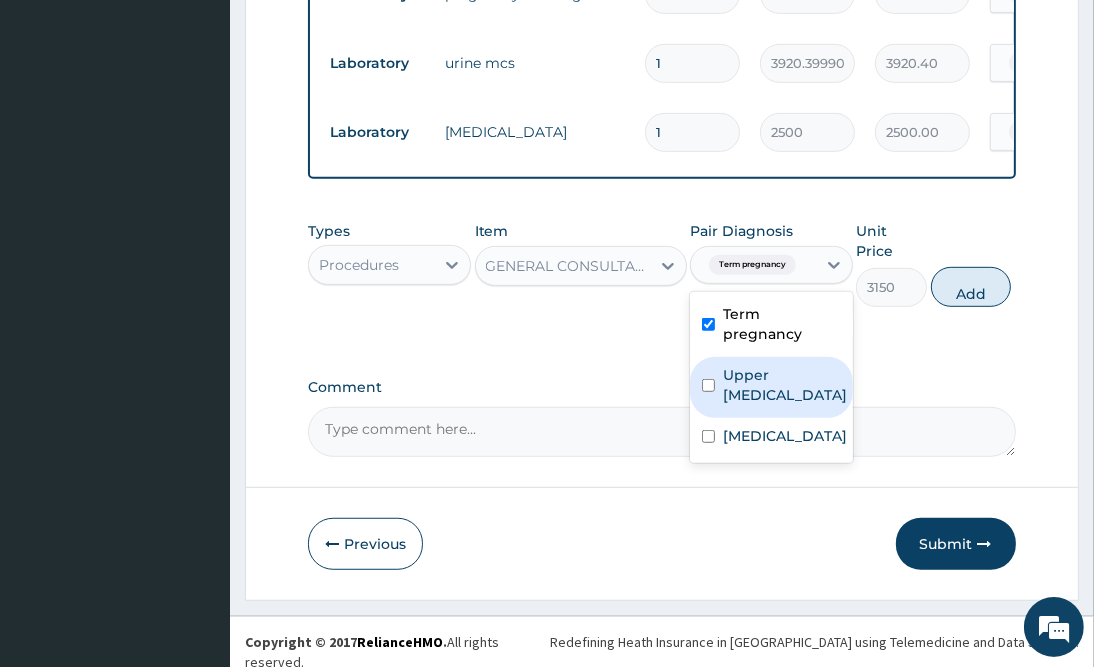 drag, startPoint x: 829, startPoint y: 380, endPoint x: 812, endPoint y: 425, distance: 48.104053 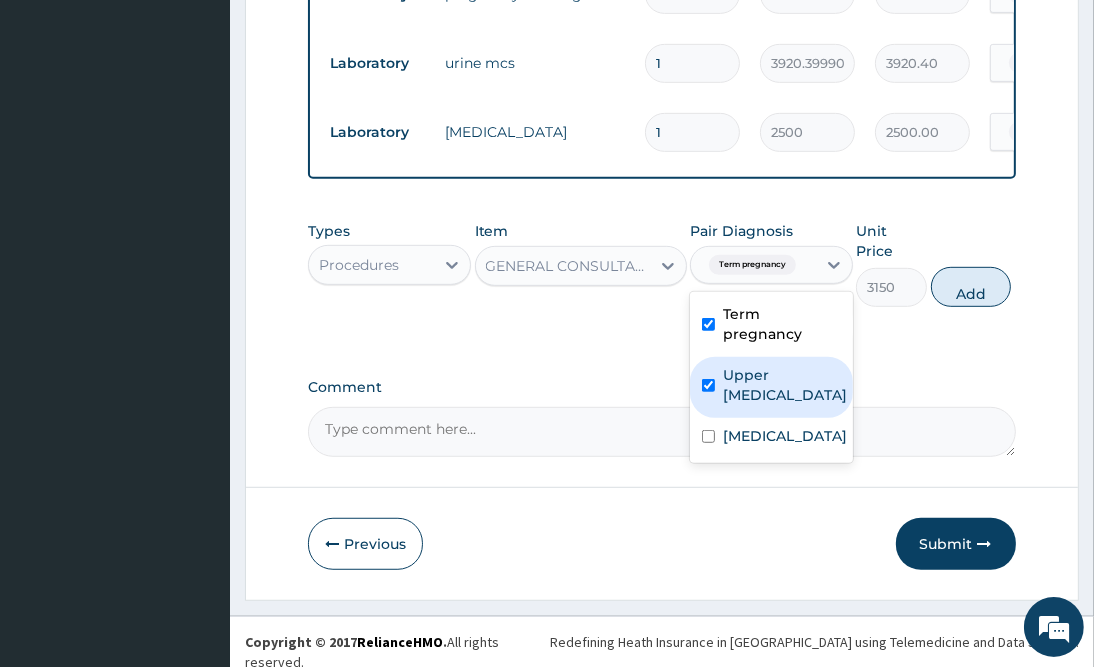 checkbox on "true" 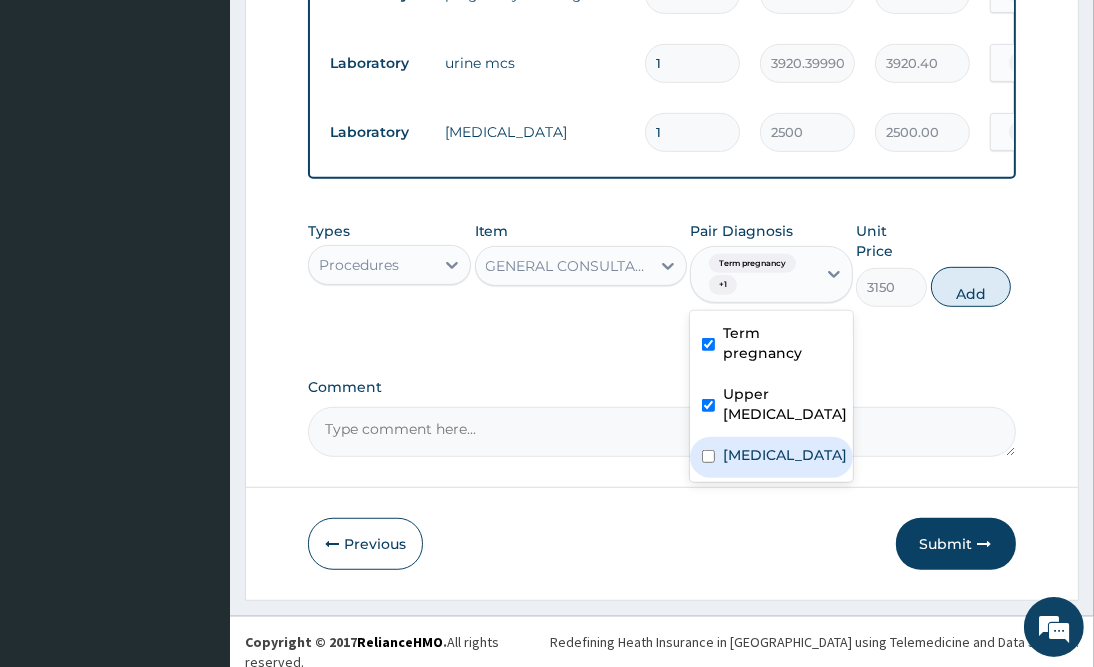 click on "[MEDICAL_DATA]" at bounding box center [771, 457] 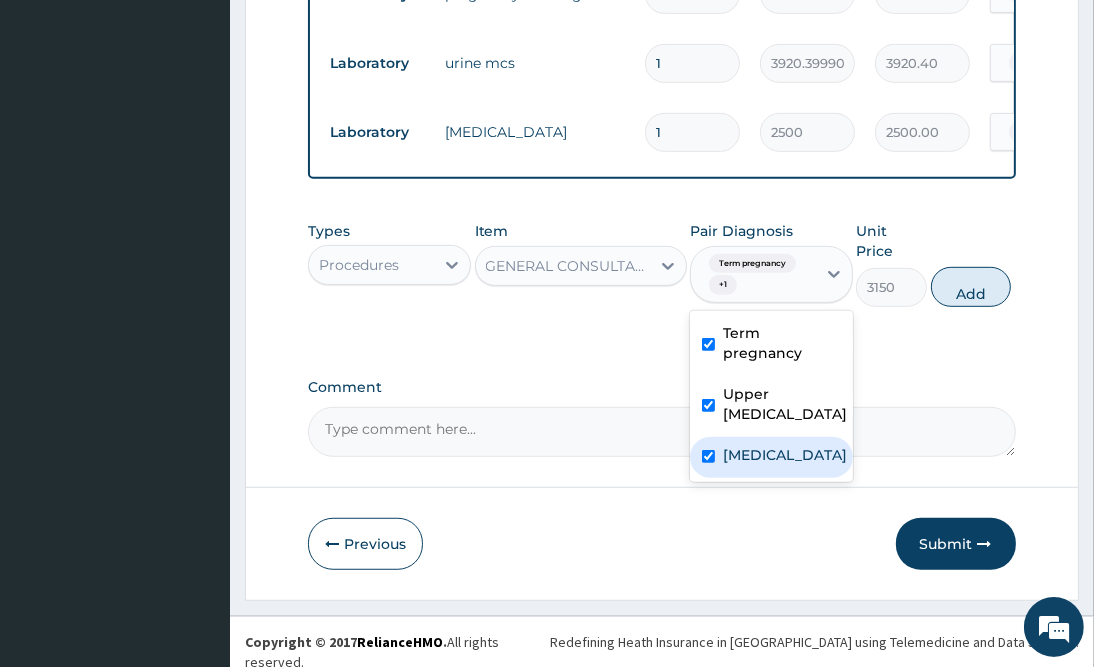 checkbox on "true" 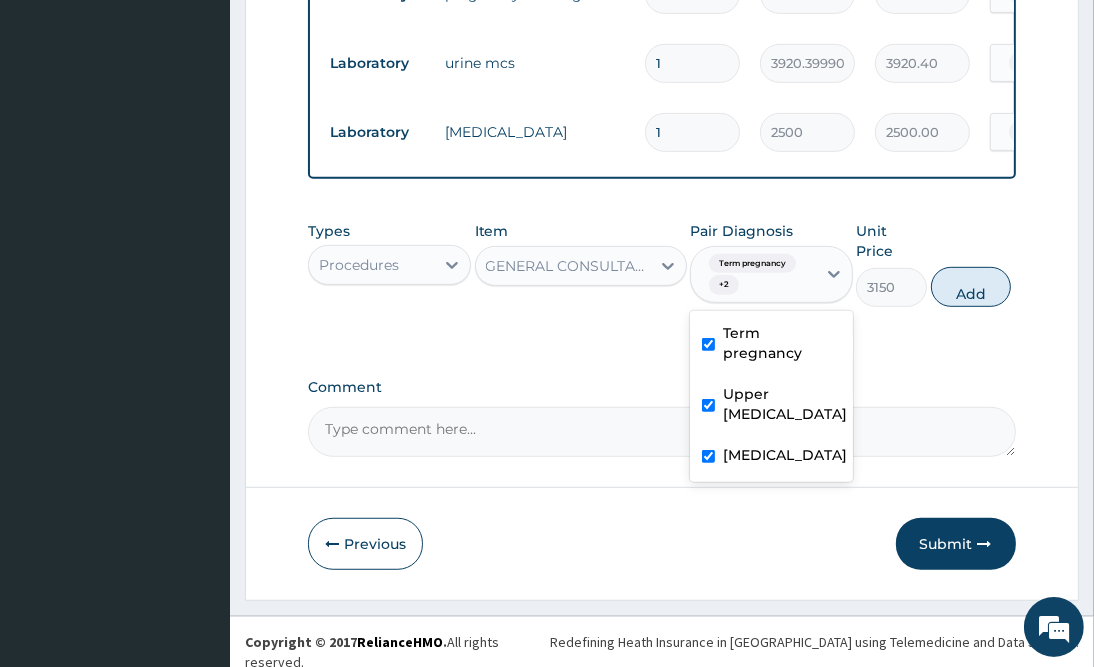 click on "Add" at bounding box center [971, 287] 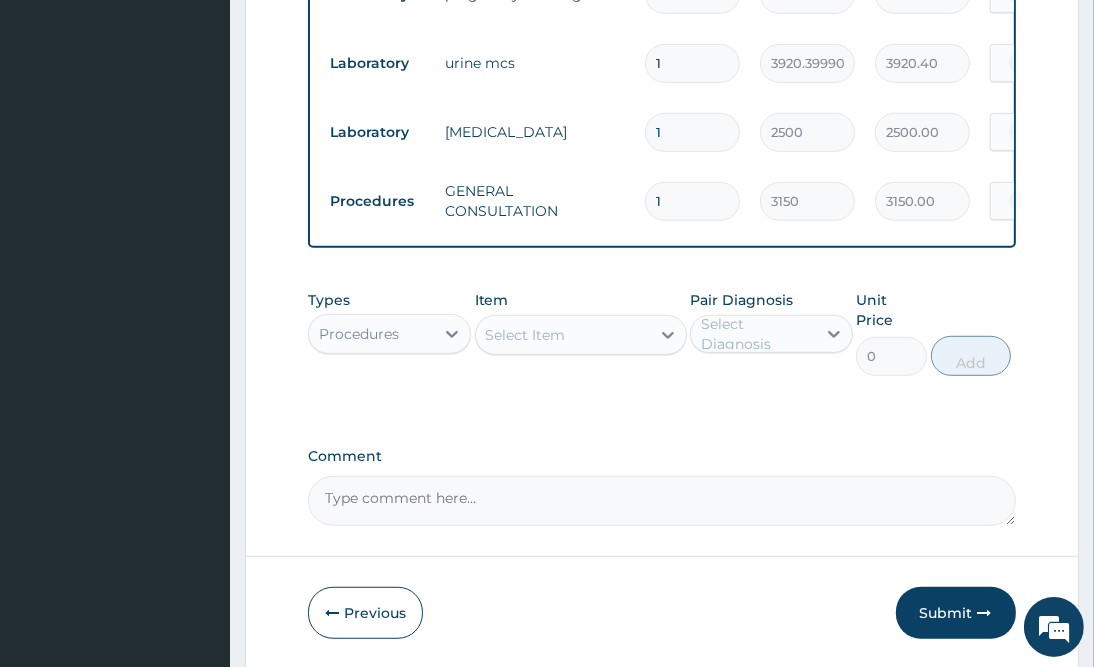 click on "Procedures" at bounding box center [371, 334] 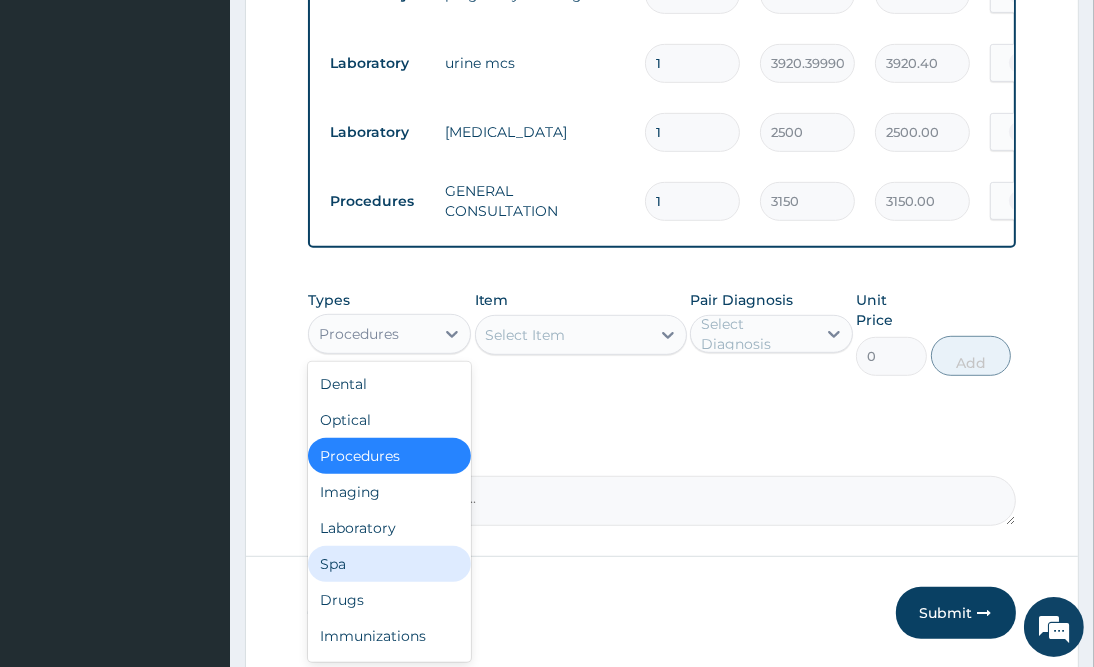 scroll, scrollTop: 67, scrollLeft: 0, axis: vertical 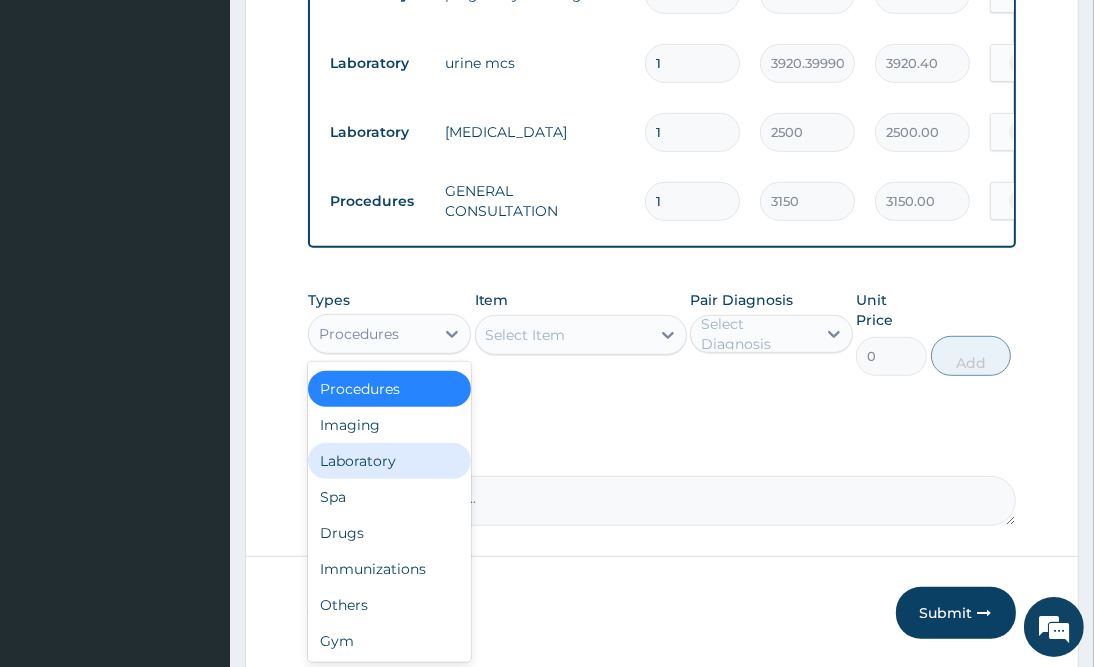 click on "Laboratory" at bounding box center [389, 461] 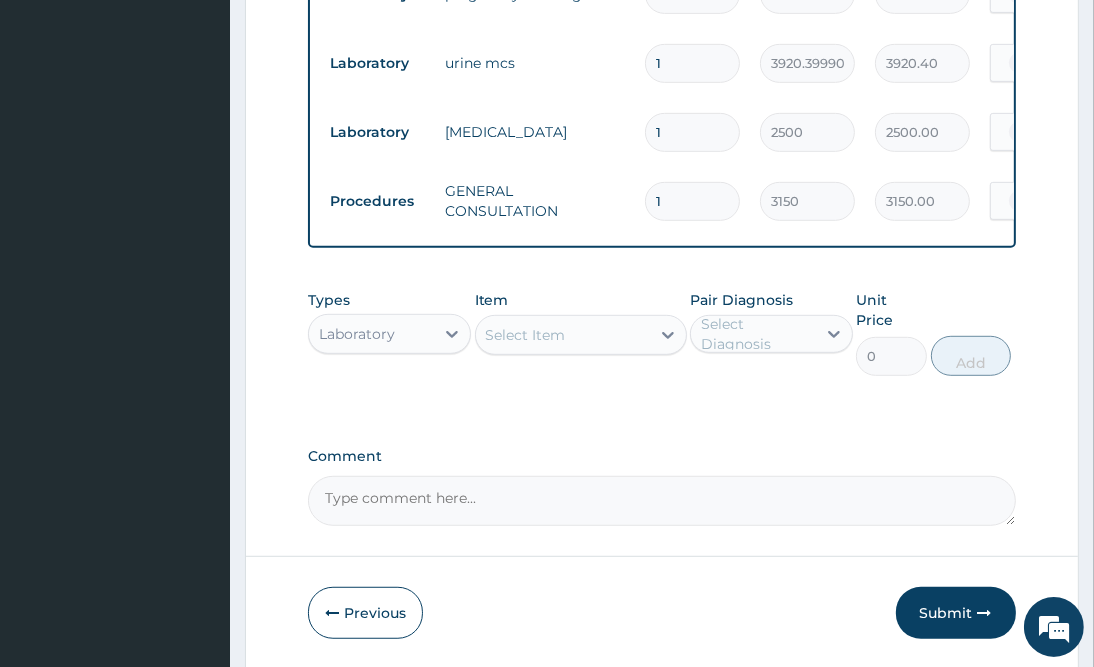click on "Select Item" at bounding box center [563, 335] 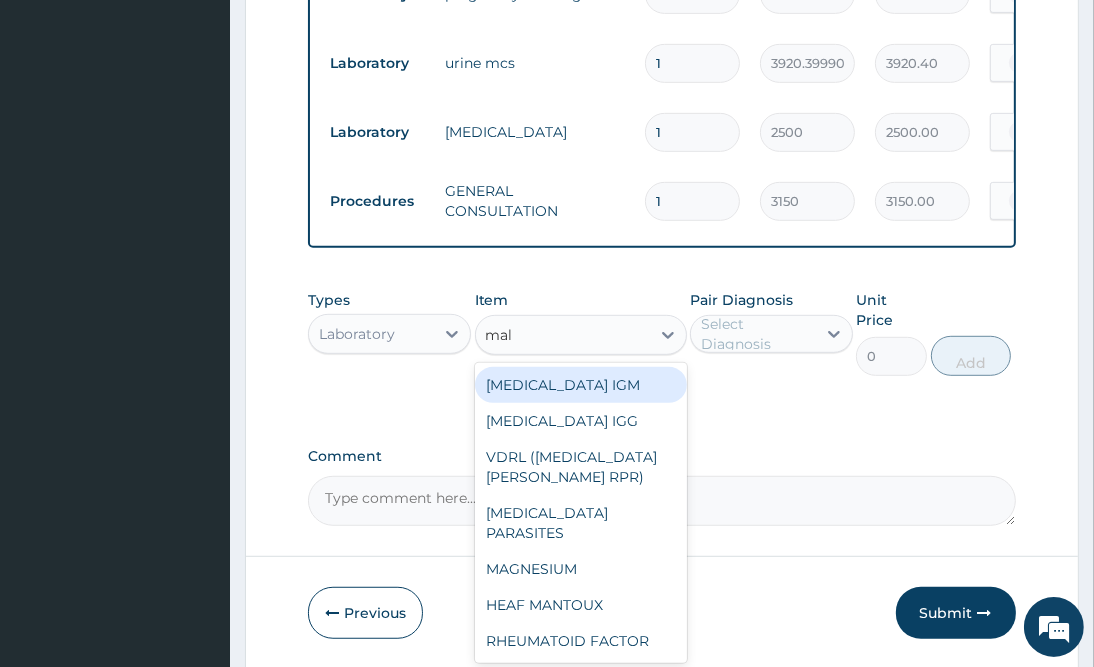 type on "mala" 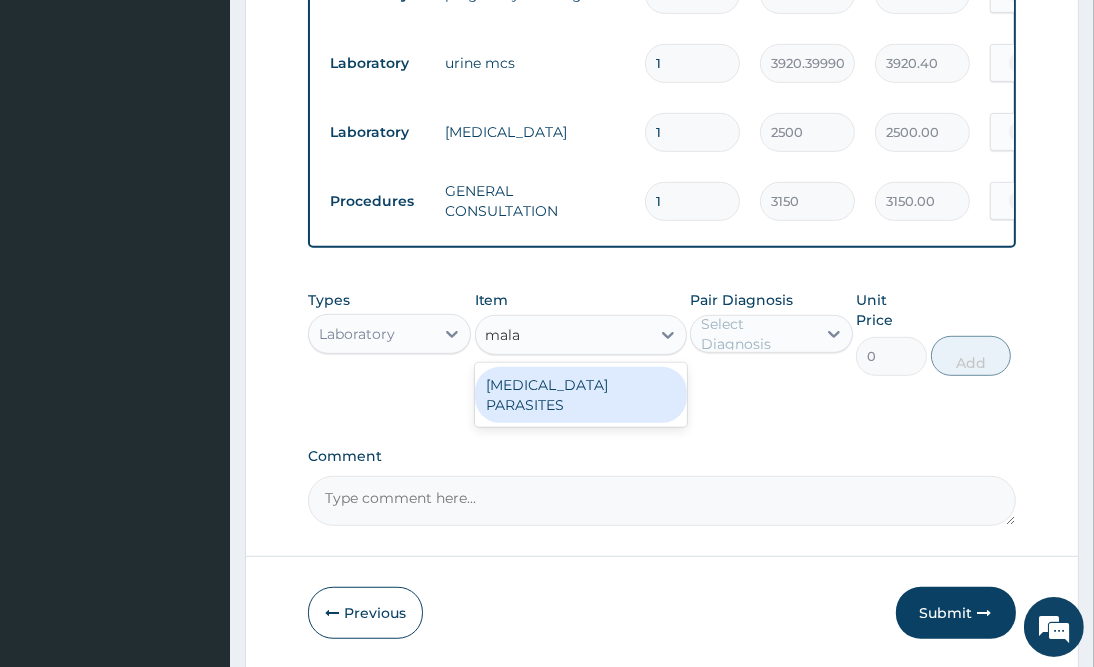 click on "MALARIA PARASITES" at bounding box center [581, 395] 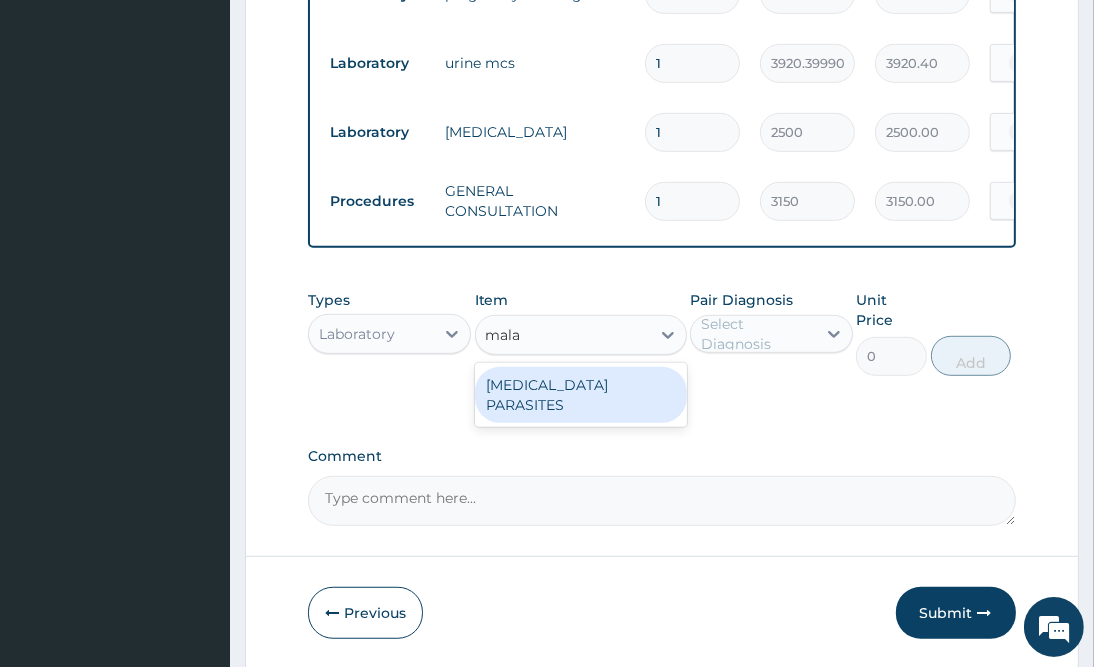 type 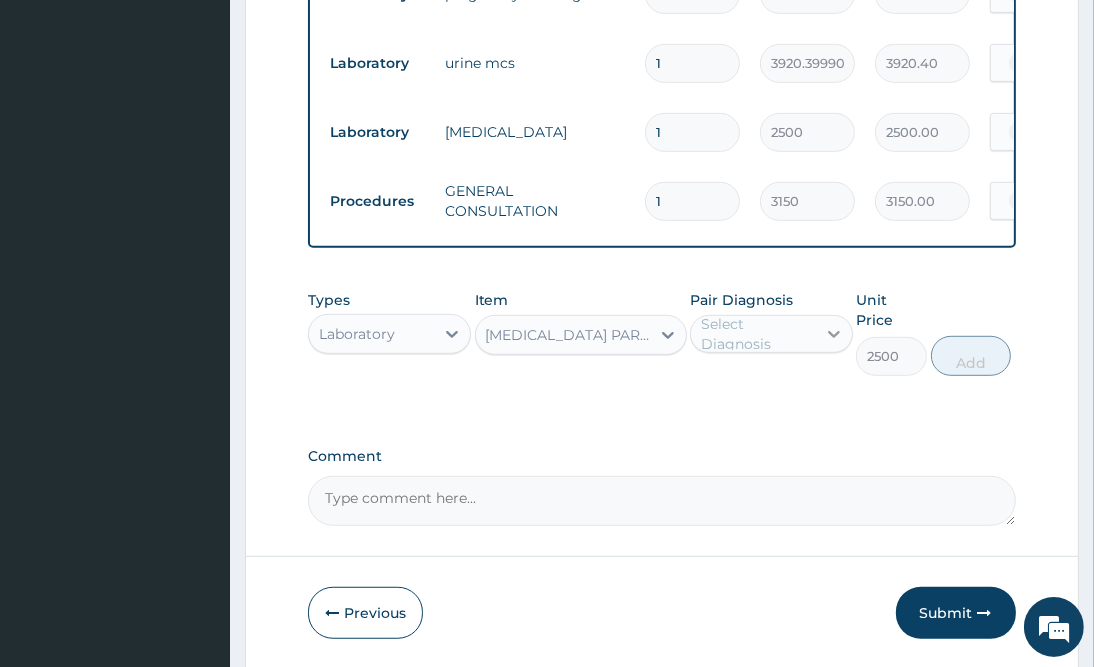 click 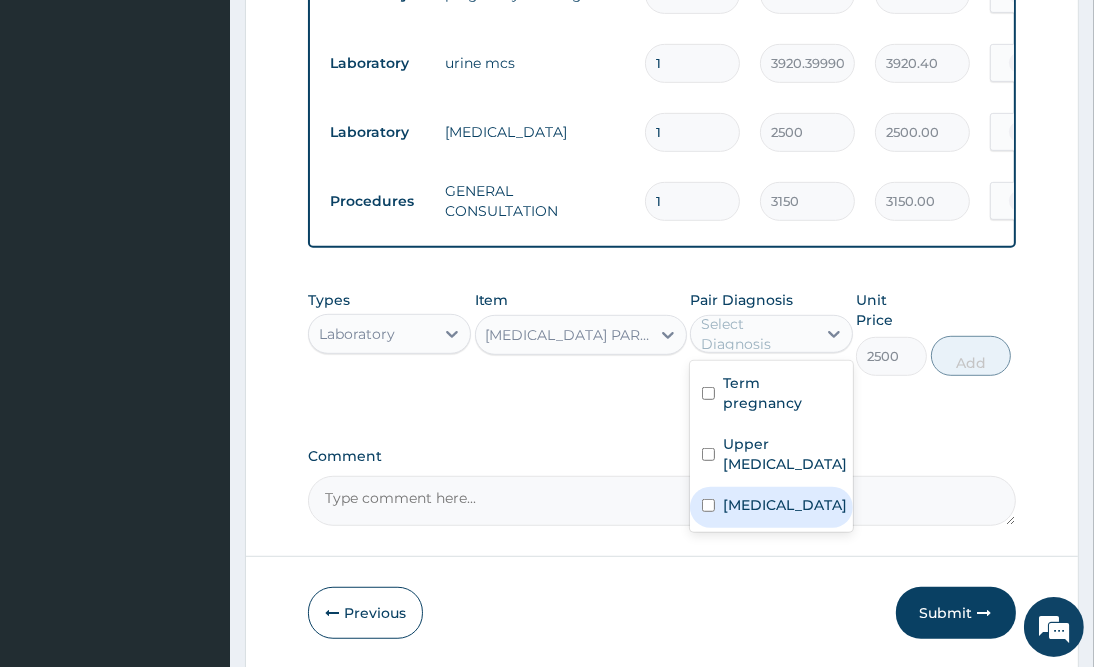 click on "Malaria" at bounding box center (771, 507) 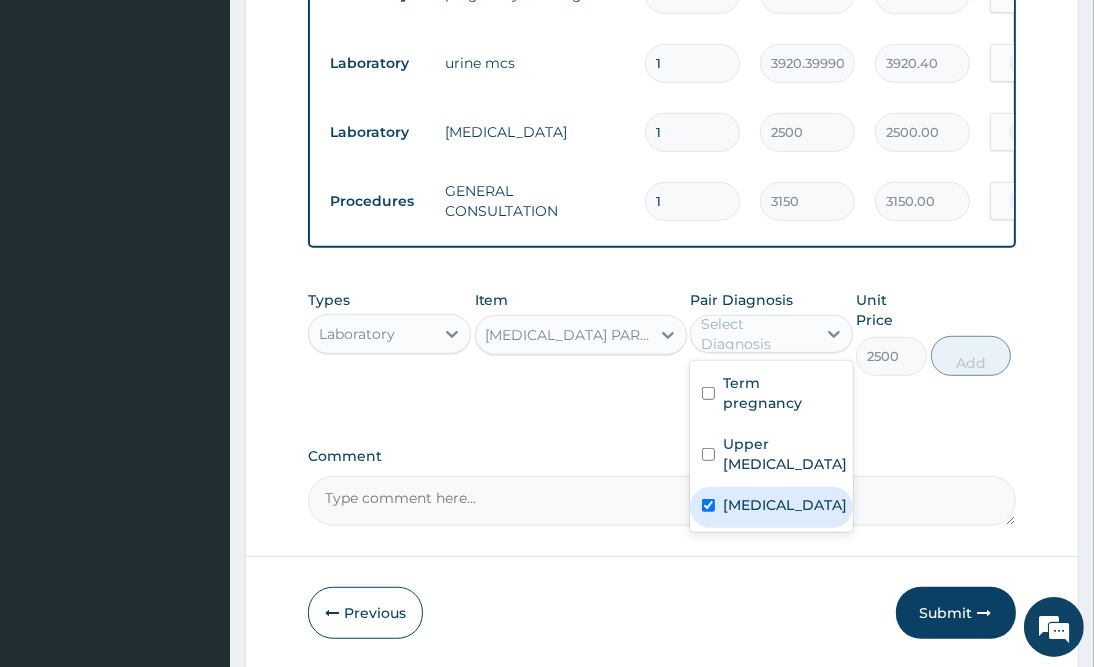 checkbox on "true" 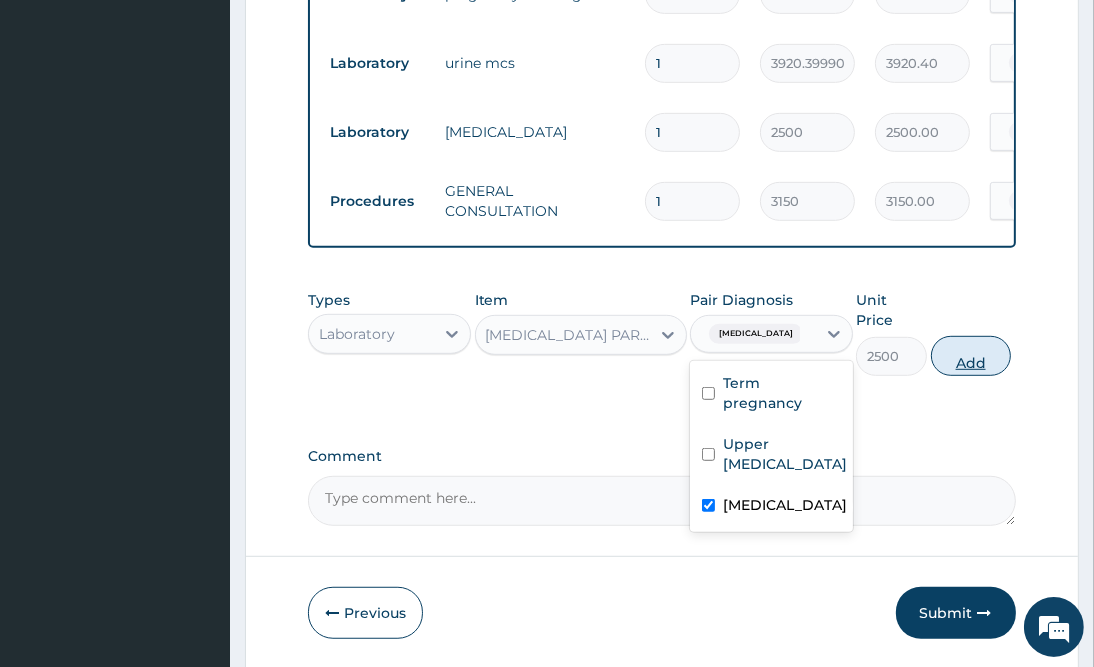 click on "Add" at bounding box center (971, 356) 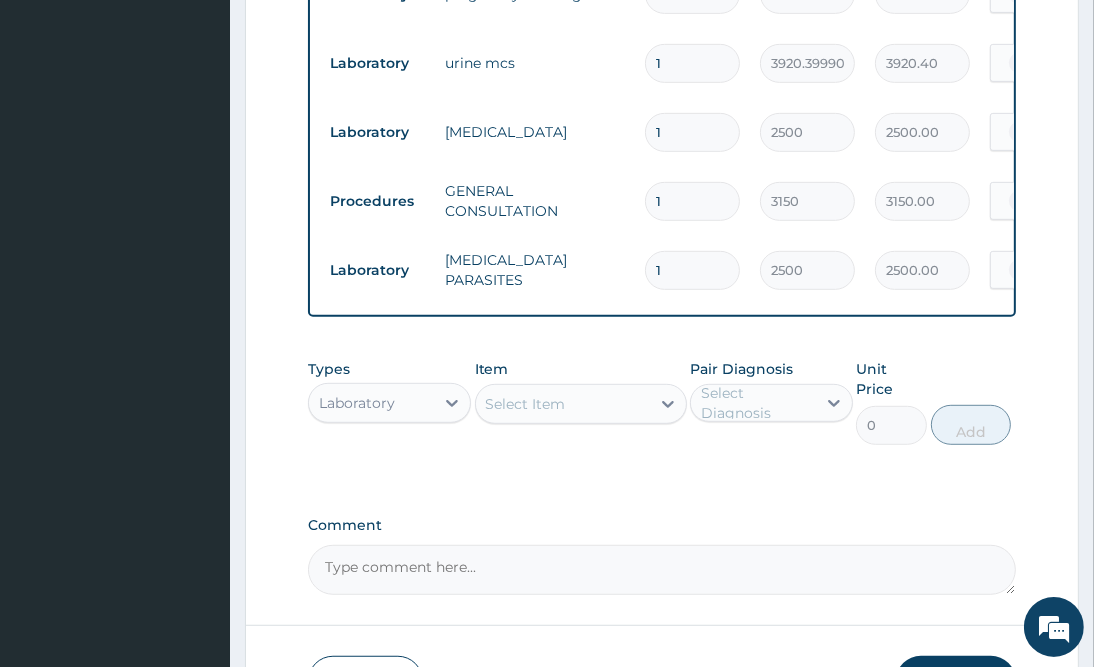 click on "Types Laboratory Item Select Item Pair Diagnosis Select Diagnosis Unit Price 0 Add" at bounding box center (661, 417) 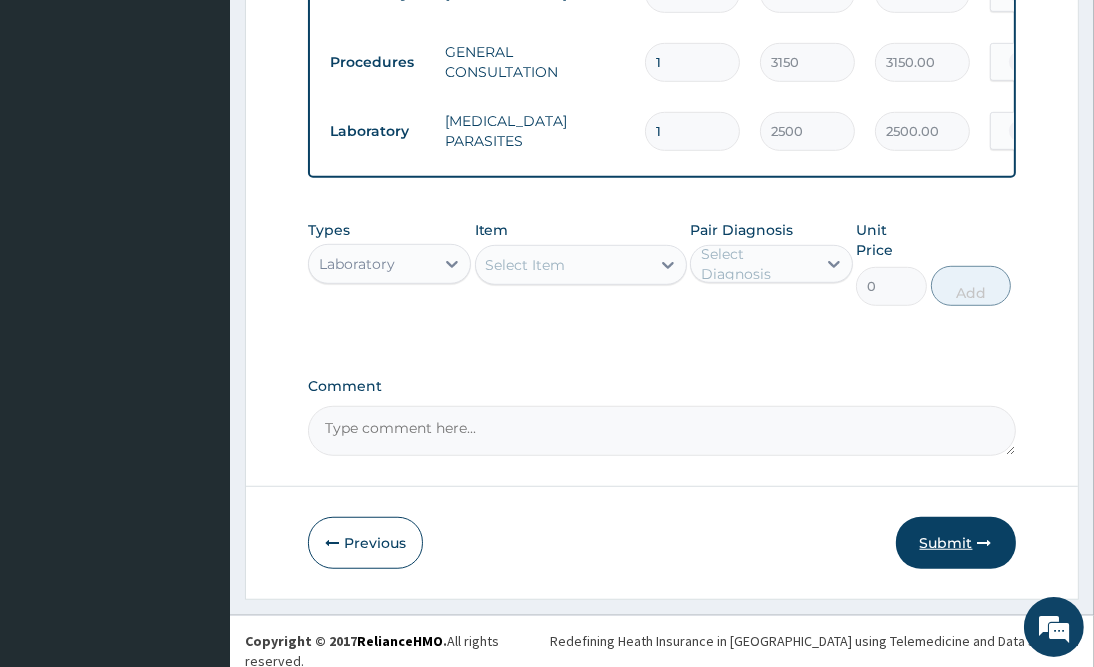 click on "Submit" at bounding box center (956, 543) 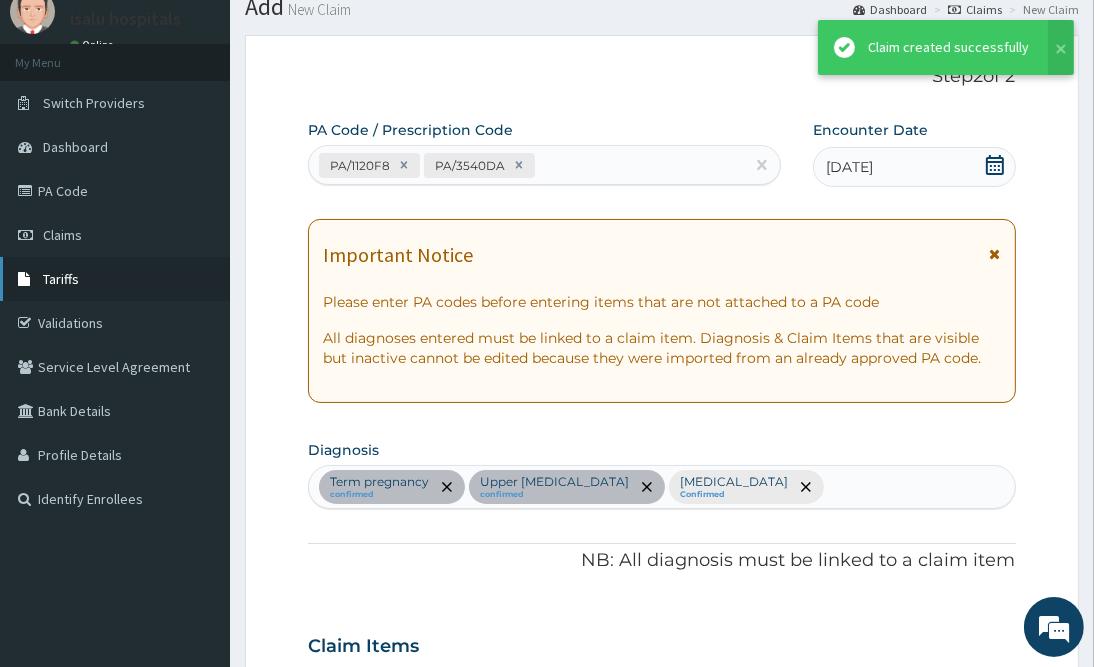 scroll, scrollTop: 977, scrollLeft: 0, axis: vertical 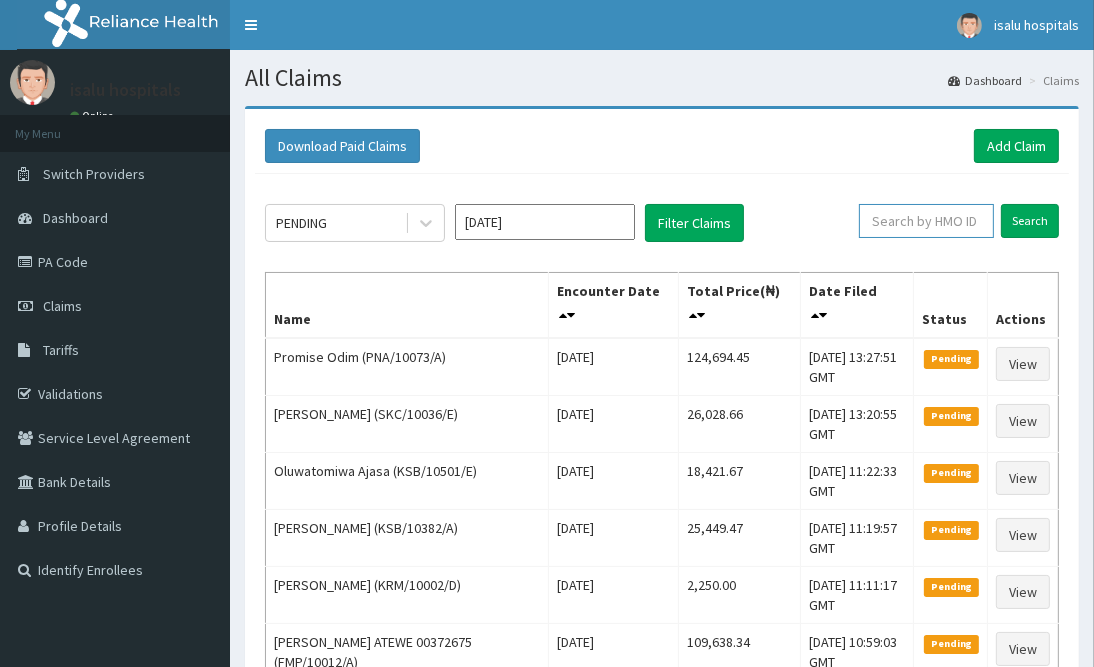 click at bounding box center (926, 221) 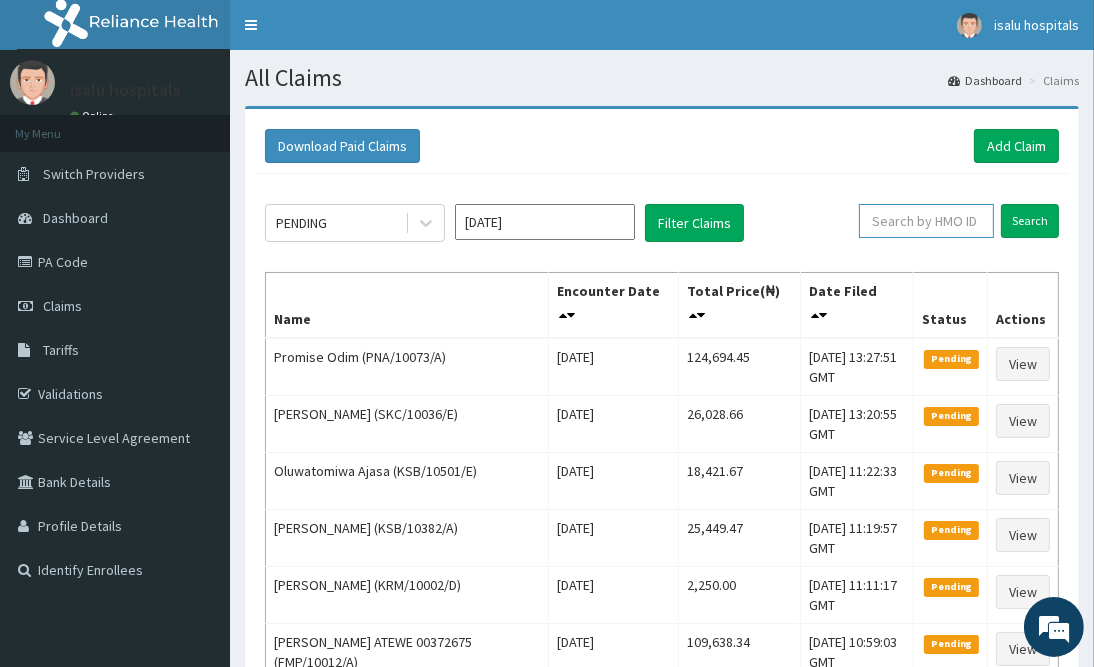 paste on "PPY/10002/D" 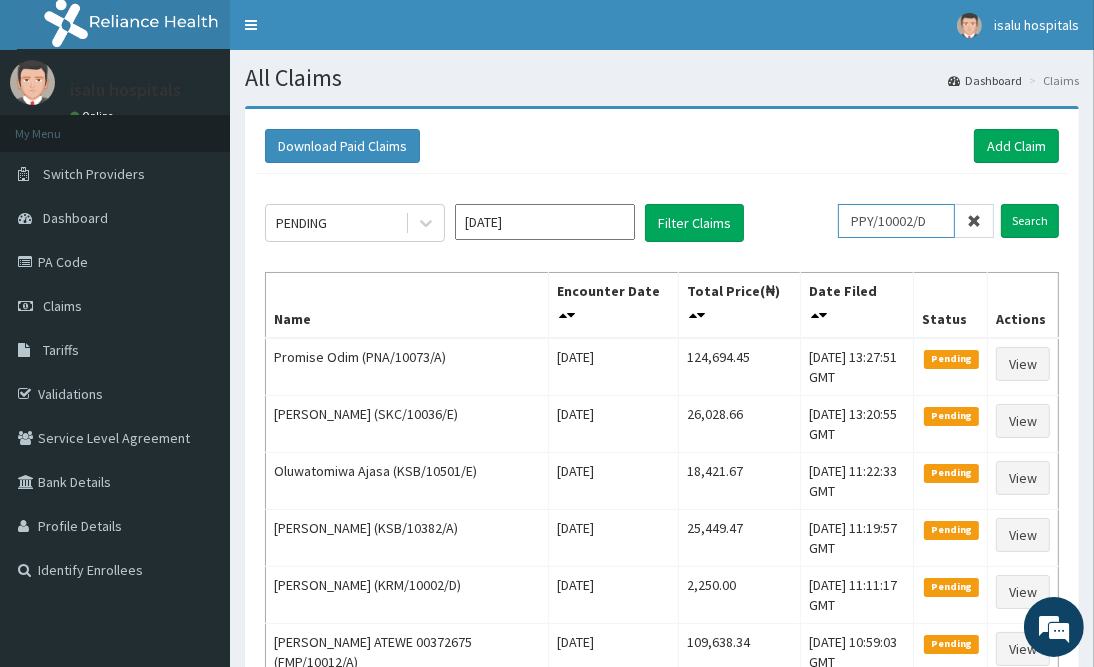 type on "PPY/10002/D" 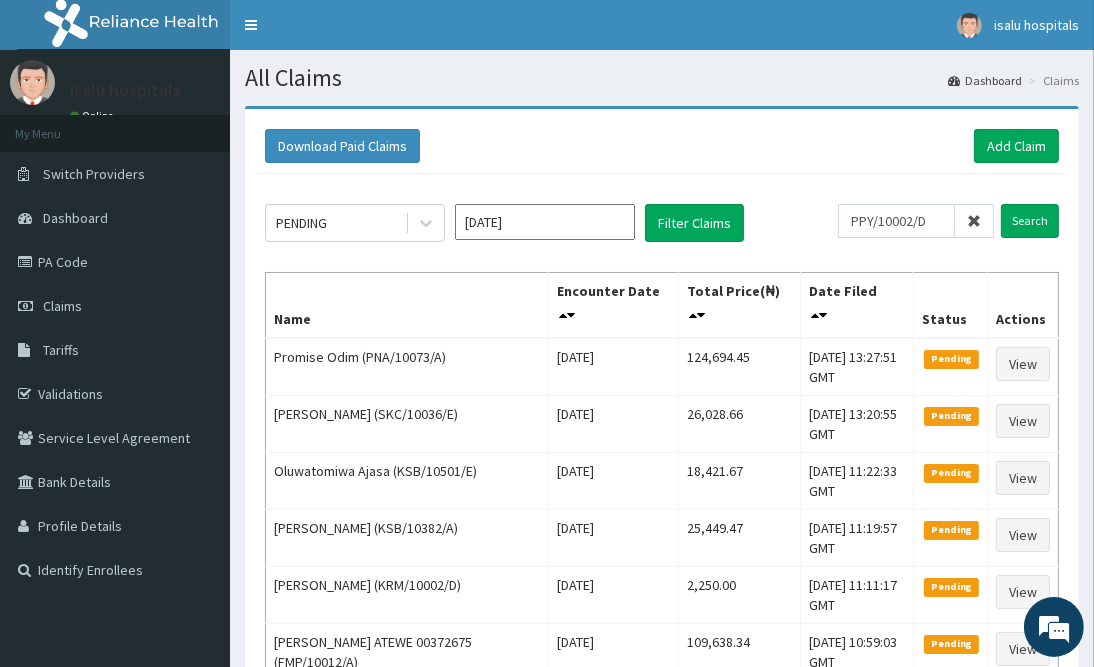 click on "PENDING Jul 2025 Filter Claims PPY/10002/D Search Name Encounter Date Total Price(₦) Date Filed Status Actions Promise Odim (PNA/10073/A) Mon Jul 07 2025 124,694.45 Fri, 11 Jul 2025 13:27:51 GMT Pending View CHRISTIANAH OMOLOLA OGUNNUBI (SKC/10036/E) Tue Jul 08 2025 26,028.66 Fri, 11 Jul 2025 13:20:55 GMT Pending View Oluwatomiwa Ajasa (KSB/10501/E) Mon Jul 07 2025 18,421.67 Fri, 11 Jul 2025 11:22:33 GMT Pending View Opeyemi Ojo (KSB/10382/A) Tue Jul 08 2025 25,449.47 Fri, 11 Jul 2025 11:19:57 GMT Pending View Ifeanyi Agunabor (KRM/10002/D) Tue Jul 08 2025 2,250.00 Fri, 11 Jul 2025 11:11:17 GMT Pending View MELVINA ATEWE 00372675 (FMP/10012/A) Tue Jul 08 2025 109,638.34 Fri, 11 Jul 2025 10:59:03 GMT Pending View Kingsley Nwaokoro 372654 (FMP/10008/A) Tue Jul 08 2025 39,006.00 Fri, 11 Jul 2025 10:39:20 GMT Pending View Olamilekan Egbeyemi (FMP/10040/D) Mon Jul 07 2025 30,825.70 Fri, 11 Jul 2025 10:37:35 GMT Pending View Racheal Egbeyemi (FMP/10040/B) Mon Jul 07 2025 21,731.54 Fri, 11 Jul 2025 10:26:29 GMT 1" 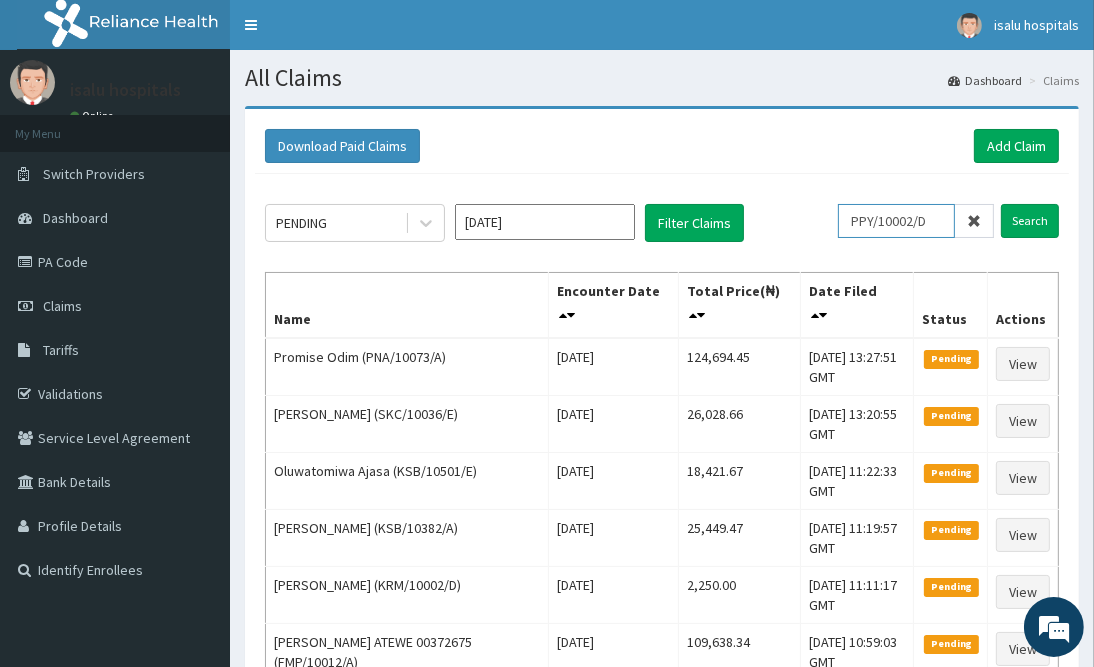click on "PPY/10002/D" at bounding box center [896, 221] 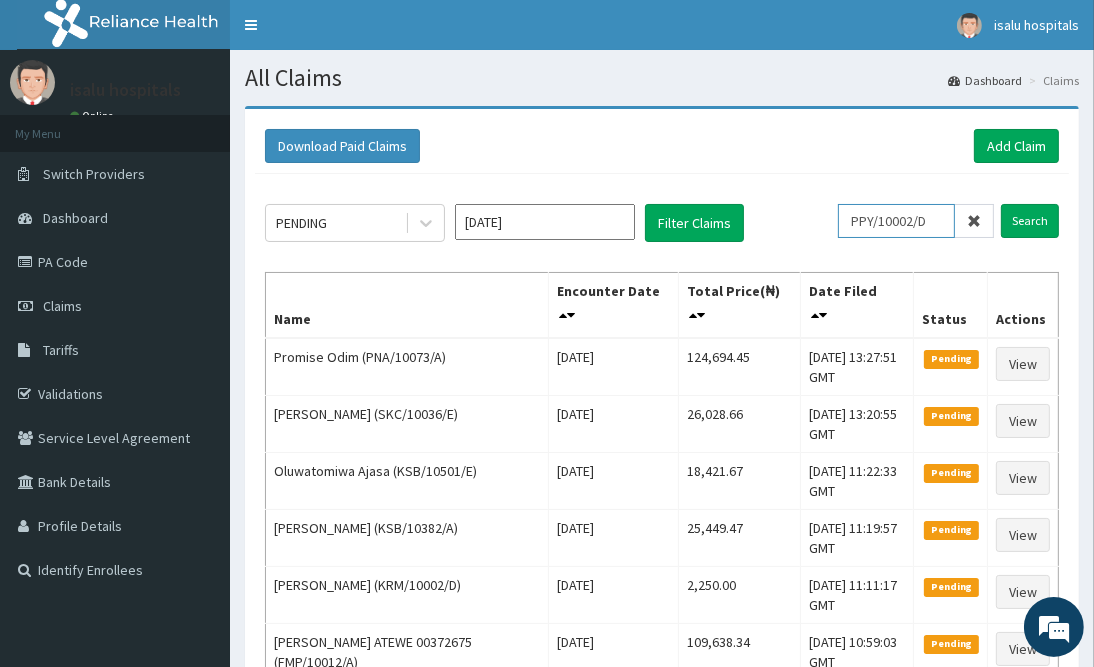 scroll, scrollTop: 0, scrollLeft: 0, axis: both 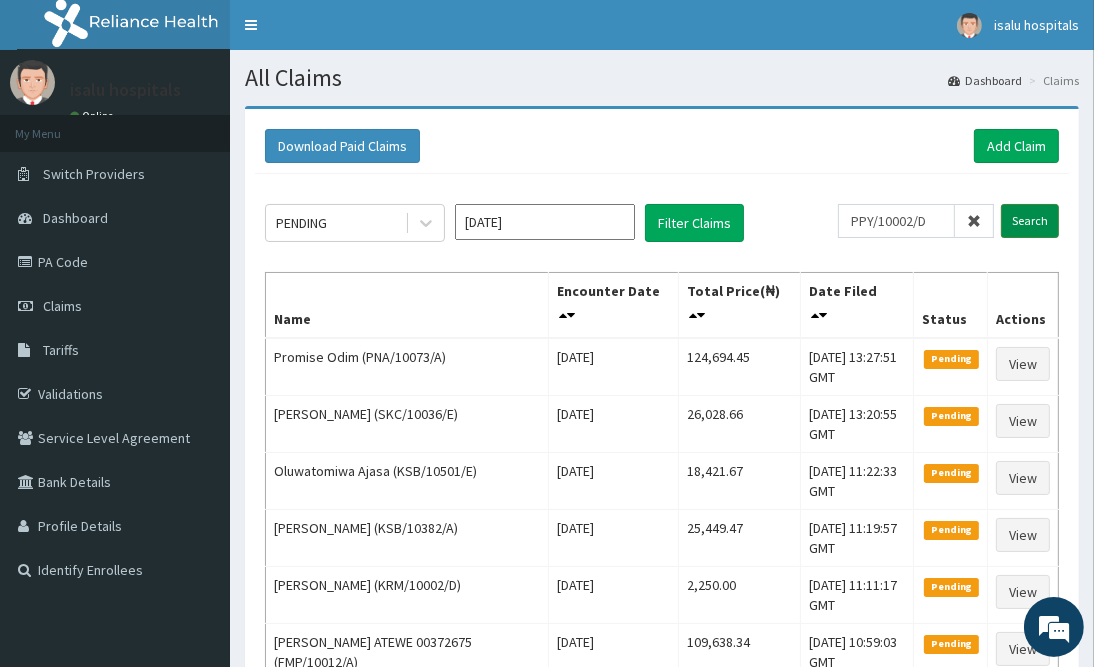 click on "Search" at bounding box center [1030, 221] 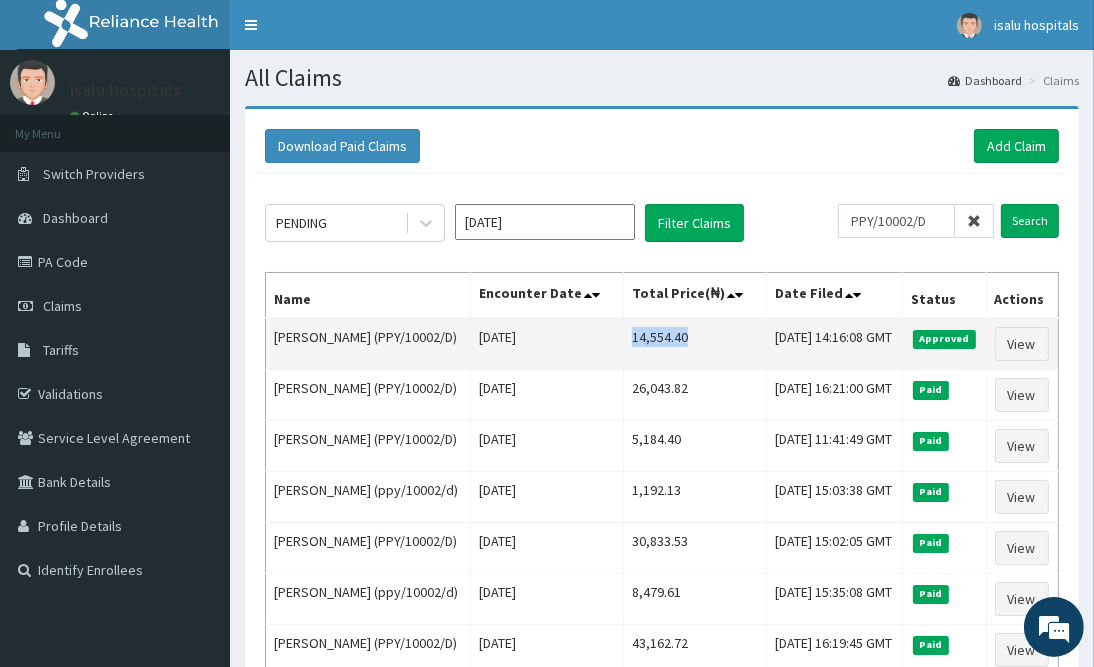 drag, startPoint x: 607, startPoint y: 361, endPoint x: 679, endPoint y: 359, distance: 72.02777 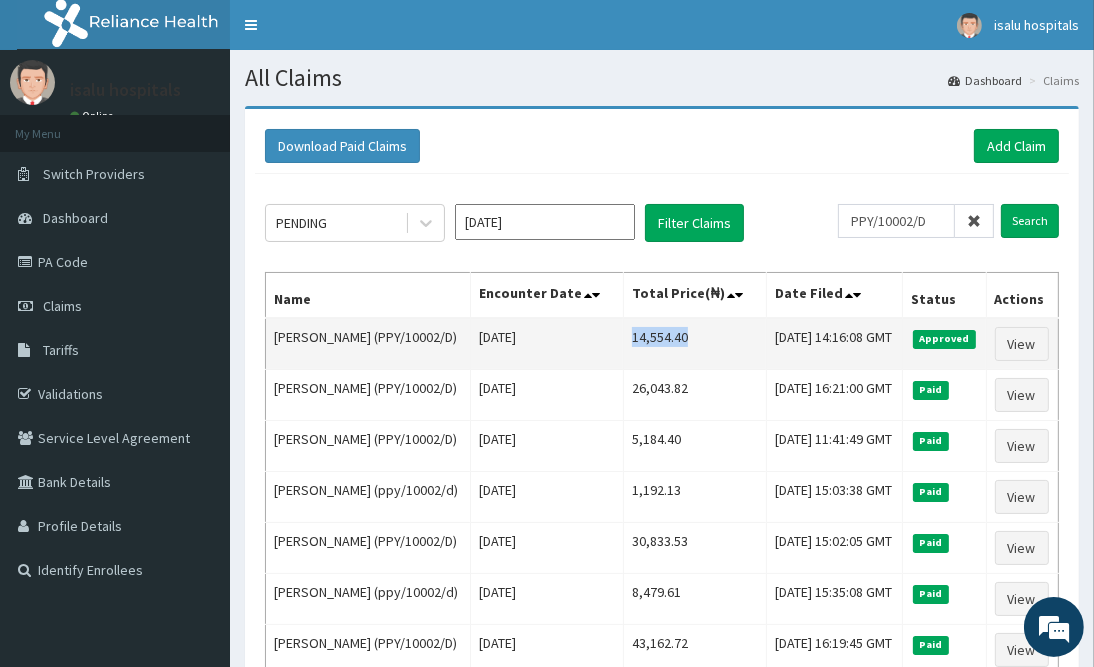 copy on "14,554.40" 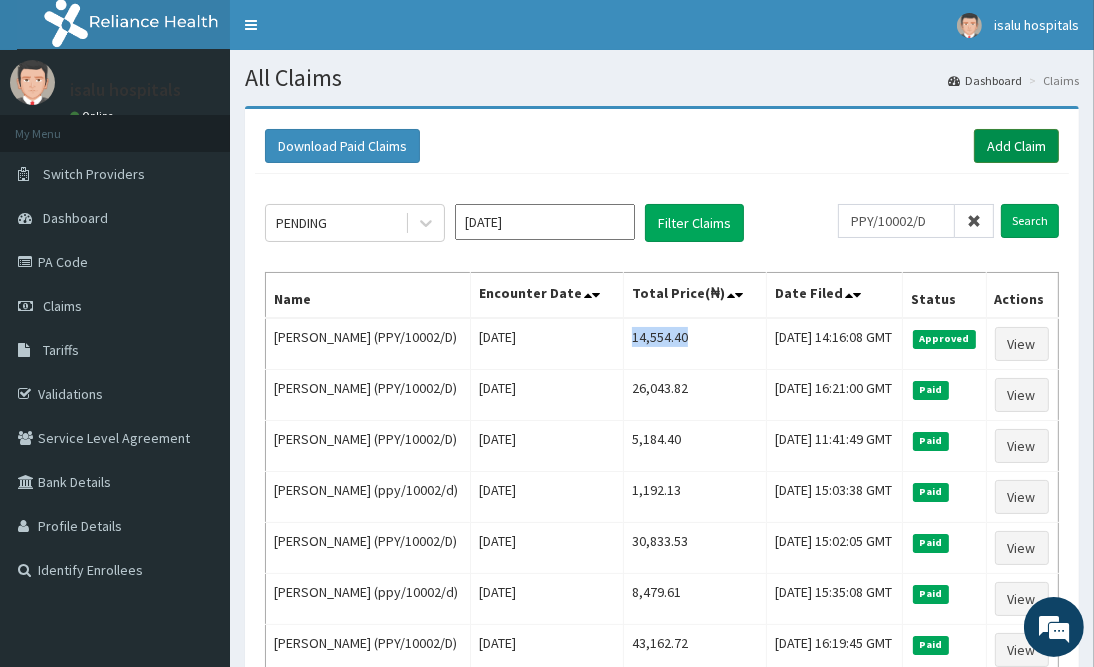 click on "Add Claim" at bounding box center (1016, 146) 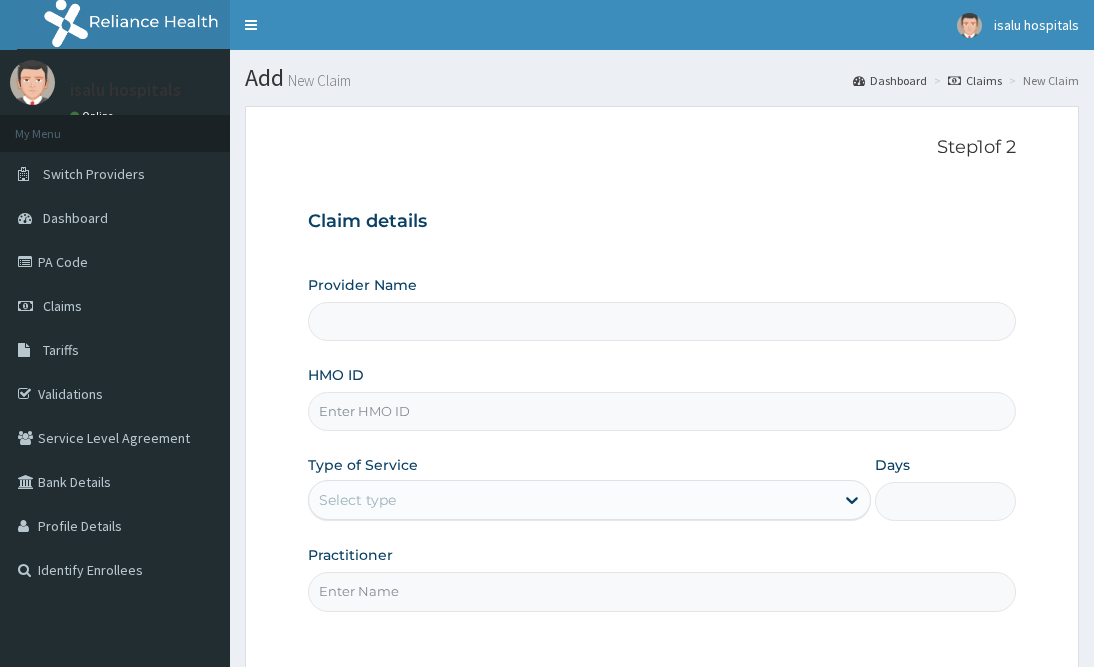 scroll, scrollTop: 0, scrollLeft: 0, axis: both 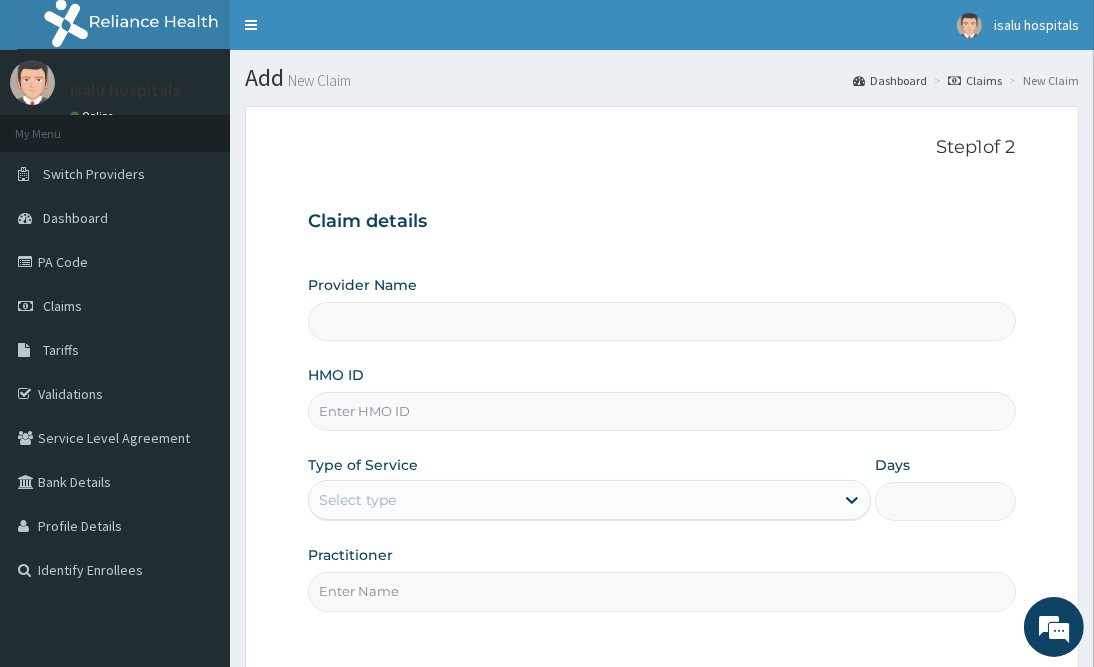 type on "Isalu Hospital Limited" 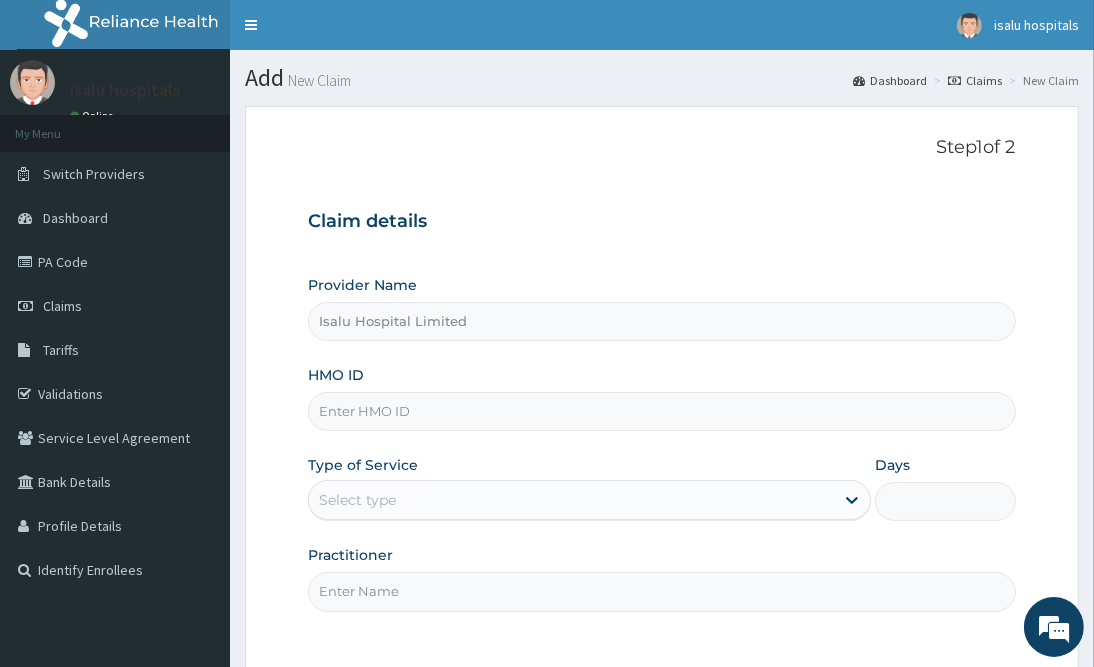click on "HMO ID" at bounding box center (661, 411) 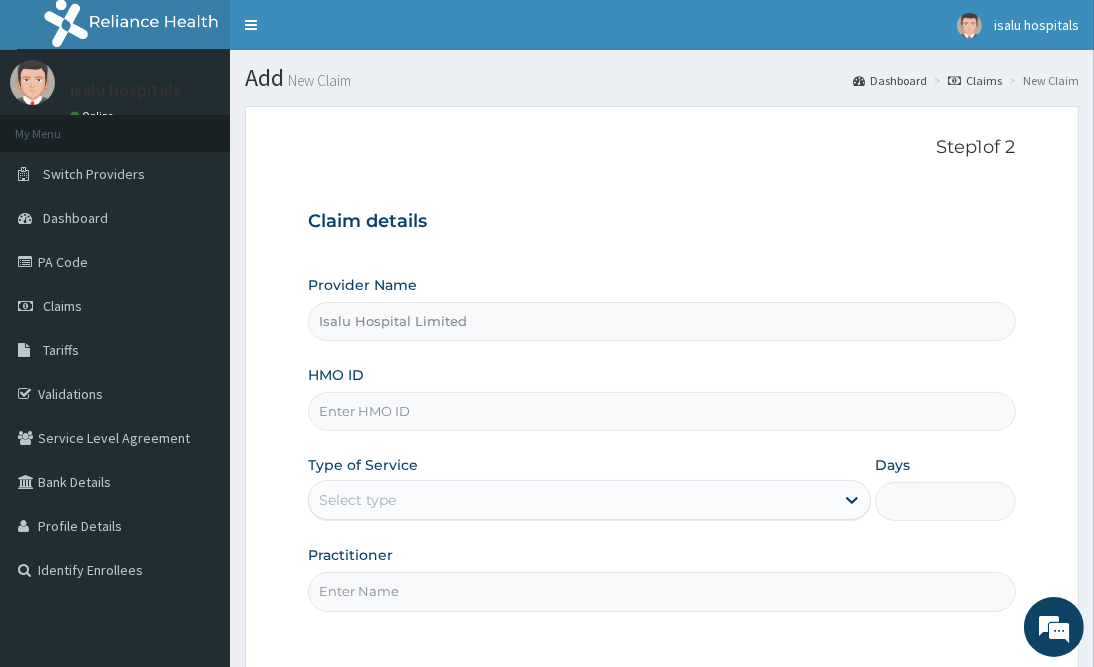paste on "PPY/10497/A" 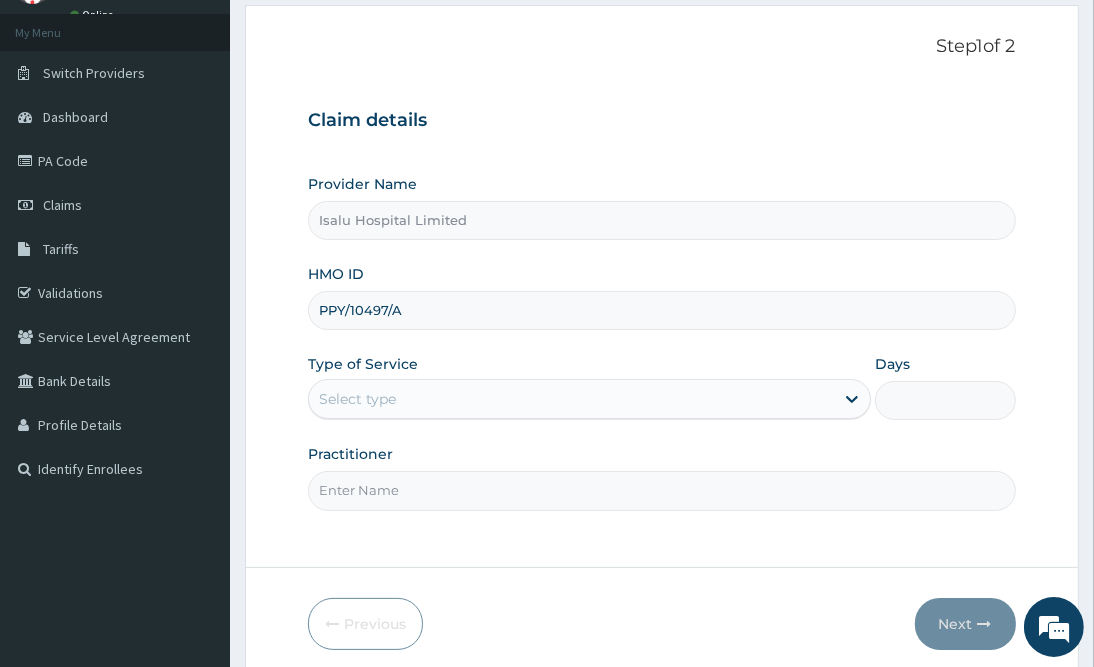 scroll, scrollTop: 180, scrollLeft: 0, axis: vertical 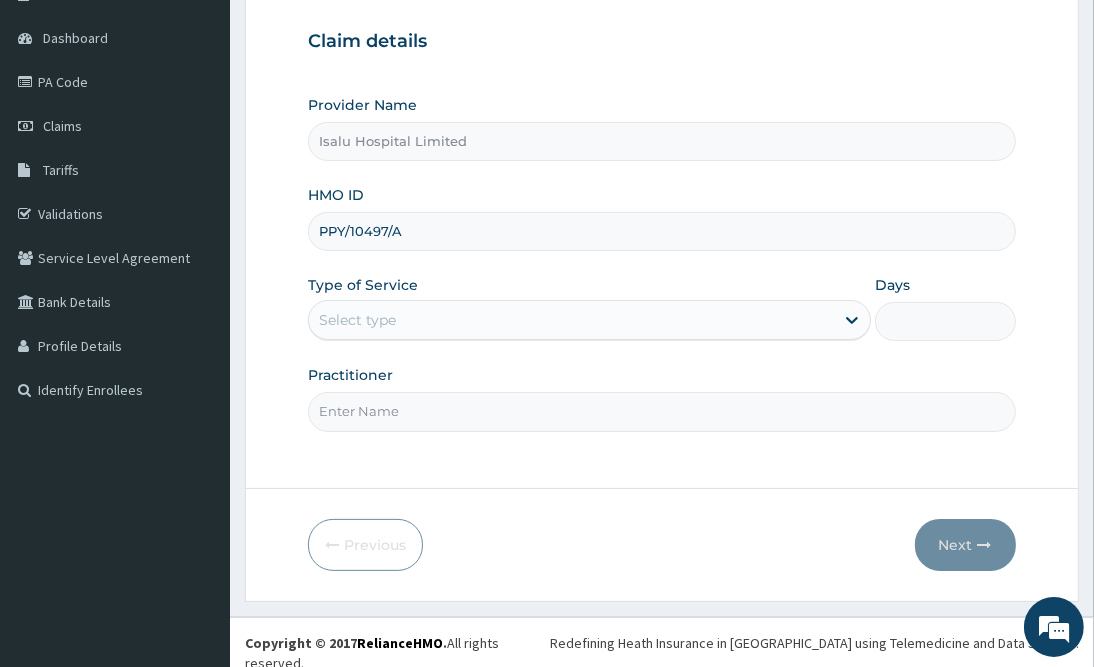 type on "PPY/10497/A" 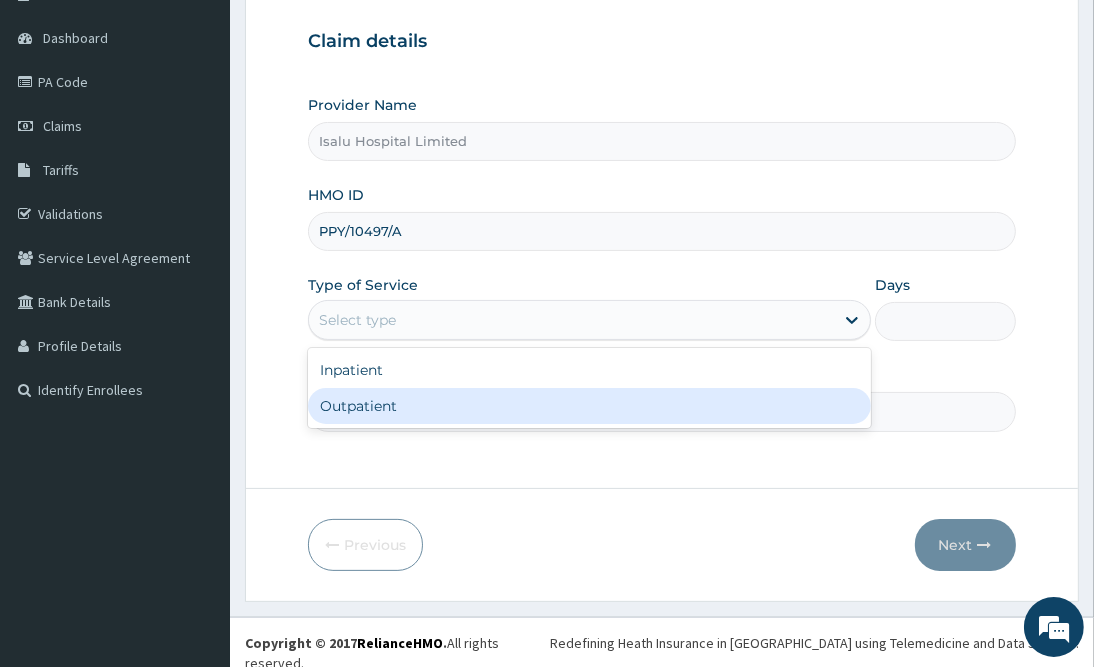 click on "Outpatient" at bounding box center [589, 406] 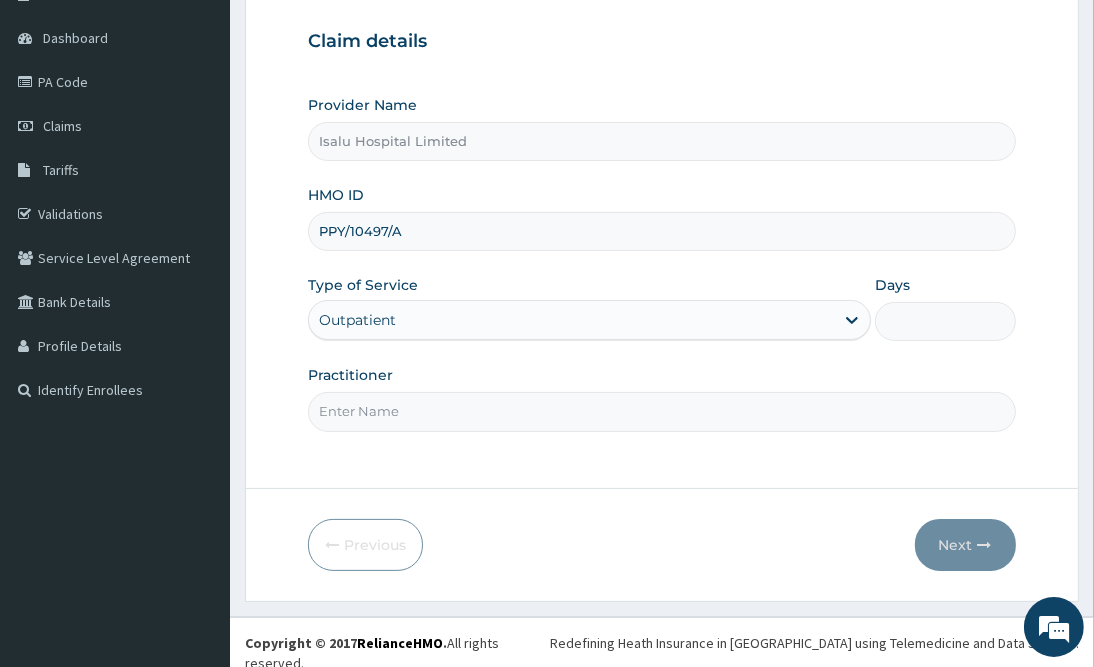 type on "1" 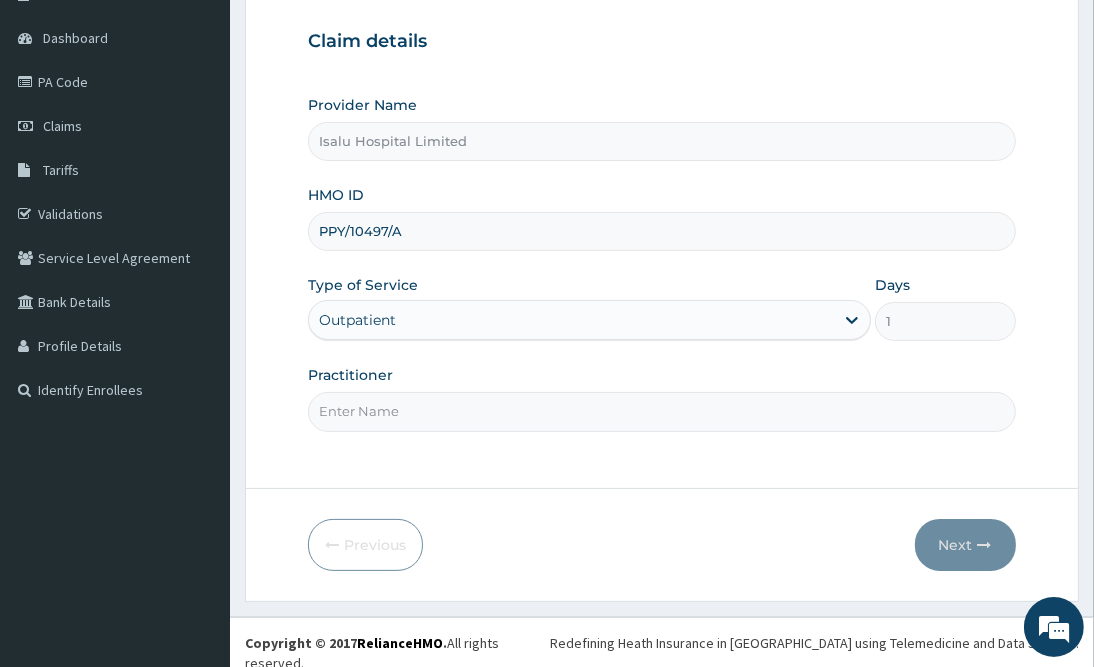 scroll, scrollTop: 0, scrollLeft: 0, axis: both 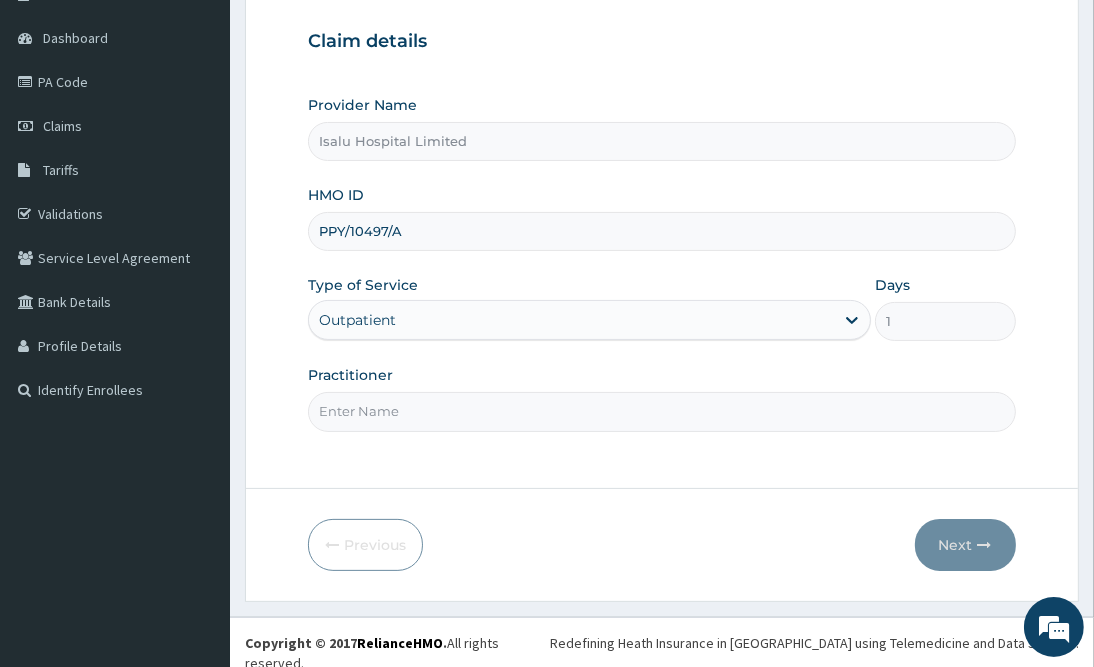 click on "Practitioner" at bounding box center (661, 411) 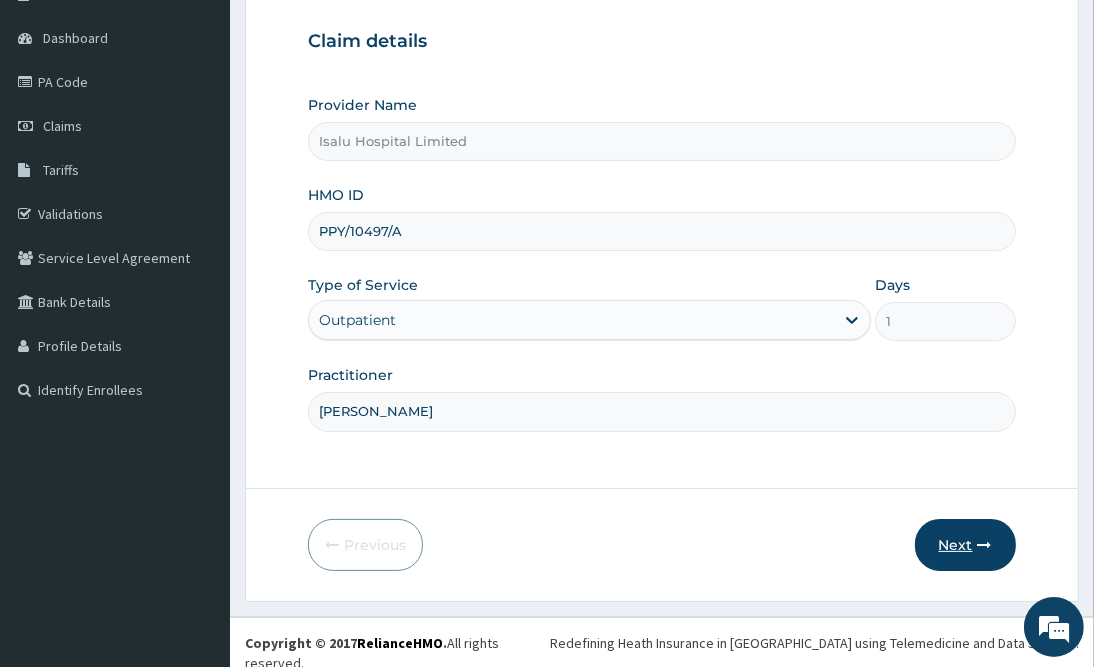 type on "Alo Demilade" 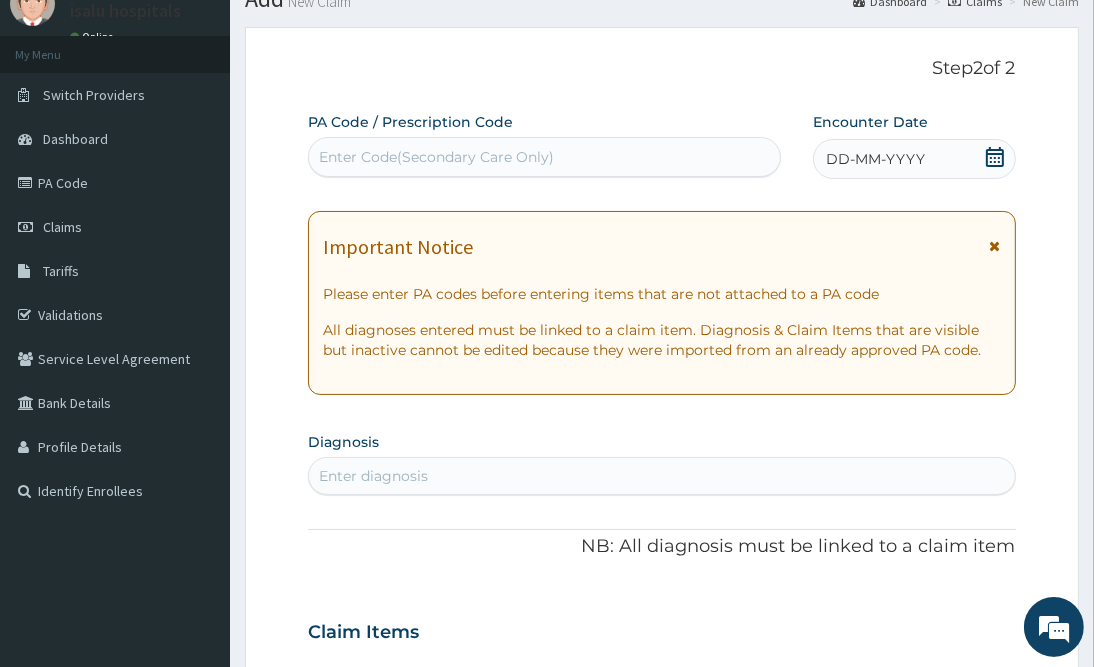 scroll, scrollTop: 30, scrollLeft: 0, axis: vertical 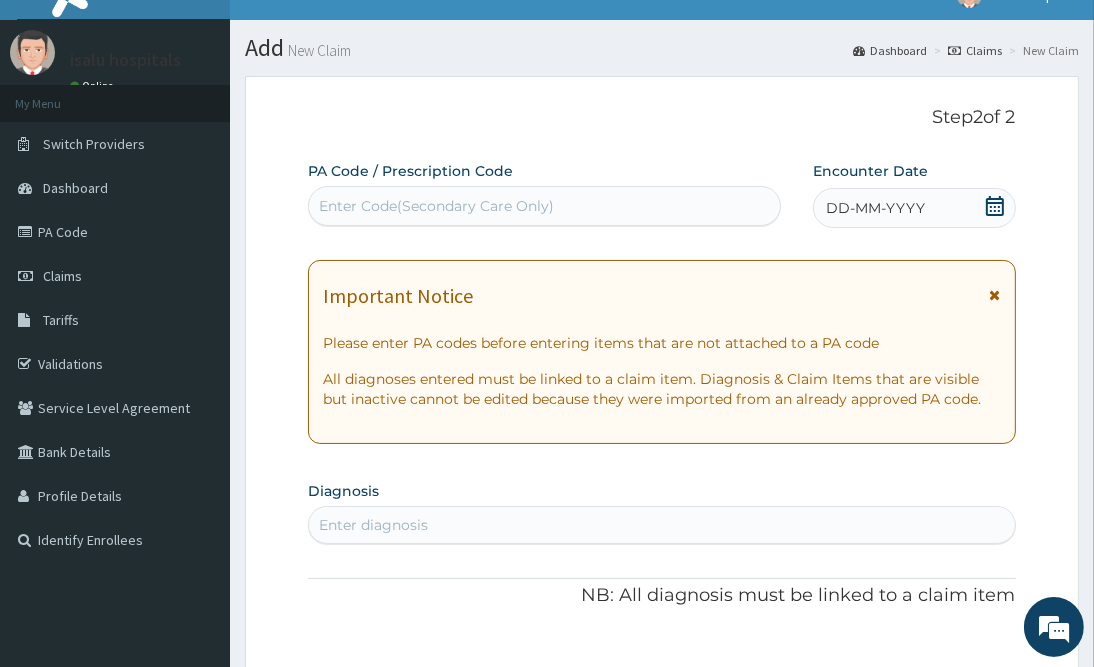 click on "Enter Code(Secondary Care Only)" at bounding box center [436, 206] 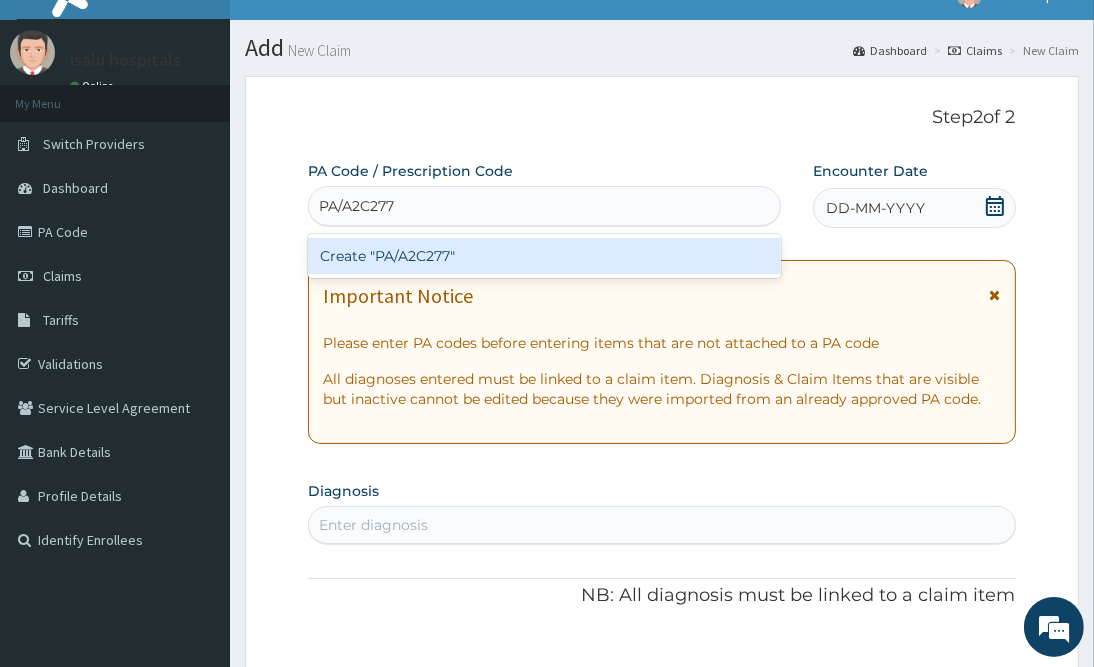 click on "Create "PA/A2C277"" at bounding box center (544, 256) 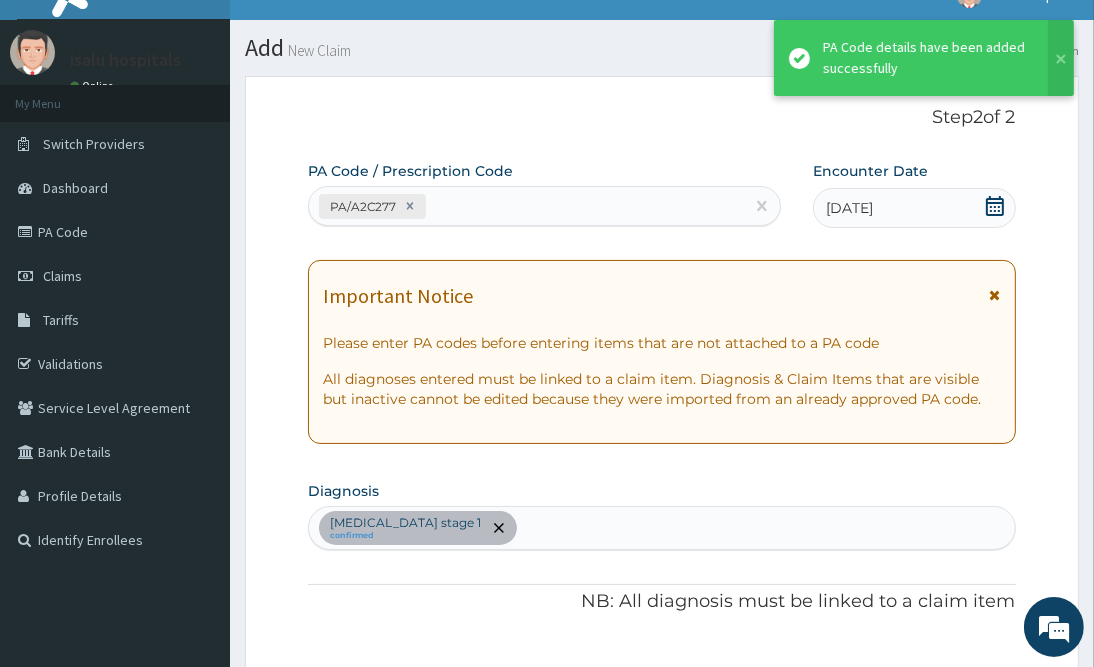 scroll, scrollTop: 501, scrollLeft: 0, axis: vertical 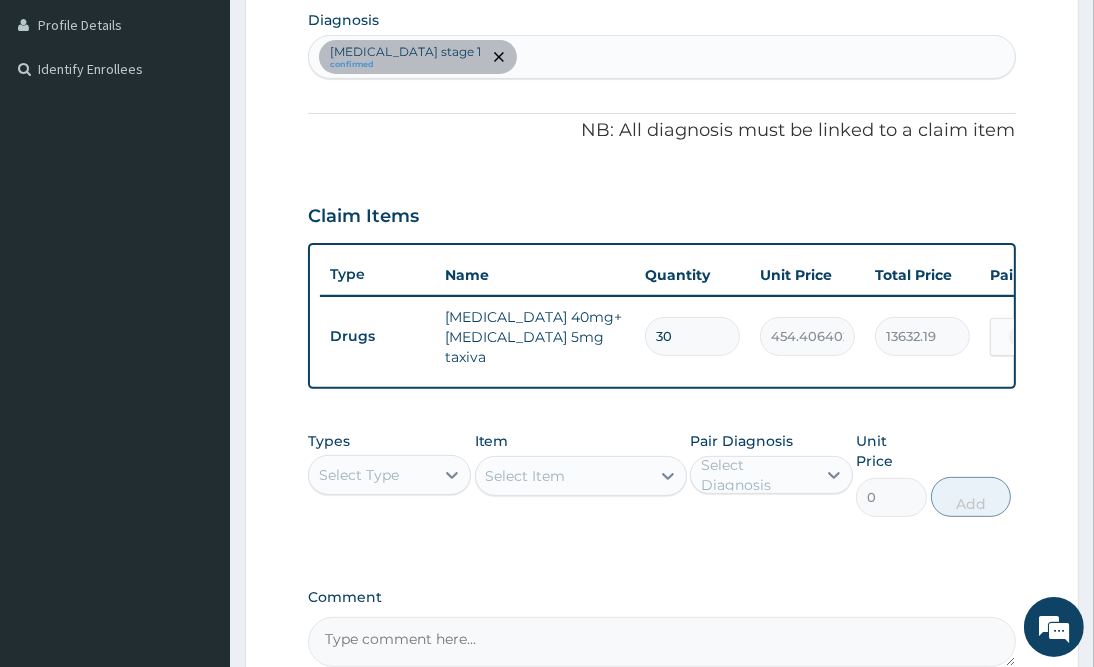 drag, startPoint x: 691, startPoint y: 327, endPoint x: 630, endPoint y: 350, distance: 65.192024 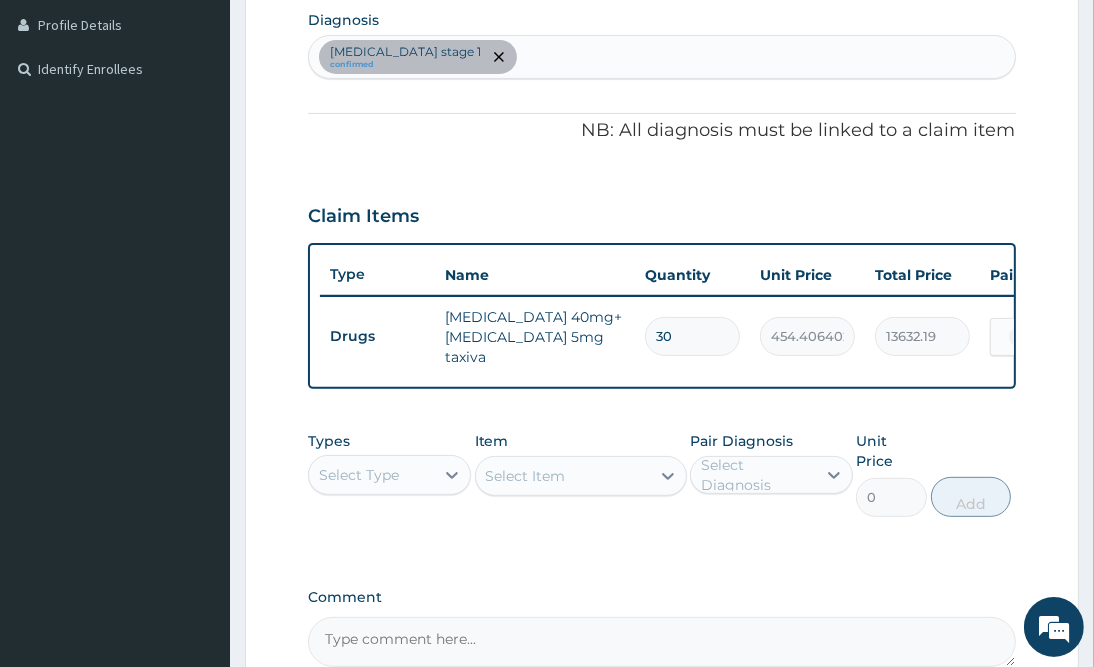 type on "1" 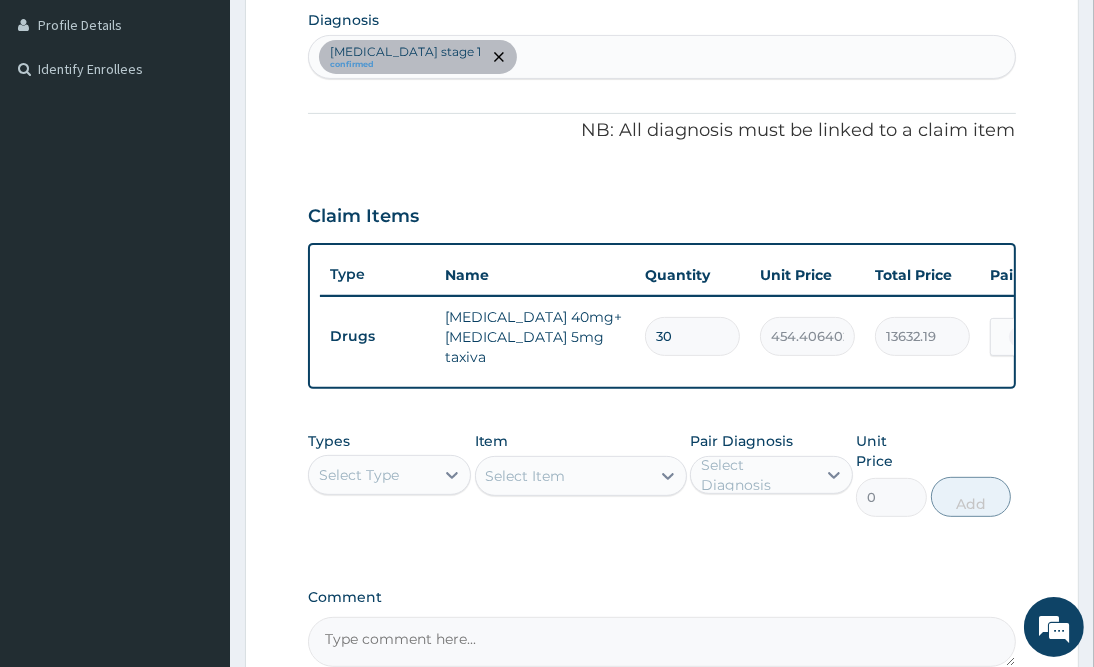 type on "454.41" 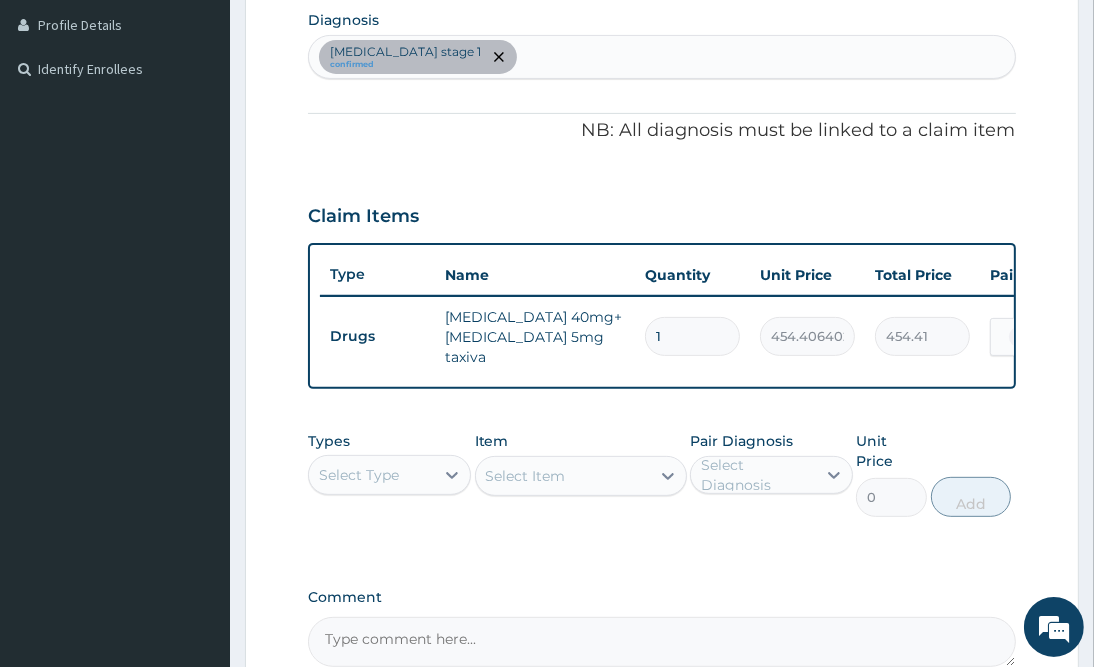 type on "14" 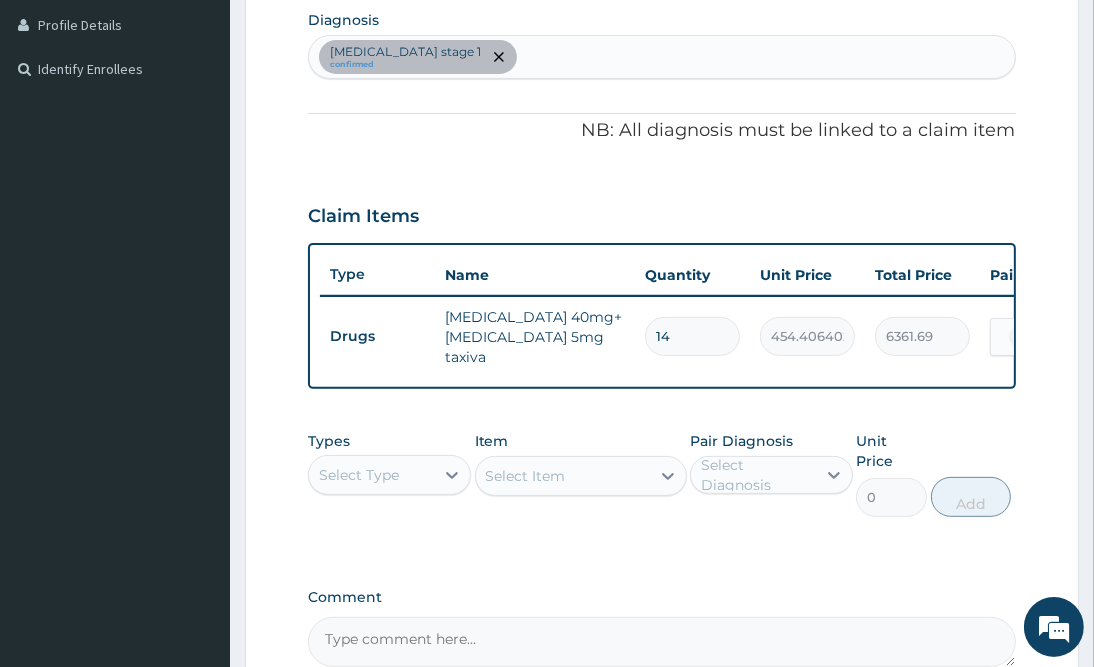 type on "14" 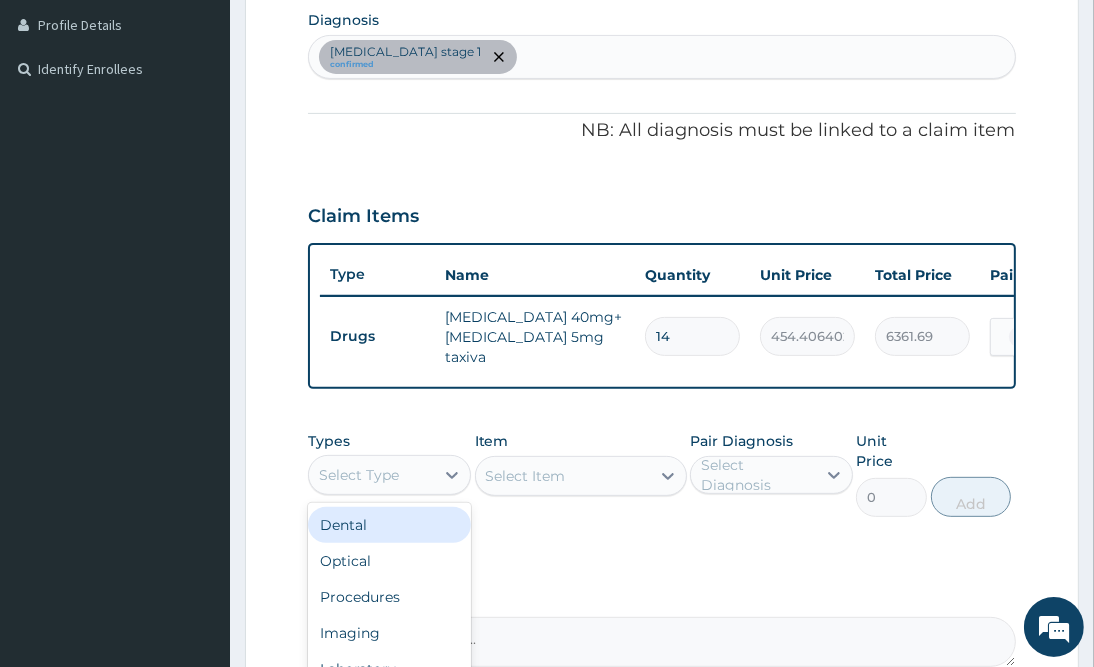 click on "Select Type" at bounding box center [371, 475] 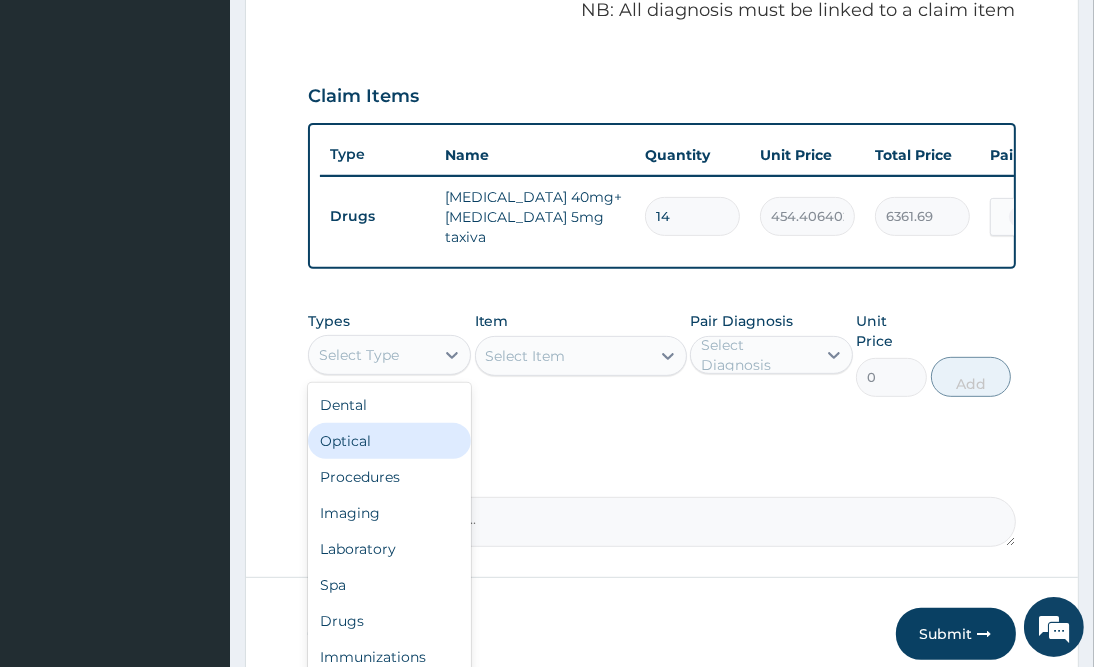 scroll, scrollTop: 708, scrollLeft: 0, axis: vertical 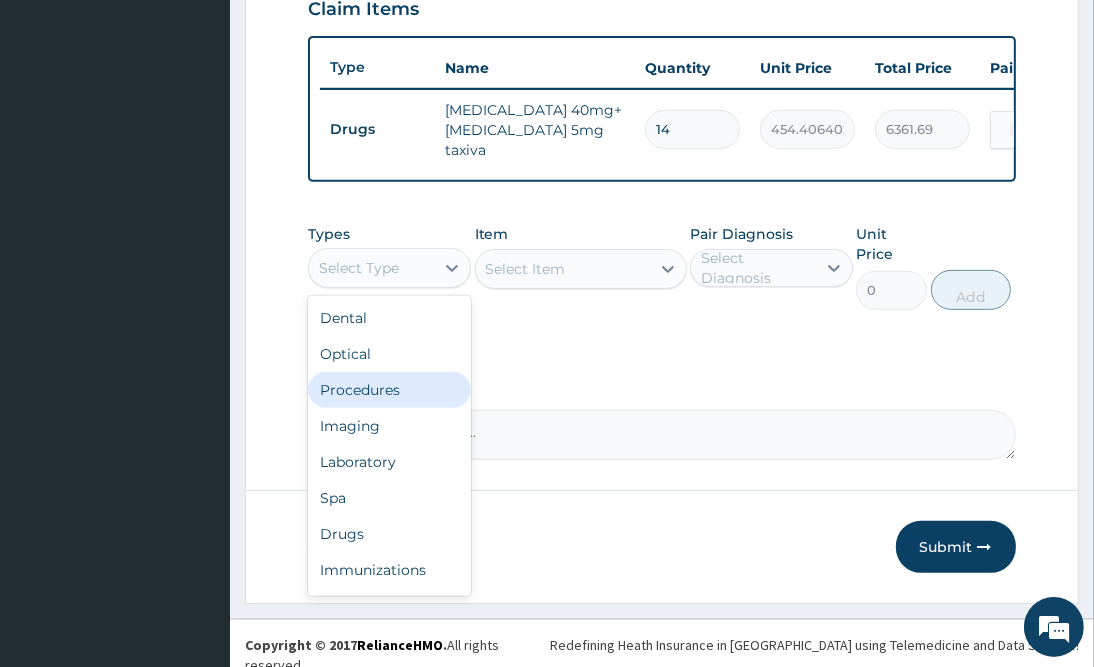 click on "Procedures" at bounding box center [389, 390] 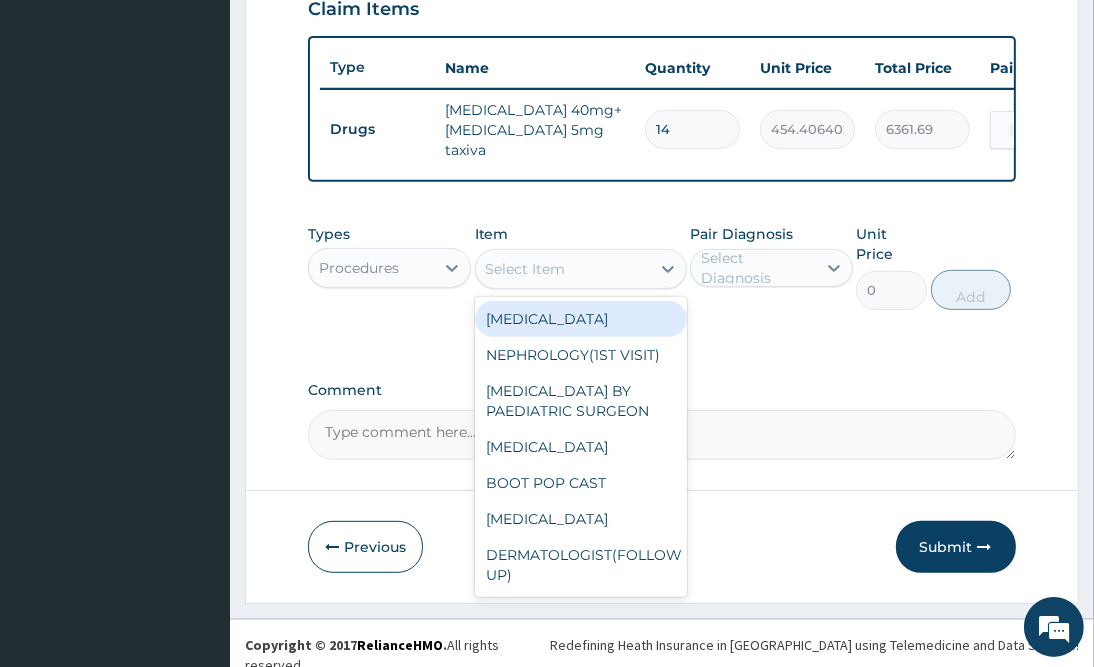 drag, startPoint x: 625, startPoint y: 274, endPoint x: 630, endPoint y: 289, distance: 15.811388 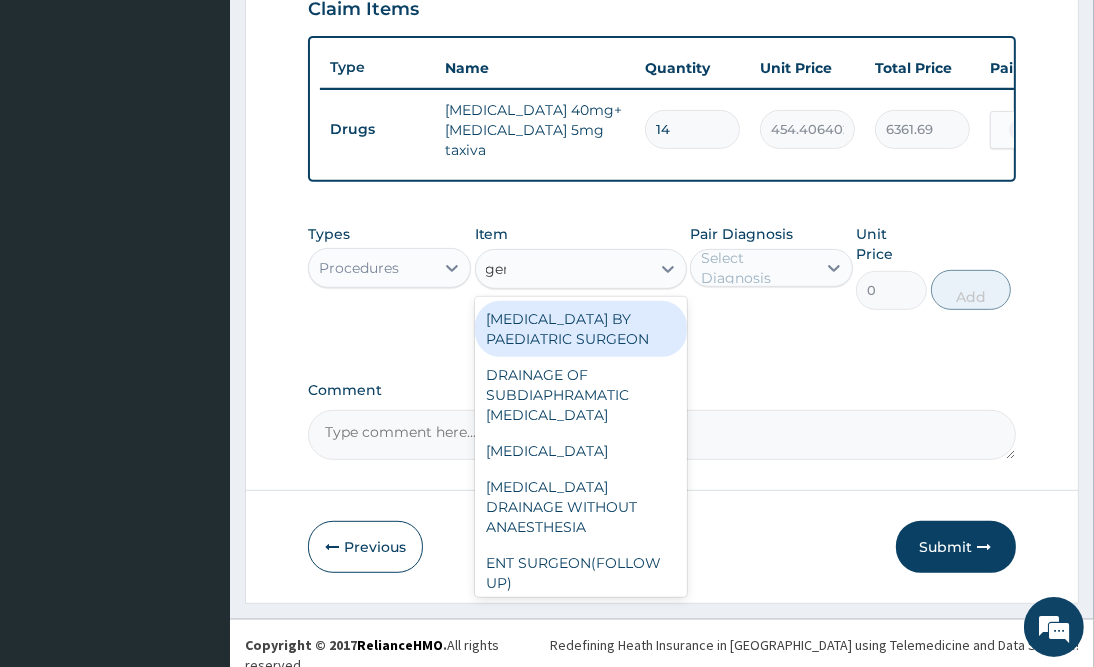 type on "gene" 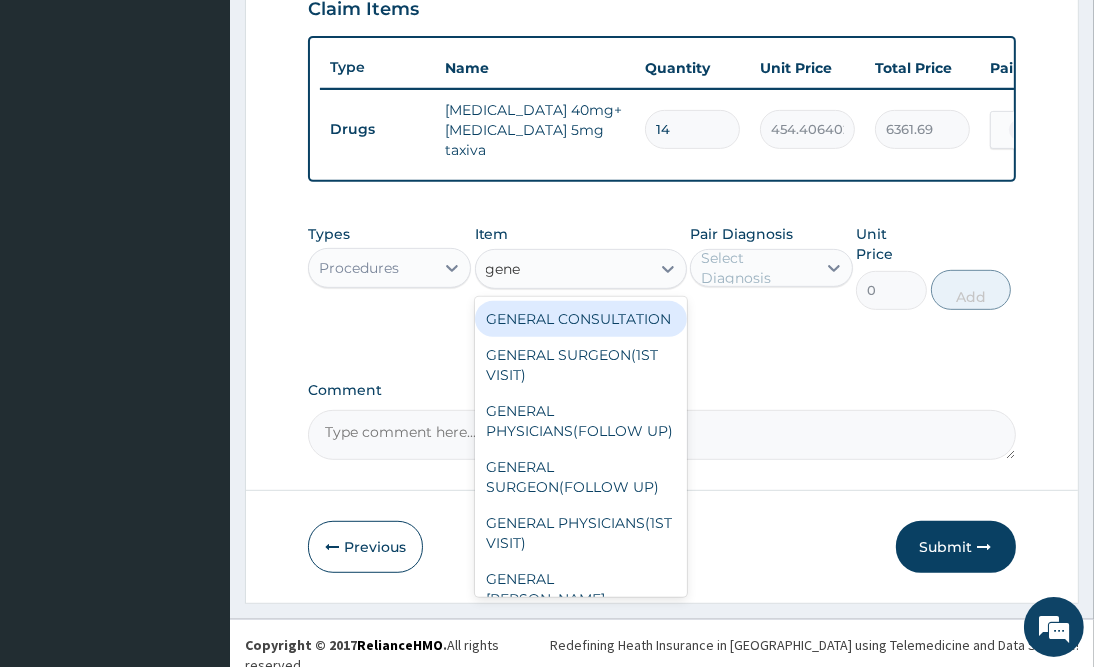click on "GENERAL CONSULTATION" at bounding box center [581, 319] 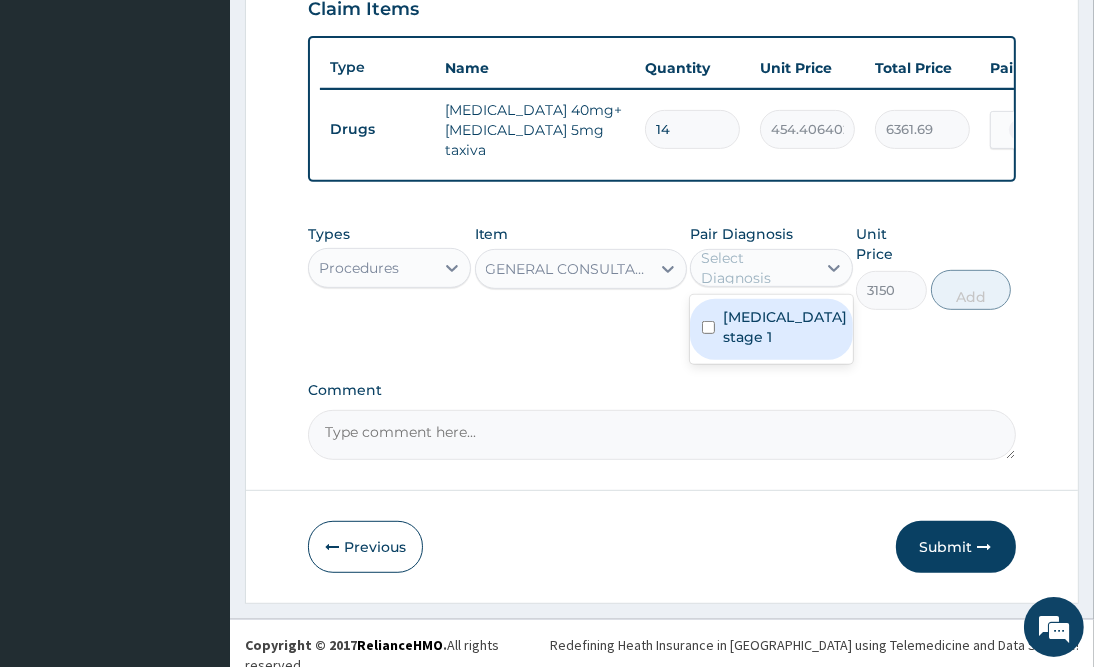 click on "Select Diagnosis" at bounding box center (757, 268) 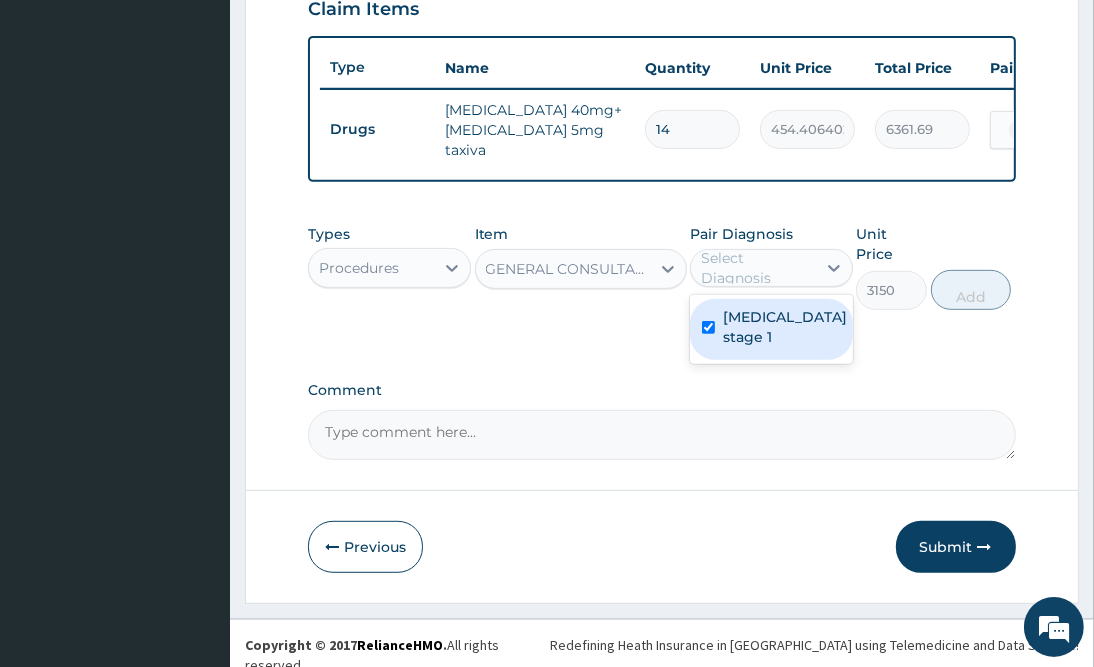 checkbox on "true" 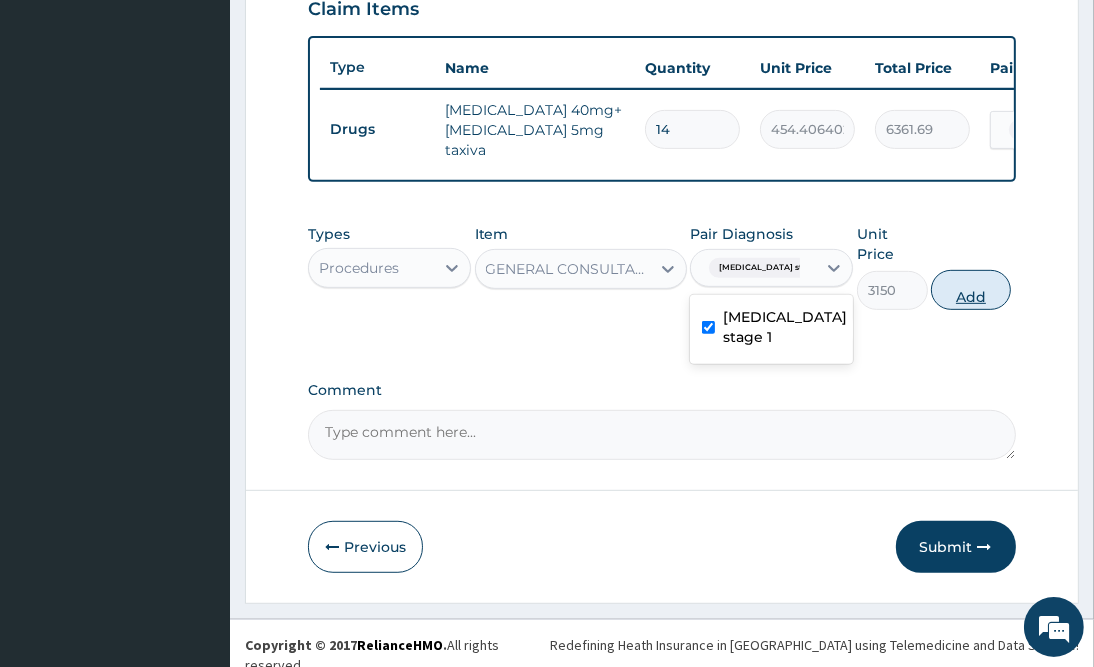 click on "Add" at bounding box center [971, 290] 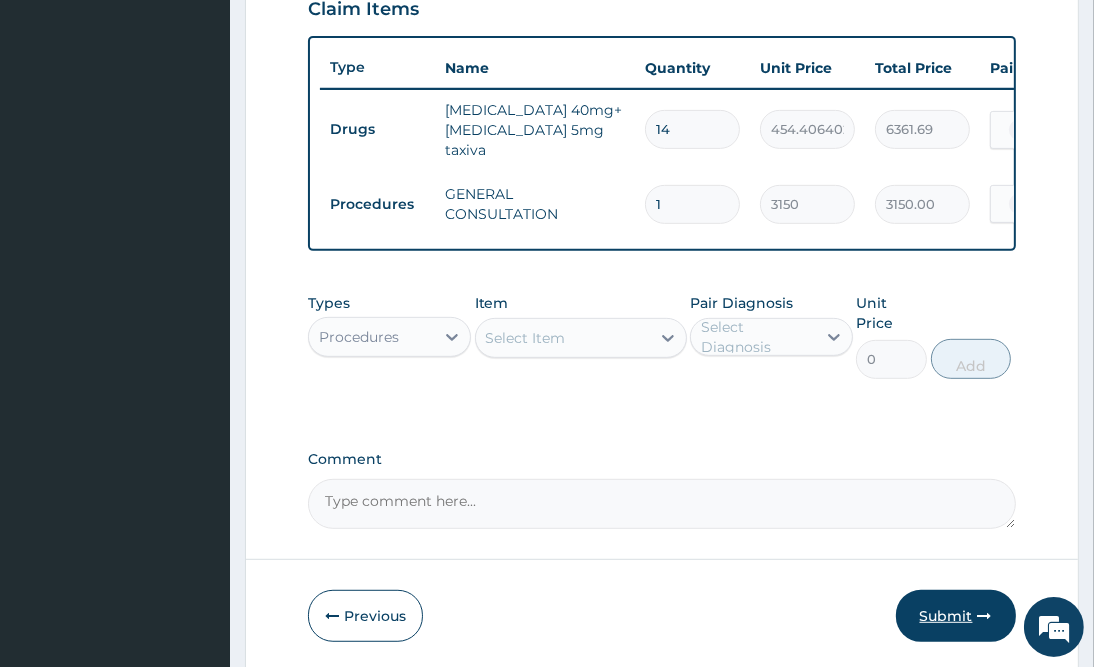 click on "Submit" at bounding box center (956, 616) 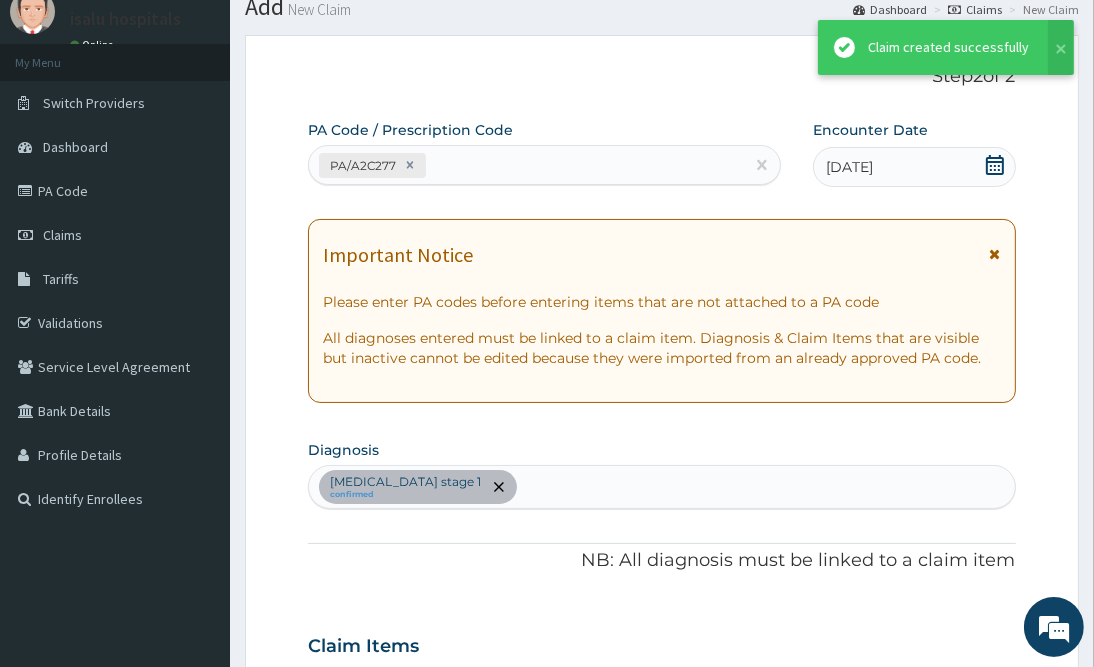 scroll, scrollTop: 708, scrollLeft: 0, axis: vertical 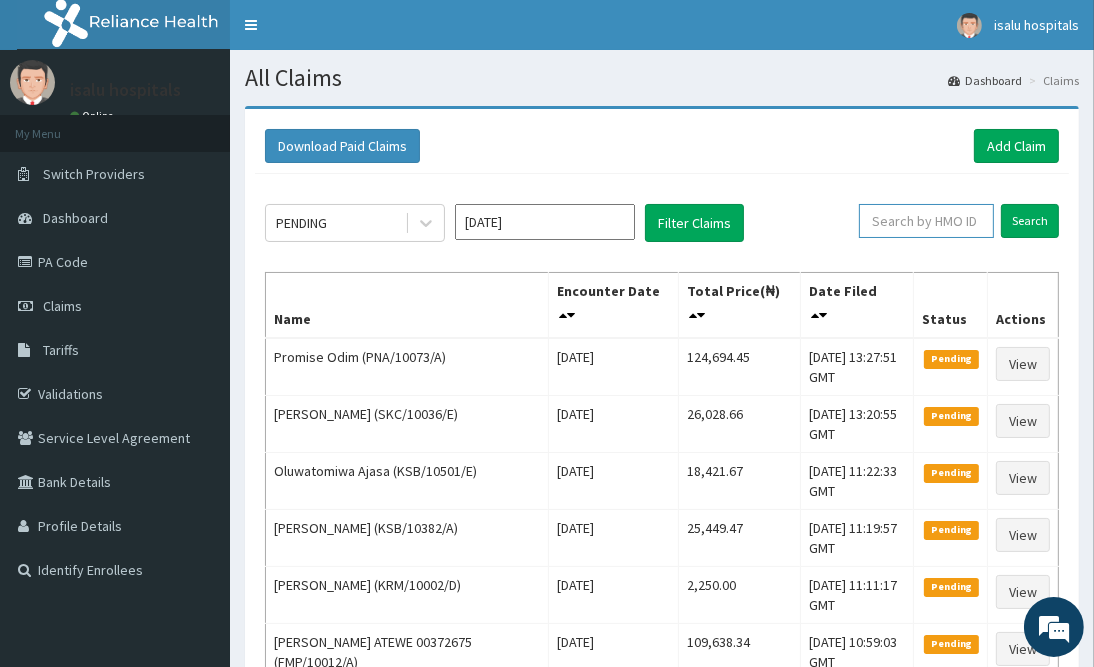 click at bounding box center [926, 221] 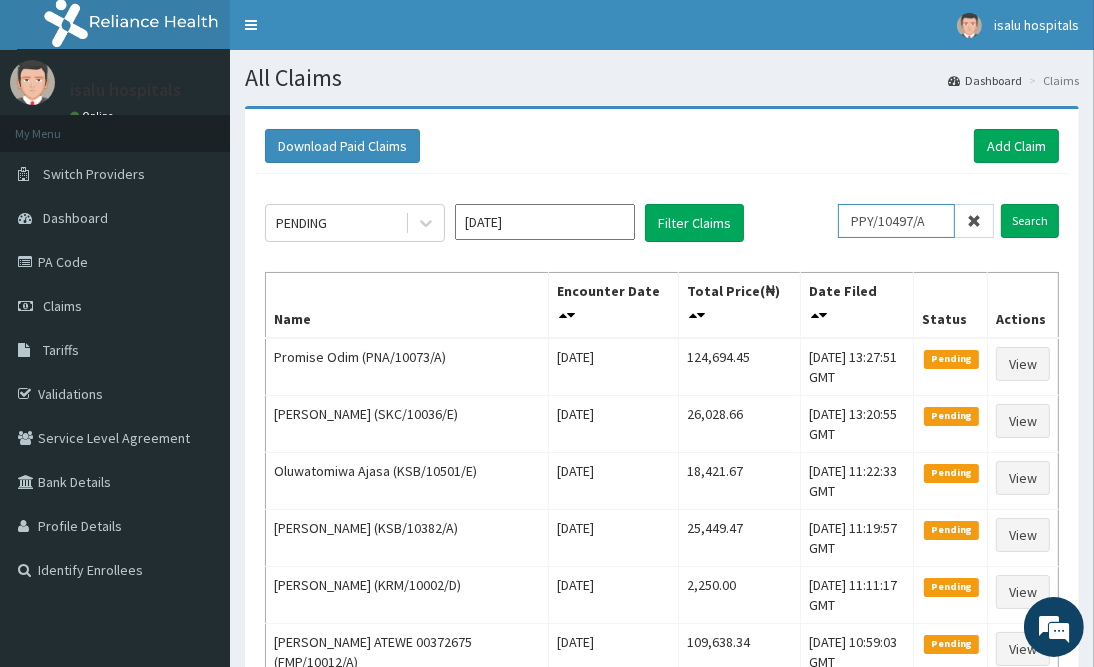 click on "PPY/10497/A" at bounding box center (896, 221) 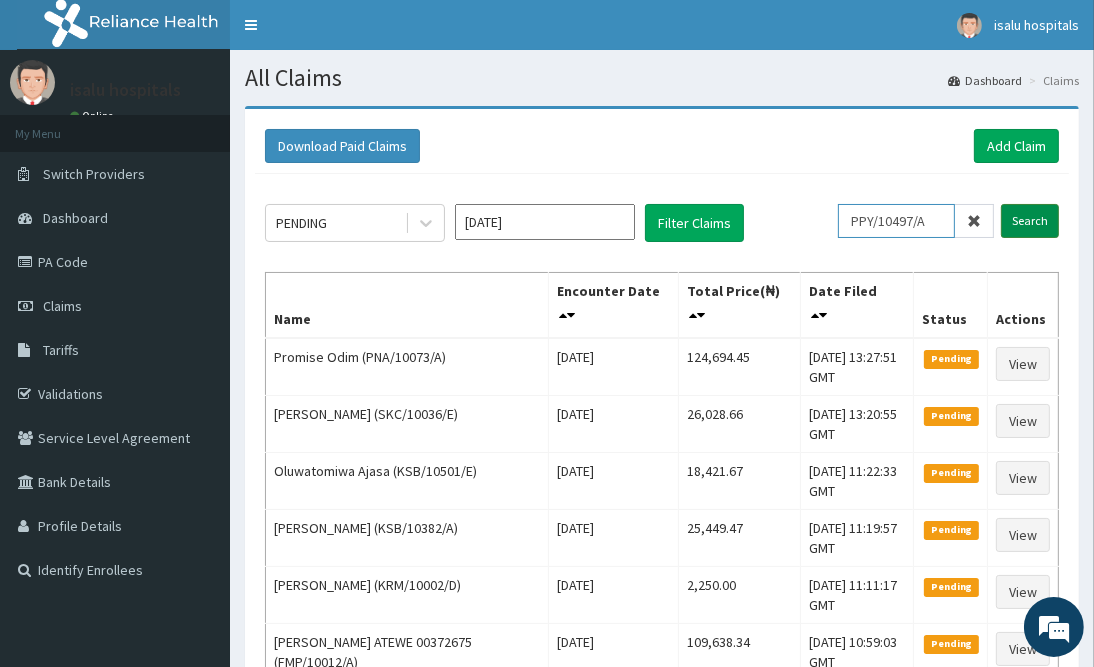 type on "PPY/10497/A" 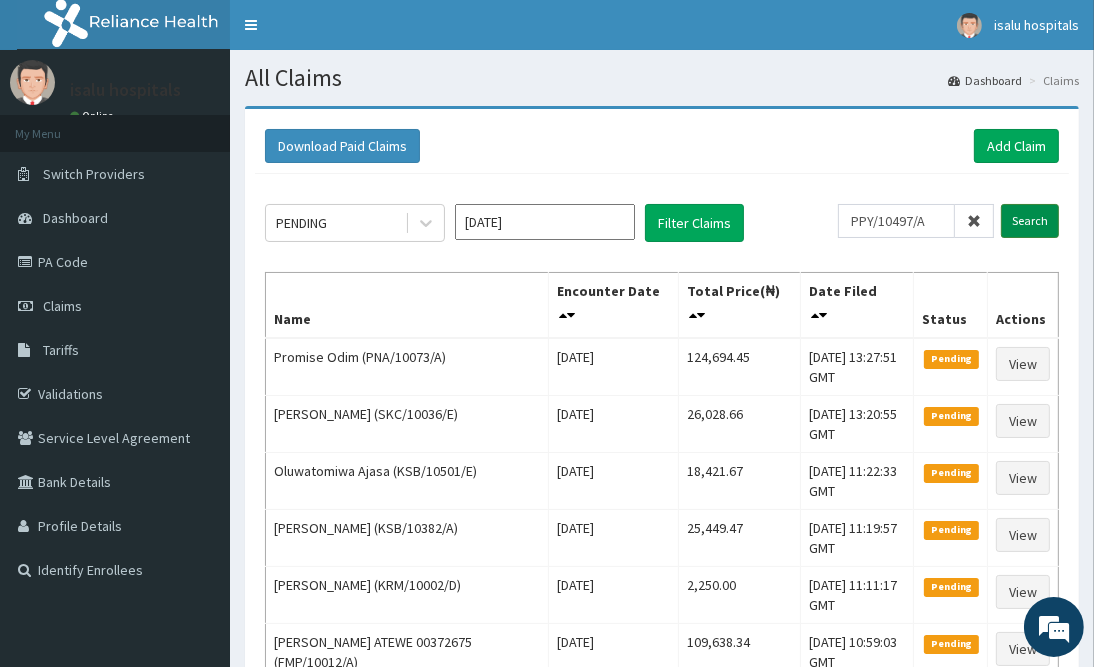 click on "Search" at bounding box center [1030, 221] 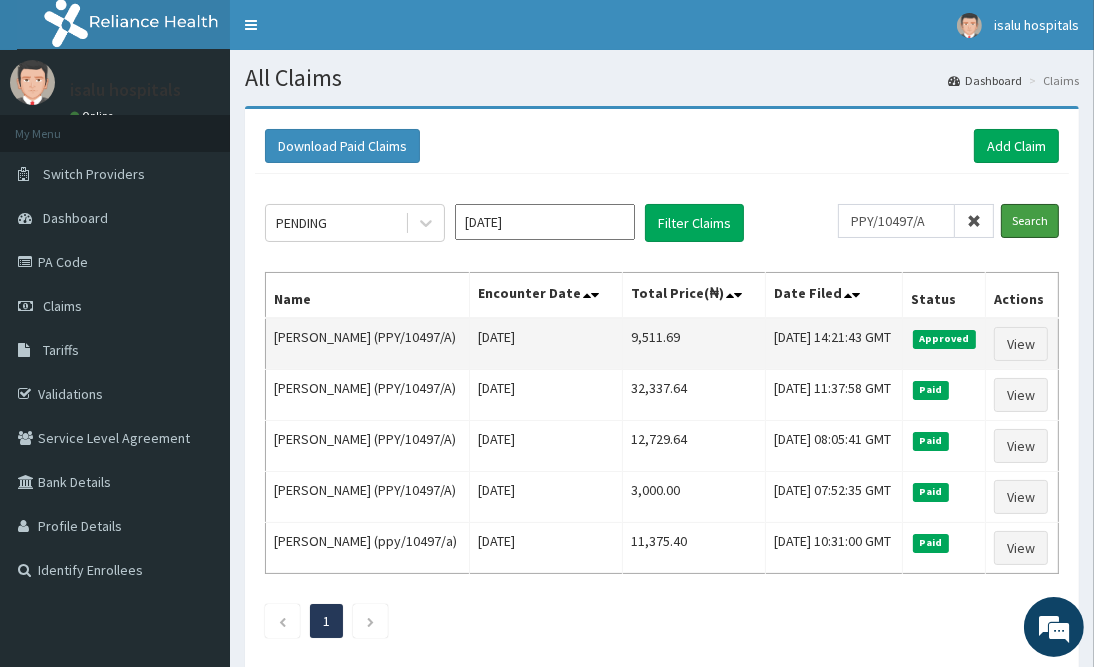 scroll, scrollTop: 0, scrollLeft: 0, axis: both 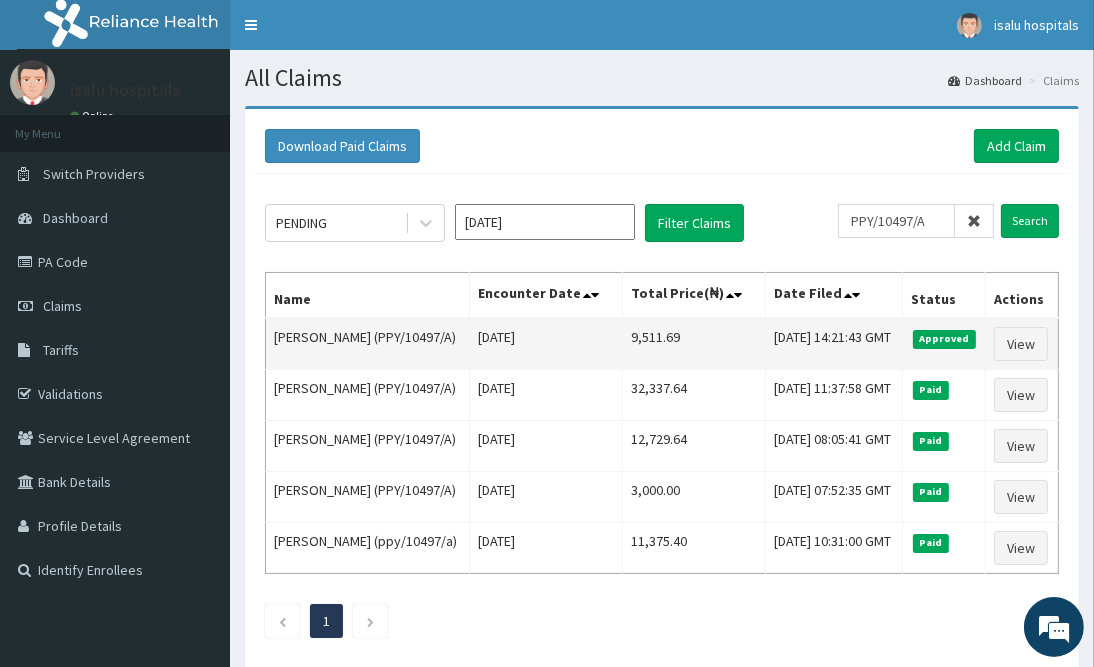drag, startPoint x: 605, startPoint y: 350, endPoint x: 715, endPoint y: 369, distance: 111.62885 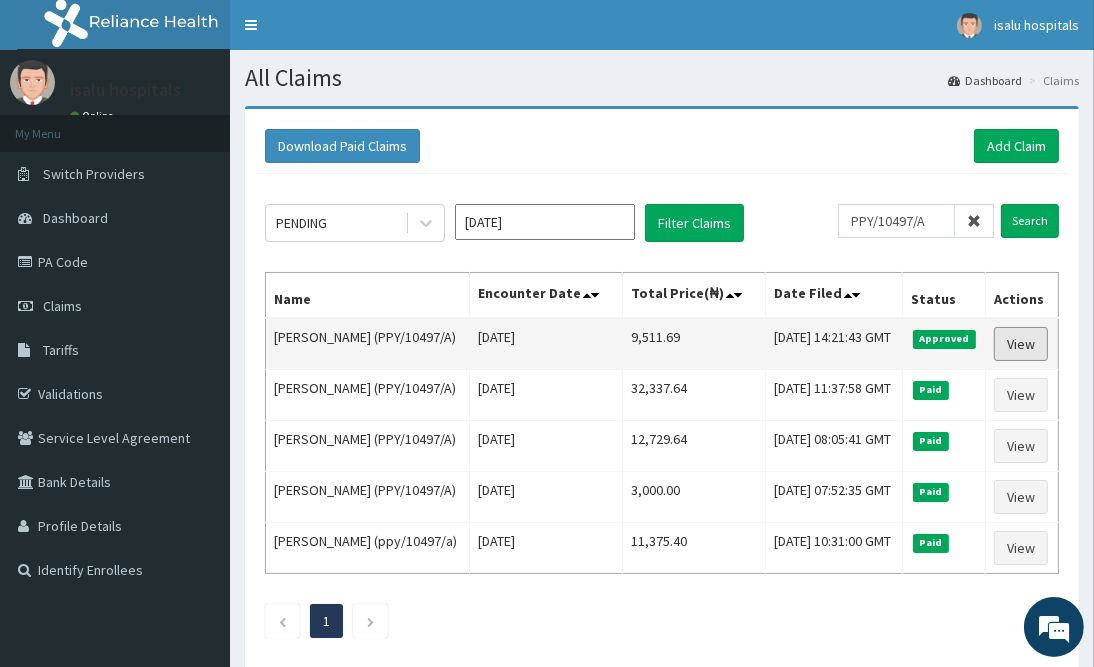 drag, startPoint x: 1026, startPoint y: 356, endPoint x: 985, endPoint y: 383, distance: 49.09175 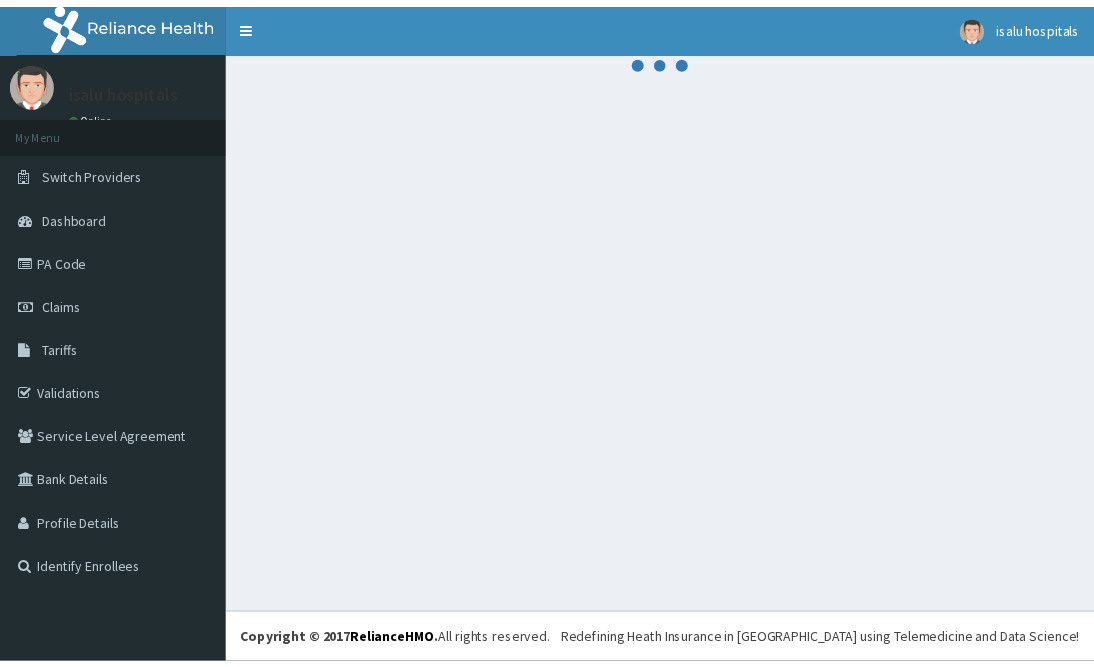 scroll, scrollTop: 0, scrollLeft: 0, axis: both 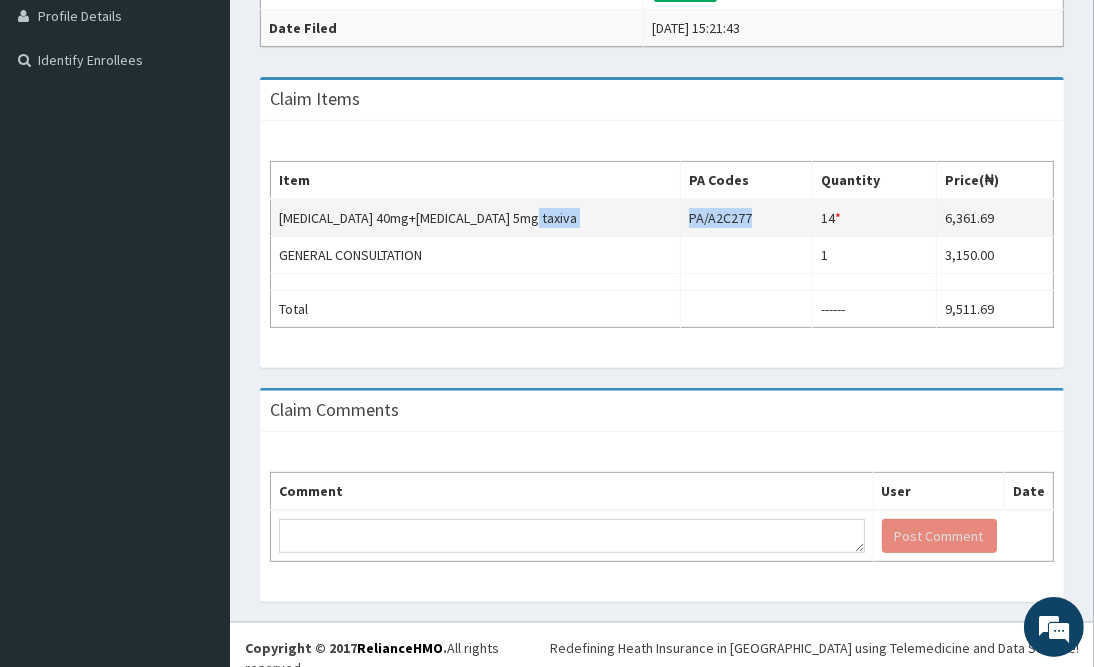 drag, startPoint x: 688, startPoint y: 223, endPoint x: 763, endPoint y: 215, distance: 75.42546 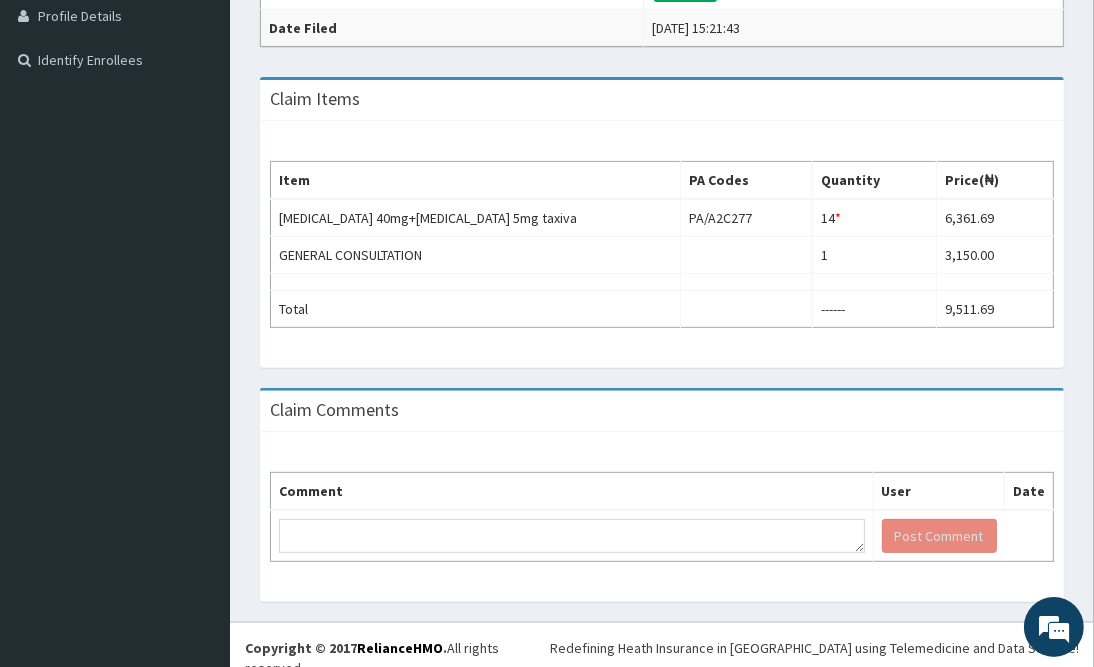 click on "Comment" at bounding box center (572, 492) 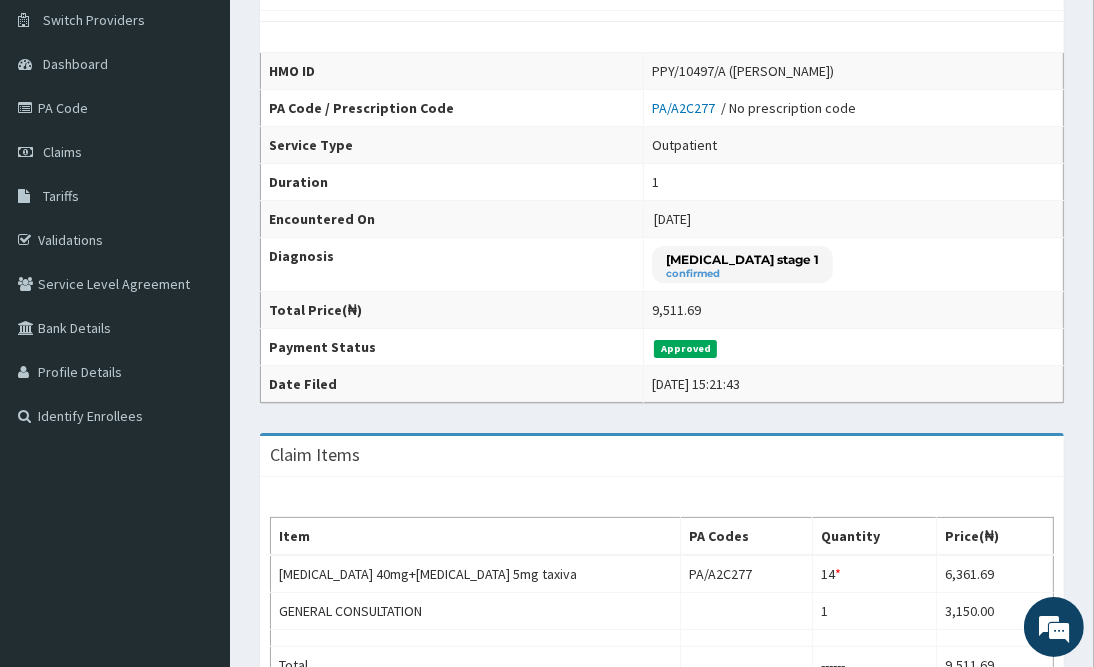 scroll, scrollTop: 0, scrollLeft: 0, axis: both 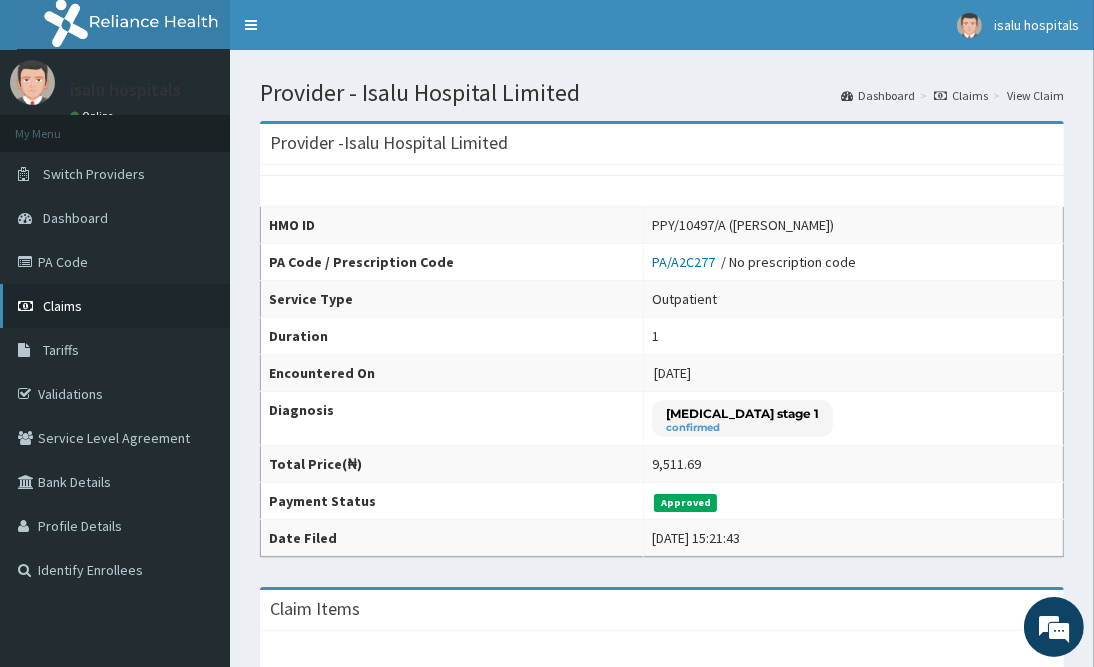 click on "Claims" at bounding box center (115, 306) 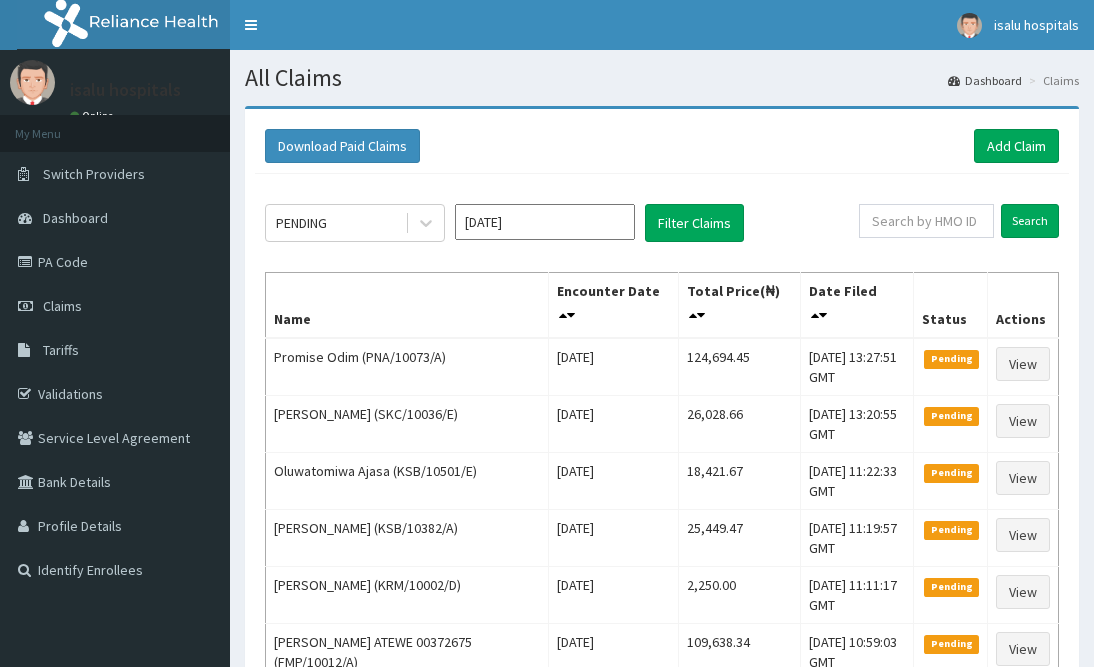 scroll, scrollTop: 0, scrollLeft: 0, axis: both 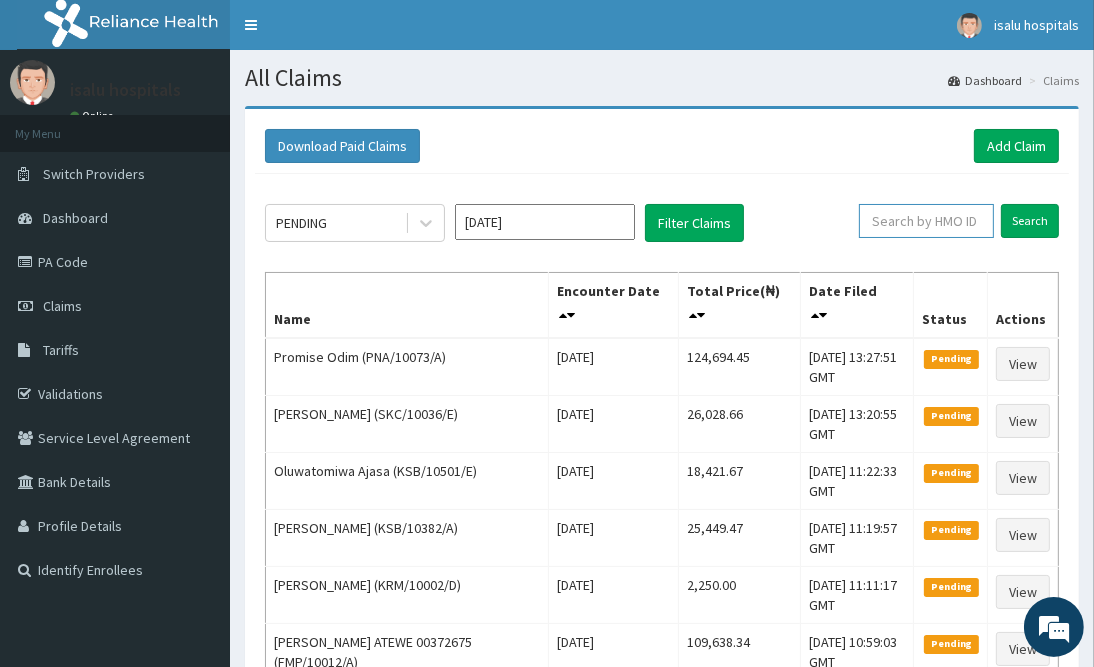 click at bounding box center [926, 221] 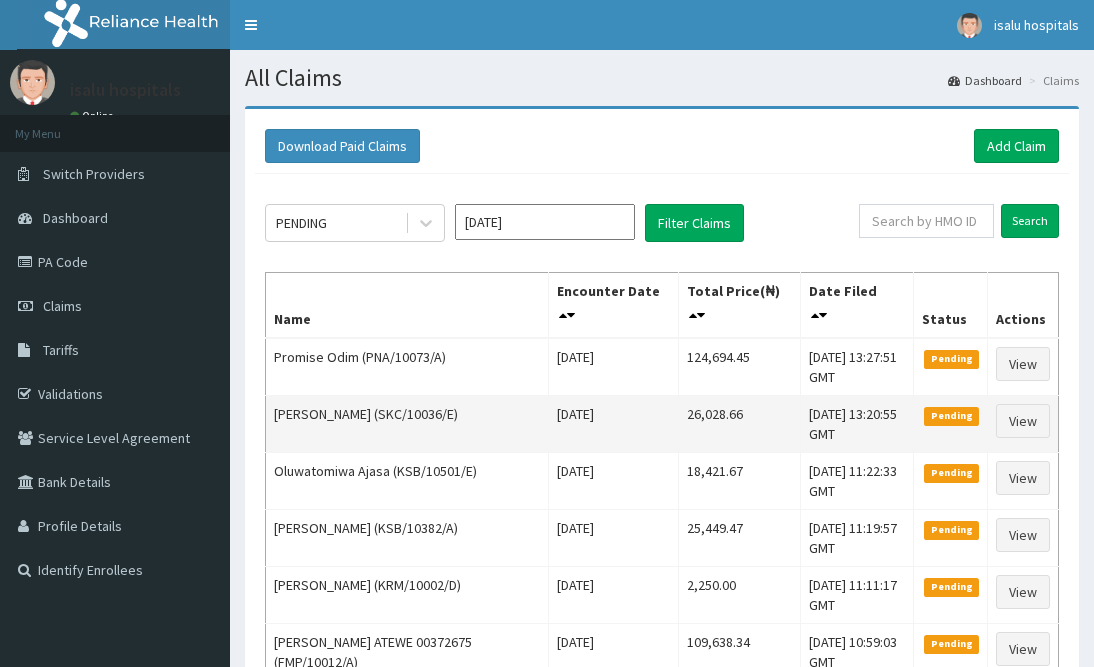 scroll, scrollTop: 0, scrollLeft: 0, axis: both 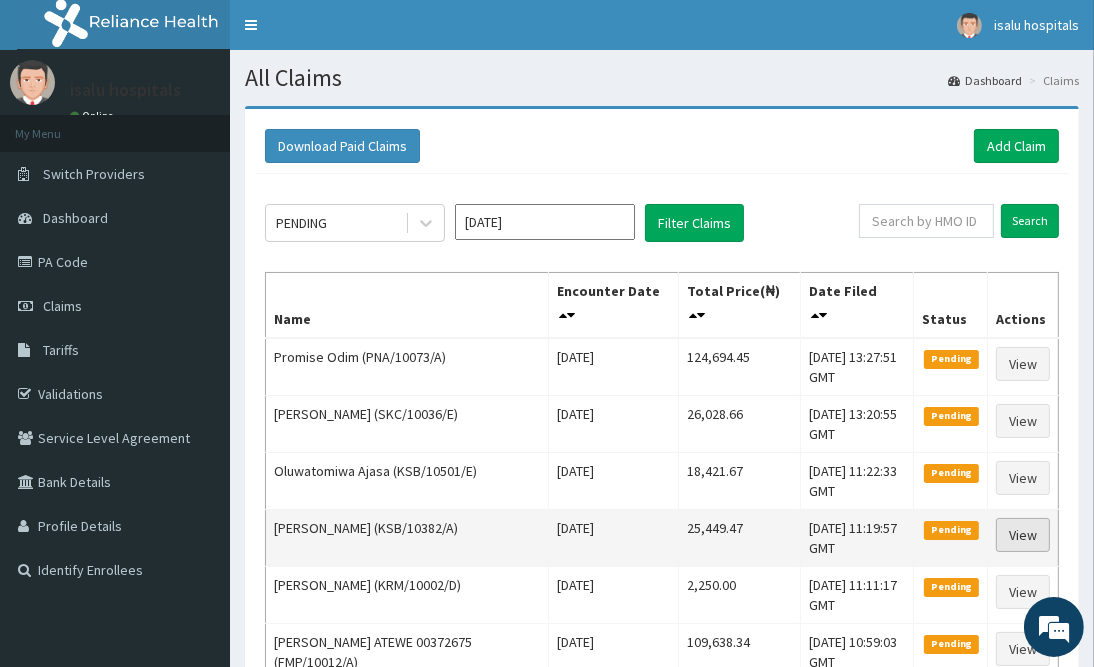click on "View" at bounding box center [1023, 535] 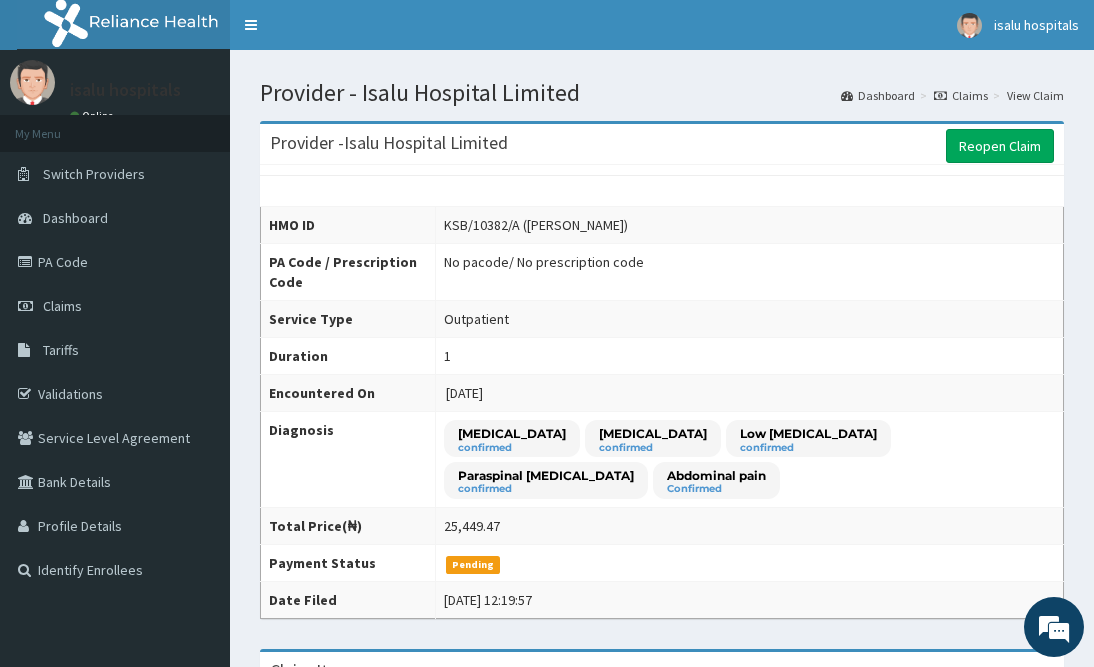 scroll, scrollTop: 450, scrollLeft: 0, axis: vertical 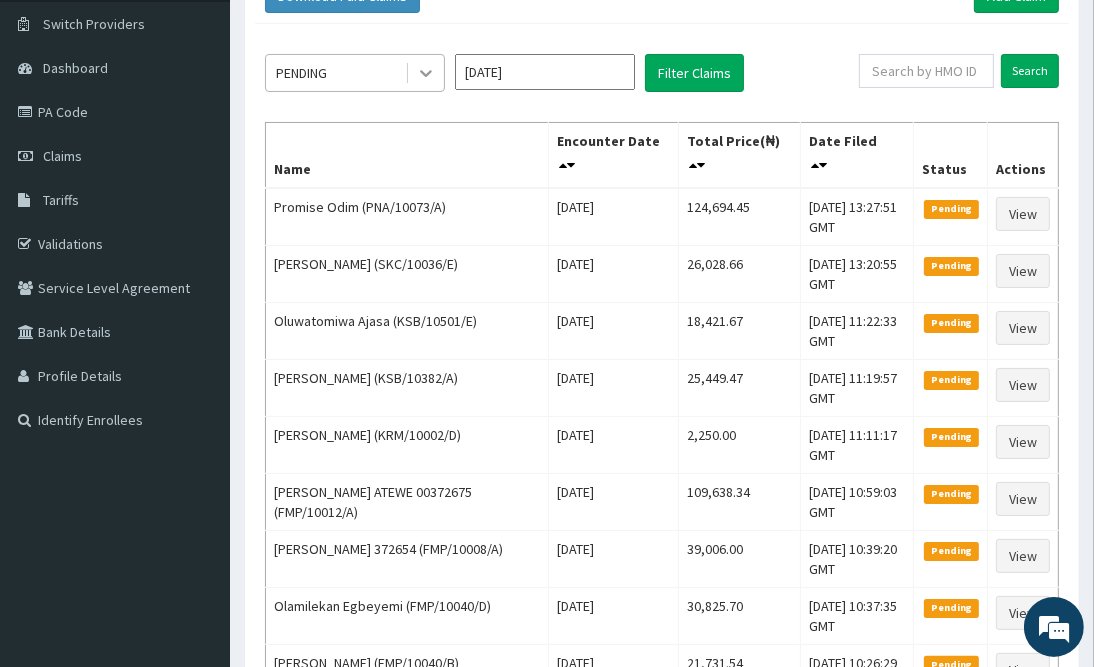 click at bounding box center (426, 73) 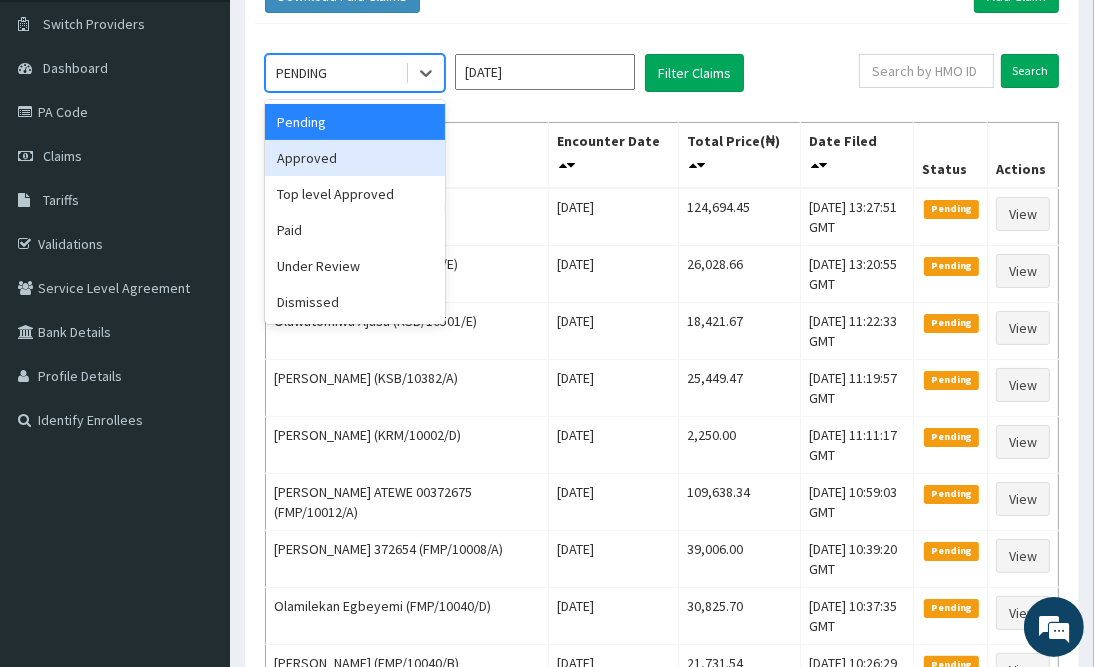 click on "Approved" at bounding box center [355, 158] 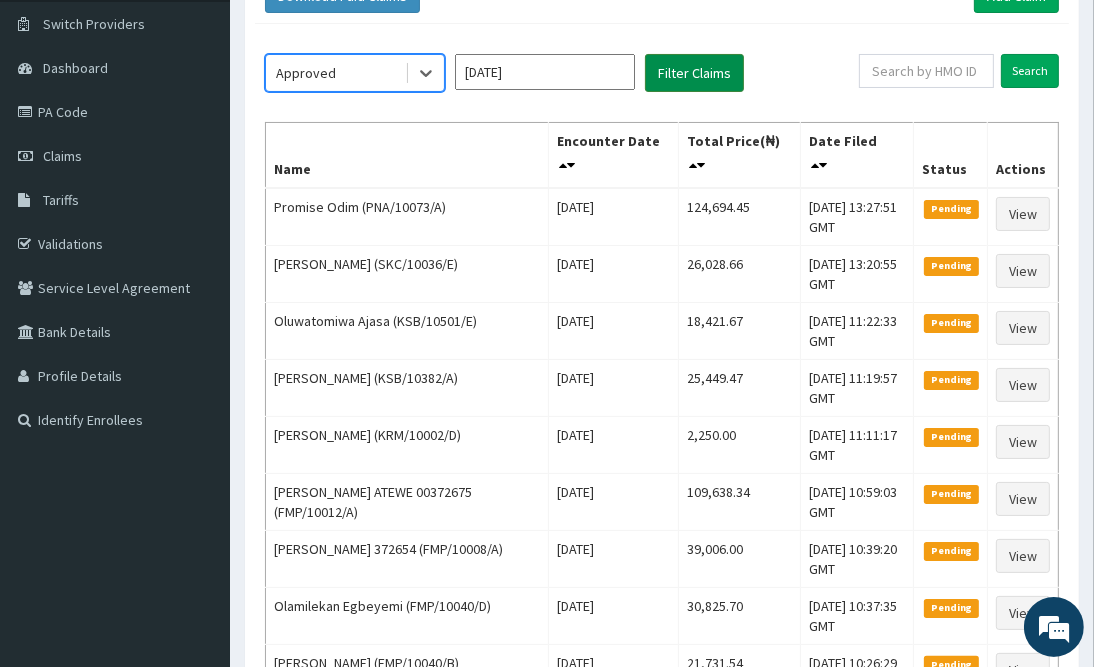click on "Filter Claims" at bounding box center (694, 73) 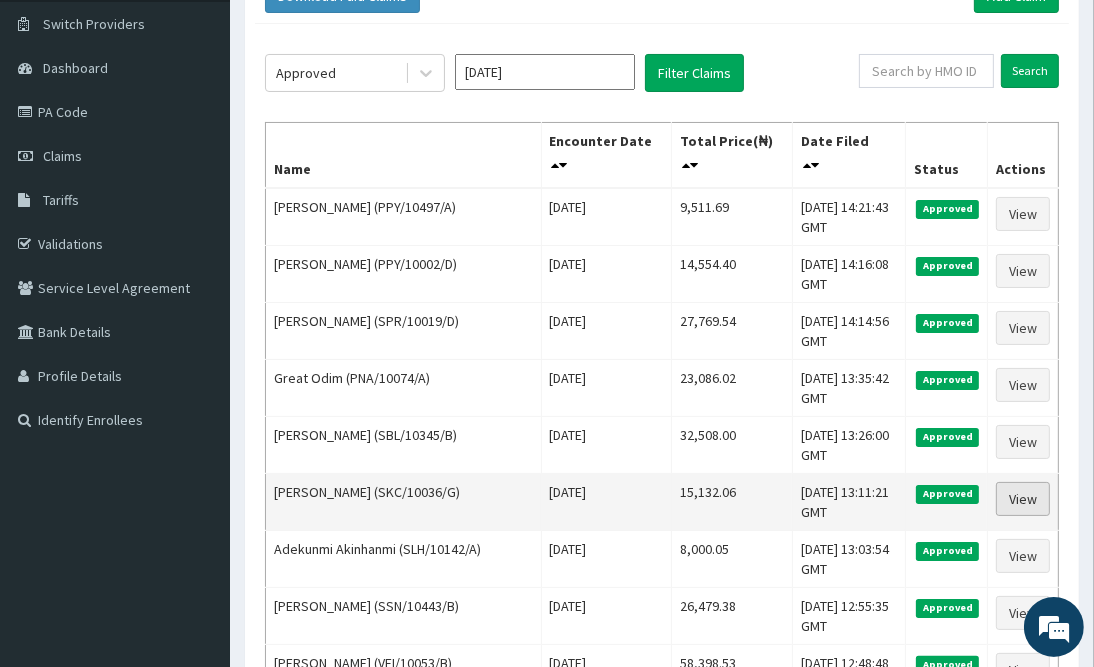 click on "View" at bounding box center [1023, 499] 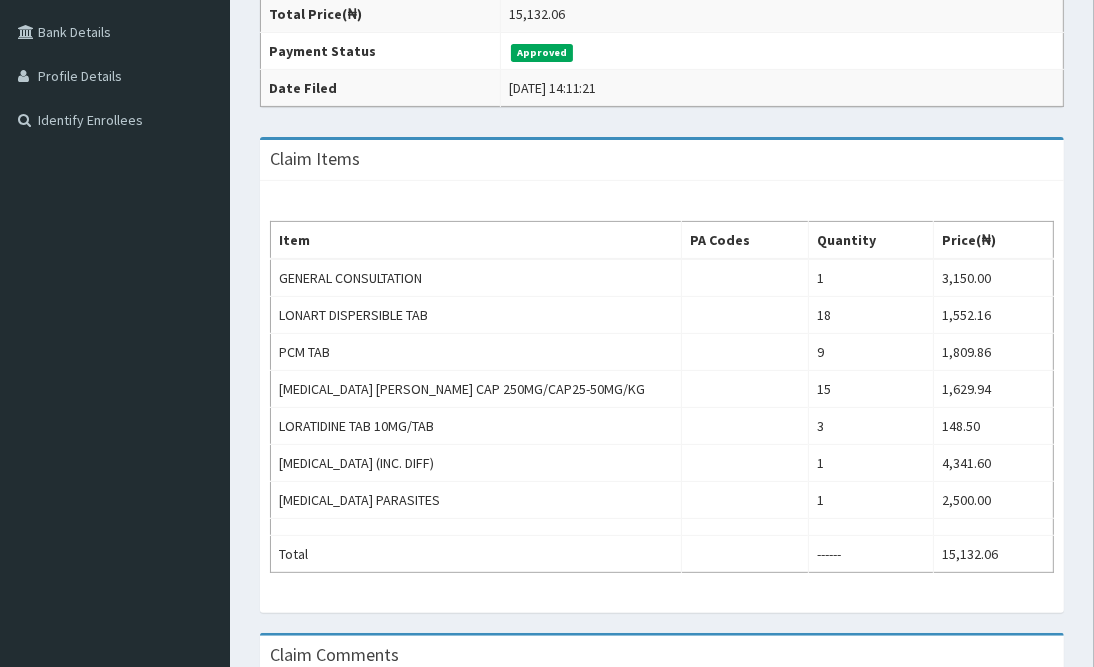 scroll, scrollTop: 0, scrollLeft: 0, axis: both 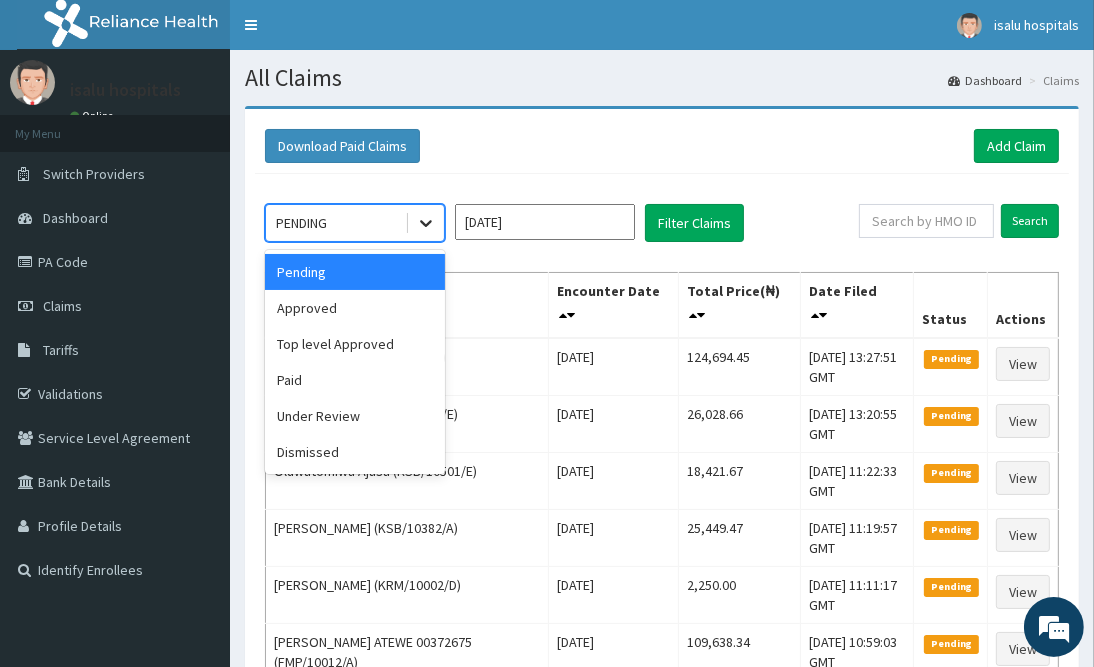 click 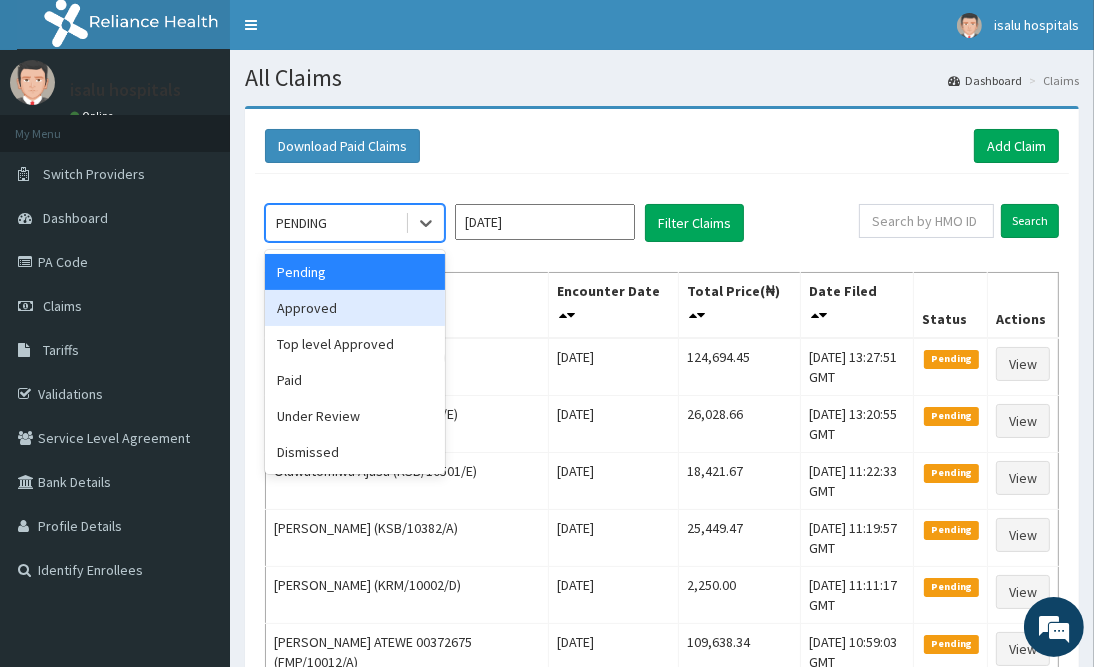 drag, startPoint x: 415, startPoint y: 302, endPoint x: 435, endPoint y: 293, distance: 21.931713 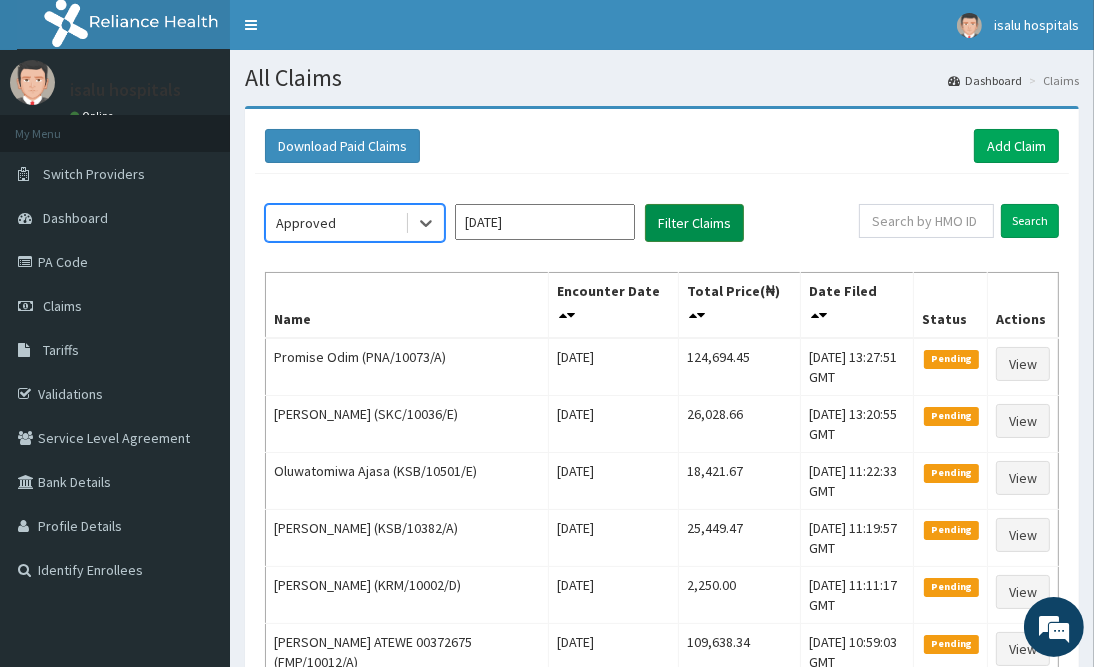 click on "Filter Claims" at bounding box center [694, 223] 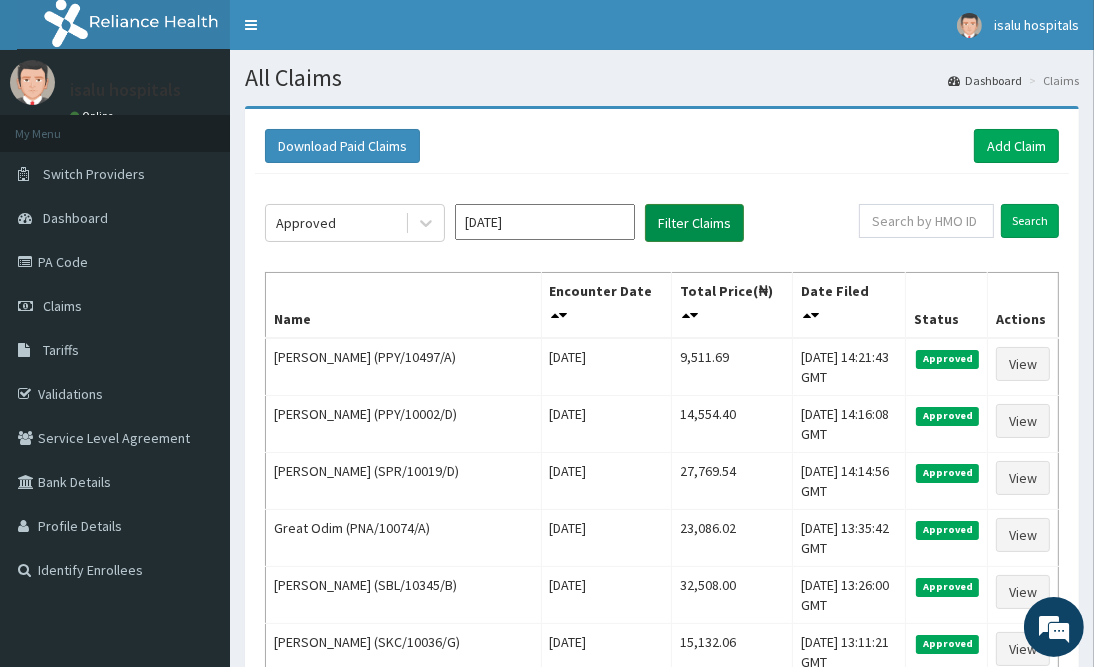 click on "Filter Claims" at bounding box center (694, 223) 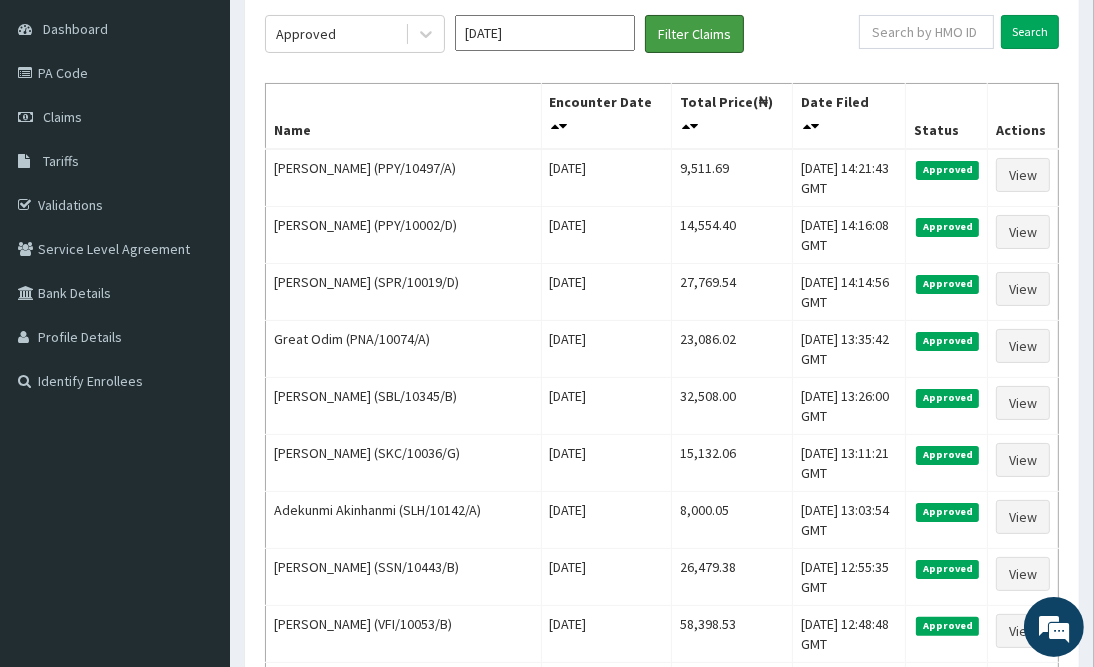scroll, scrollTop: 300, scrollLeft: 0, axis: vertical 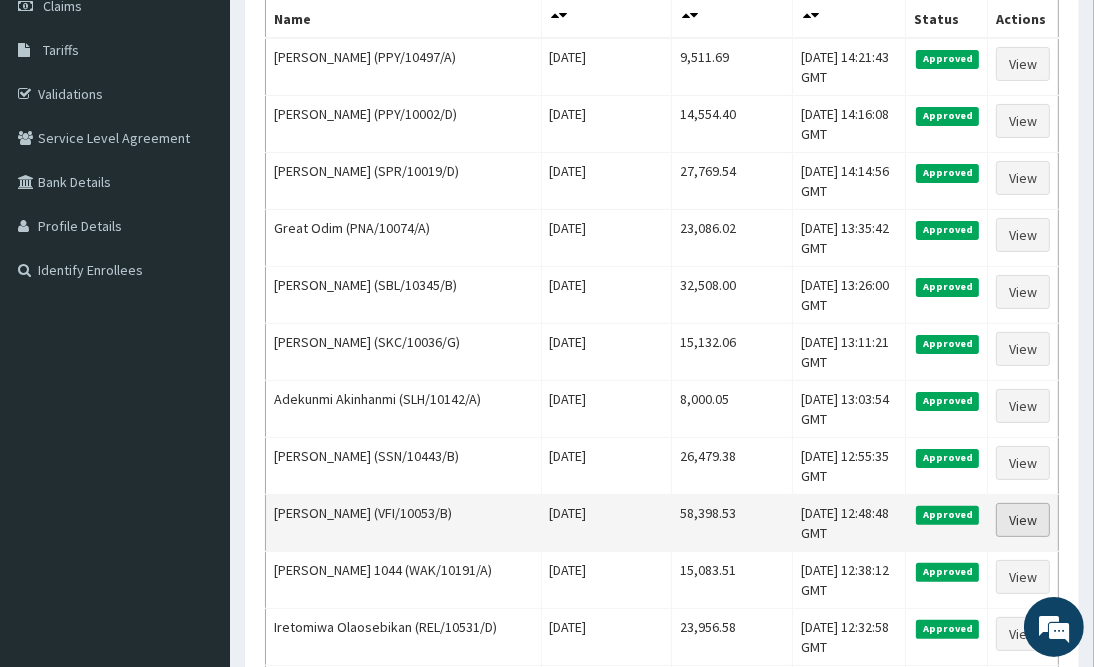 click on "View" at bounding box center (1023, 520) 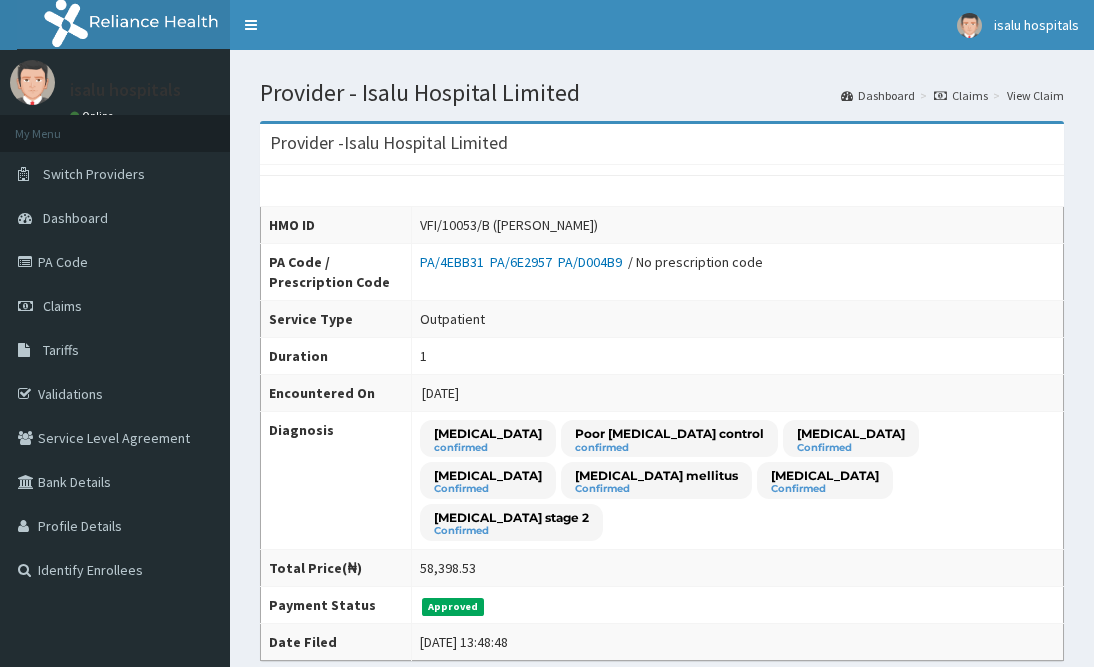 scroll, scrollTop: 300, scrollLeft: 0, axis: vertical 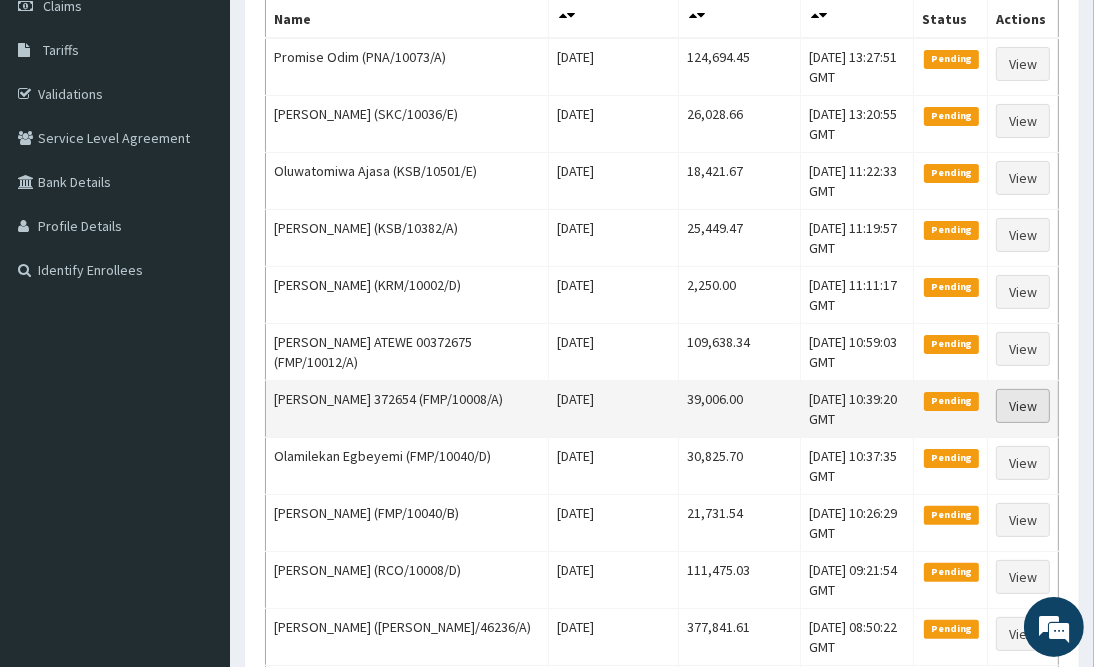 click on "View" at bounding box center [1023, 406] 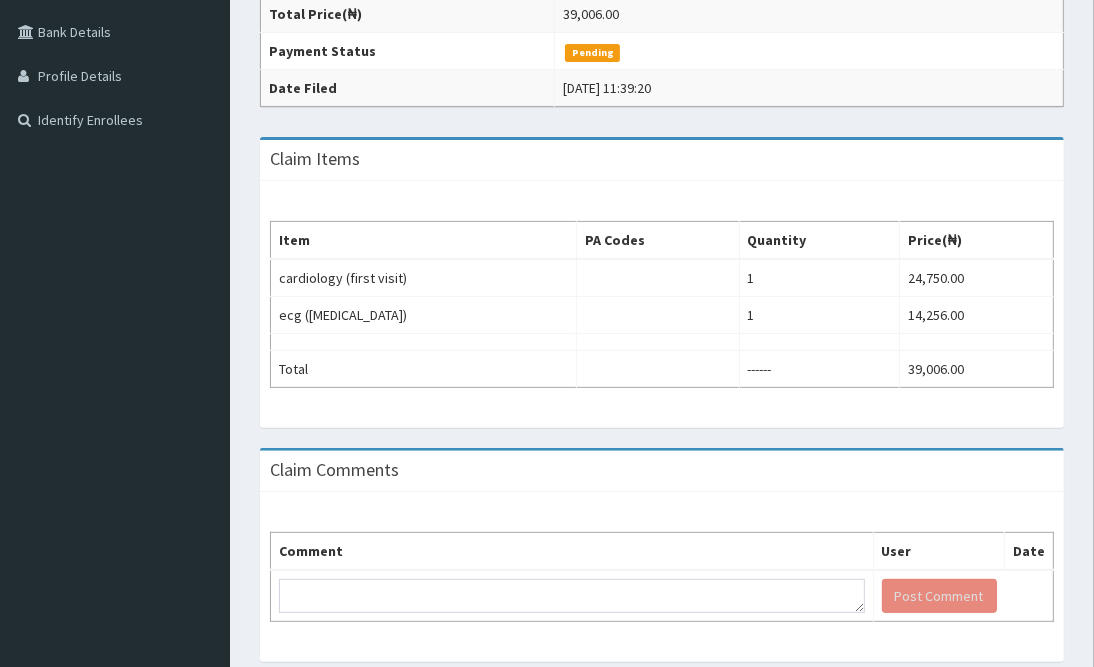 scroll, scrollTop: 450, scrollLeft: 0, axis: vertical 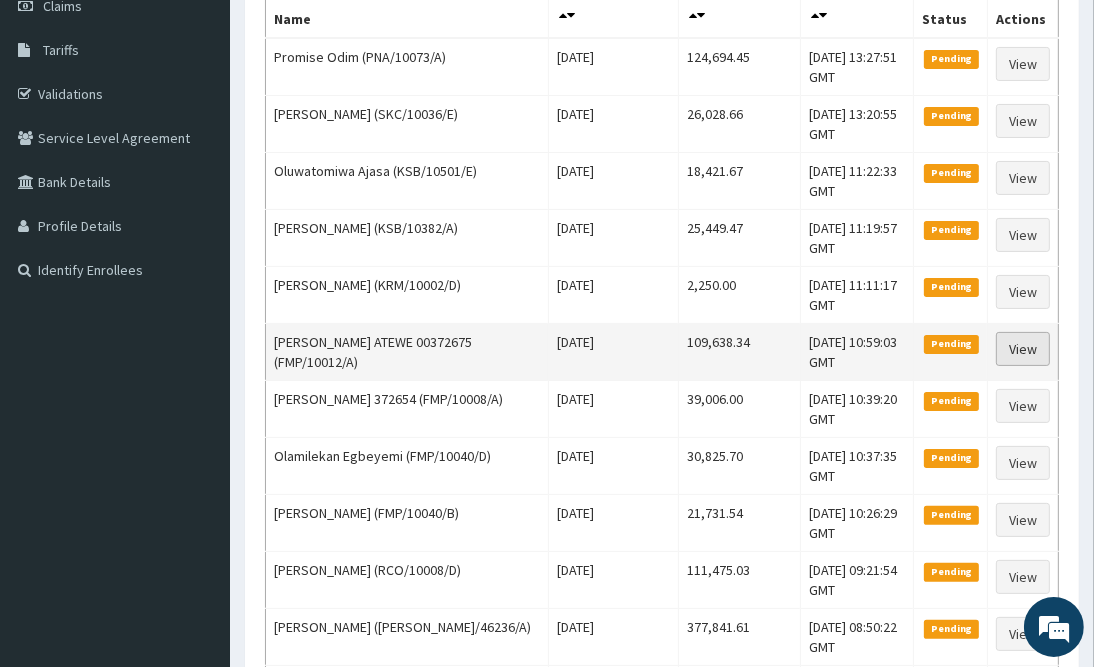 click on "View" at bounding box center [1023, 349] 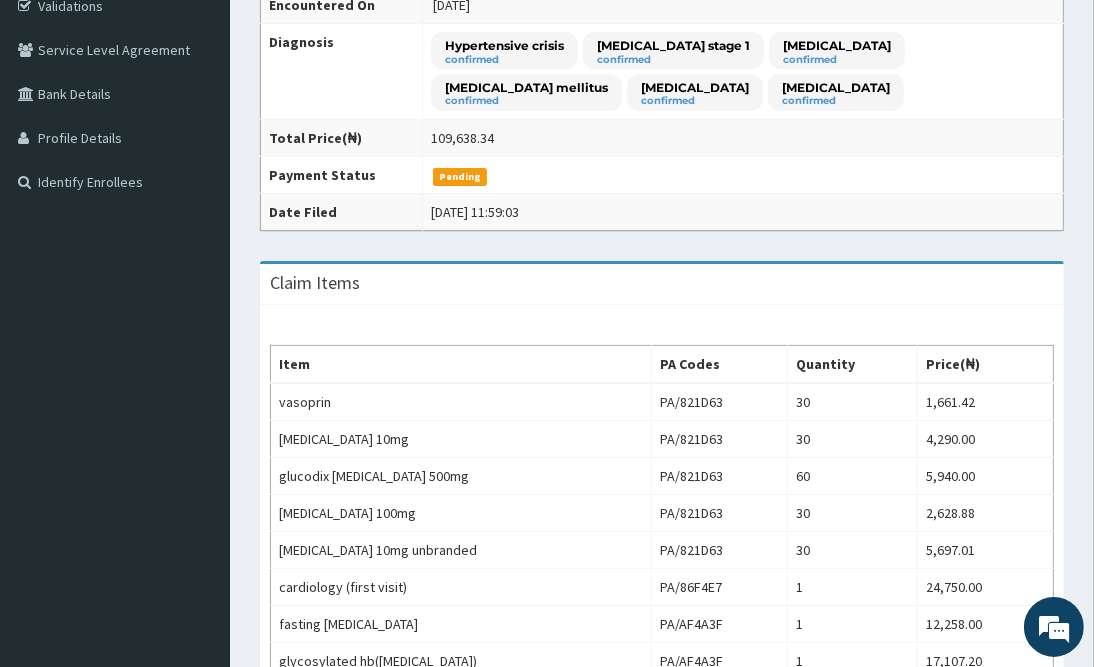 scroll, scrollTop: 450, scrollLeft: 0, axis: vertical 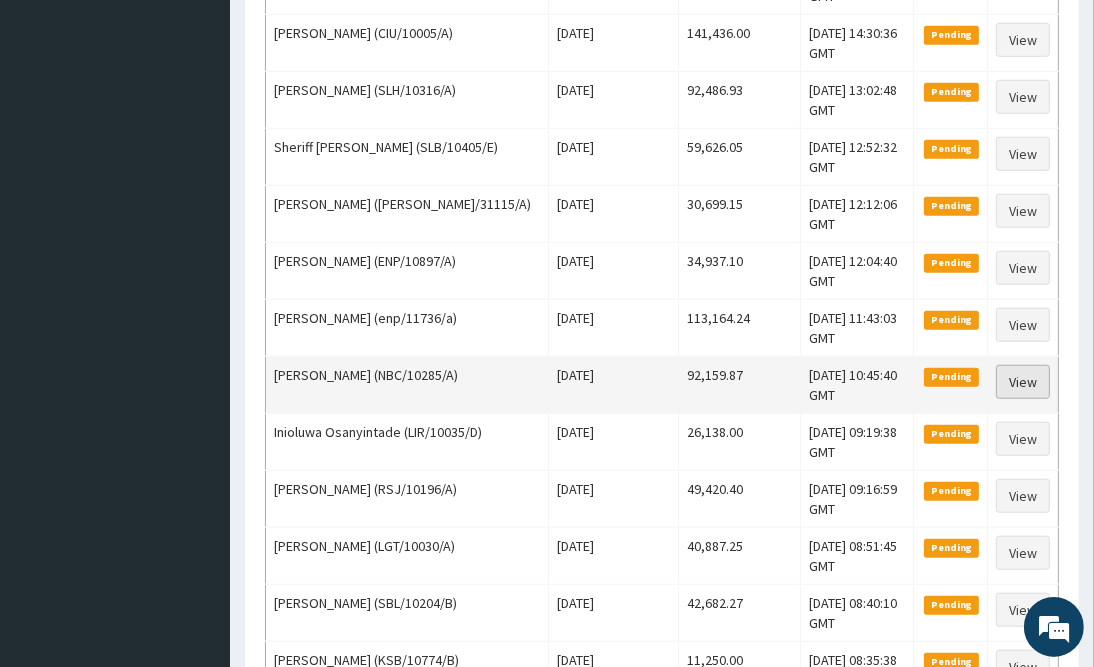 click on "View" at bounding box center (1023, 382) 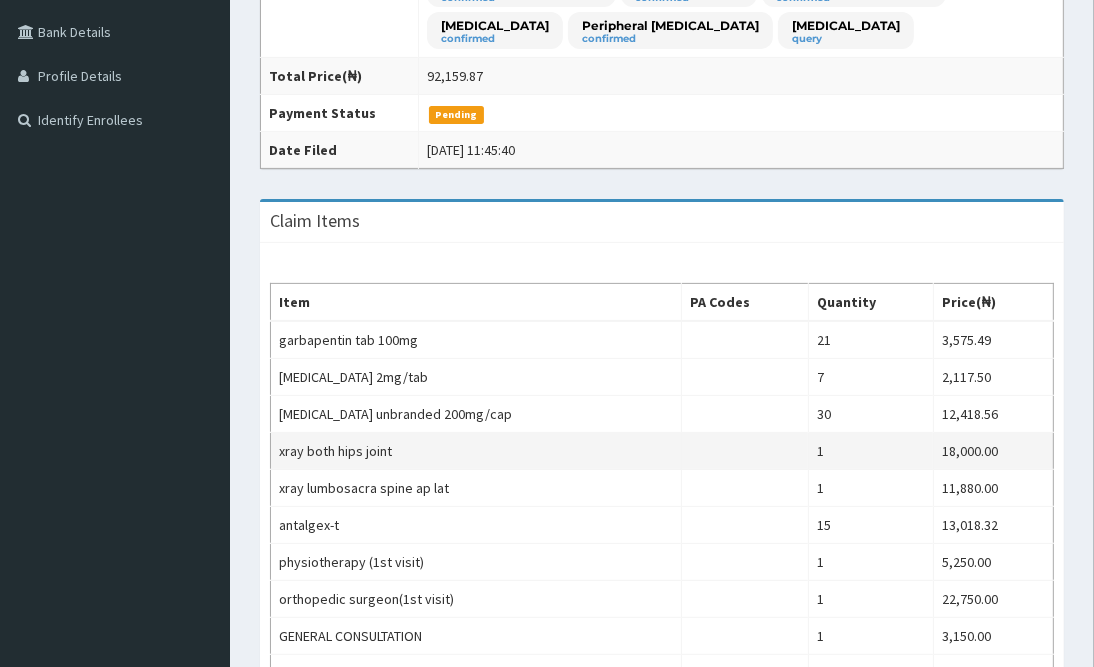 scroll, scrollTop: 450, scrollLeft: 0, axis: vertical 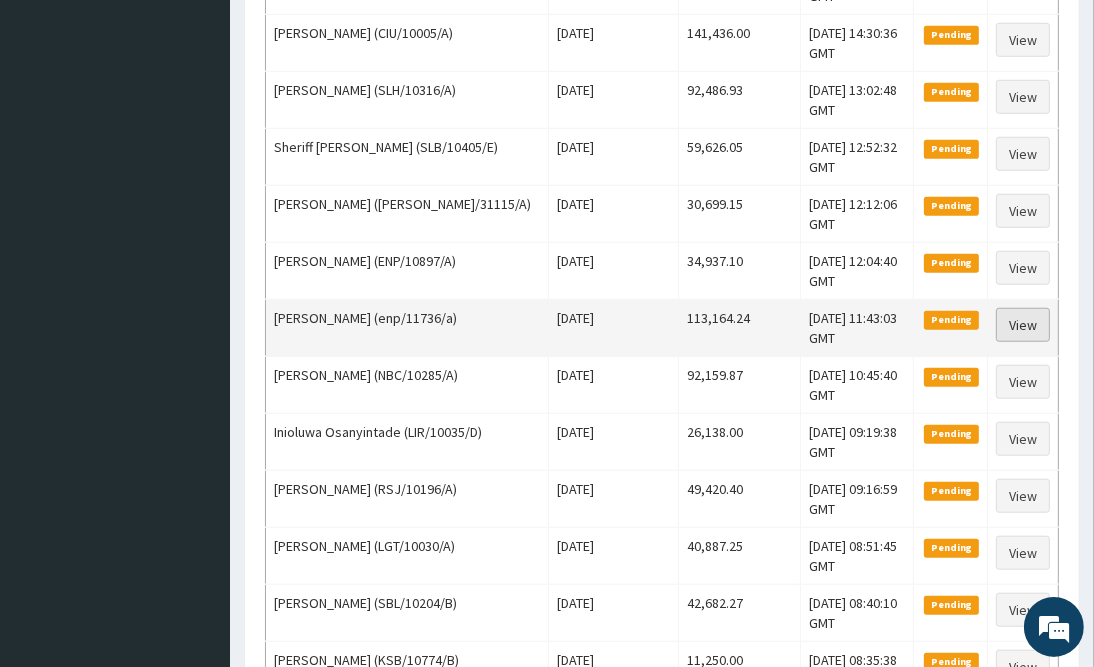 click on "View" at bounding box center [1023, 325] 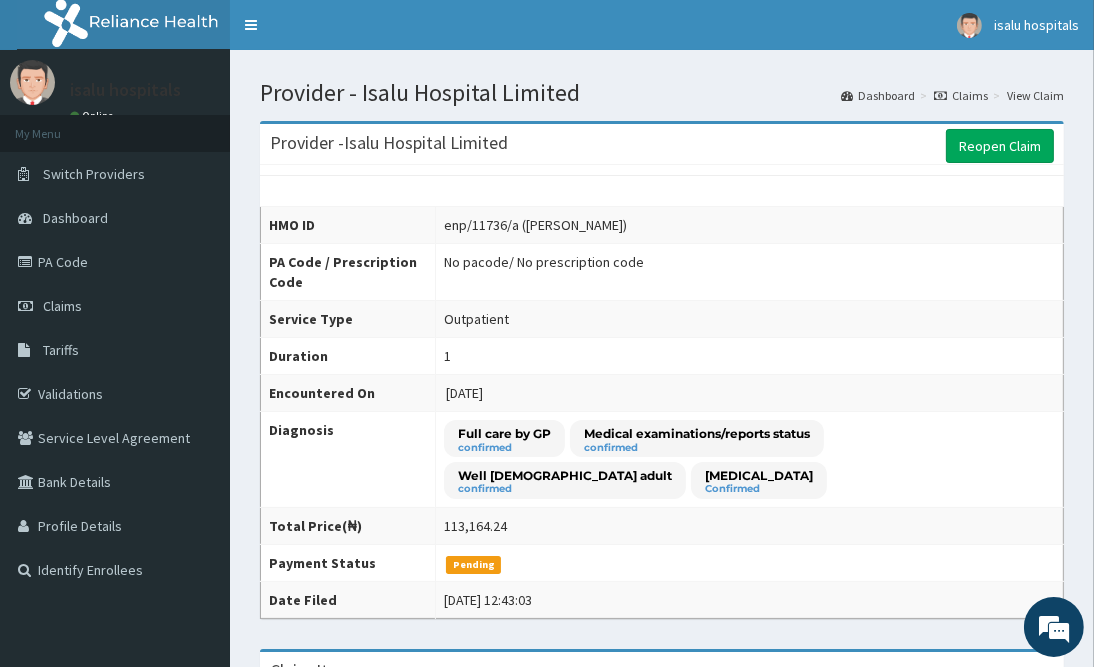 scroll, scrollTop: 450, scrollLeft: 0, axis: vertical 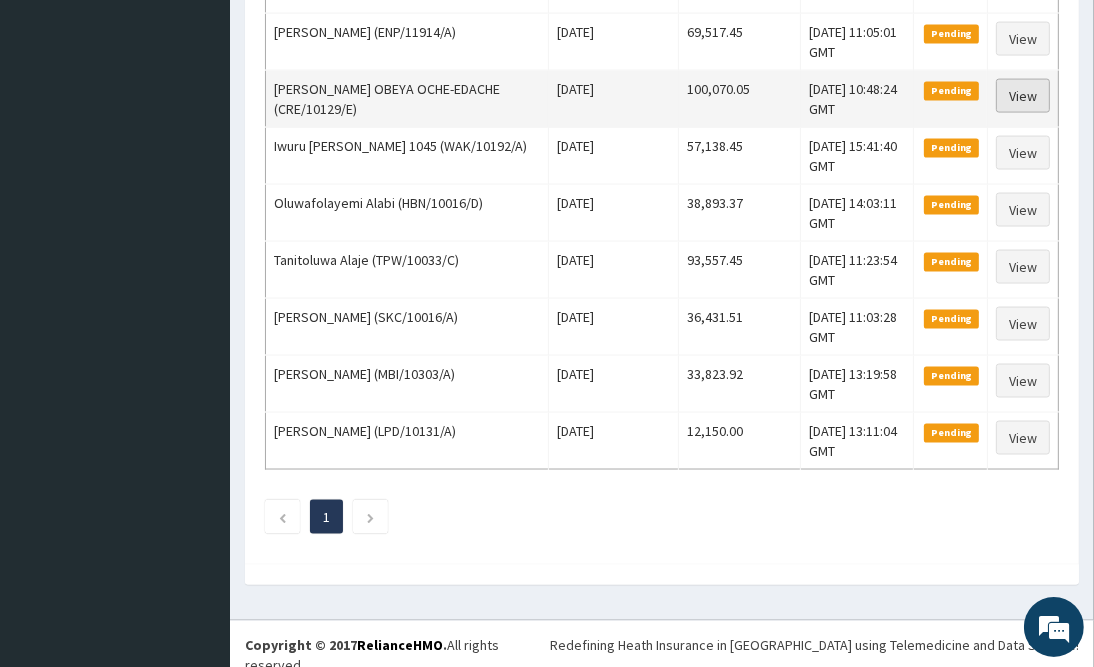 click on "View" at bounding box center [1023, 96] 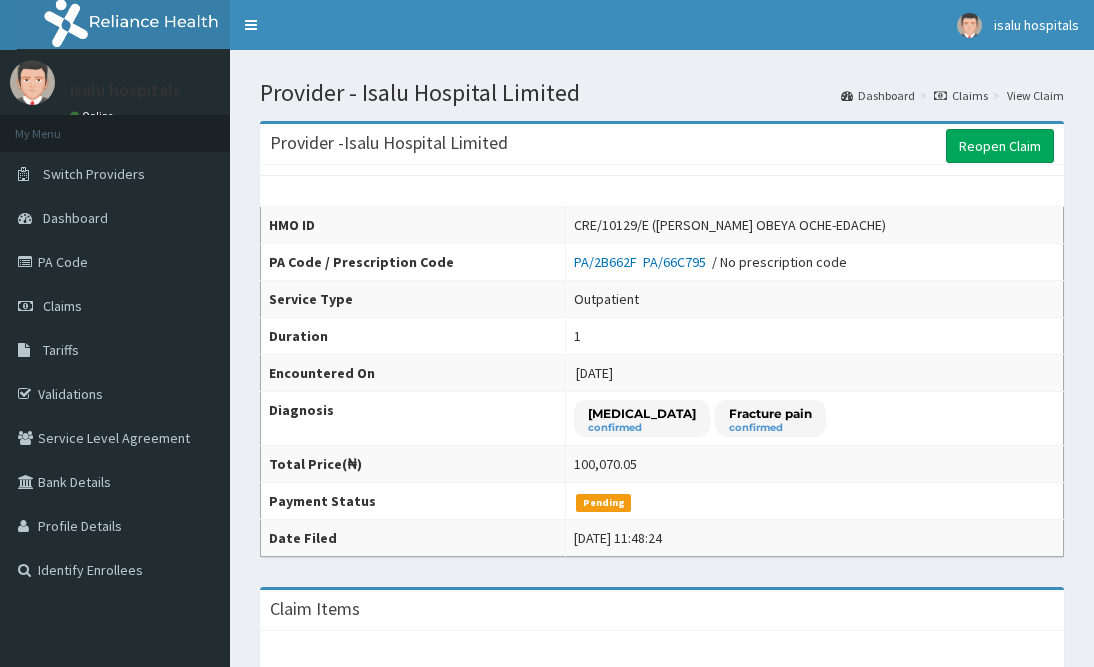 scroll, scrollTop: 547, scrollLeft: 0, axis: vertical 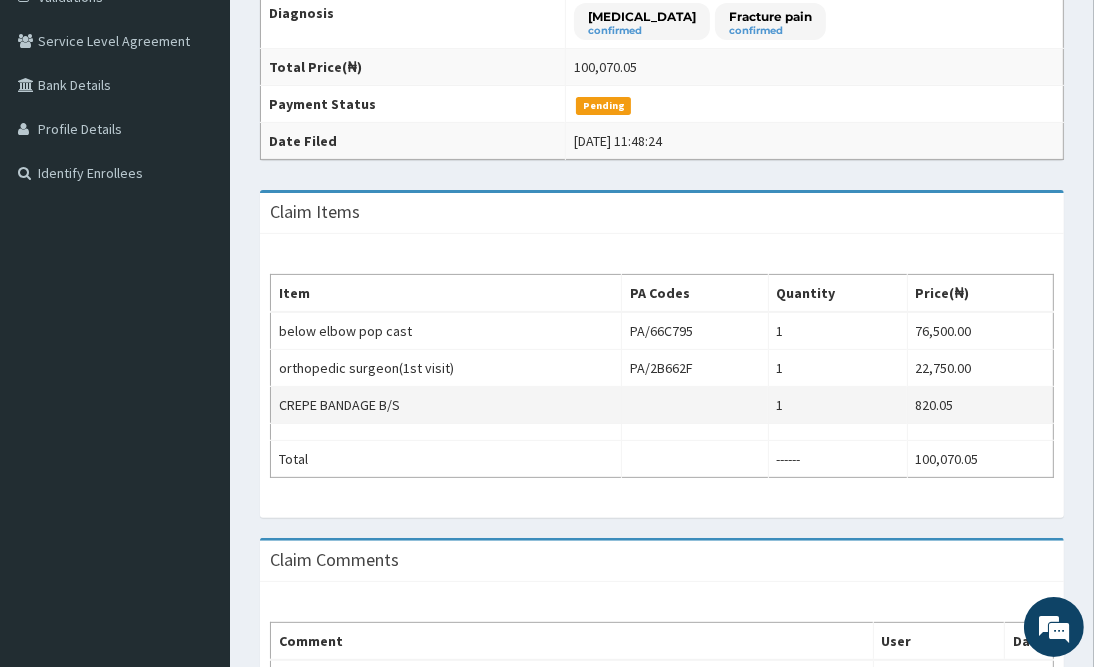 click on "1" at bounding box center [837, 405] 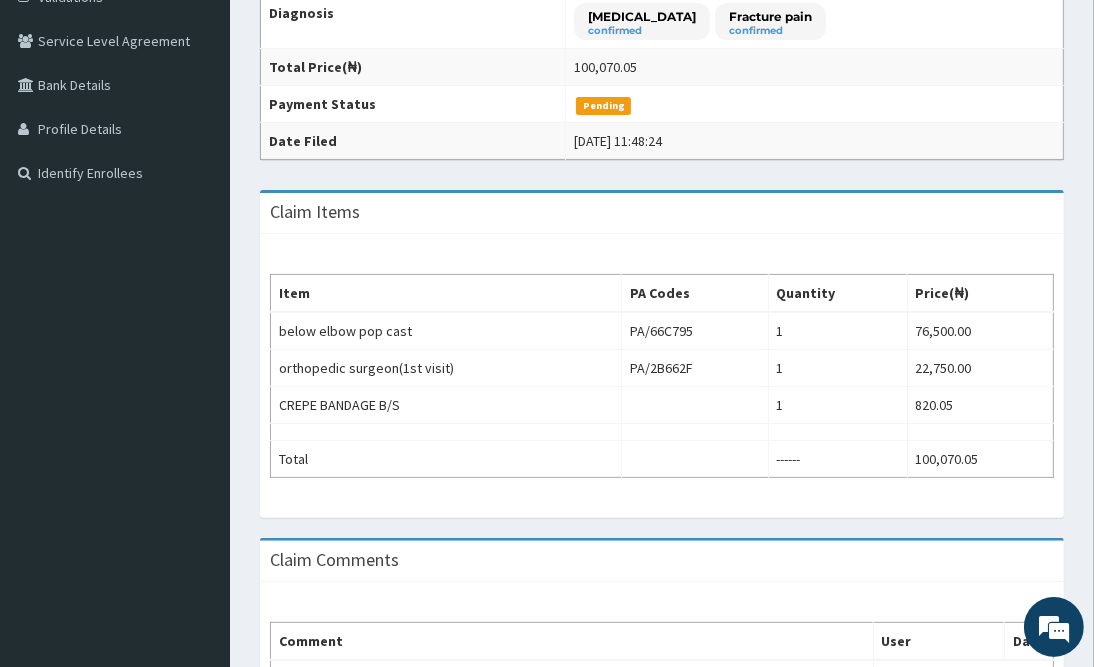 drag, startPoint x: 865, startPoint y: 152, endPoint x: 568, endPoint y: 76, distance: 306.56973 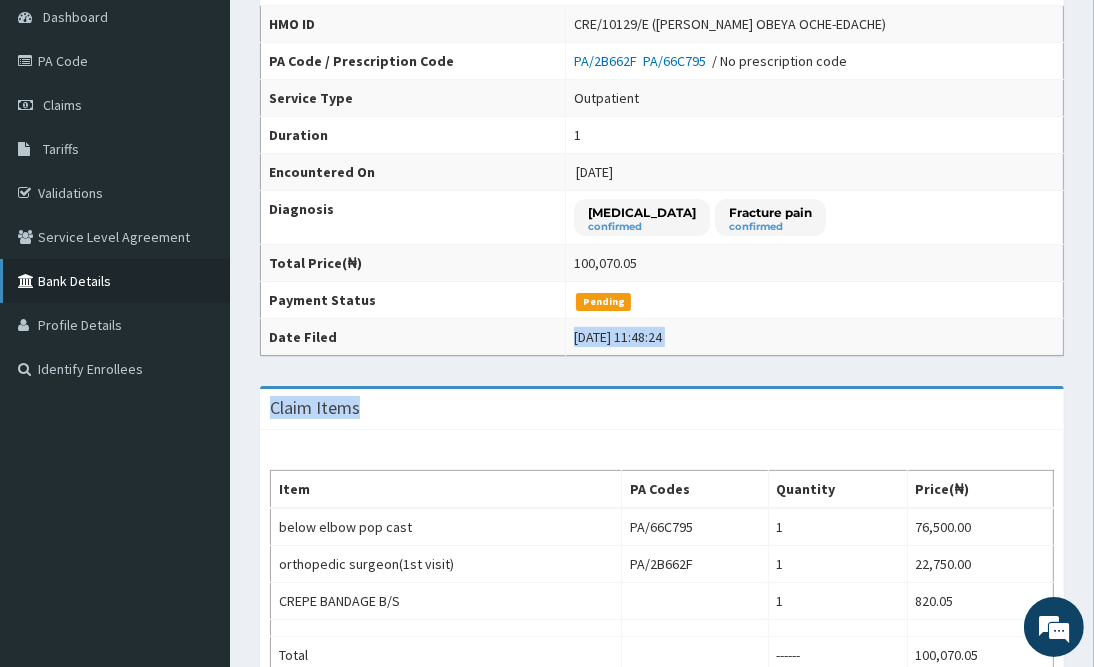 scroll, scrollTop: 0, scrollLeft: 0, axis: both 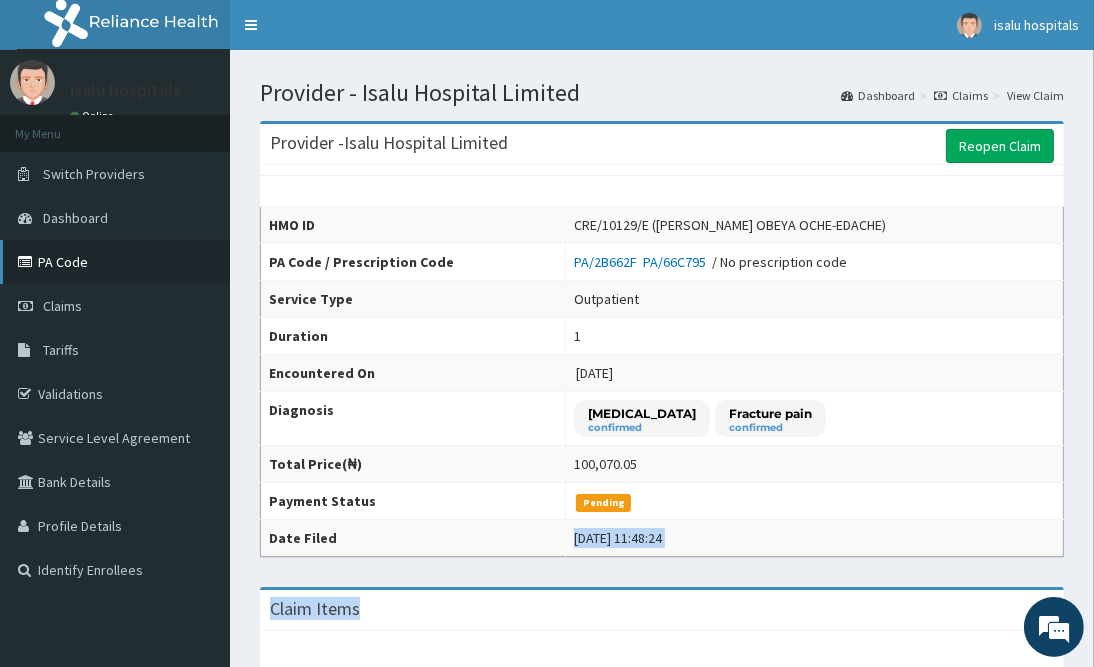 click on "PA Code" at bounding box center (115, 262) 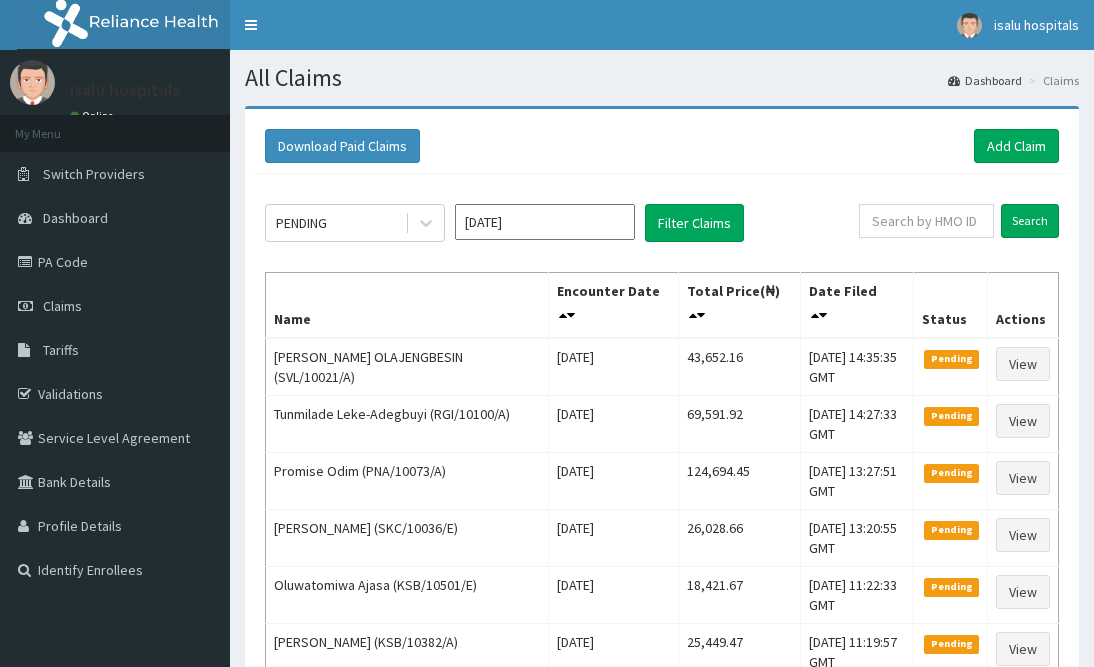 scroll, scrollTop: 0, scrollLeft: 0, axis: both 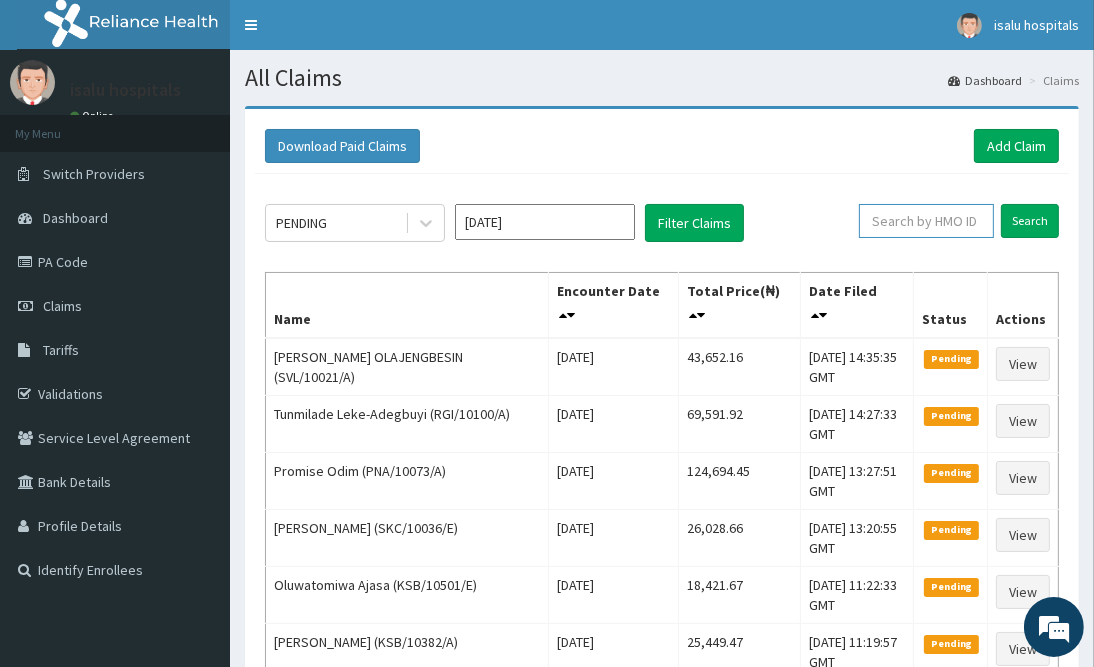 click at bounding box center [926, 221] 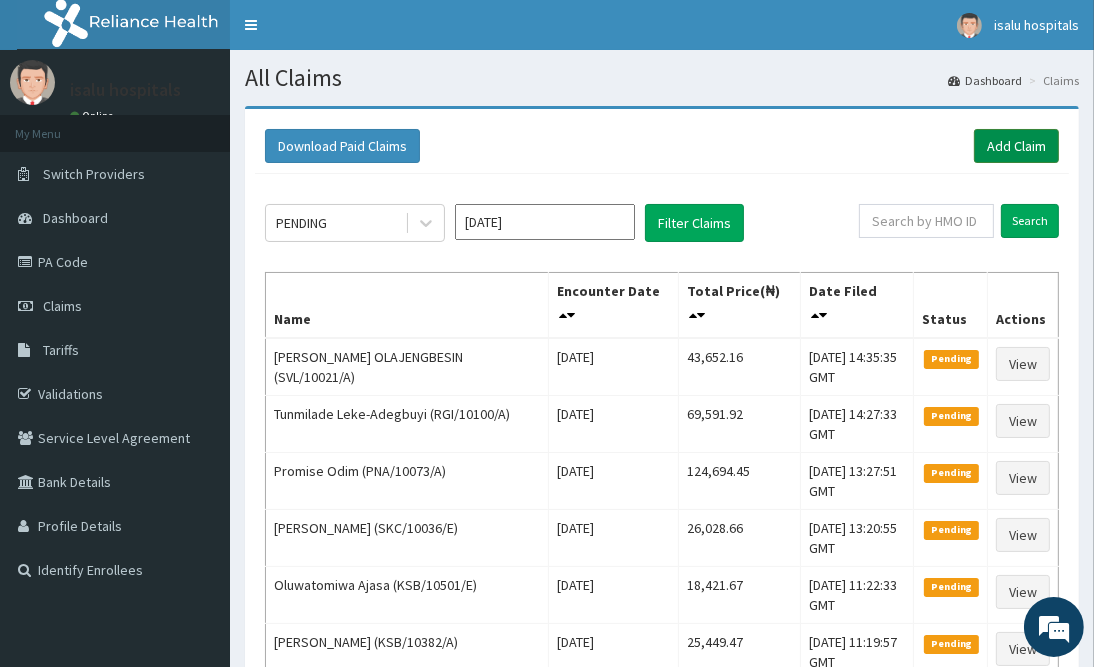 click on "Add Claim" at bounding box center [1016, 146] 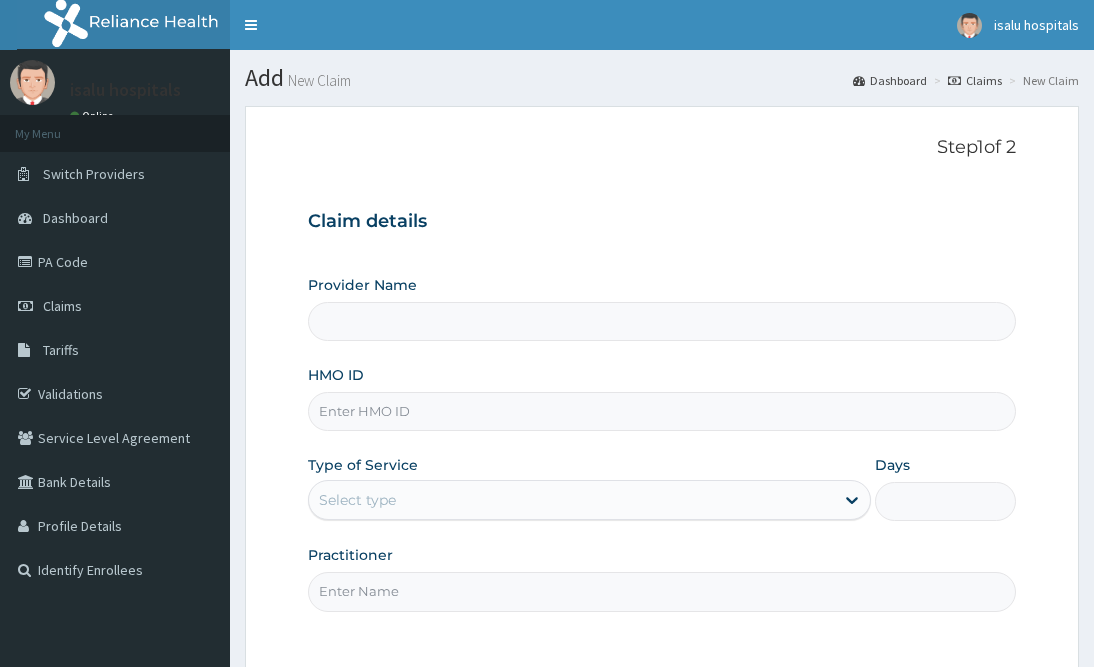 scroll, scrollTop: 0, scrollLeft: 0, axis: both 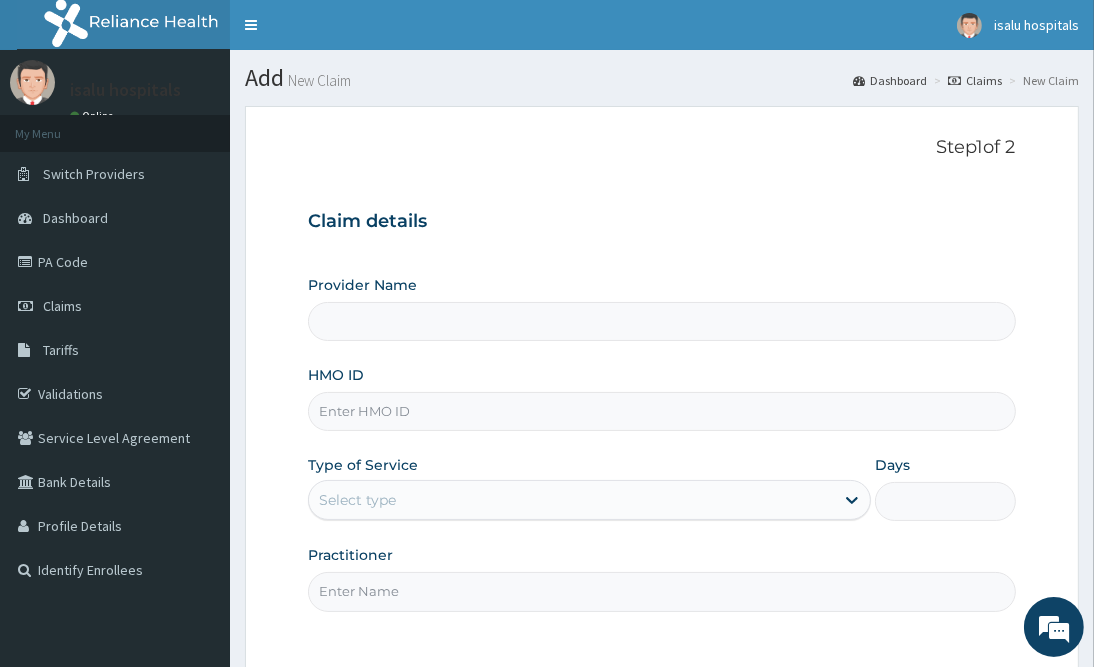 type on "Isalu Hospital Limited" 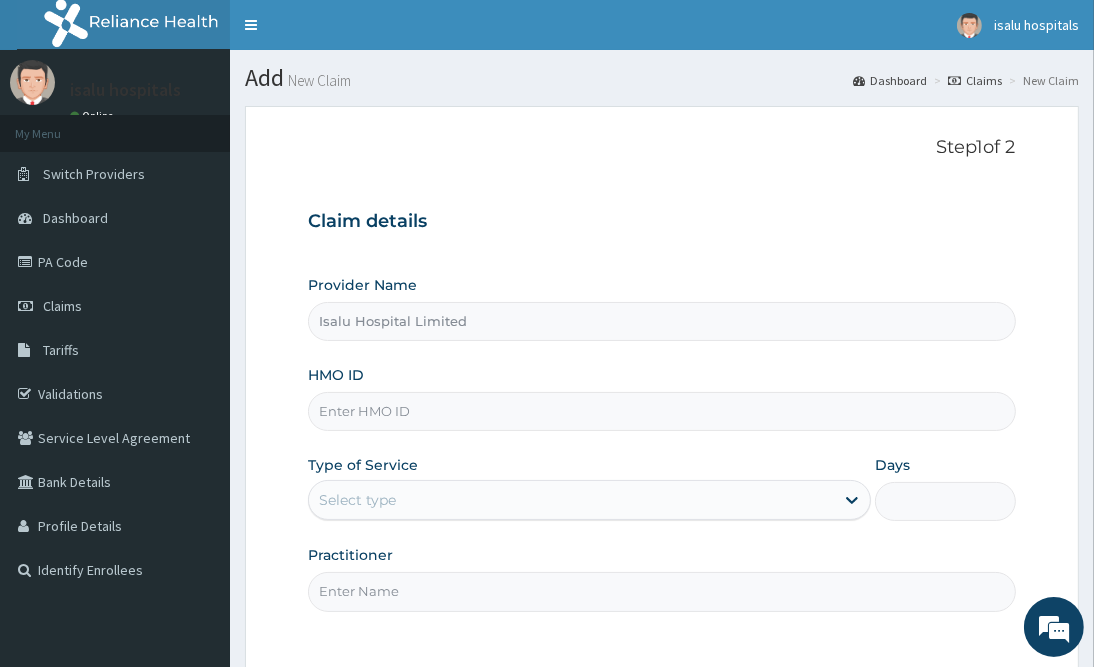 click on "HMO ID" at bounding box center [661, 411] 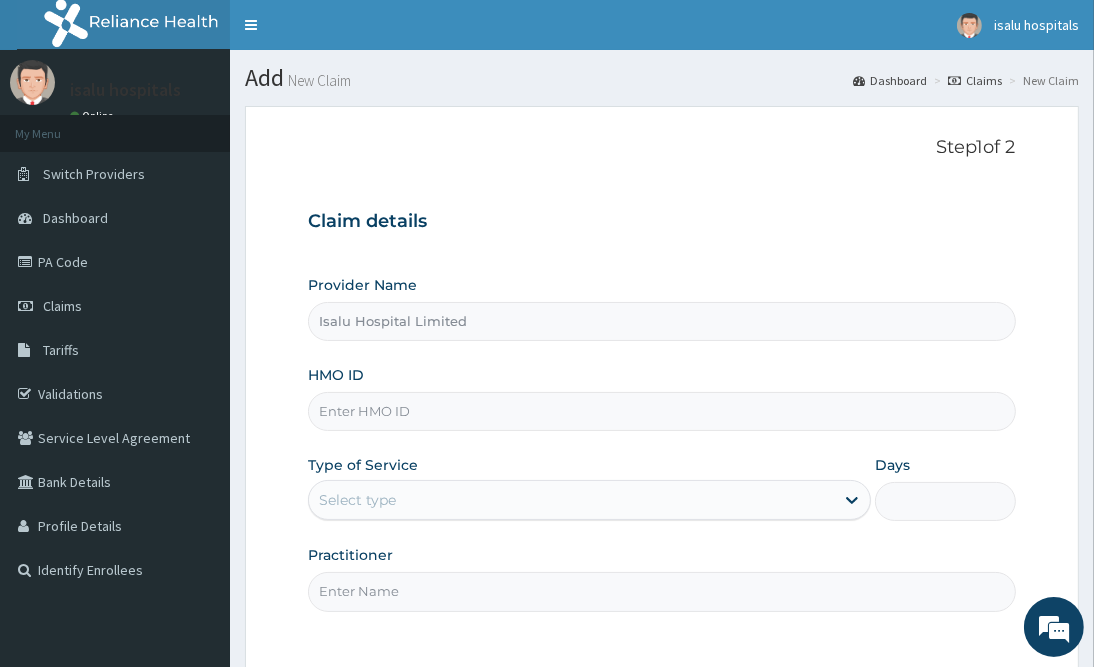 paste on "PPY/10497/B" 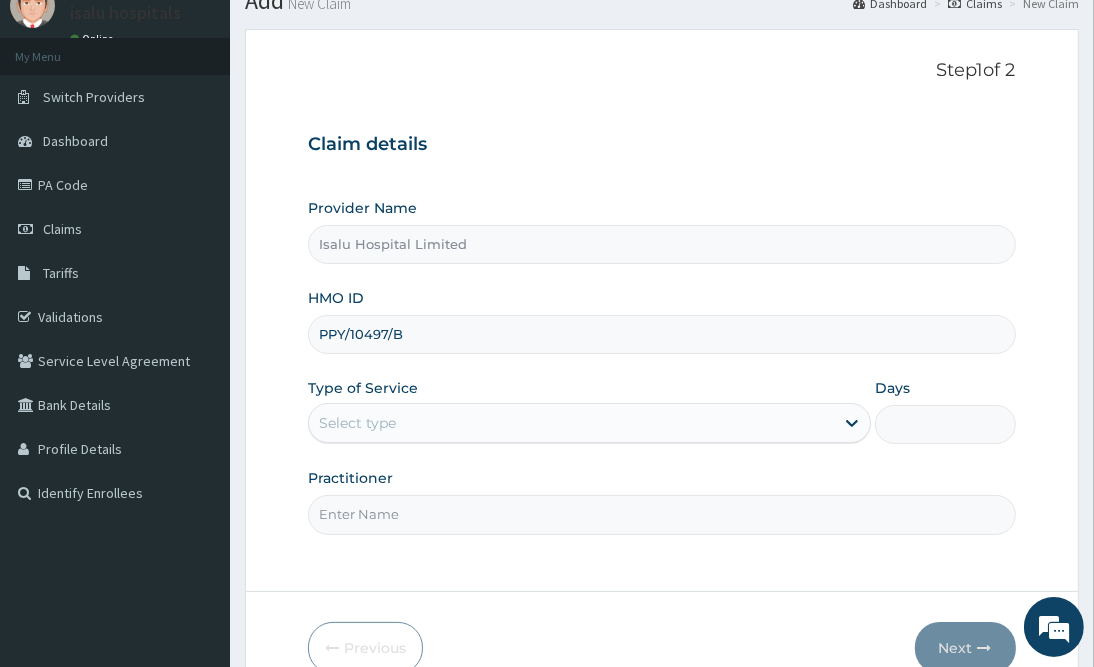 scroll, scrollTop: 180, scrollLeft: 0, axis: vertical 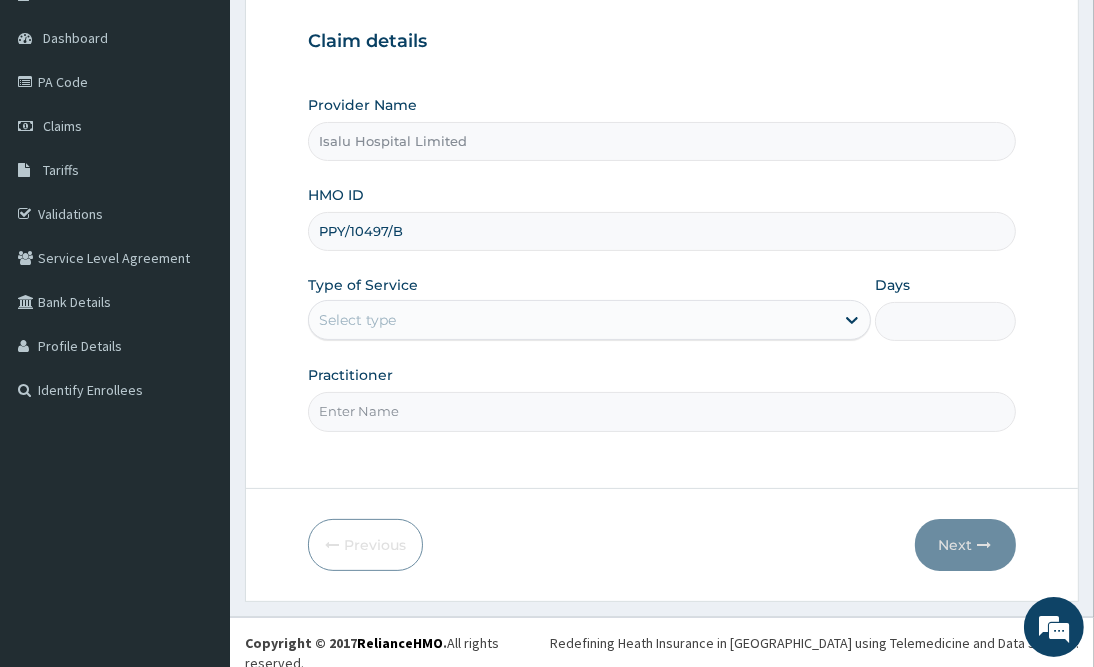 type on "PPY/10497/B" 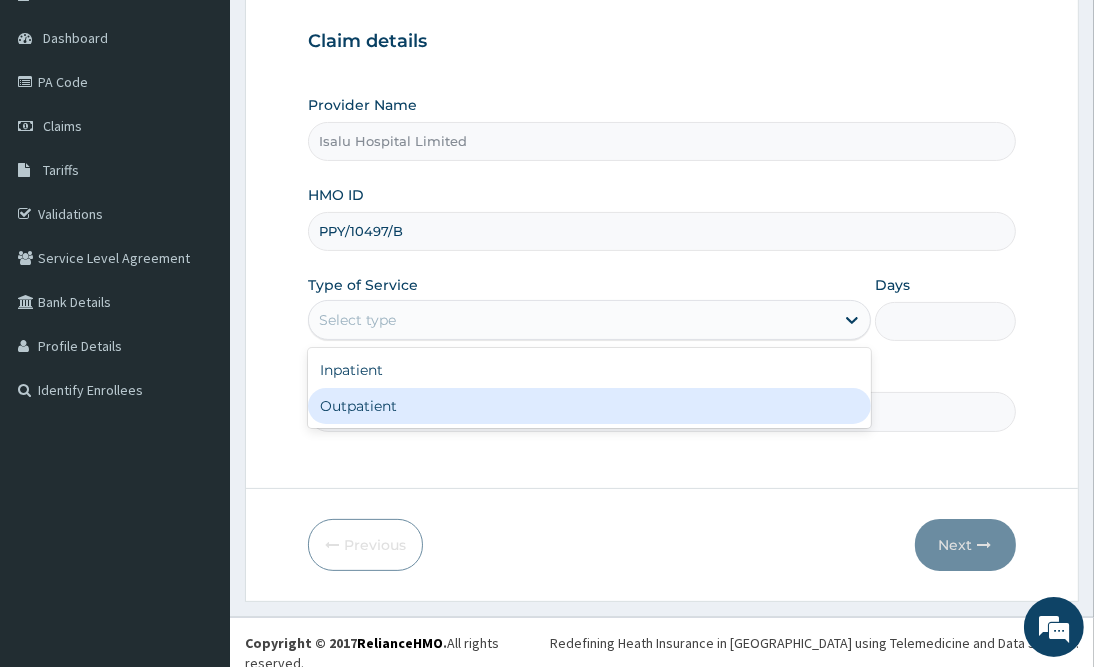 click on "Outpatient" at bounding box center (589, 406) 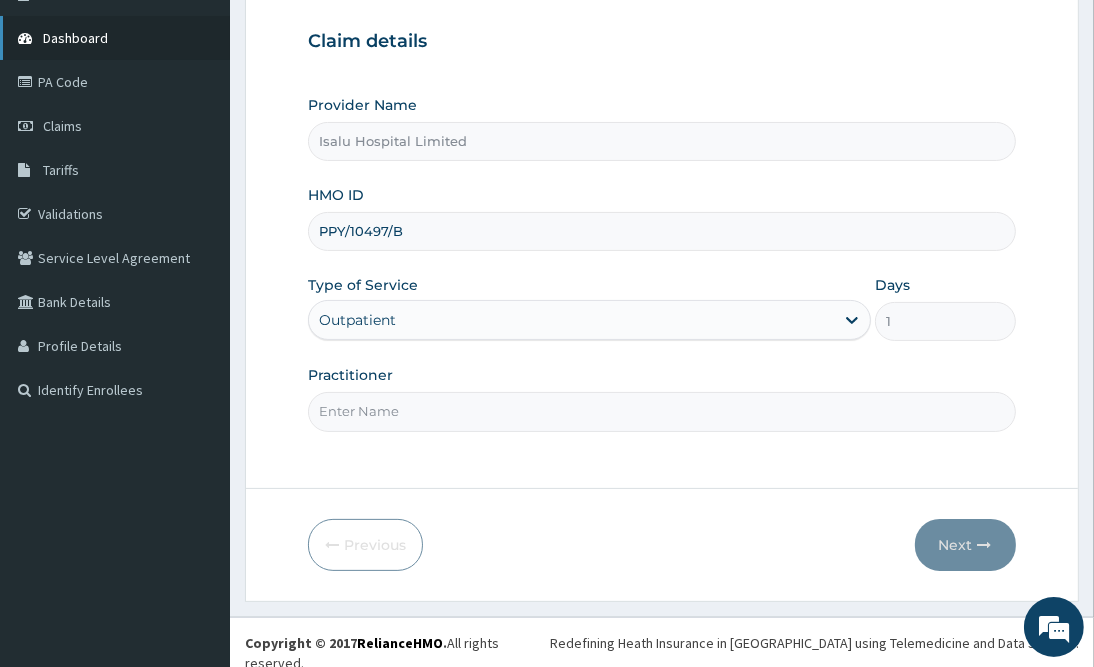 scroll, scrollTop: 0, scrollLeft: 0, axis: both 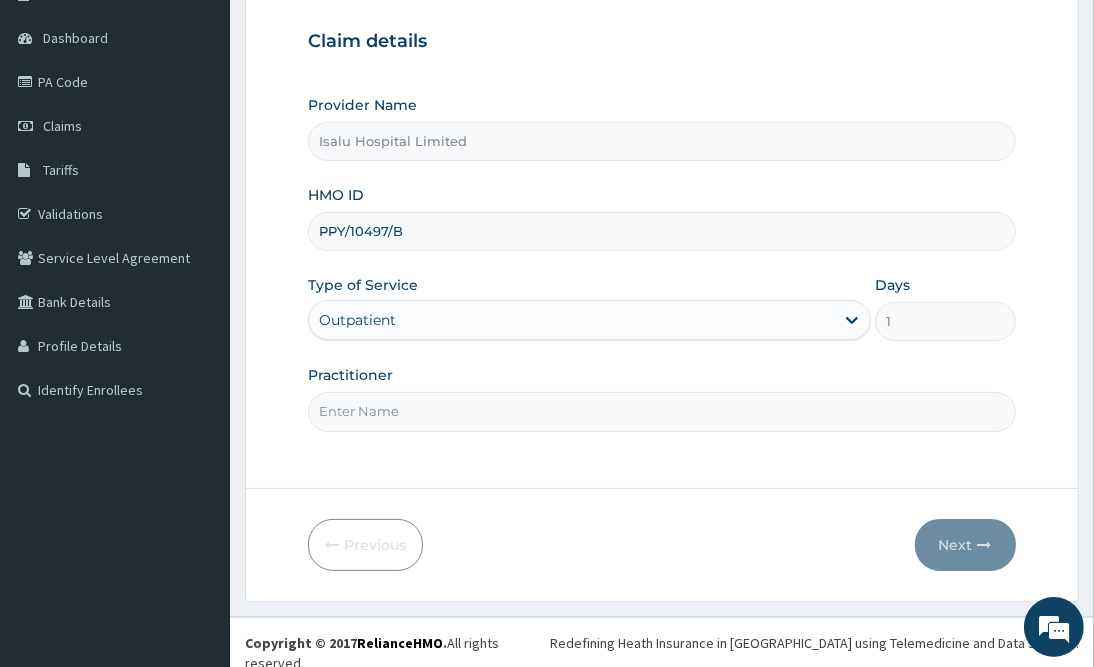 click on "Practitioner" at bounding box center [661, 411] 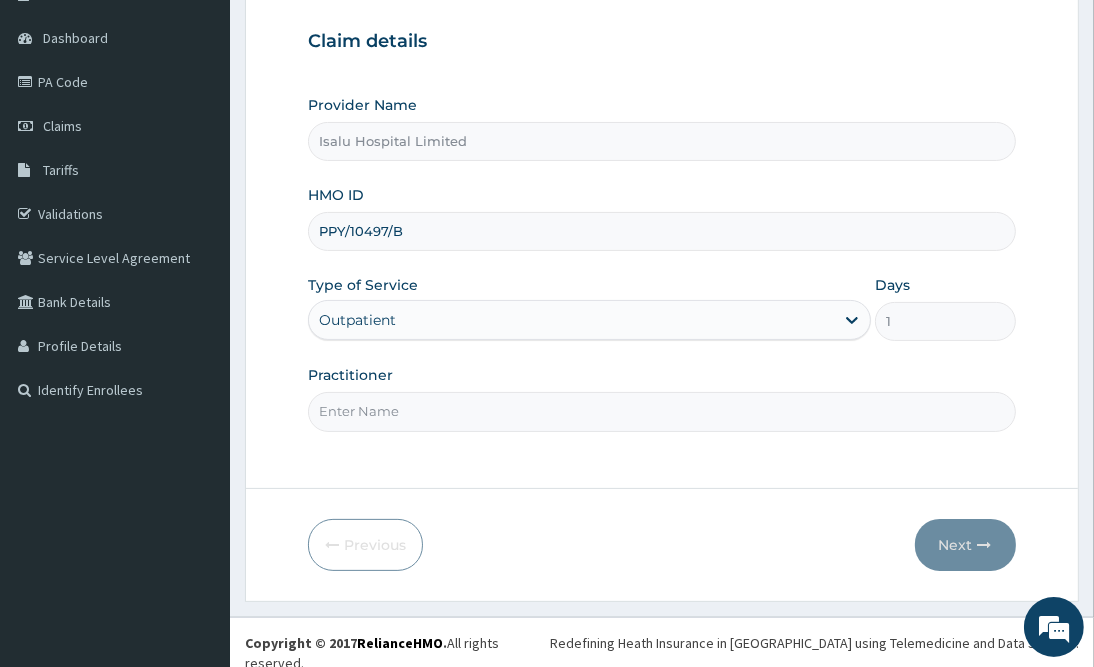 paste on "DR SALIU" 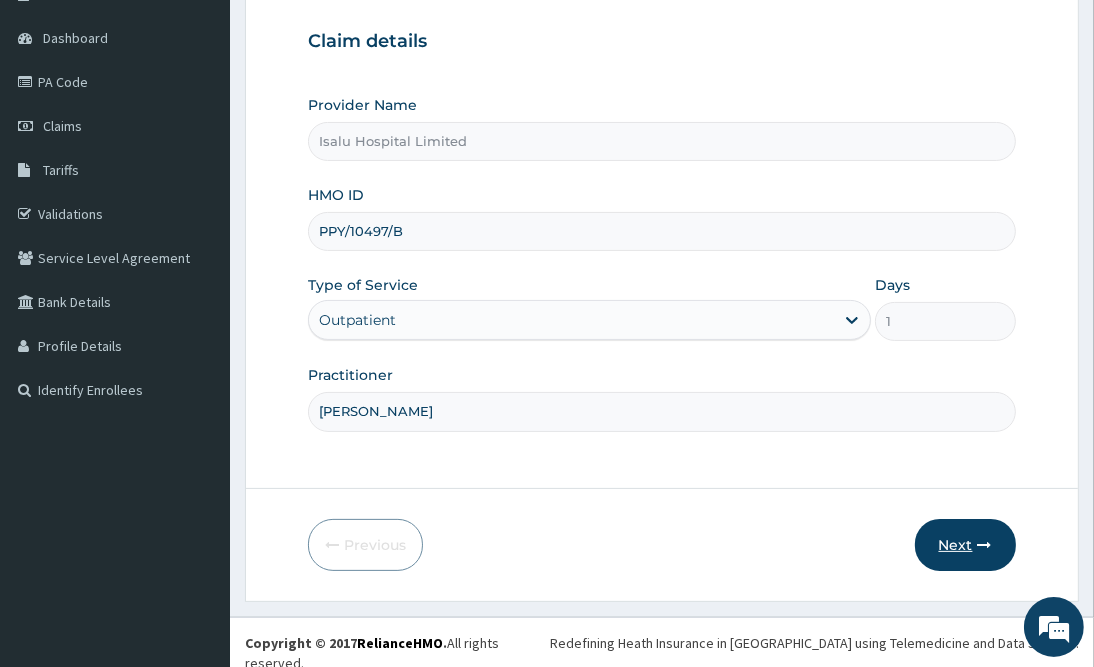 type on "DR SALIU" 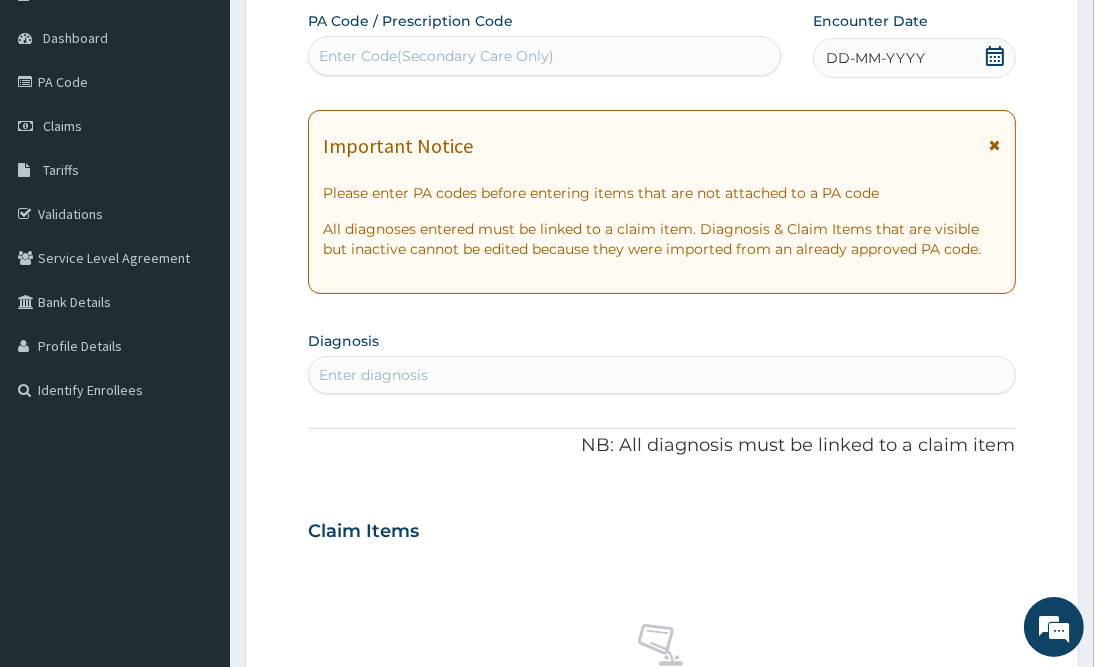 click on "Enter Code(Secondary Care Only)" at bounding box center [436, 56] 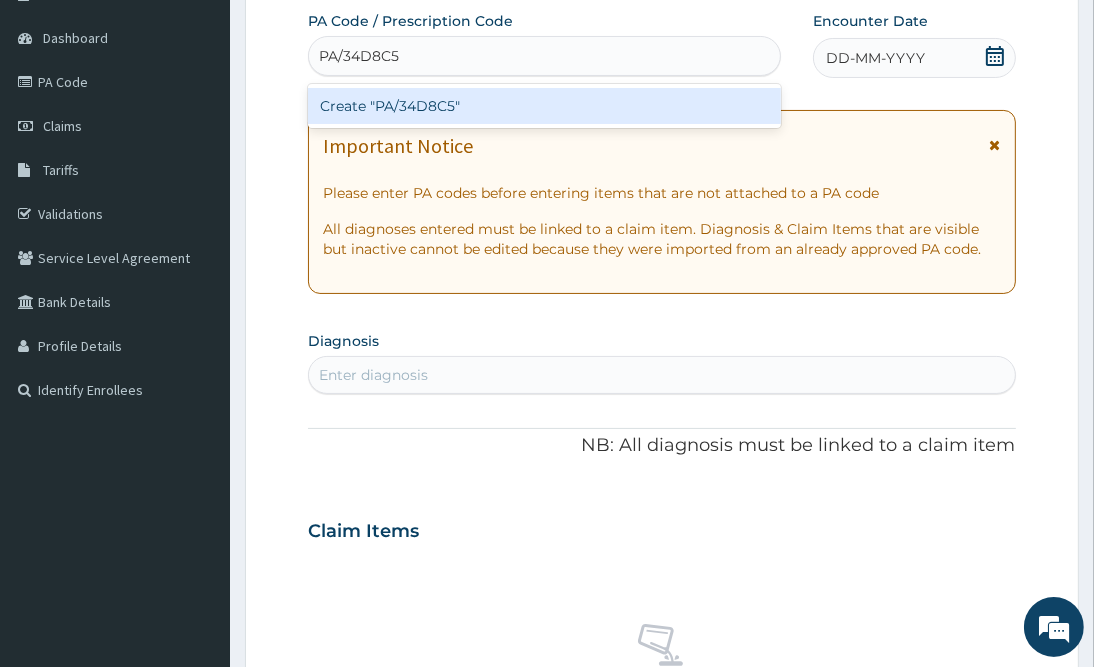 click on "Create "PA/34D8C5"" at bounding box center [544, 106] 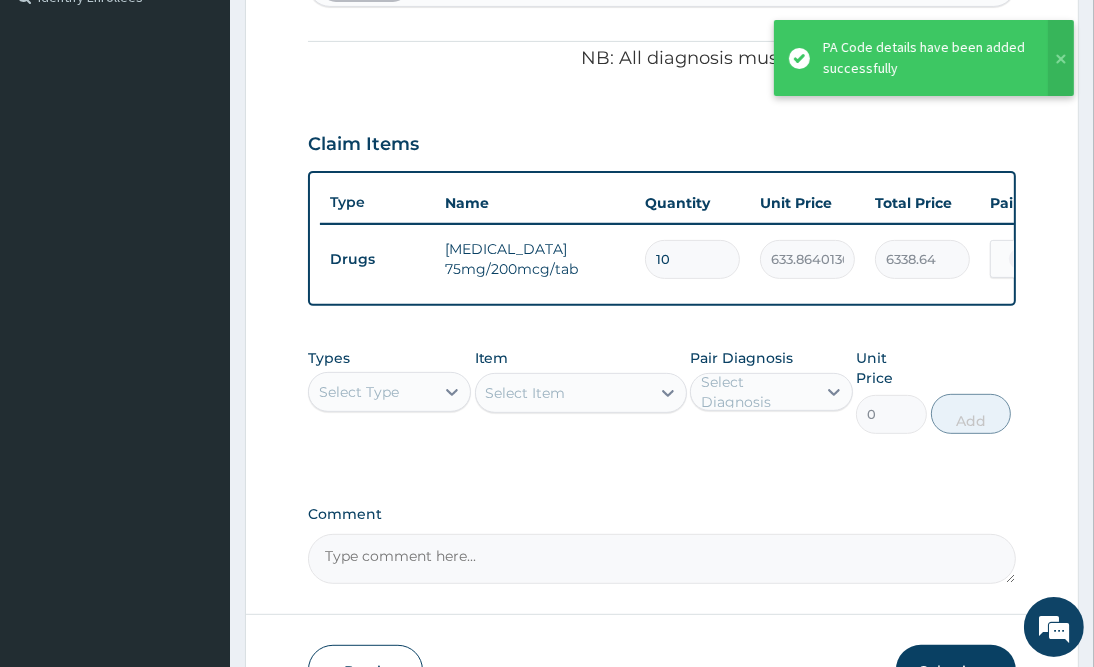 scroll, scrollTop: 631, scrollLeft: 0, axis: vertical 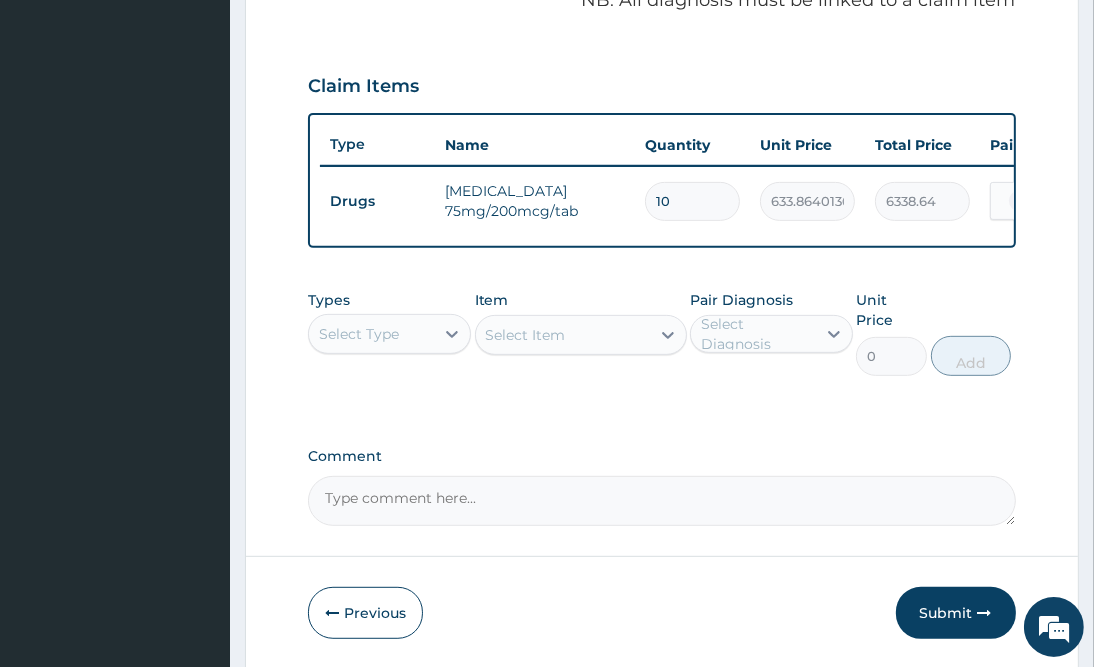 click on "PA Code / Prescription Code PA/34D8C5 Encounter Date 07-07-2025 Important Notice Please enter PA codes before entering items that are not attached to a PA code   All diagnoses entered must be linked to a claim item. Diagnosis & Claim Items that are visible but inactive cannot be edited because they were imported from an already approved PA code. Diagnosis Pain confirmed NB: All diagnosis must be linked to a claim item Claim Items Type Name Quantity Unit Price Total Price Pair Diagnosis Actions Drugs arthrotec 75mg/200mcg/tab 10 633.864013671875 6338.64 Pain Delete Types Select Type Item Select Item Pair Diagnosis Select Diagnosis Unit Price 0 Add Comment" at bounding box center [661, 43] 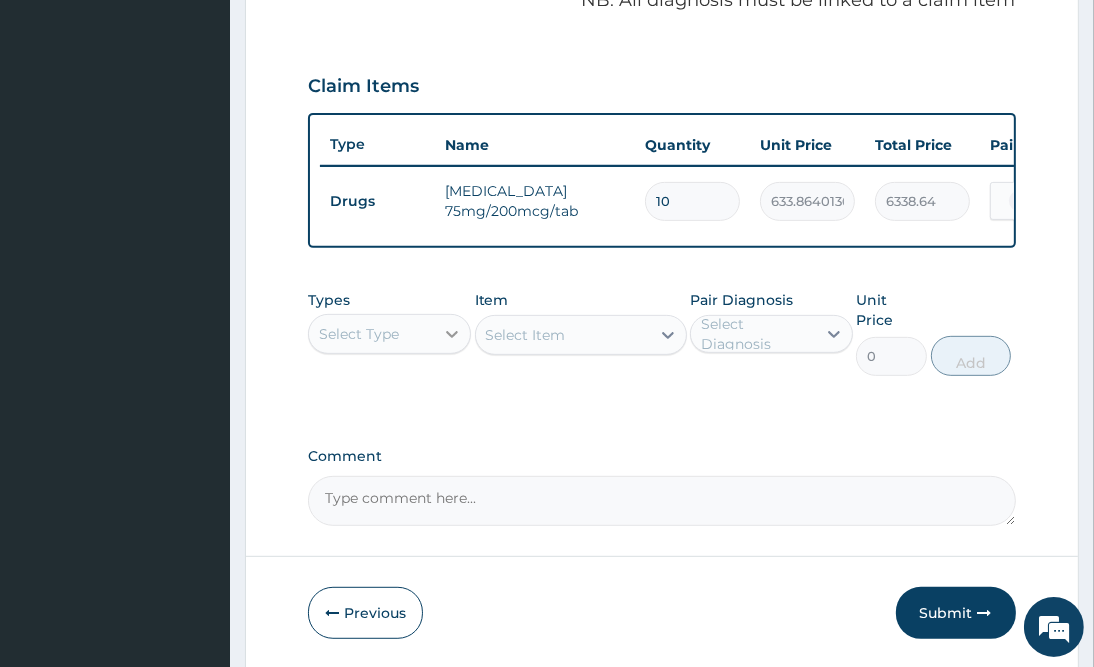 click at bounding box center (452, 334) 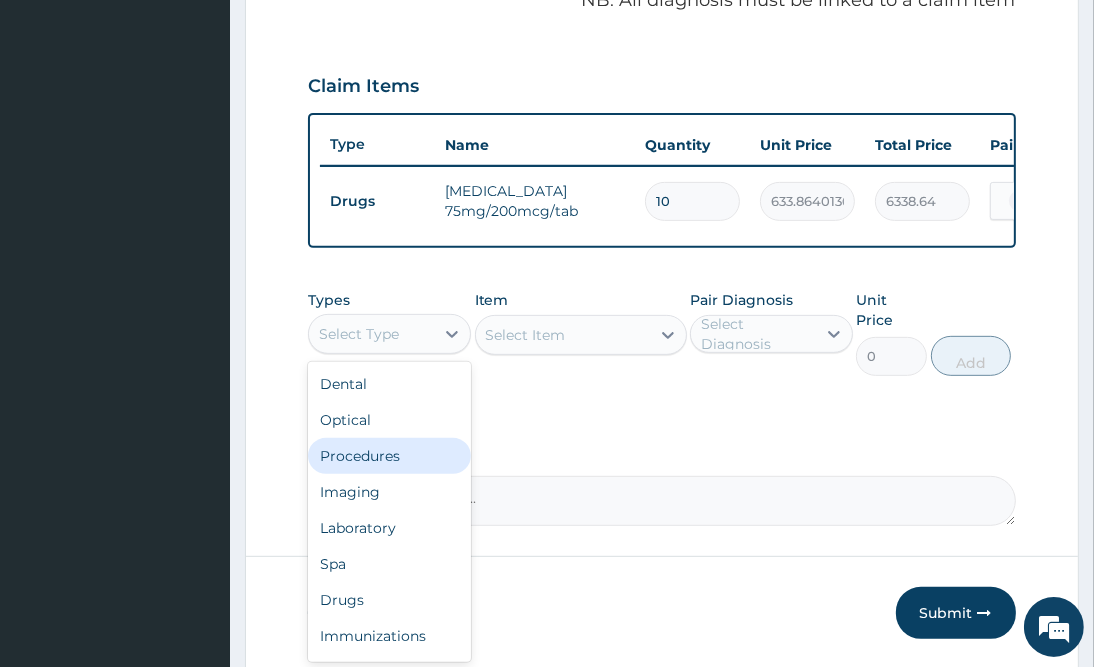 click on "Procedures" at bounding box center [389, 456] 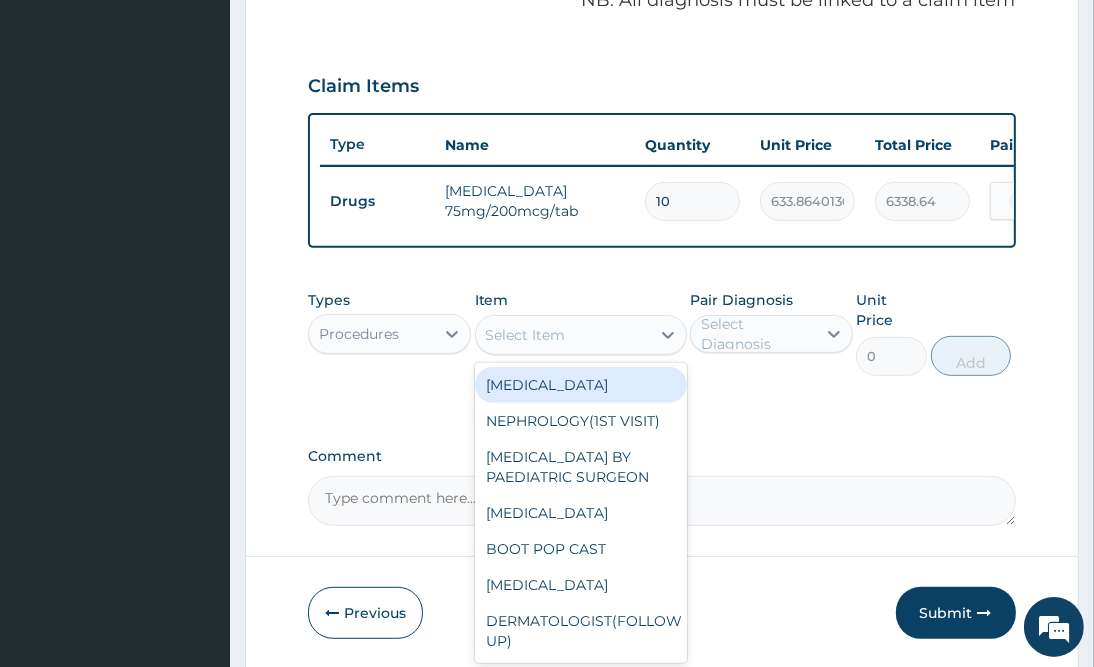 click on "Select Item" at bounding box center [563, 335] 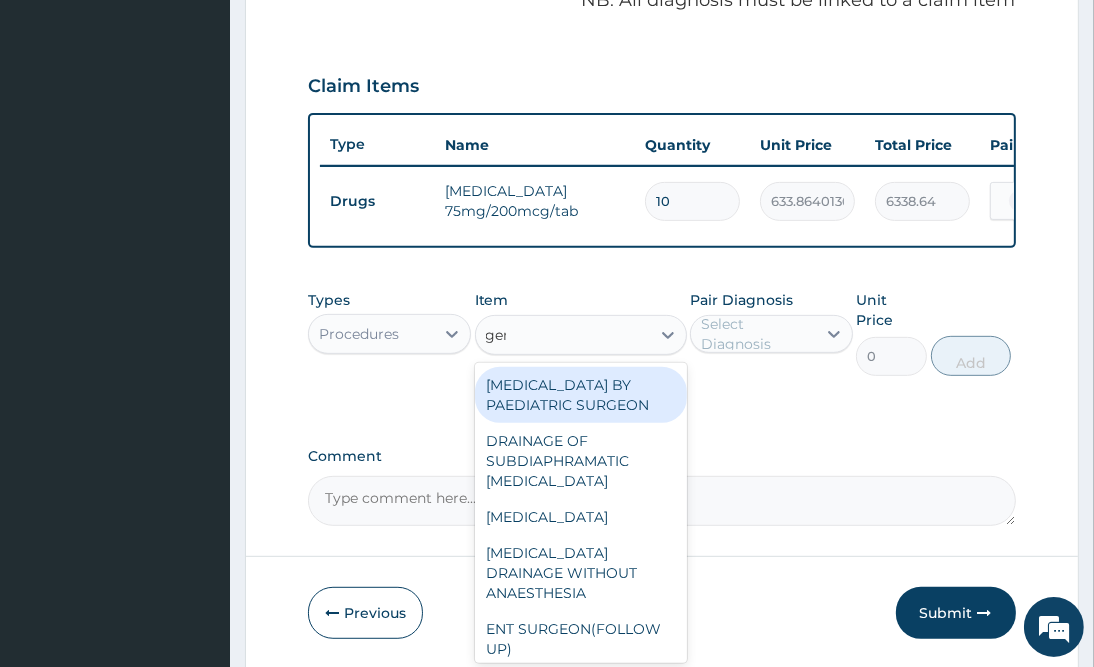 type on "gene" 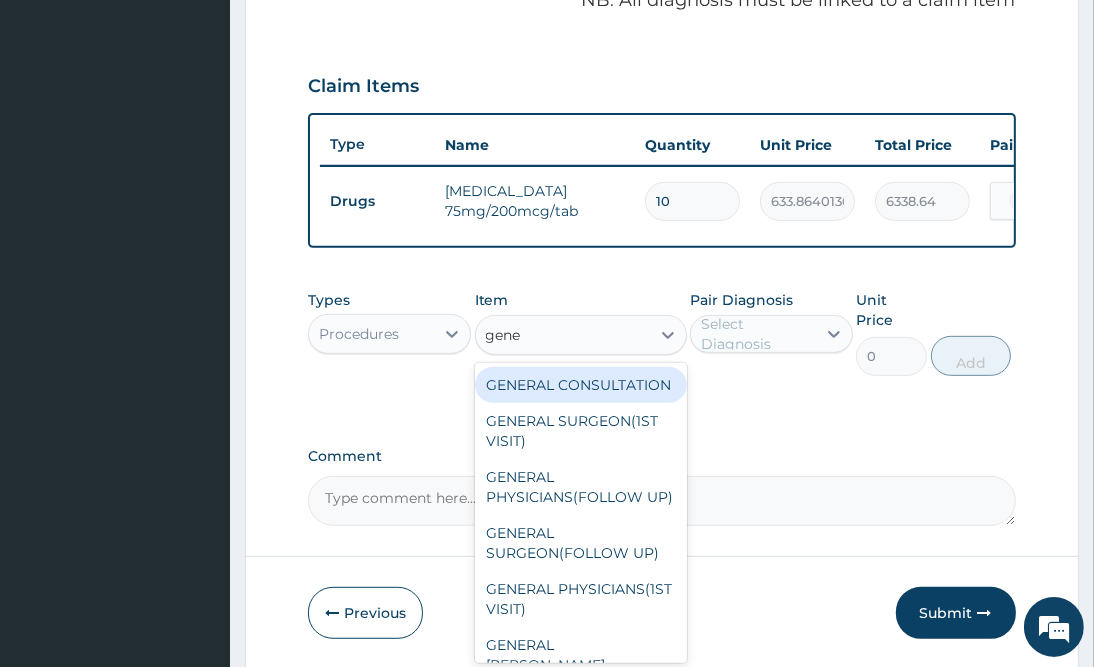 click on "GENERAL CONSULTATION" at bounding box center [581, 385] 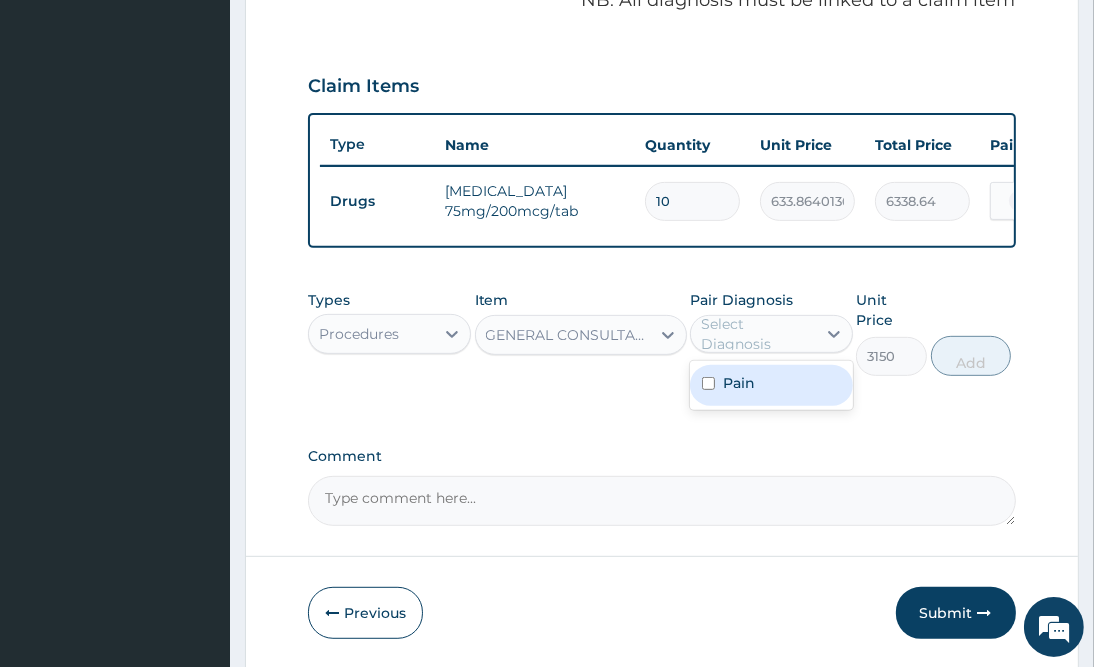 click on "Select Diagnosis" at bounding box center [753, 334] 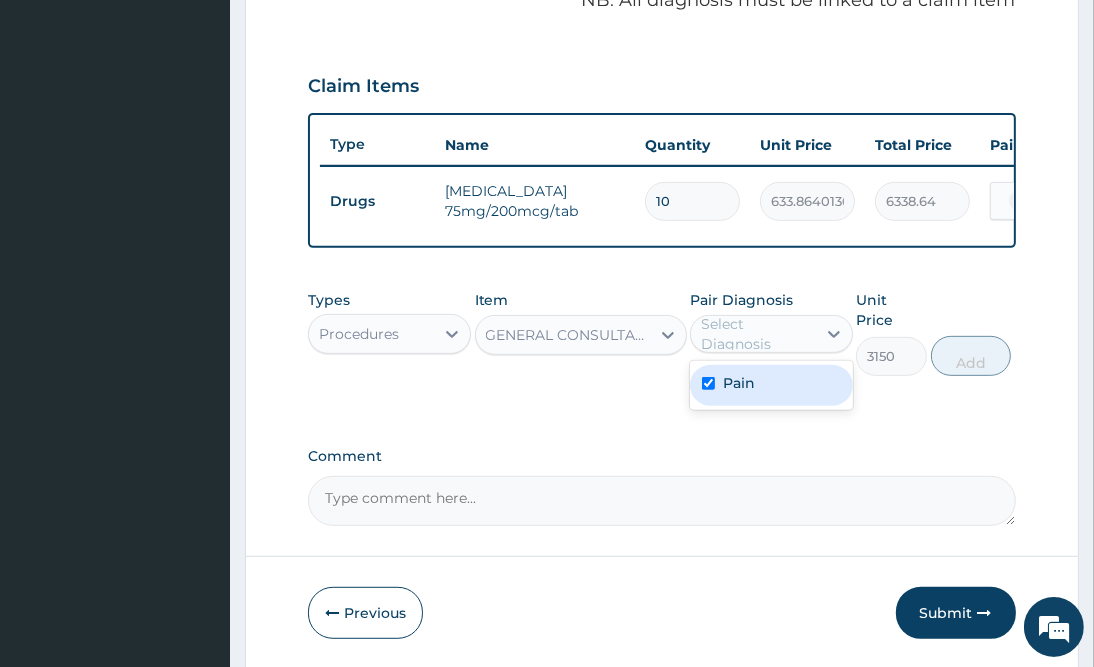 checkbox on "true" 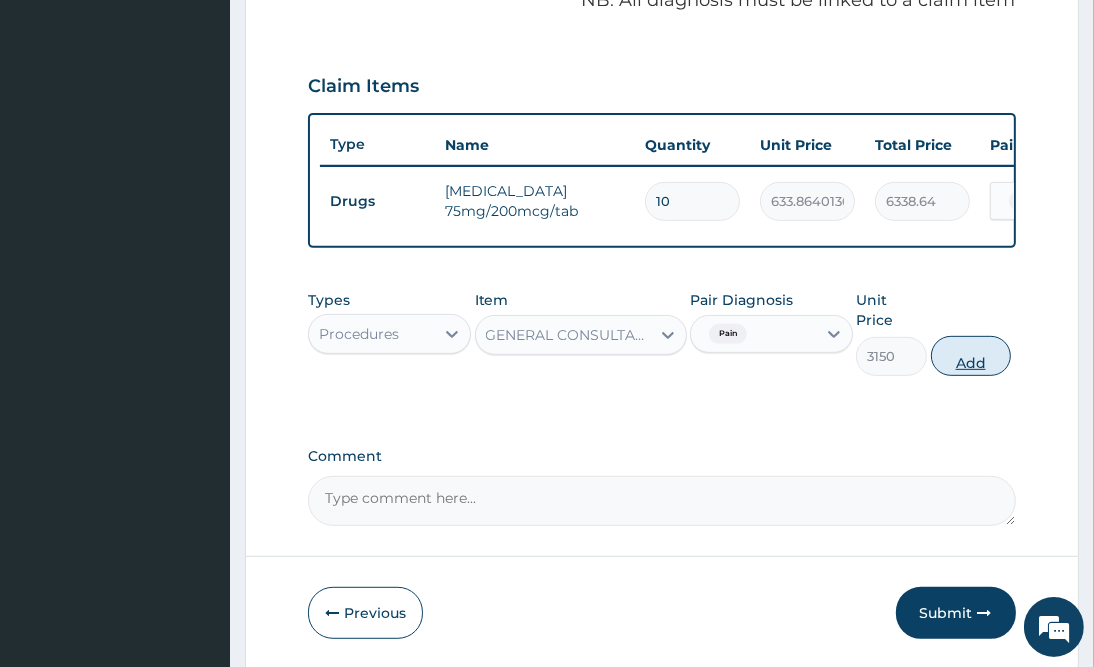 click on "Add" at bounding box center [971, 356] 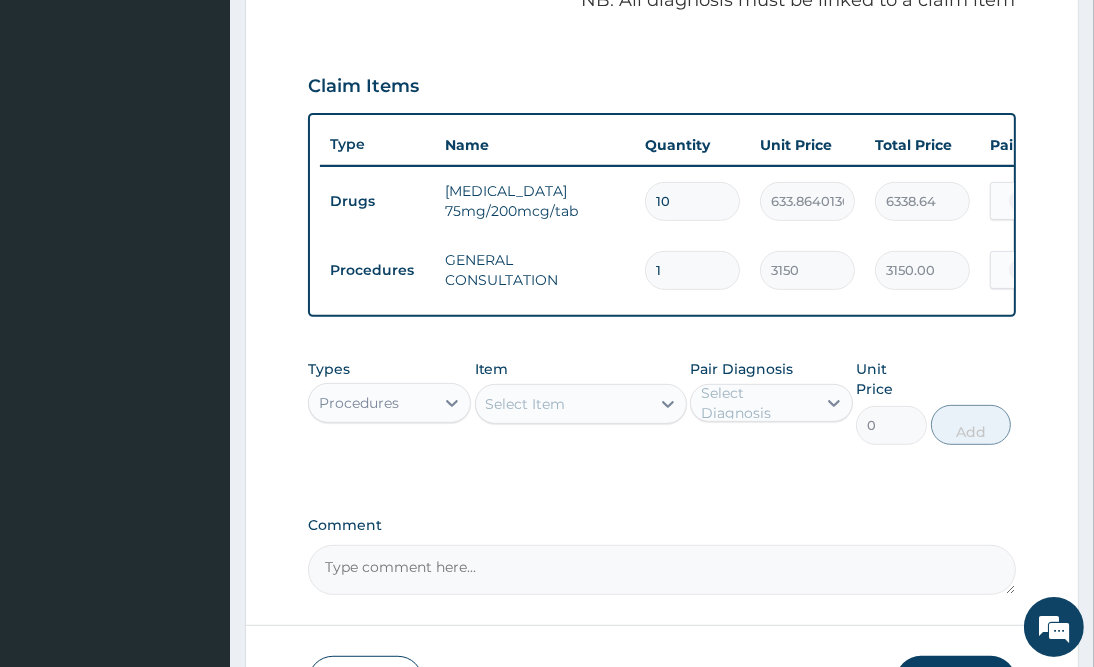 click on "Comment" at bounding box center (661, 570) 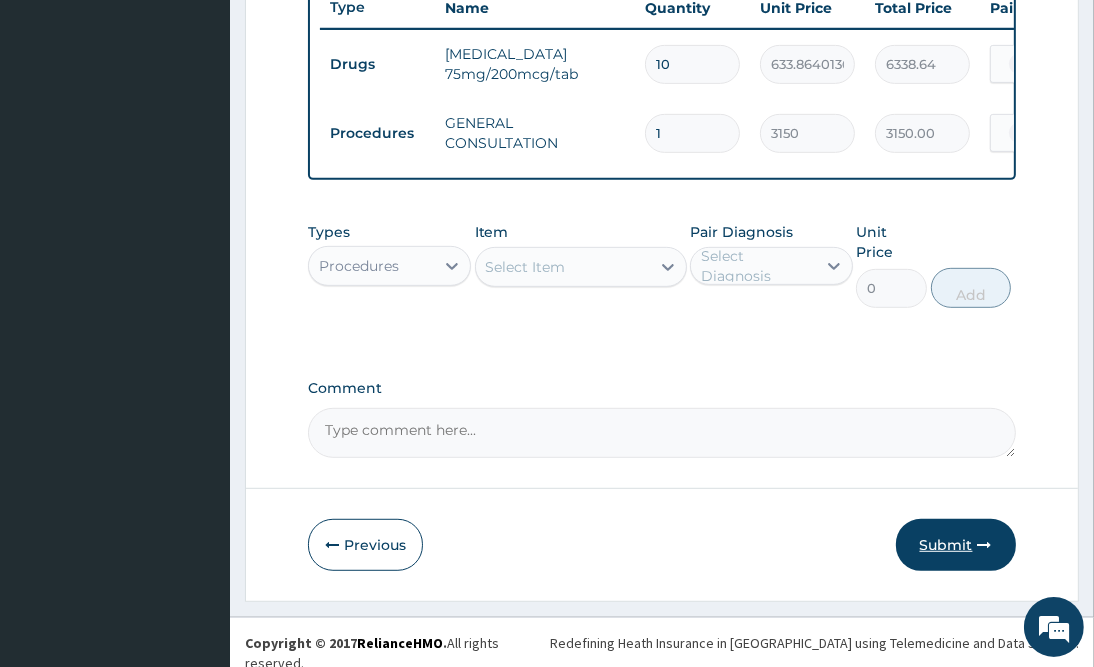click on "Submit" at bounding box center (956, 545) 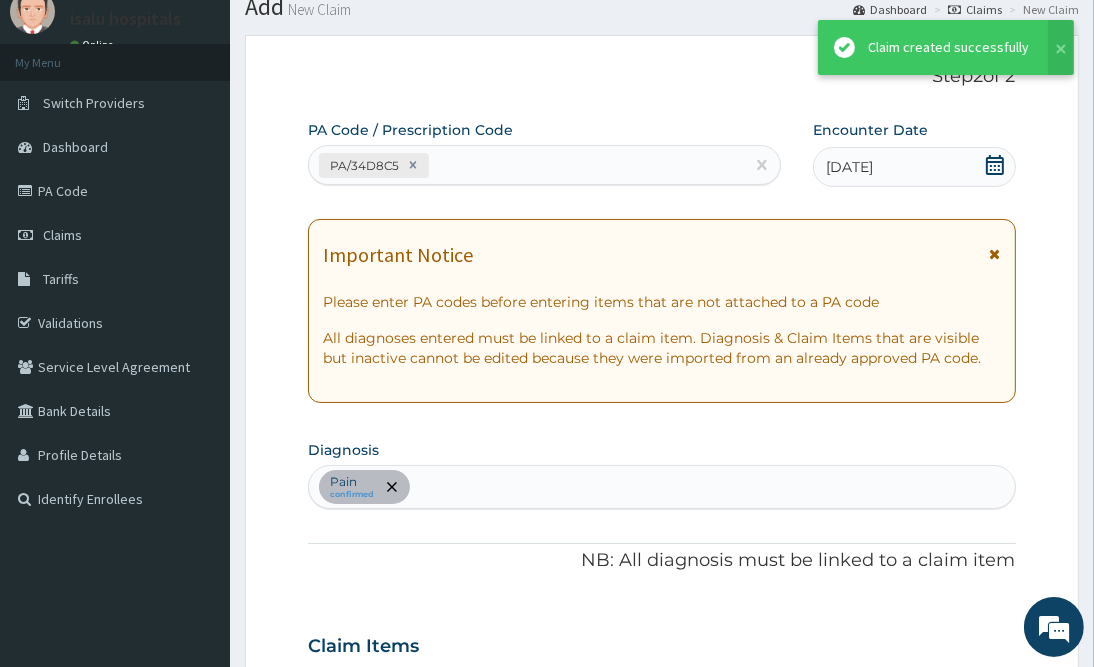 scroll, scrollTop: 768, scrollLeft: 0, axis: vertical 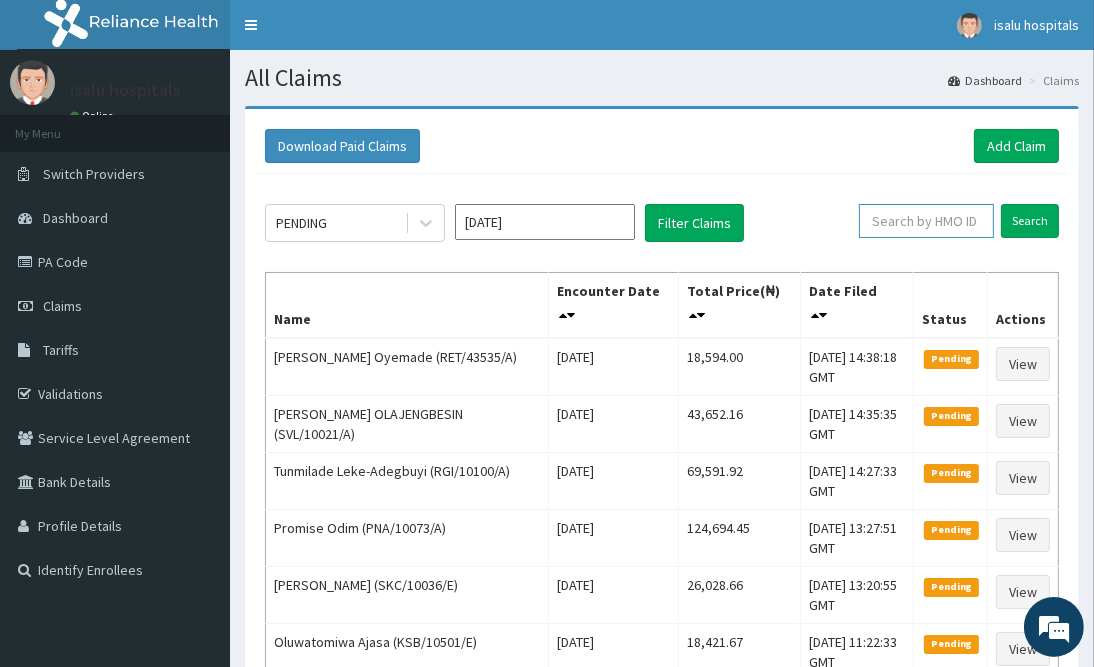click at bounding box center (926, 221) 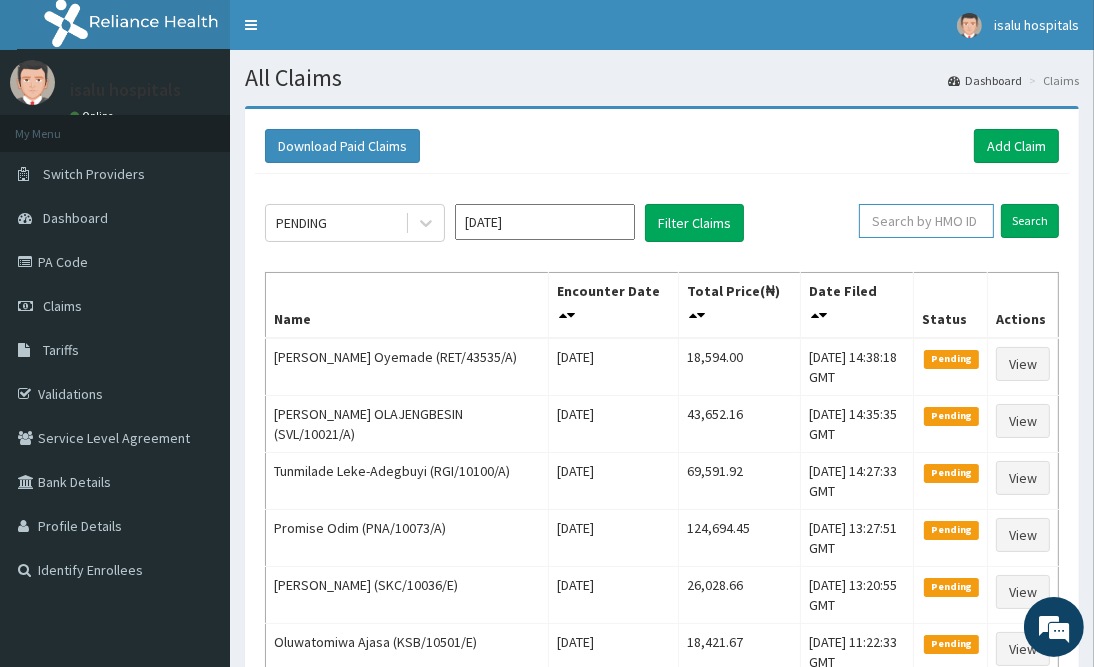 paste on "PPY/10497/B" 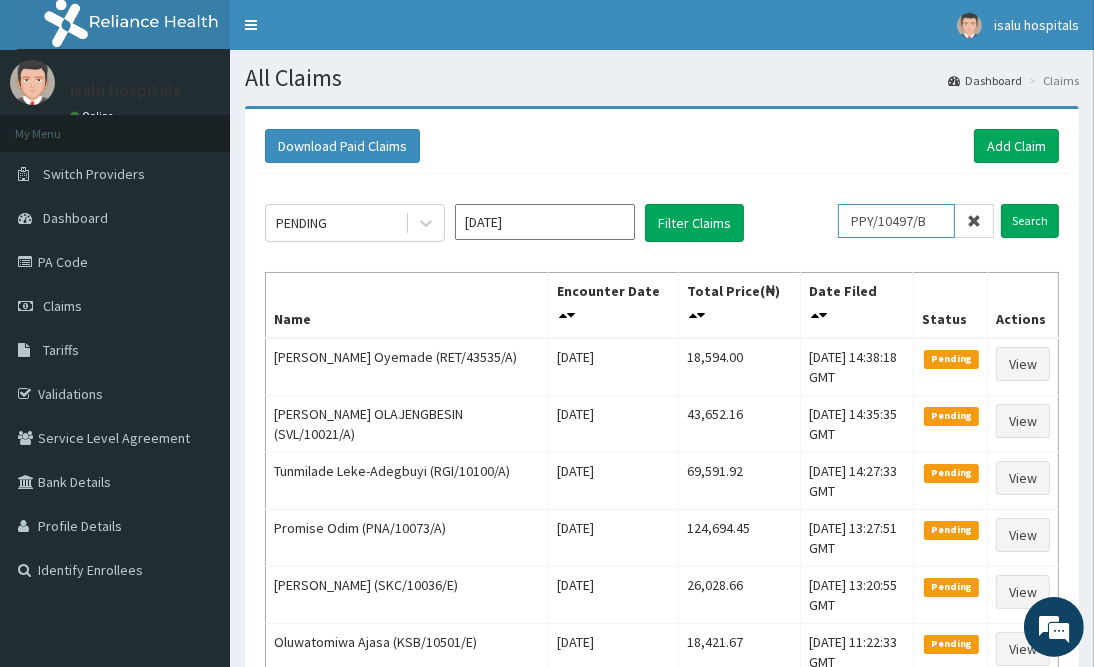 click on "PPY/10497/B" at bounding box center (896, 221) 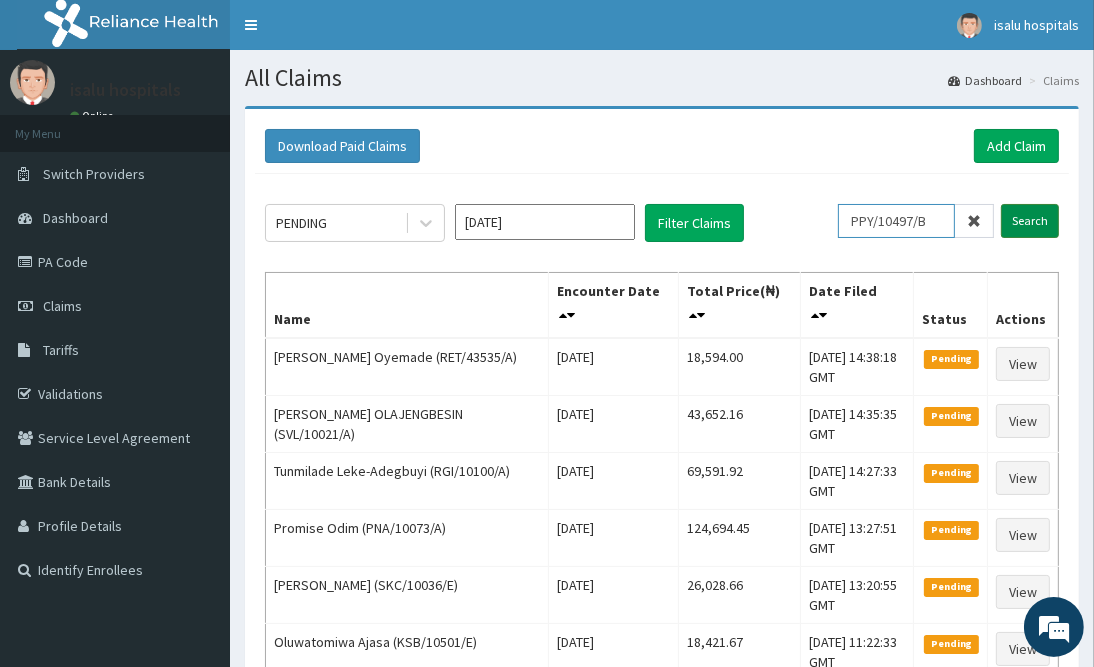 type on "PPY/10497/B" 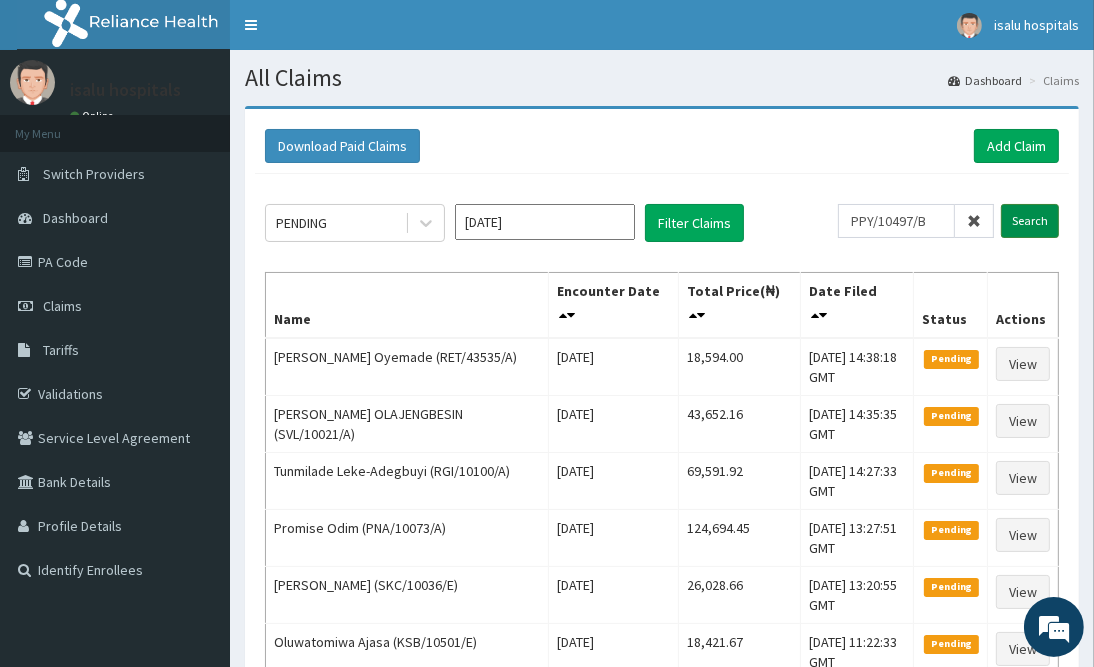 click on "Search" at bounding box center (1030, 221) 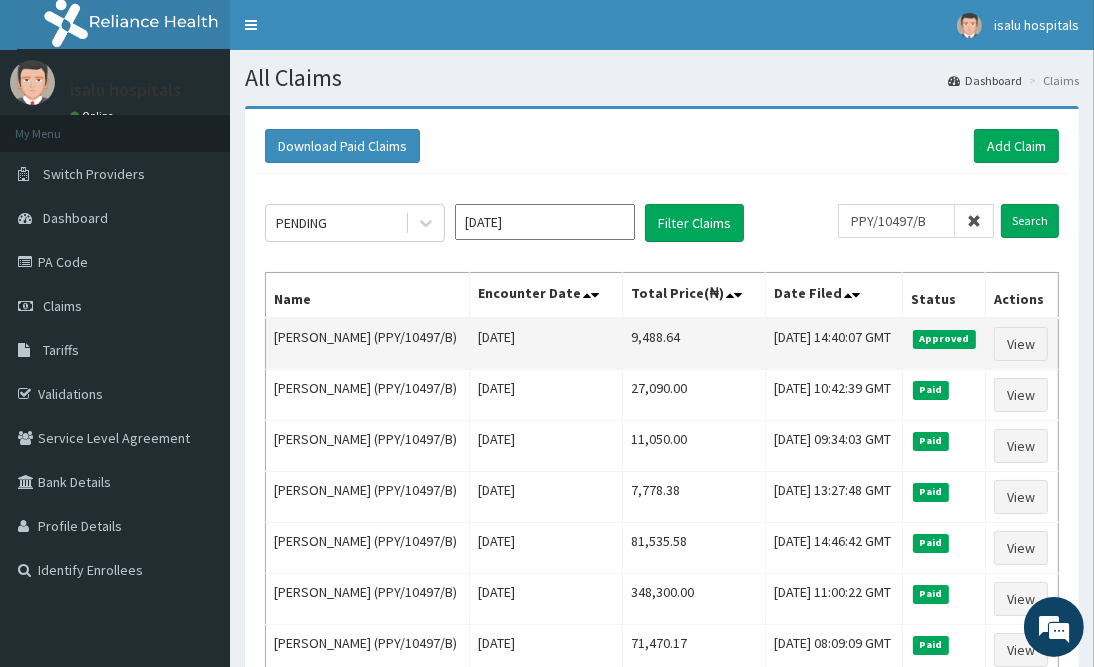 drag, startPoint x: 608, startPoint y: 353, endPoint x: 697, endPoint y: 349, distance: 89.08984 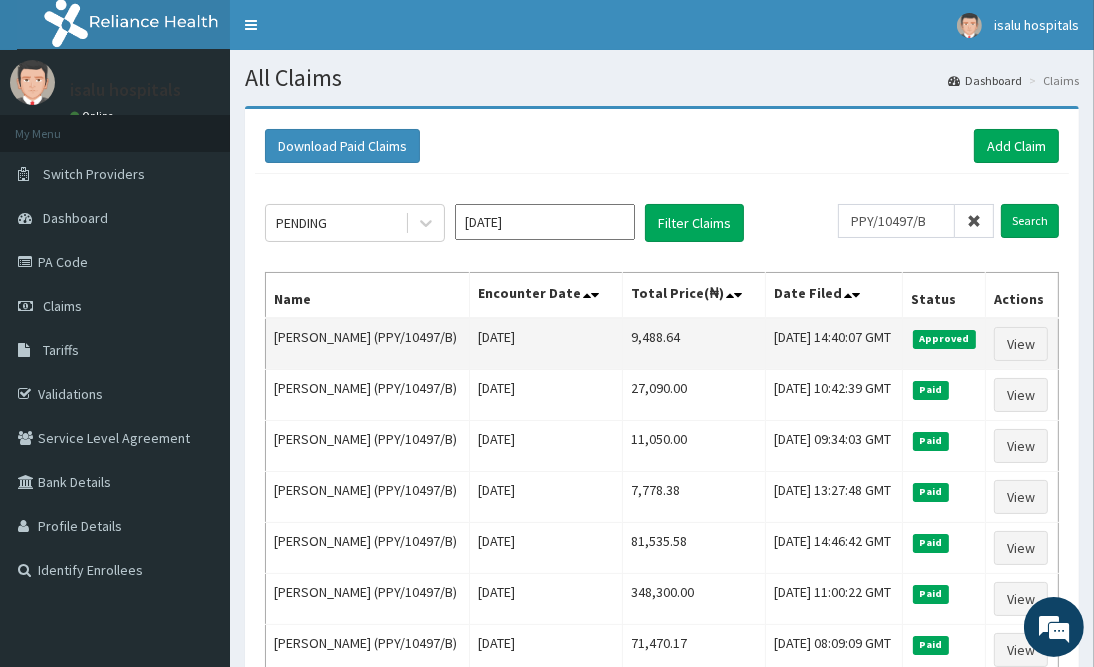 copy on "9,488.64" 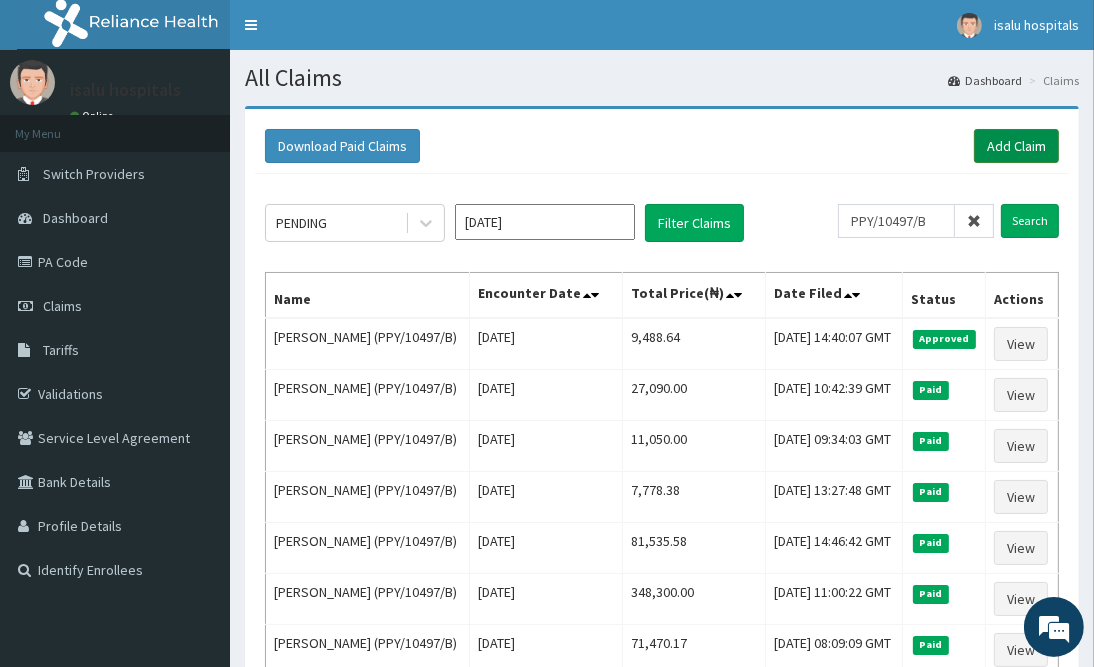 click on "Add Claim" at bounding box center [1016, 146] 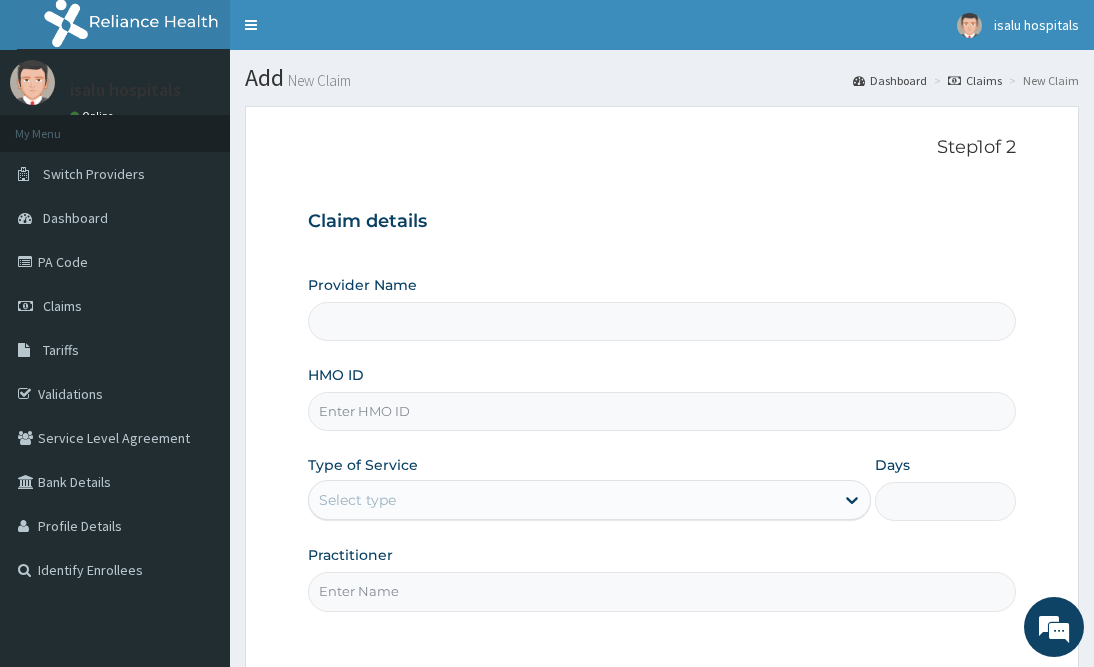 scroll, scrollTop: 0, scrollLeft: 0, axis: both 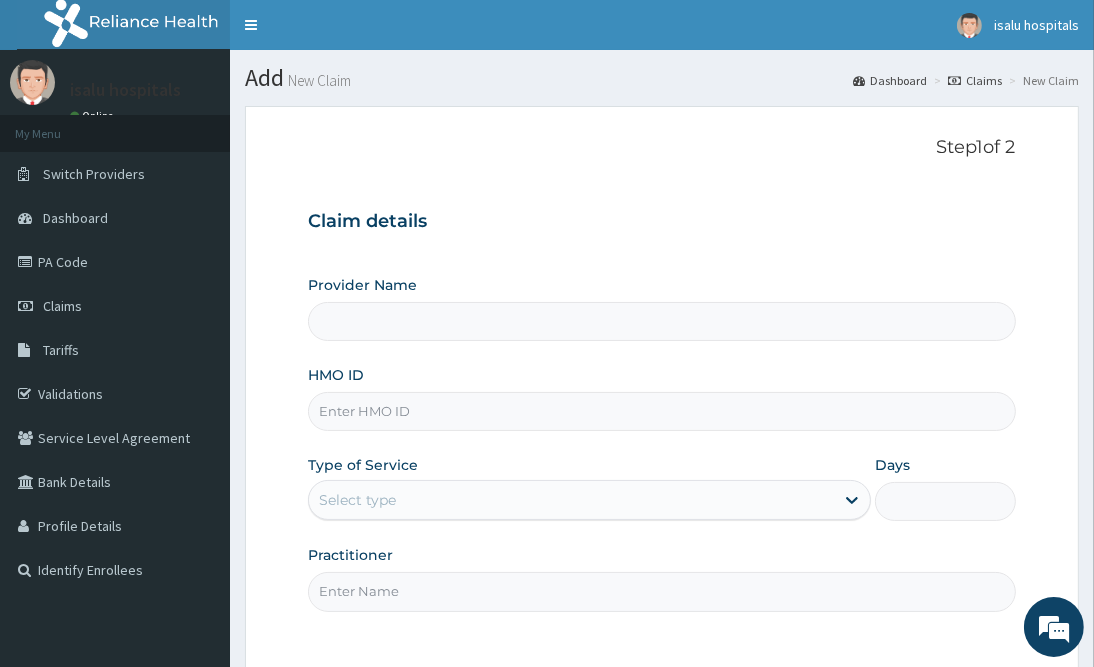 type on "Isalu Hospital Limited" 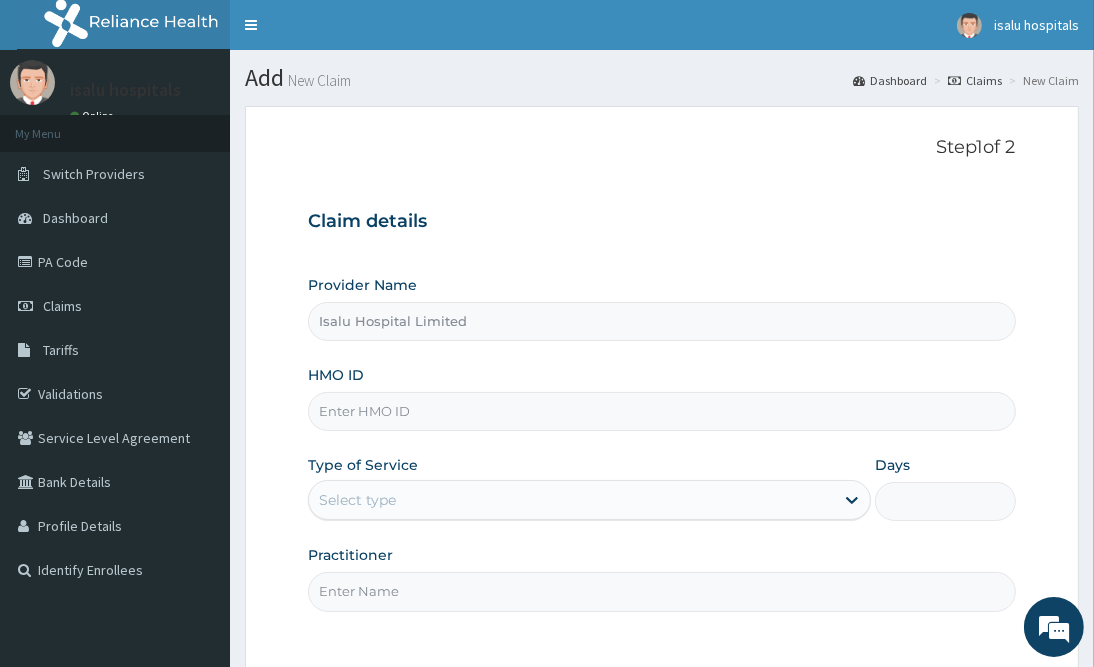 click on "HMO ID" at bounding box center (661, 411) 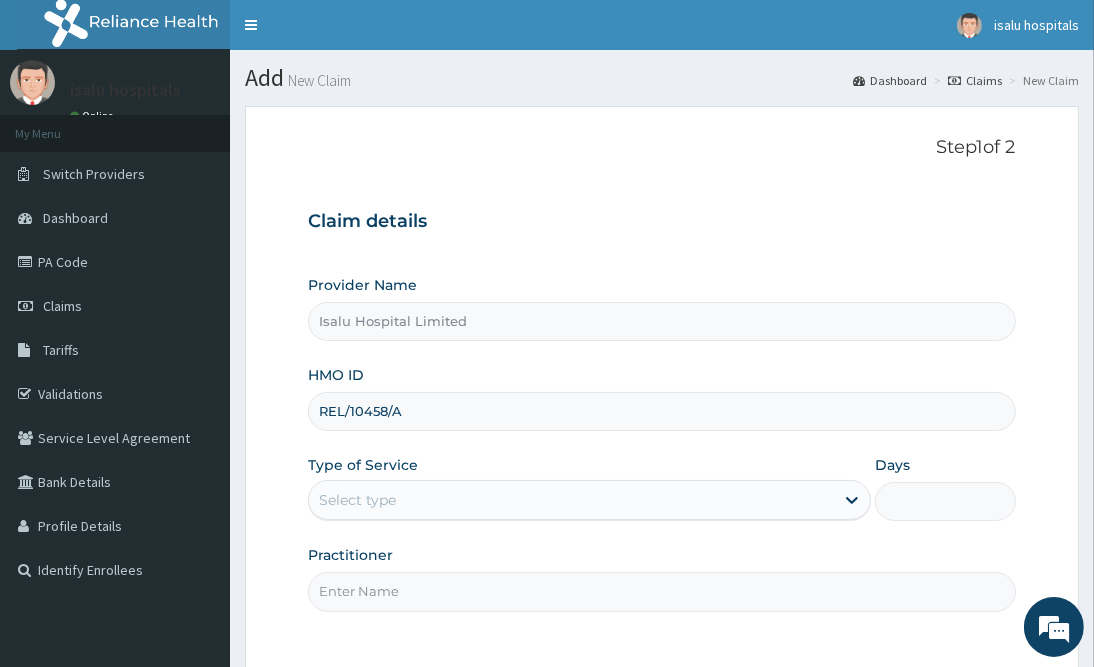 type on "REL/10458/A" 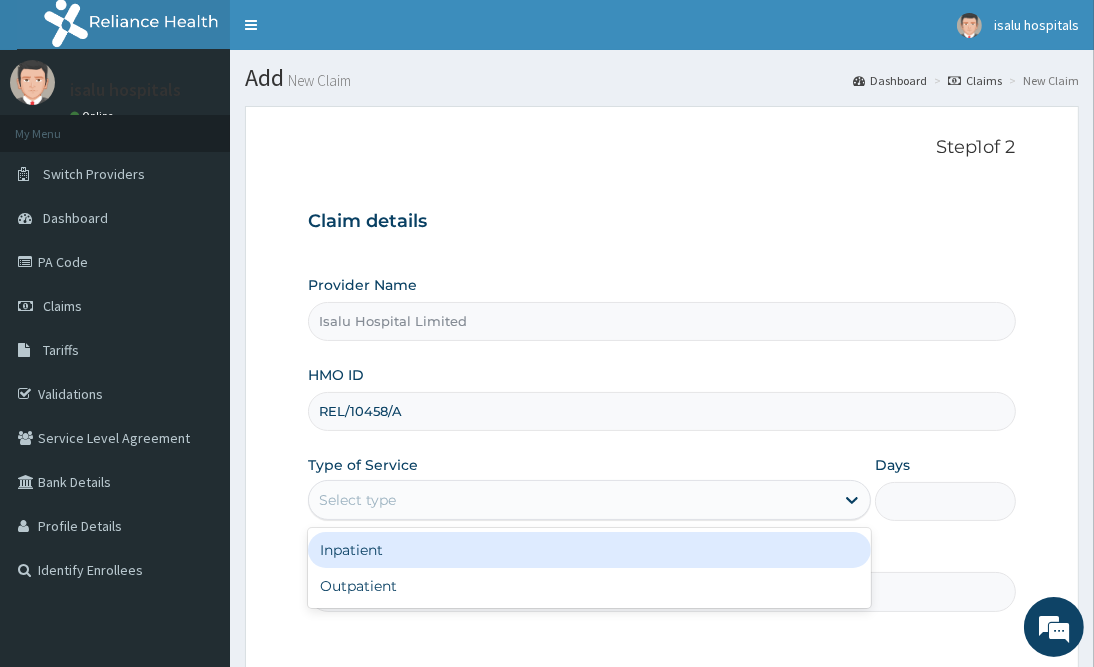 scroll, scrollTop: 0, scrollLeft: 0, axis: both 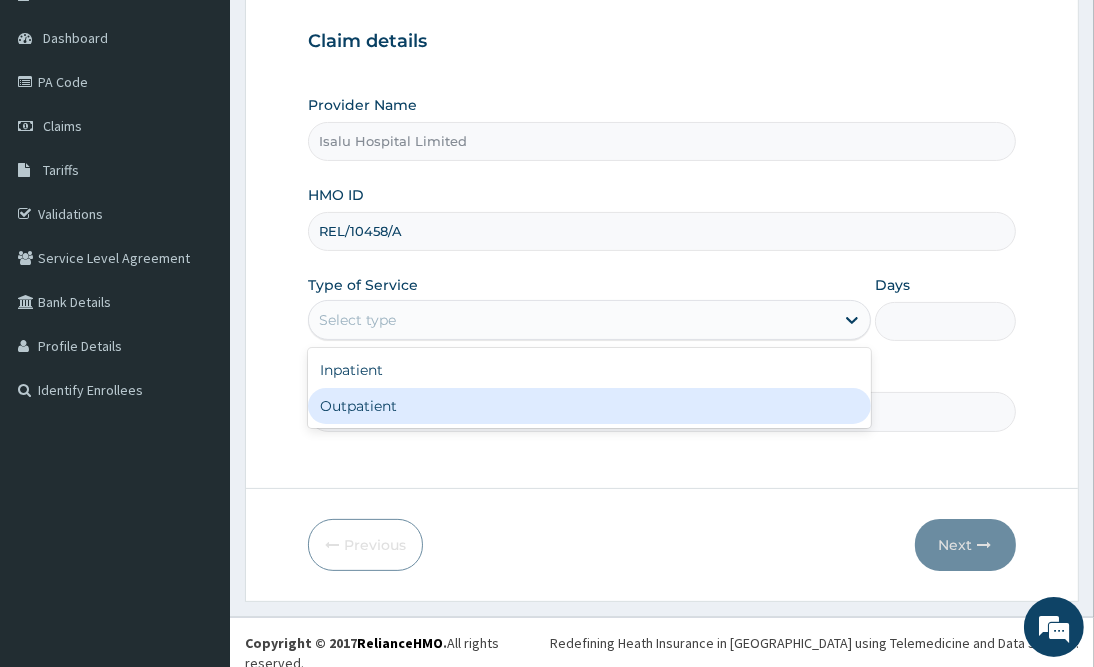 click on "Outpatient" at bounding box center (589, 406) 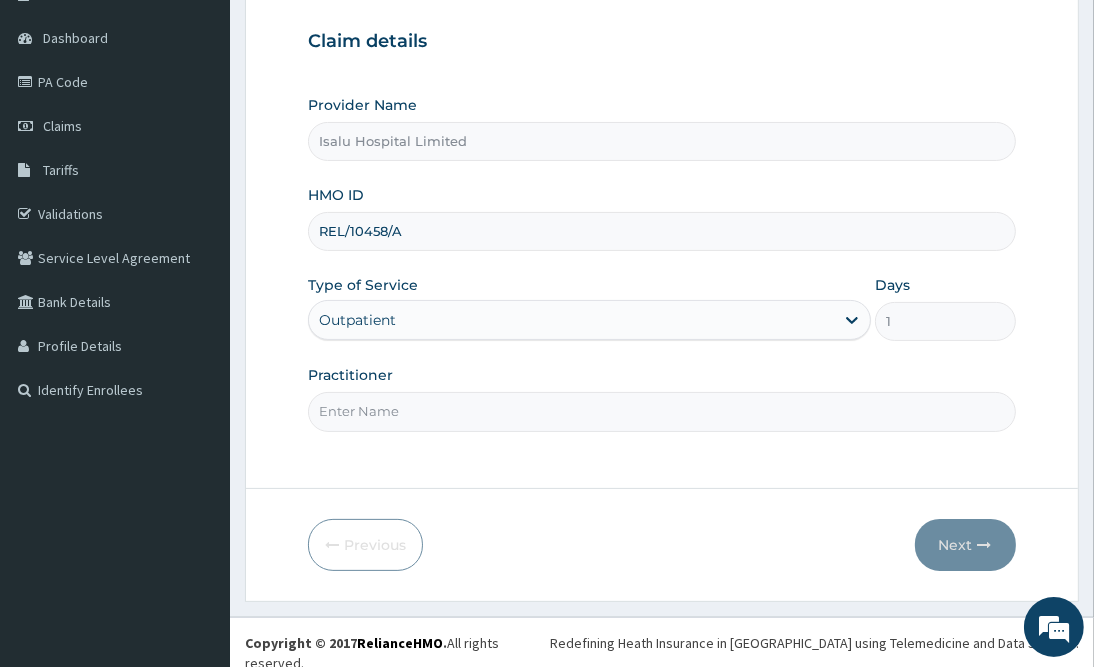 click on "Practitioner" at bounding box center (661, 411) 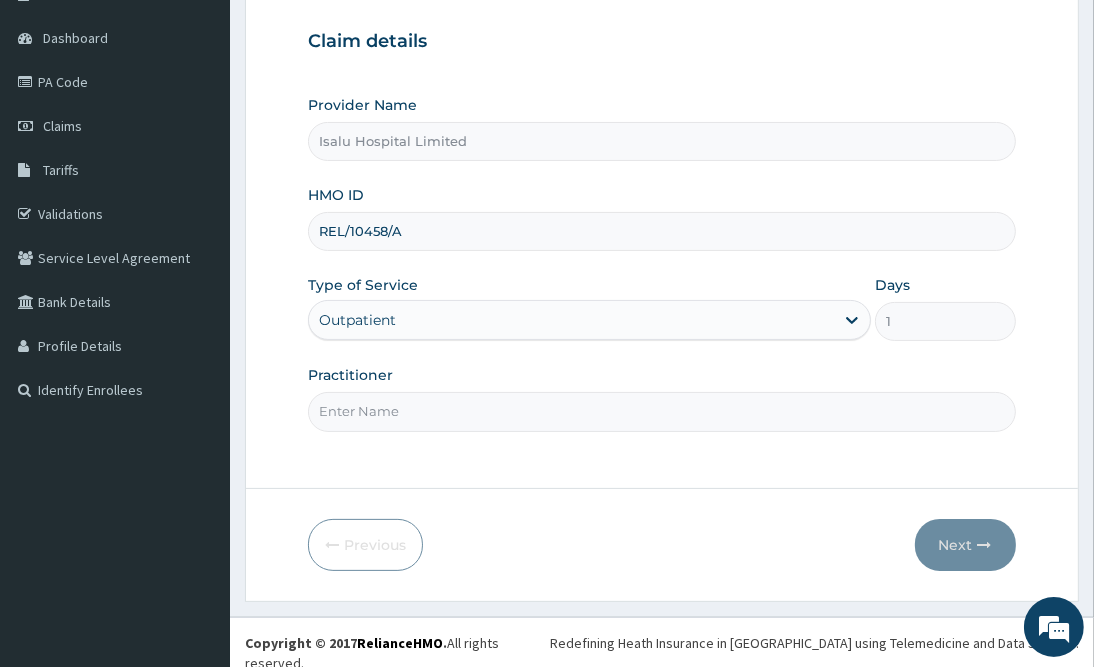 paste on "Gyang Ashwei Joshua" 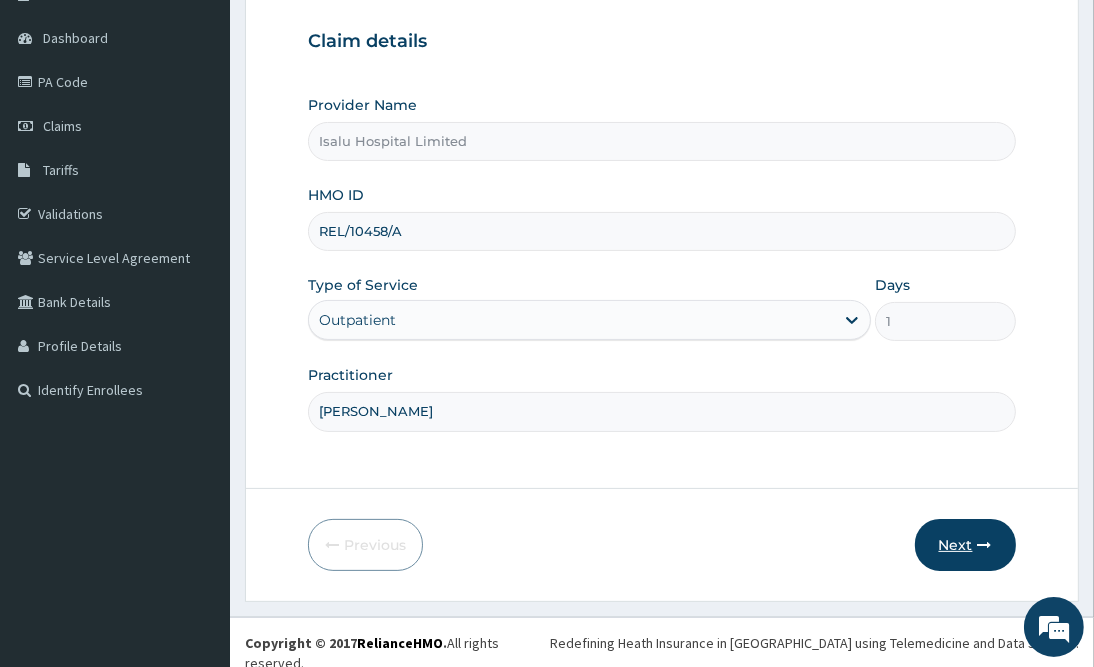 type on "Gyang Ashwei Joshua" 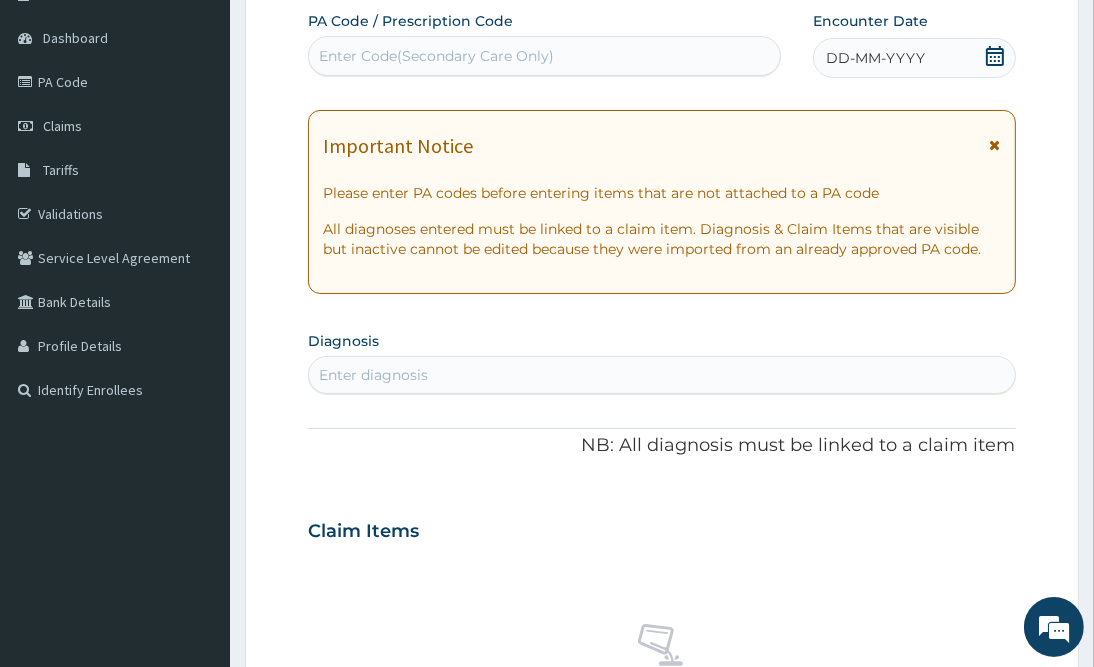 click 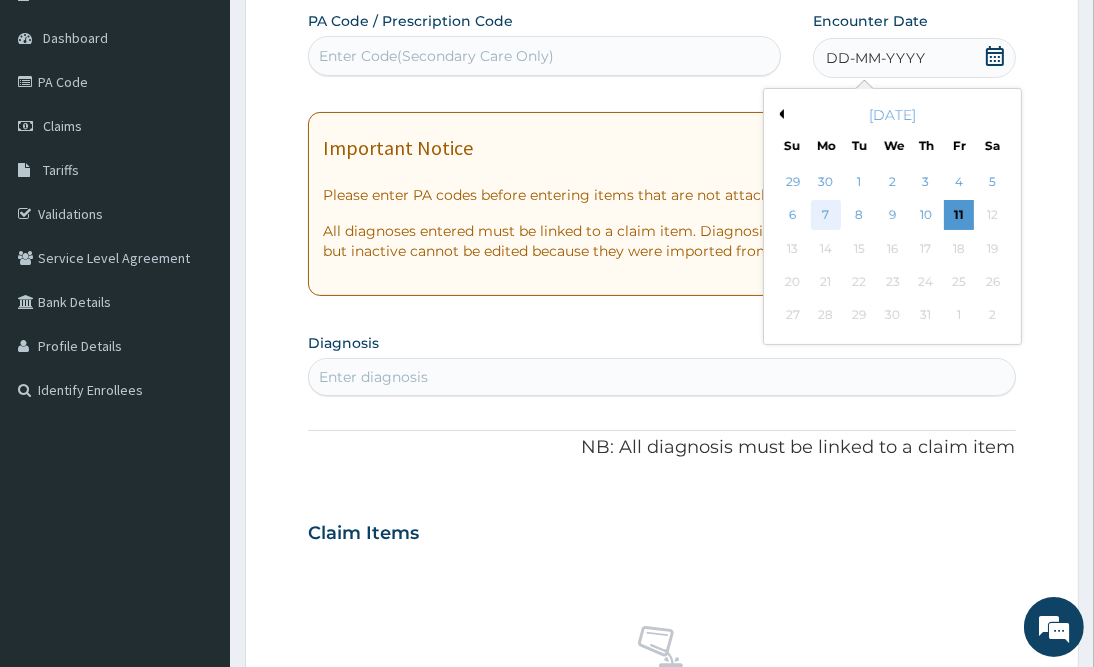click on "7" at bounding box center [826, 216] 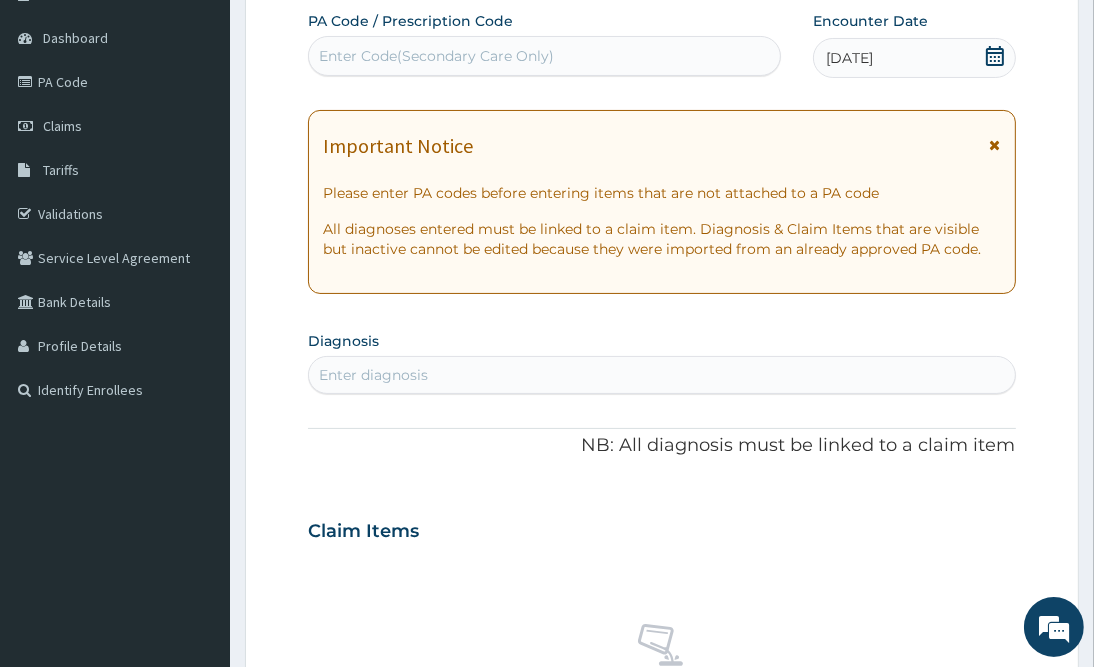 click on "Diagnosis Enter diagnosis" at bounding box center [661, 360] 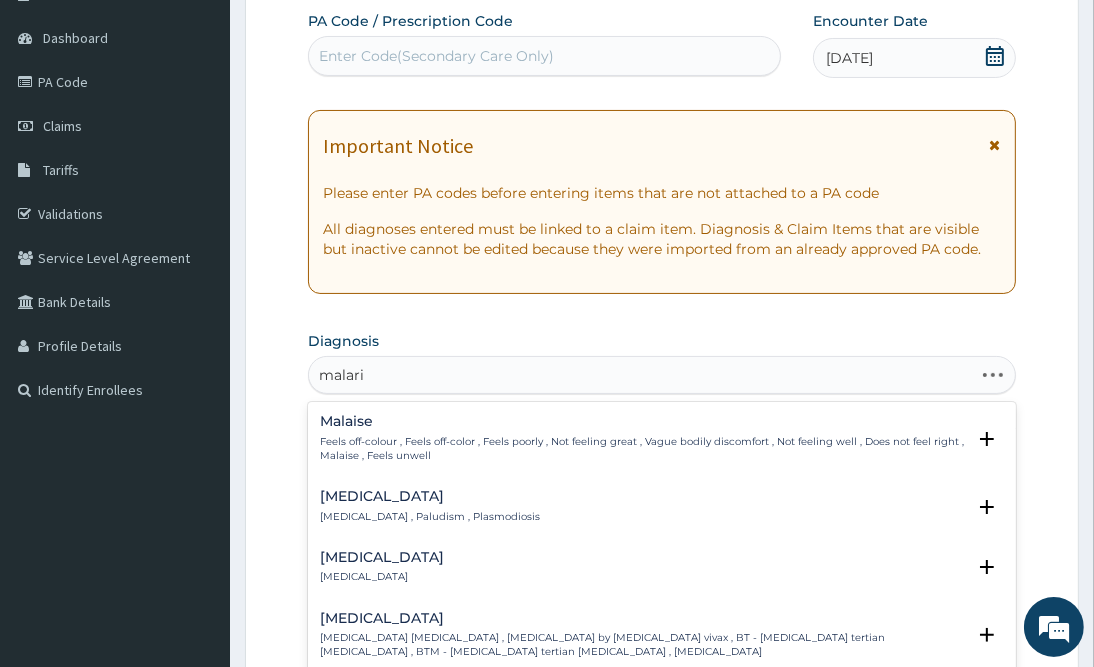 type on "malaria" 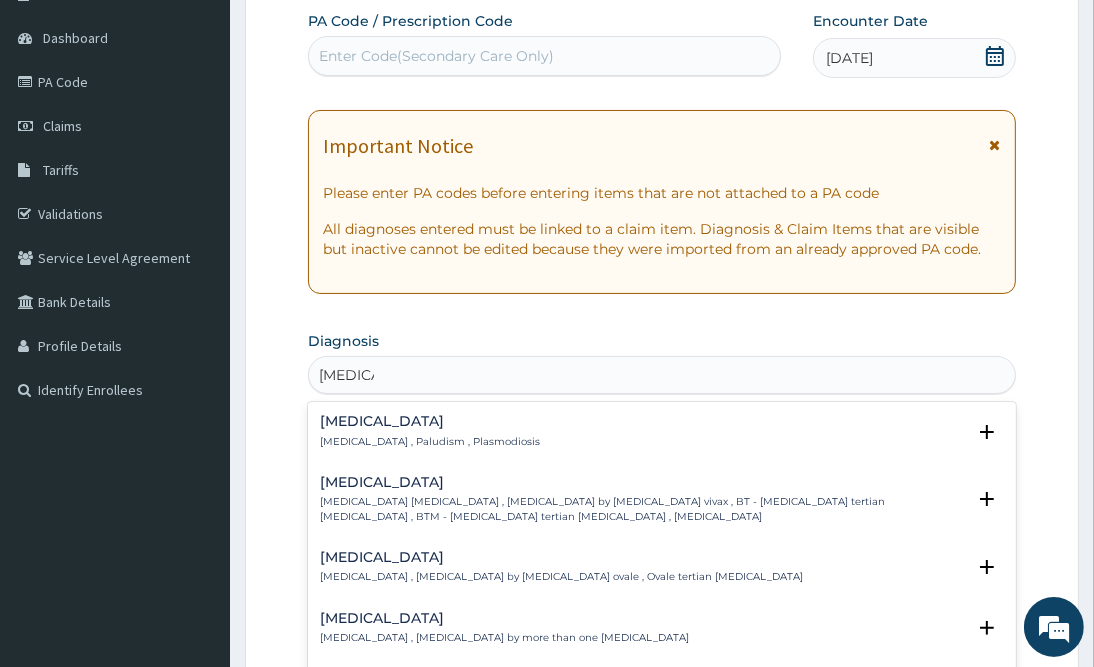 click on "Malaria , Paludism , Plasmodiosis" at bounding box center [430, 442] 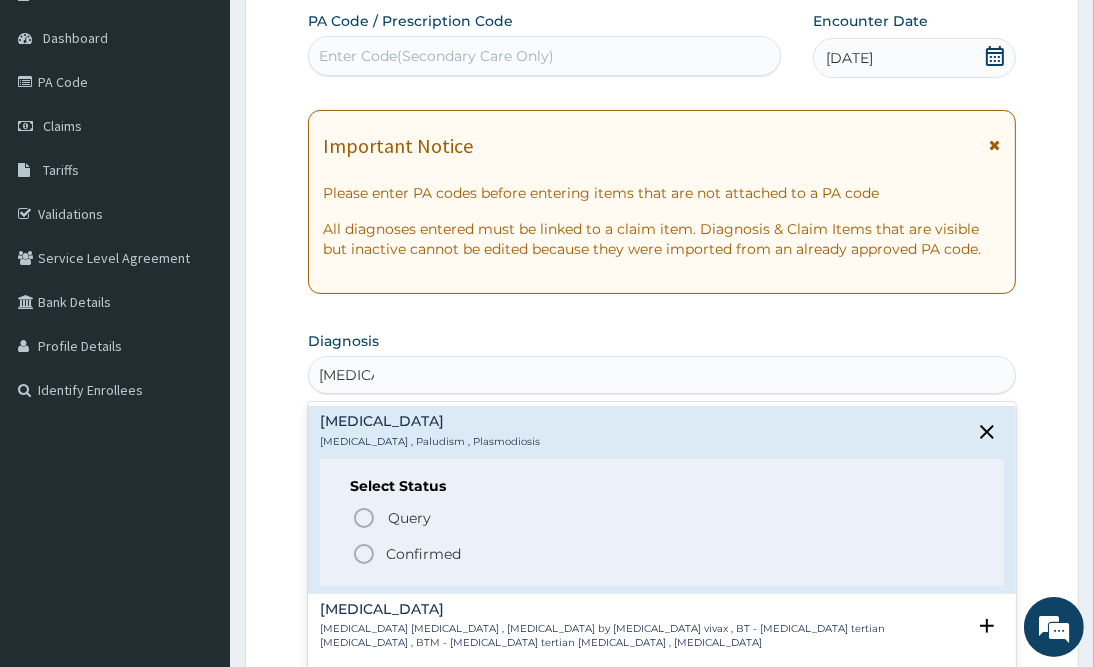 click 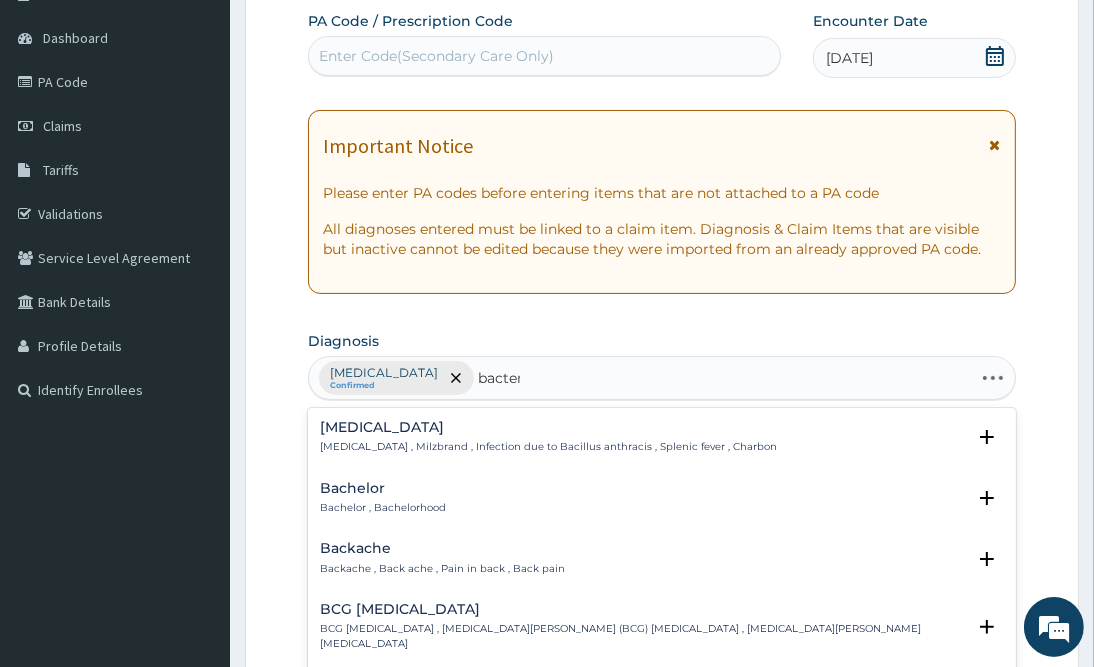 type on "bactere" 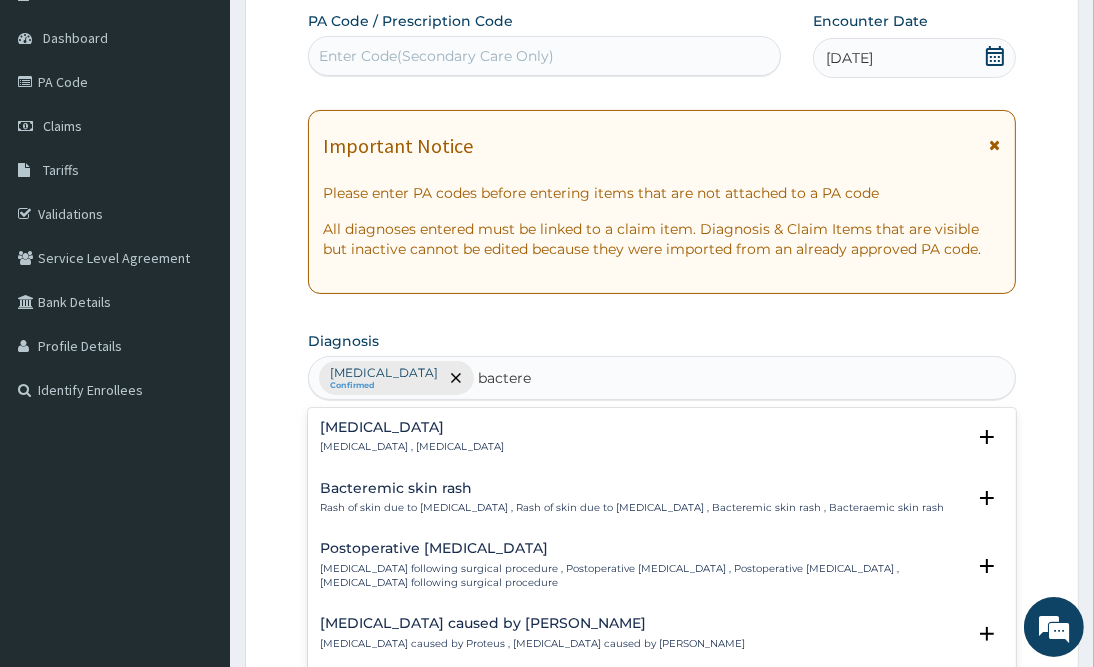 click on "Bacteremia , Bacteraemia" at bounding box center [412, 447] 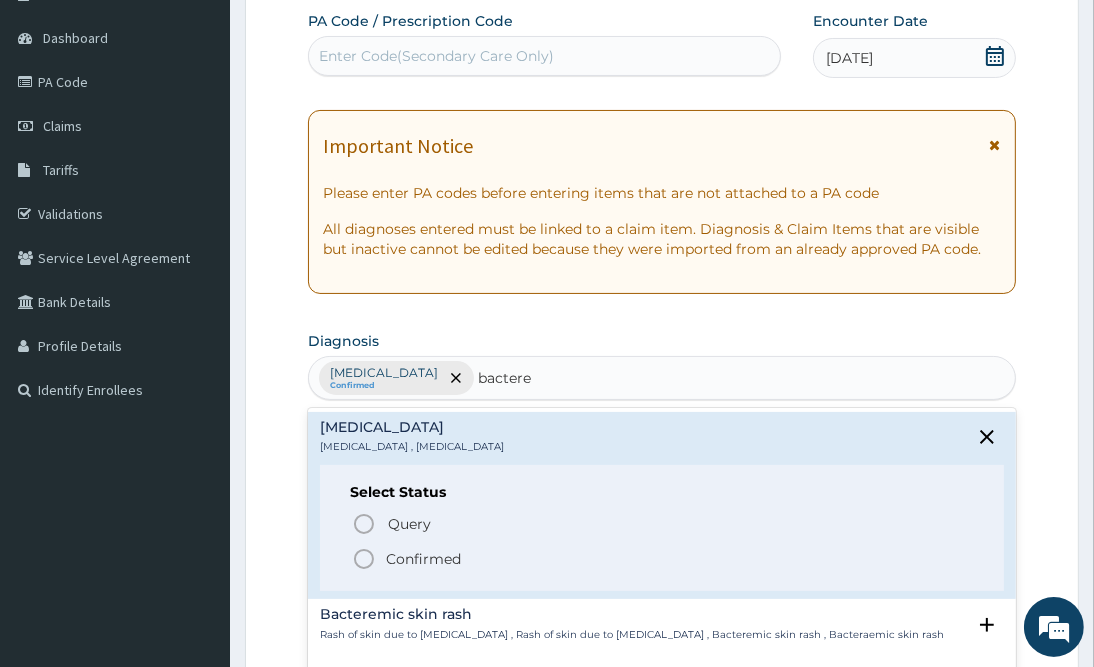 click 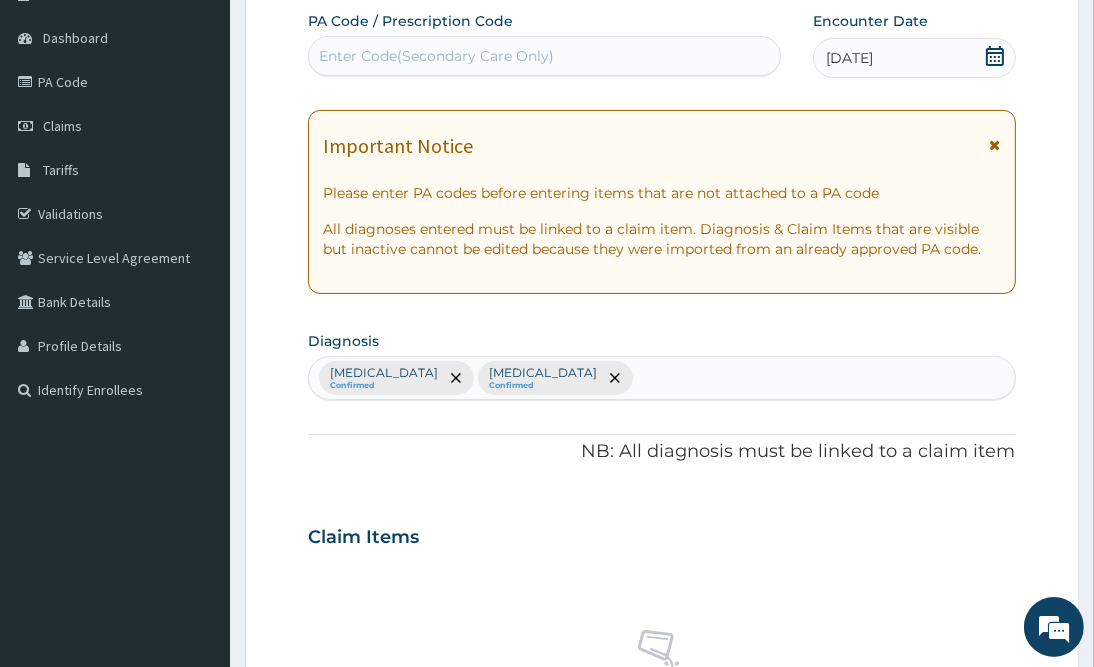 click on "PA Code / Prescription Code Enter Code(Secondary Care Only) Encounter Date 07-07-2025 Important Notice Please enter PA codes before entering items that are not attached to a PA code   All diagnoses entered must be linked to a claim item. Diagnosis & Claim Items that are visible but inactive cannot be edited because they were imported from an already approved PA code. Diagnosis Malaria Confirmed Bacteremia Confirmed NB: All diagnosis must be linked to a claim item Claim Items No claim item Types Select Type Item Select Item Pair Diagnosis Select Diagnosis Unit Price 0 Add Comment" at bounding box center (661, 541) 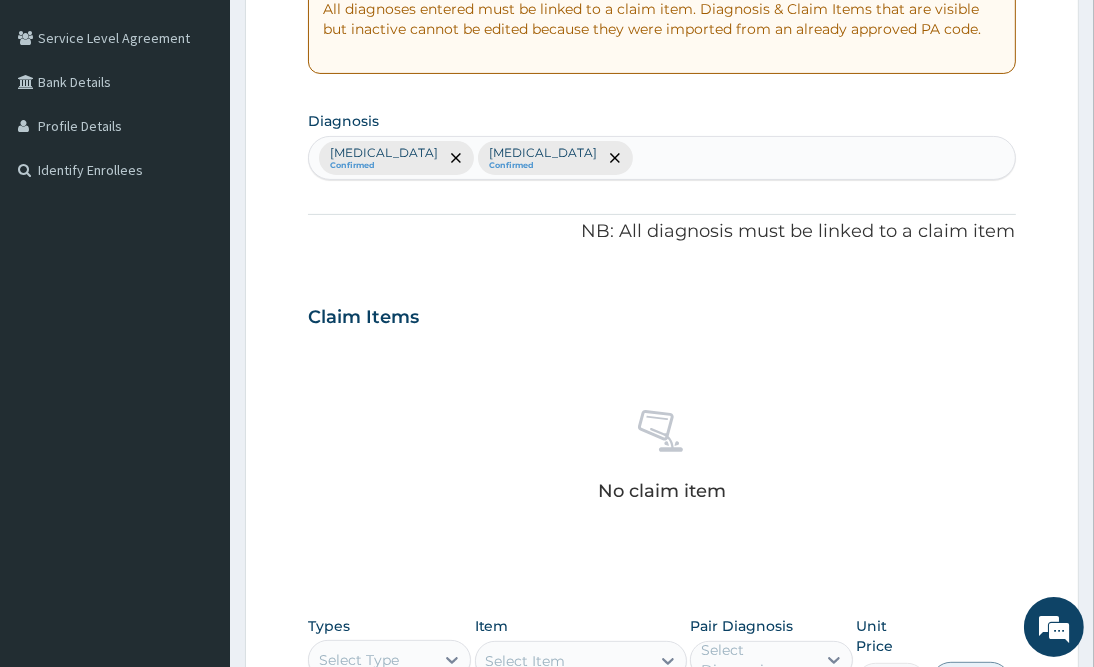 scroll, scrollTop: 630, scrollLeft: 0, axis: vertical 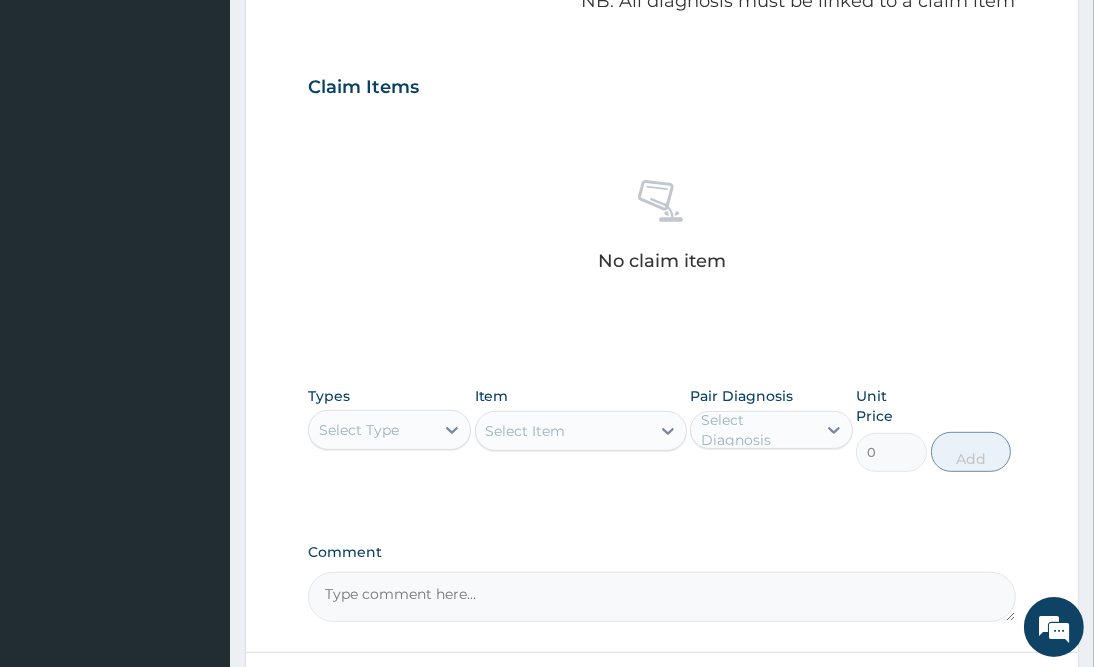 click on "Select Type" at bounding box center (371, 430) 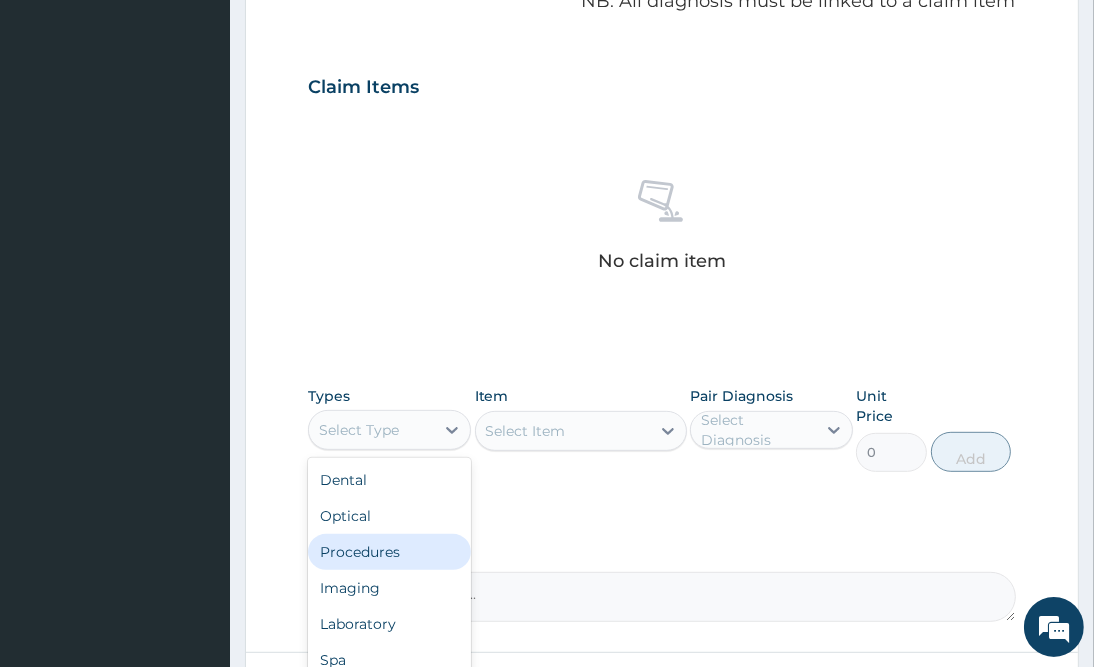 click on "Procedures" at bounding box center [389, 552] 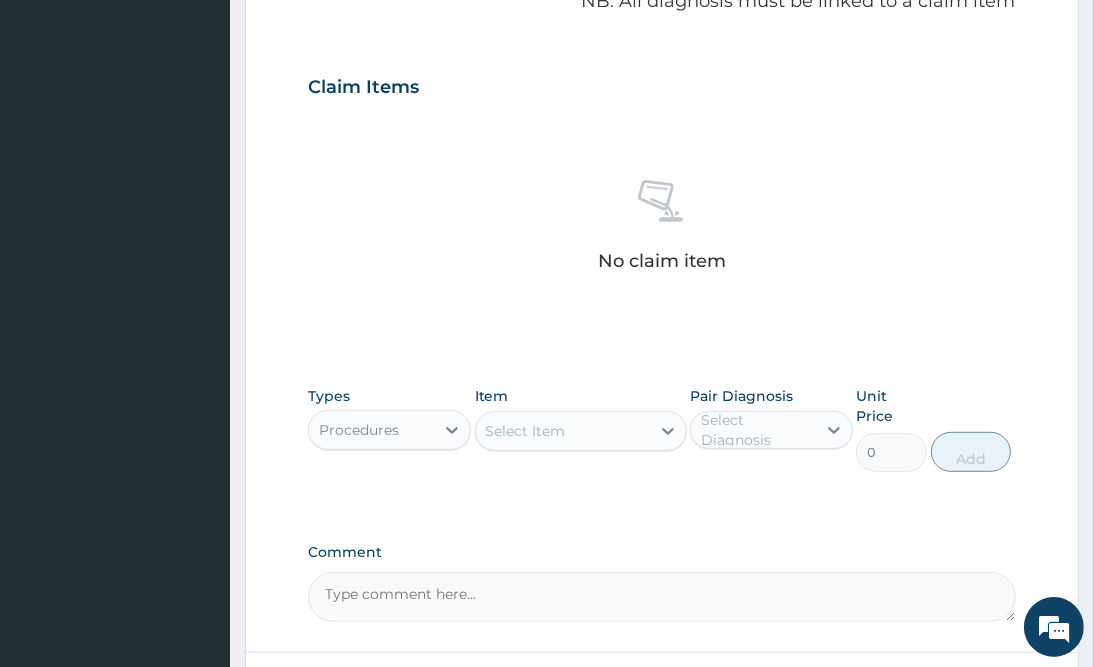 click on "Select Item" at bounding box center [563, 431] 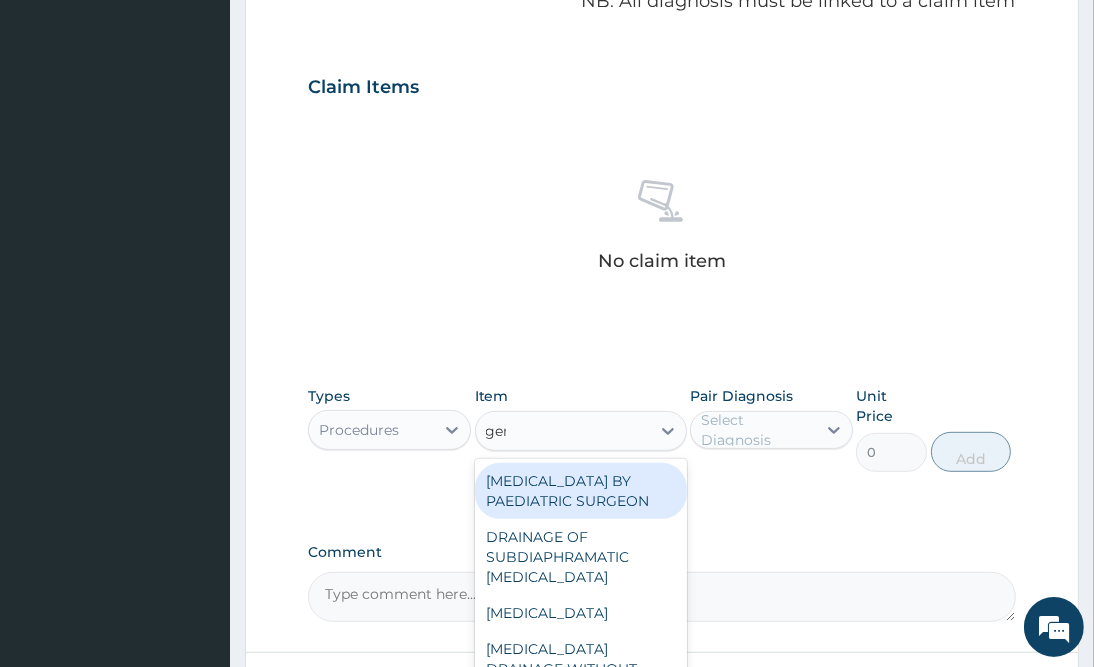 type on "gene" 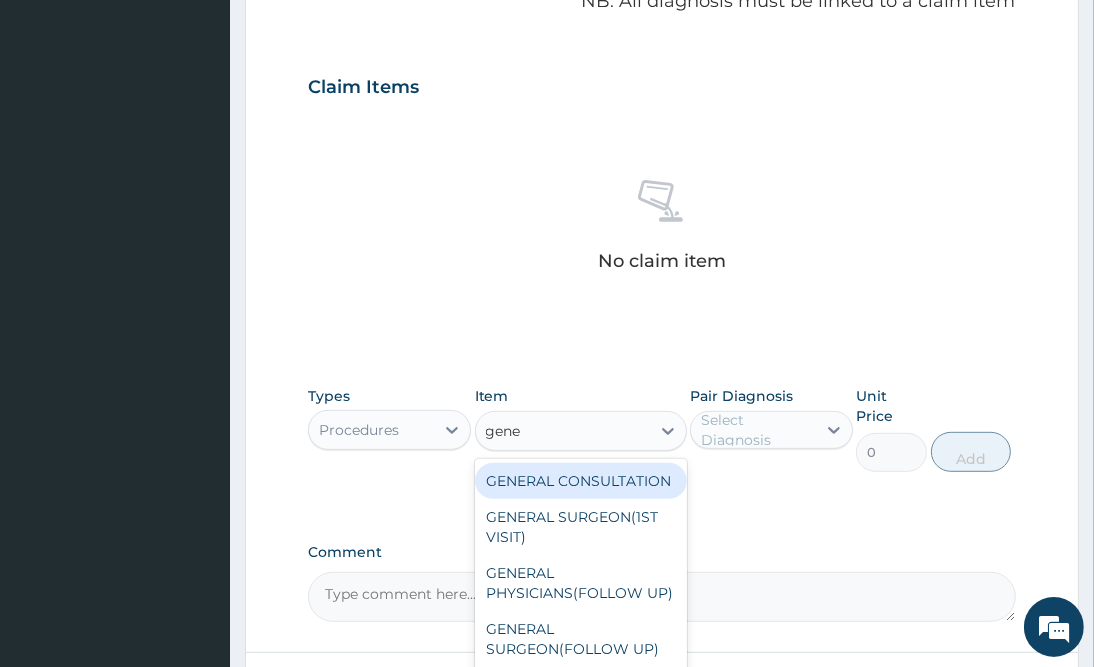 click on "GENERAL CONSULTATION" at bounding box center (581, 481) 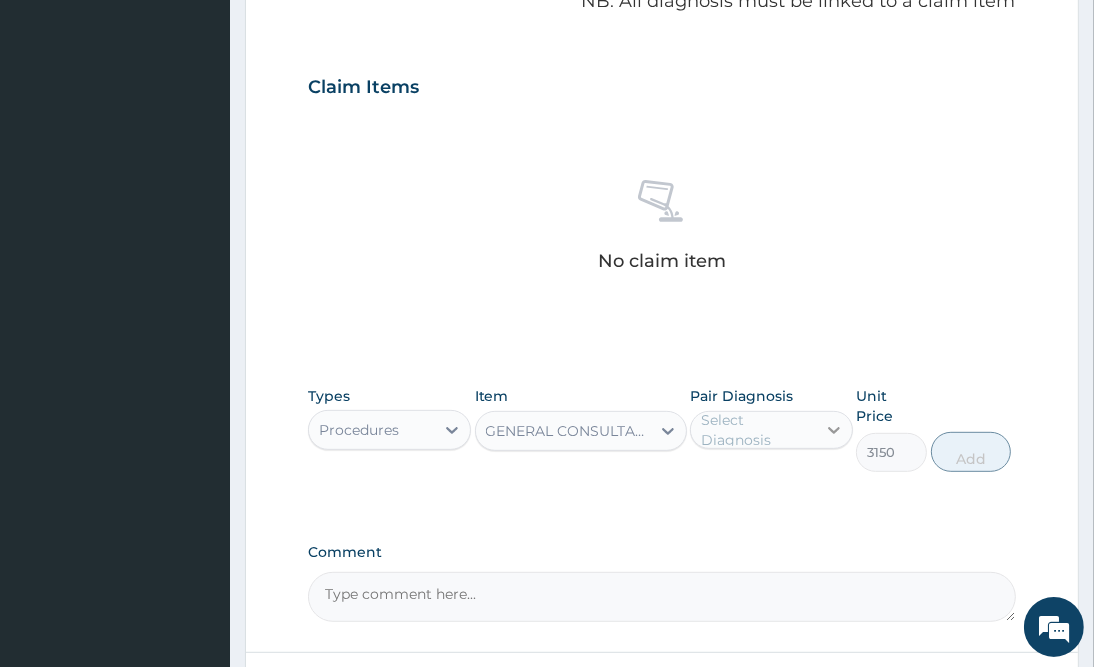 click at bounding box center (834, 430) 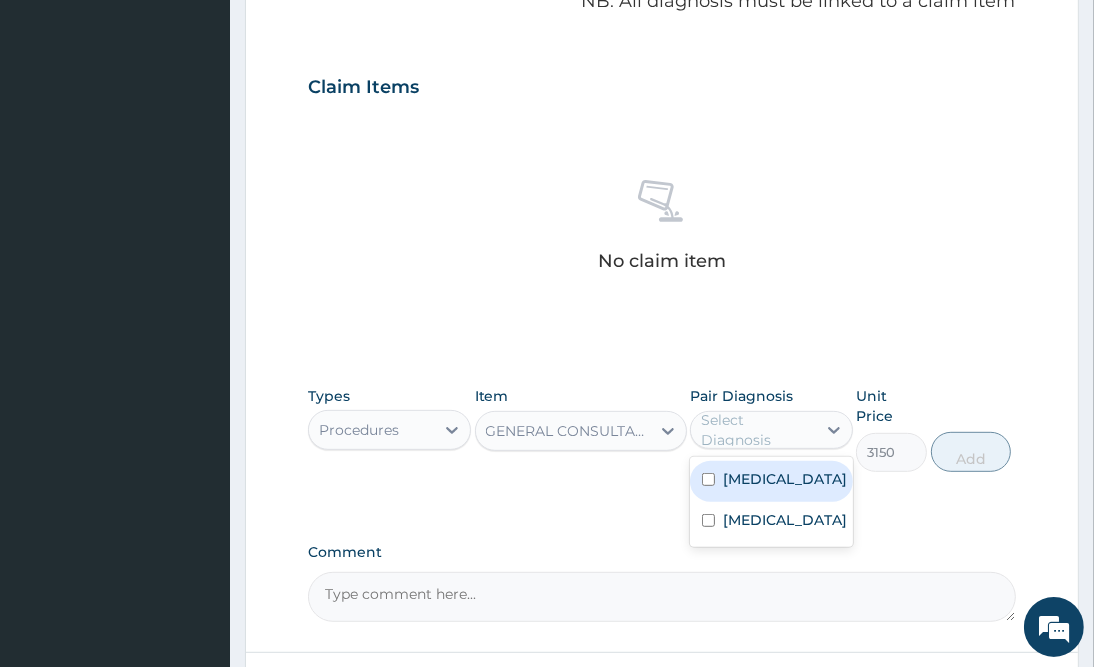 click on "Malaria" at bounding box center [771, 481] 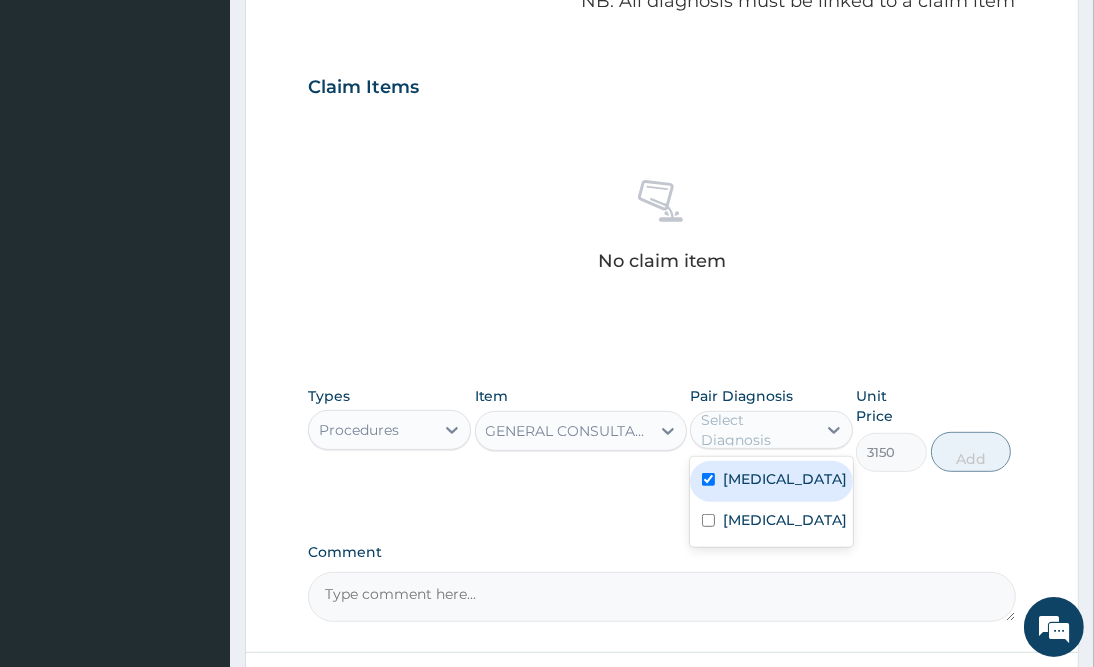 checkbox on "true" 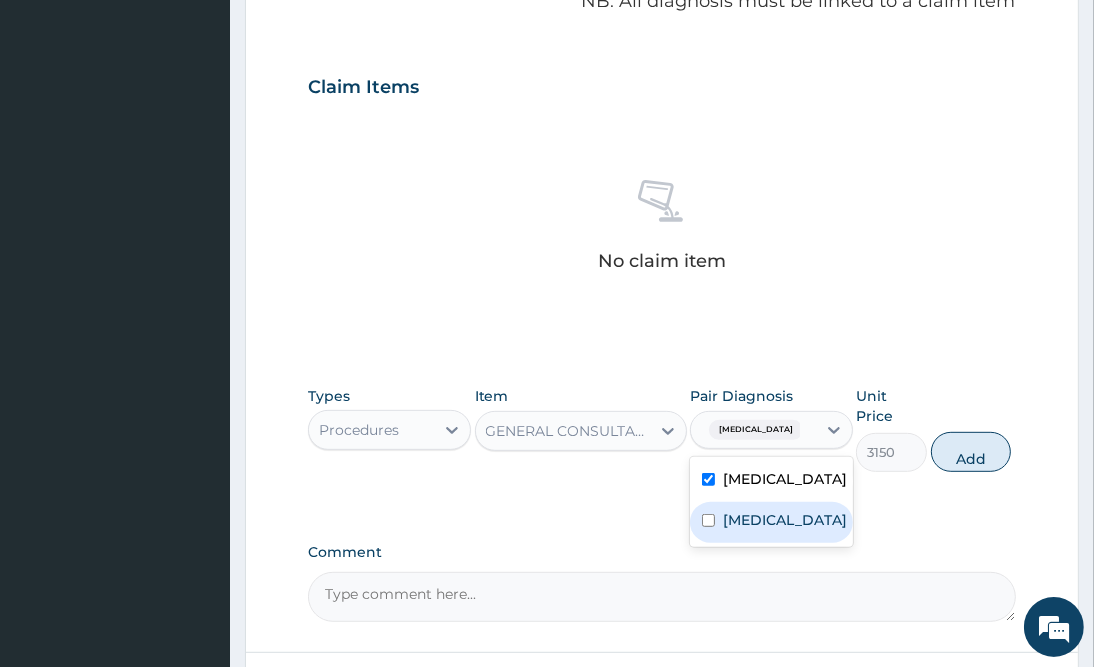 click on "[MEDICAL_DATA]" at bounding box center (771, 522) 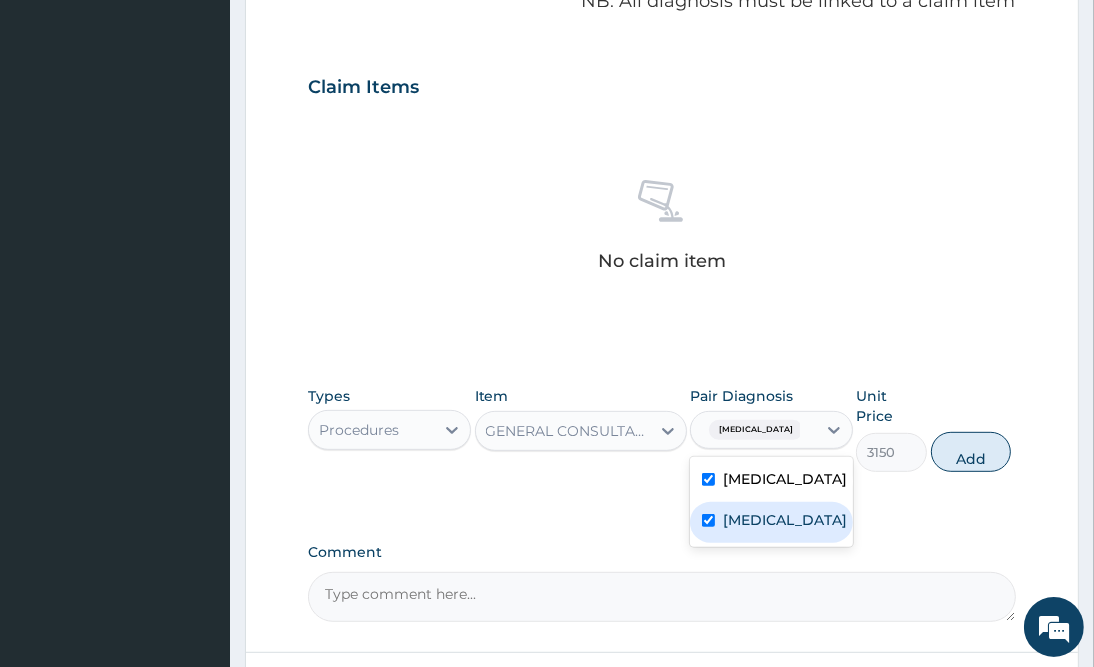 checkbox on "true" 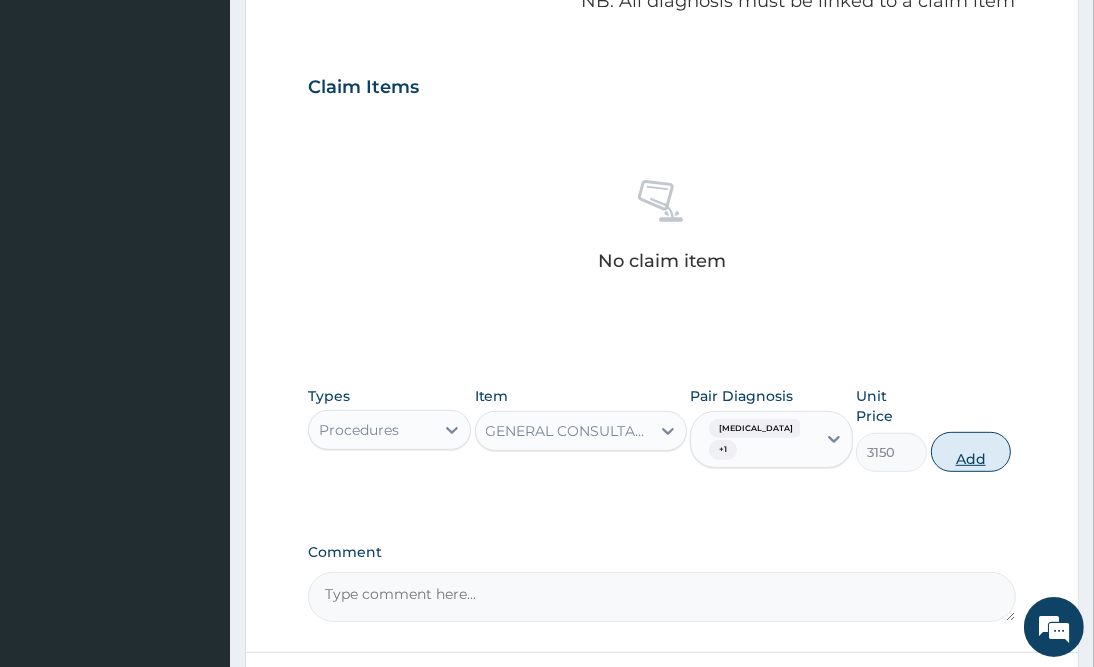 click on "Add" at bounding box center [971, 452] 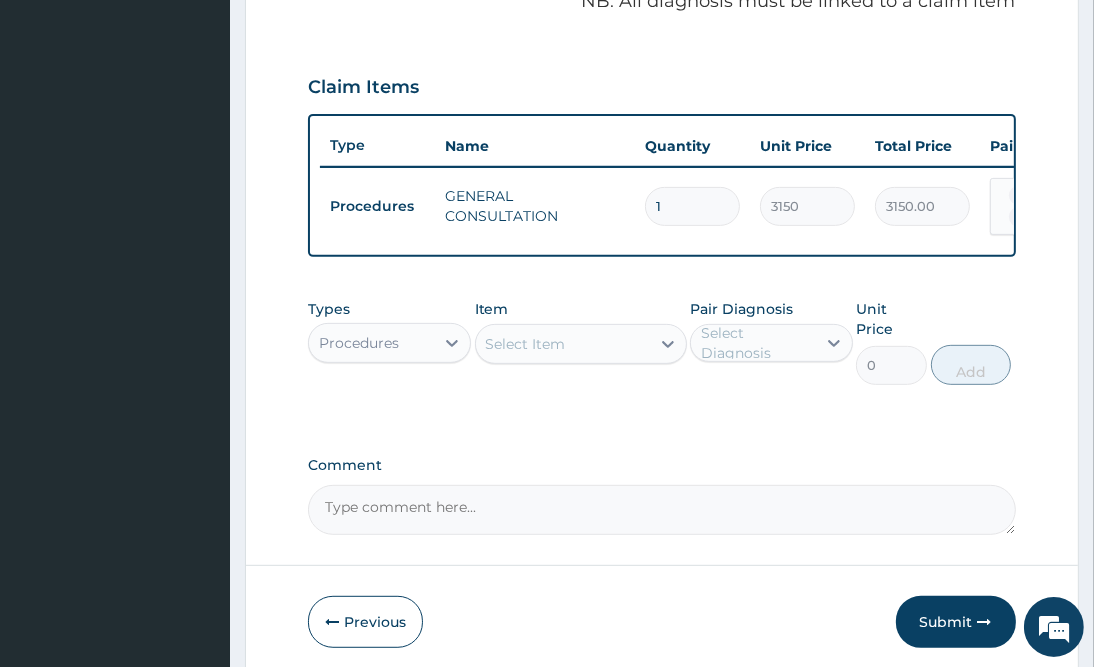click on "Procedures" at bounding box center [371, 343] 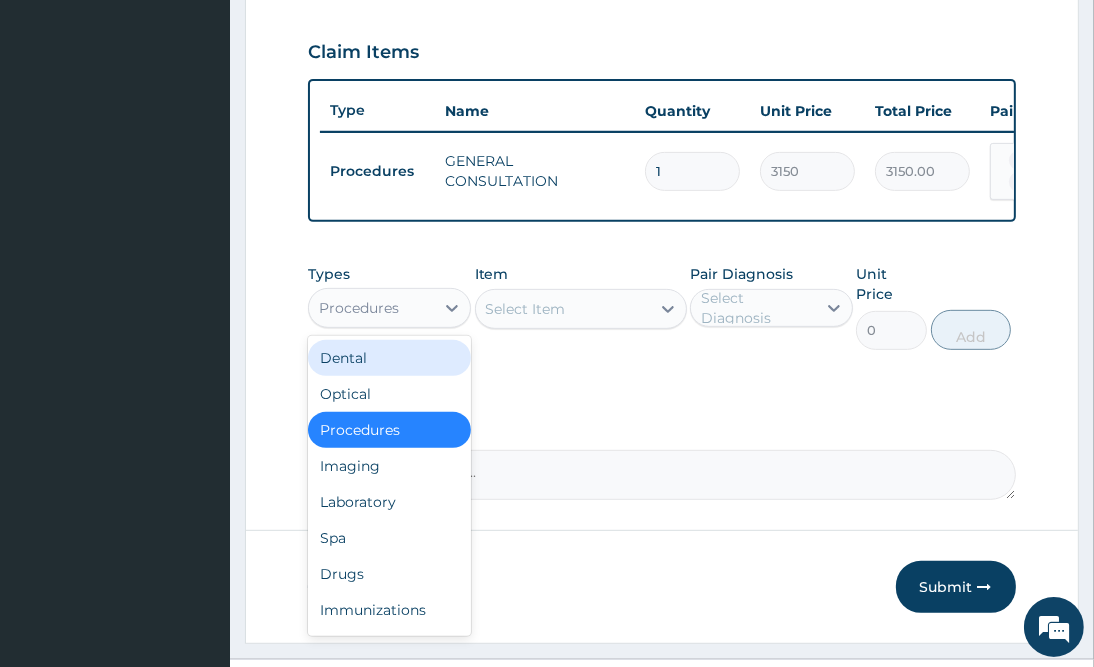 scroll, scrollTop: 698, scrollLeft: 0, axis: vertical 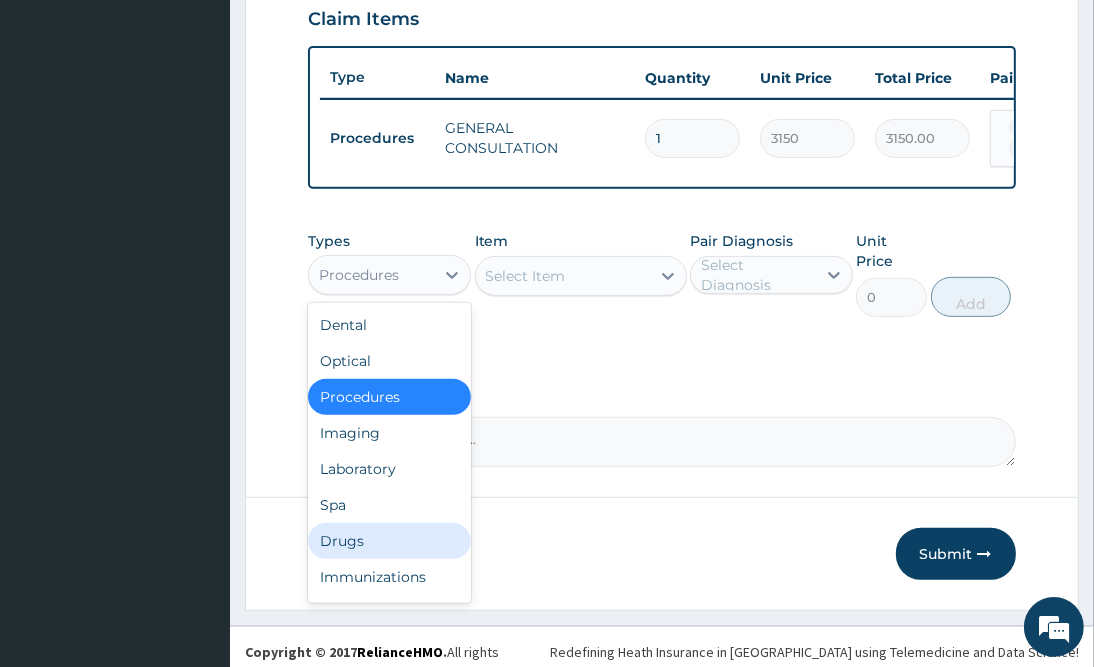 click on "Drugs" at bounding box center [389, 541] 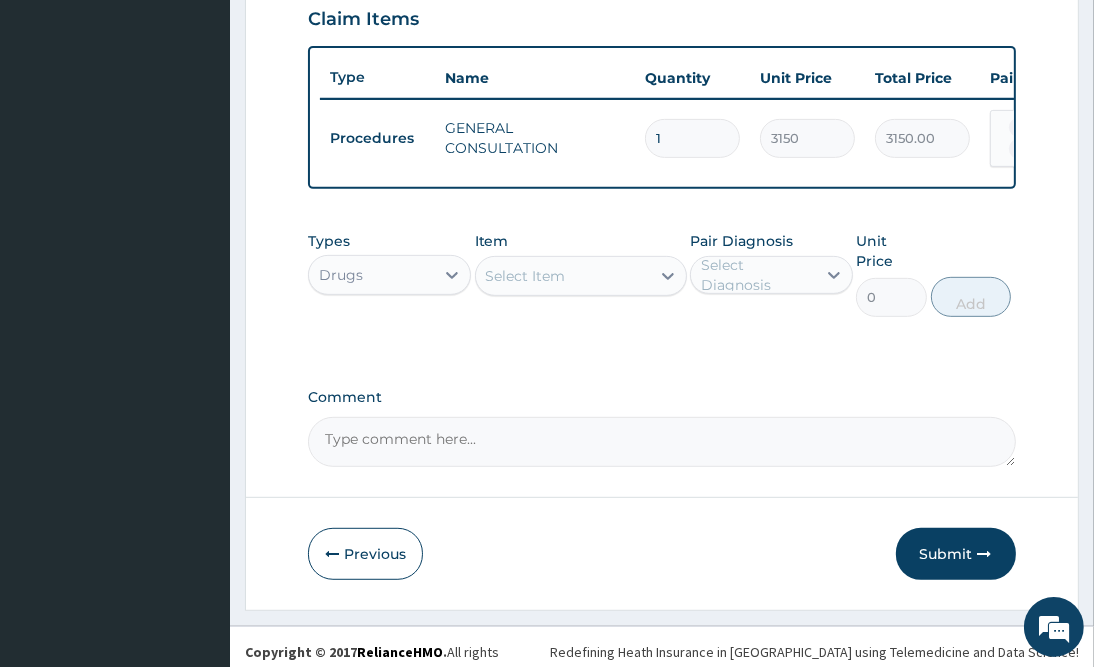 click on "PA Code / Prescription Code Enter Code(Secondary Care Only) Encounter Date 07-07-2025 Important Notice Please enter PA codes before entering items that are not attached to a PA code   All diagnoses entered must be linked to a claim item. Diagnosis & Claim Items that are visible but inactive cannot be edited because they were imported from an already approved PA code. Diagnosis Malaria Confirmed Bacteremia Confirmed NB: All diagnosis must be linked to a claim item Claim Items Type Name Quantity Unit Price Total Price Pair Diagnosis Actions Procedures GENERAL CONSULTATION 1 3150 3150.00 Malaria  + 1 Delete Types Drugs Item Select Item Pair Diagnosis Select Diagnosis Unit Price 0 Add Comment" at bounding box center [661, -20] 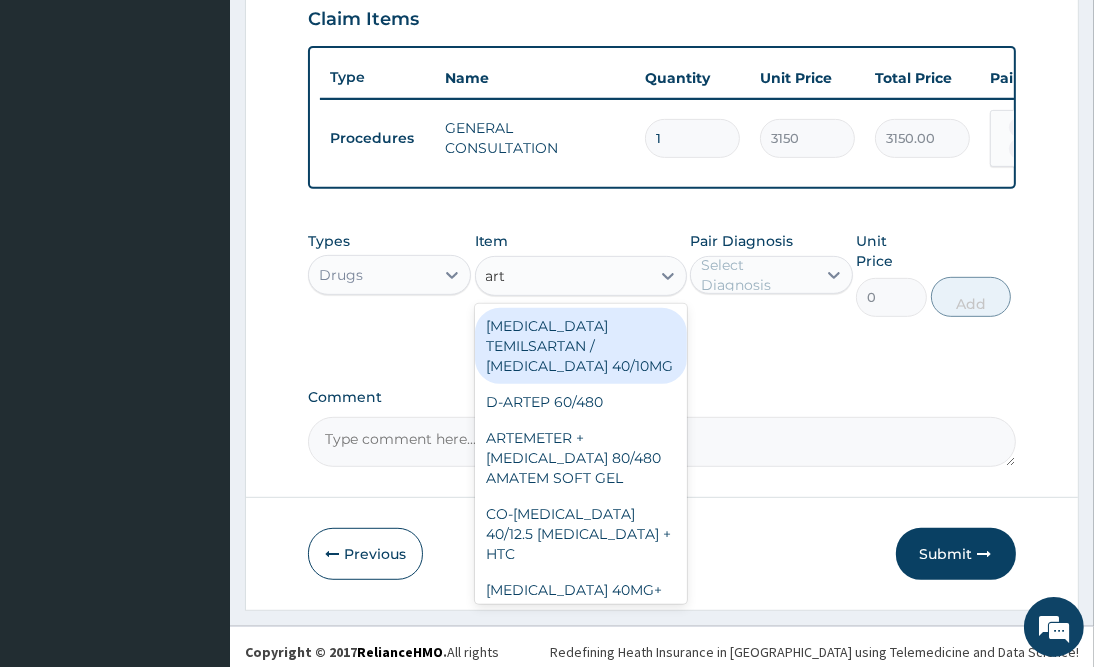 type on "arte" 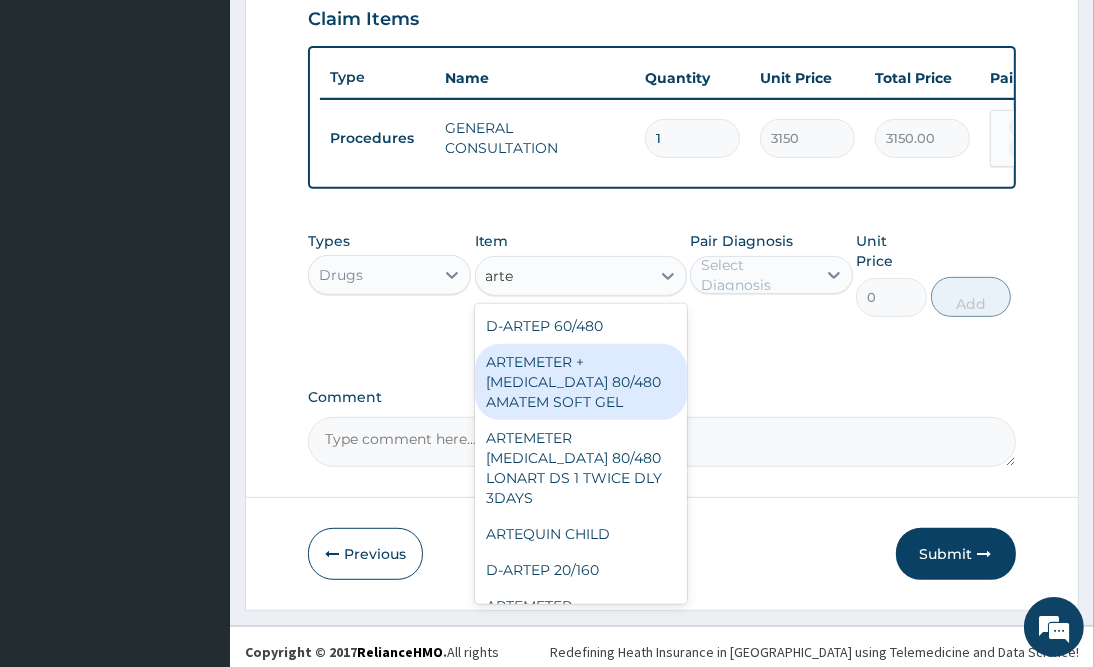 click on "ARTEMETER + LUMEFANTRINE 80/480 AMATEM SOFT GEL" at bounding box center [581, 382] 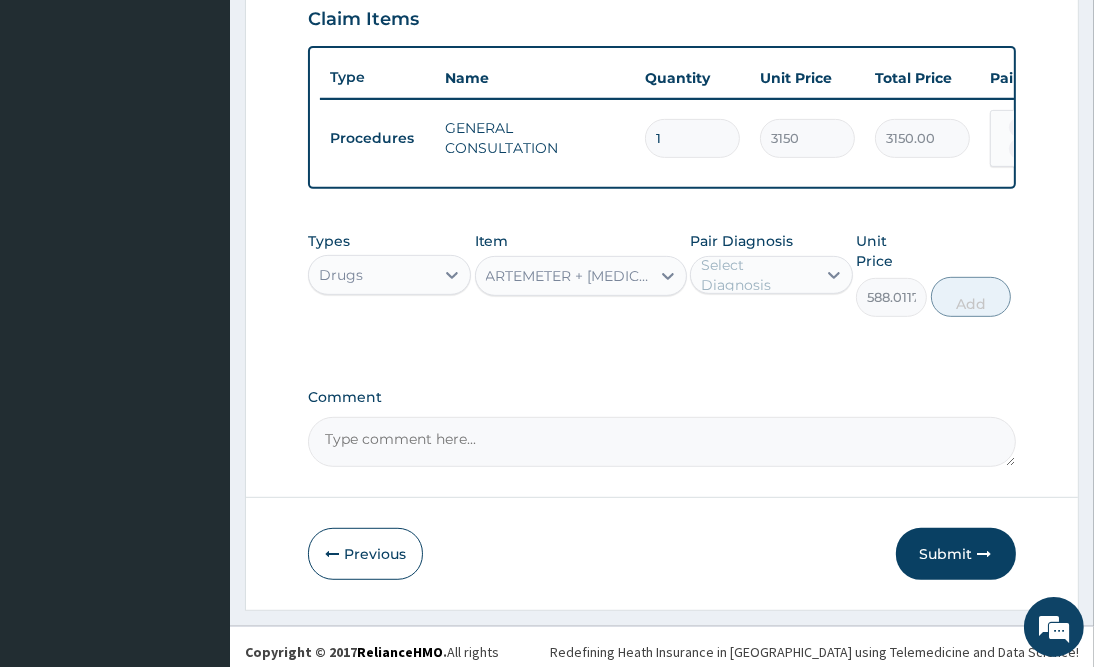 click on "Select Diagnosis" at bounding box center (757, 275) 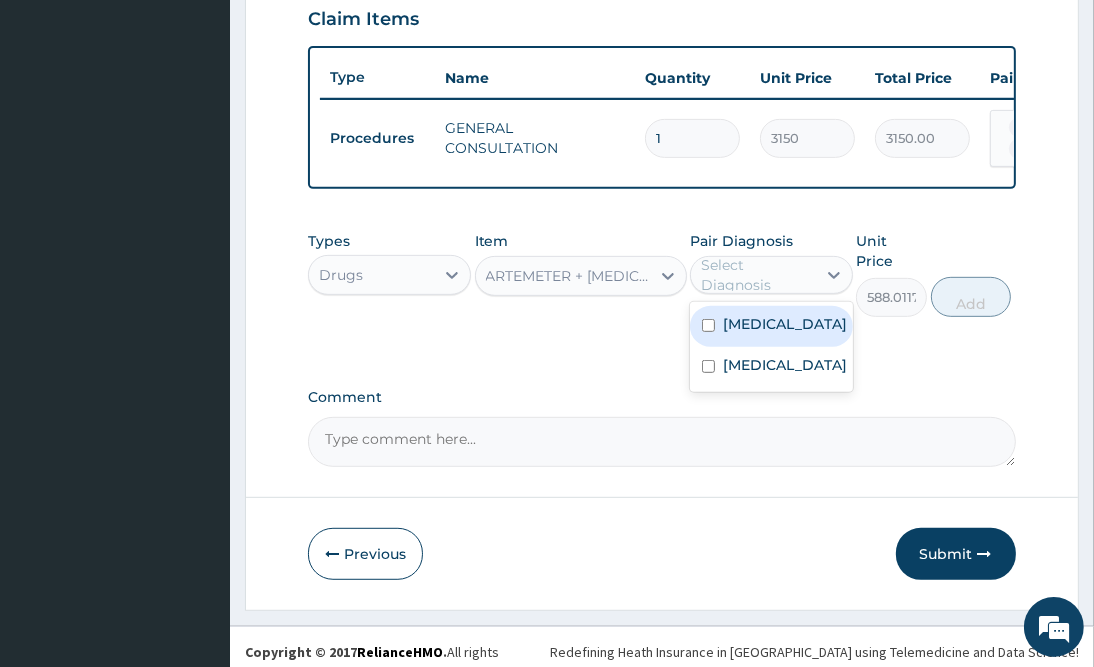 click on "Malaria" at bounding box center [771, 326] 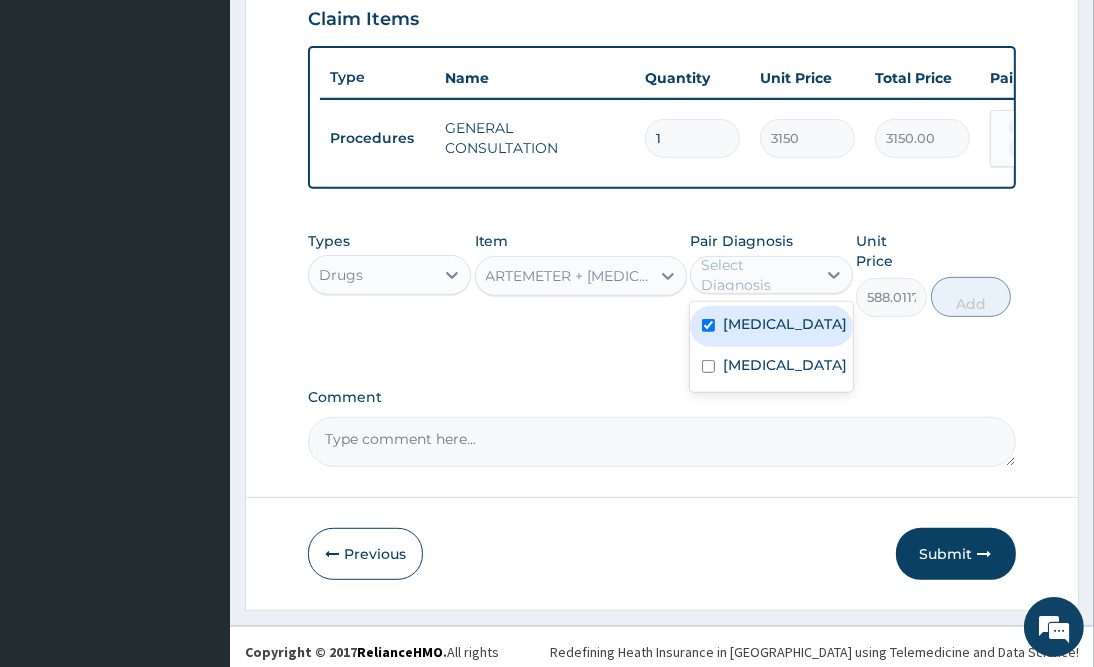 checkbox on "true" 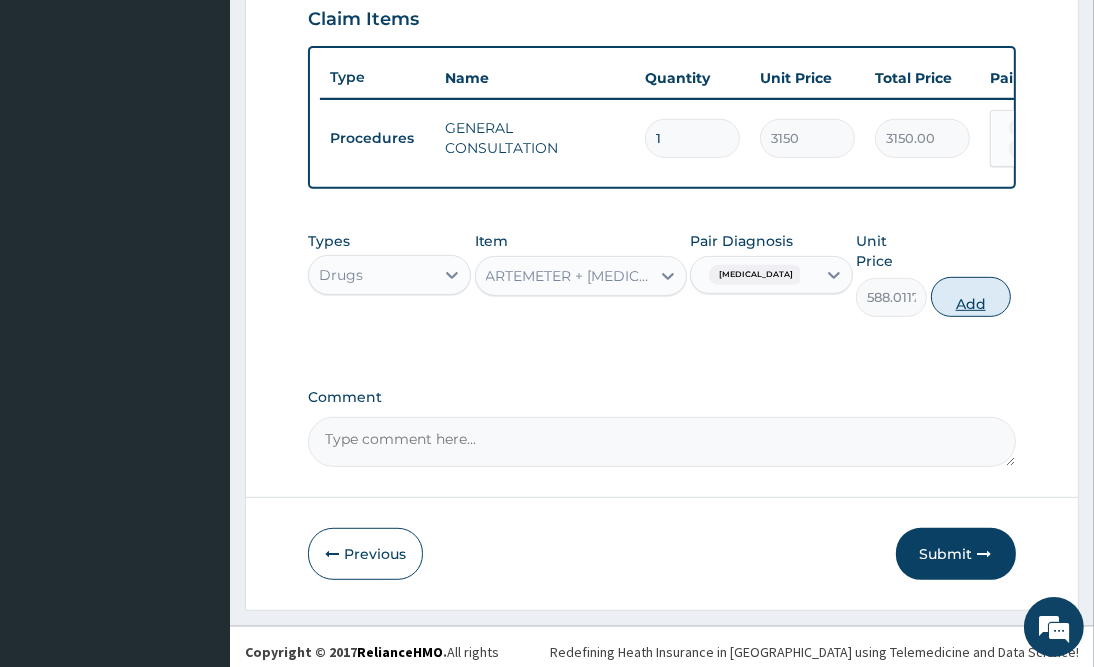 click on "Add" at bounding box center (971, 297) 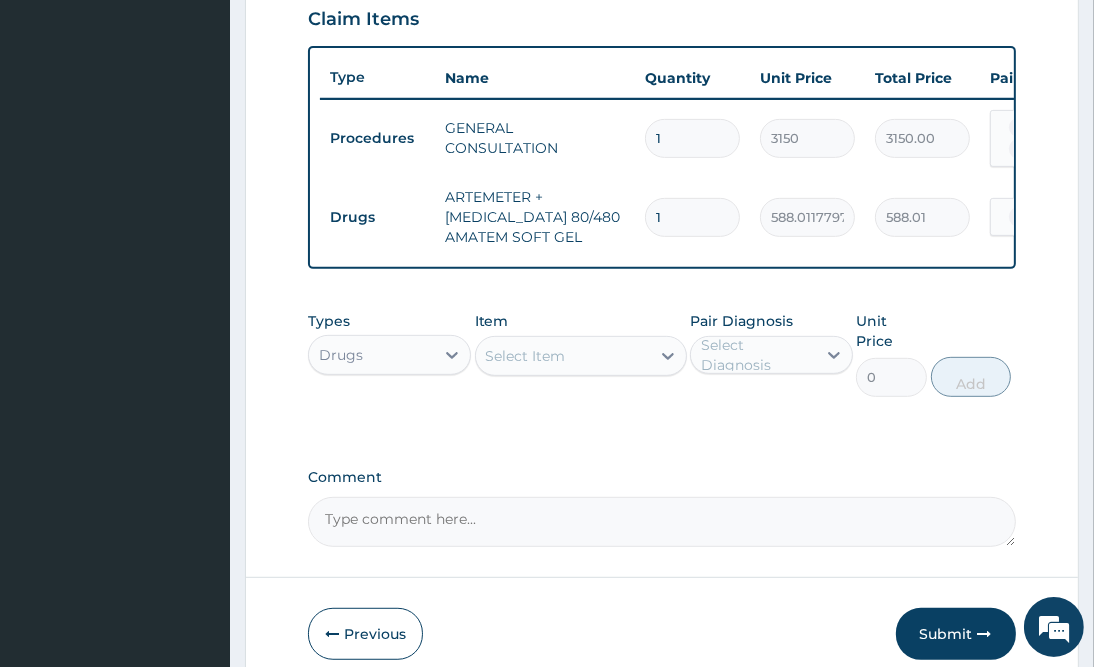 drag, startPoint x: 697, startPoint y: 211, endPoint x: 531, endPoint y: 216, distance: 166.07529 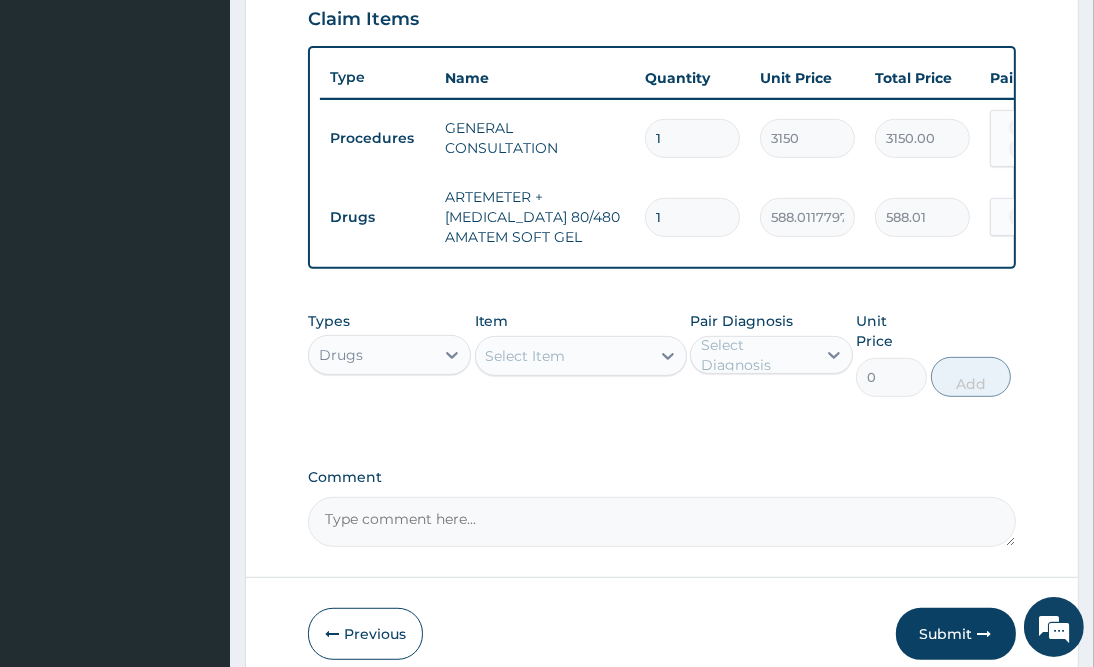 click on "Drugs ARTEMETER + LUMEFANTRINE 80/480 AMATEM SOFT GEL 1 588.0117797851562 588.01 Malaria Delete" at bounding box center [810, 217] 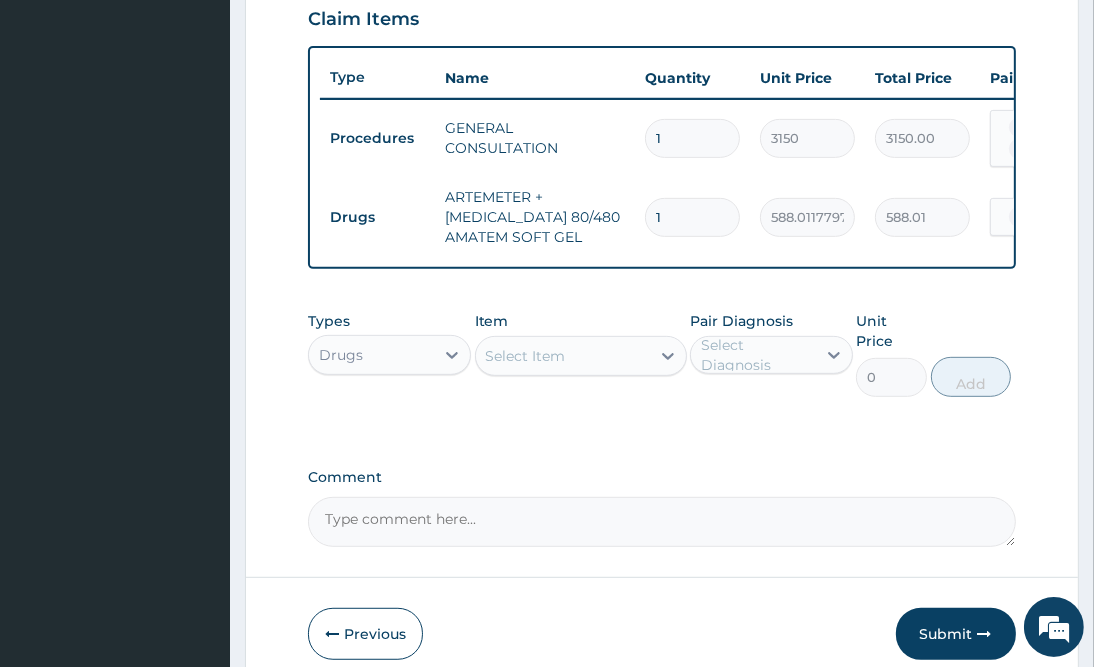 type on "6" 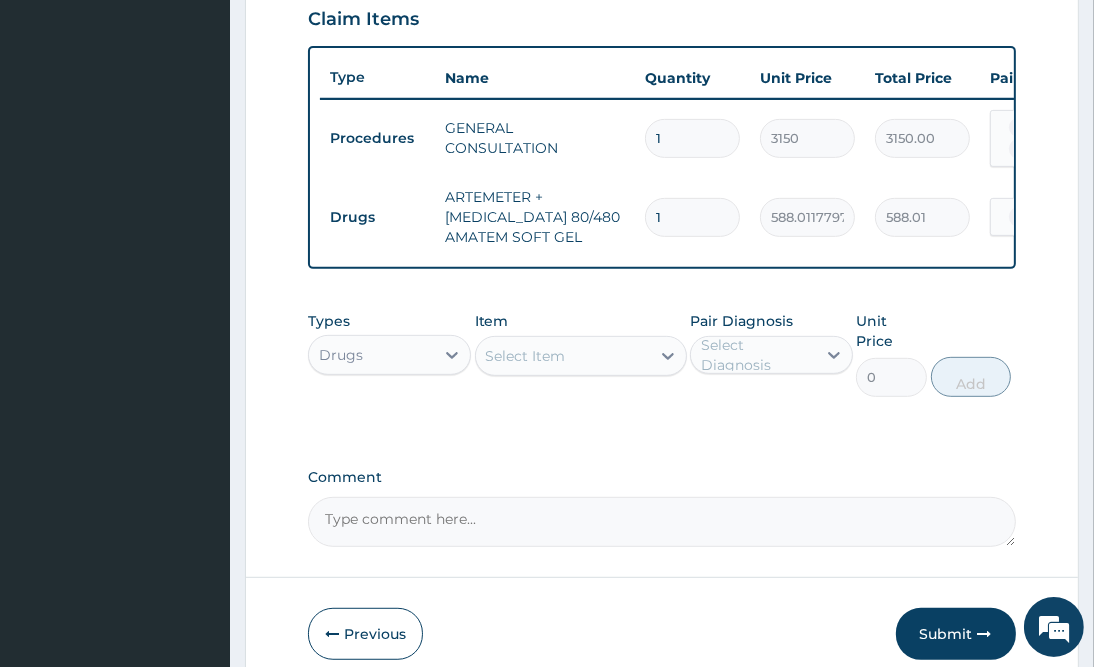 type on "3528.07" 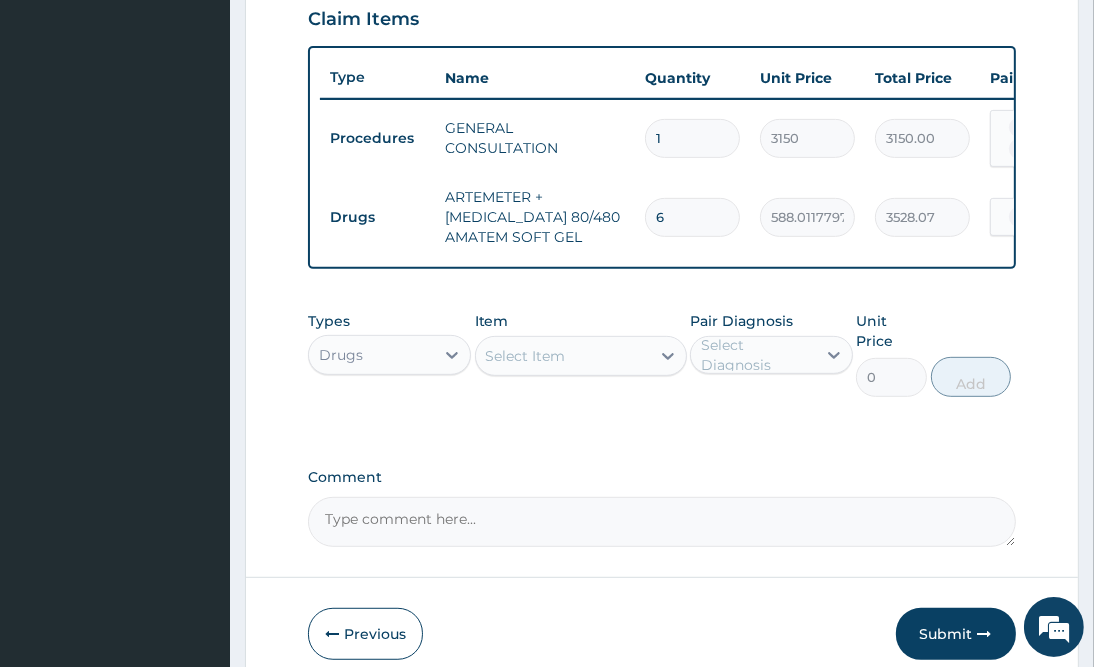 type on "6" 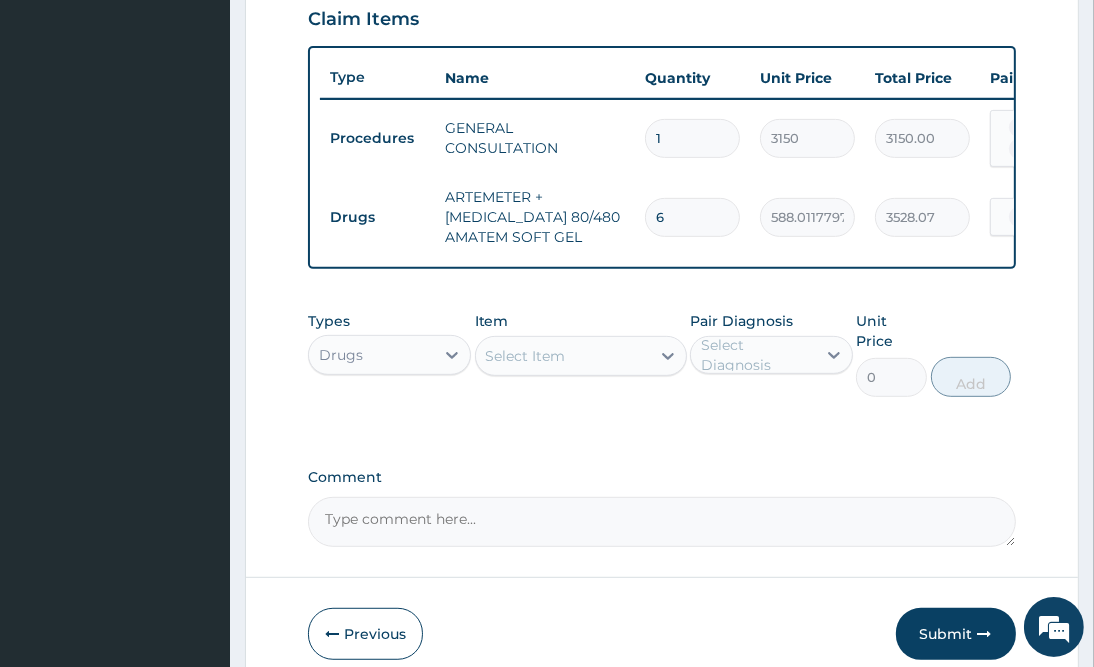 click on "Select Item" at bounding box center [563, 356] 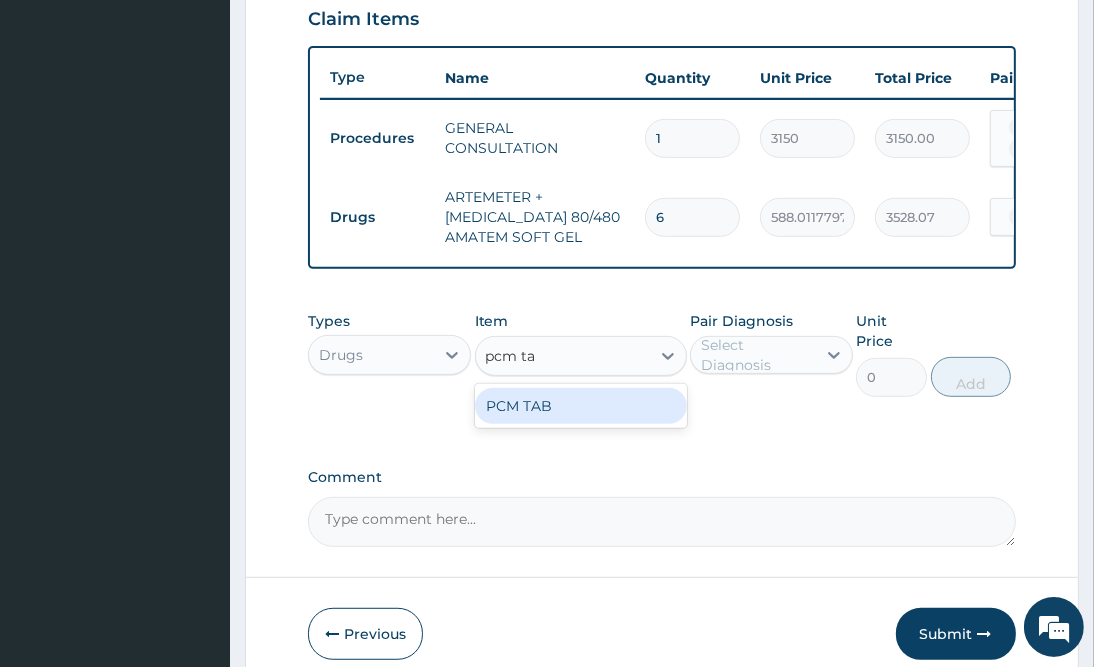 type on "pcm tab" 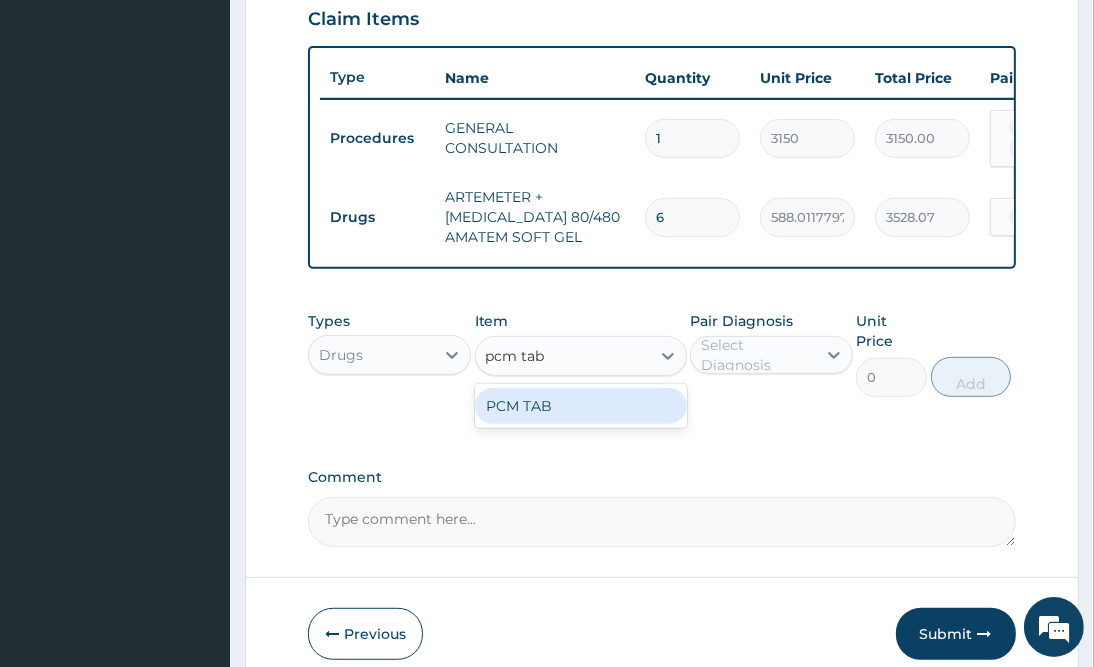 click on "PCM TAB" at bounding box center [581, 406] 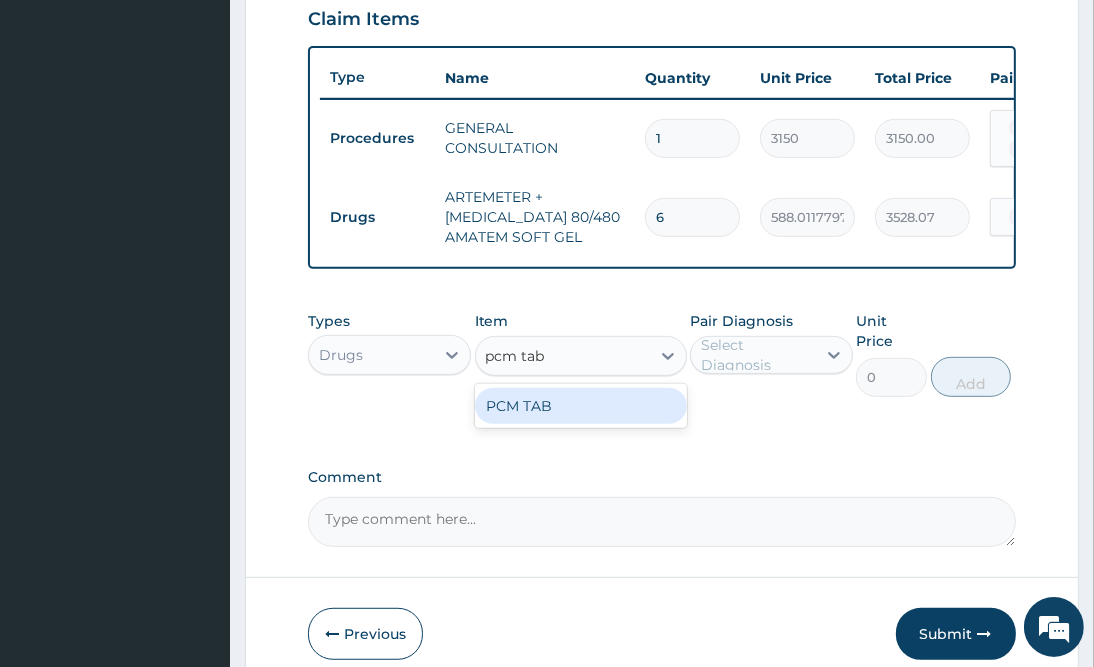 type 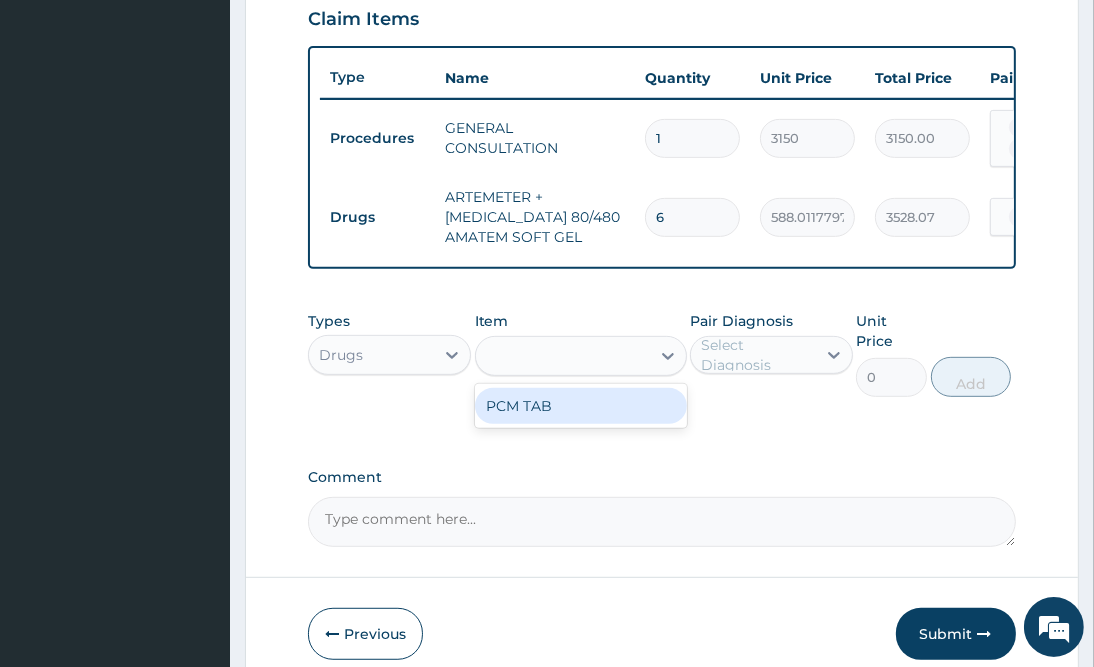 type on "201.0959930419922" 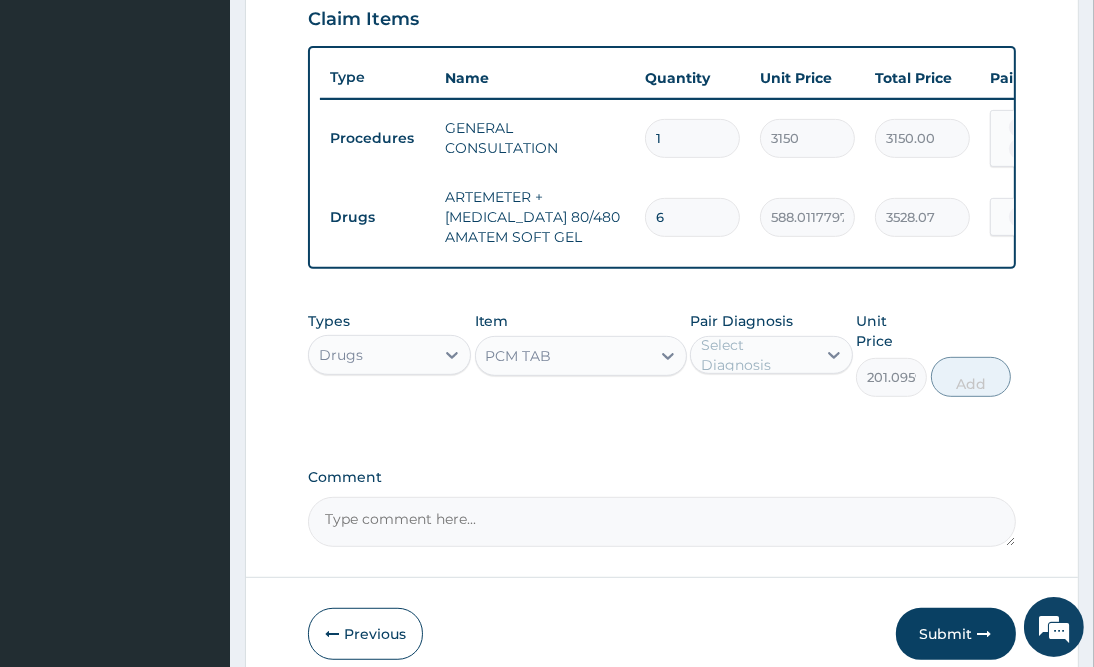 click on "Select Diagnosis" at bounding box center (757, 355) 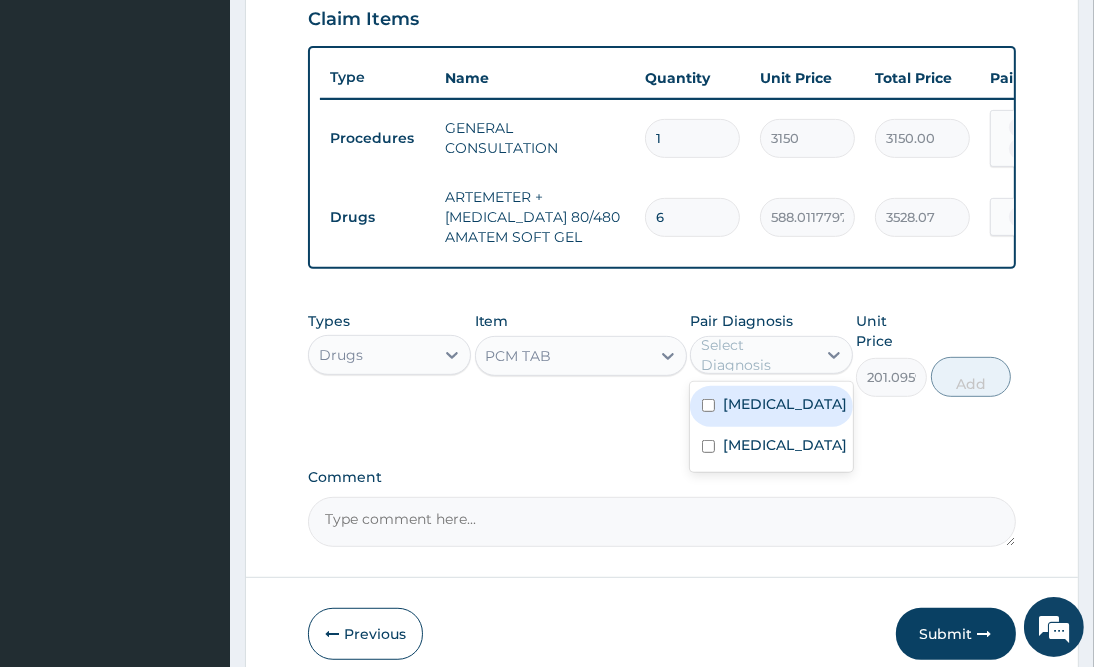 click on "Malaria" at bounding box center [785, 404] 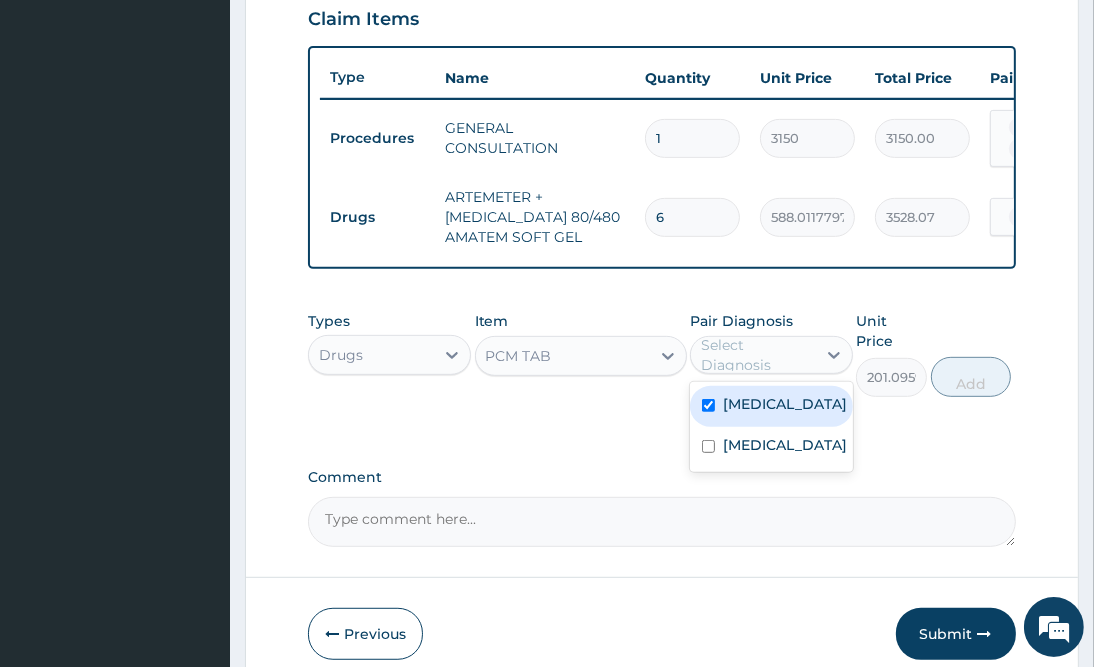 checkbox on "true" 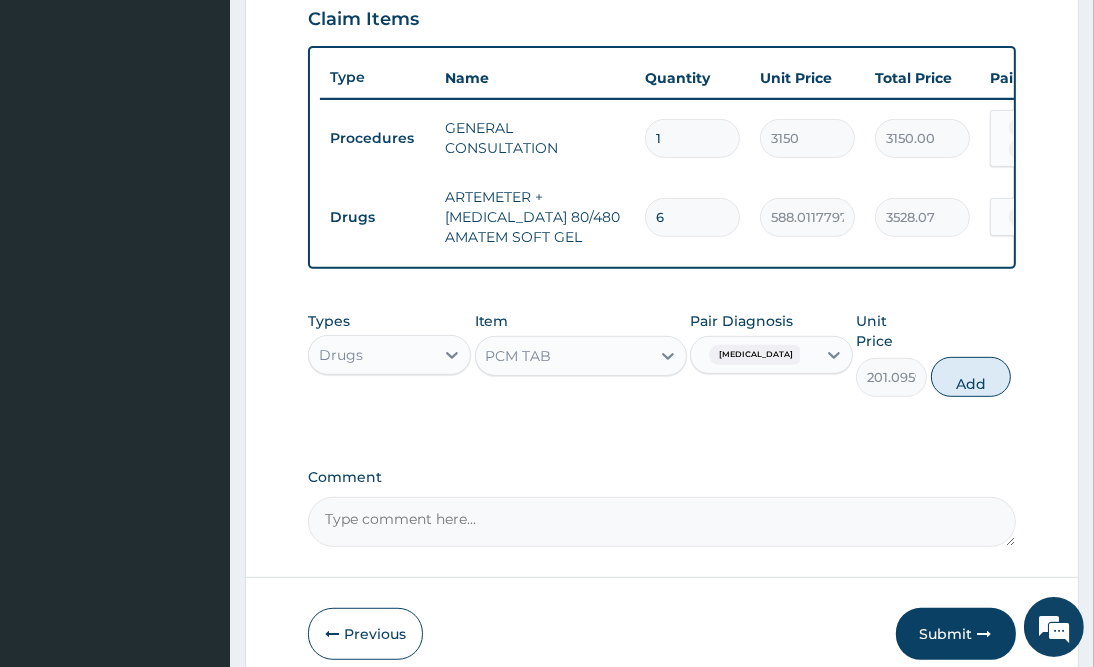 click on "Add" at bounding box center (971, 377) 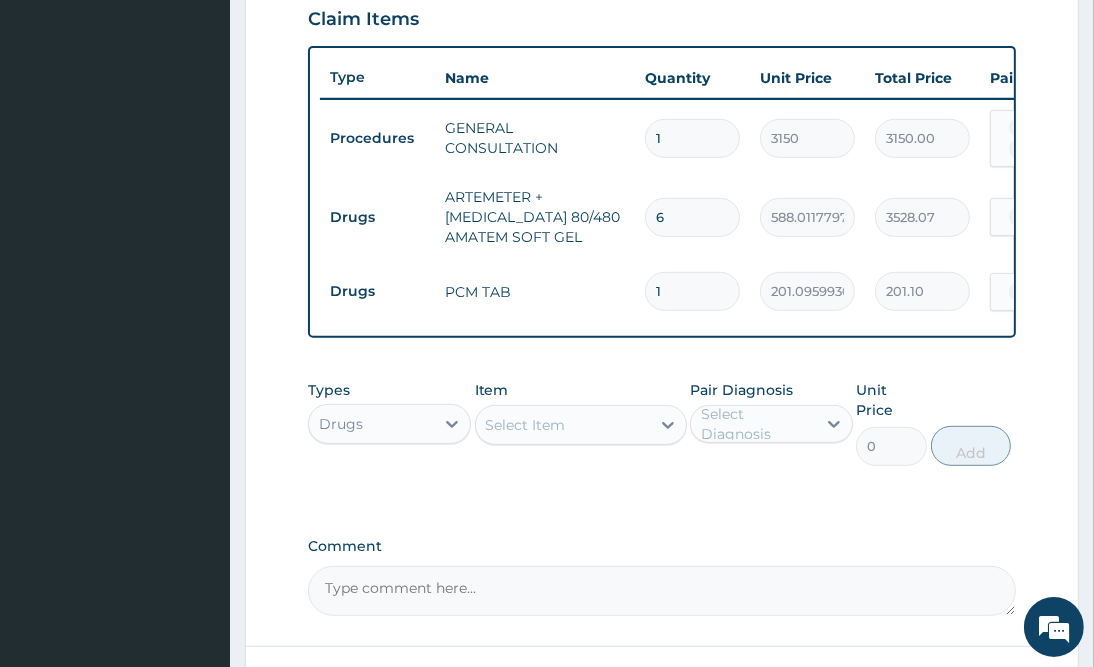 click on "1" at bounding box center [692, 291] 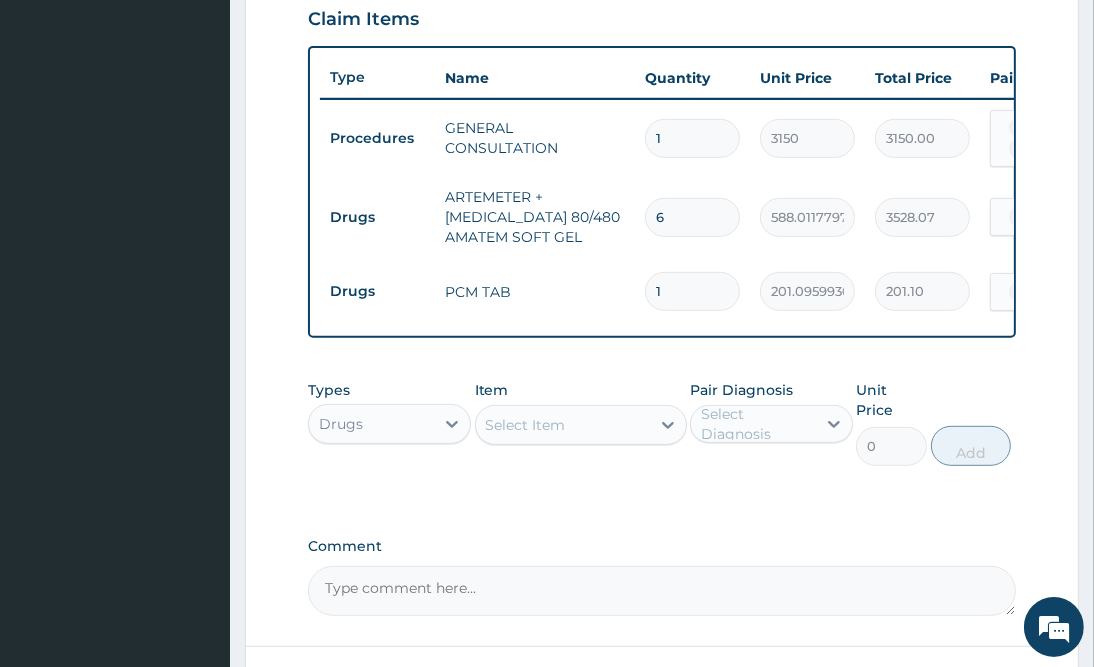 type on "18" 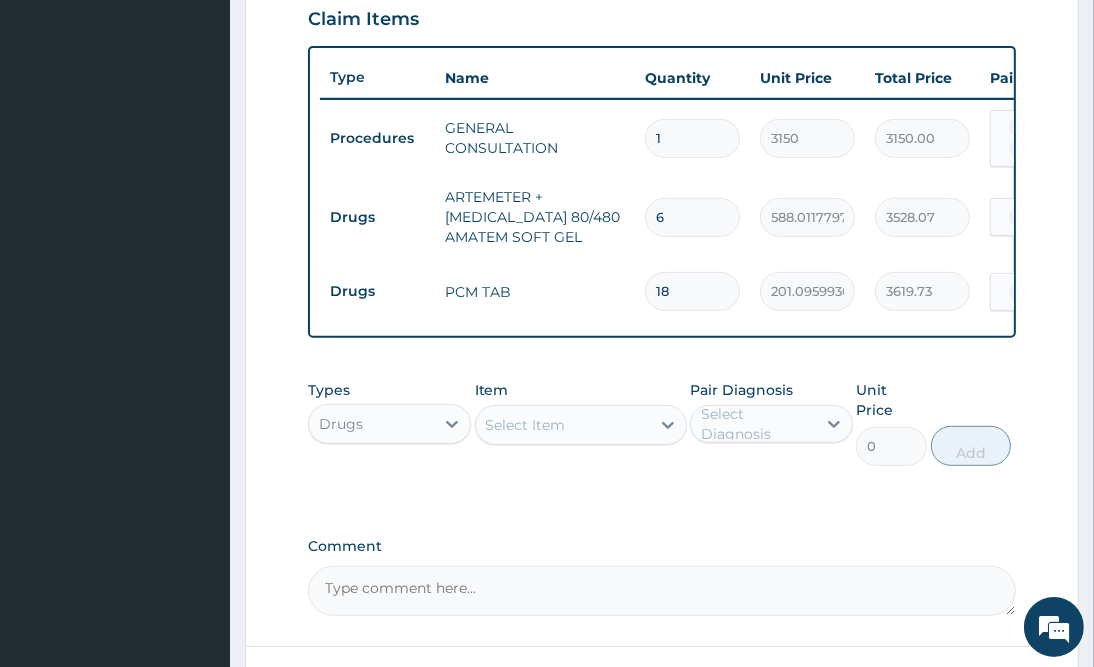 type on "18" 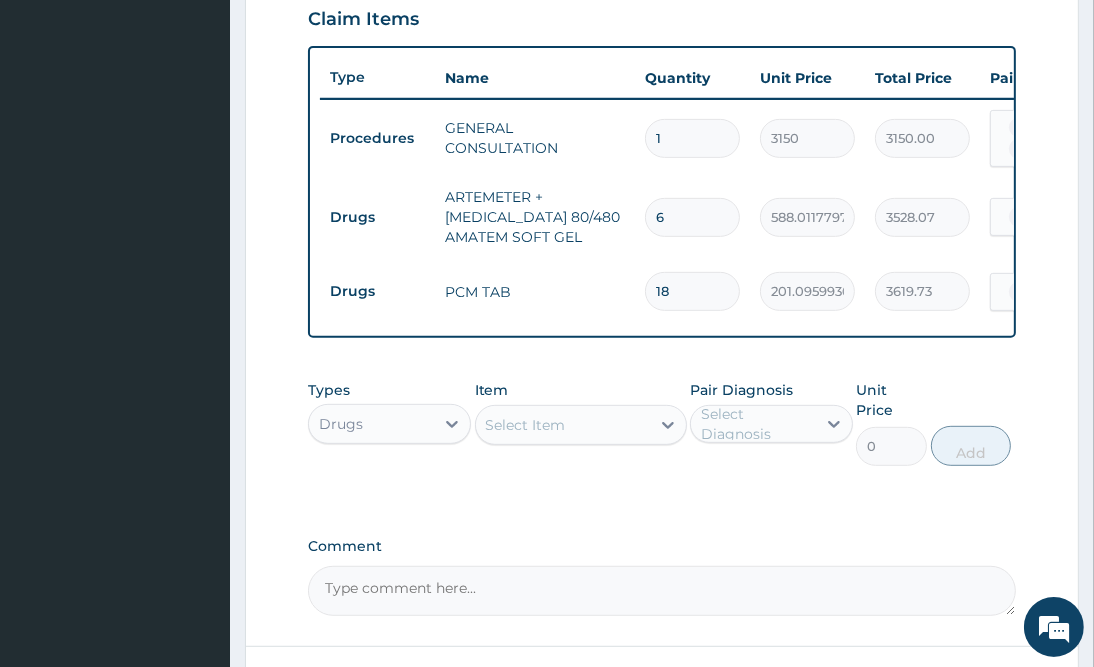 click on "Select Item" at bounding box center [581, 425] 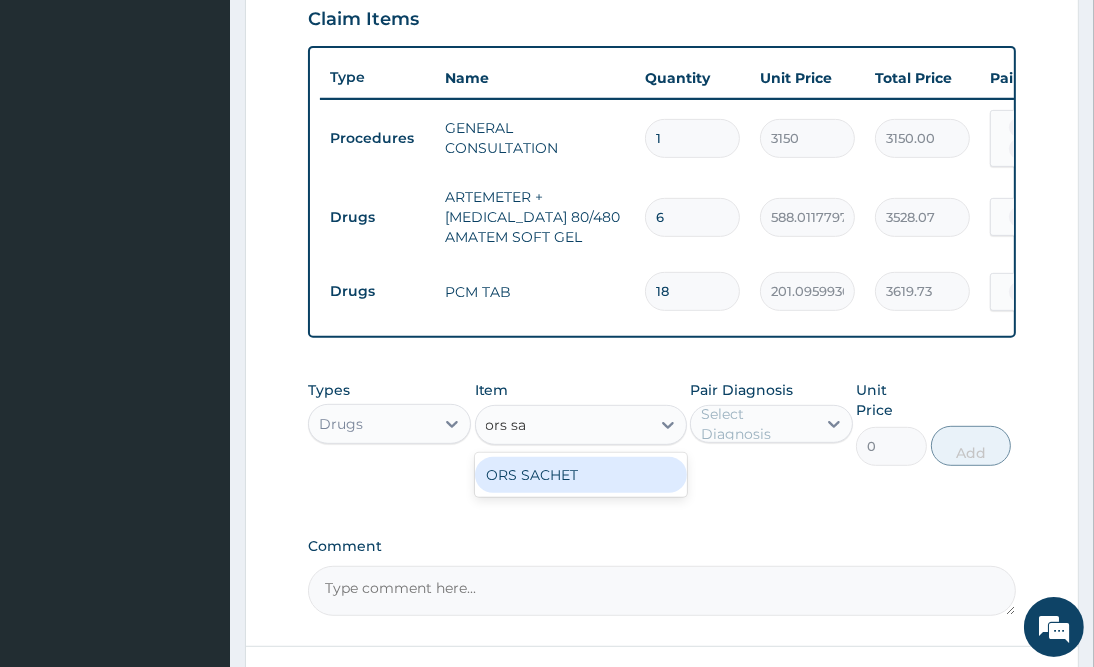 type on "ors sac" 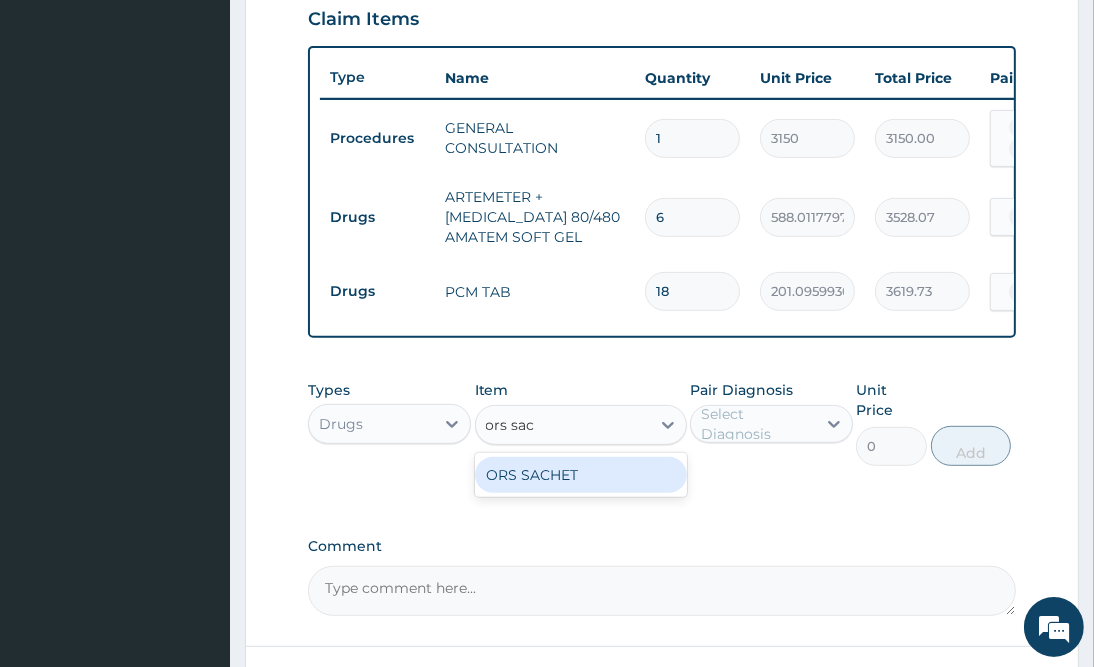 click on "ORS SACHET" at bounding box center [581, 475] 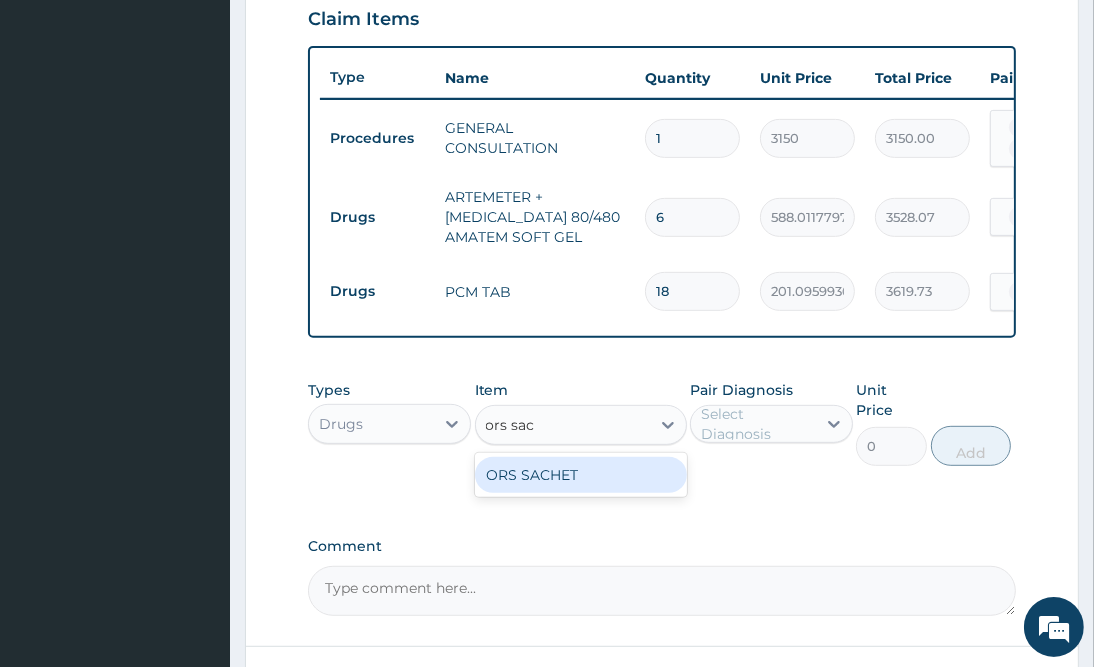 type 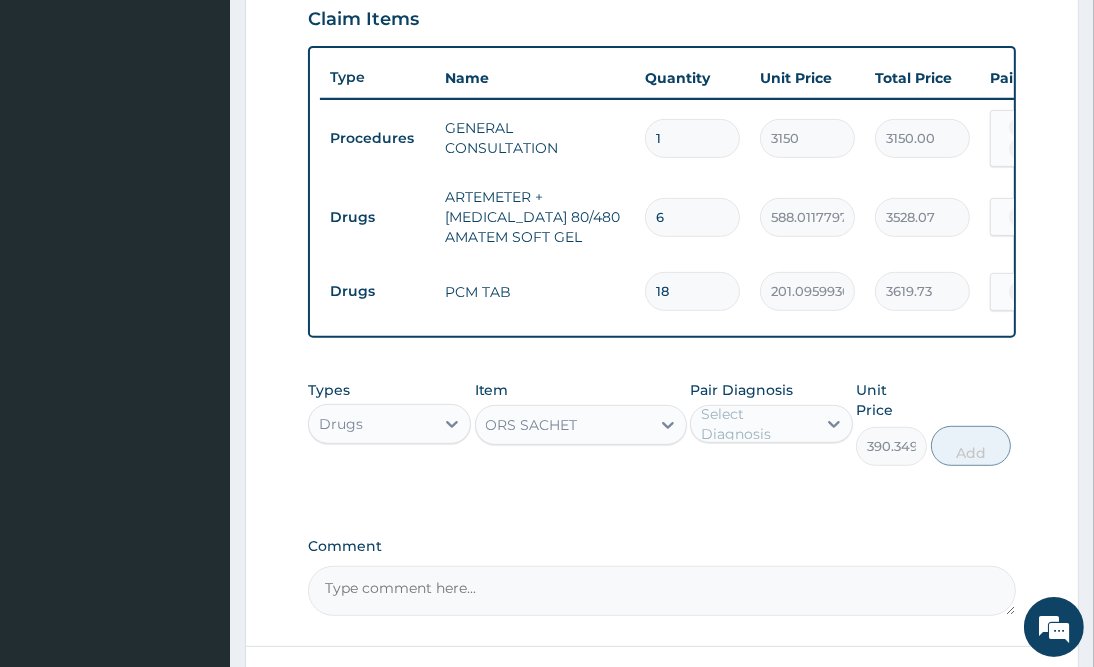 click on "Select Diagnosis" at bounding box center (757, 424) 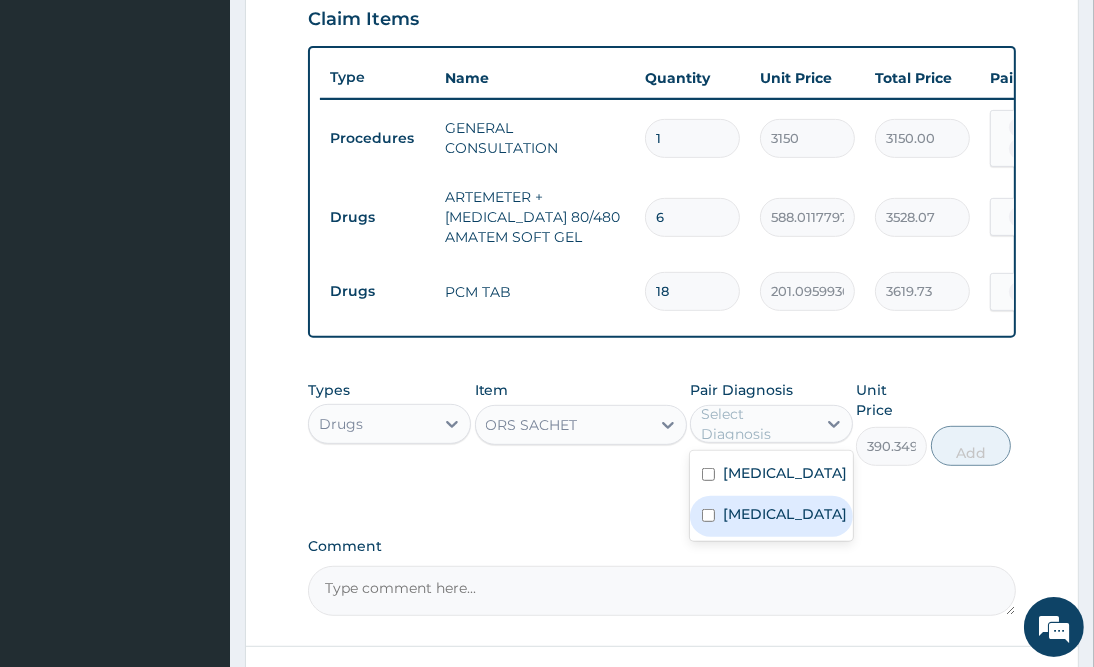 click on "Bacteremia" at bounding box center (785, 514) 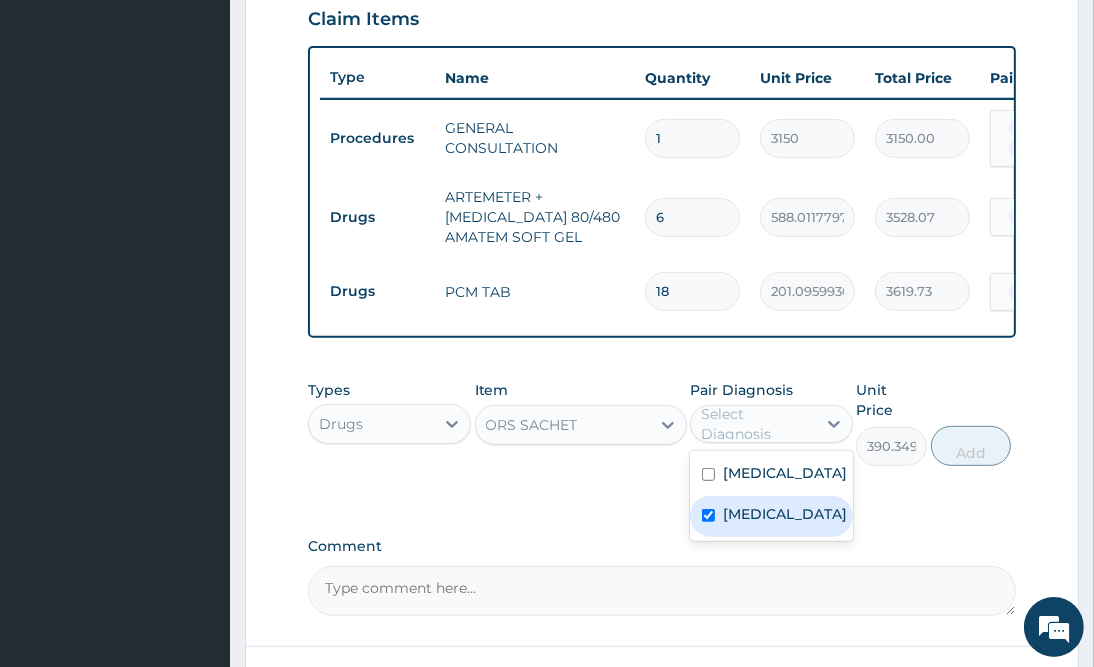 checkbox on "true" 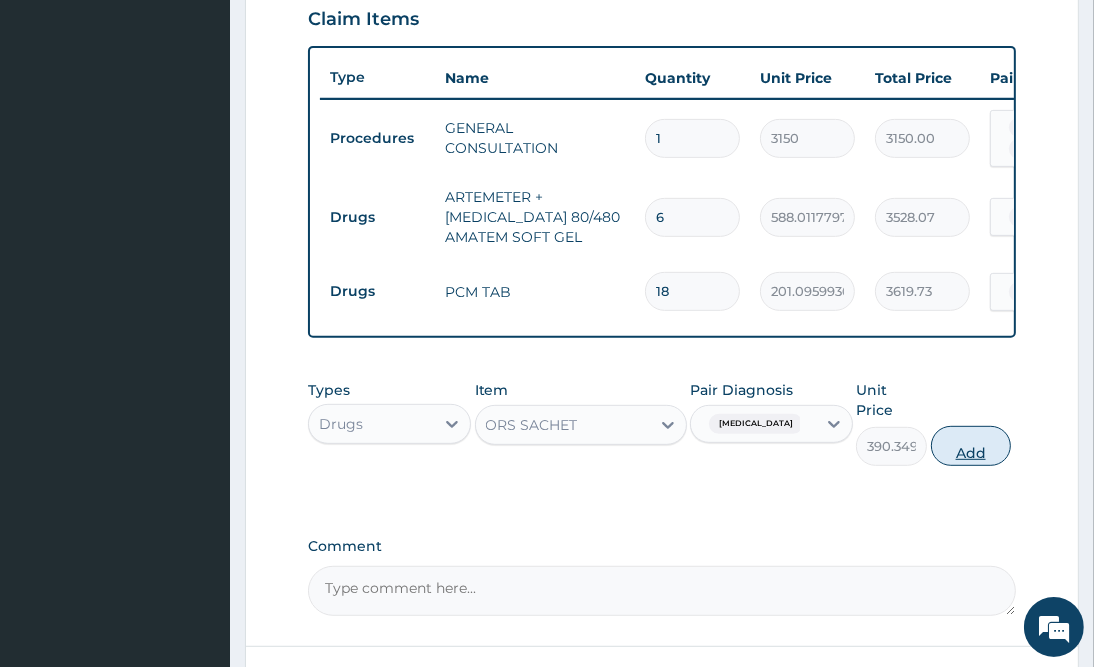 click on "Add" at bounding box center (971, 446) 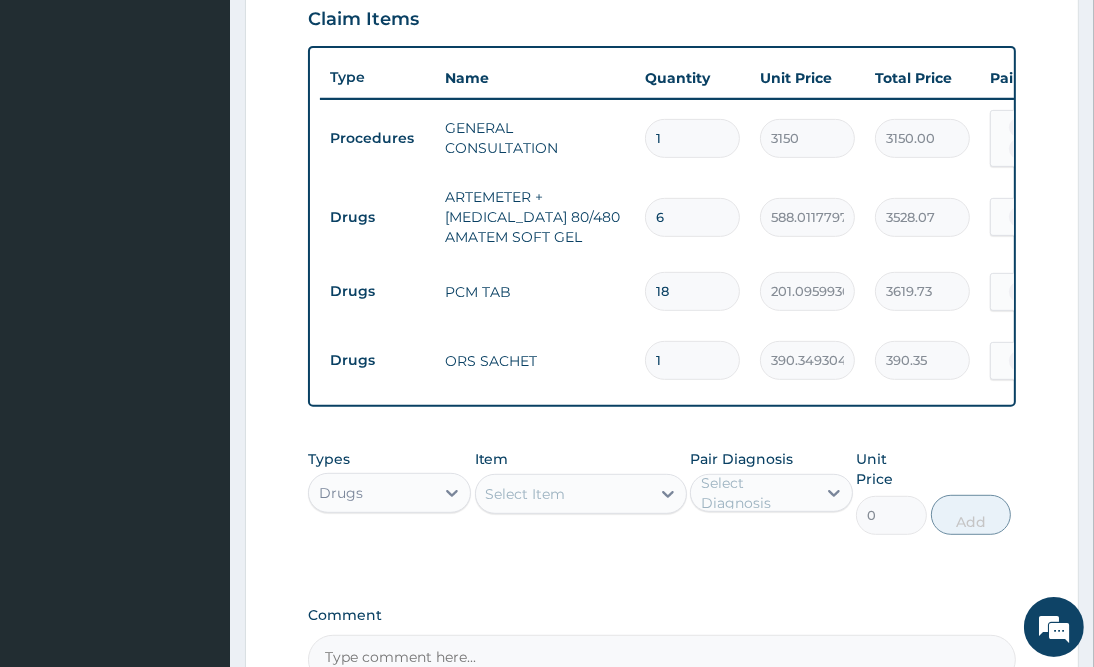 click on "Select Item" at bounding box center (563, 494) 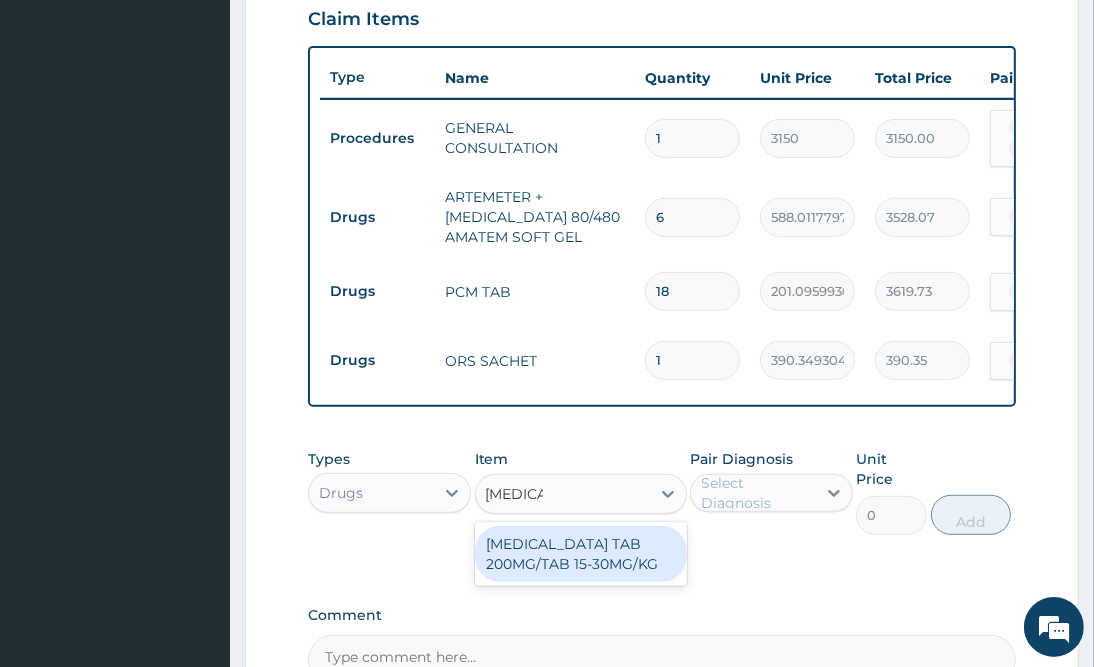 type on "flagyl tab" 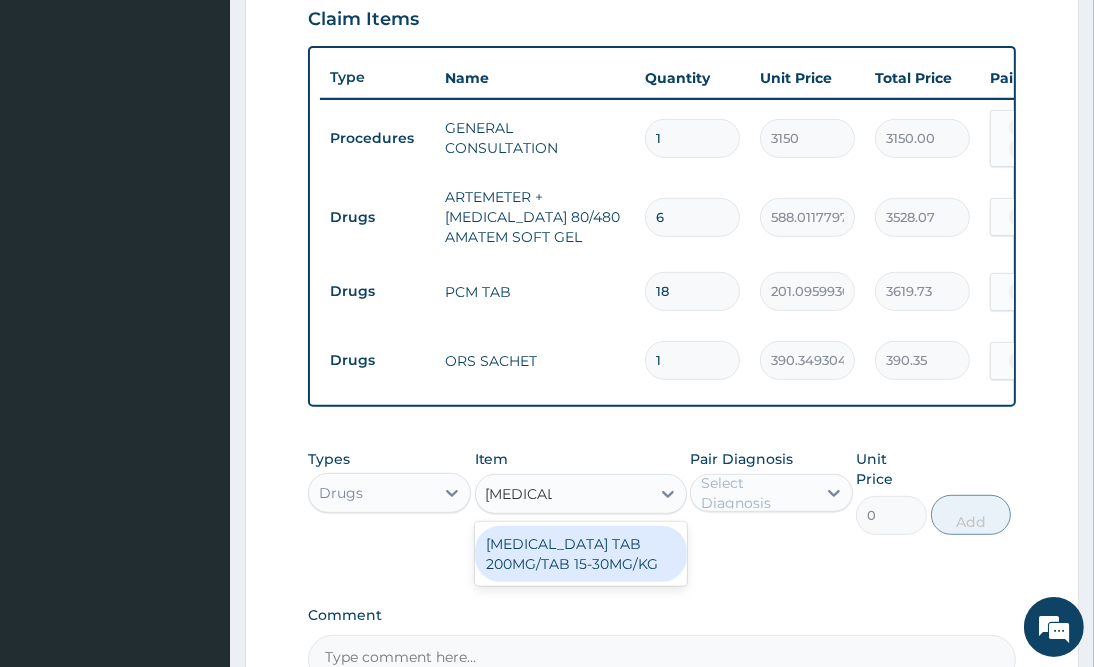 click on "FLAGYL TAB 200MG/TAB 15-30MG/KG" at bounding box center [581, 554] 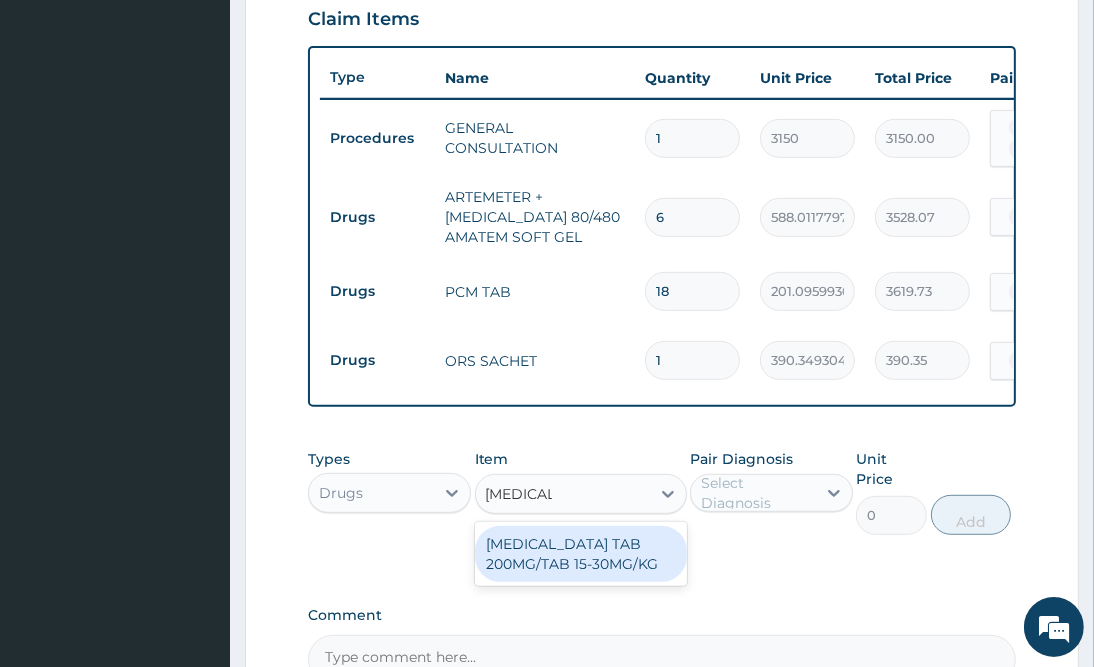 type 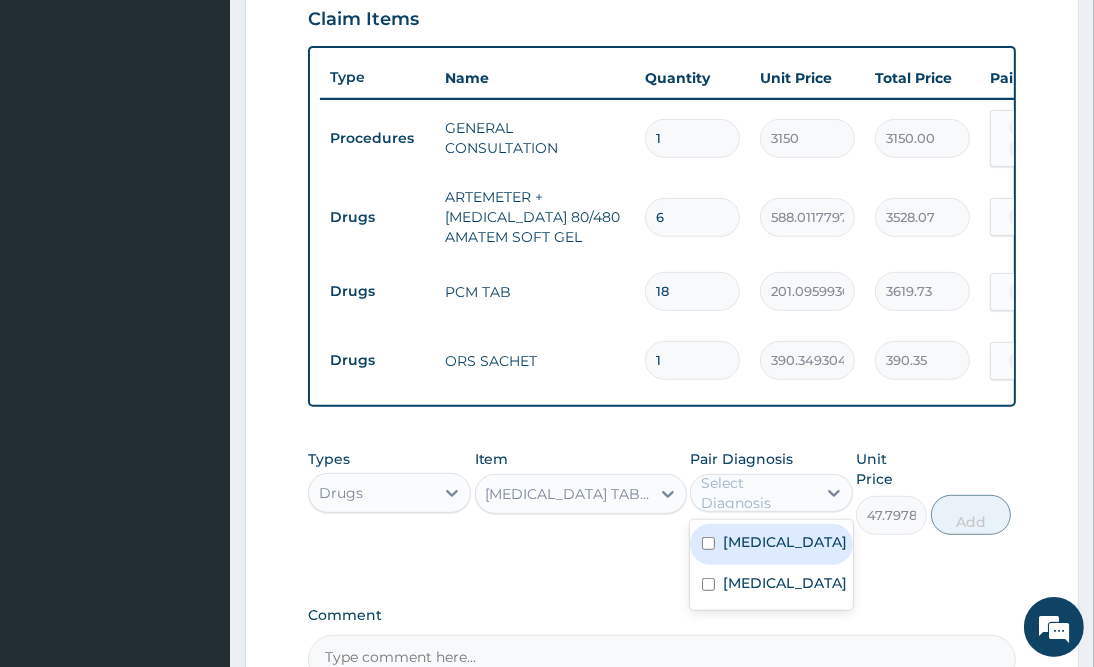 click on "Select Diagnosis" at bounding box center (757, 493) 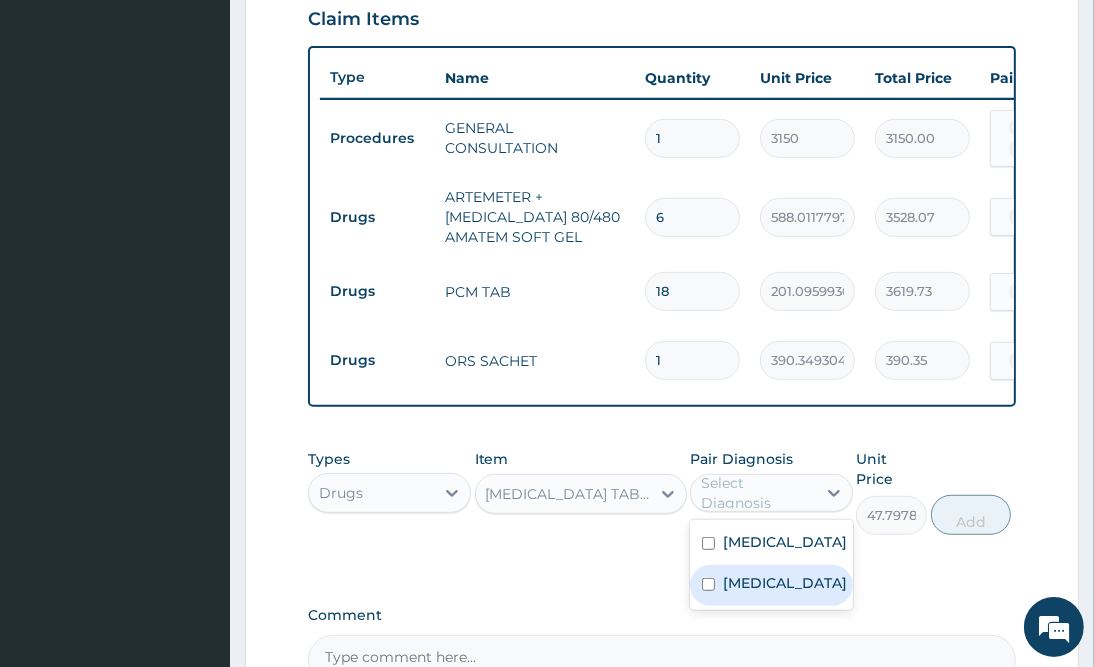 click on "Bacteremia" at bounding box center [785, 583] 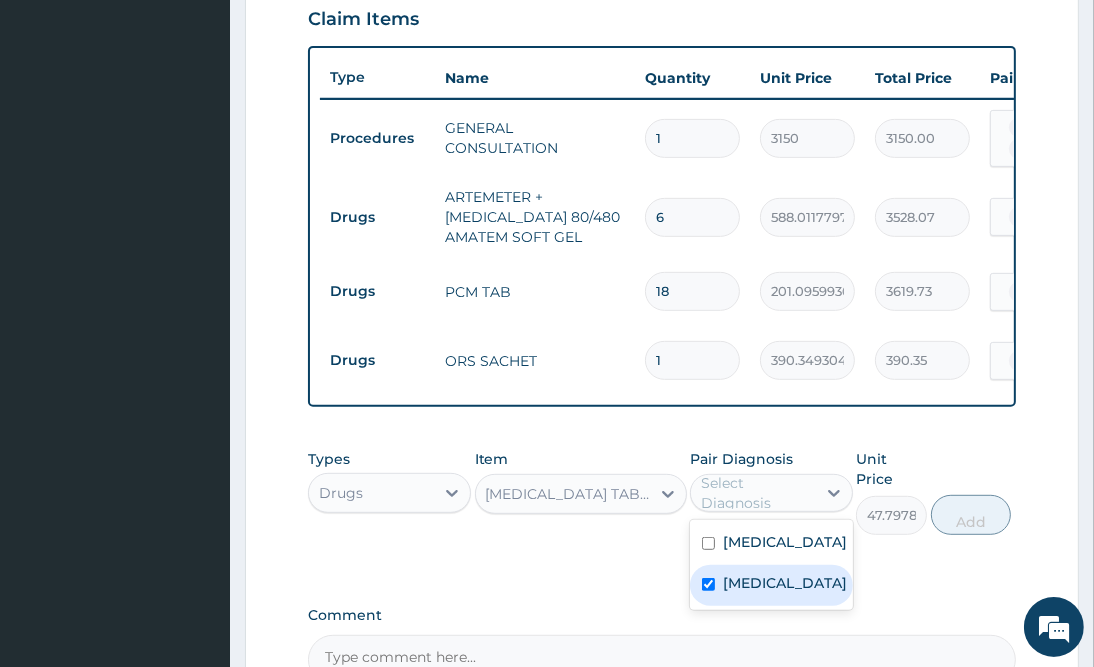 checkbox on "true" 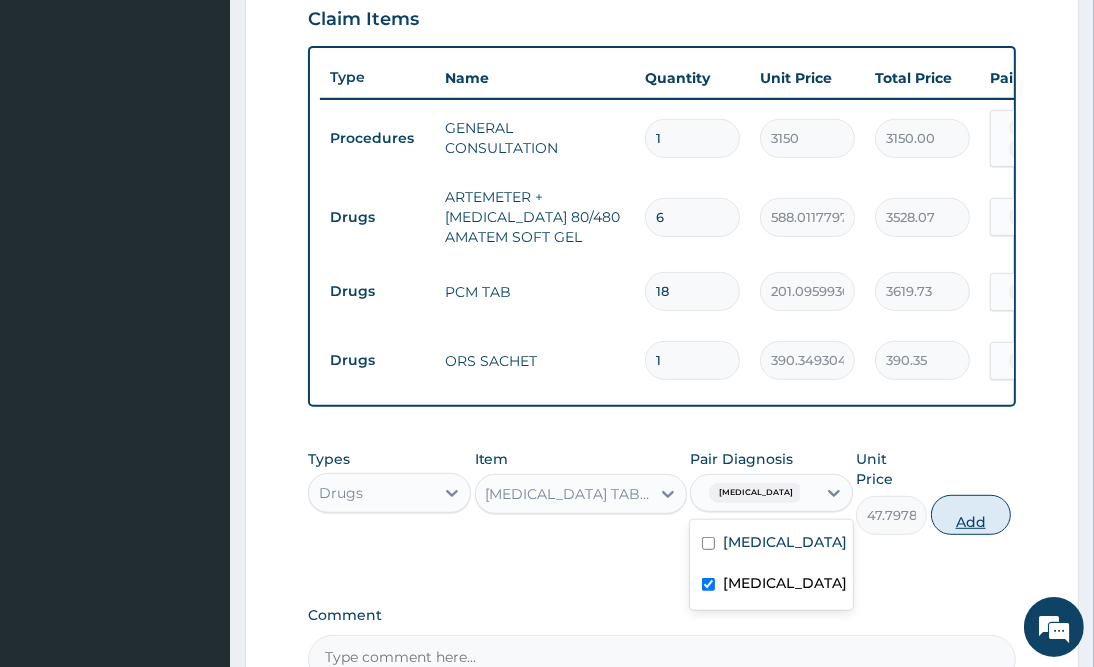 click on "Add" at bounding box center [971, 515] 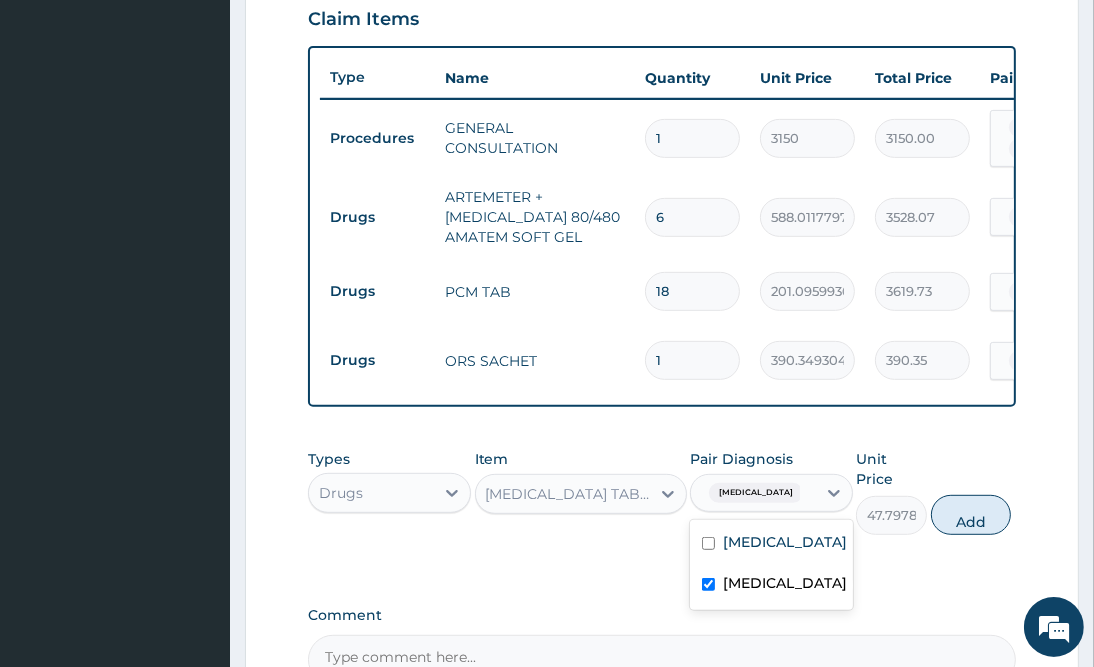 type on "0" 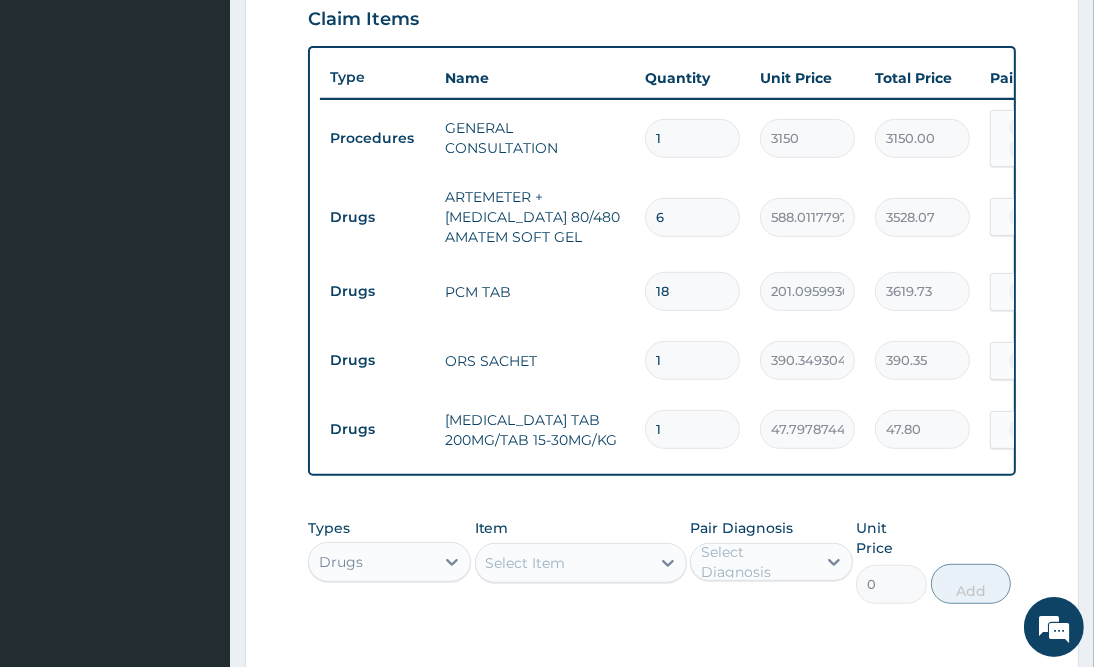 drag, startPoint x: 684, startPoint y: 420, endPoint x: 508, endPoint y: 420, distance: 176 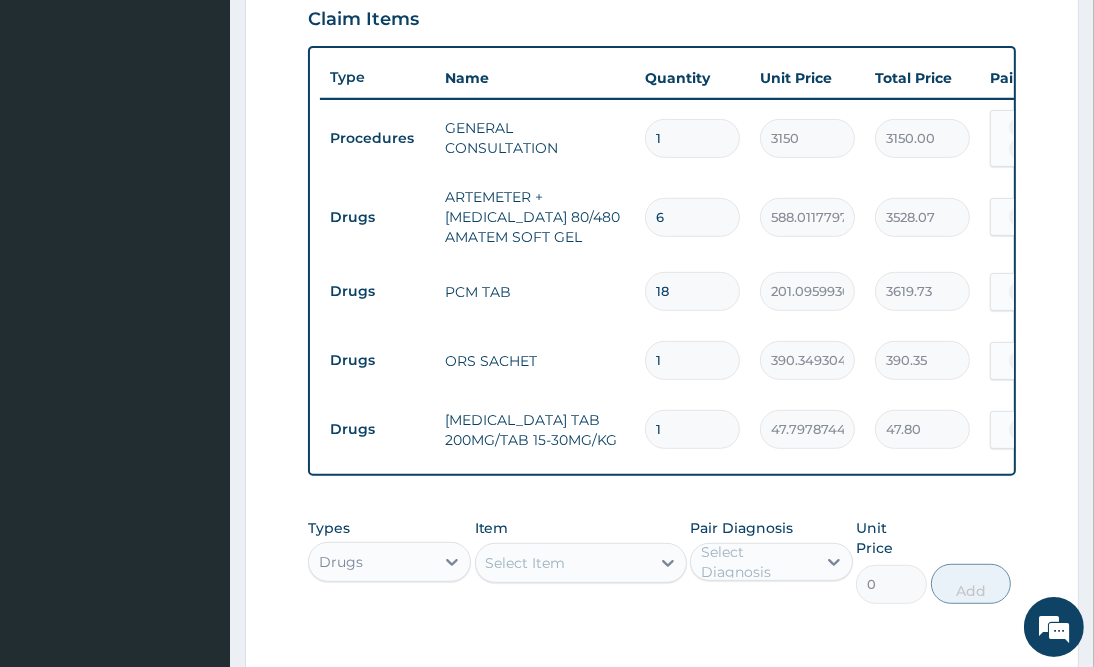 click on "Drugs FLAGYL TAB 200MG/TAB 15-30MG/KG 1 47.79787445068359 47.80 Bacteremia Delete" at bounding box center [810, 429] 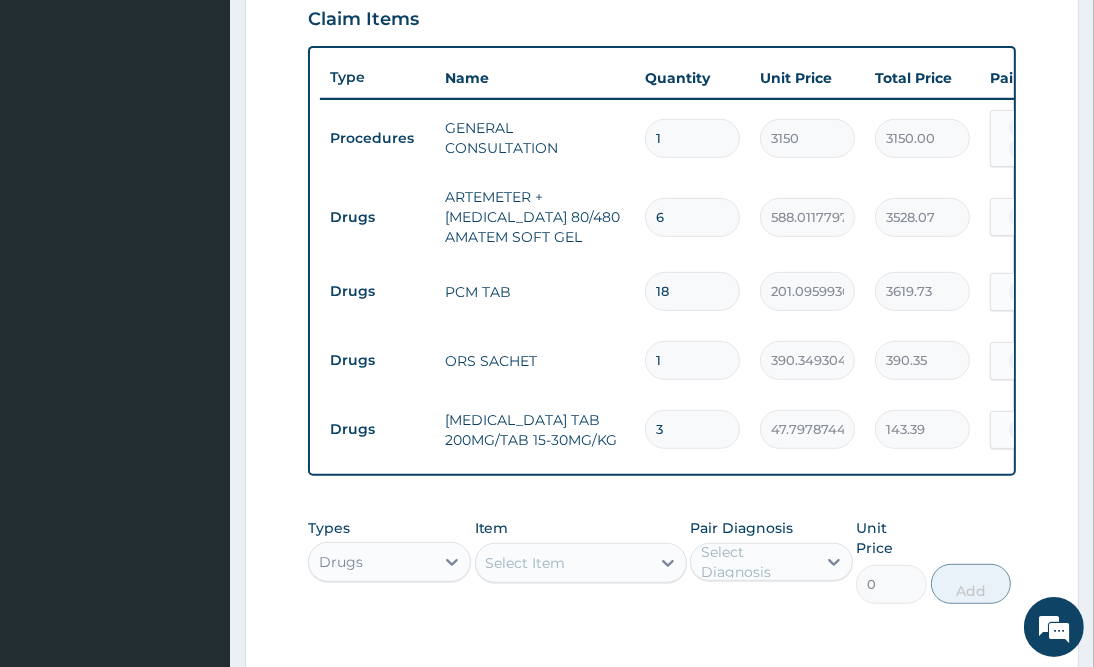 type on "30" 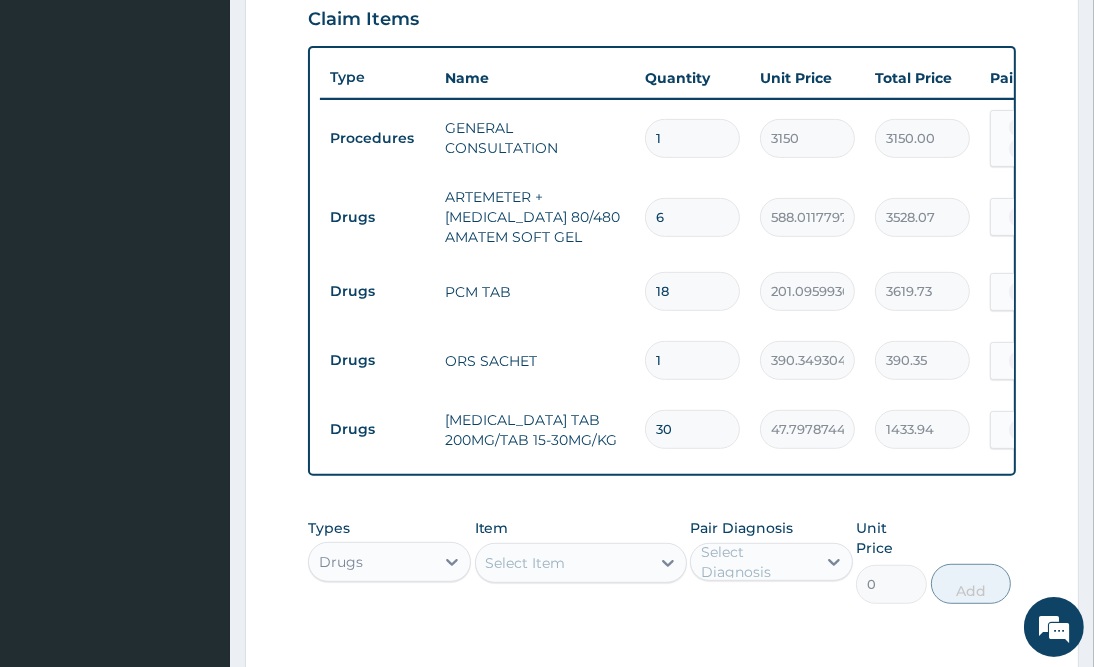 type on "30" 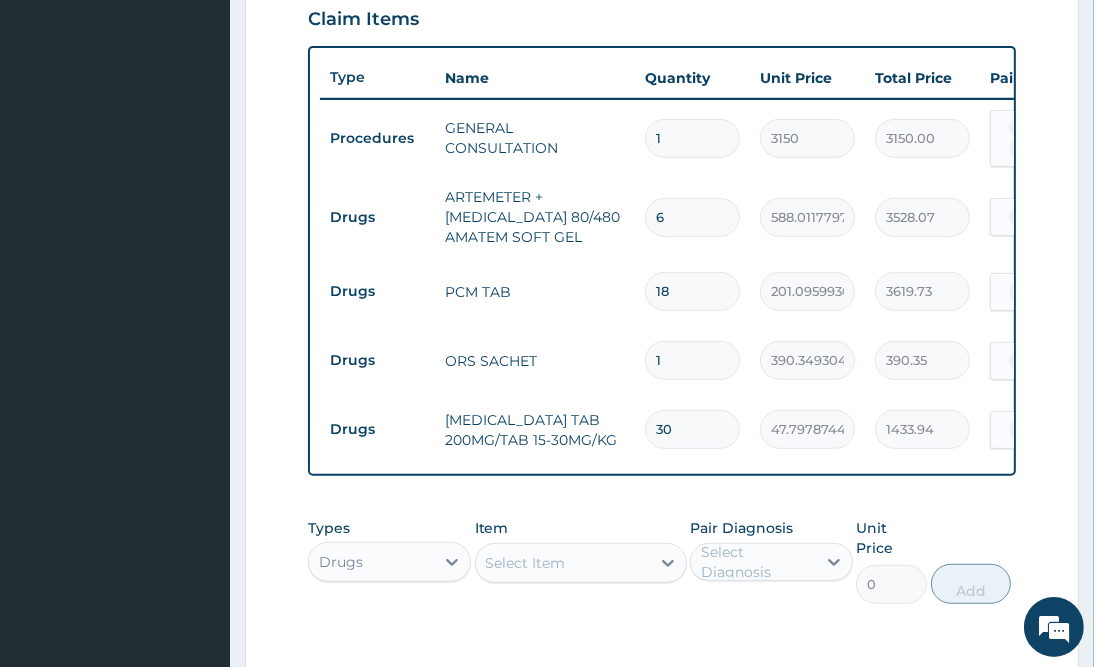 click on "Item Select Item" at bounding box center (581, 561) 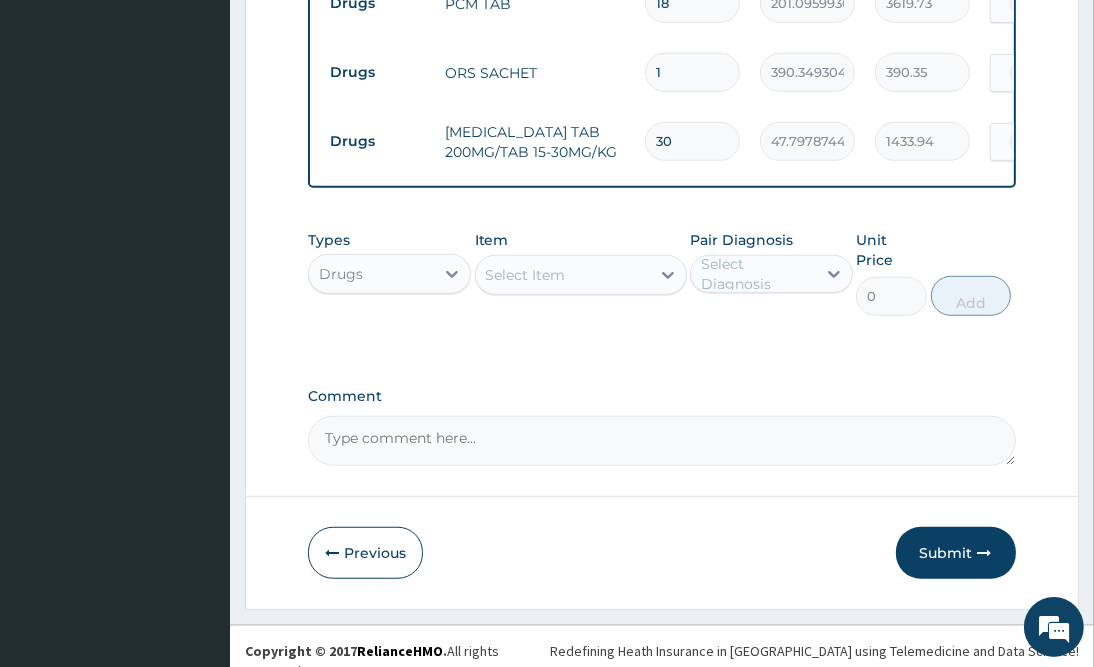 scroll, scrollTop: 987, scrollLeft: 0, axis: vertical 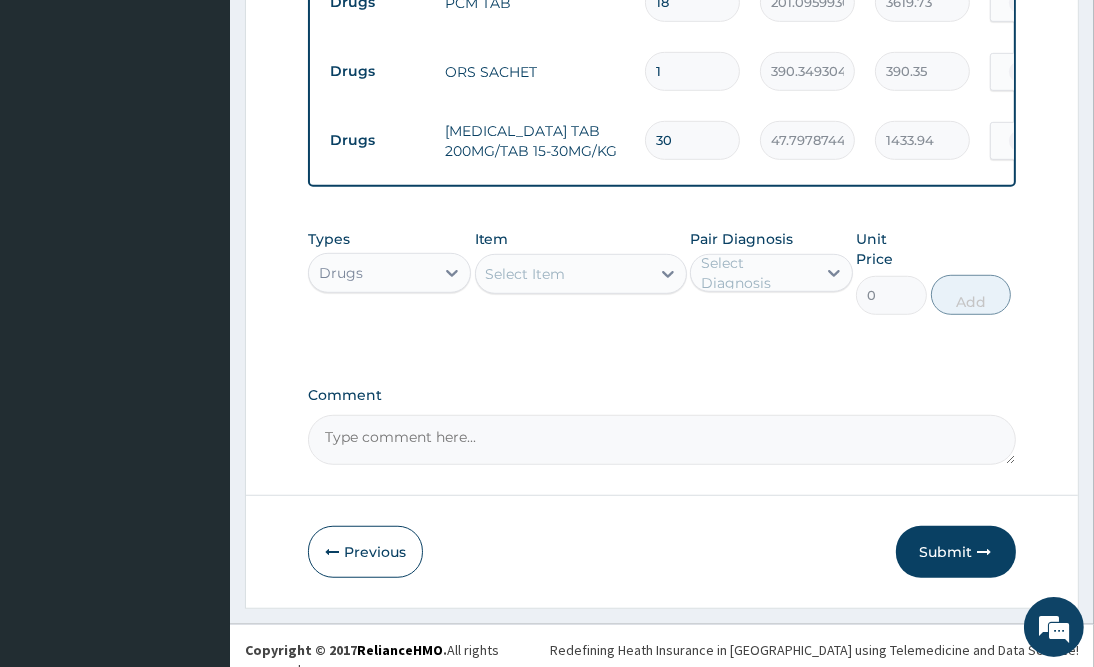 click on "Drugs" at bounding box center [371, 273] 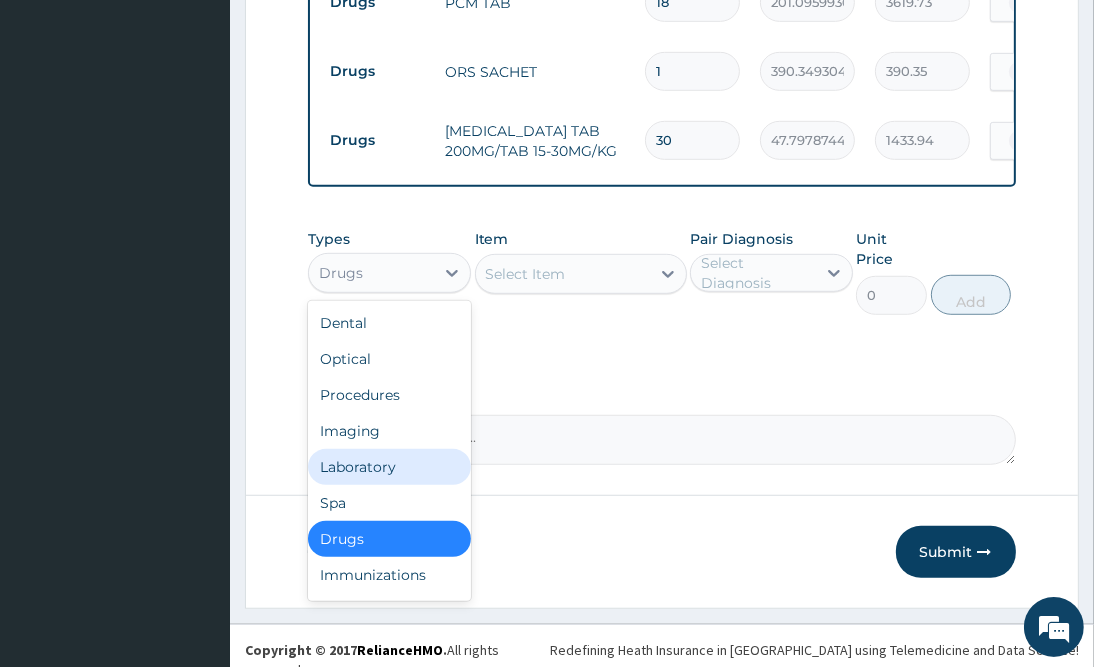 click on "Laboratory" at bounding box center (389, 467) 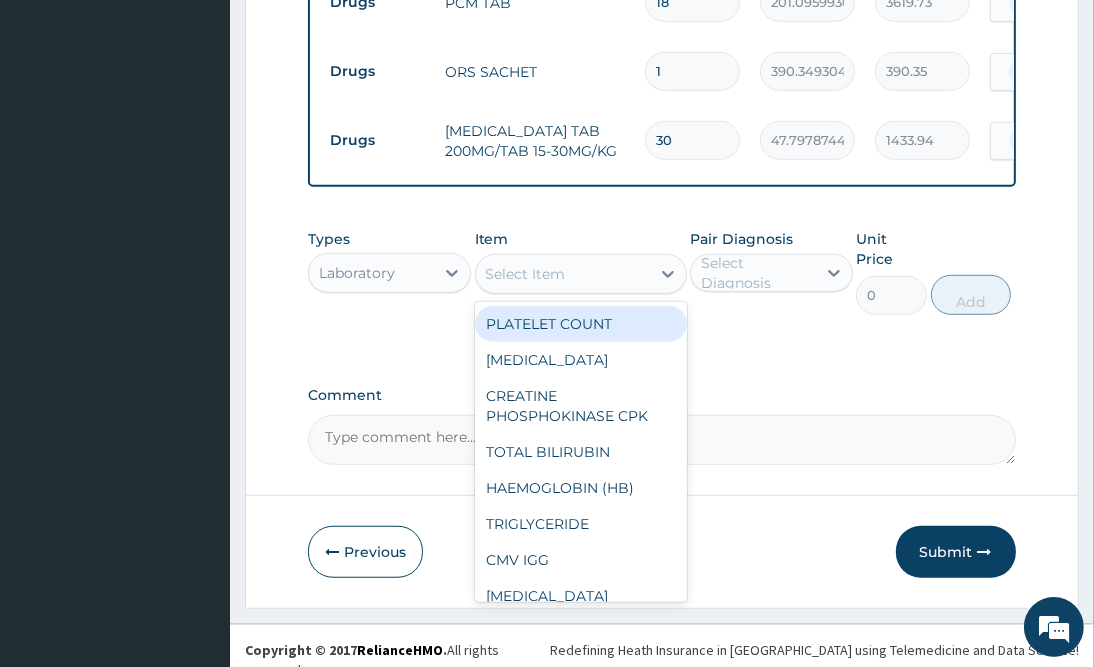 click on "Select Item" at bounding box center [563, 274] 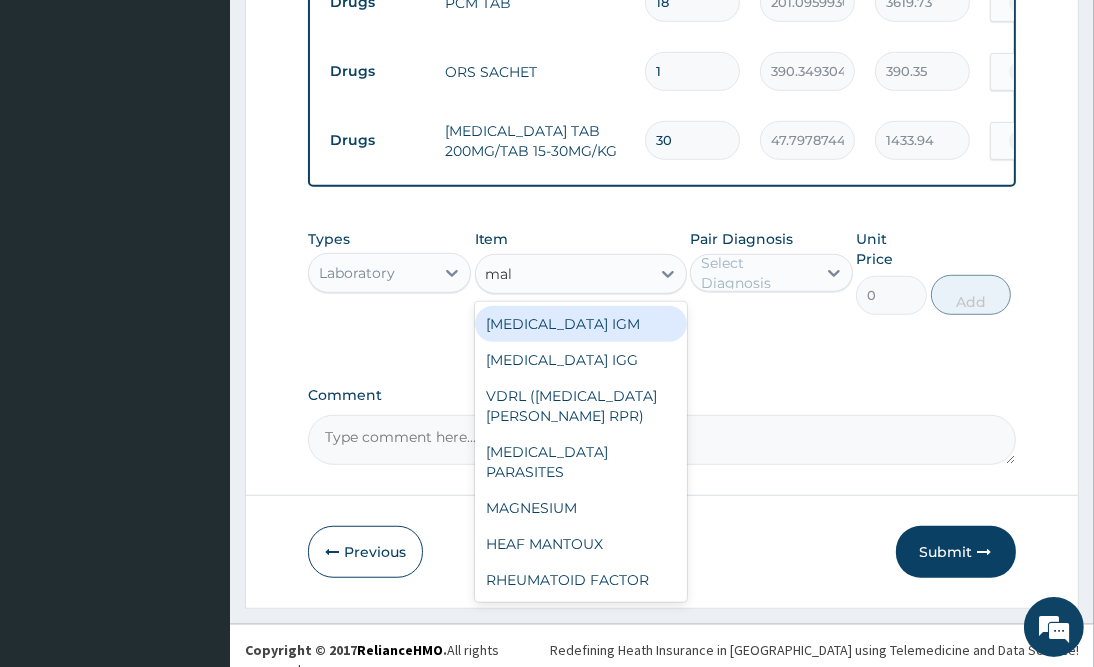 type on "mala" 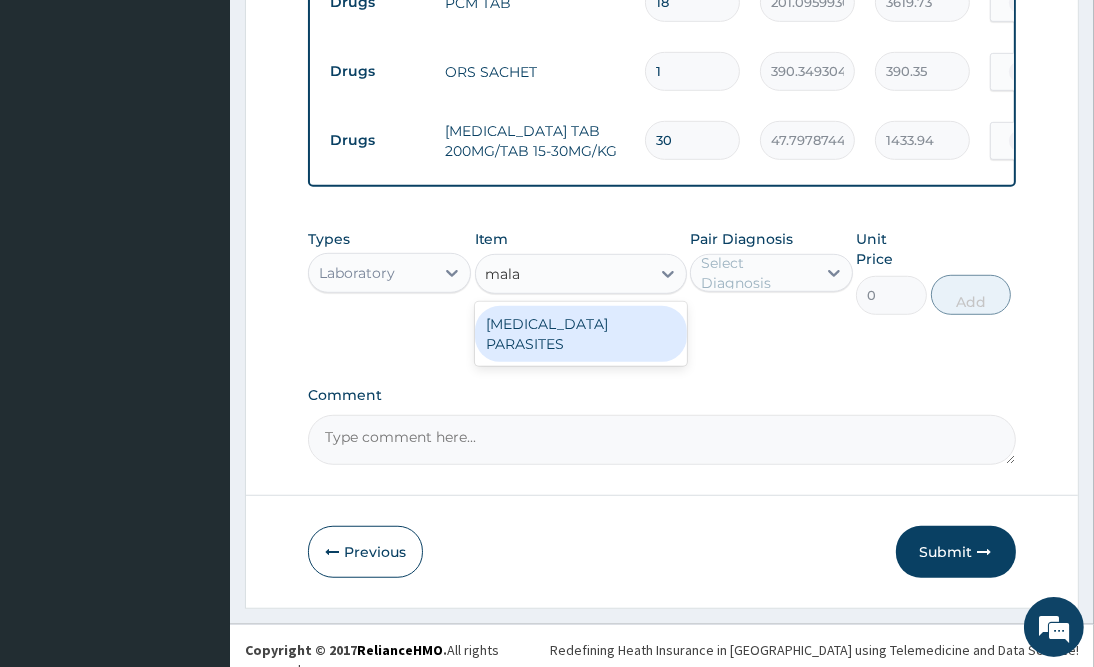 click on "MALARIA PARASITES" at bounding box center (581, 334) 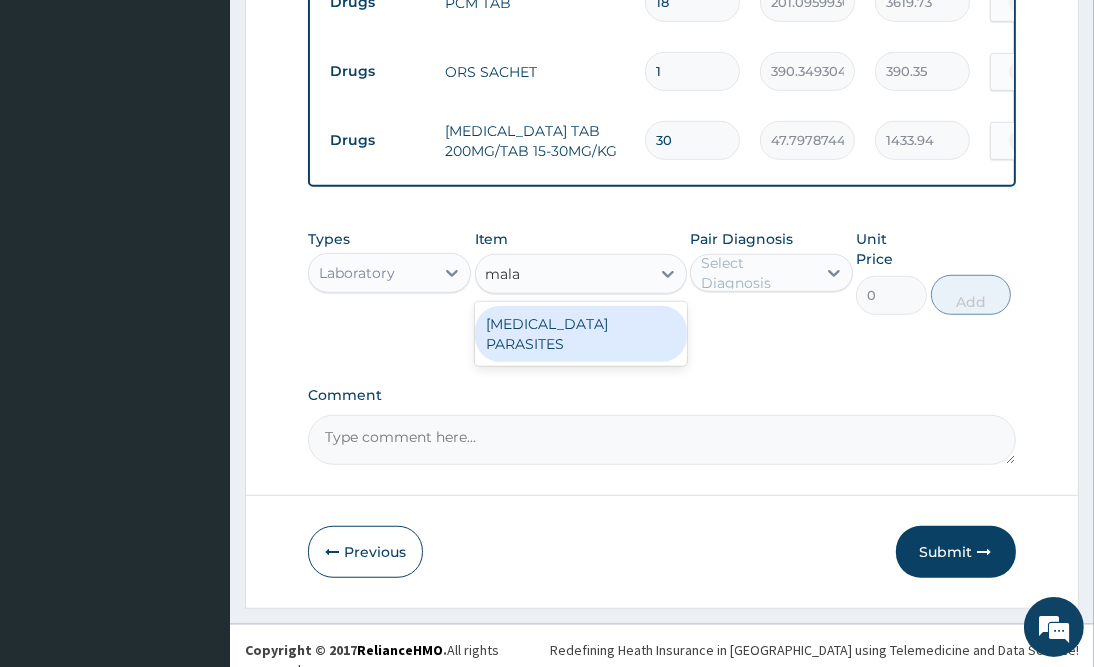 type 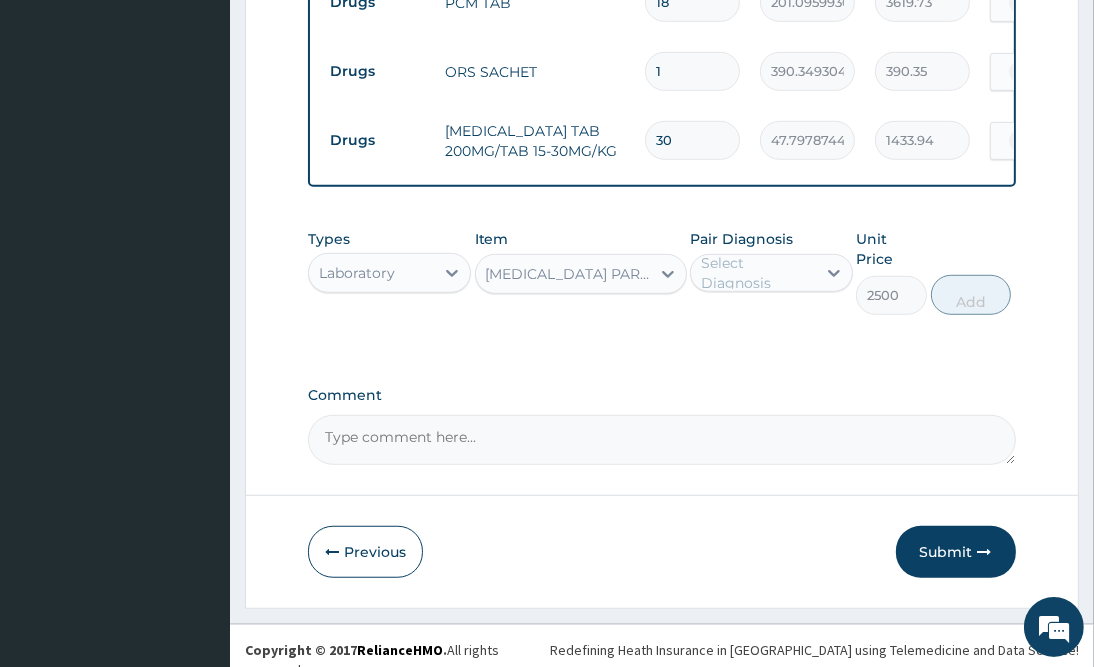 click on "Select Diagnosis" at bounding box center (771, 273) 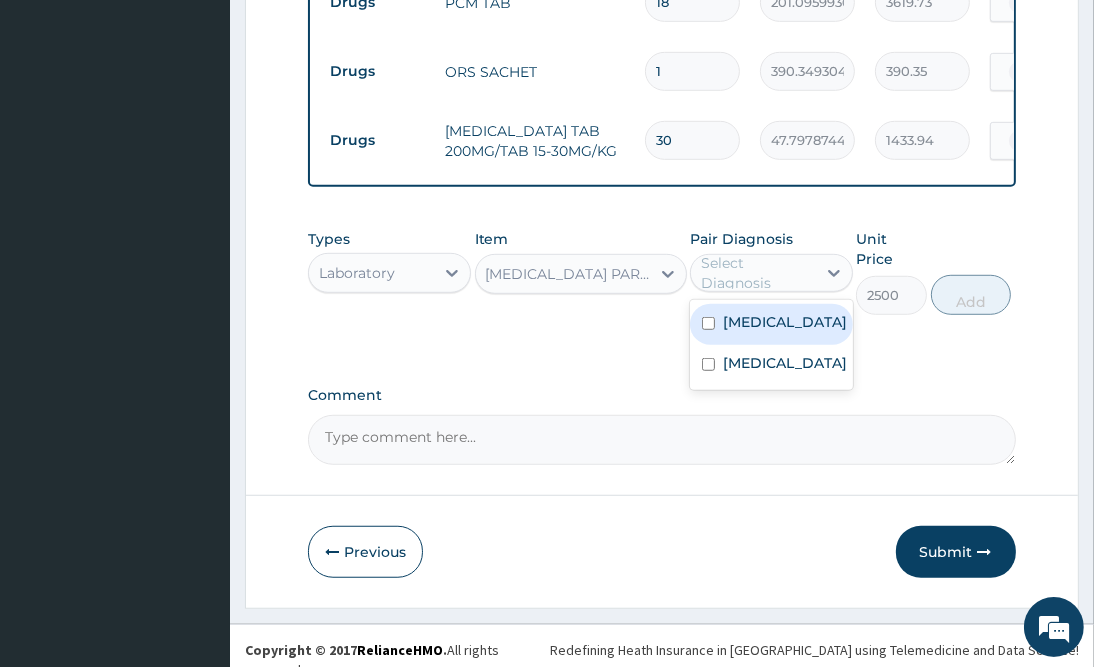 click on "Malaria" at bounding box center [785, 322] 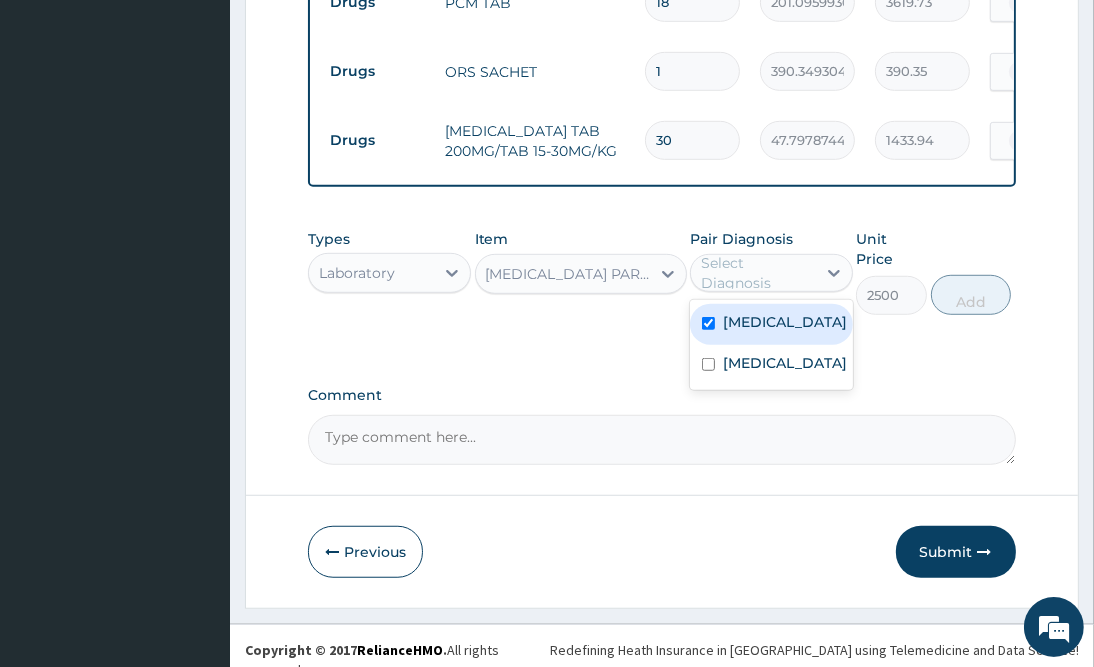 checkbox on "true" 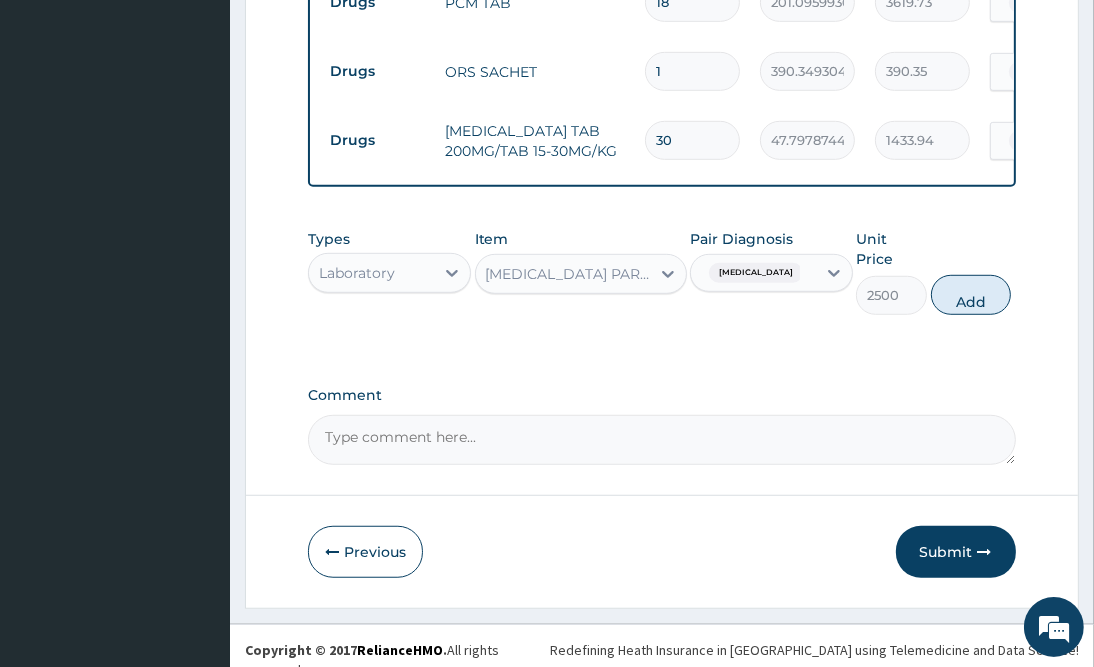 drag, startPoint x: 965, startPoint y: 298, endPoint x: 909, endPoint y: 317, distance: 59.135437 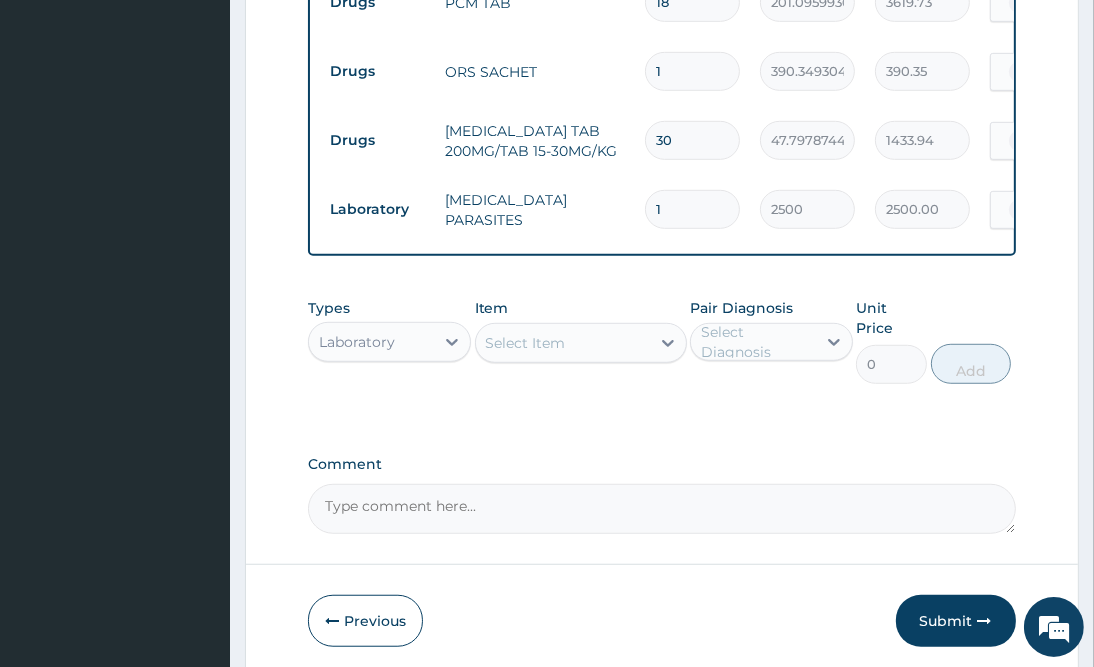 click on "Select Item" at bounding box center [563, 343] 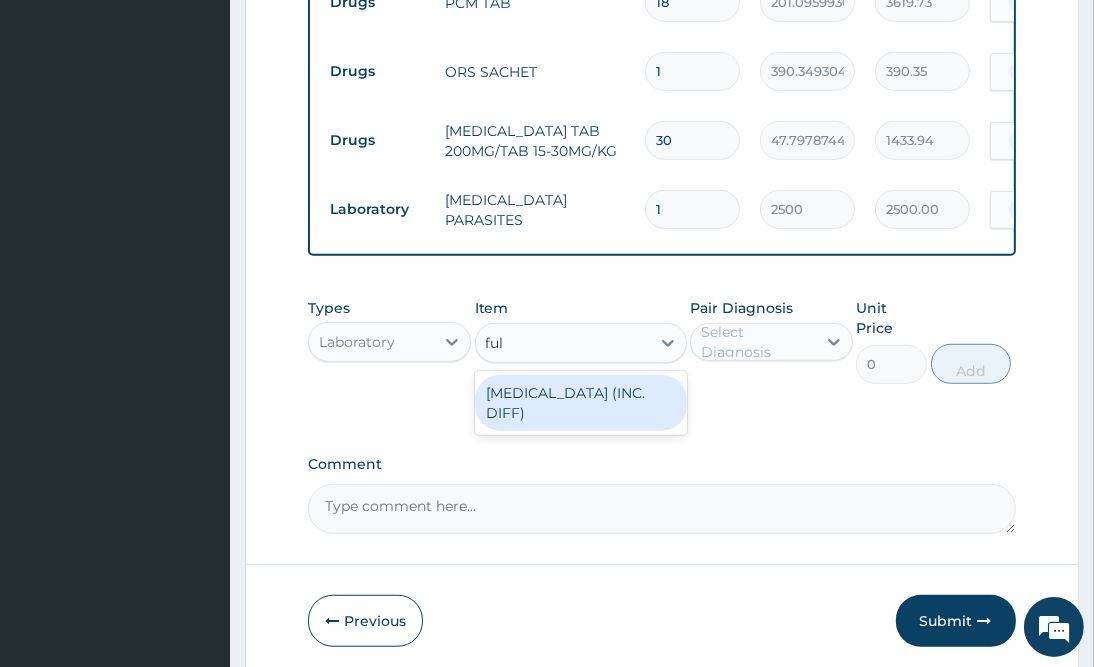 type on "full" 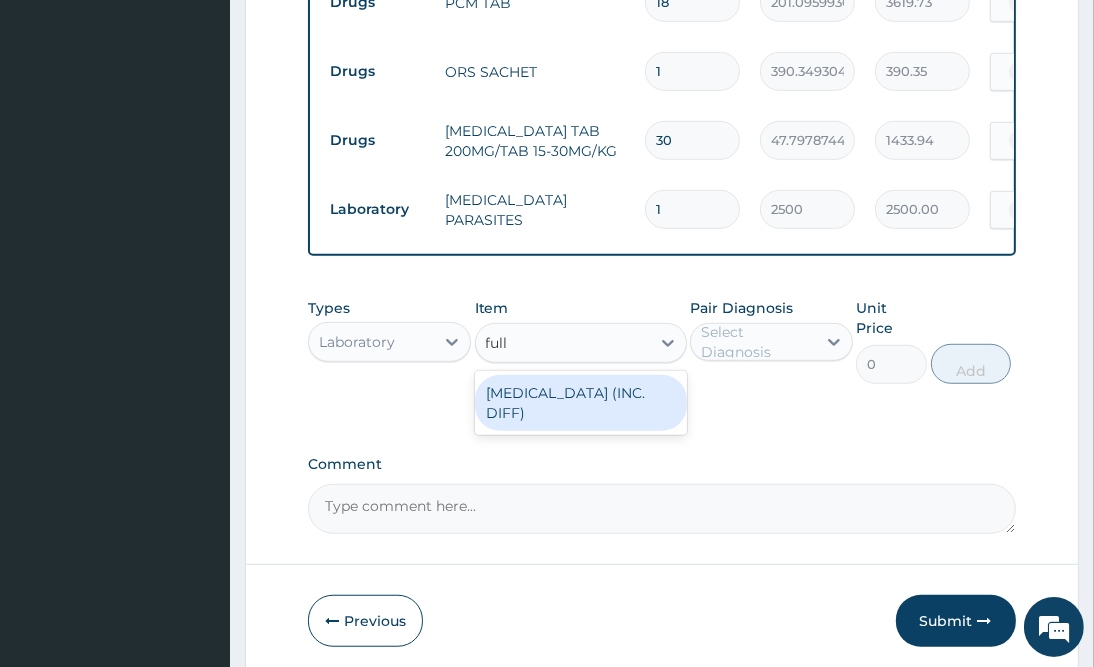 click on "FULL BLOOD COUNT (INC. DIFF)" at bounding box center [581, 403] 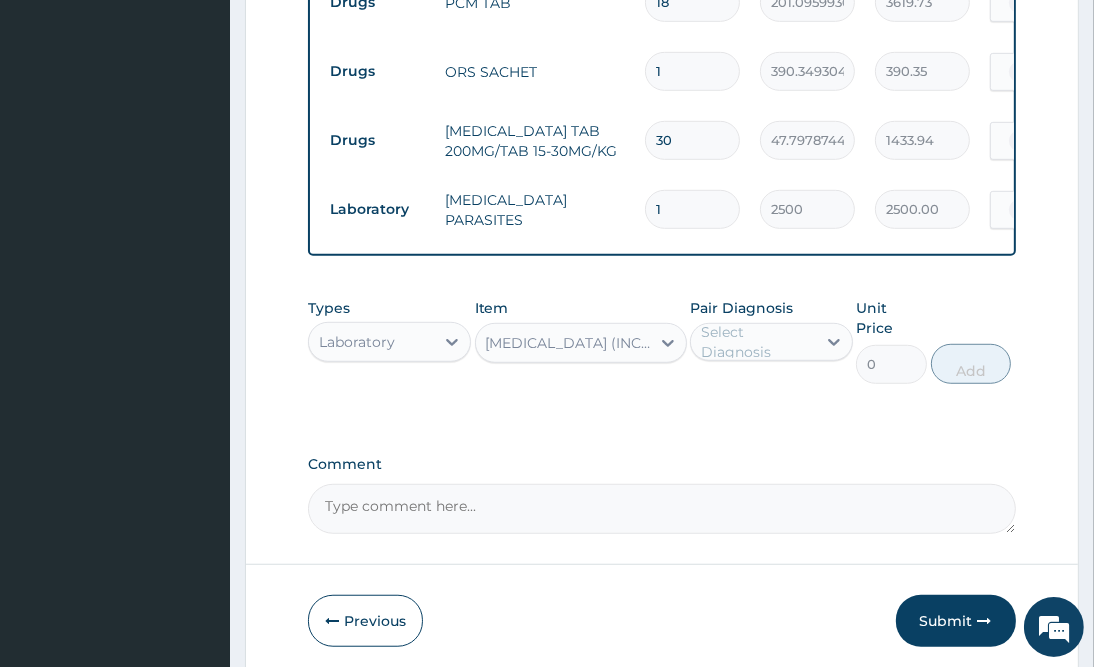 type 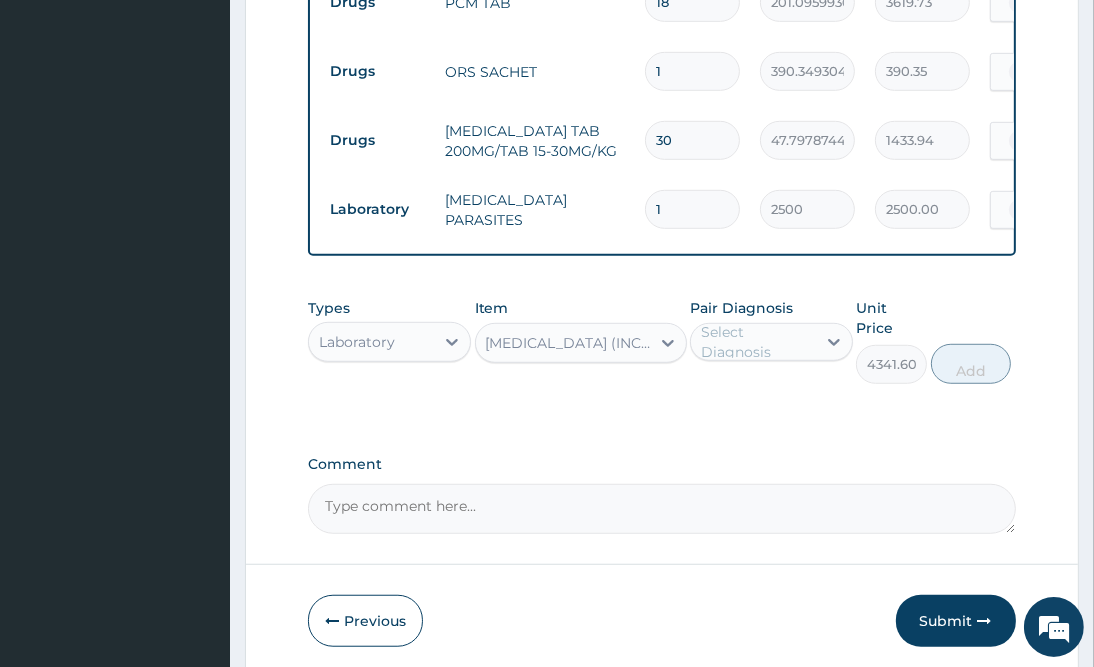click on "Select Diagnosis" at bounding box center [757, 342] 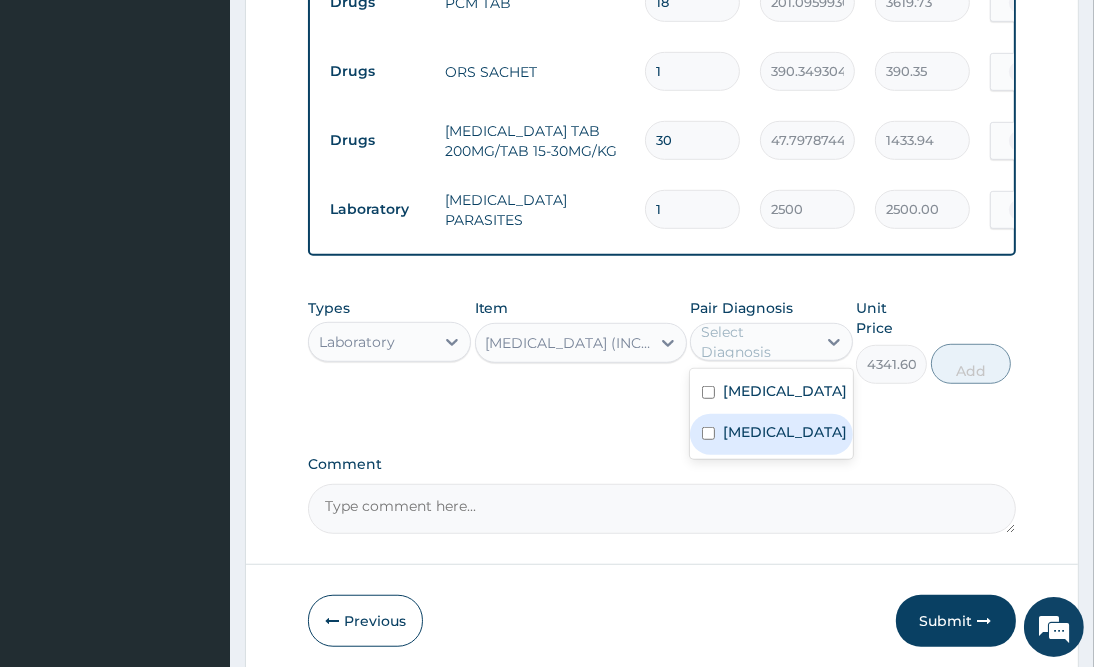 click on "Bacteremia" at bounding box center [785, 432] 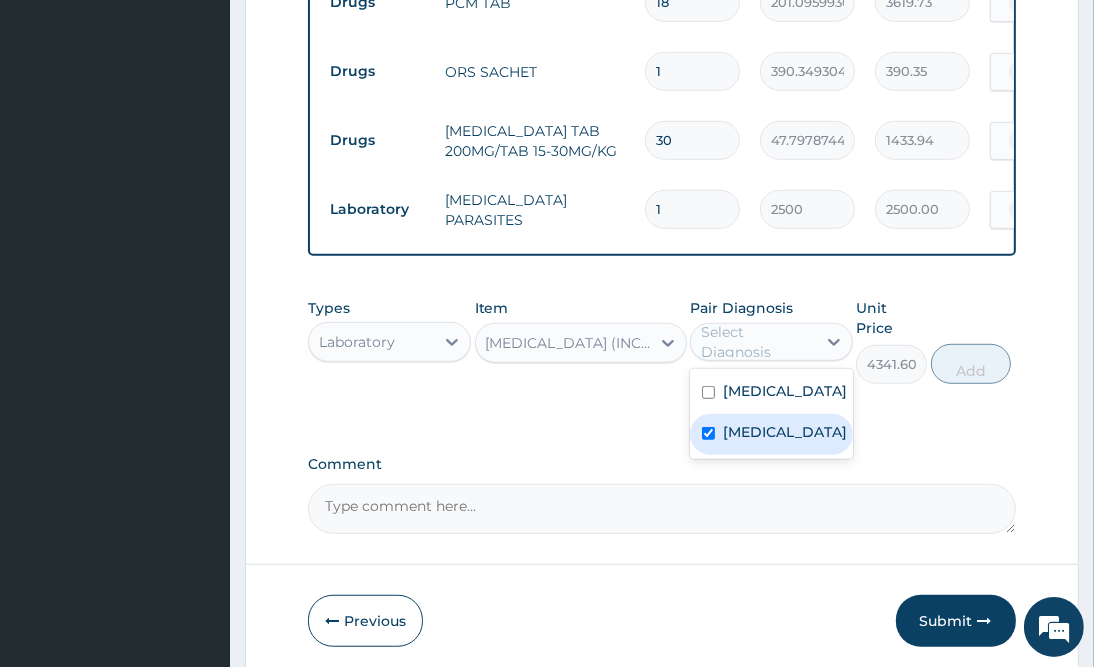 checkbox on "true" 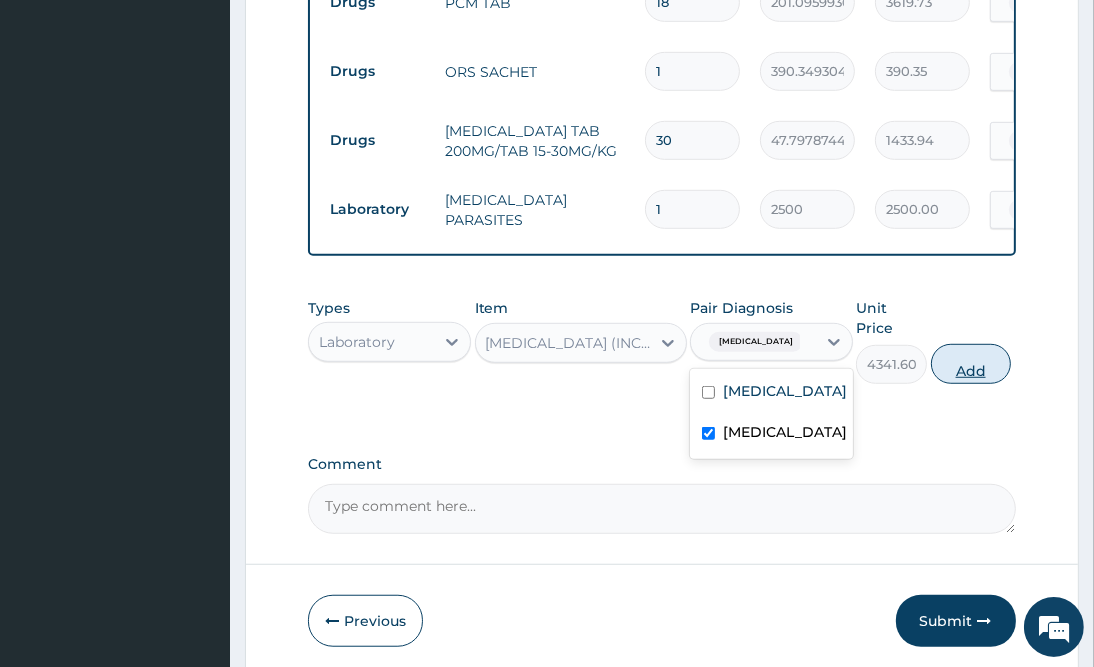 click on "Add" at bounding box center (971, 364) 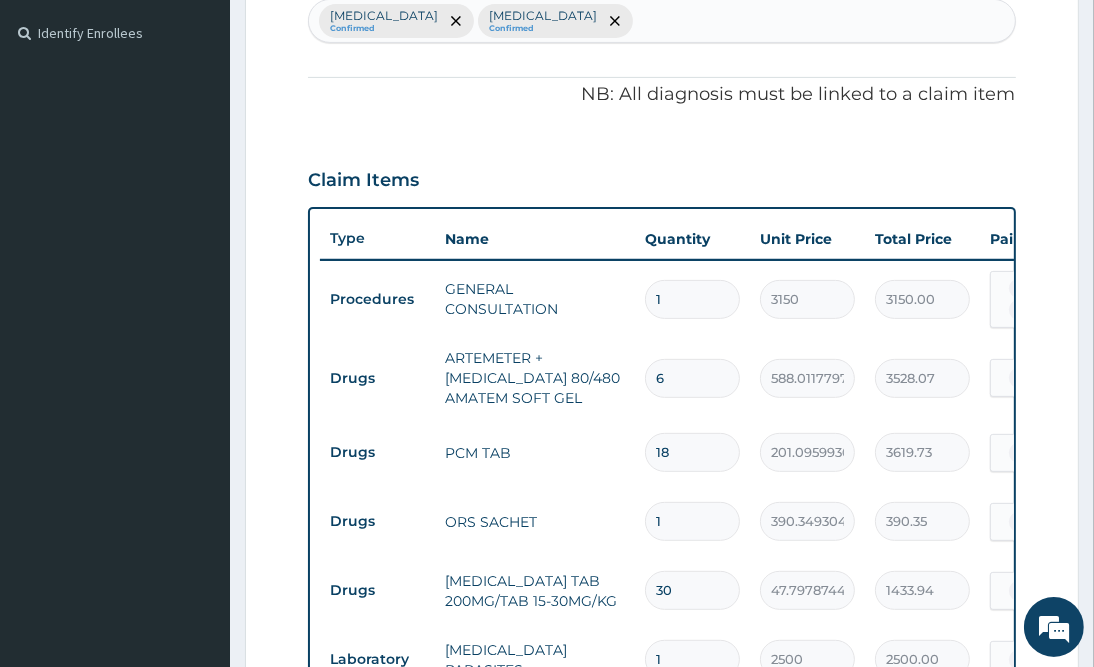 scroll, scrollTop: 687, scrollLeft: 0, axis: vertical 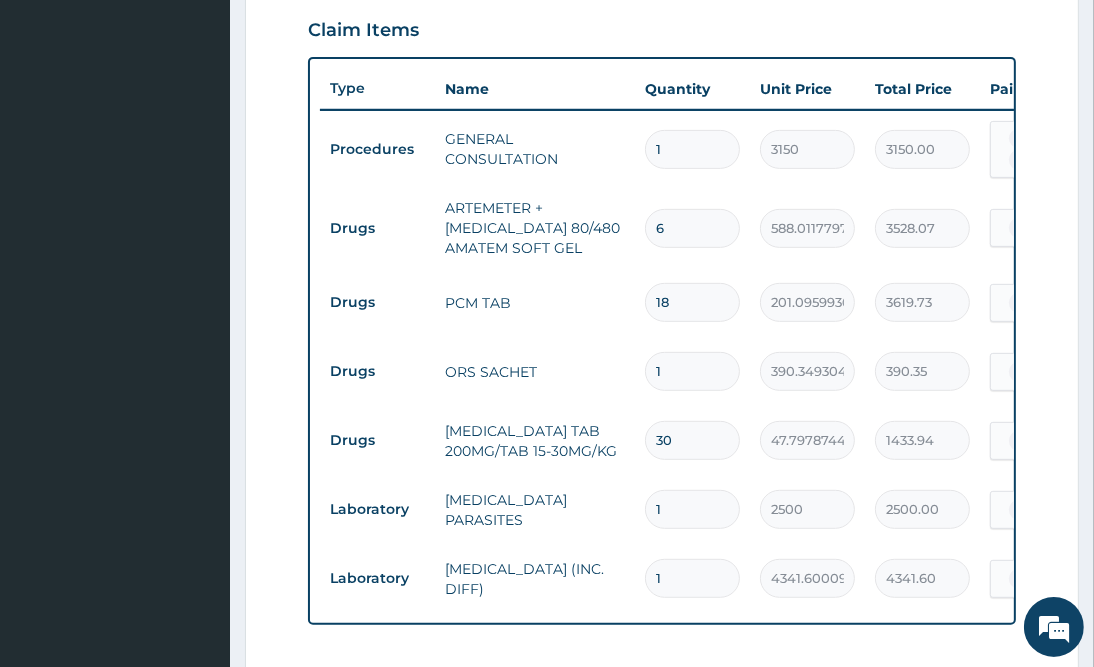 drag, startPoint x: 678, startPoint y: 353, endPoint x: 607, endPoint y: 404, distance: 87.41853 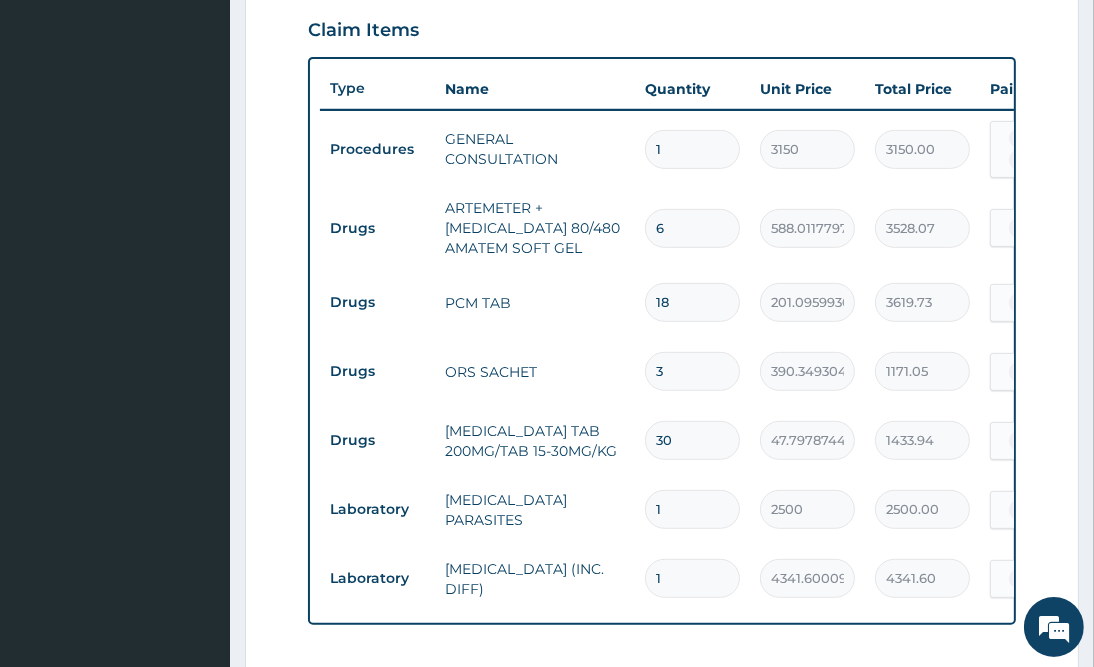 type on "3" 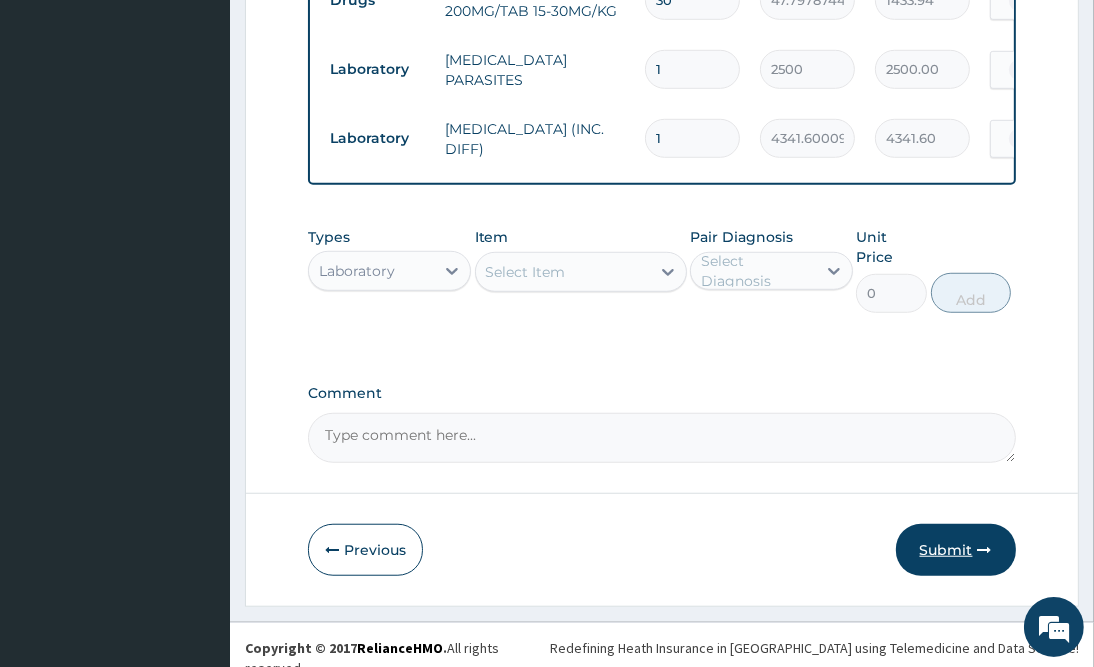 click on "Submit" at bounding box center (956, 550) 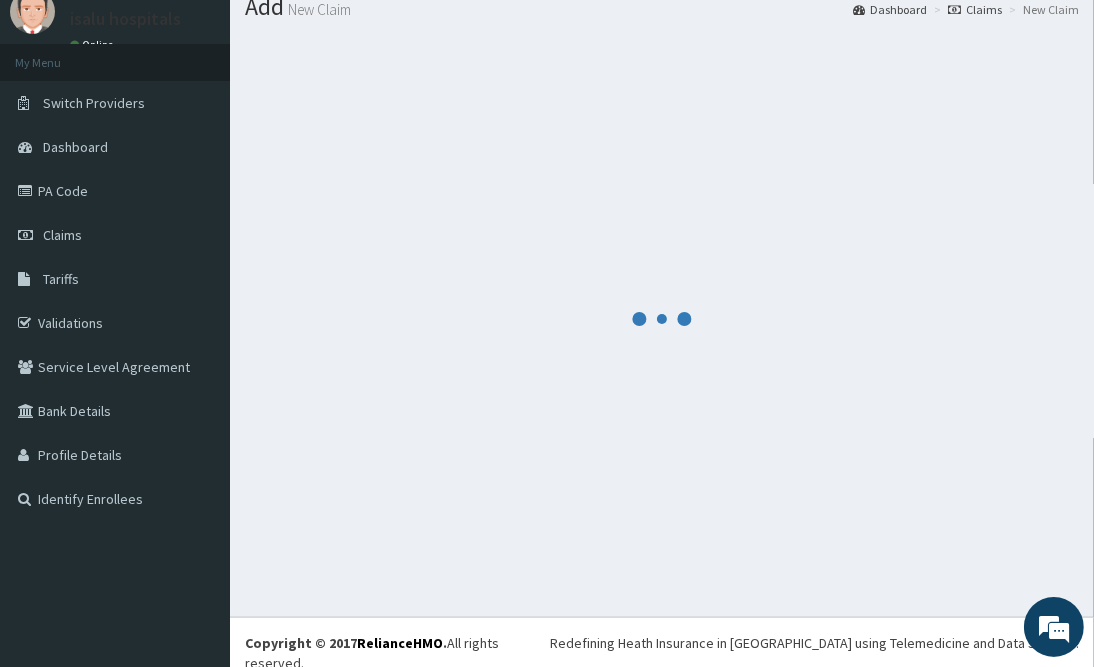 scroll, scrollTop: 1127, scrollLeft: 0, axis: vertical 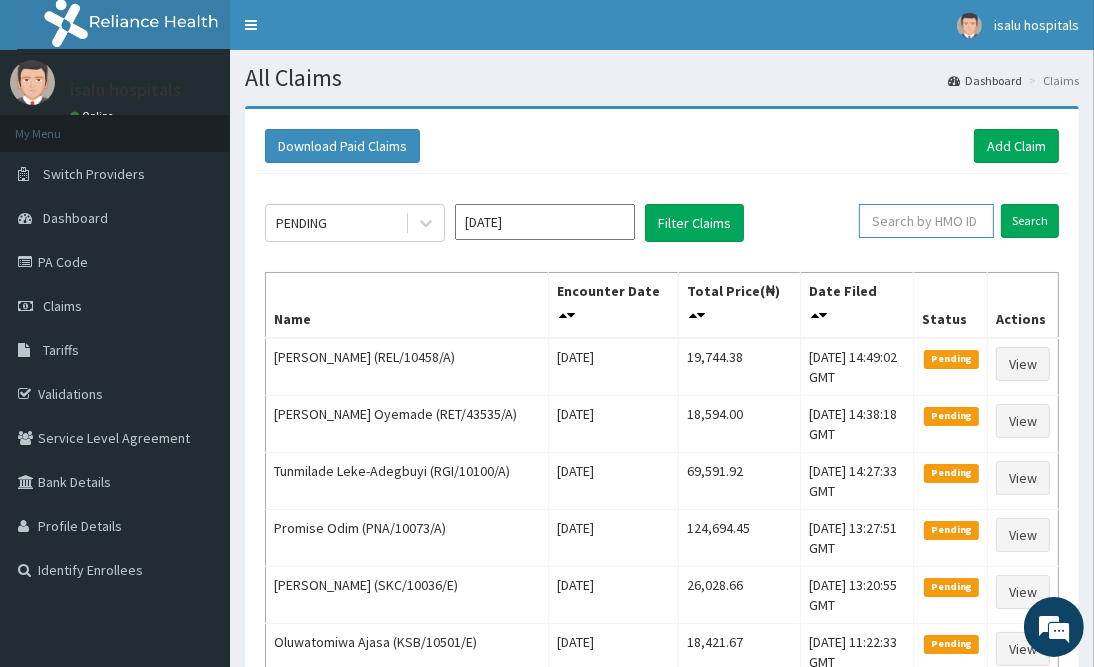 click at bounding box center [926, 221] 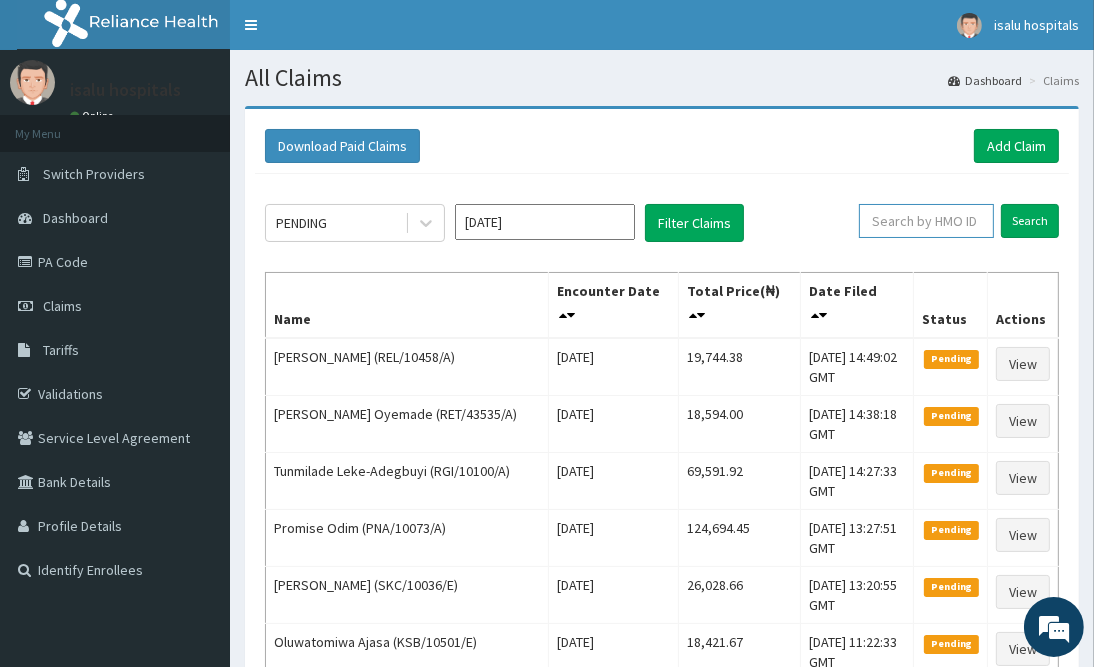 paste on "REL/10458/A" 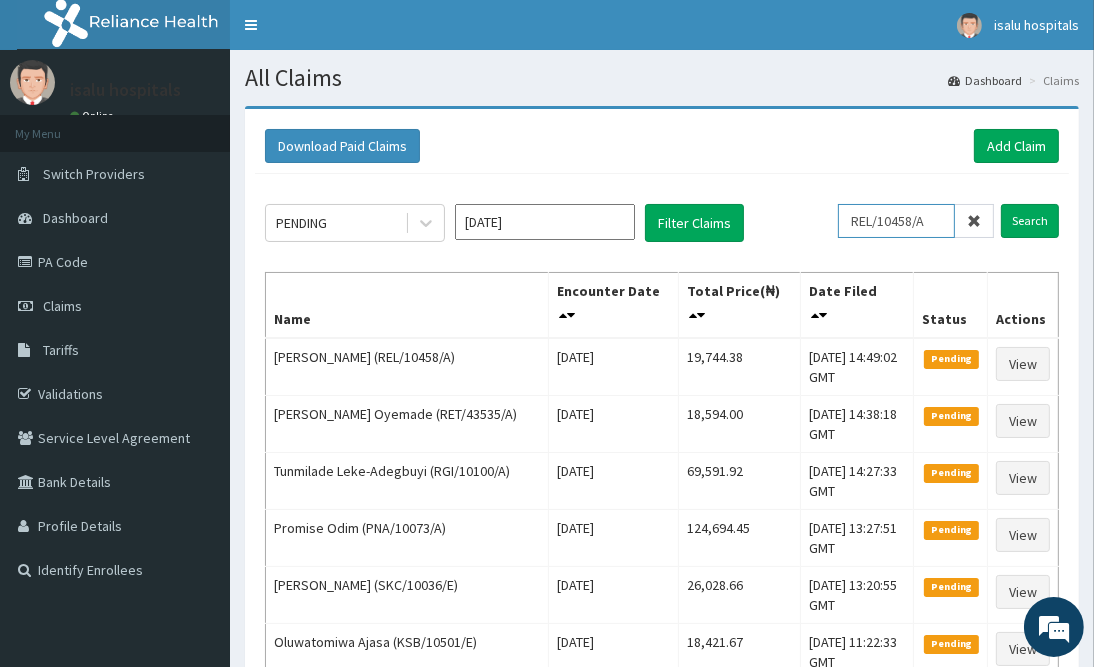 click on "REL/10458/A" at bounding box center [896, 221] 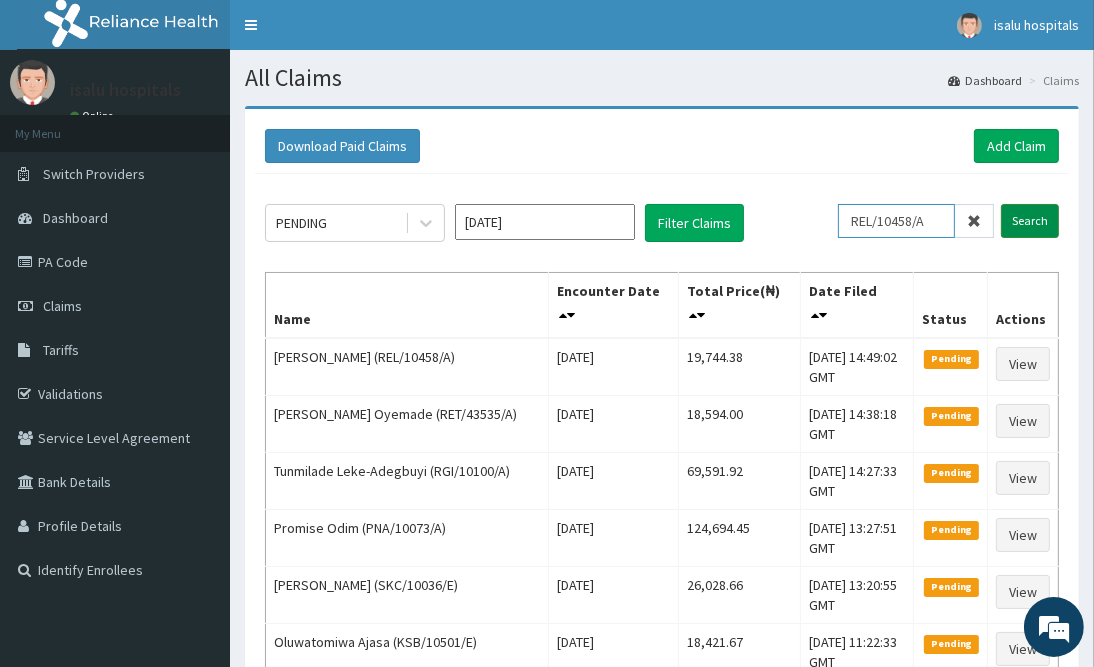 type on "REL/10458/A" 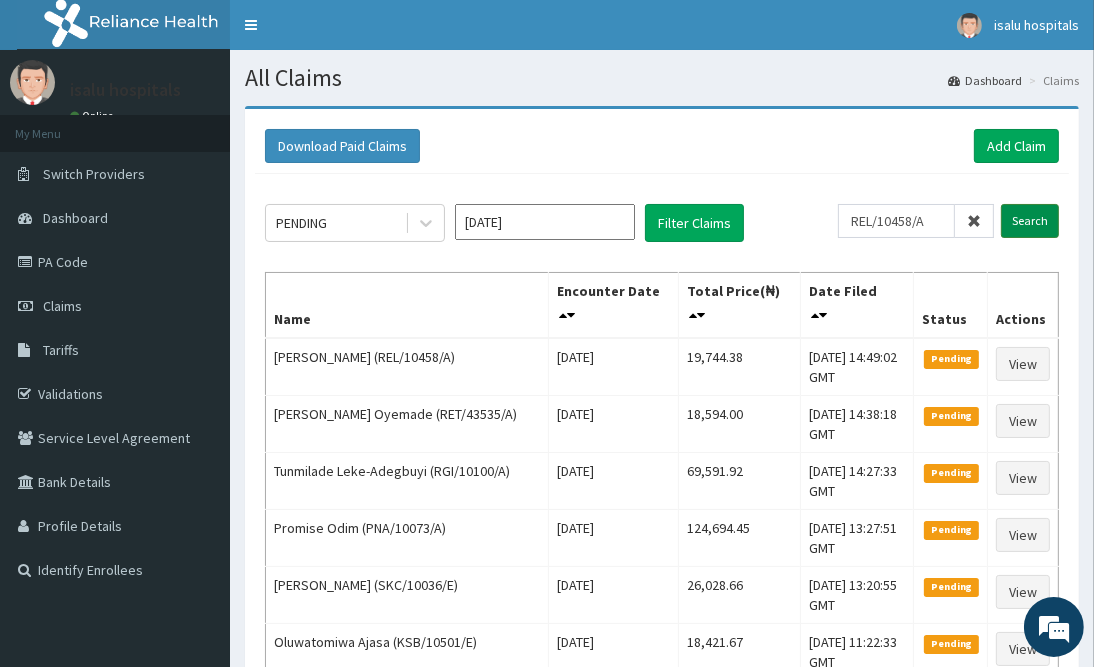 click on "Search" at bounding box center (1030, 221) 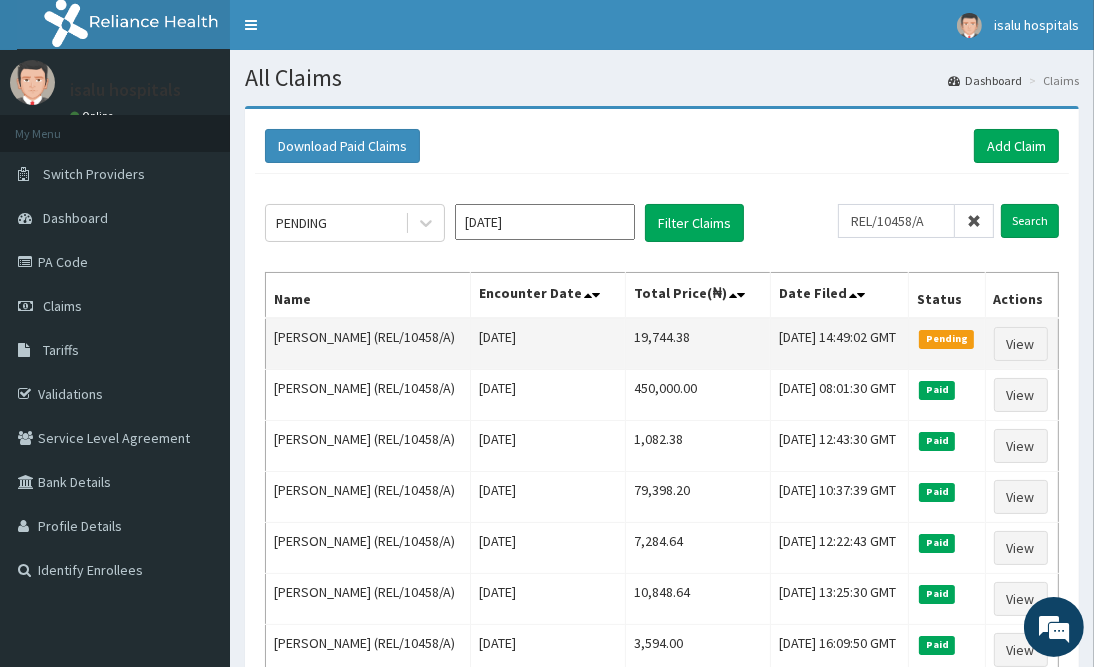 scroll, scrollTop: 0, scrollLeft: 0, axis: both 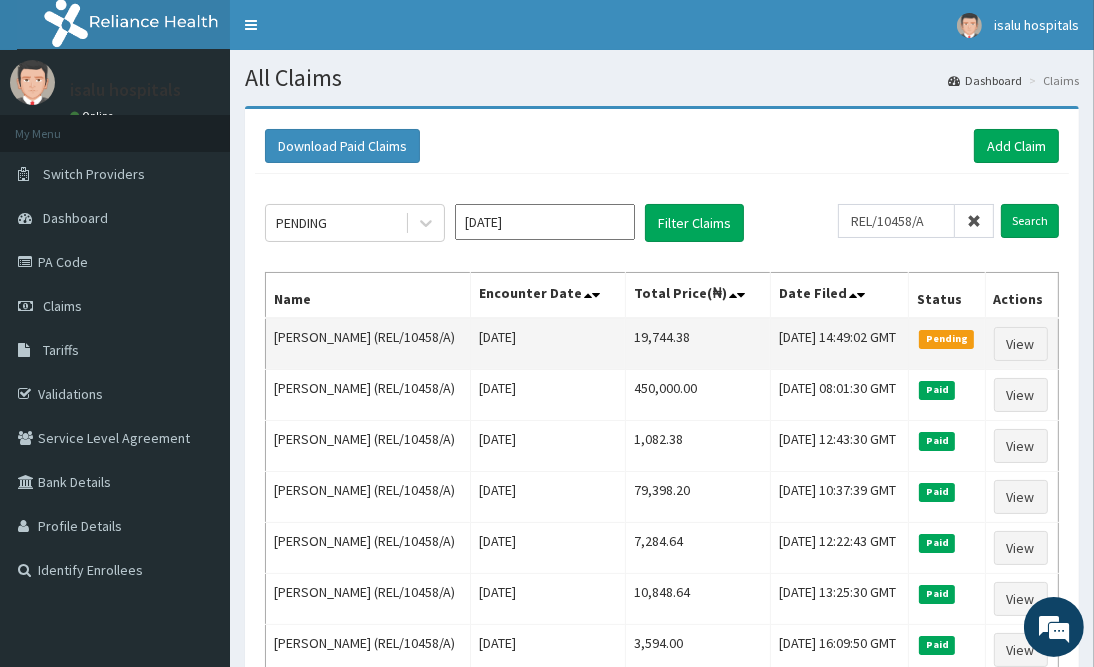 copy on "19,744.38" 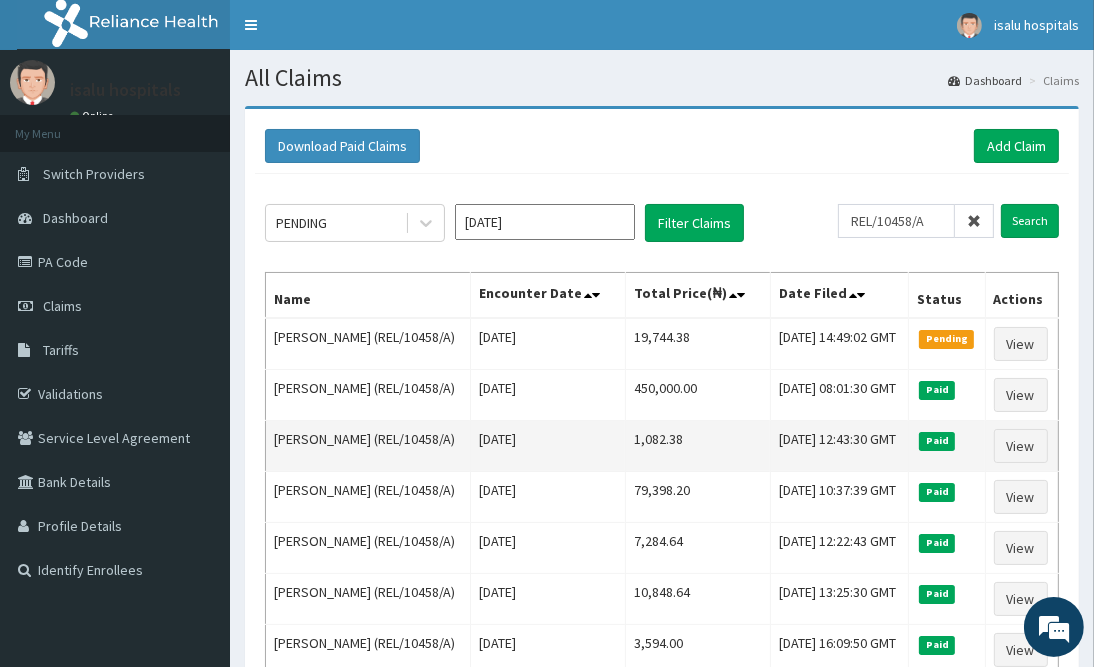 click on "[DATE]" at bounding box center [547, 446] 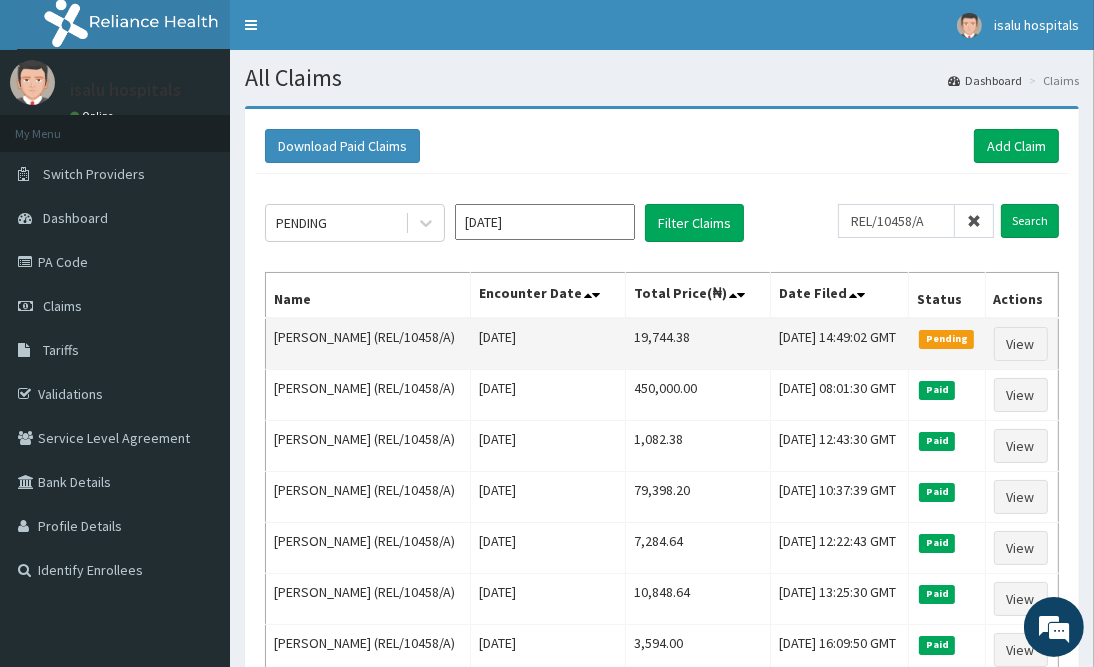 click on "19,744.38" at bounding box center [697, 344] 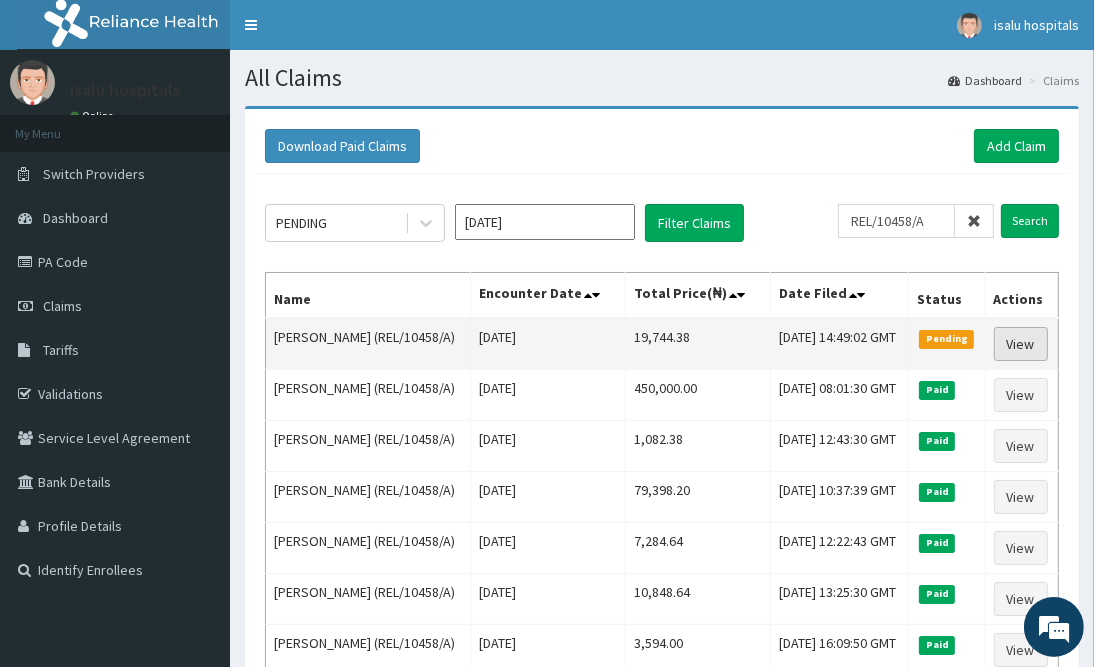 click on "View" at bounding box center (1021, 344) 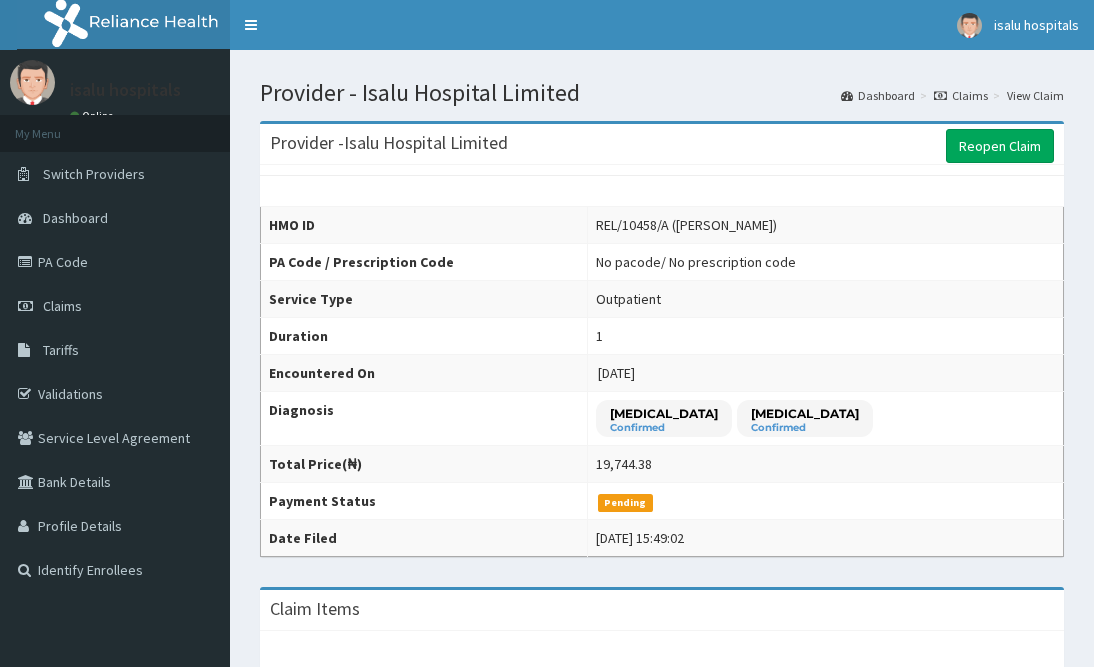 scroll, scrollTop: 0, scrollLeft: 0, axis: both 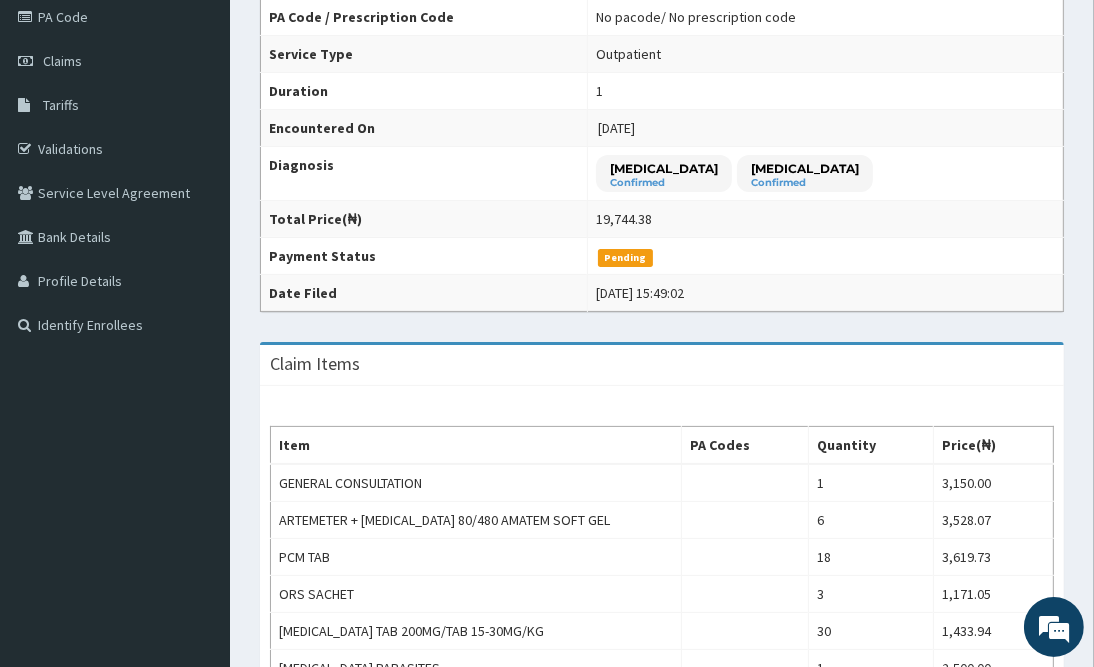 click on "Claim Items" at bounding box center (662, 365) 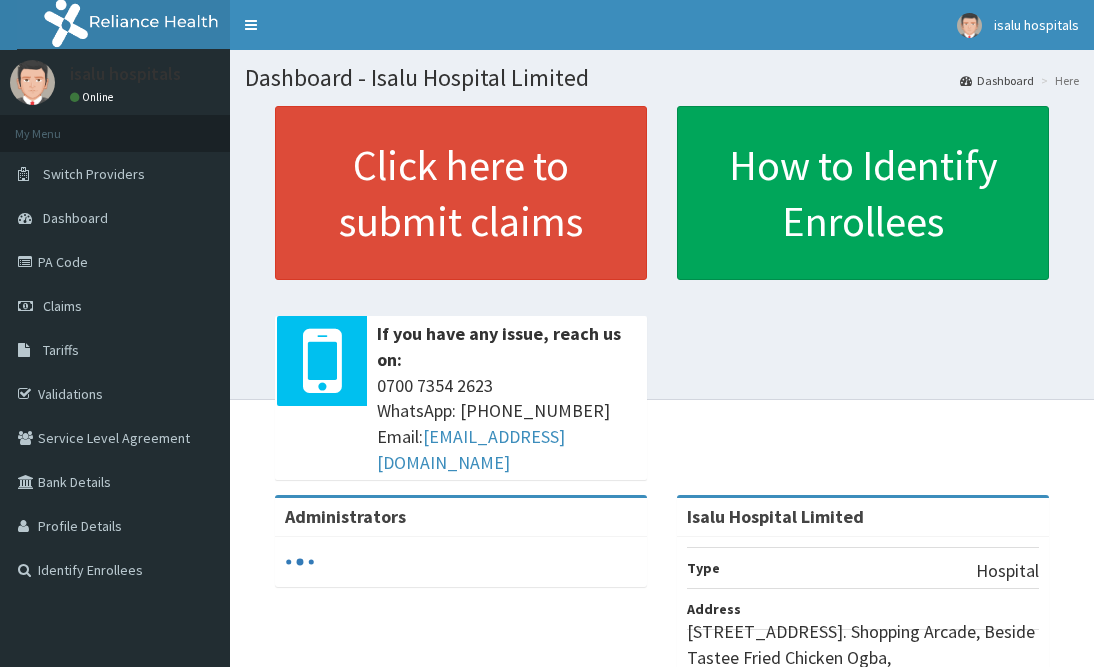 scroll, scrollTop: 0, scrollLeft: 0, axis: both 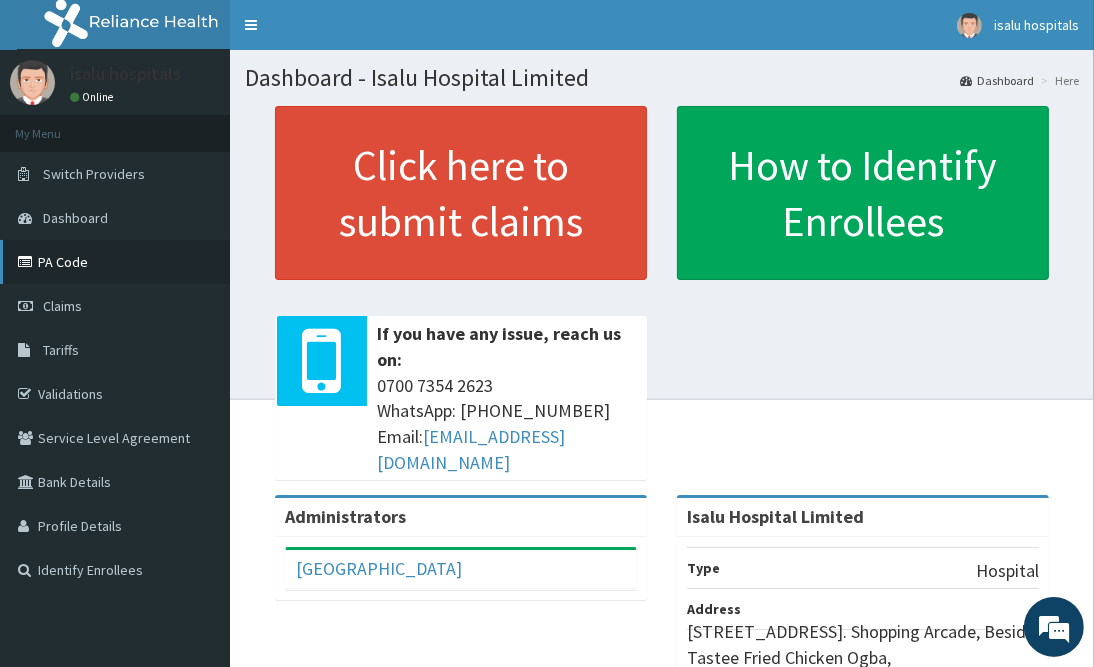 click on "PA Code" at bounding box center (115, 262) 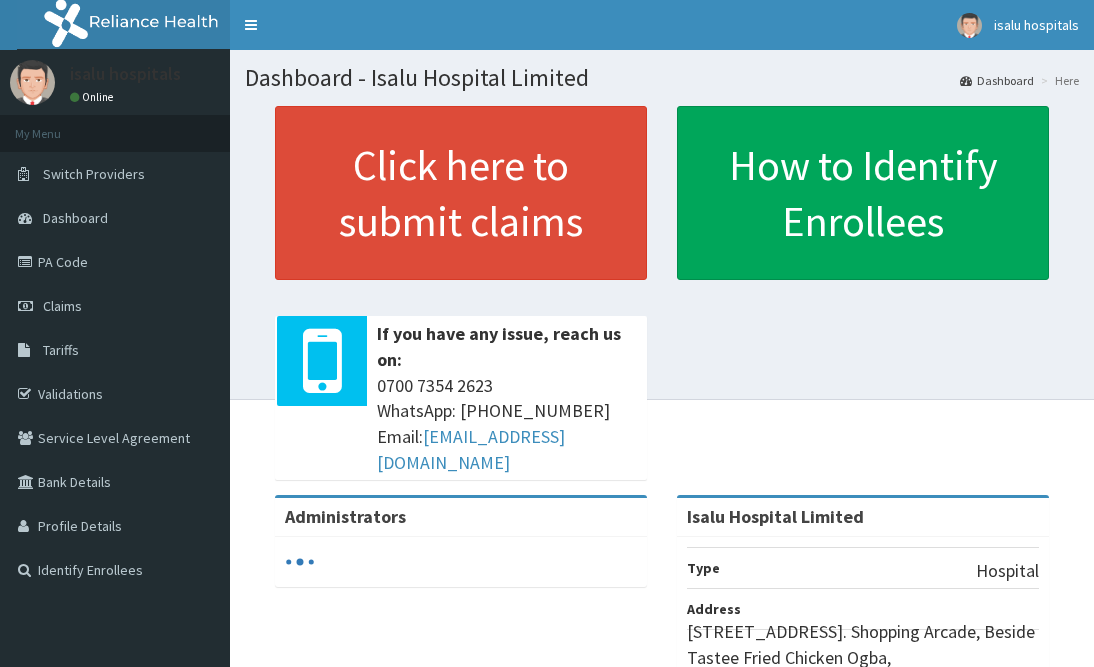 scroll, scrollTop: 0, scrollLeft: 0, axis: both 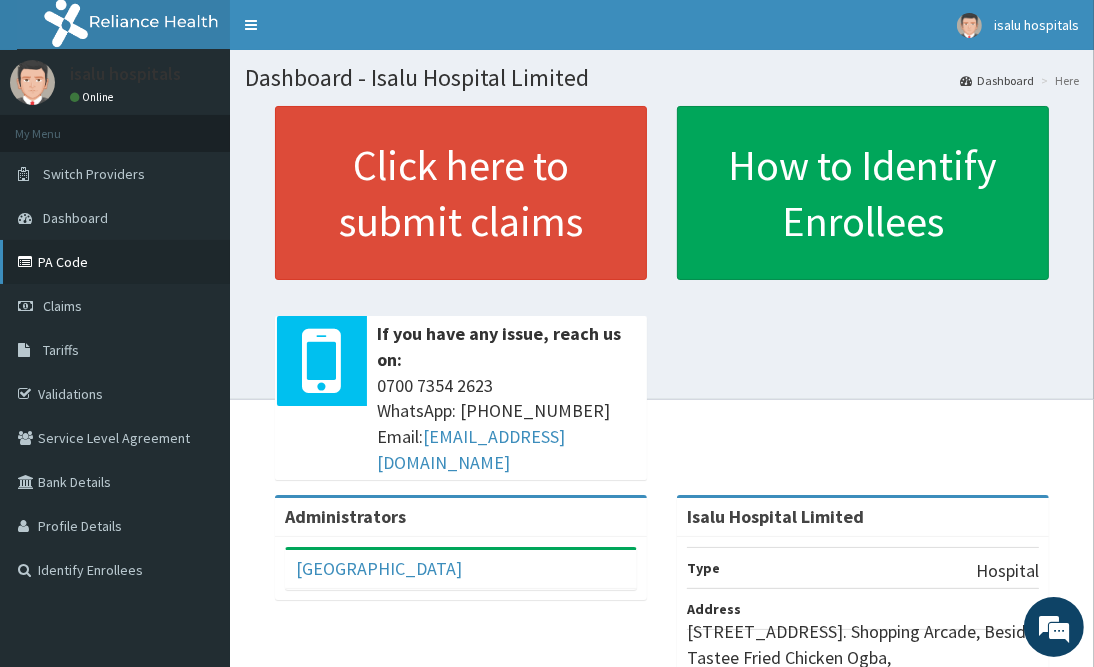 click on "PA Code" at bounding box center [115, 262] 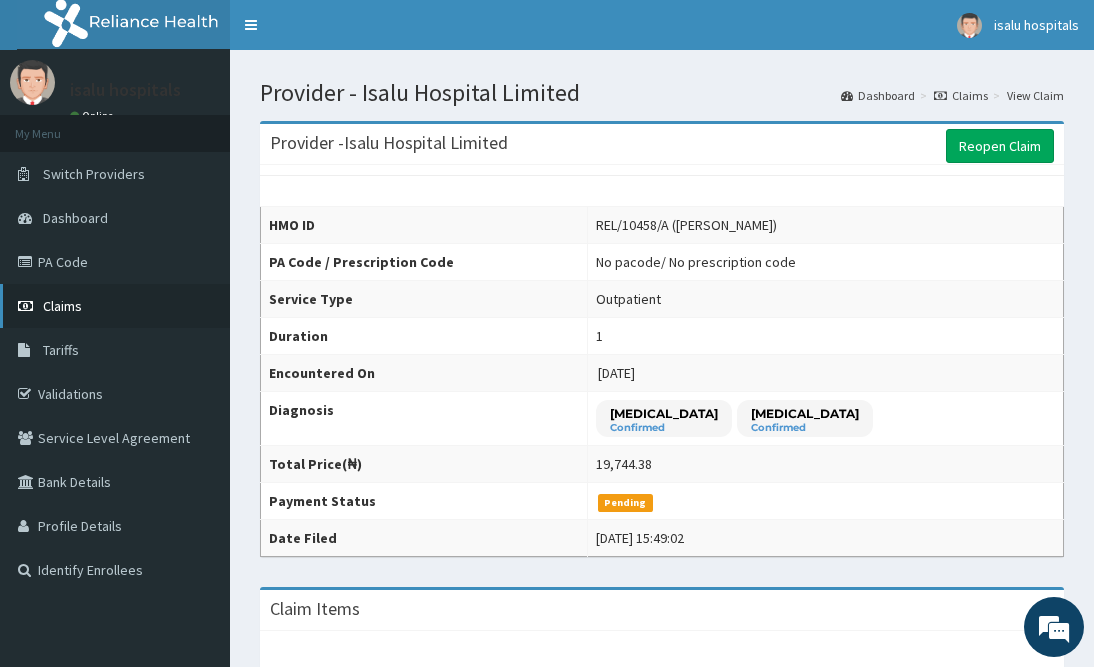 scroll, scrollTop: 0, scrollLeft: 0, axis: both 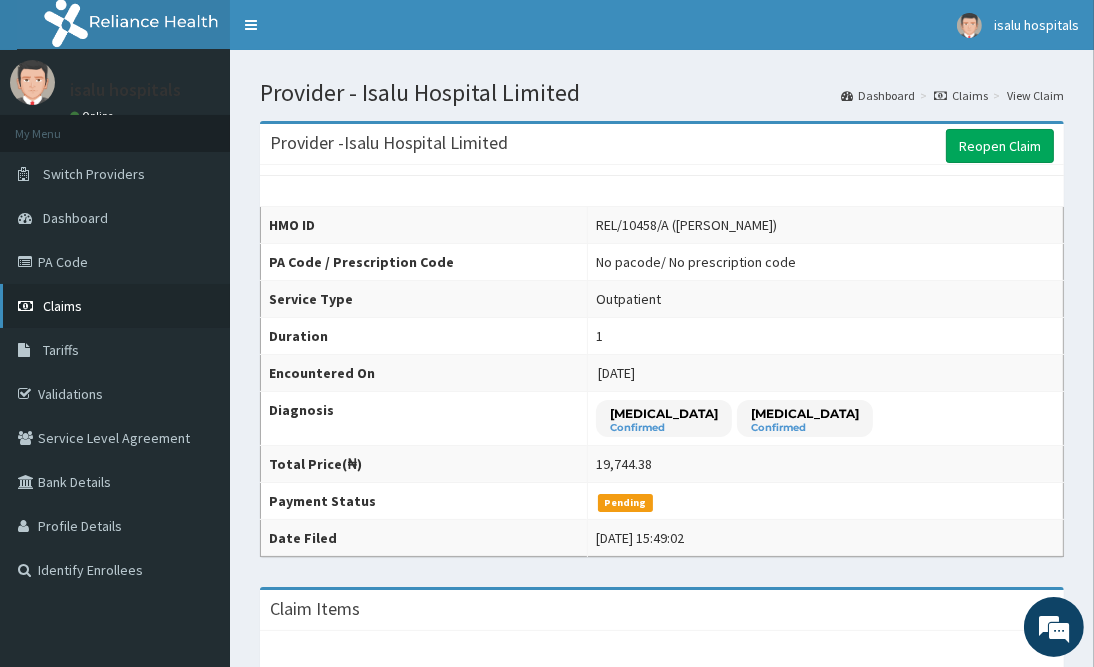 click on "Claims" at bounding box center [115, 306] 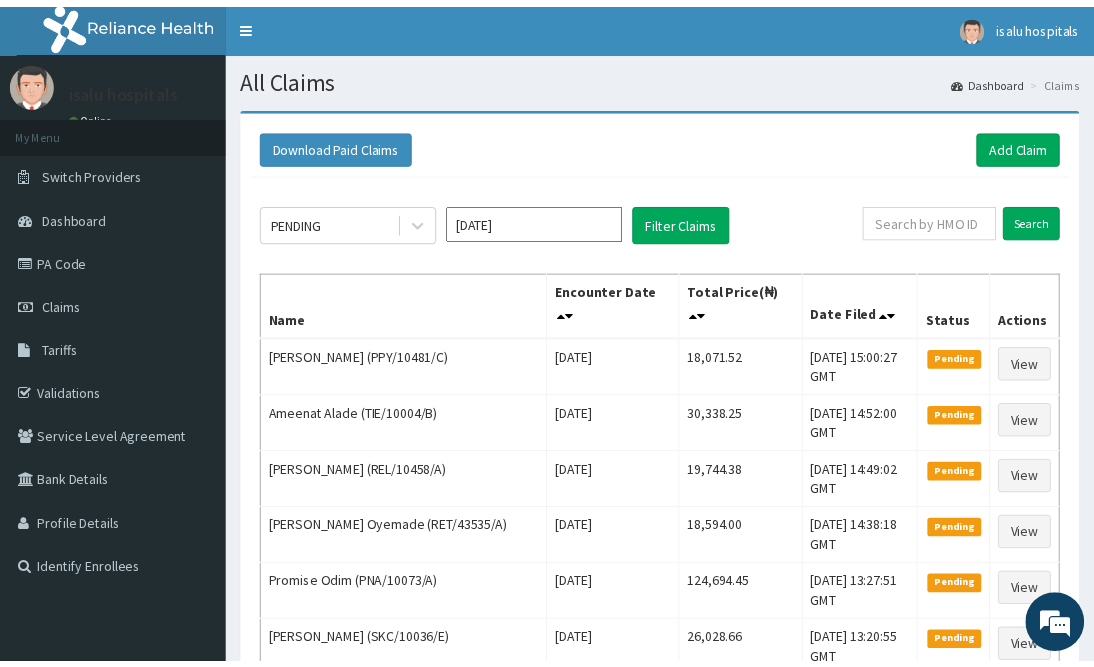 scroll, scrollTop: 0, scrollLeft: 0, axis: both 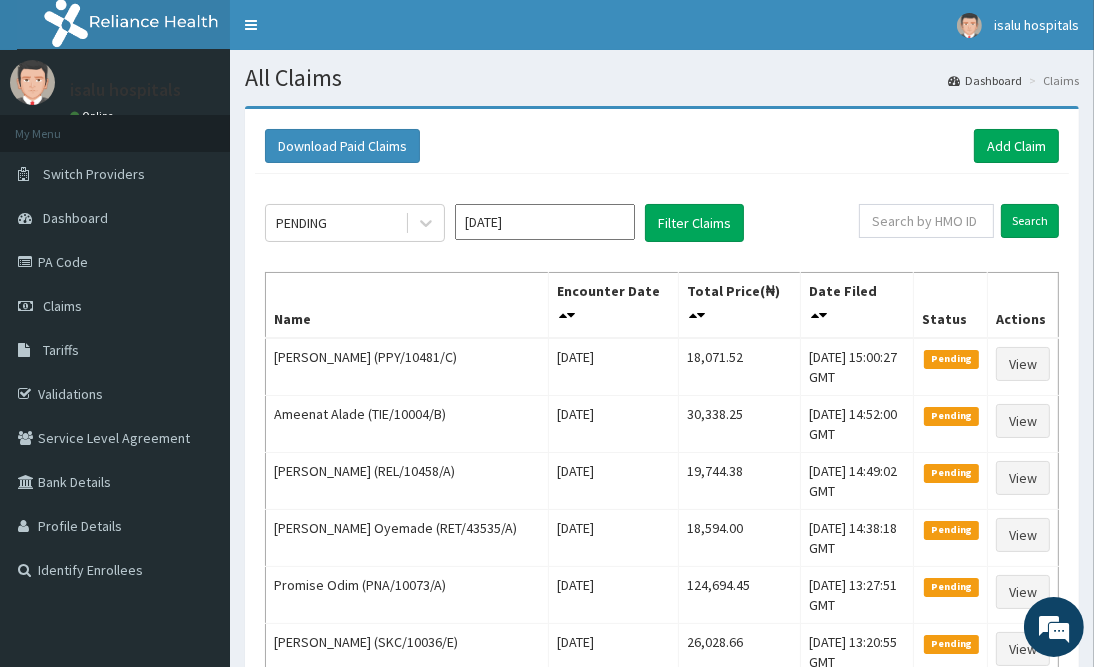 click on "Download Paid Claims Add Claim" at bounding box center [662, 146] 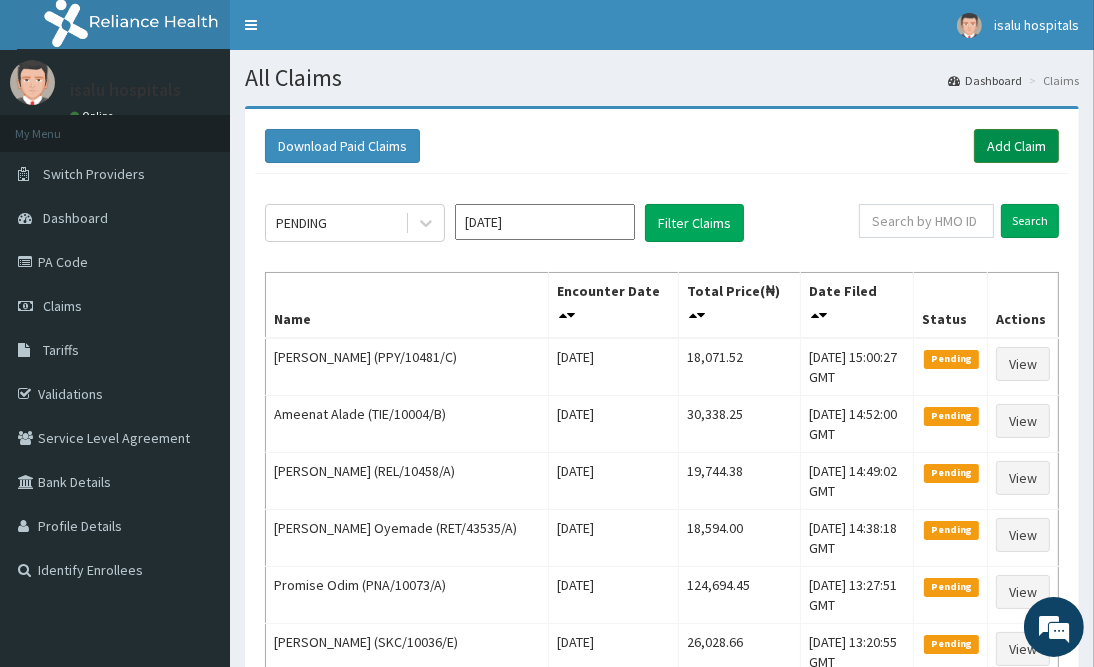 click on "Add Claim" at bounding box center (1016, 146) 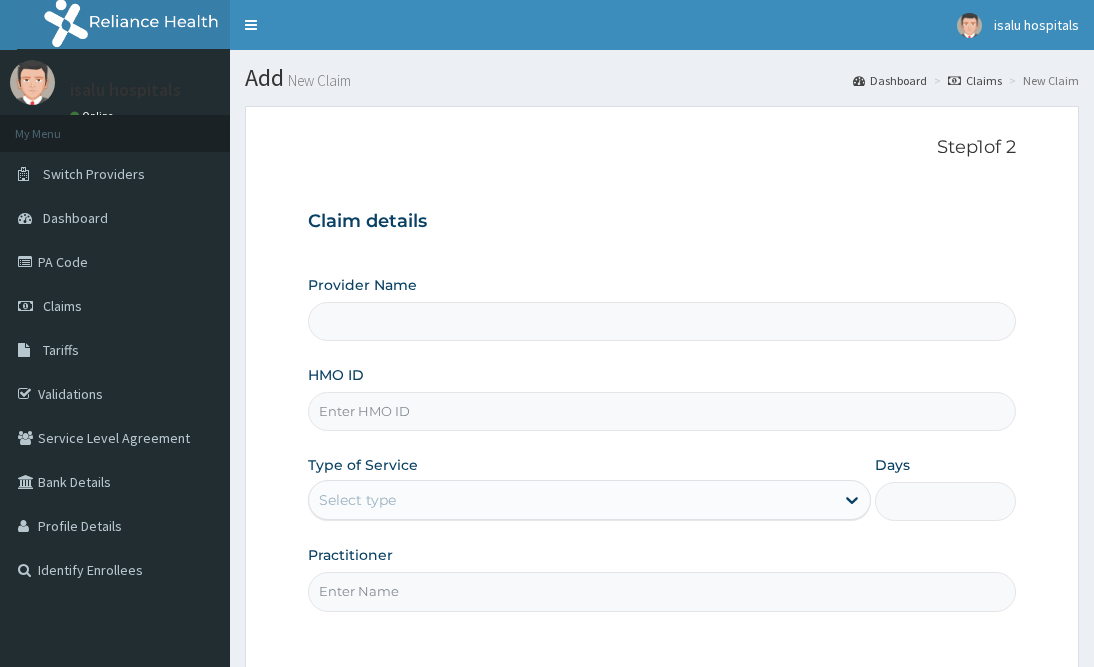 scroll, scrollTop: 0, scrollLeft: 0, axis: both 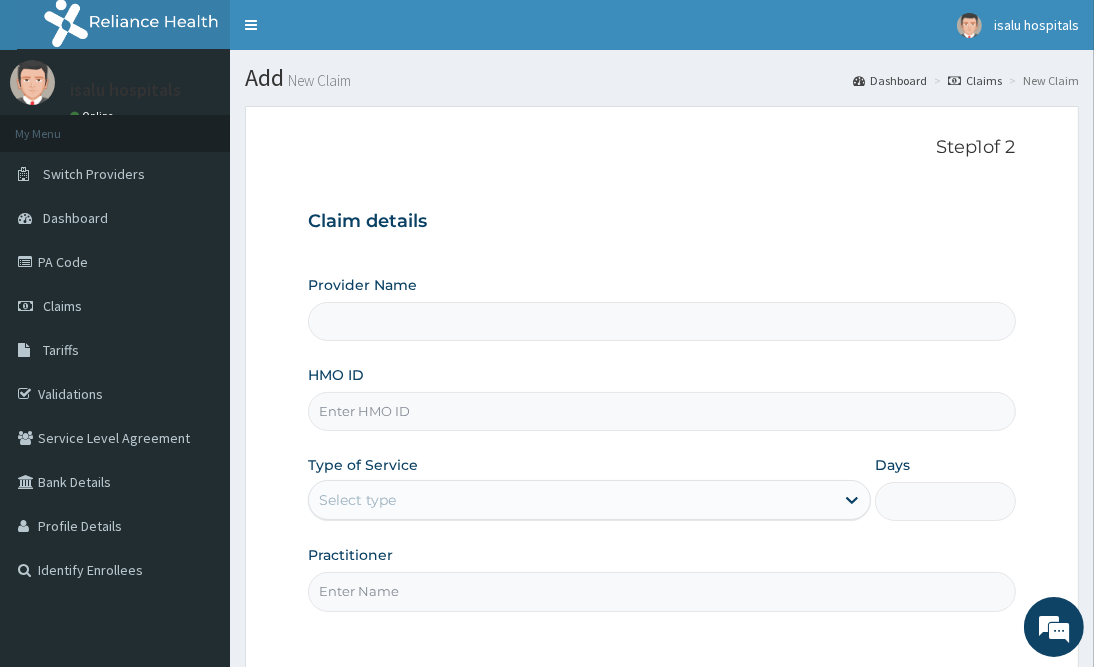 type on "Isalu Hospital Limited" 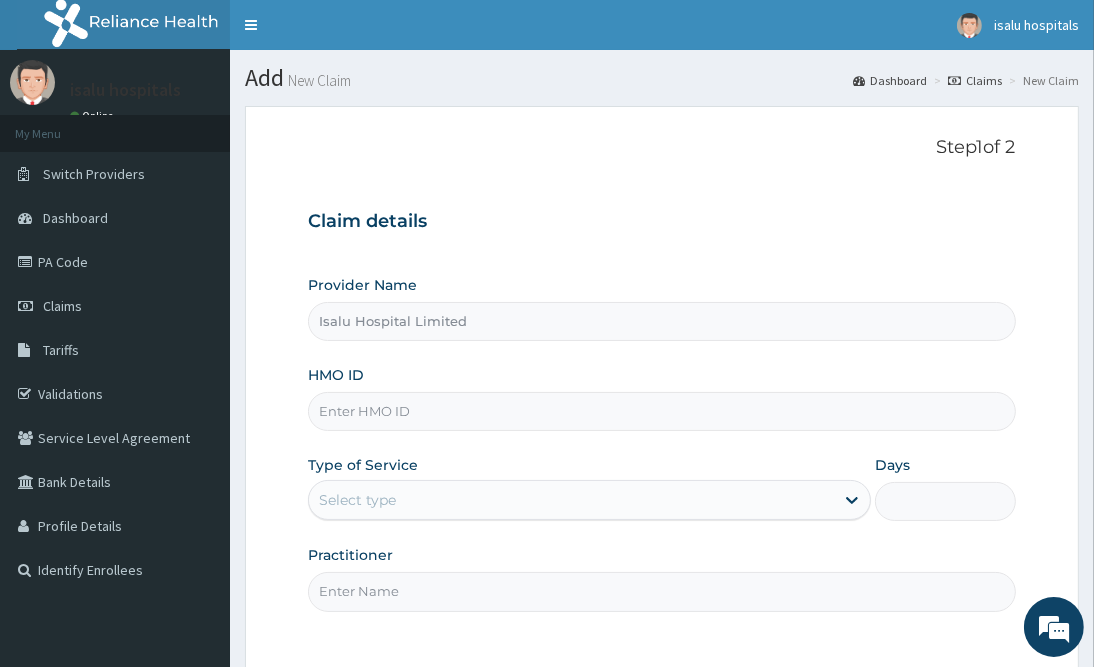 click on "Isalu Hospital Limited" at bounding box center [661, 321] 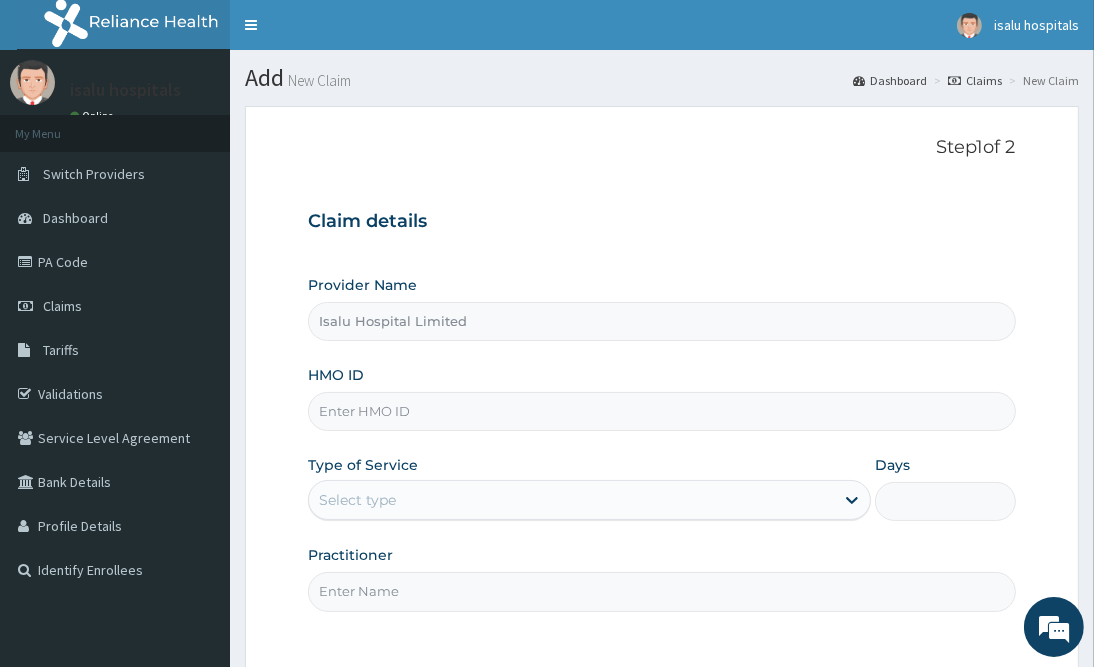 paste on "REL/10458/C" 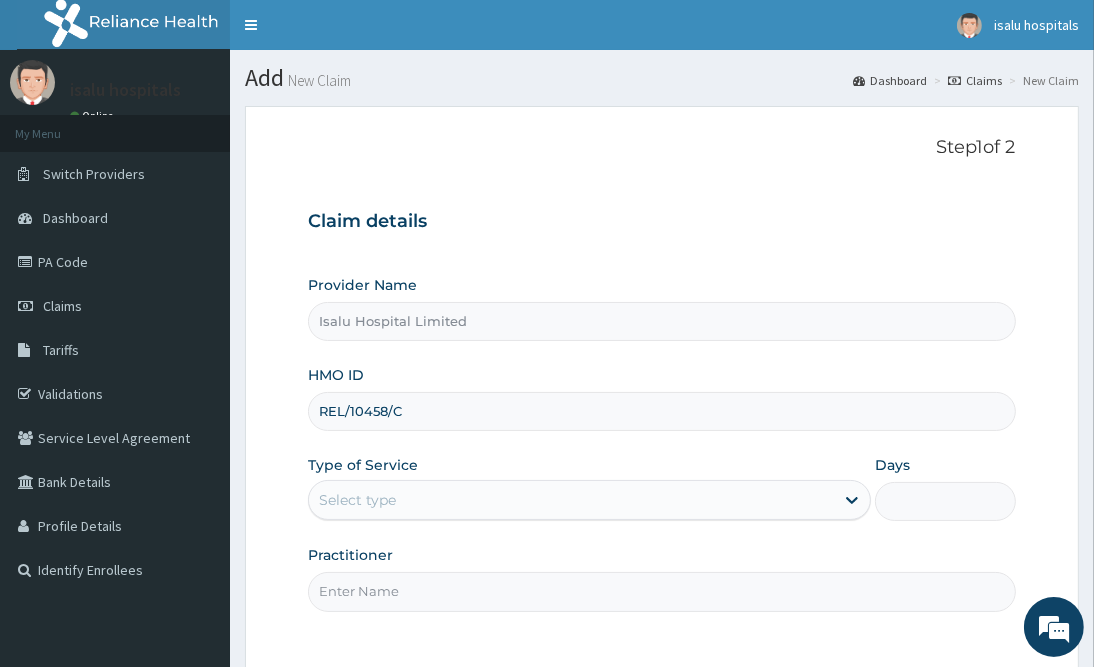 scroll, scrollTop: 0, scrollLeft: 0, axis: both 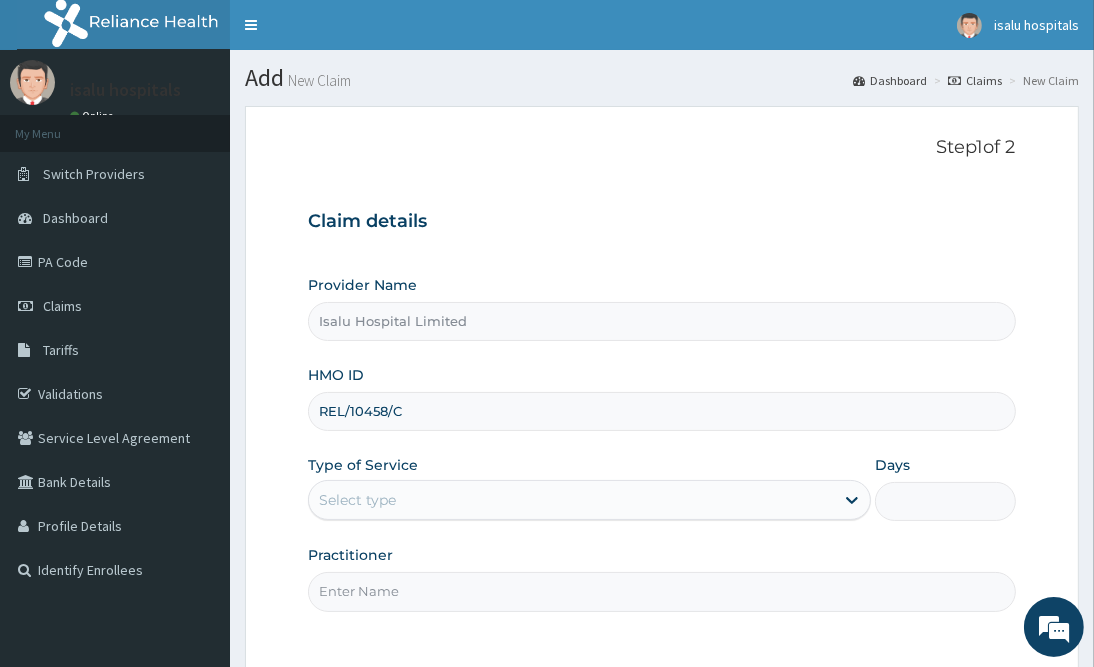 type on "REL/10458/C" 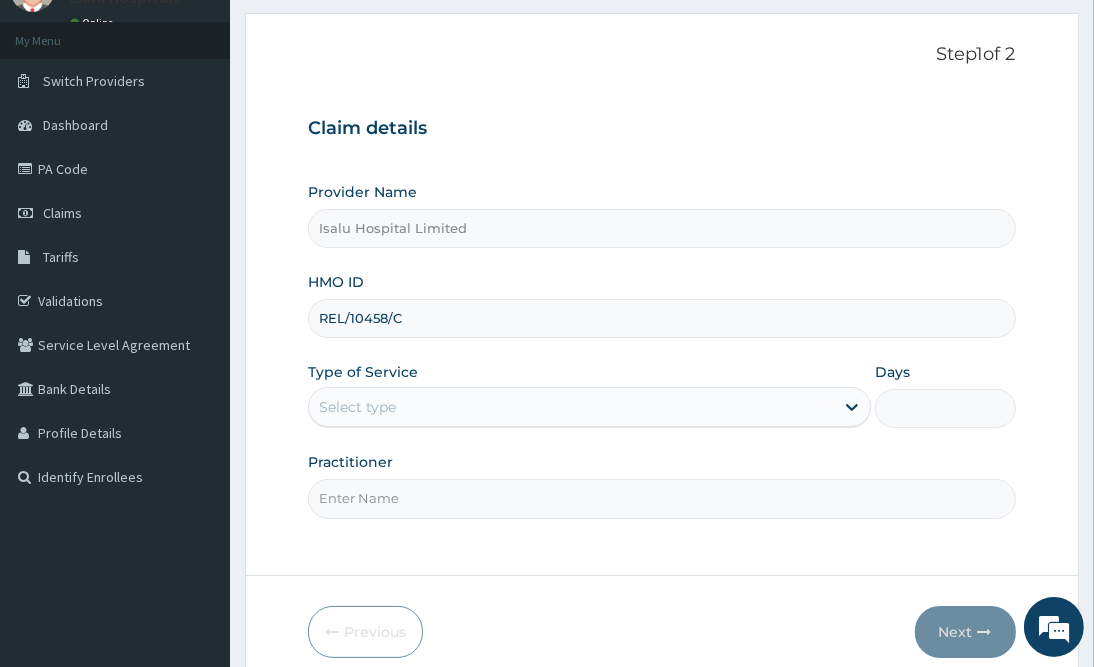 scroll, scrollTop: 180, scrollLeft: 0, axis: vertical 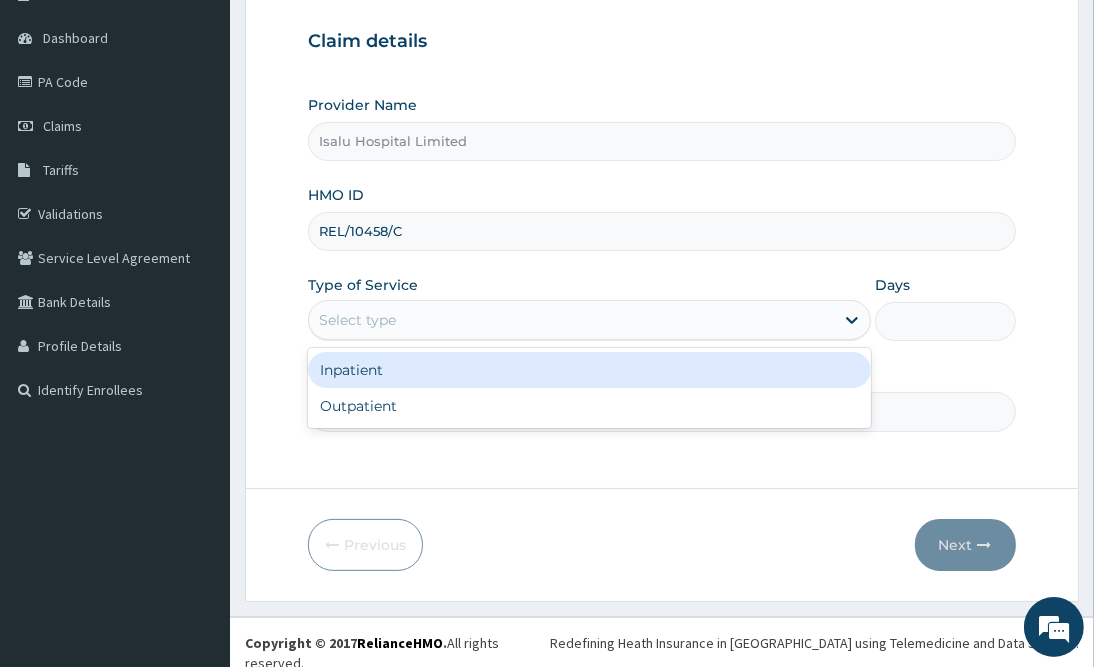 click on "Select type" at bounding box center (571, 320) 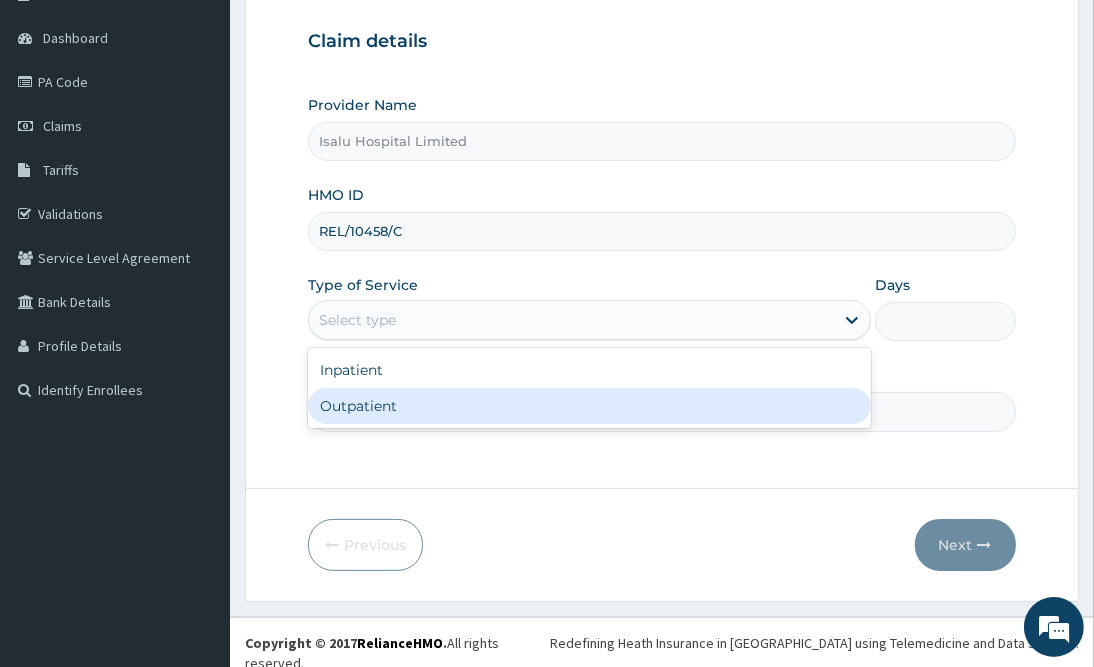 click on "Outpatient" at bounding box center (589, 406) 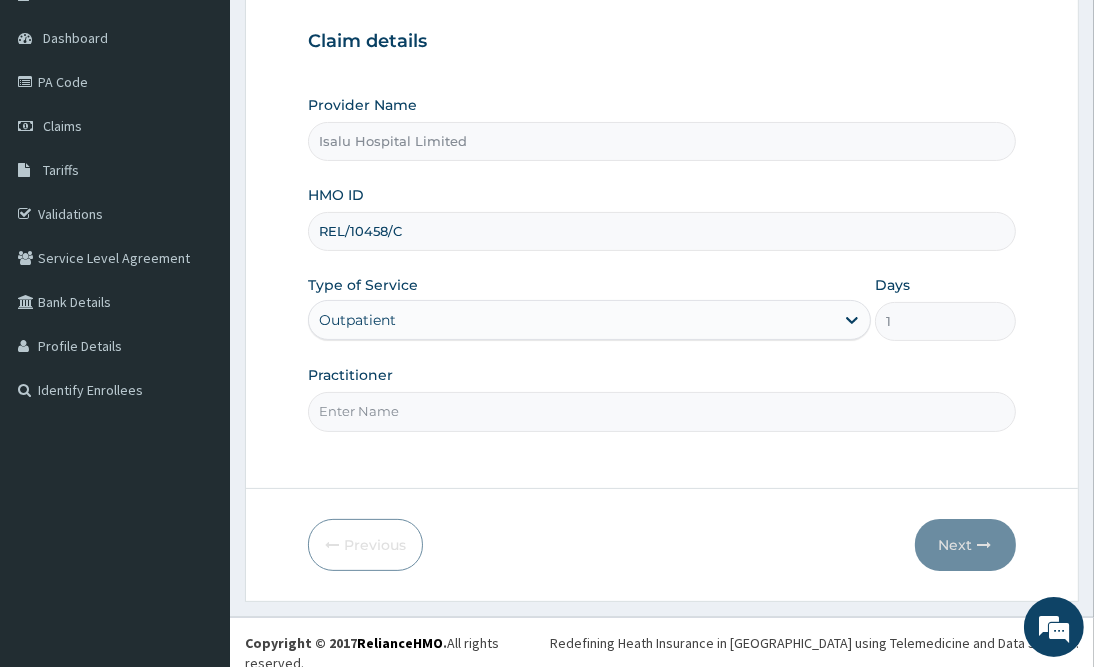 drag, startPoint x: 766, startPoint y: 471, endPoint x: 747, endPoint y: 464, distance: 20.248457 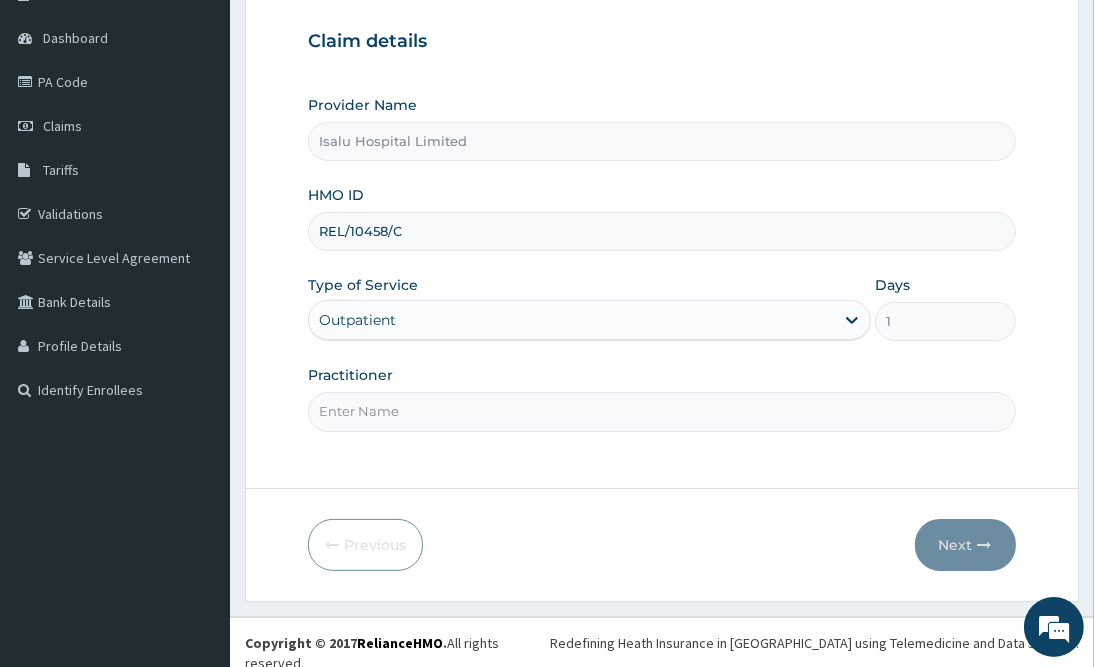 paste on "Gyang Ashwei Joshua" 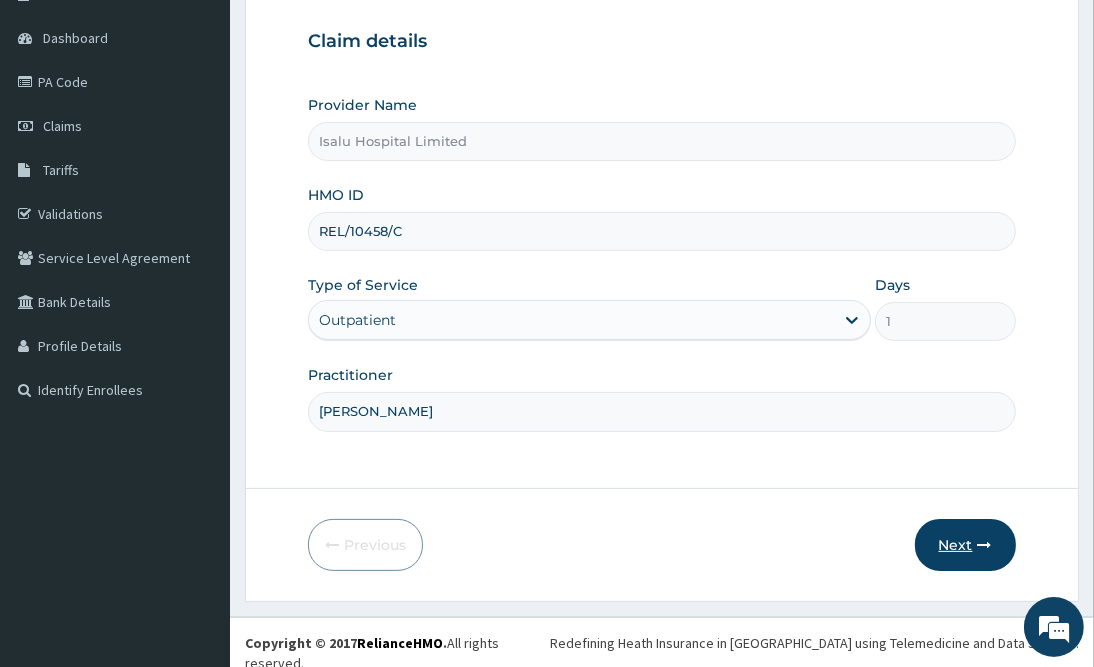 type on "Gyang Ashwei Joshua" 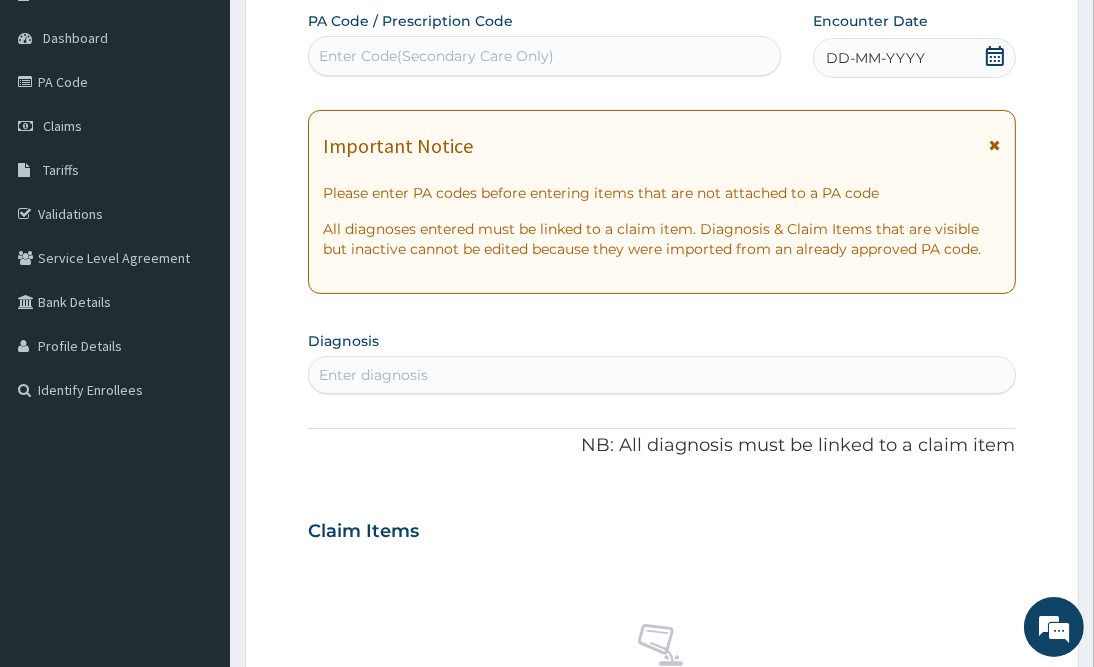 drag, startPoint x: 863, startPoint y: 391, endPoint x: 719, endPoint y: 319, distance: 160.99689 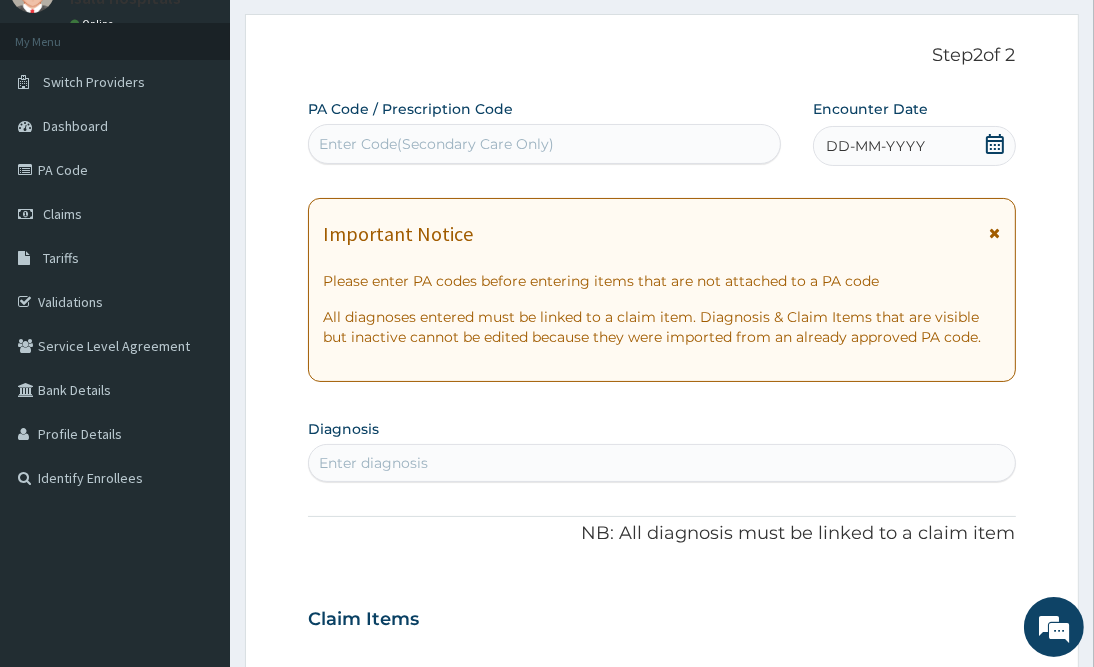 scroll, scrollTop: 30, scrollLeft: 0, axis: vertical 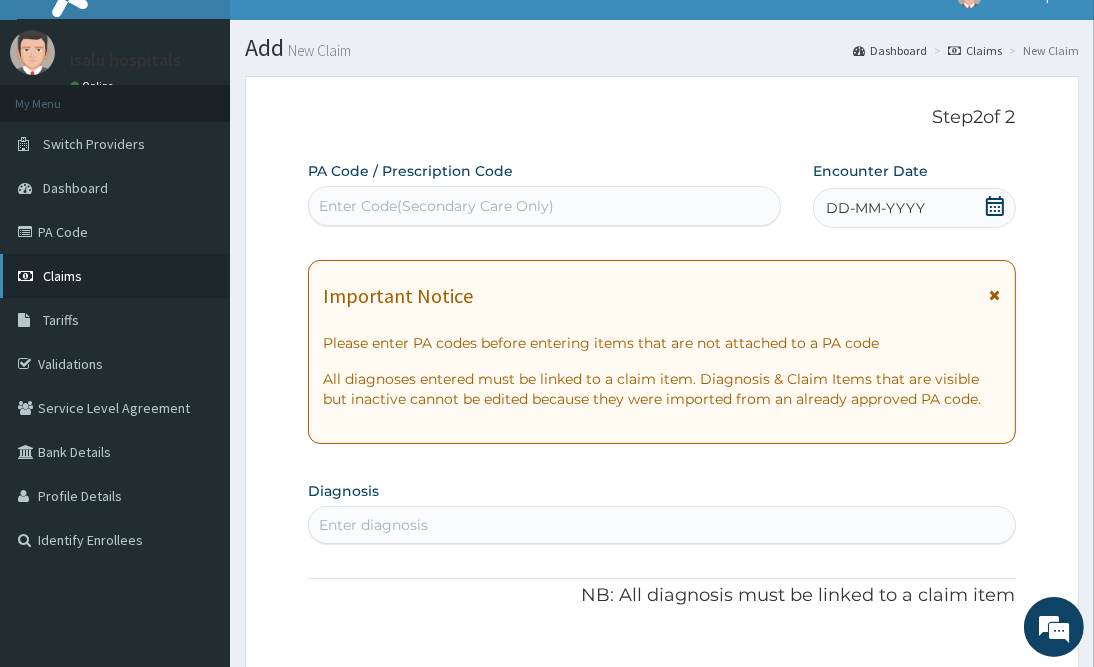click on "Claims" at bounding box center [62, 276] 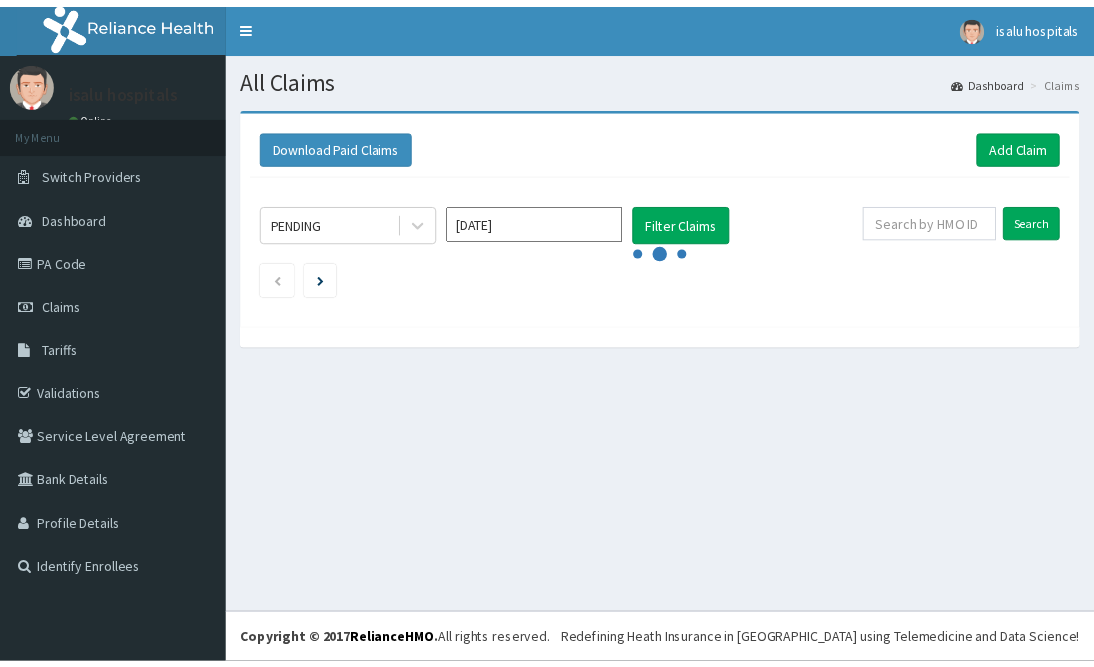 scroll, scrollTop: 0, scrollLeft: 0, axis: both 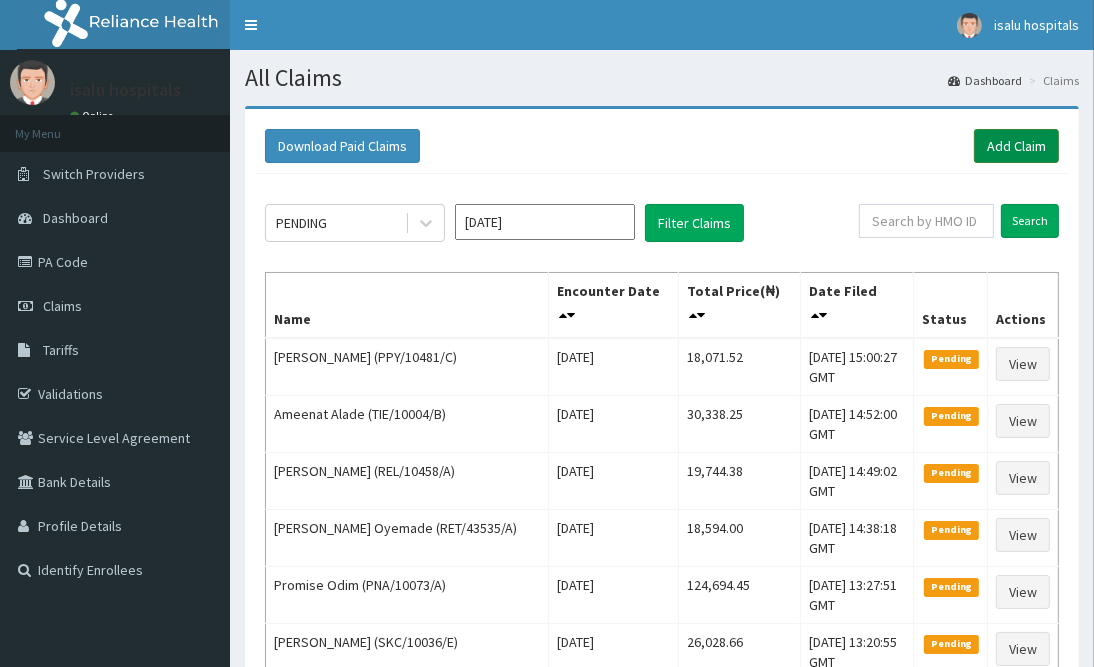 click on "Add Claim" at bounding box center [1016, 146] 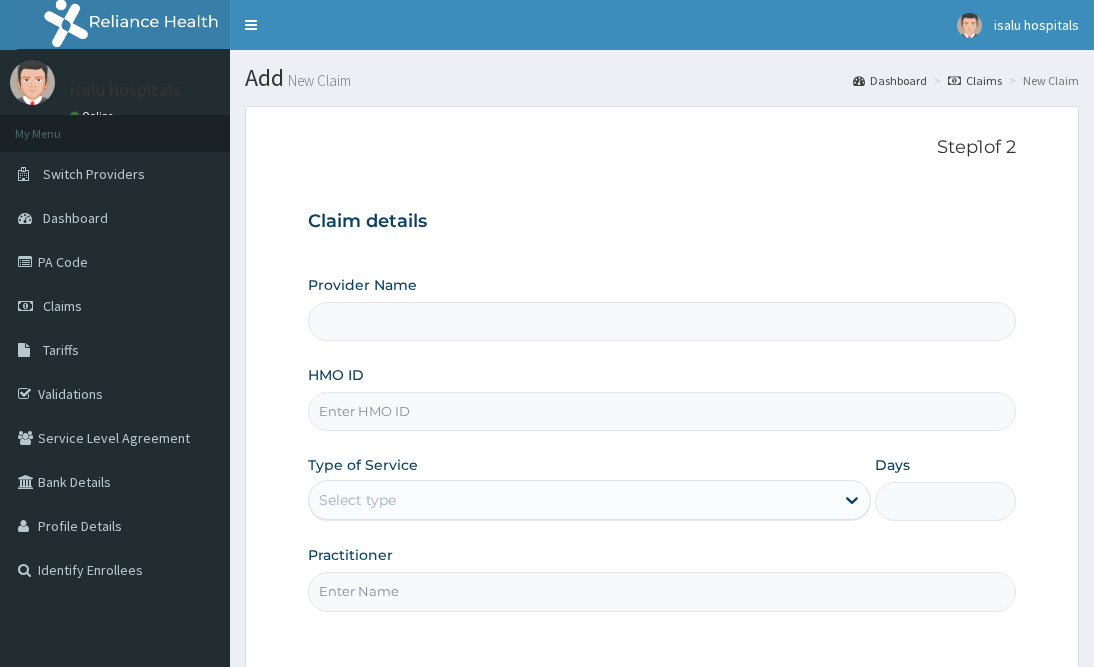 scroll, scrollTop: 0, scrollLeft: 0, axis: both 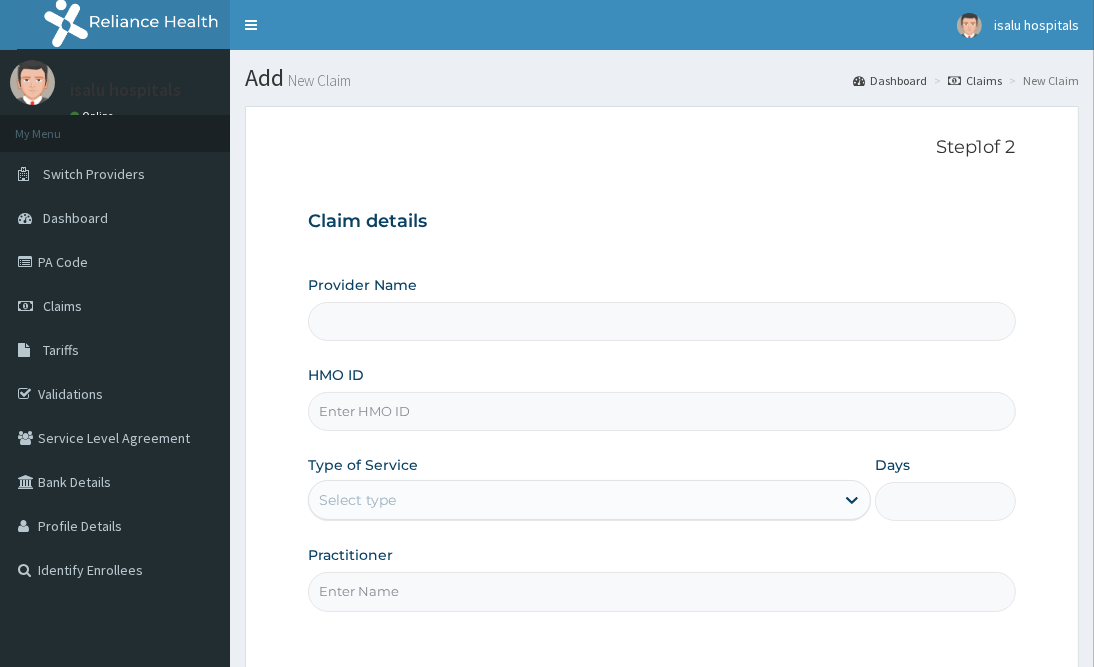 click on "HMO ID" at bounding box center [661, 411] 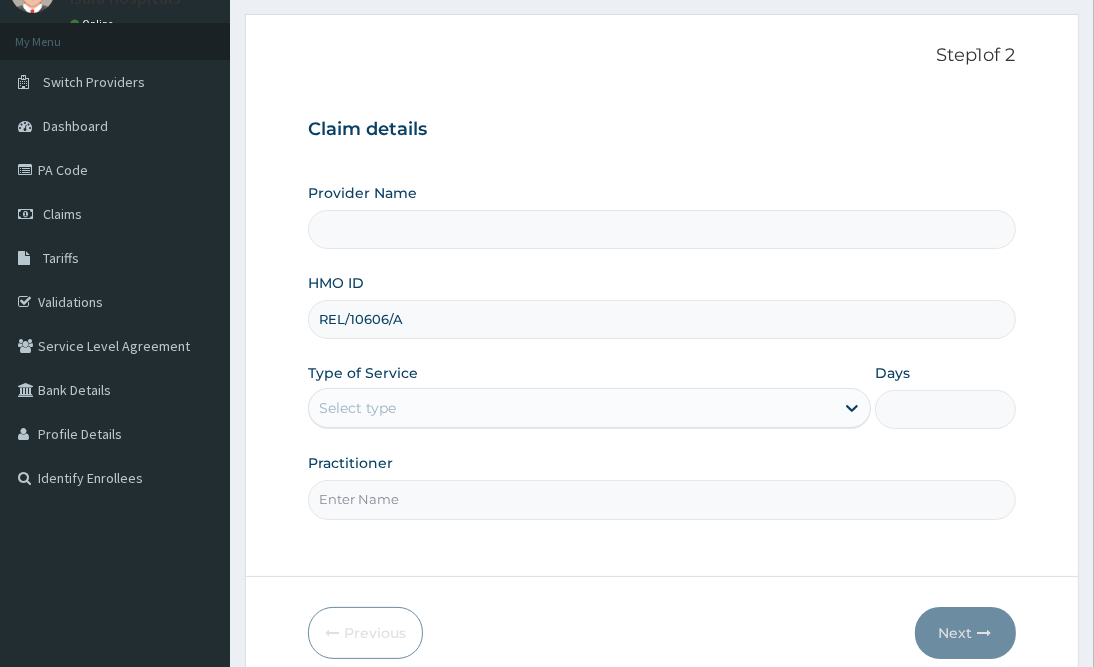 scroll, scrollTop: 180, scrollLeft: 0, axis: vertical 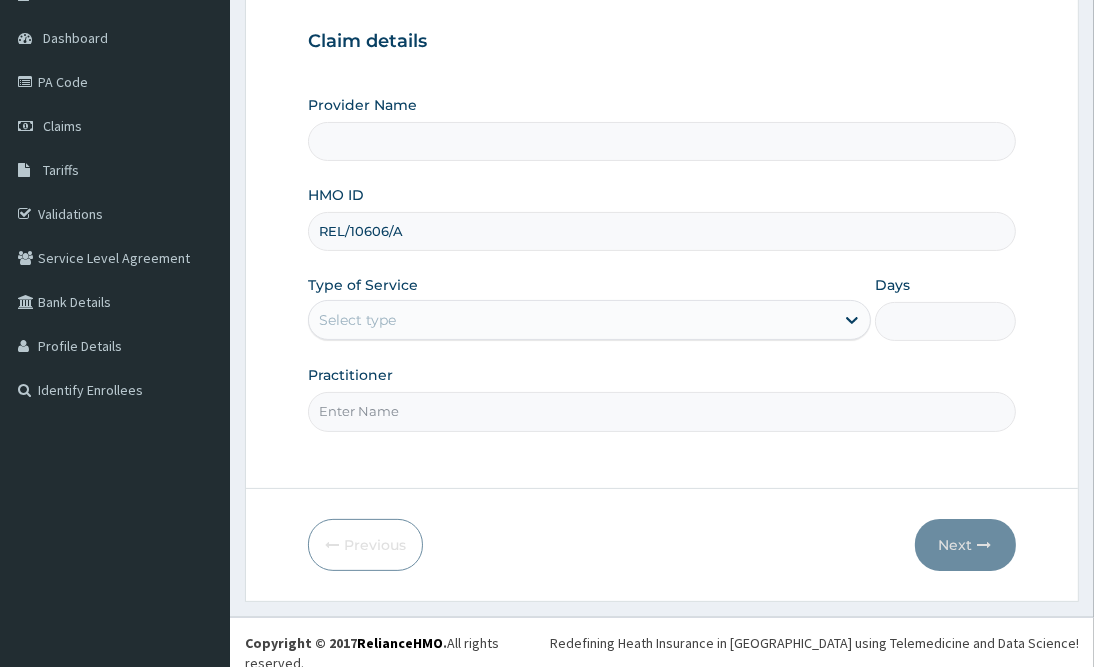 type on "REL/10606/A" 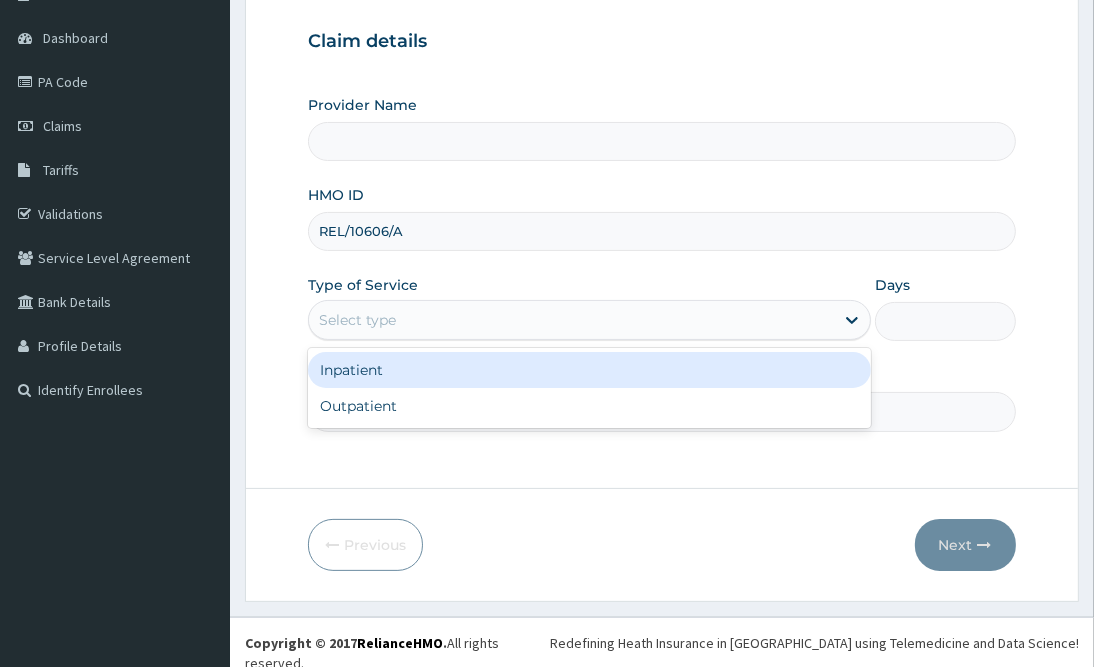 type on "Isalu Hospital Limited" 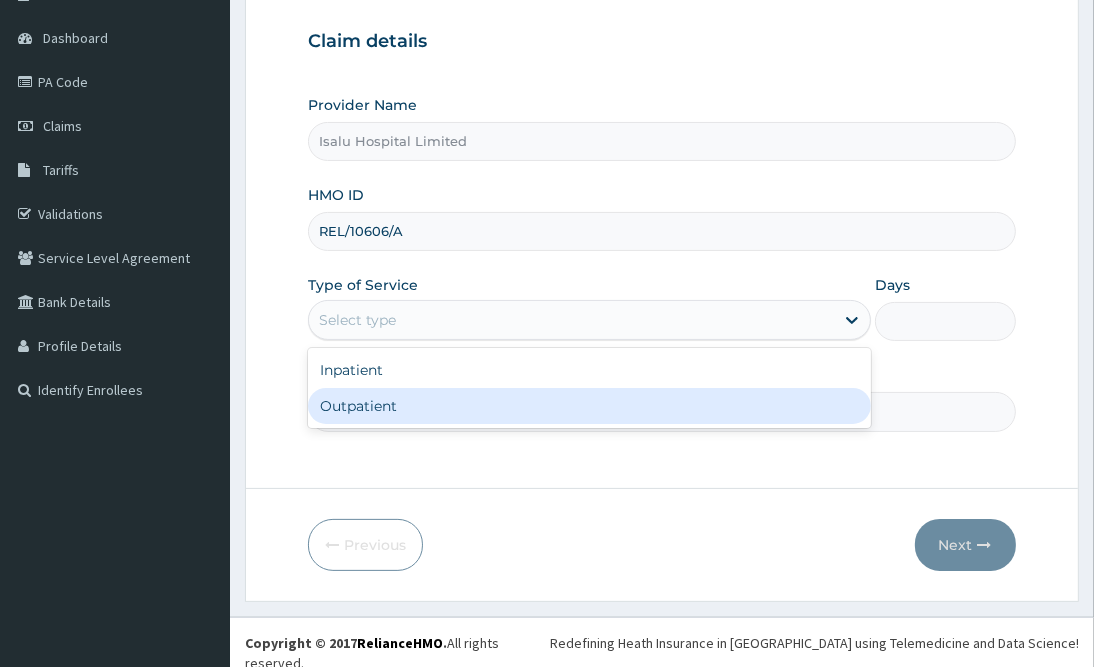 click on "Outpatient" at bounding box center (589, 406) 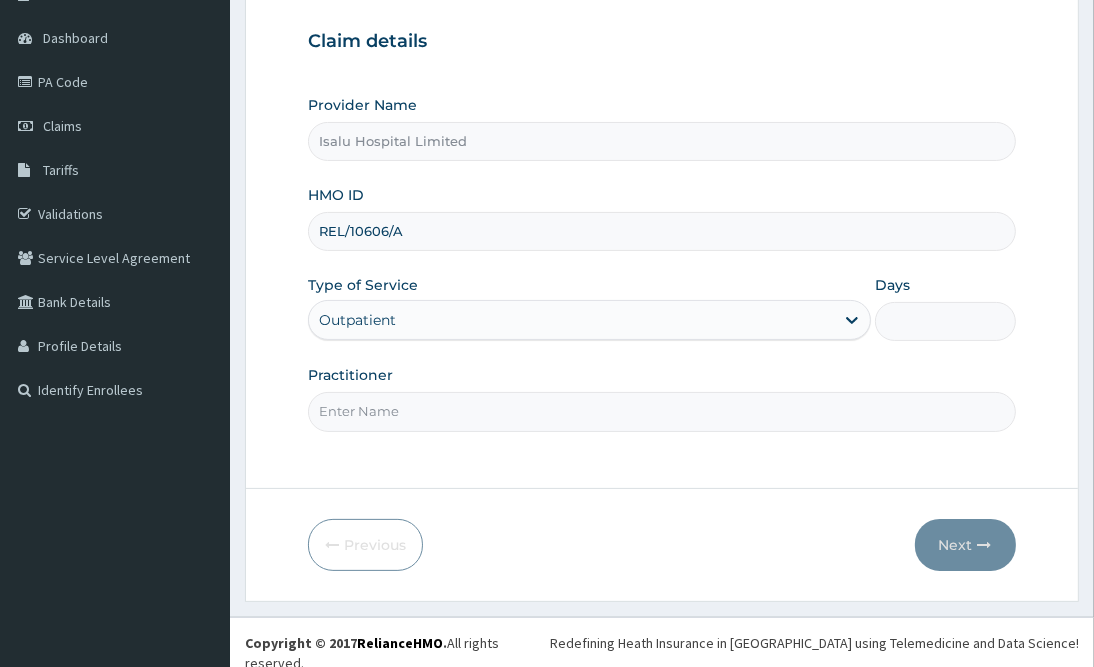 type on "1" 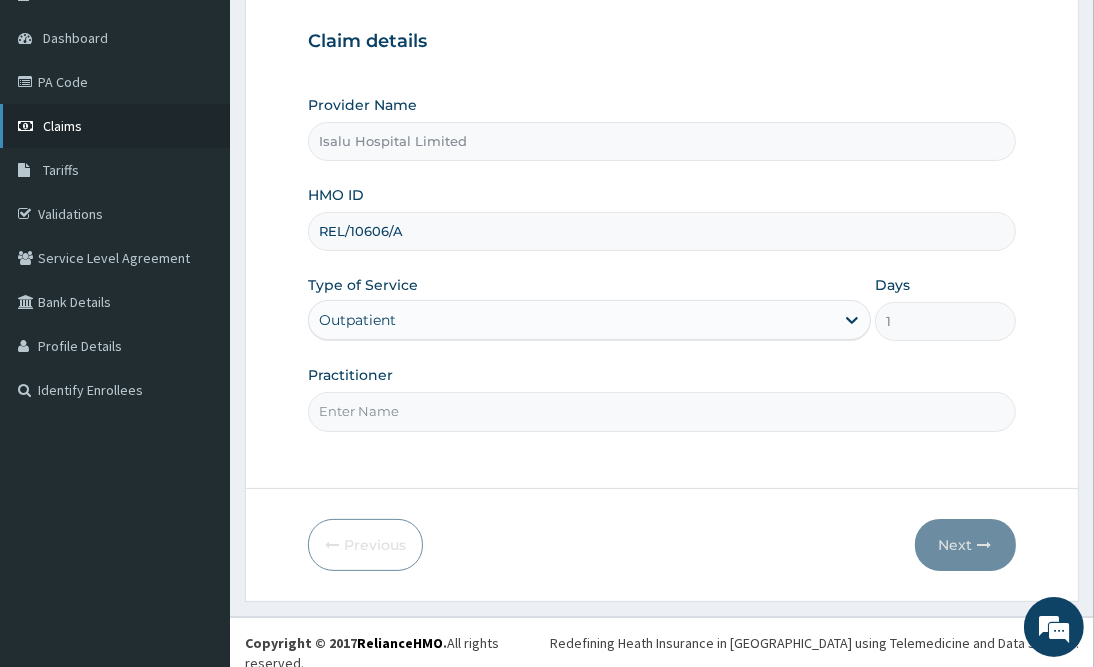 scroll, scrollTop: 0, scrollLeft: 0, axis: both 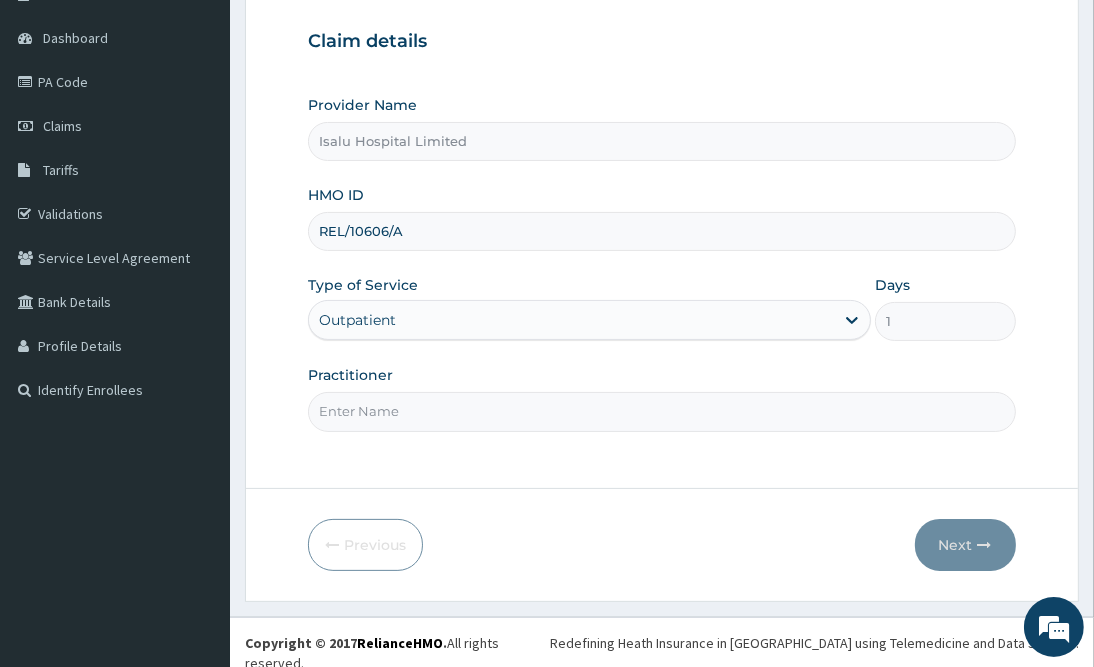 click on "Previous   Next" at bounding box center (661, 545) 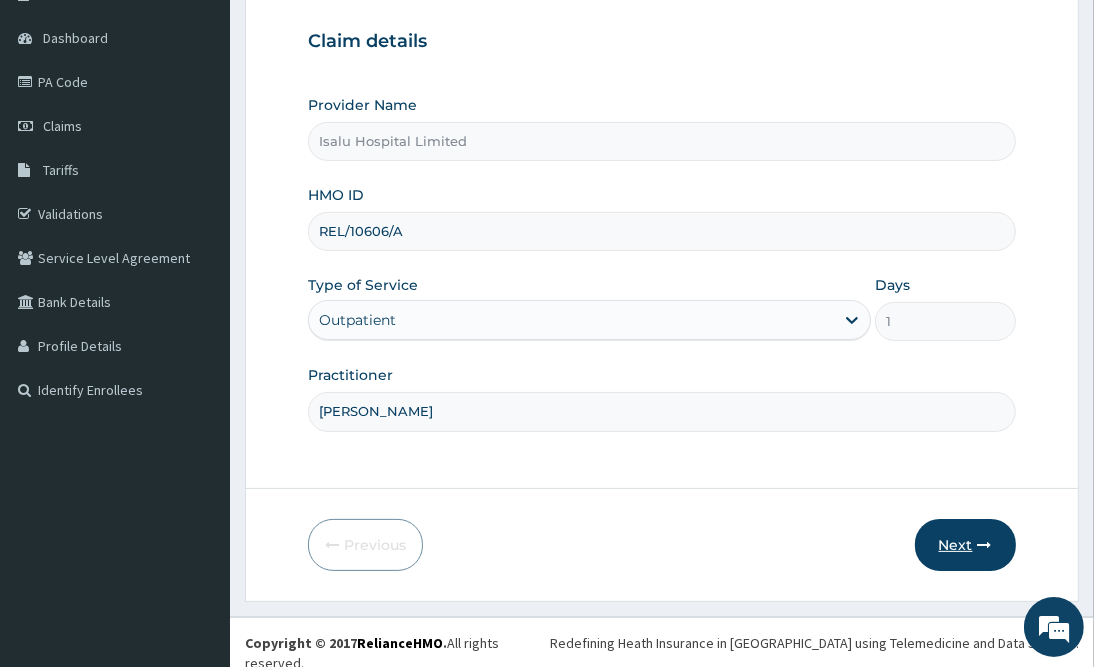 type on "Alo Demilade" 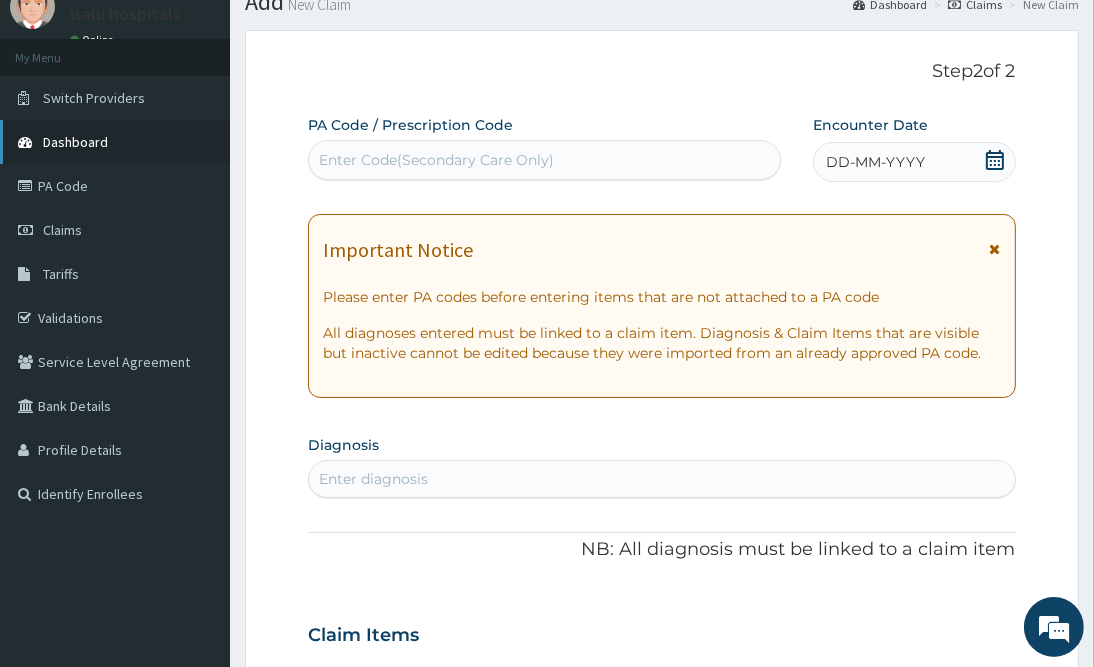 scroll, scrollTop: 0, scrollLeft: 0, axis: both 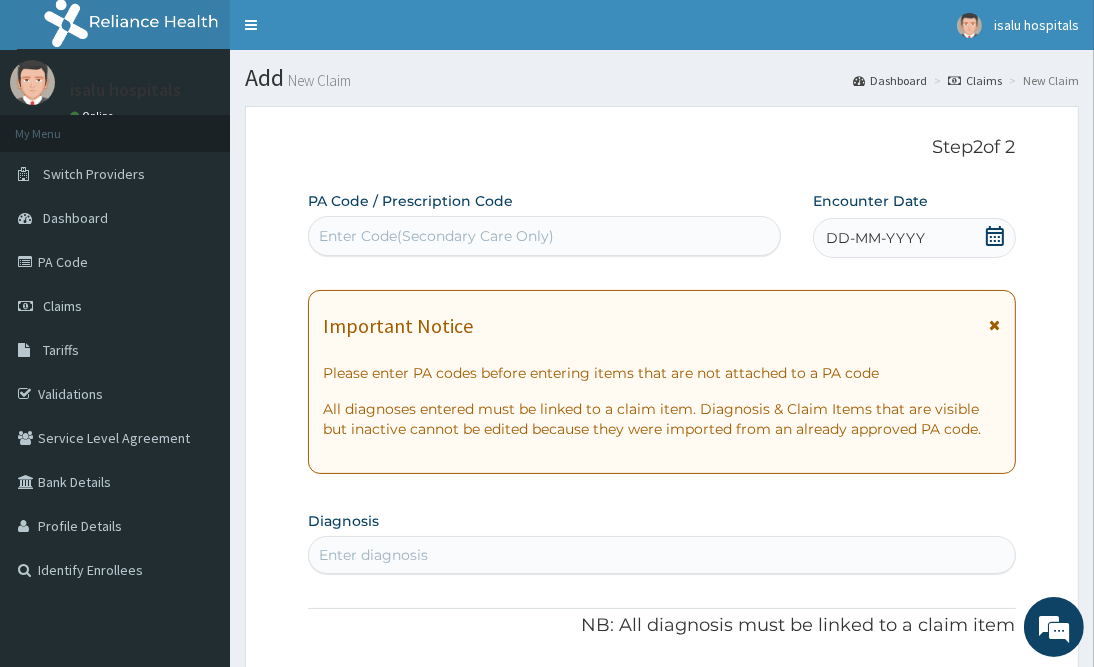 click on "Enter diagnosis" at bounding box center (373, 555) 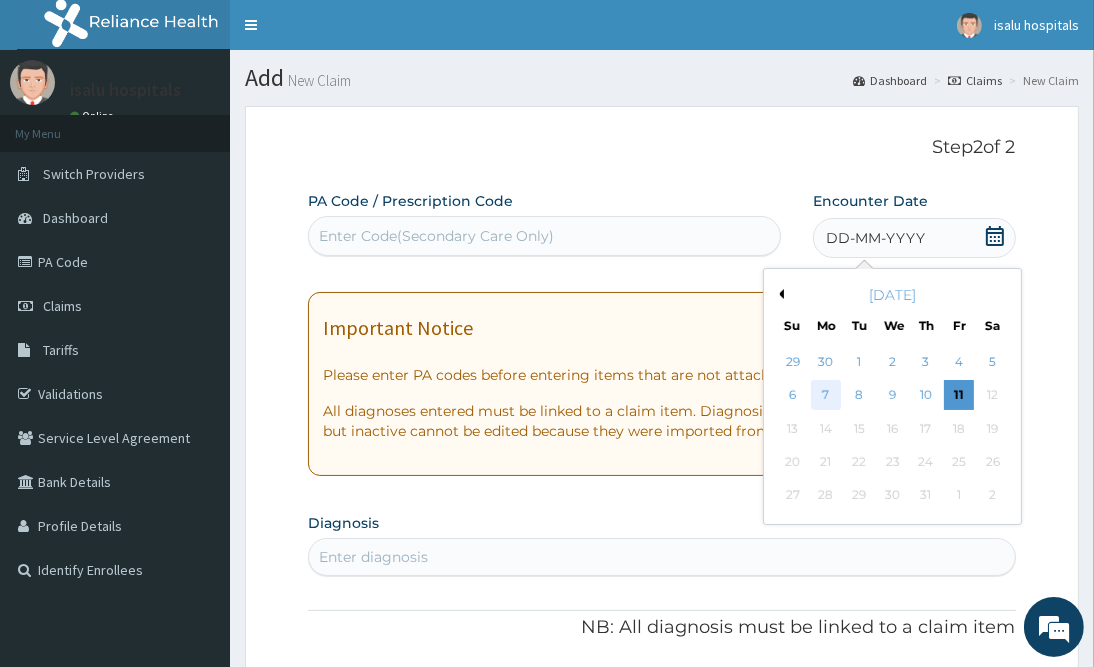 click on "7" at bounding box center (826, 396) 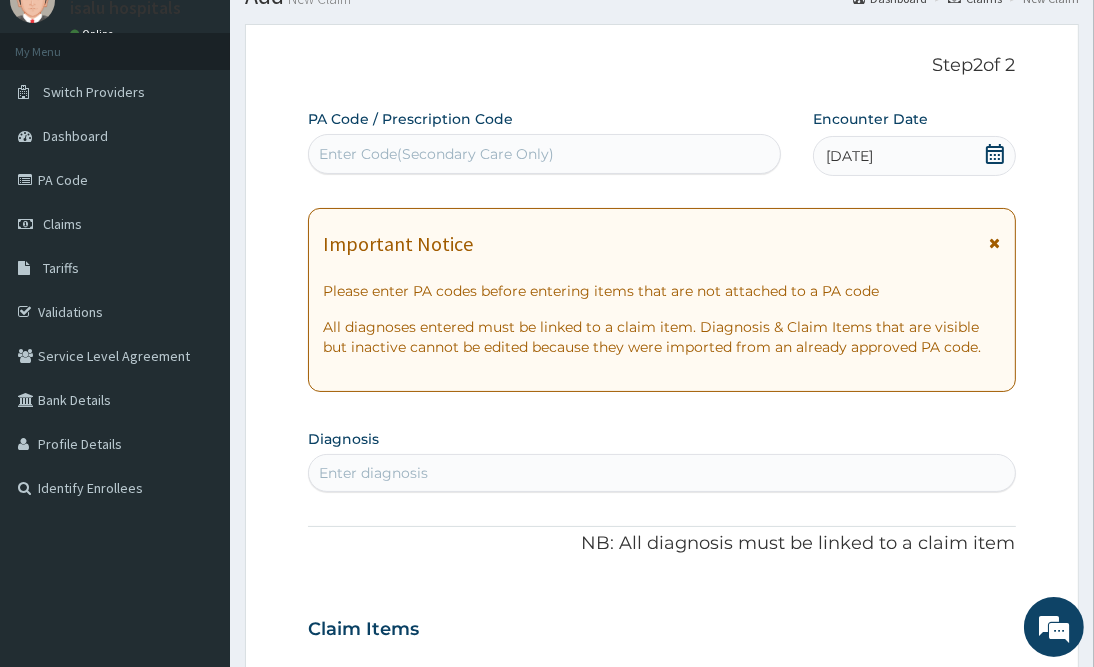 scroll, scrollTop: 150, scrollLeft: 0, axis: vertical 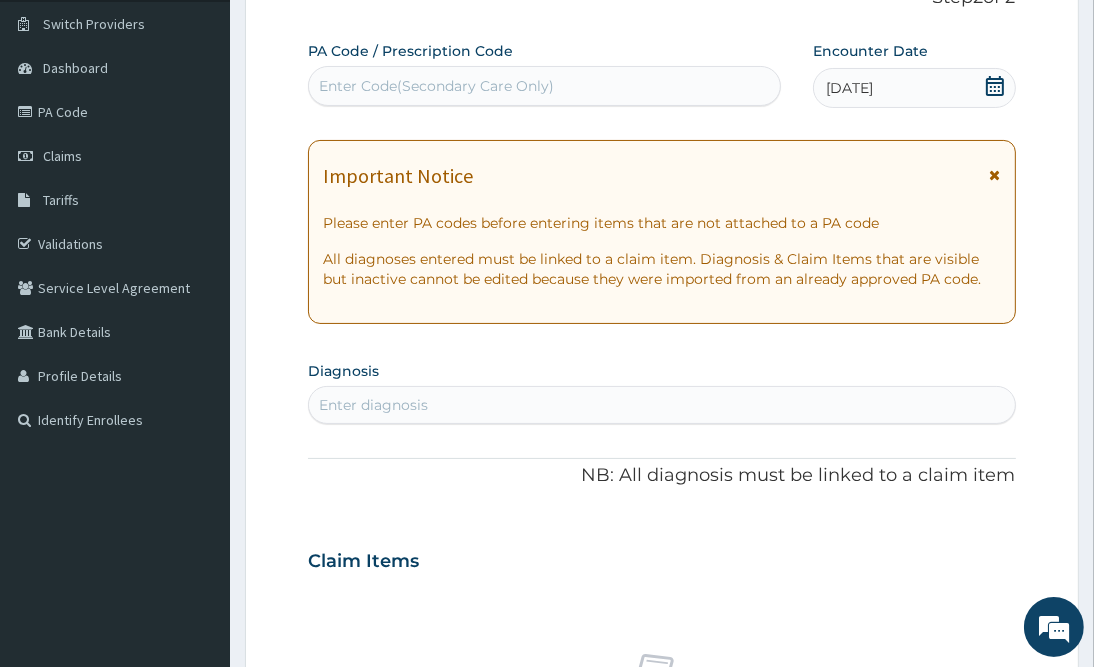 click on "Enter diagnosis" at bounding box center (373, 405) 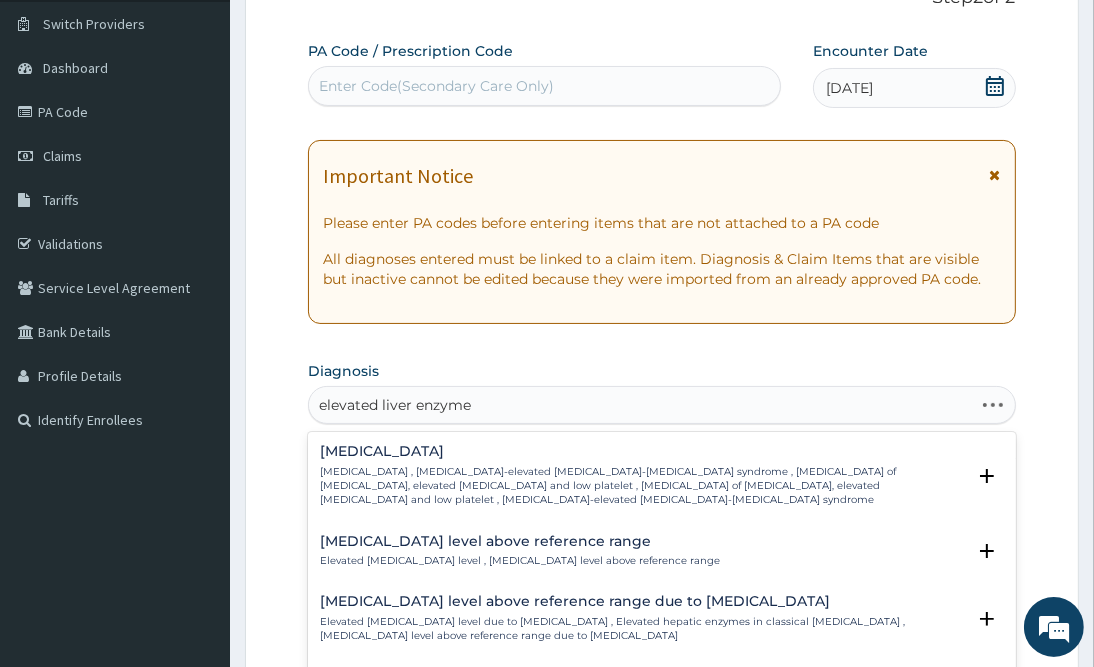type on "elevated liver enzymes" 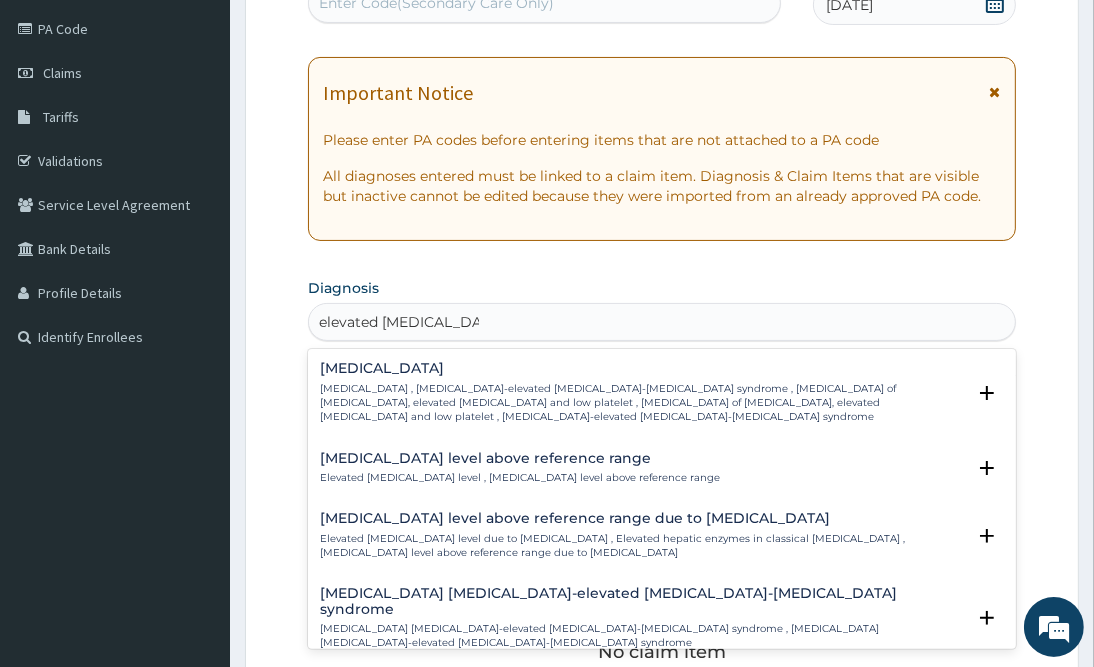 scroll, scrollTop: 300, scrollLeft: 0, axis: vertical 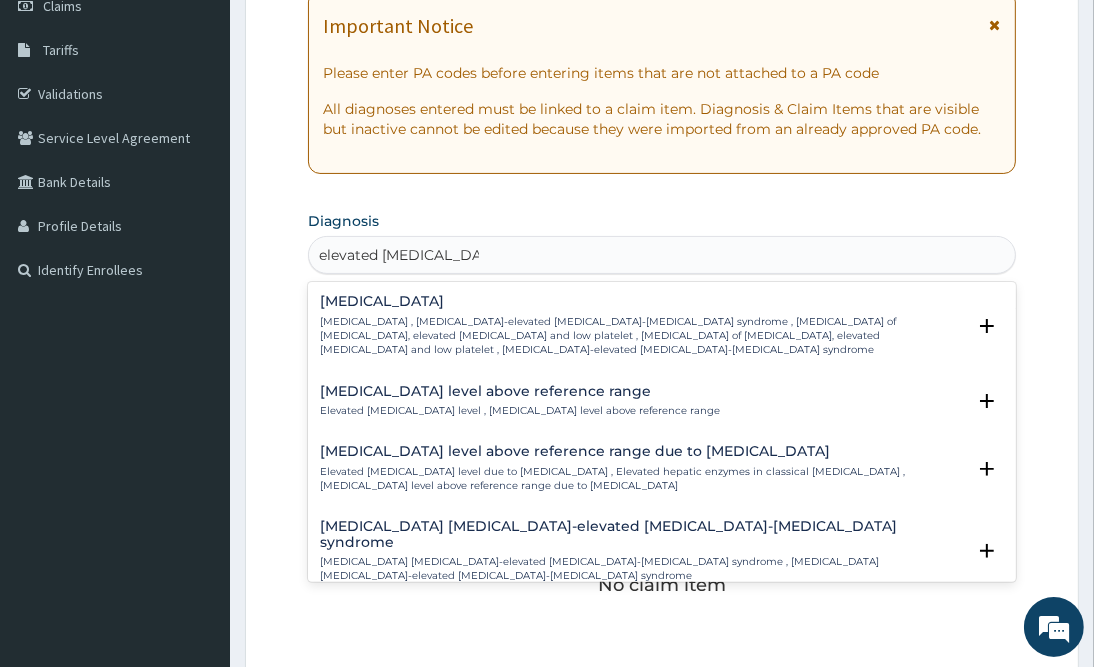 click on "Elevated liver enzymes level , Liver enzymes level above reference range" at bounding box center [520, 411] 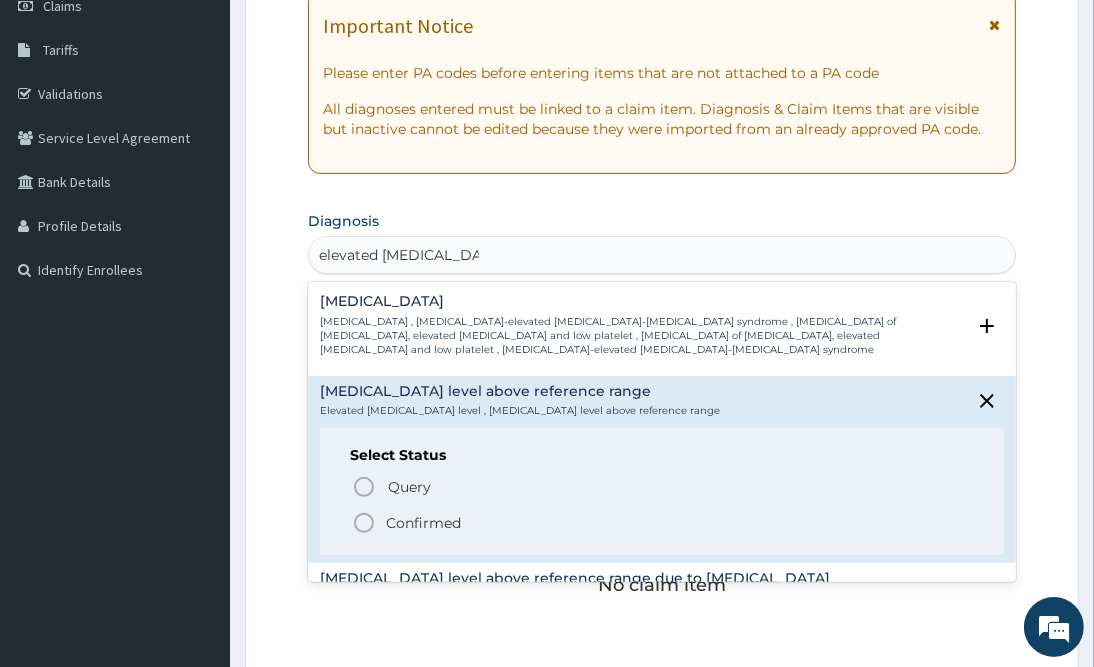 click 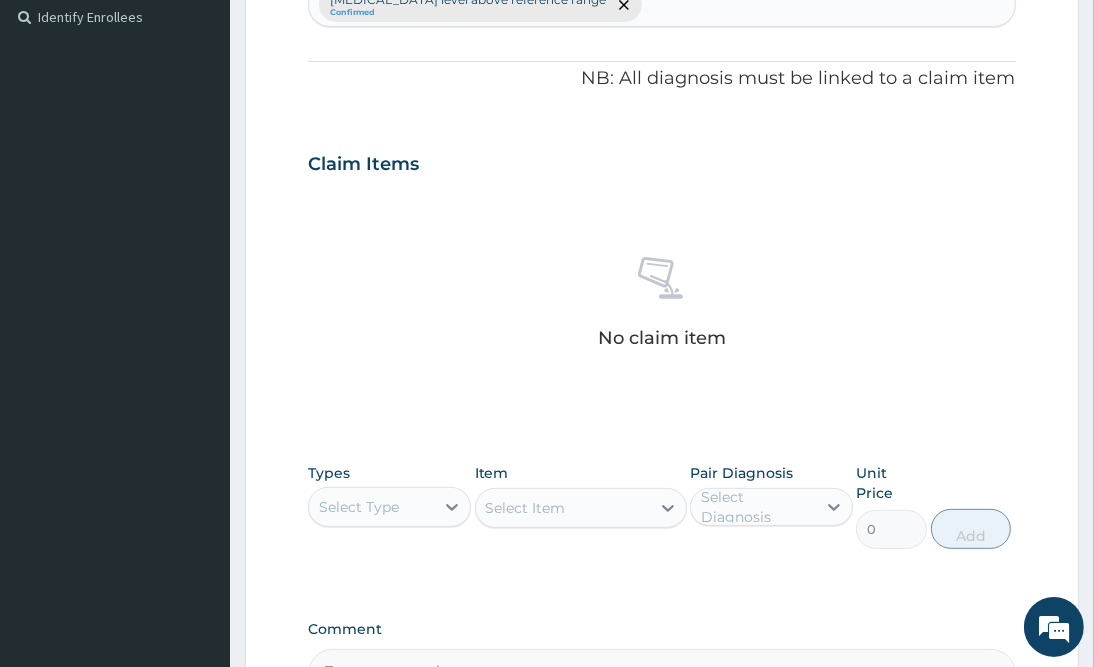 scroll, scrollTop: 750, scrollLeft: 0, axis: vertical 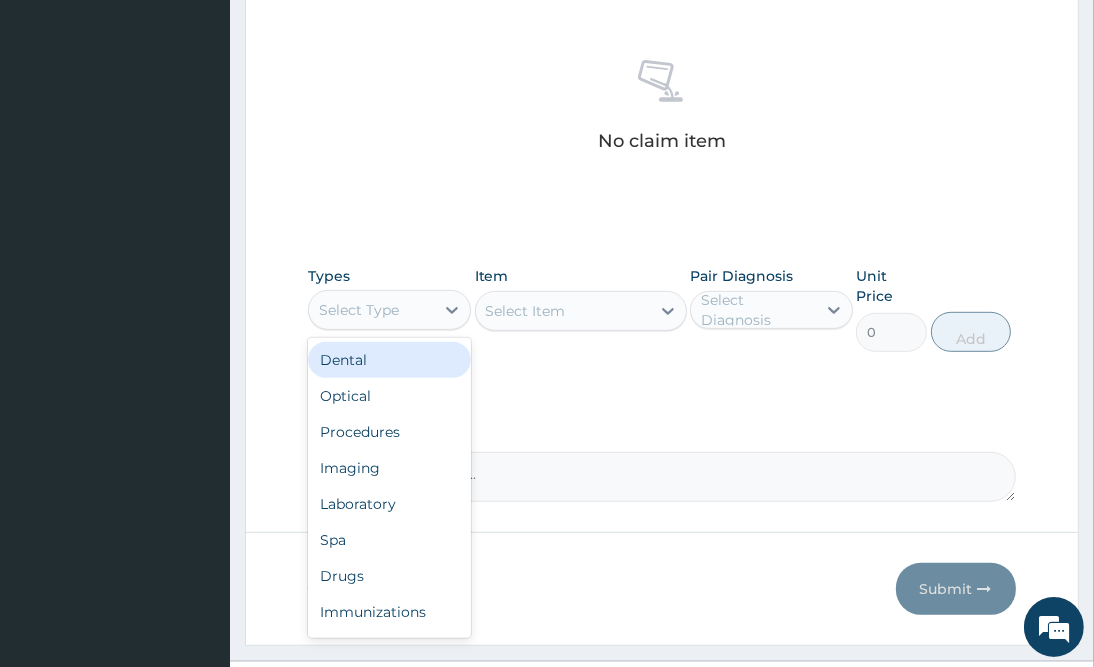 click on "Select Type" at bounding box center [371, 310] 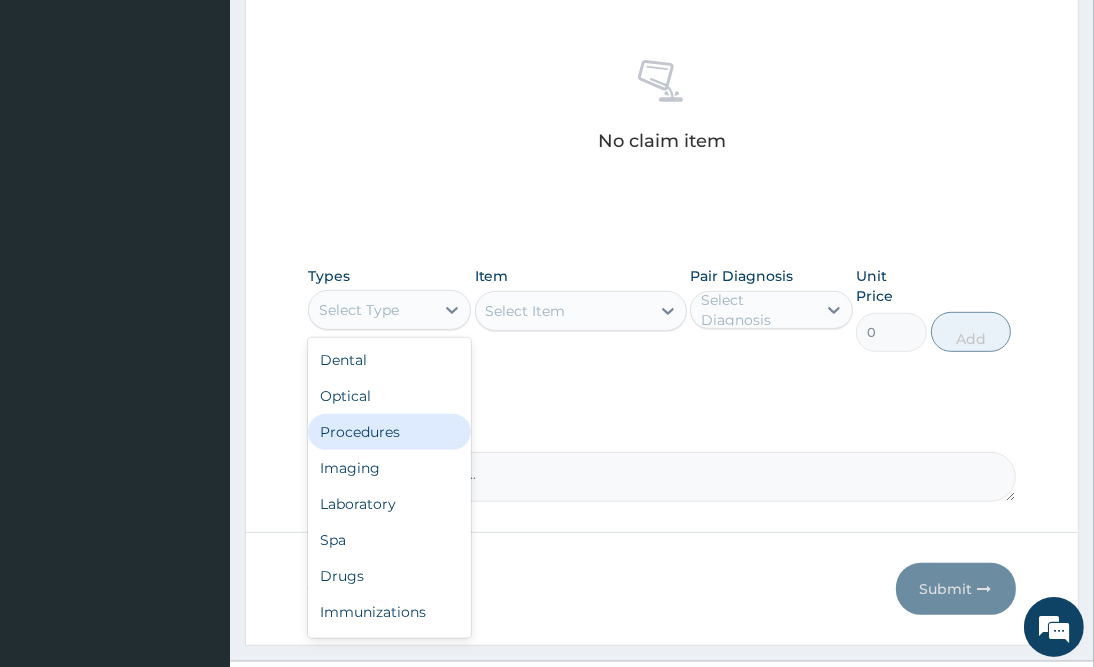 click on "Procedures" at bounding box center [389, 432] 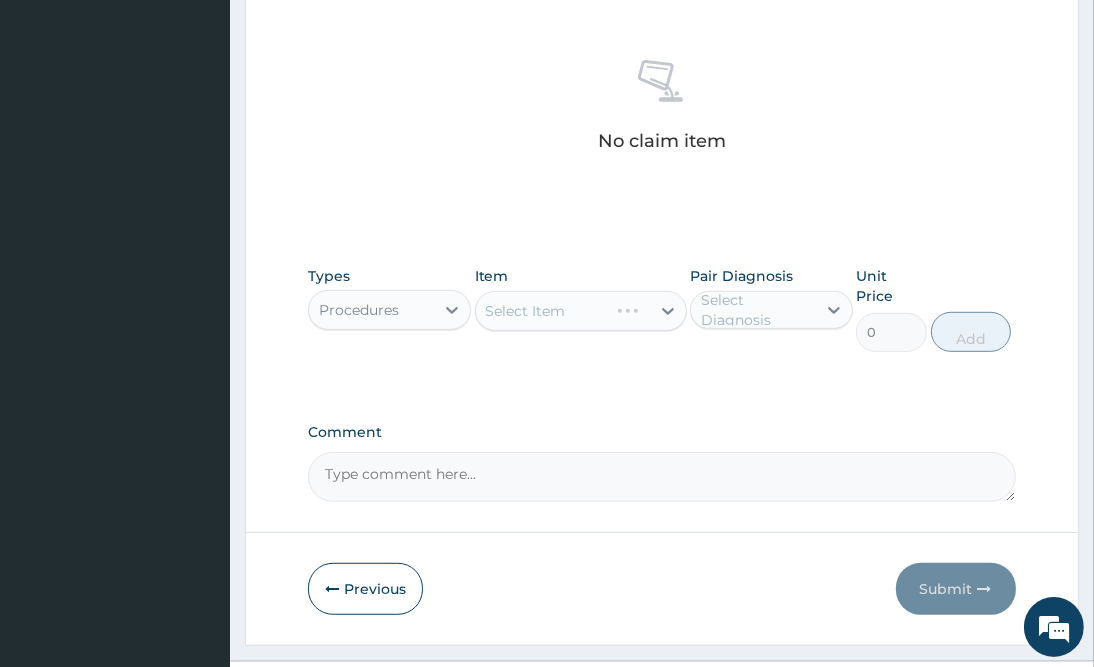 click on "Select Item" at bounding box center [581, 311] 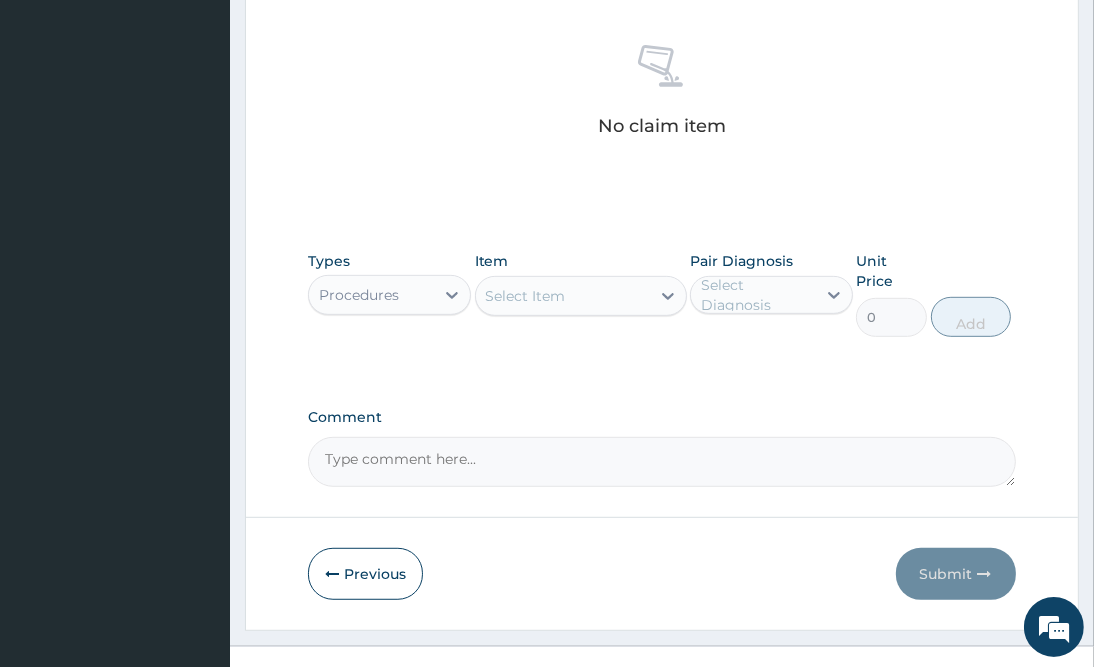 scroll, scrollTop: 773, scrollLeft: 0, axis: vertical 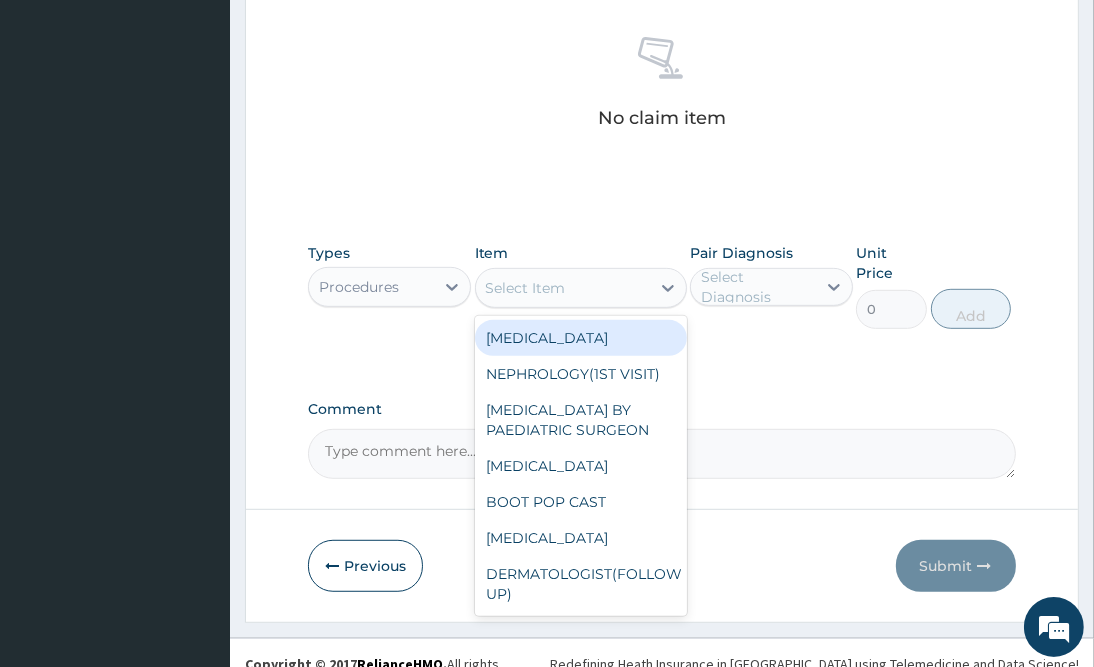 click on "Select Item" at bounding box center [563, 288] 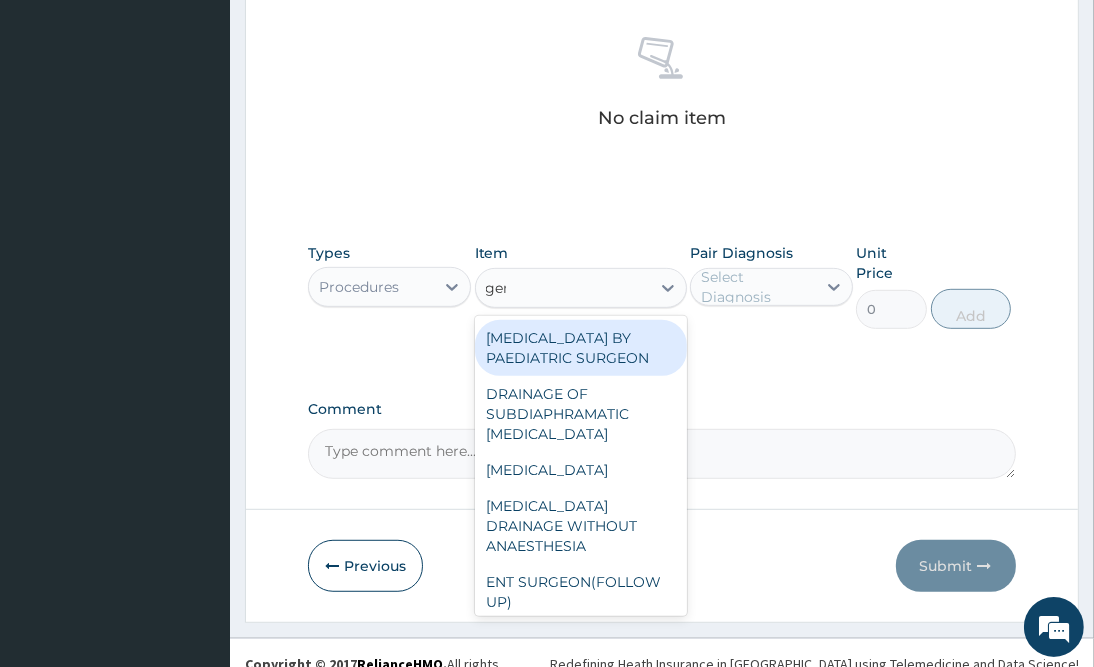 type on "gene" 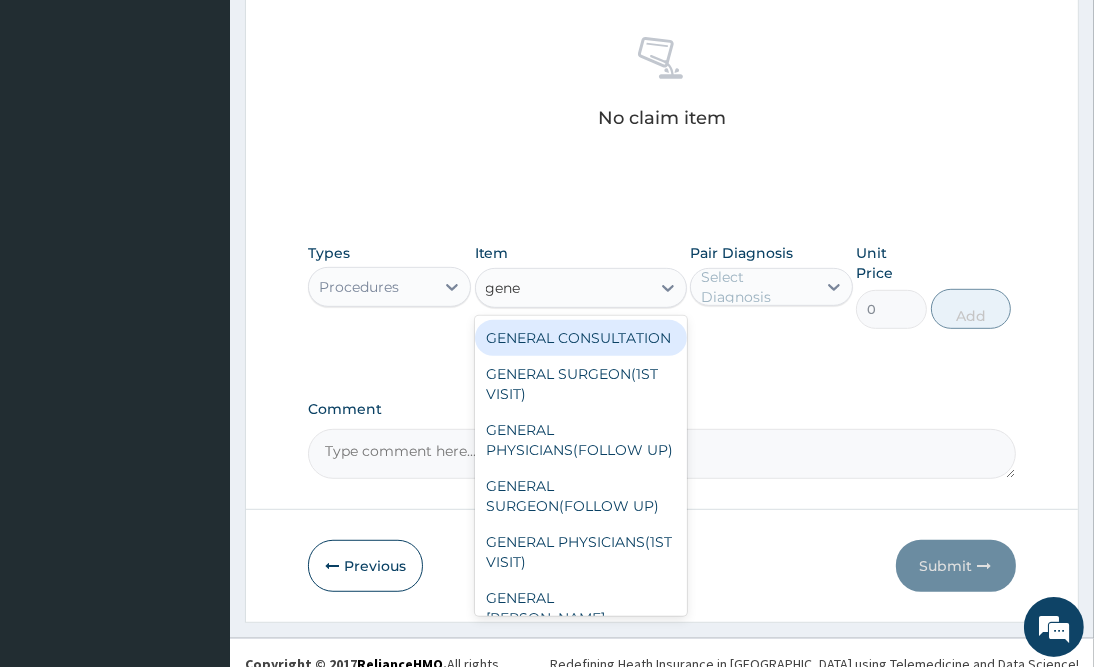 click on "GENERAL CONSULTATION" at bounding box center (581, 338) 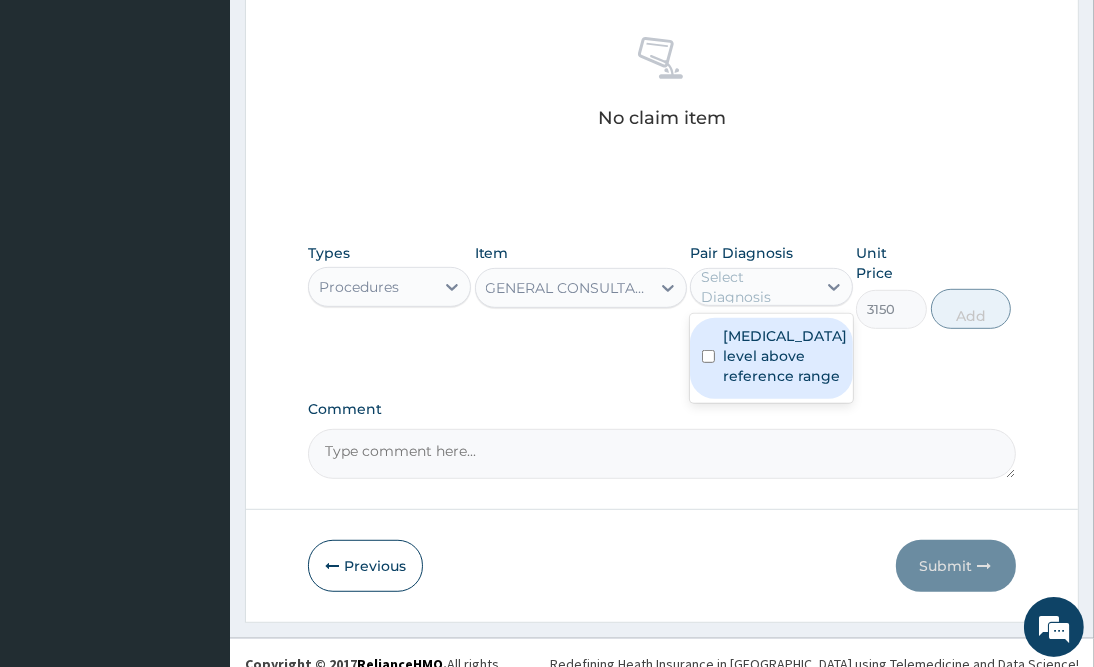 click on "Select Diagnosis" at bounding box center [757, 287] 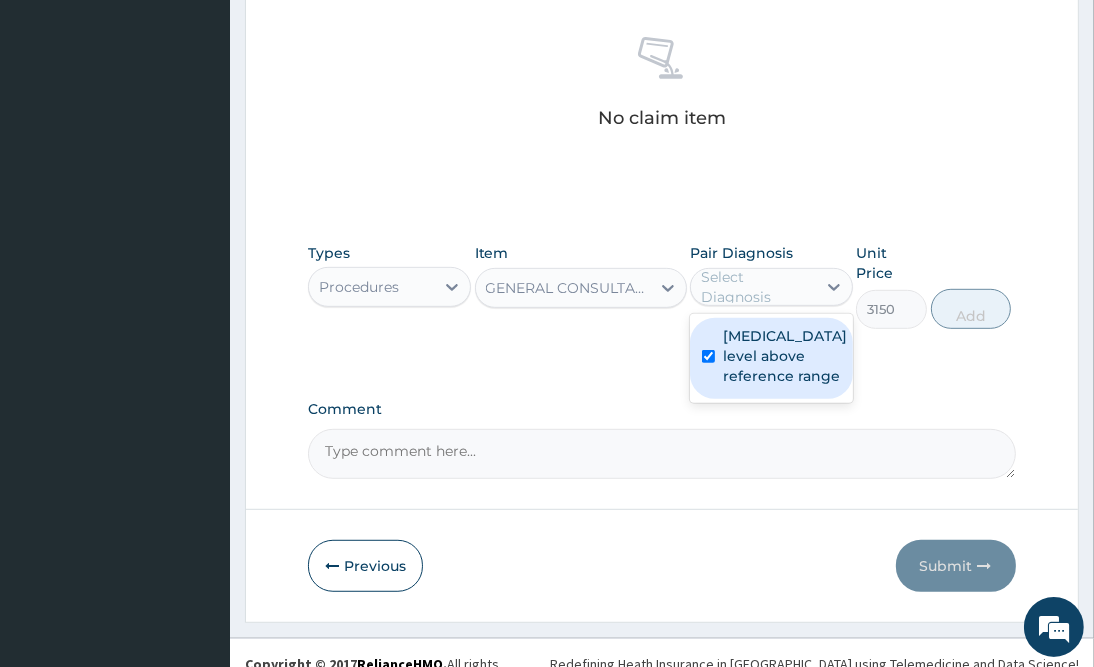 checkbox on "true" 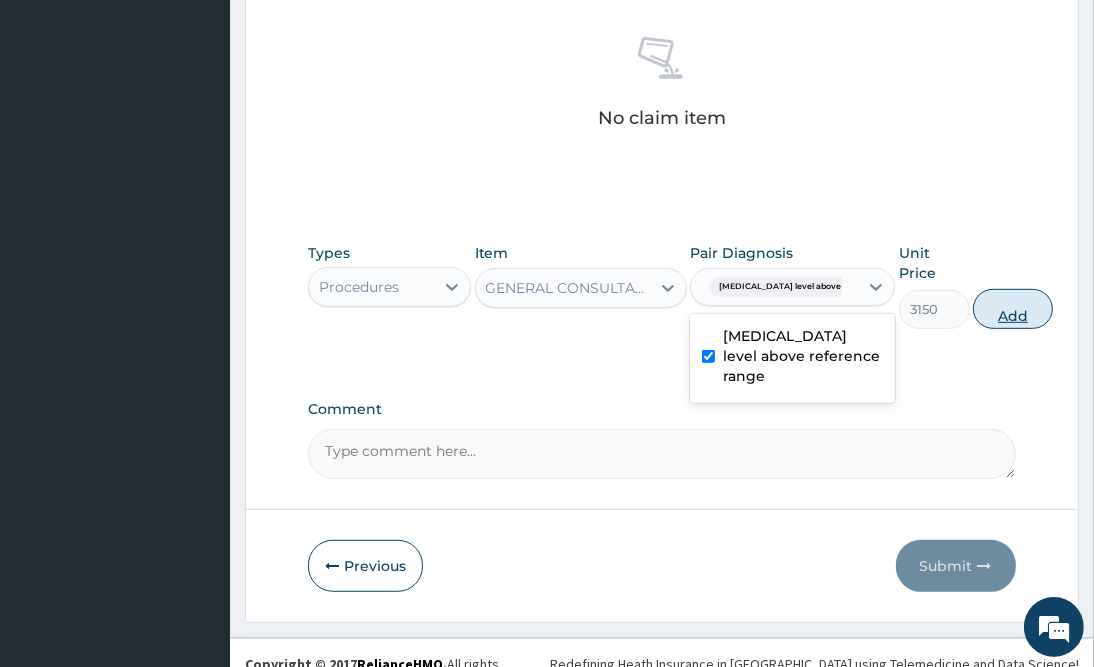 click on "Add" at bounding box center (1013, 309) 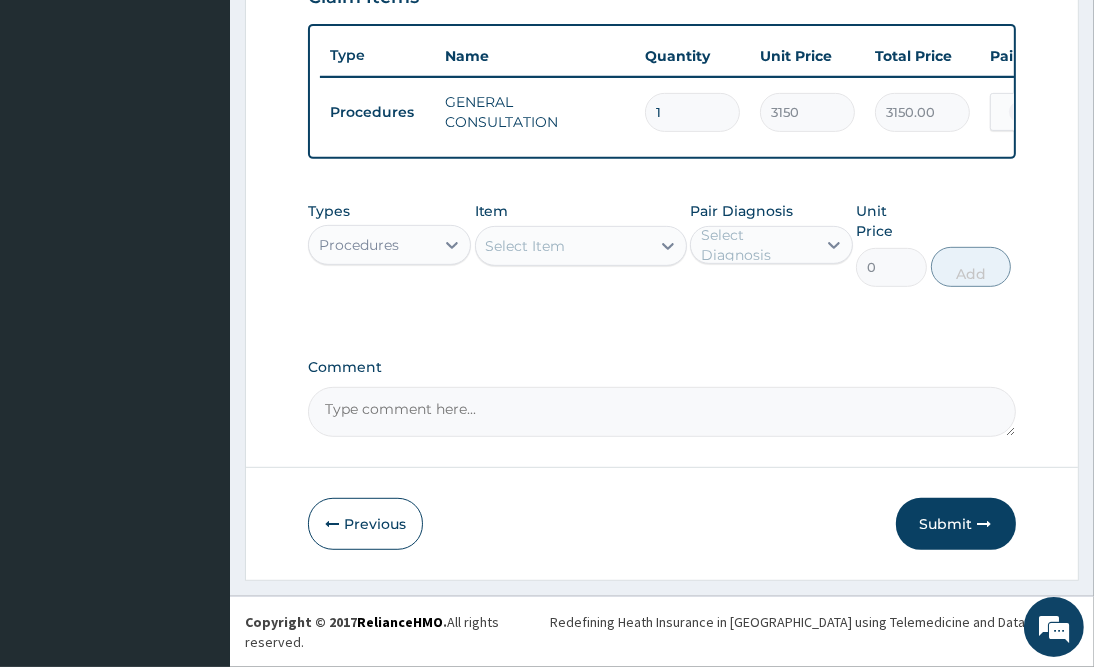 scroll, scrollTop: 698, scrollLeft: 0, axis: vertical 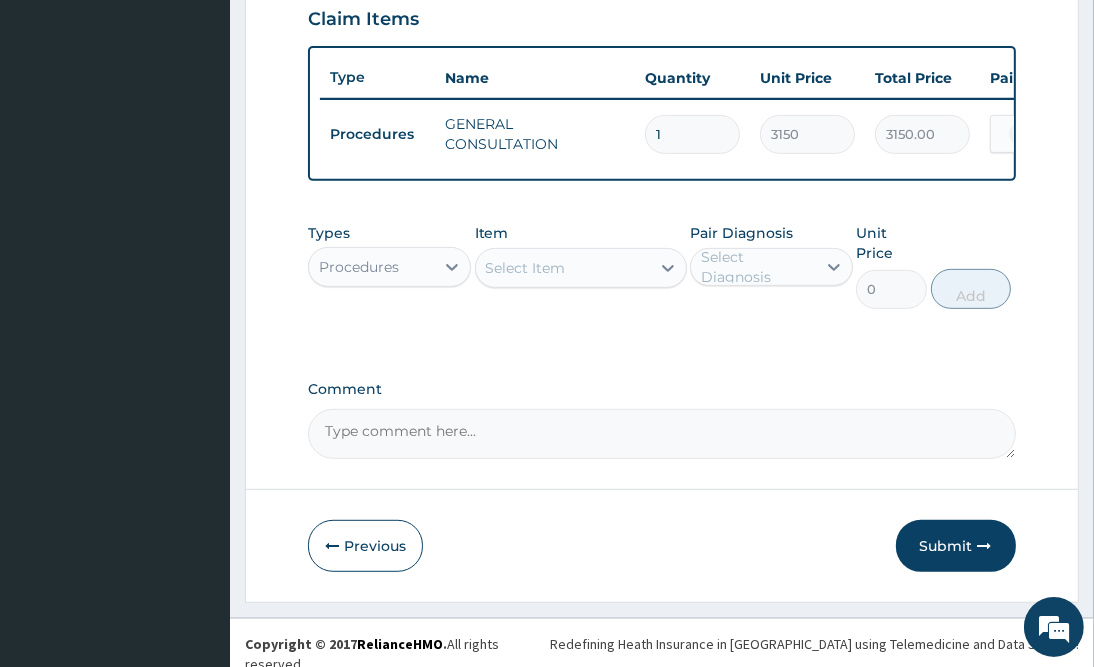 click on "Submit" at bounding box center [956, 546] 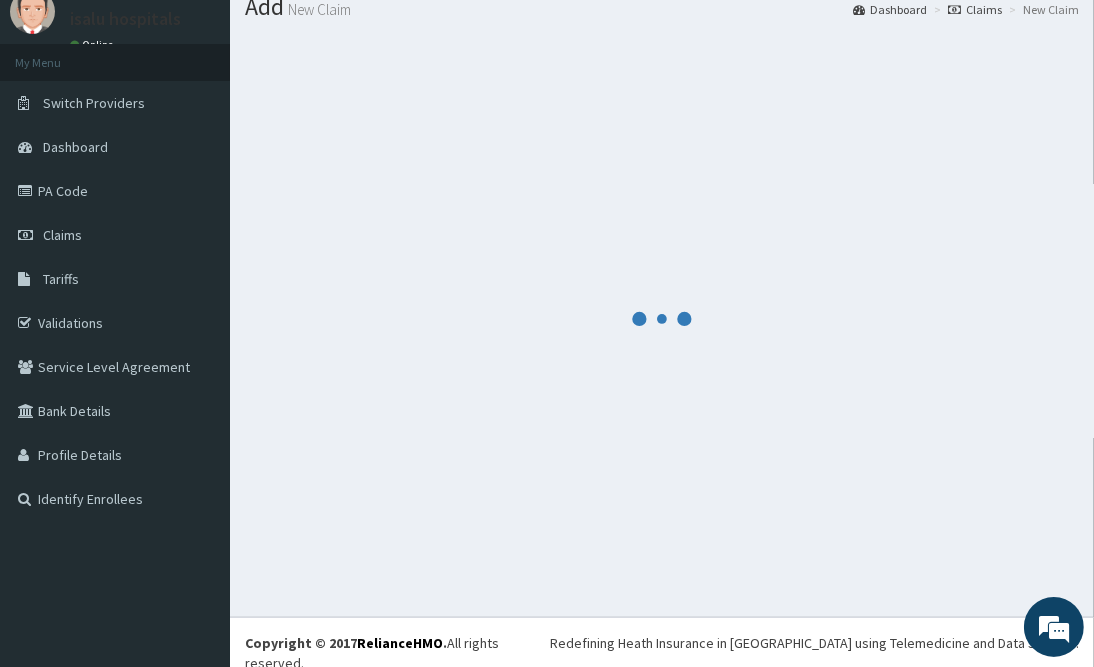 scroll, scrollTop: 698, scrollLeft: 0, axis: vertical 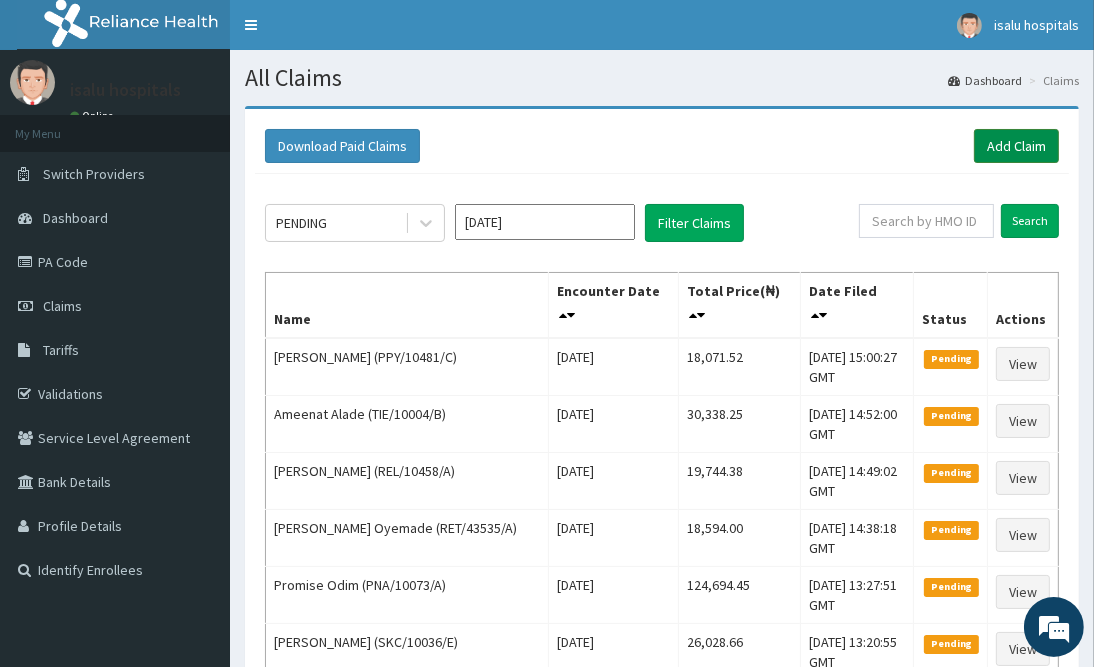 click on "Add Claim" at bounding box center (1016, 146) 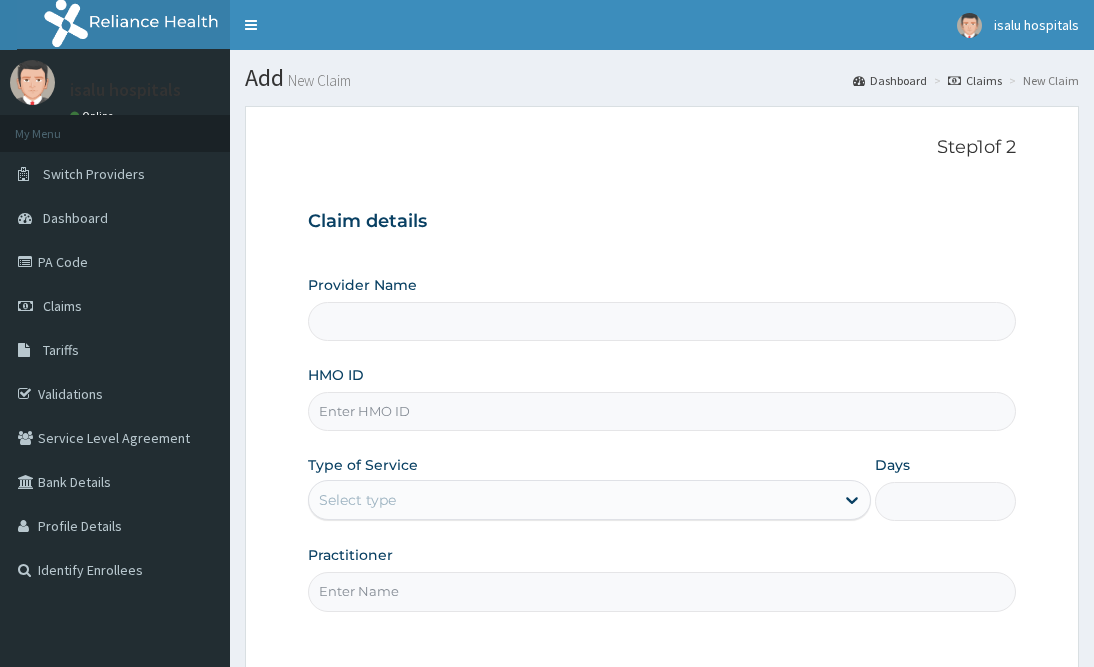 scroll, scrollTop: 0, scrollLeft: 0, axis: both 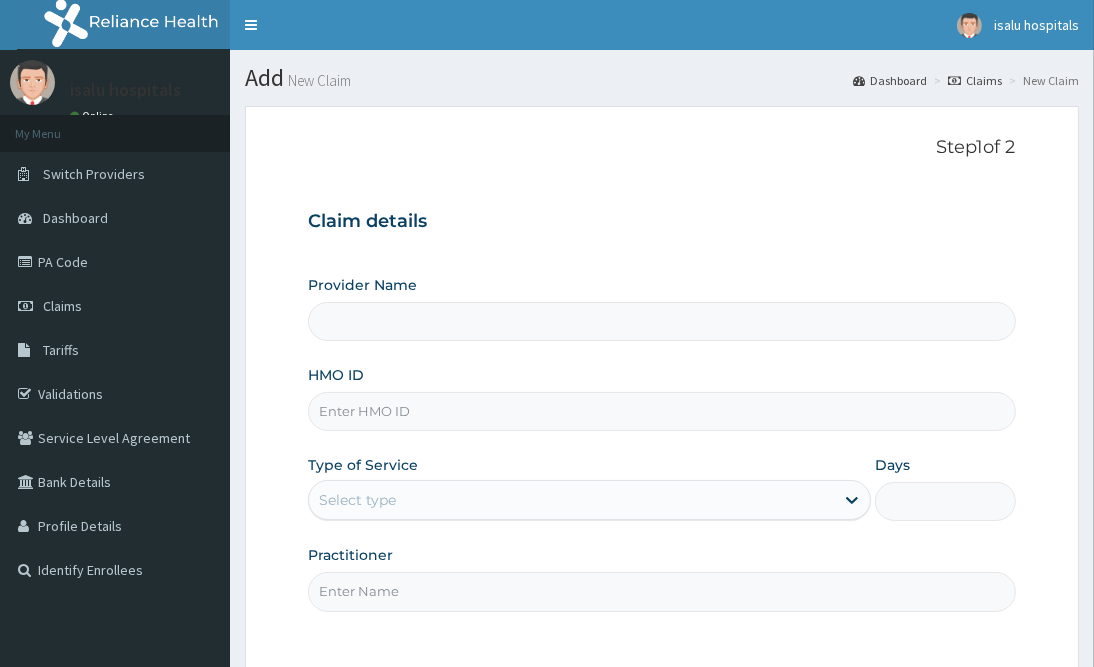 type on "Isalu Hospital Limited" 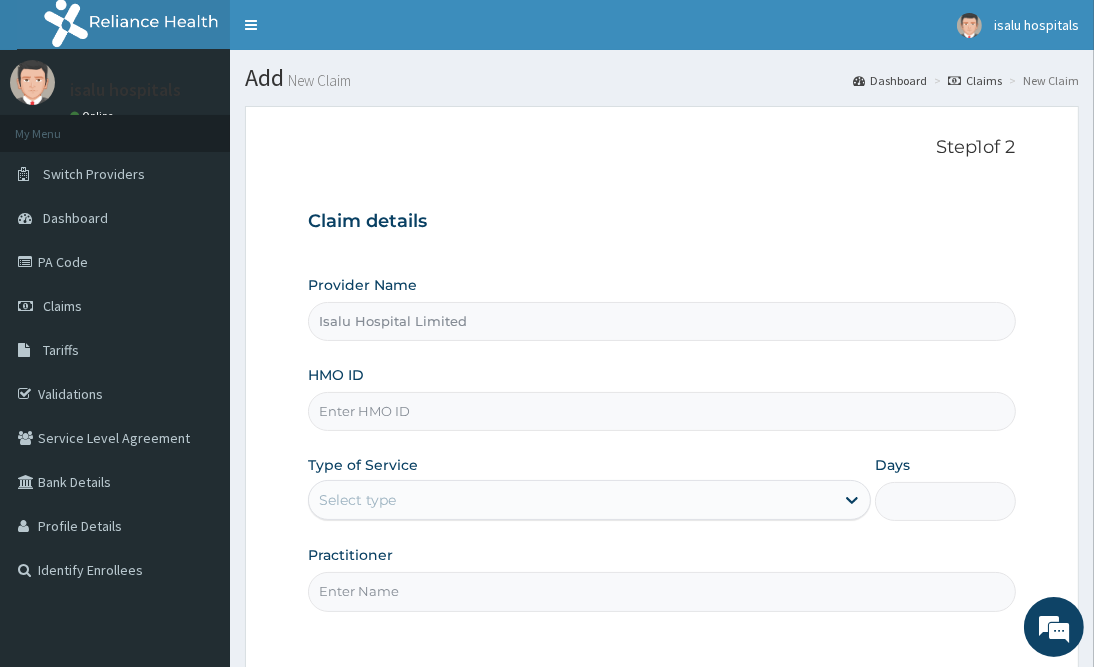 scroll, scrollTop: 0, scrollLeft: 0, axis: both 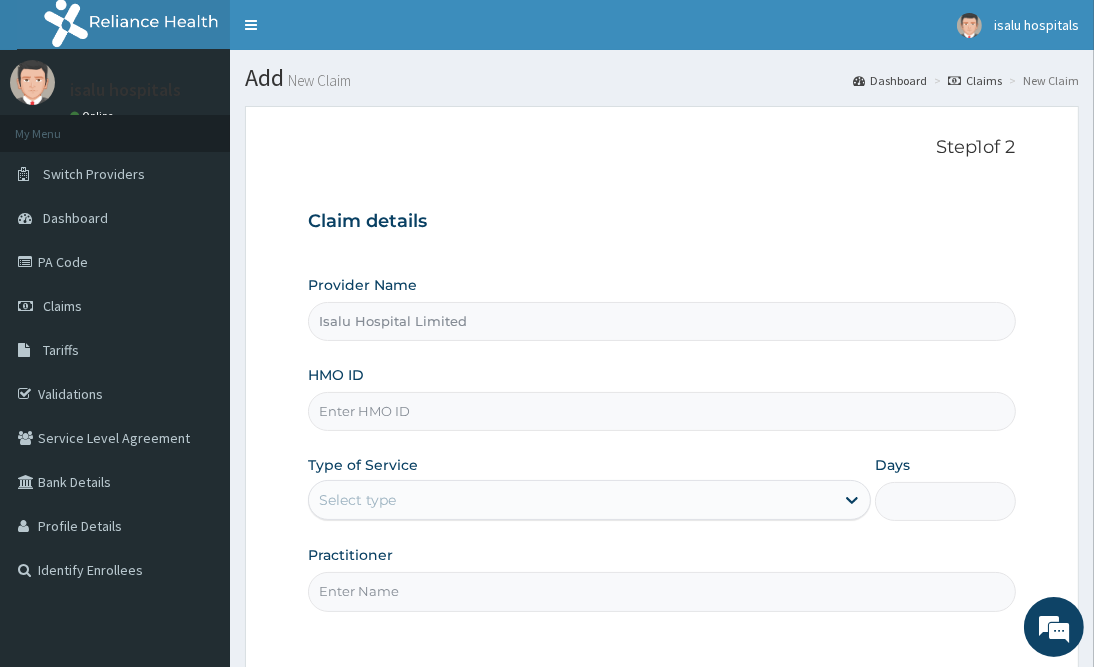 click on "HMO ID" at bounding box center (661, 411) 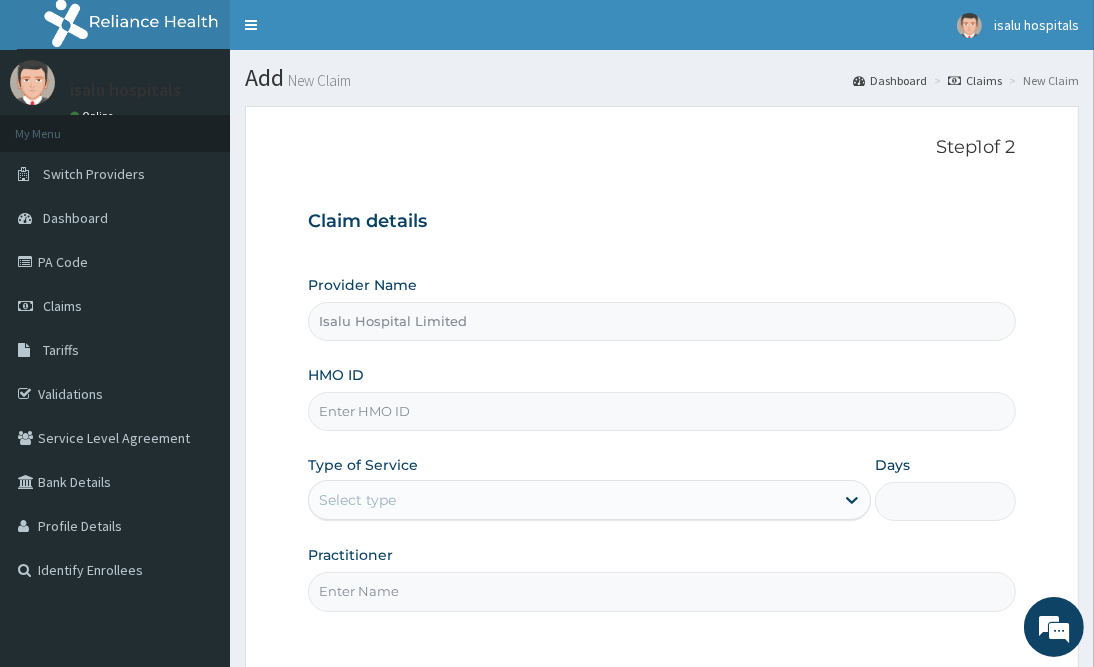 paste on "REL/10458/C" 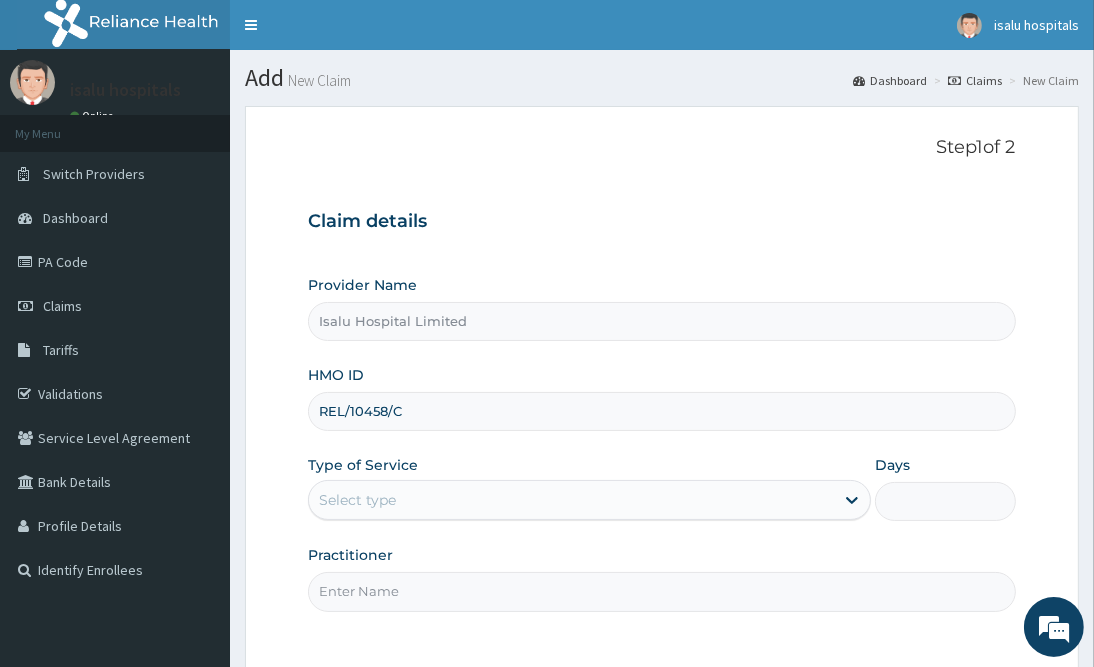 type on "REL/10458/C" 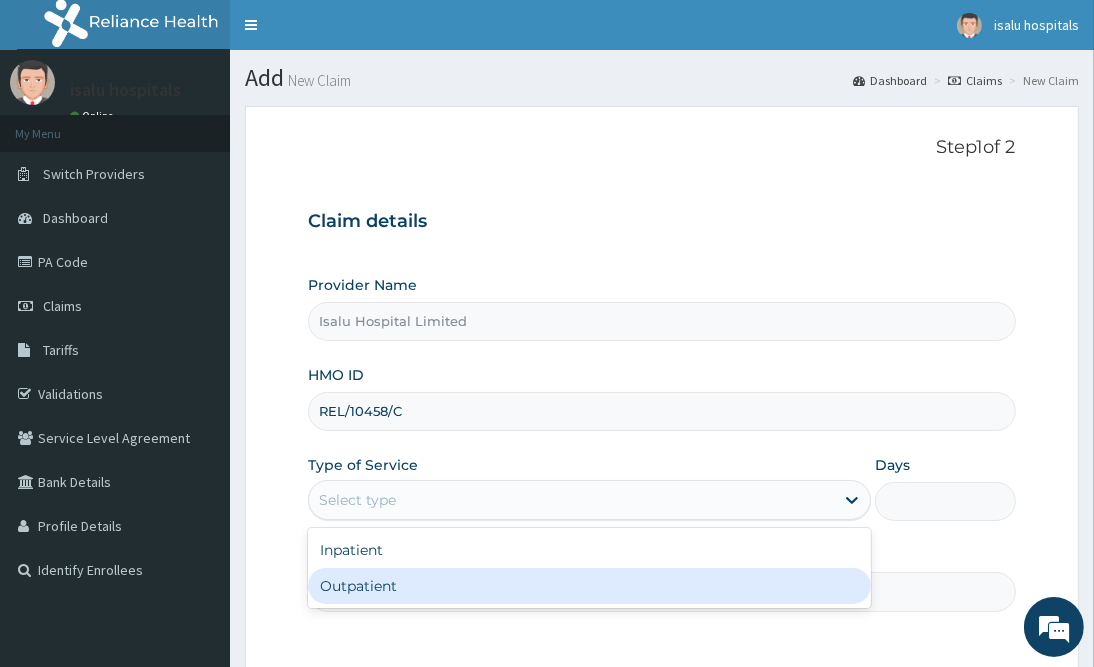 click on "Outpatient" at bounding box center [589, 586] 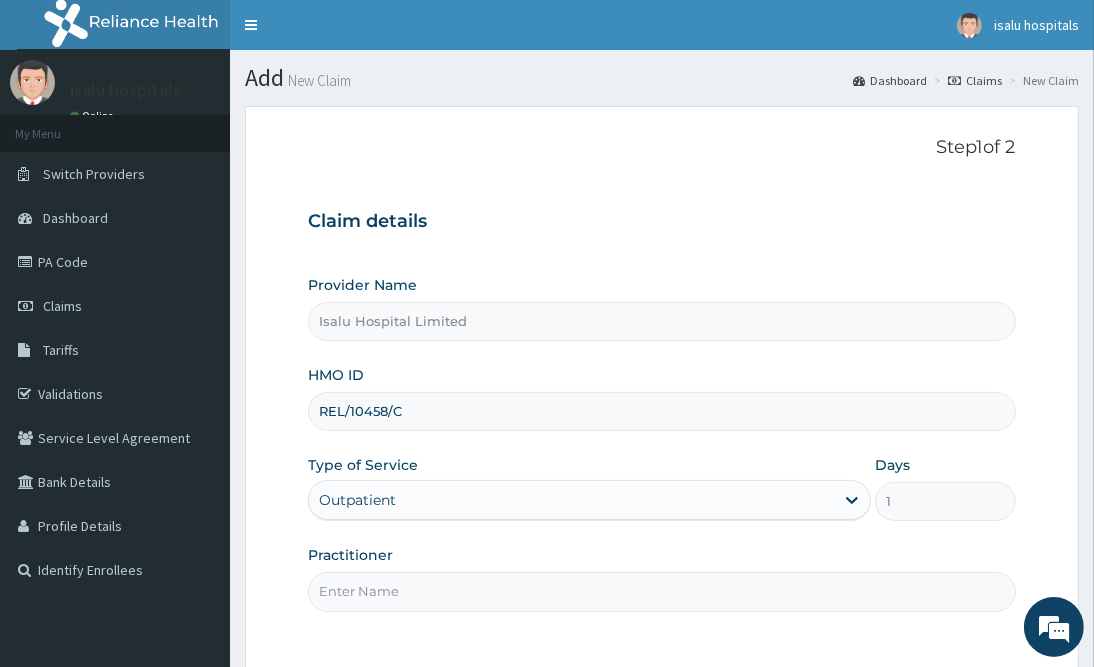 click on "Provider Name Isalu Hospital Limited" at bounding box center [661, 308] 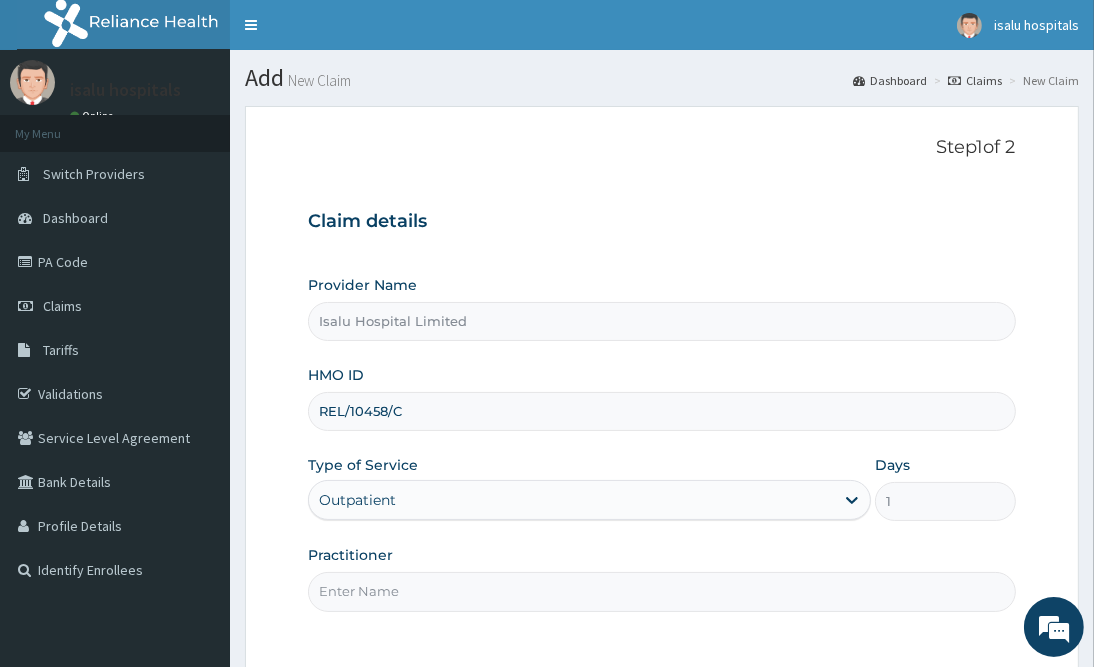 paste on "Gyang Ashwei Joshua" 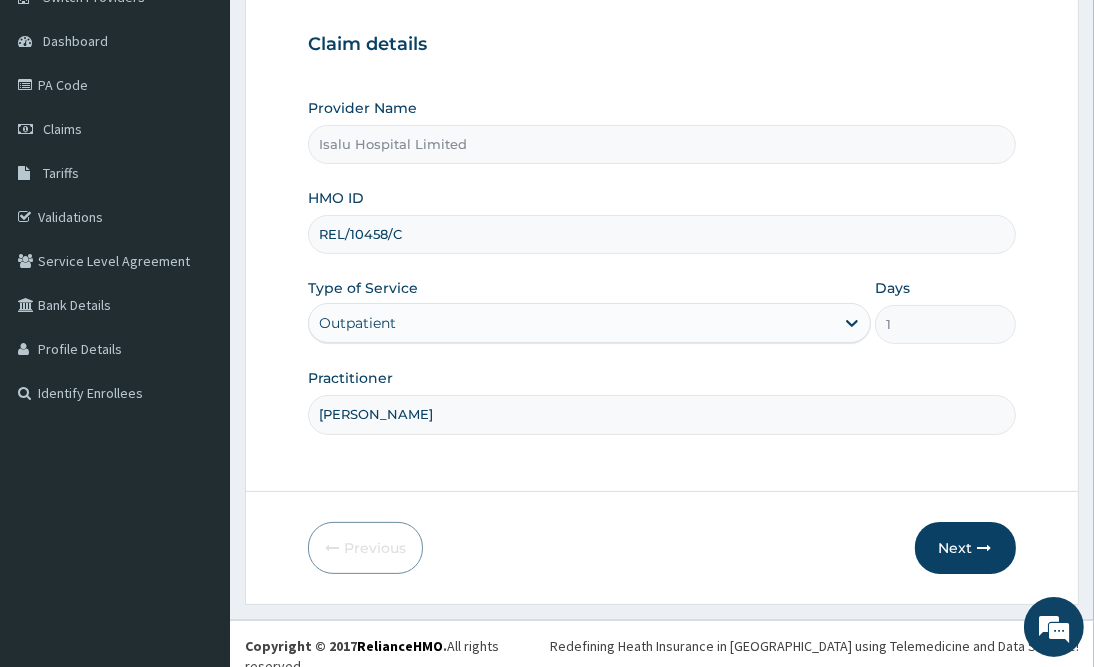 scroll, scrollTop: 180, scrollLeft: 0, axis: vertical 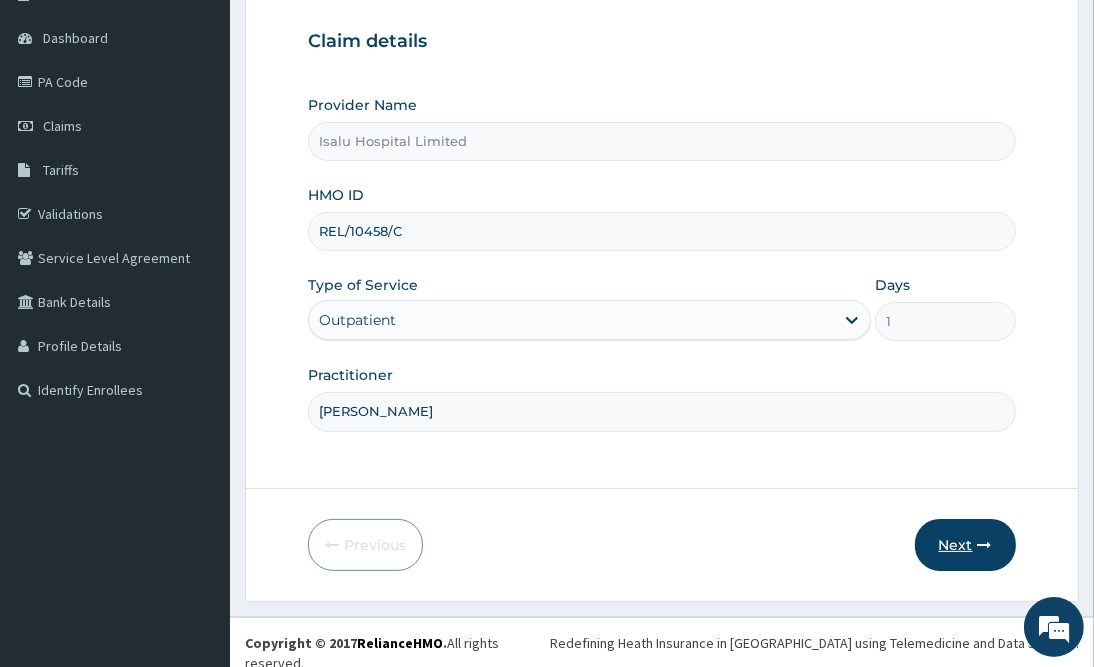 type on "Gyang Ashwei Joshua" 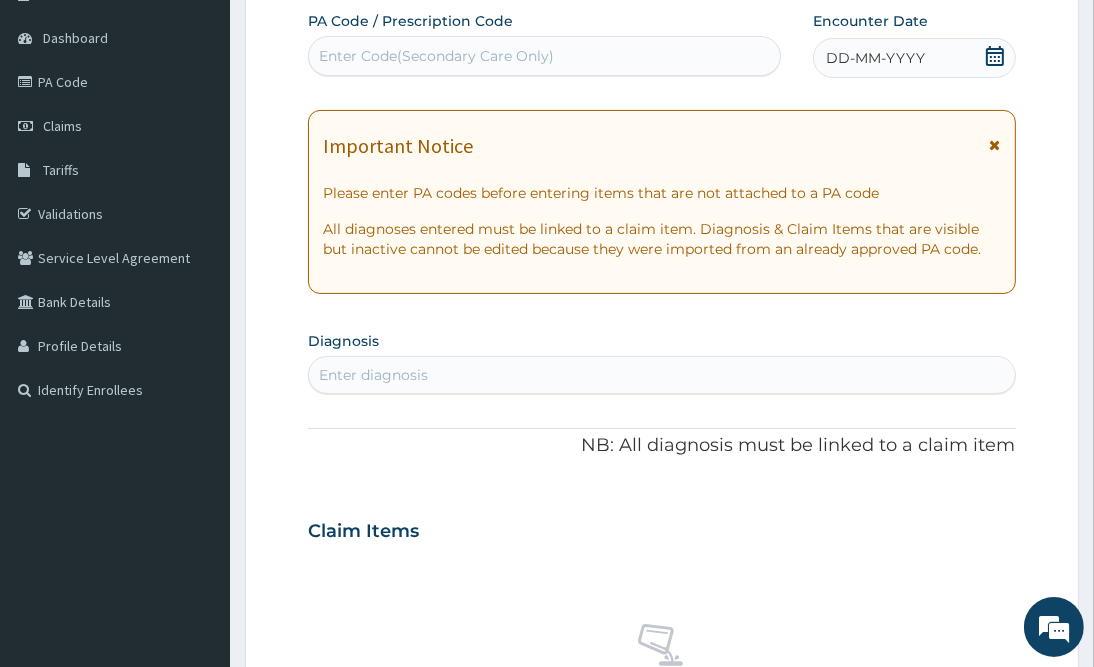 click on "Enter Code(Secondary Care Only)" at bounding box center (436, 56) 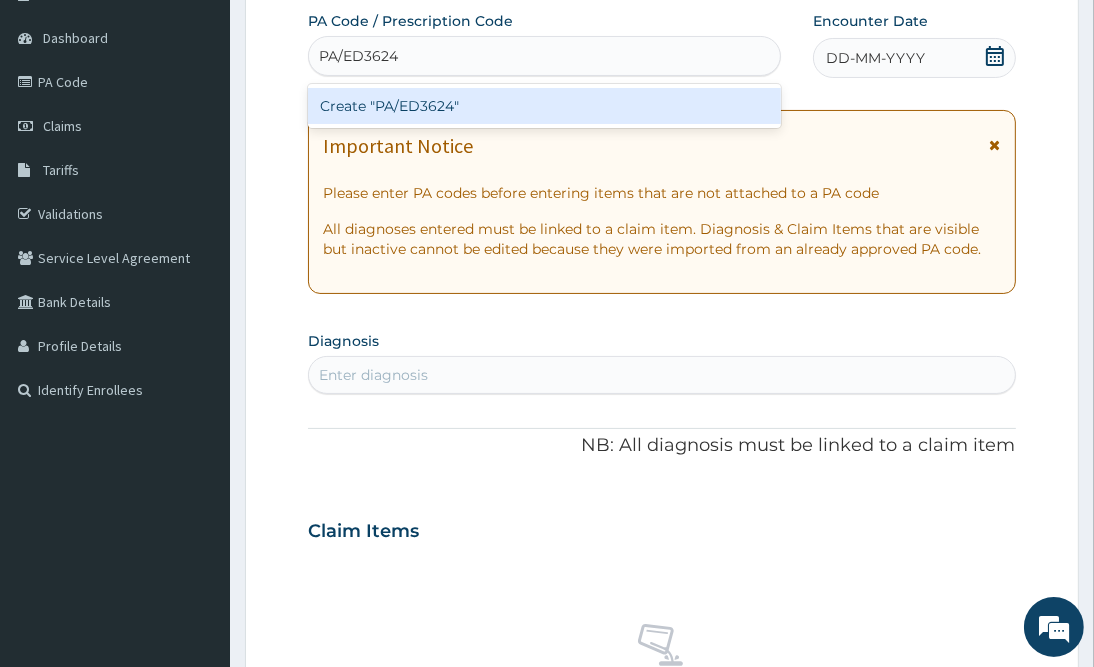 click on "Create "PA/ED3624"" at bounding box center [544, 106] 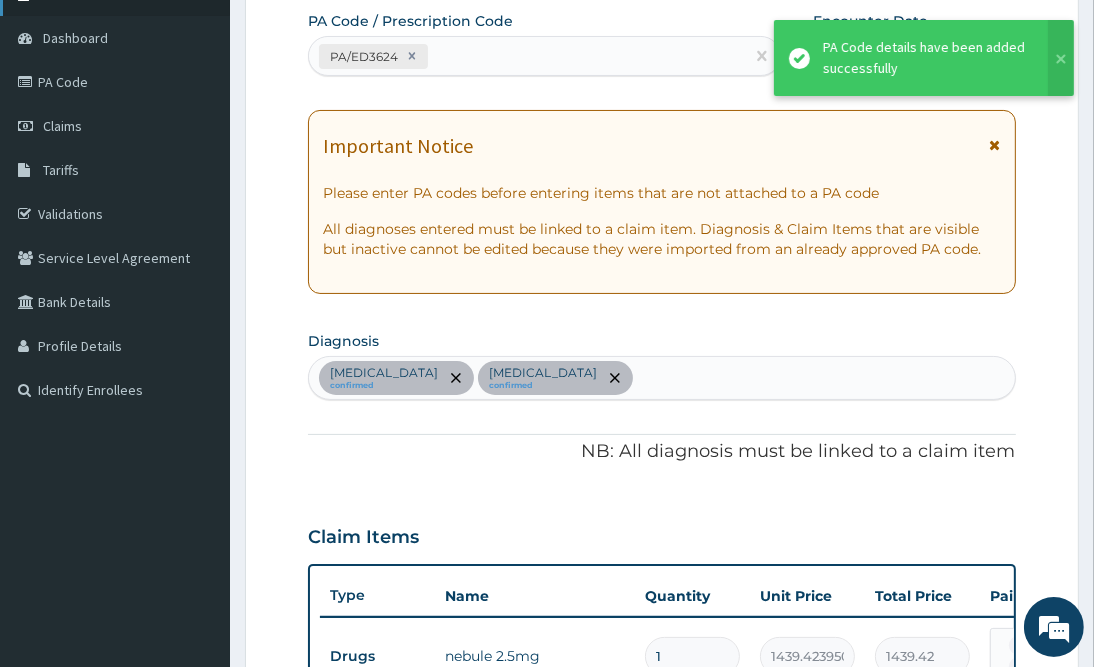 scroll, scrollTop: 646, scrollLeft: 0, axis: vertical 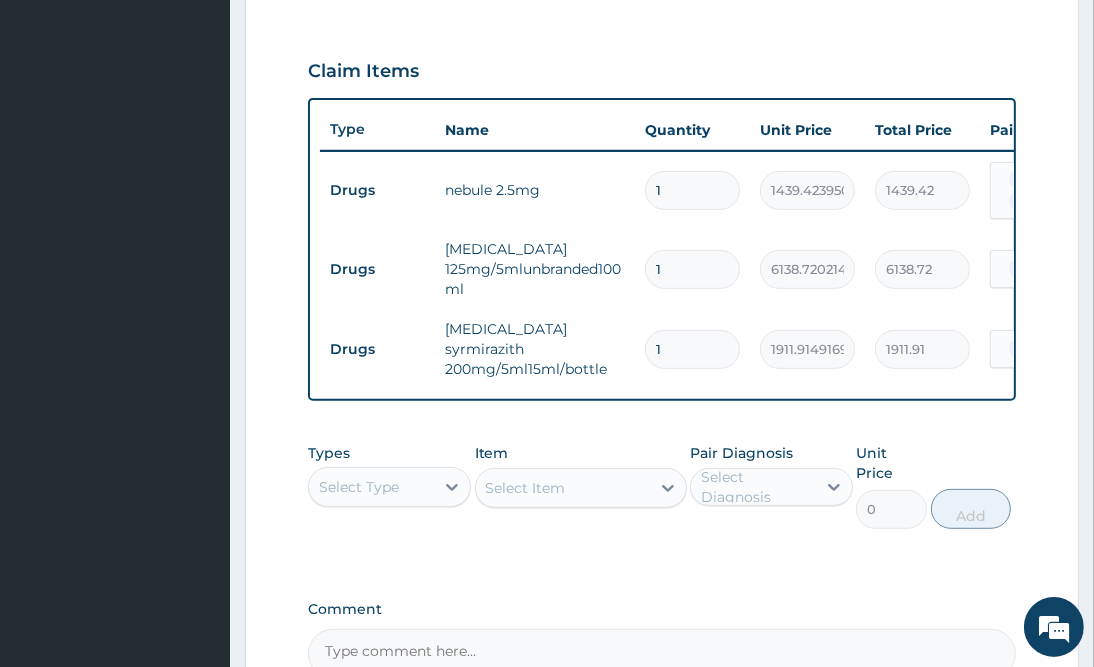 click on "Types Select Type Item Select Item Pair Diagnosis Select Diagnosis Unit Price 0 Add" at bounding box center (661, 501) 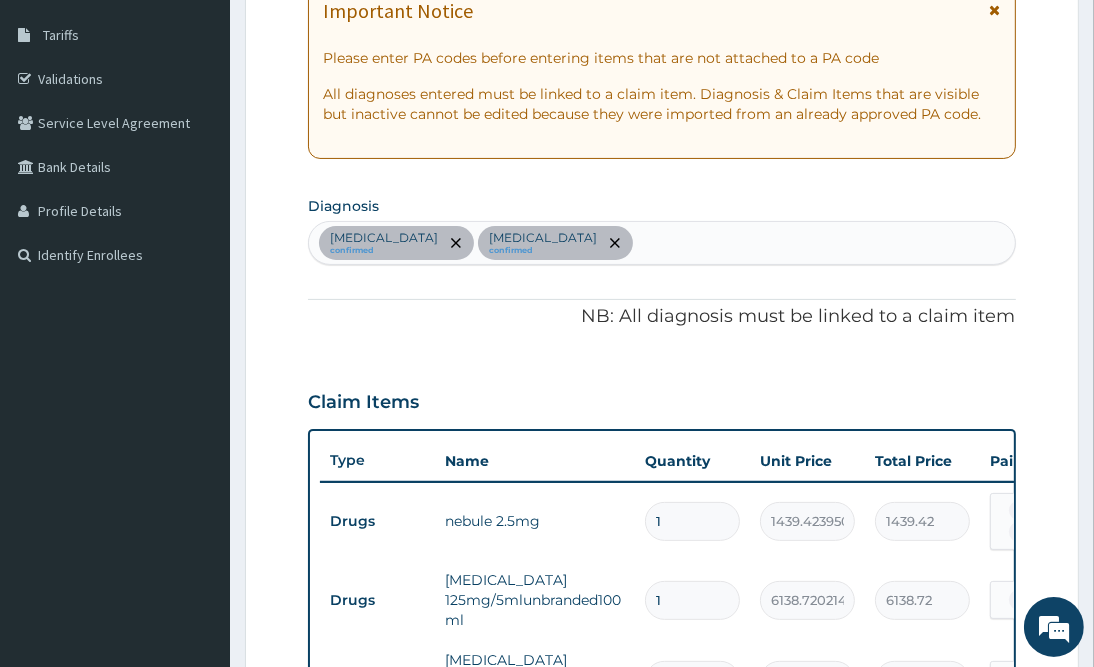 scroll, scrollTop: 196, scrollLeft: 0, axis: vertical 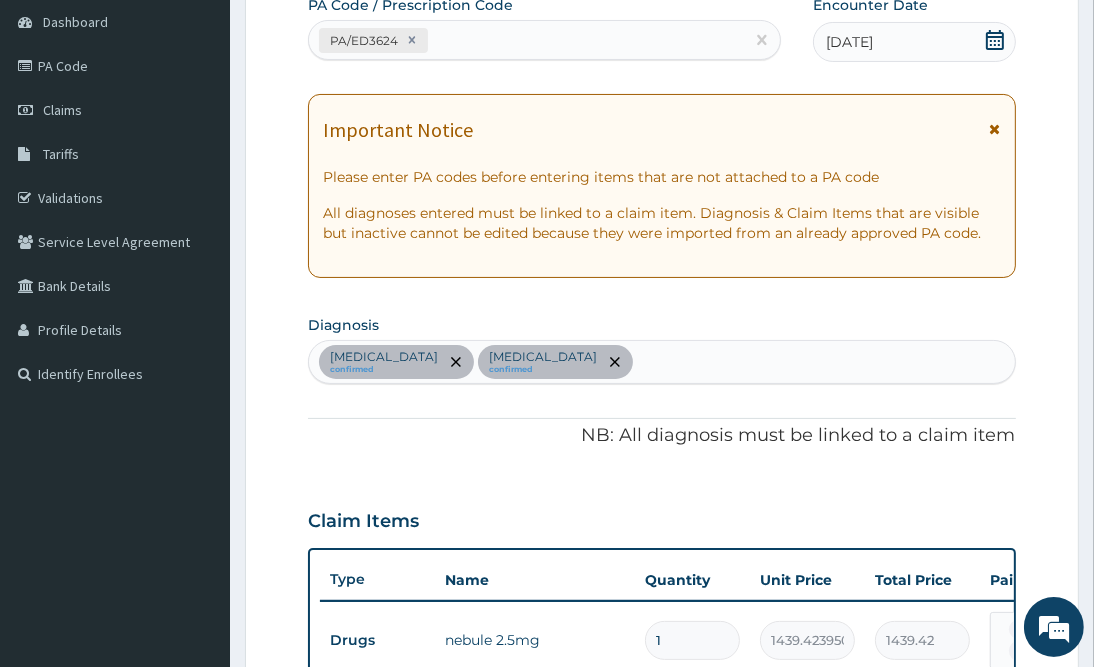 click on "Bronchiolitis confirmed Bronchopneumonia confirmed" at bounding box center (661, 362) 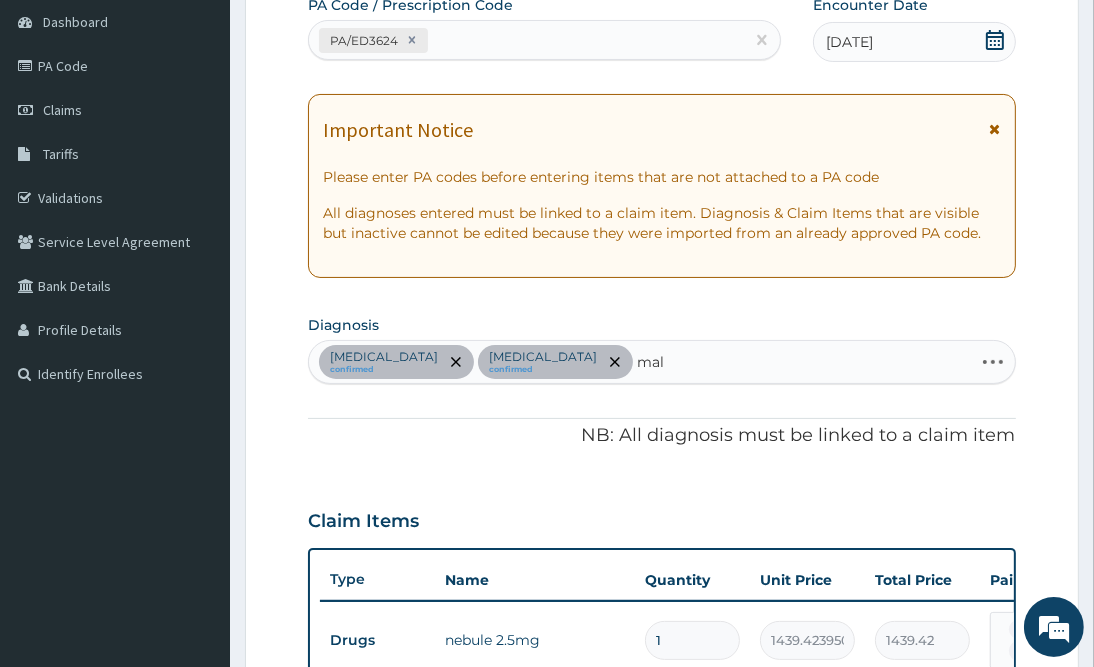 type on "mala" 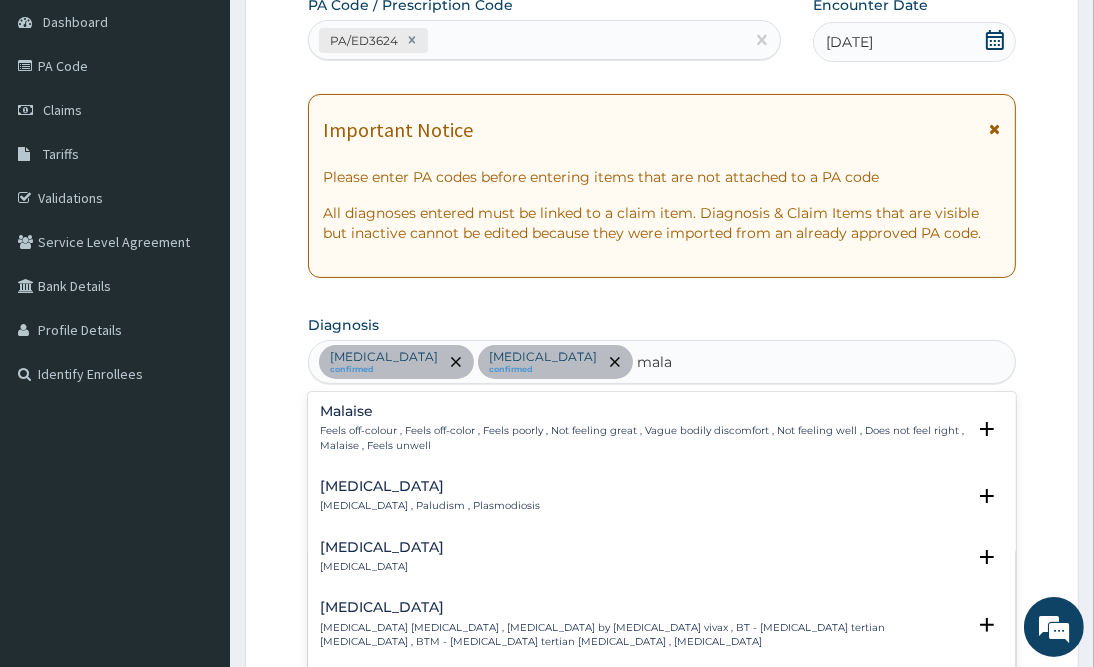 click on "Malaria Malaria , Paludism , Plasmodiosis" at bounding box center (430, 496) 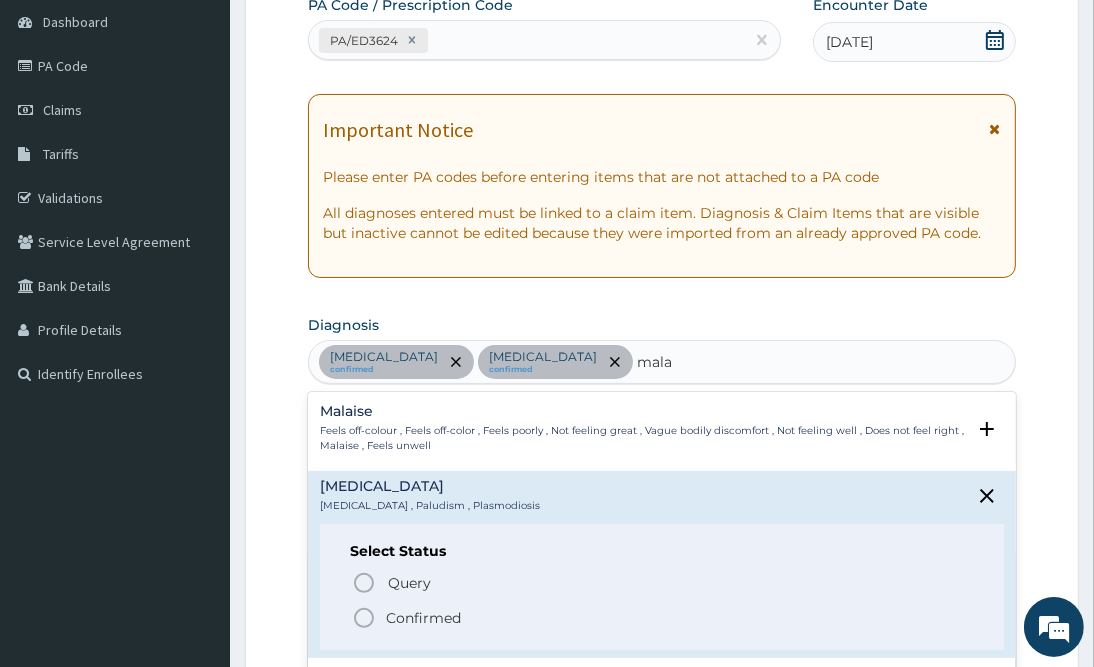 click on "Confirmed" at bounding box center [423, 618] 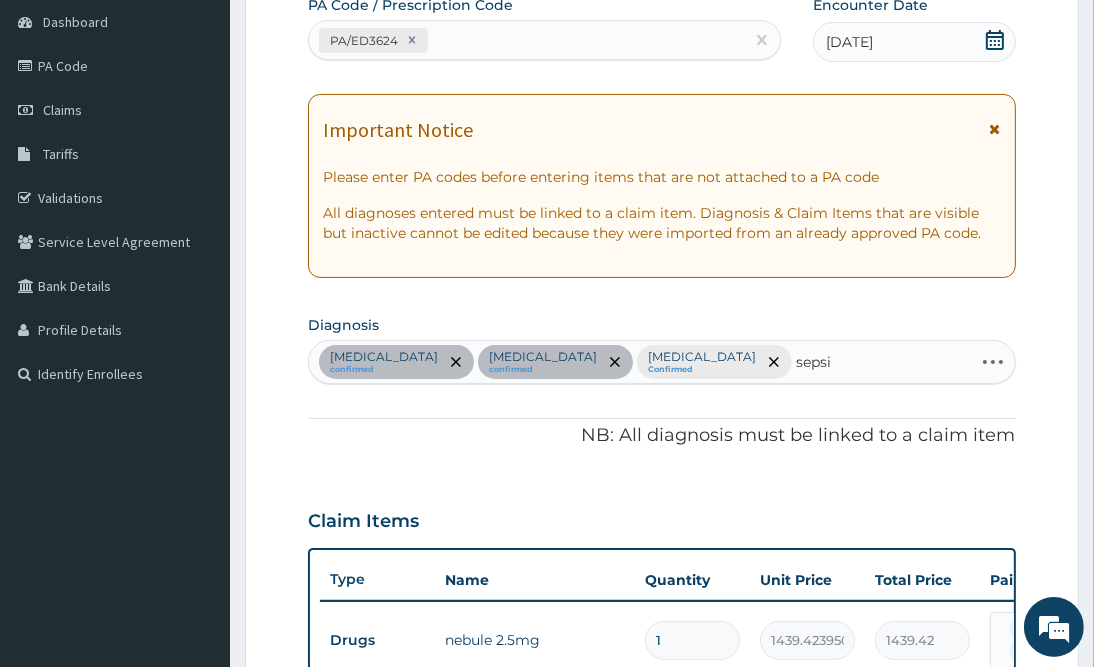 type on "sepsis" 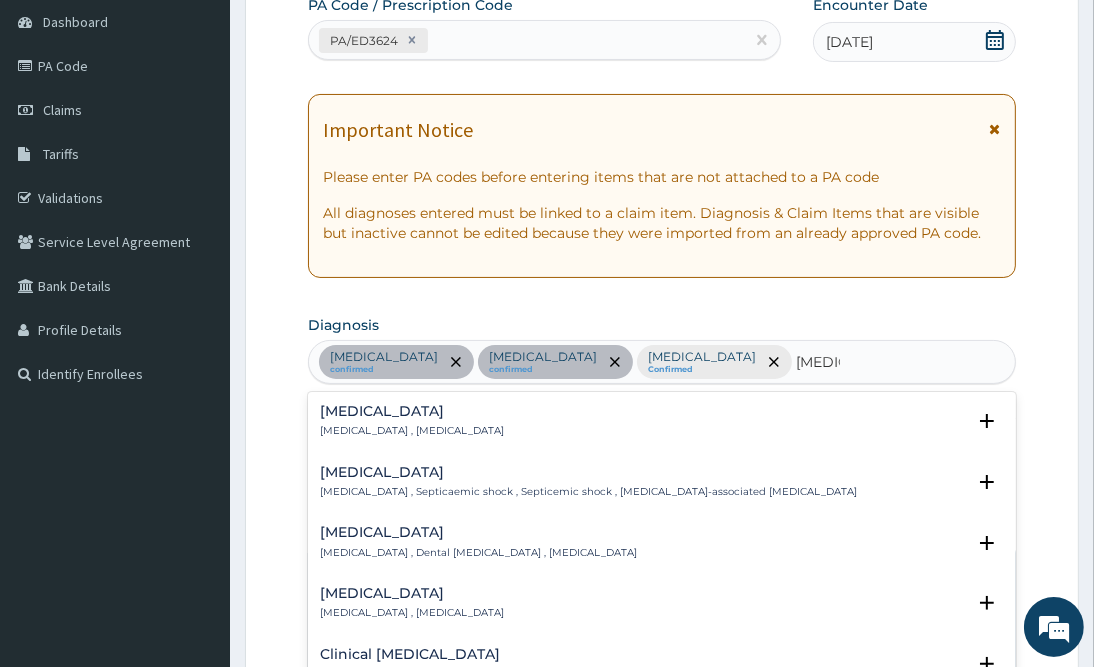 click on "Sepsis" at bounding box center (412, 411) 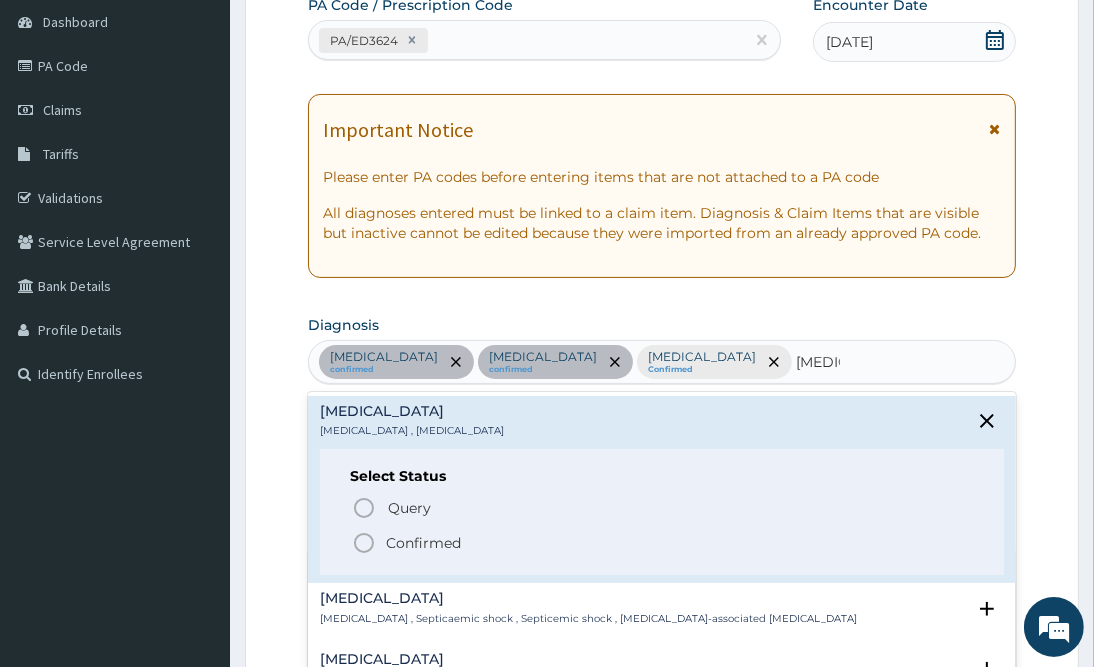 click on "Confirmed" at bounding box center (662, 543) 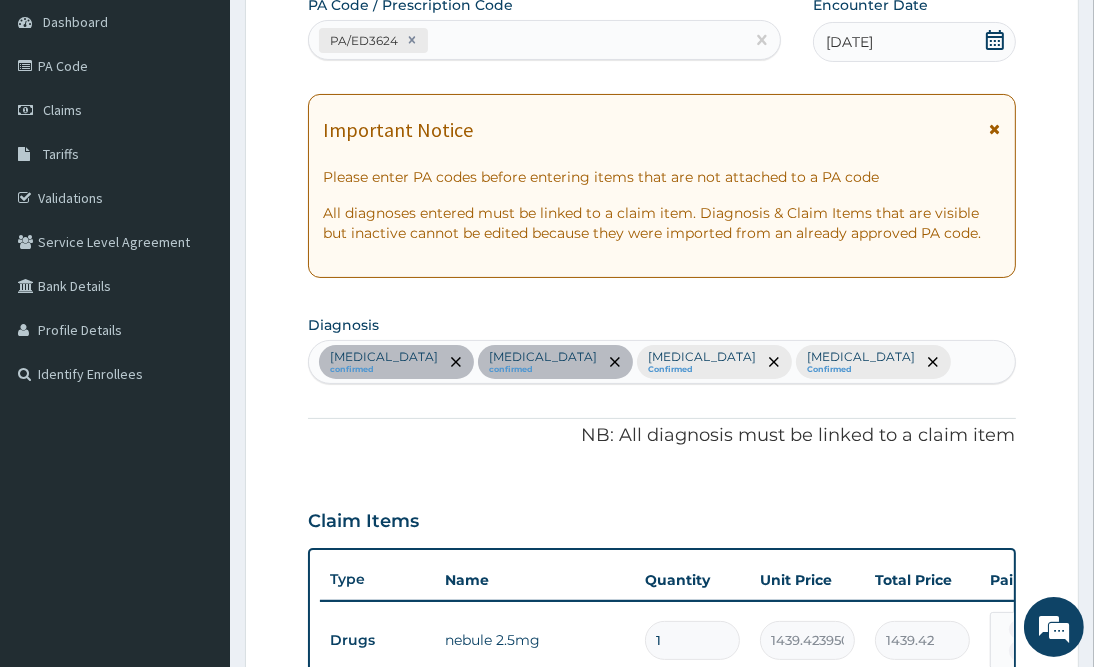 click on "Bronchiolitis confirmed Bronchopneumonia confirmed Malaria Confirmed Sepsis Confirmed" at bounding box center [661, 362] 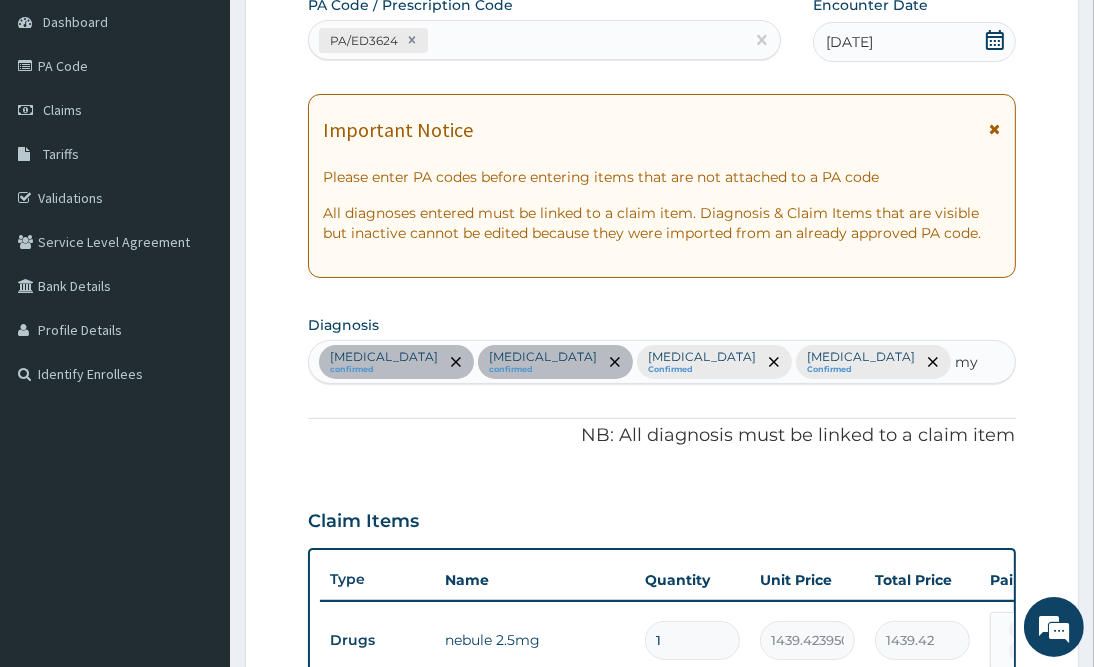 type on "mya" 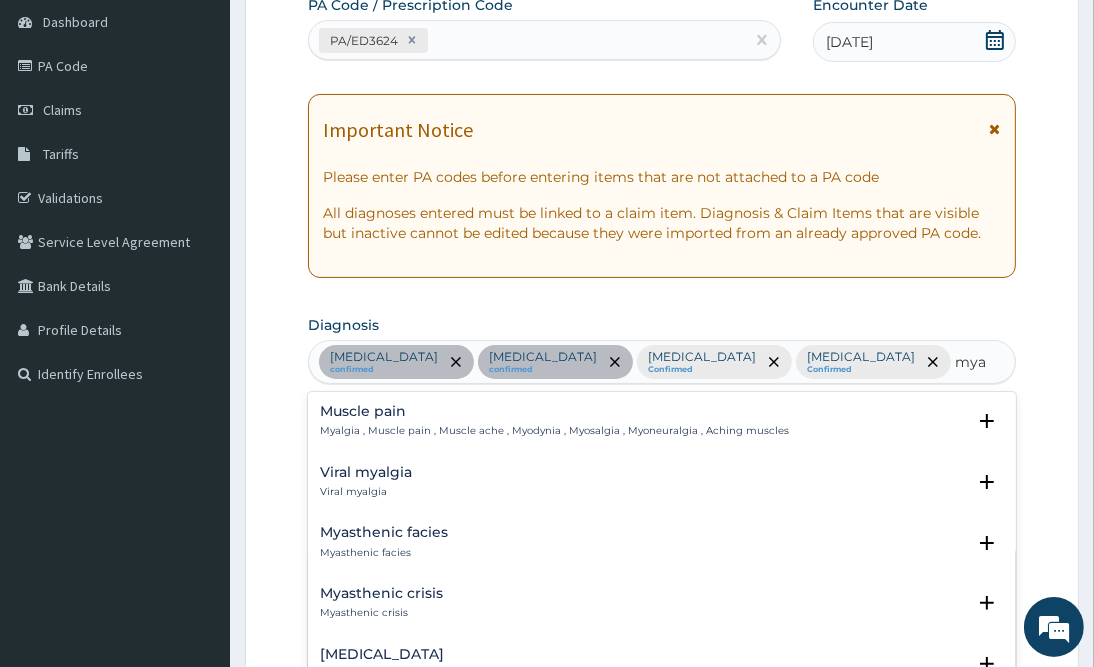 click on "Muscle pain Myalgia , Muscle pain , Muscle ache , Myodynia , Myosalgia , Myoneuralgia , Aching muscles" at bounding box center [554, 421] 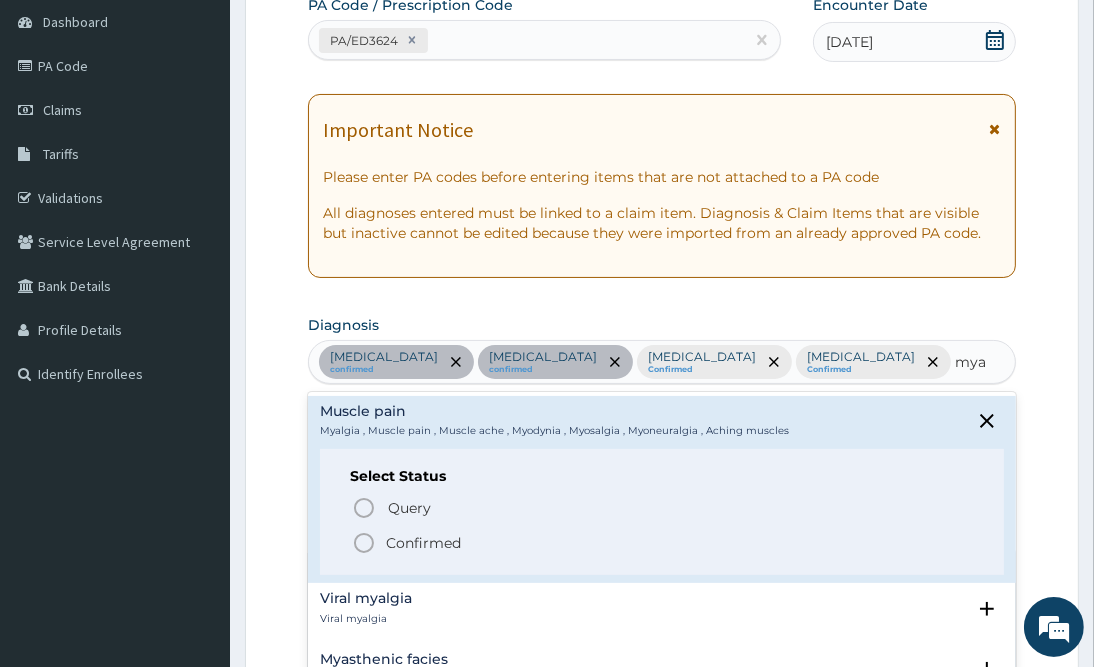 click on "Confirmed" at bounding box center [423, 543] 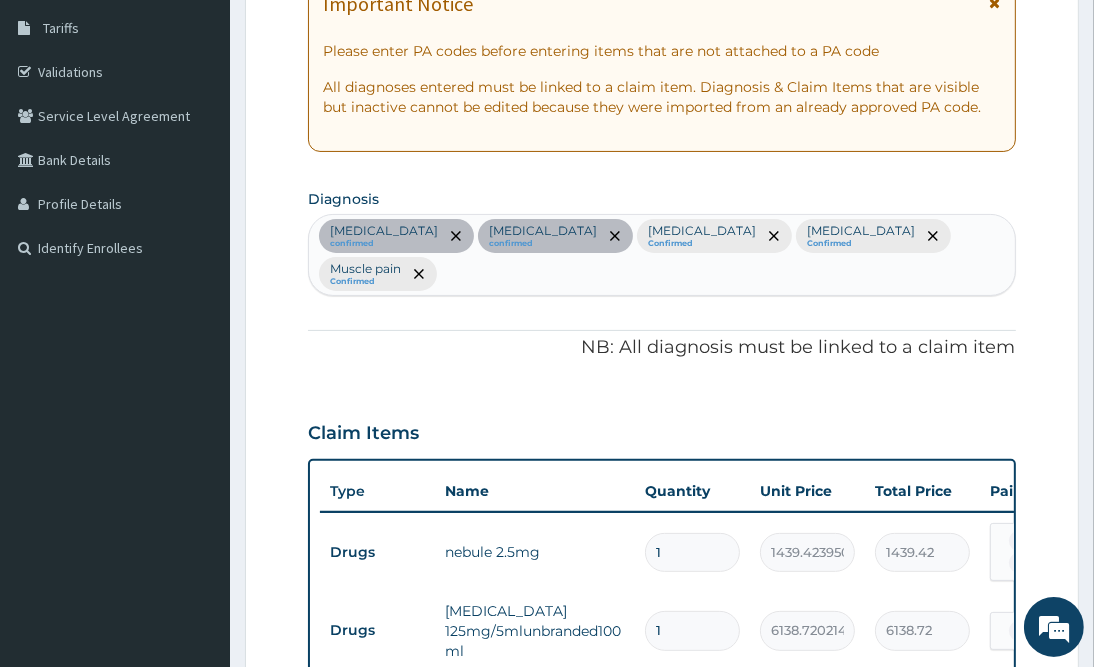 scroll, scrollTop: 646, scrollLeft: 0, axis: vertical 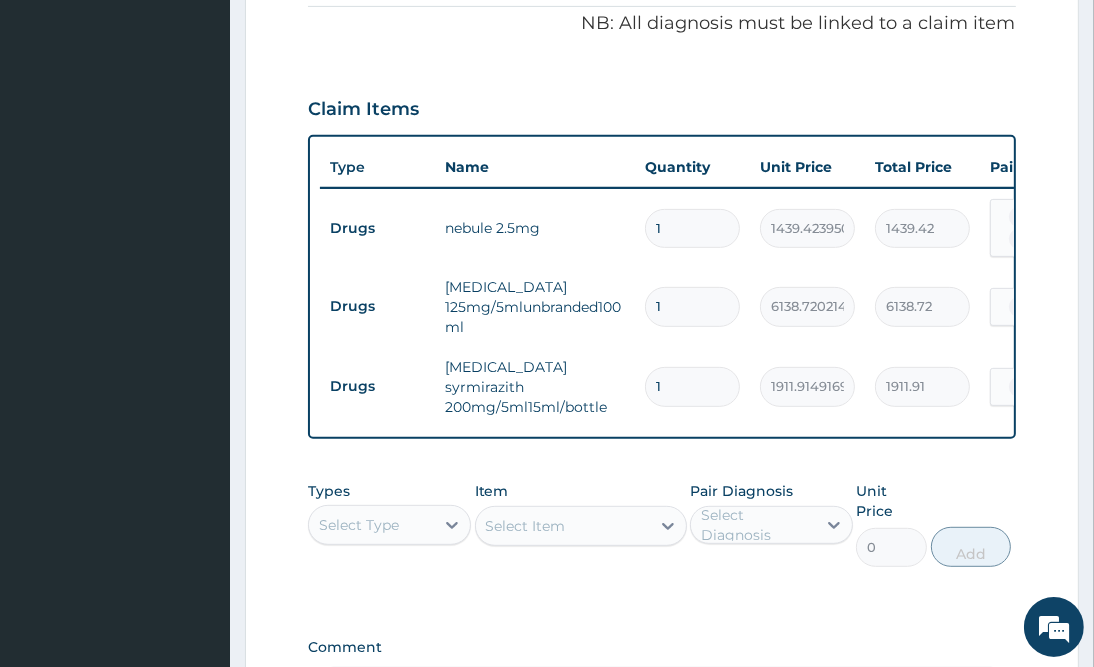 click on "Select Type" at bounding box center [371, 525] 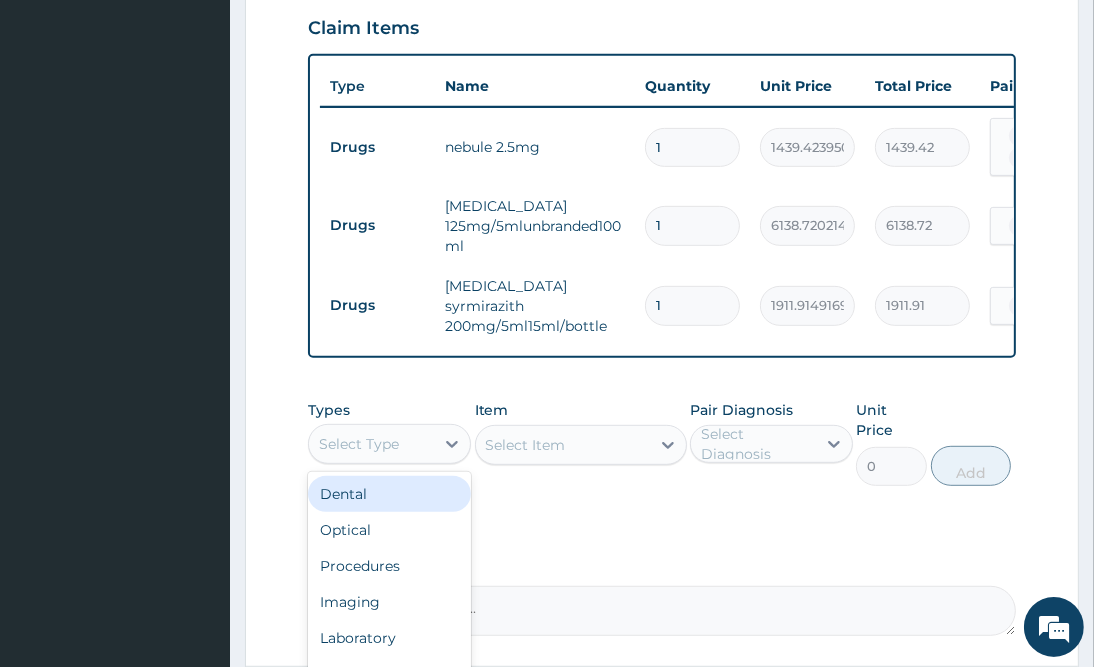scroll, scrollTop: 796, scrollLeft: 0, axis: vertical 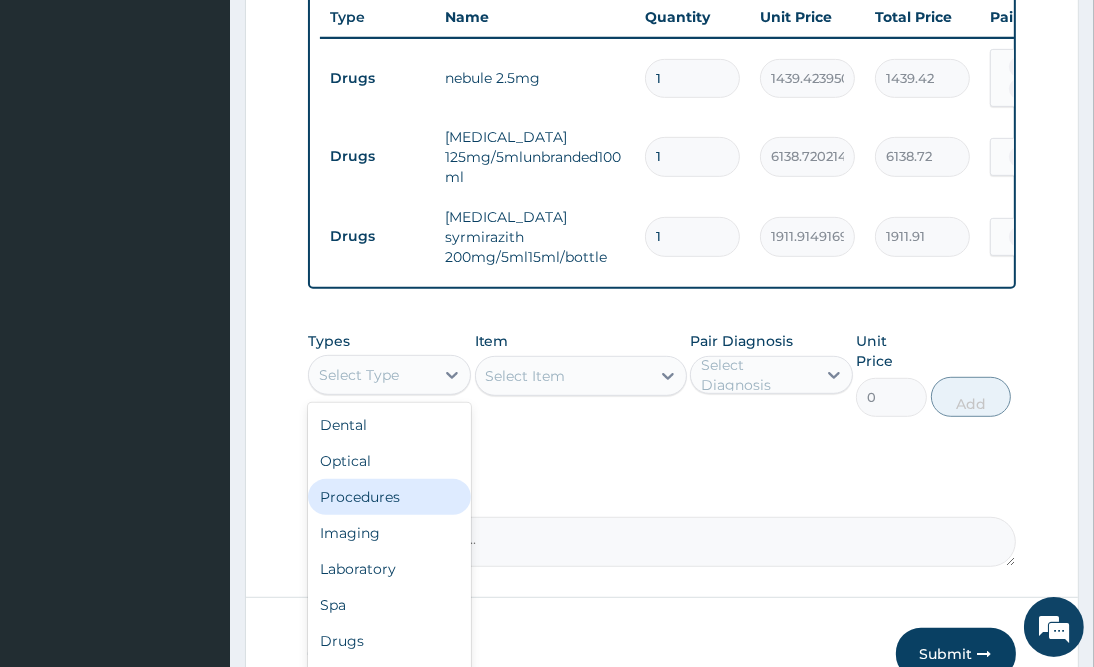click on "Procedures" at bounding box center (389, 497) 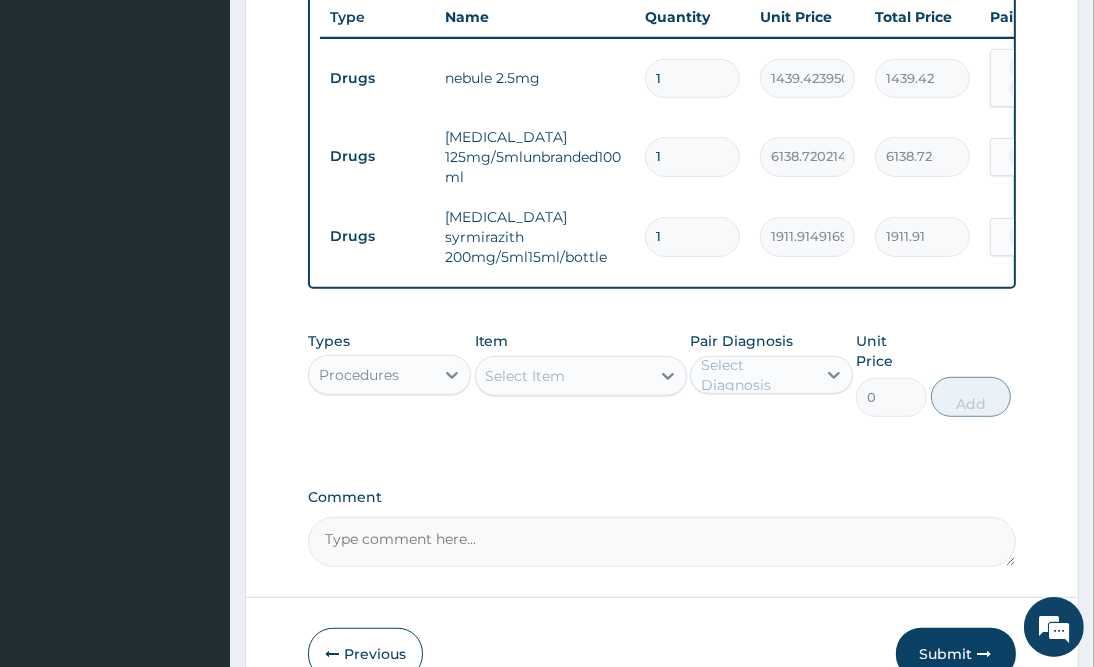 click on "Types option Procedures, selected.   Select is focused ,type to refine list, press Down to open the menu,  Procedures Item Select Item Pair Diagnosis Select Diagnosis Unit Price 0 Add" at bounding box center (661, 374) 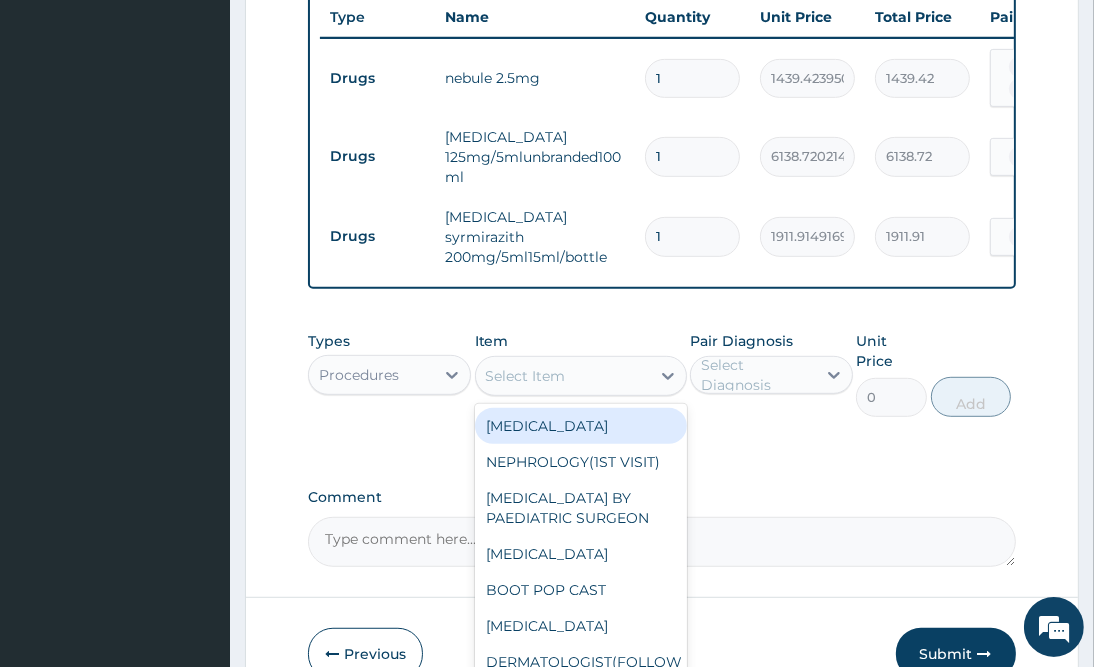 click on "Select Item" at bounding box center [563, 376] 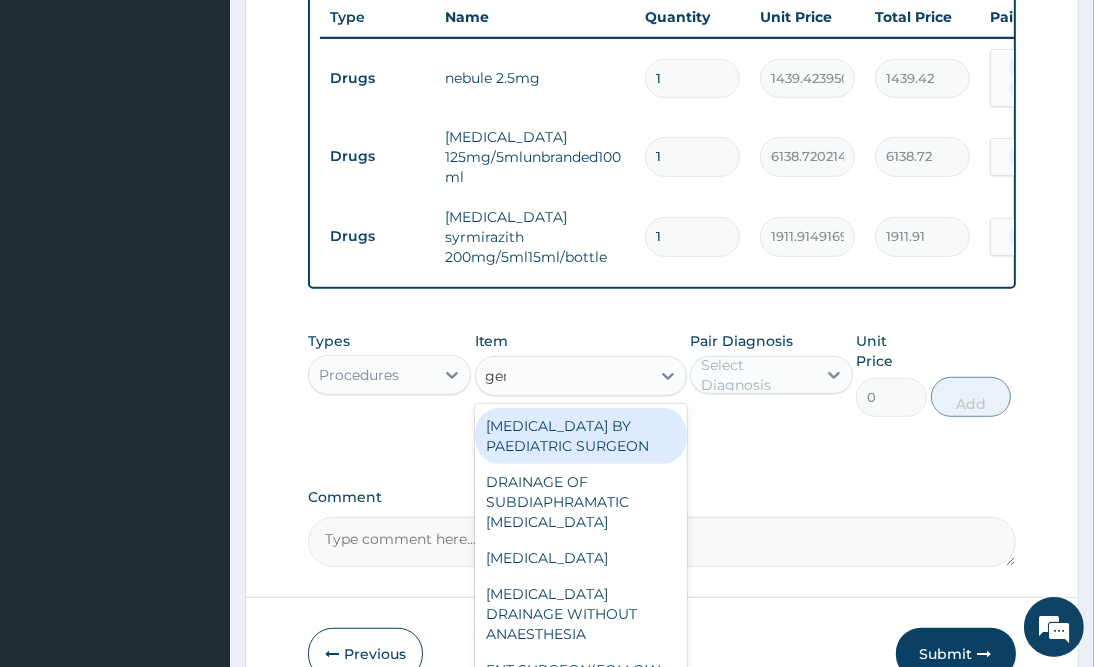 type on "gene" 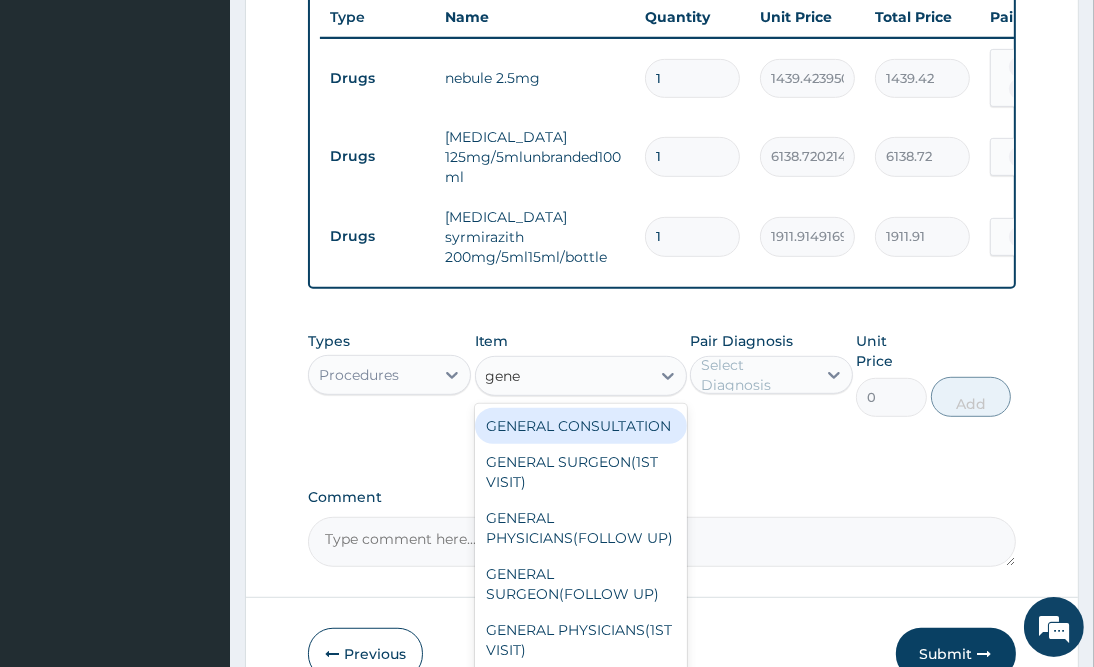 drag, startPoint x: 587, startPoint y: 406, endPoint x: 764, endPoint y: 355, distance: 184.20097 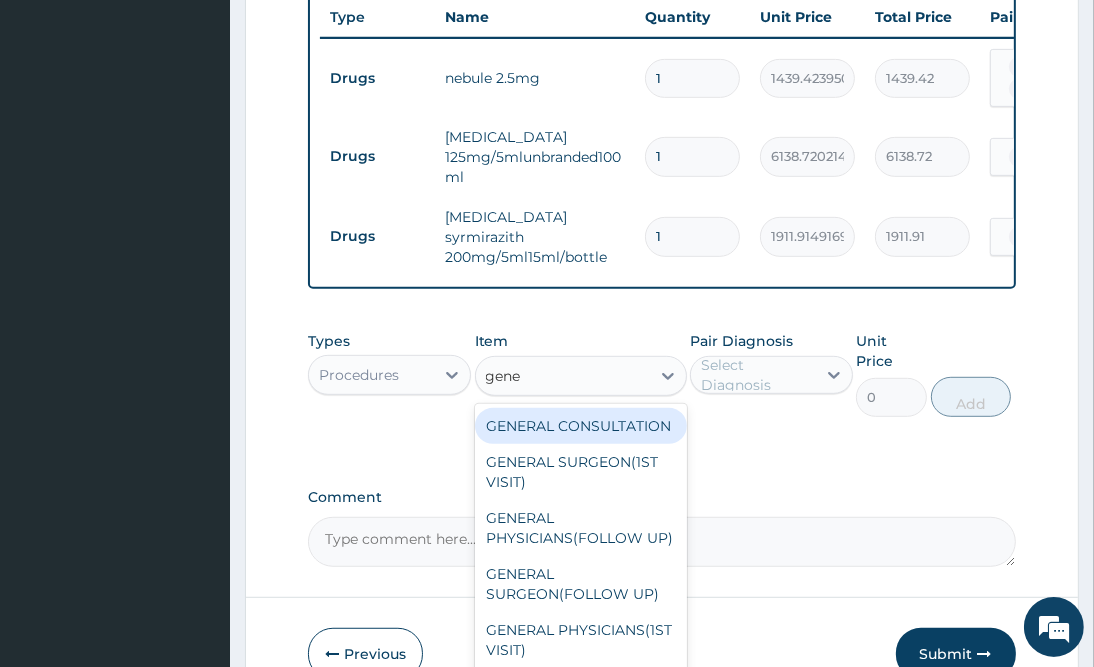 click on "GENERAL CONSULTATION" at bounding box center (581, 426) 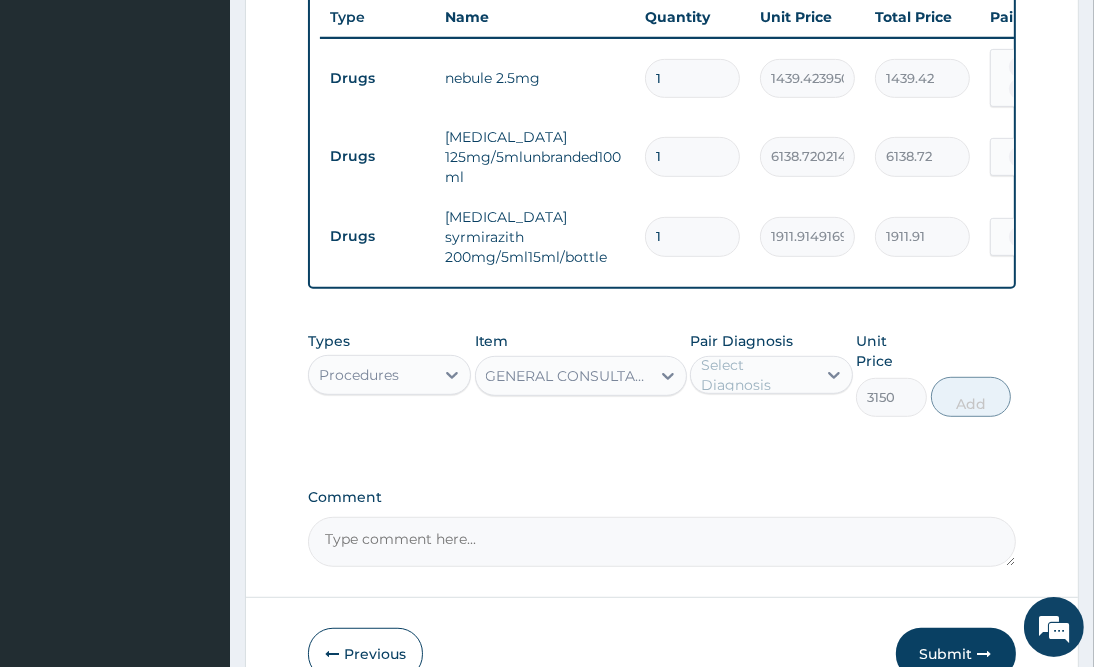 click on "Select Diagnosis" at bounding box center (757, 375) 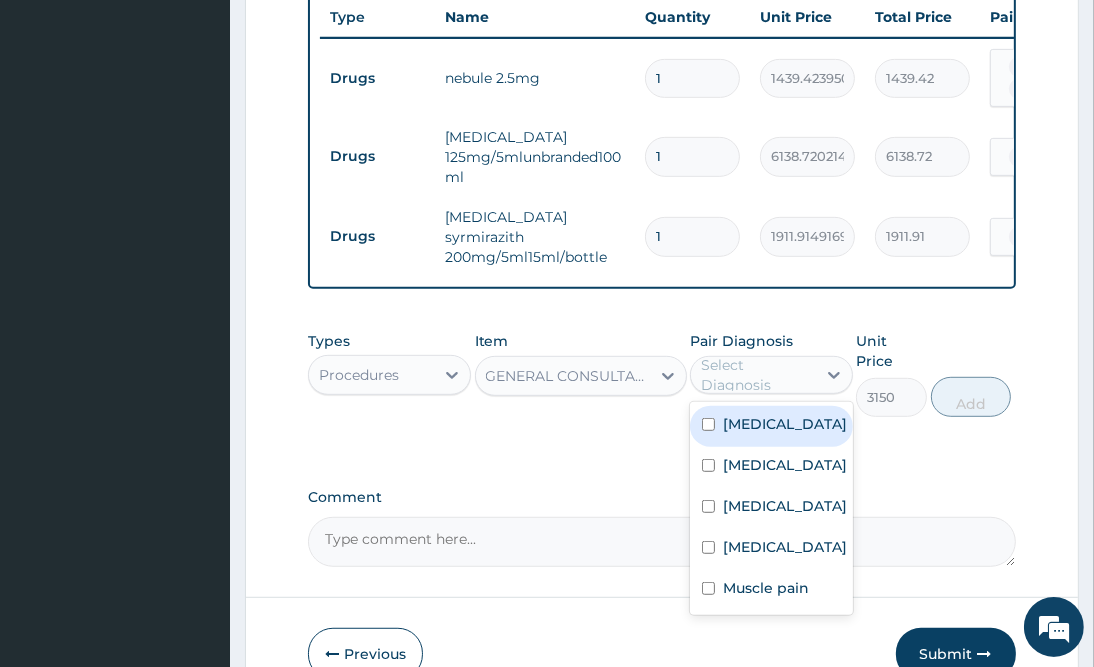 click on "Bronchiolitis" at bounding box center [771, 426] 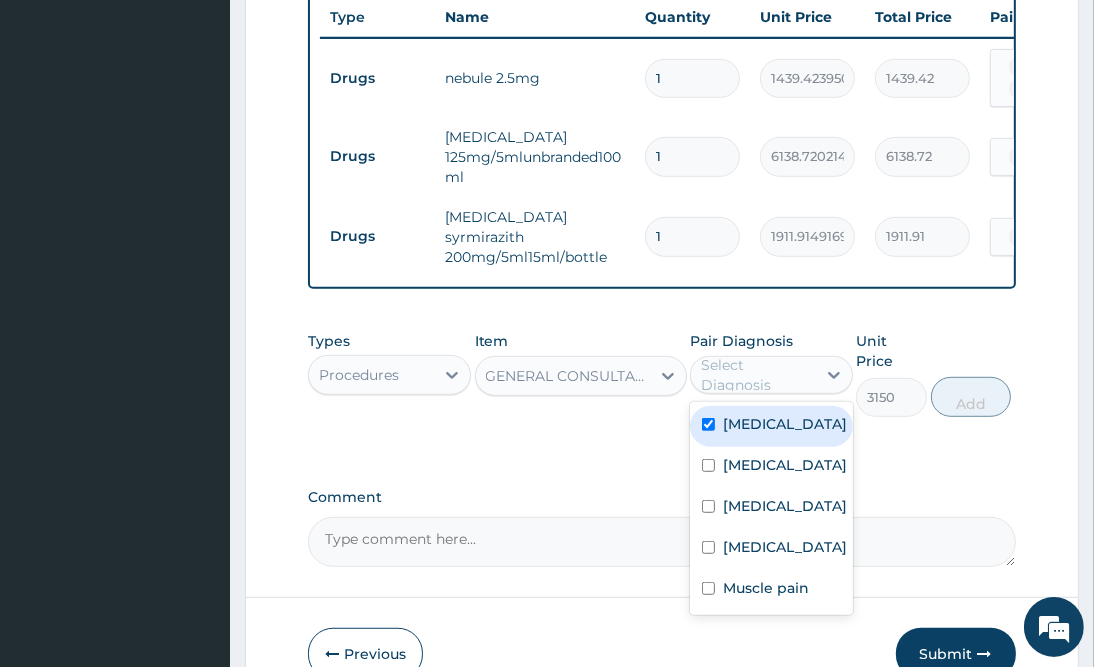 checkbox on "true" 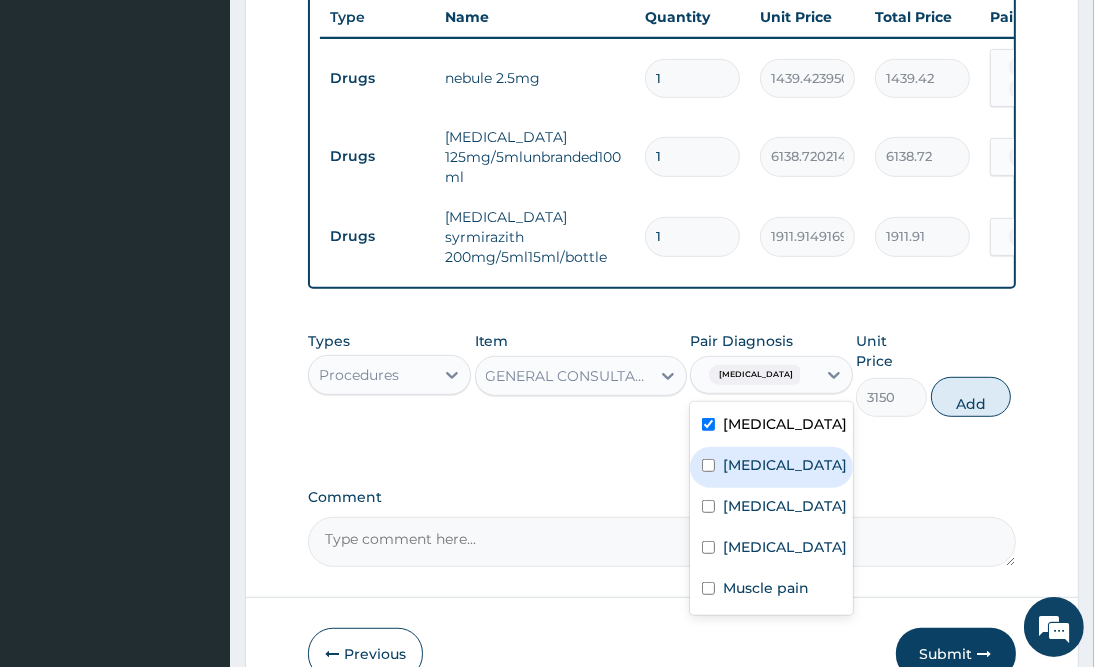 click on "Bronchopneumonia" at bounding box center (785, 465) 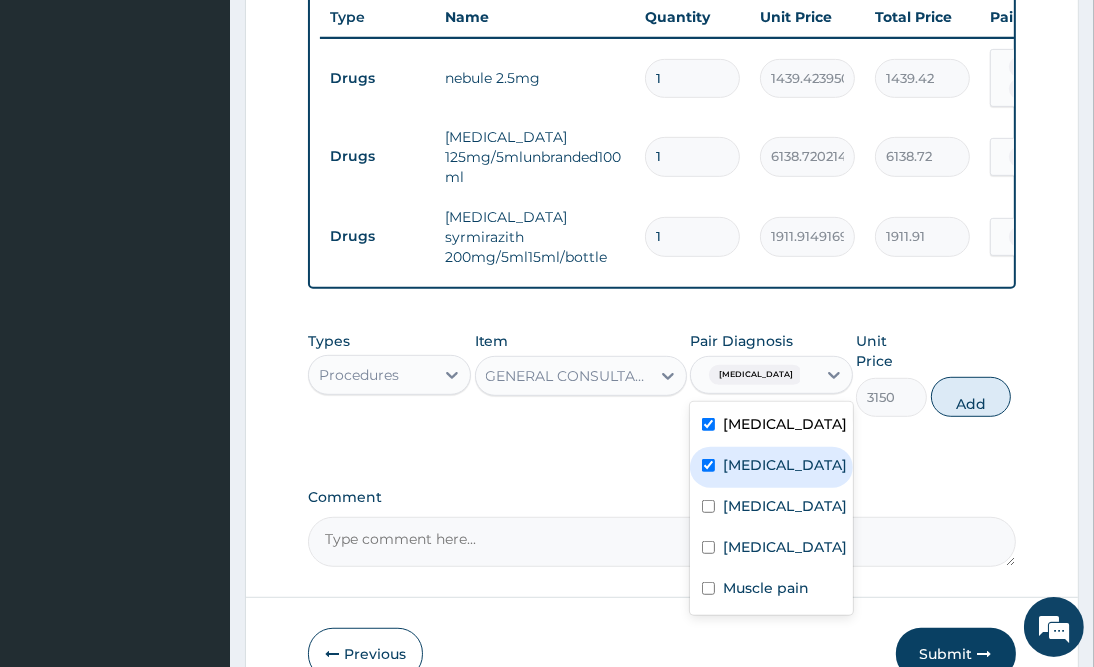 checkbox on "true" 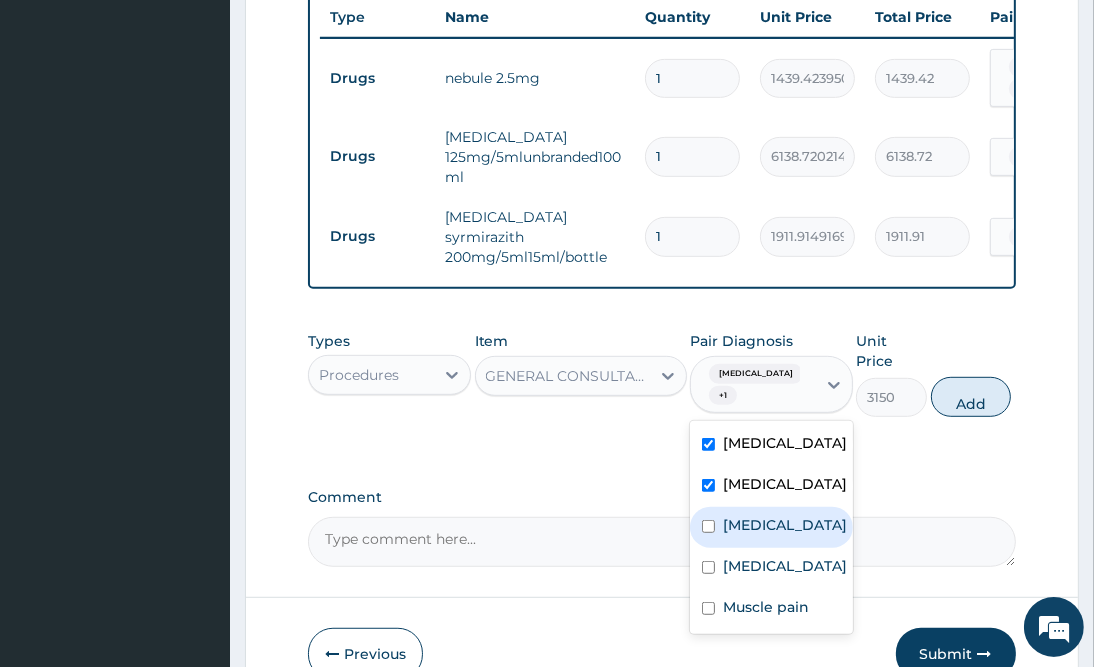 click on "Malaria" at bounding box center [785, 525] 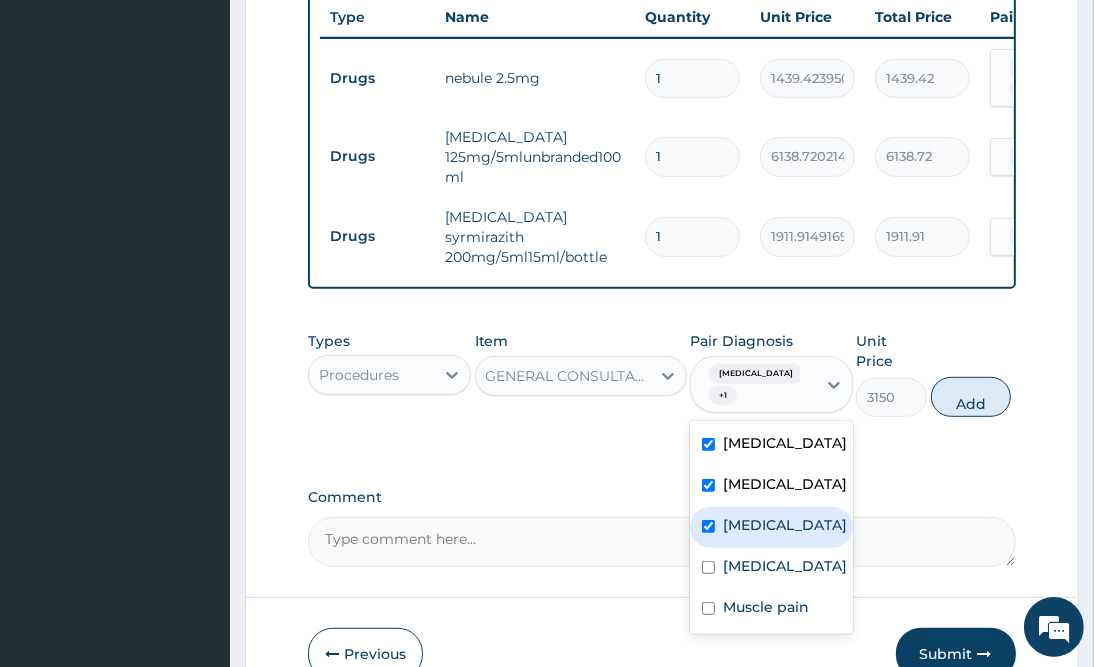 checkbox on "true" 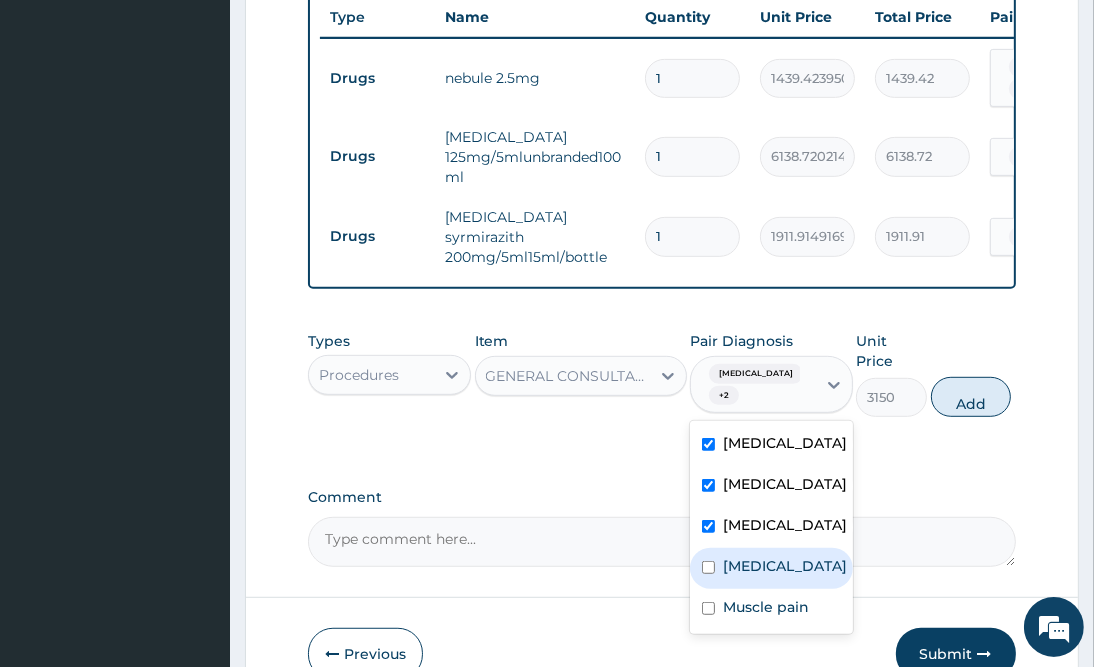 drag, startPoint x: 757, startPoint y: 537, endPoint x: 762, endPoint y: 555, distance: 18.681541 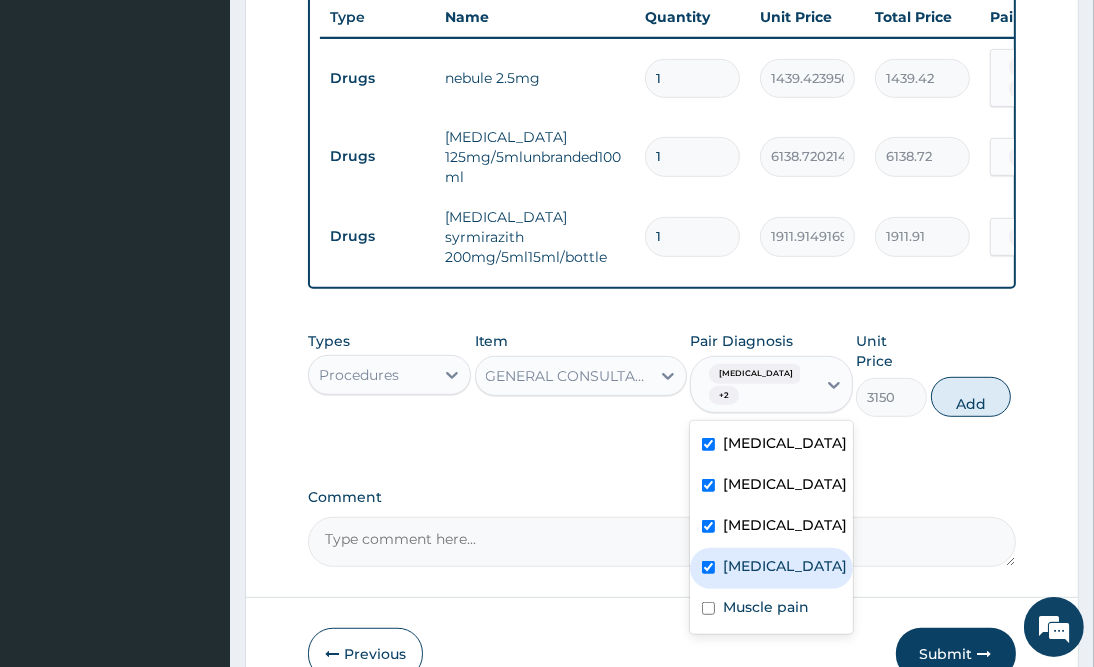 checkbox on "true" 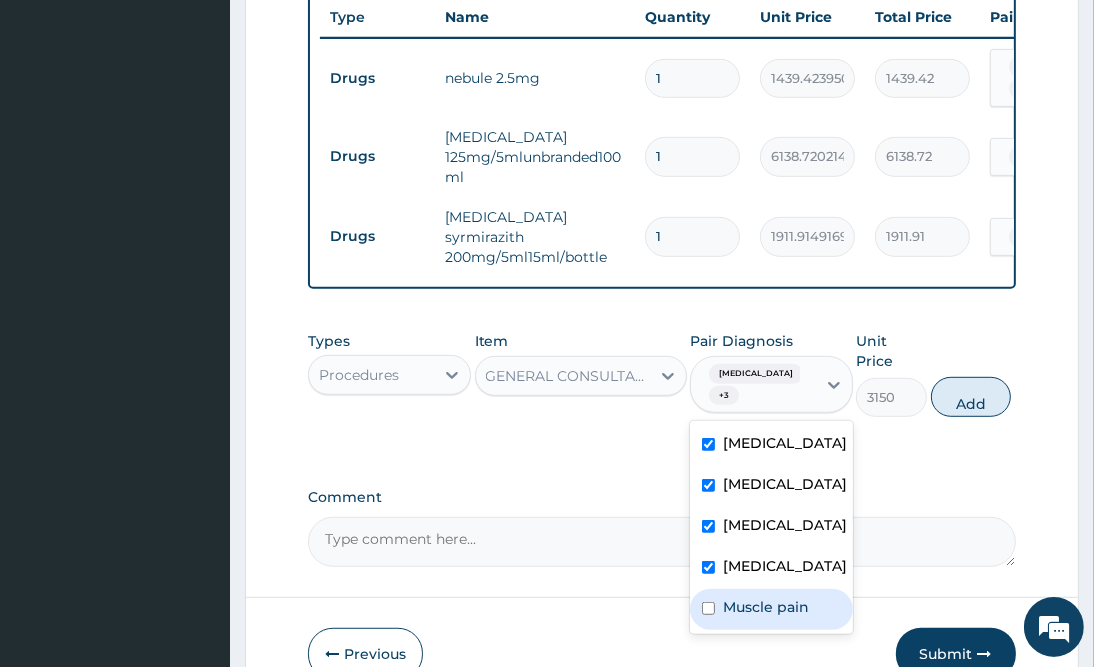 drag, startPoint x: 758, startPoint y: 574, endPoint x: 774, endPoint y: 575, distance: 16.03122 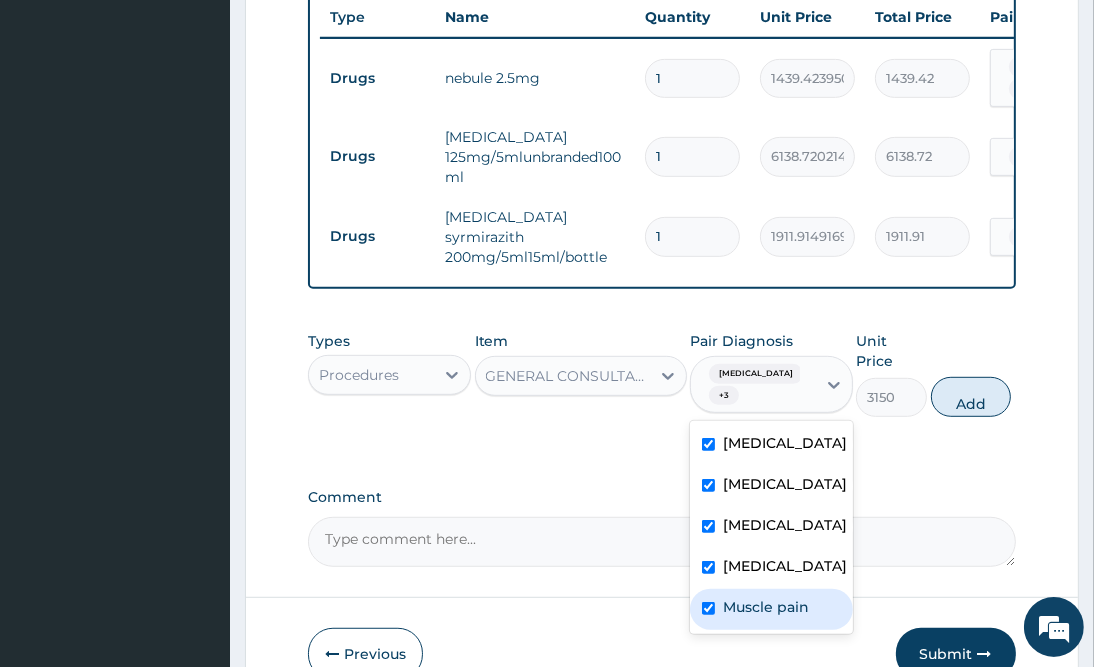 checkbox on "true" 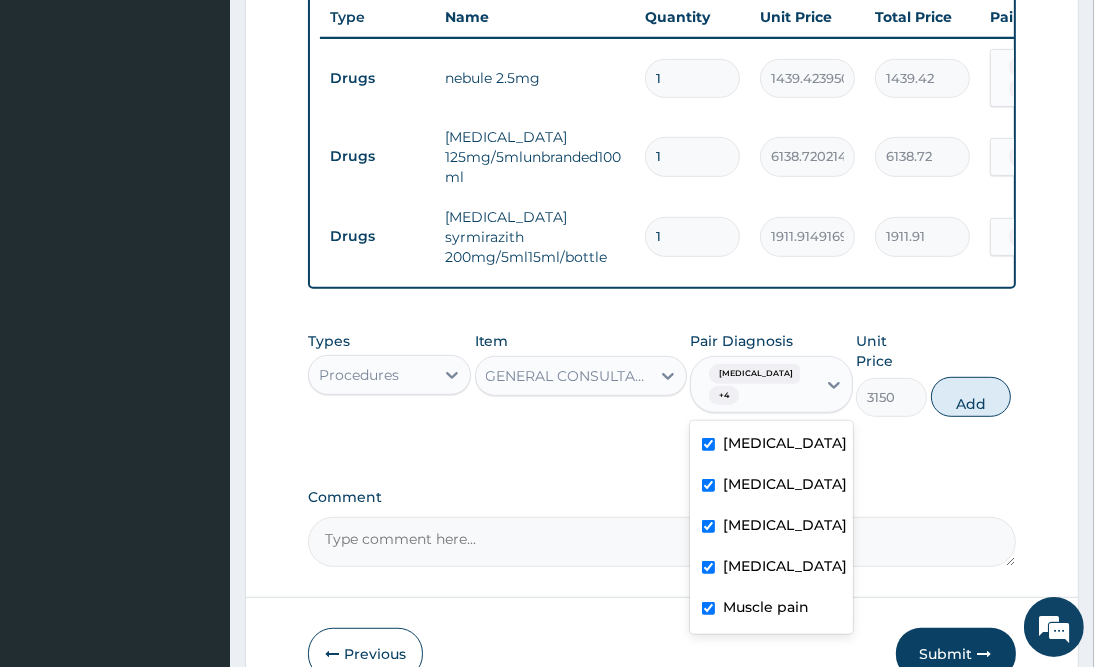 click on "Add" at bounding box center (971, 397) 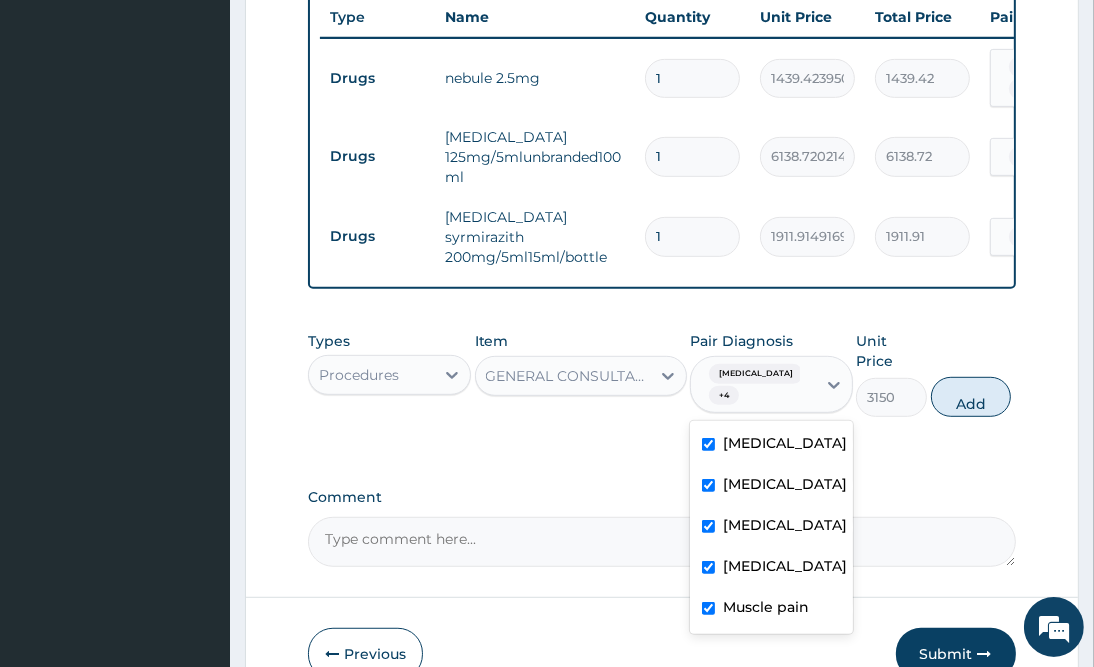 type on "0" 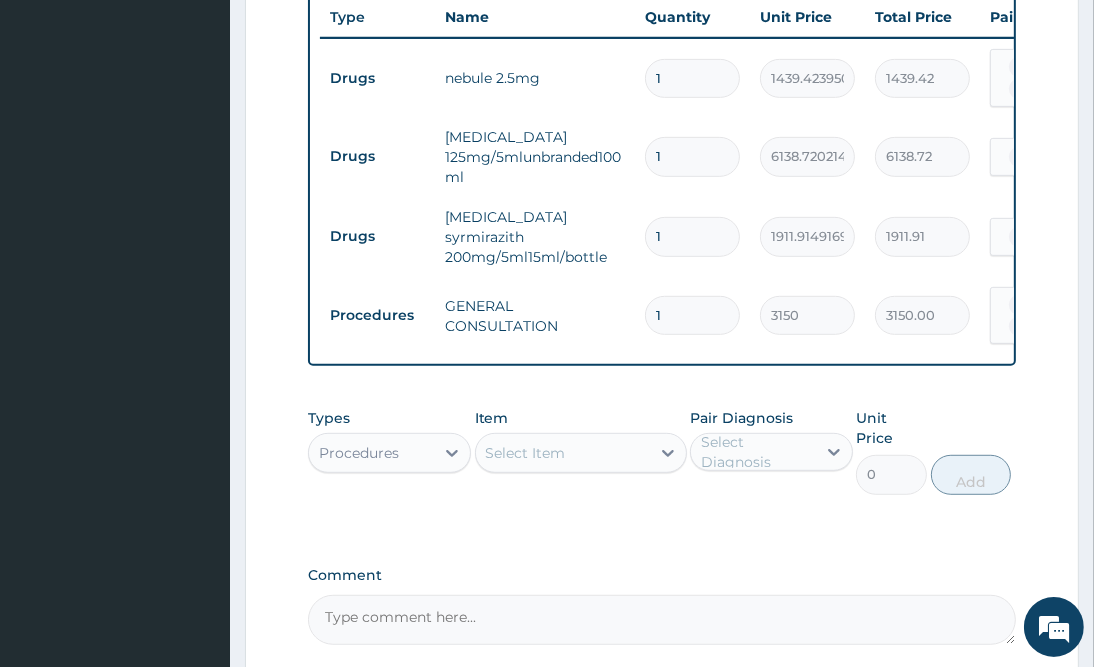 click on "Procedures" at bounding box center [371, 453] 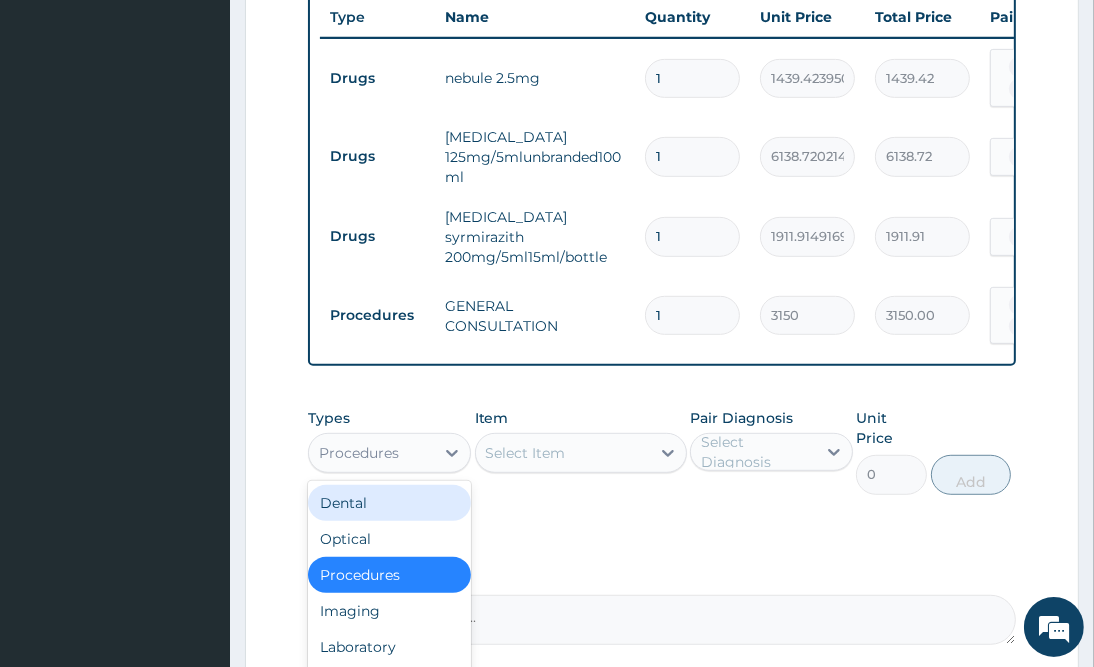 scroll, scrollTop: 67, scrollLeft: 0, axis: vertical 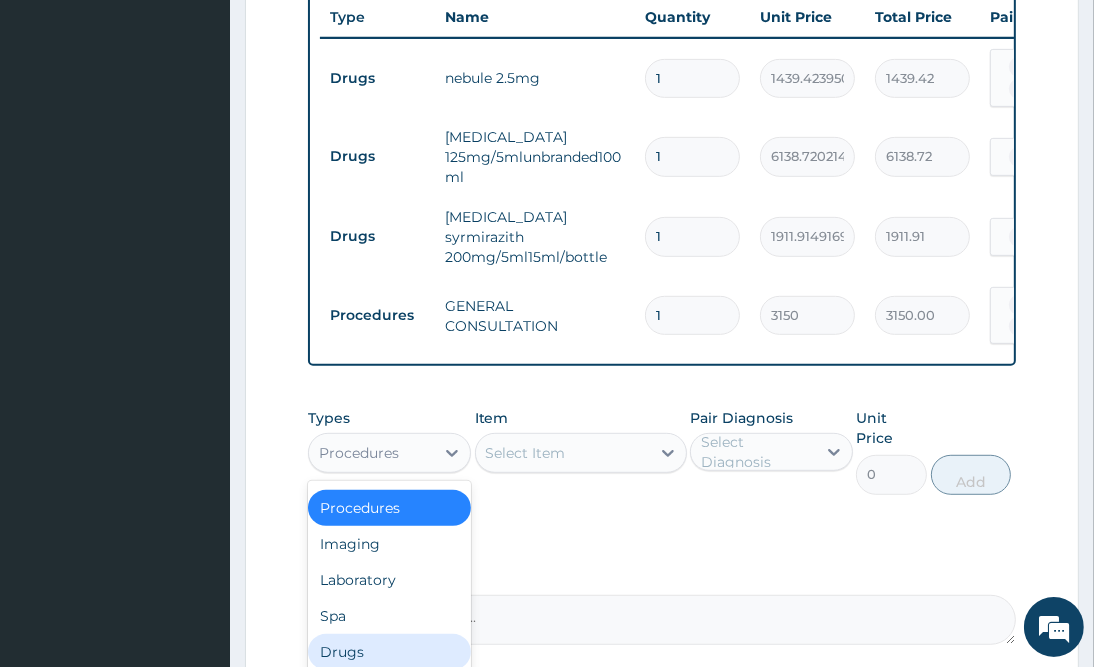 click on "Drugs" at bounding box center (389, 652) 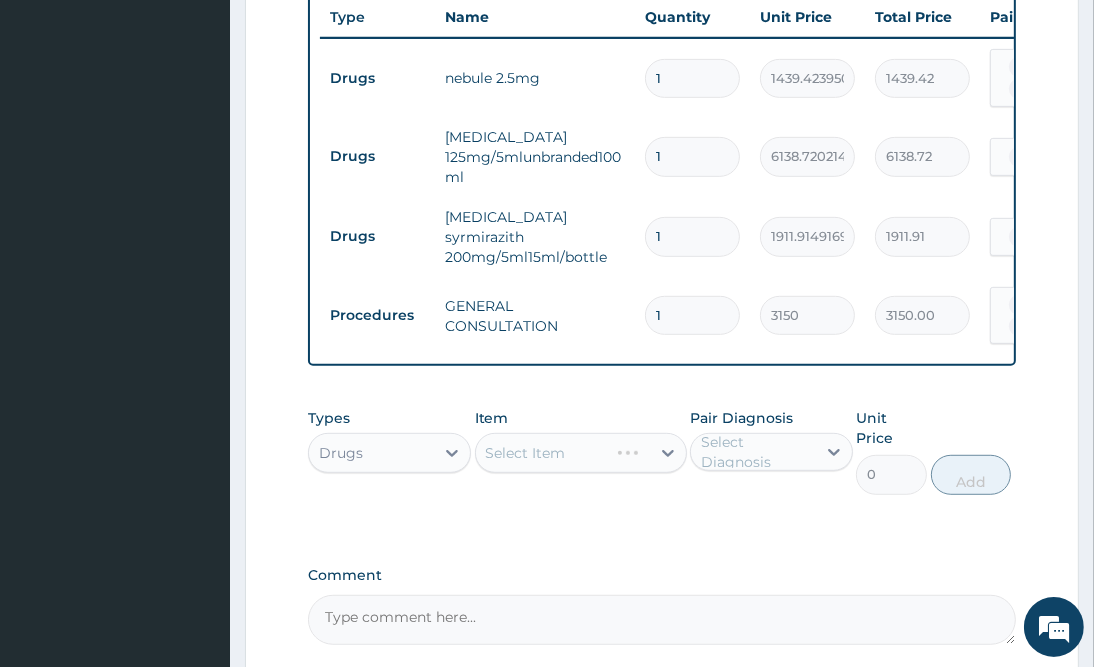 click on "Select Item" at bounding box center (581, 453) 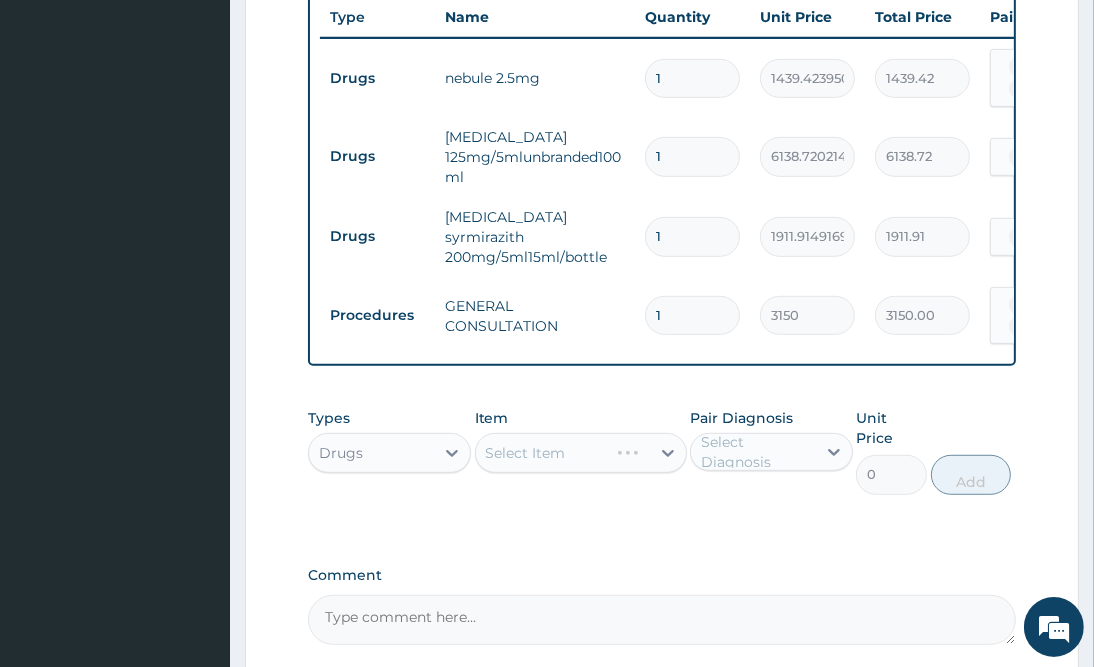 click on "Select Item" at bounding box center [581, 453] 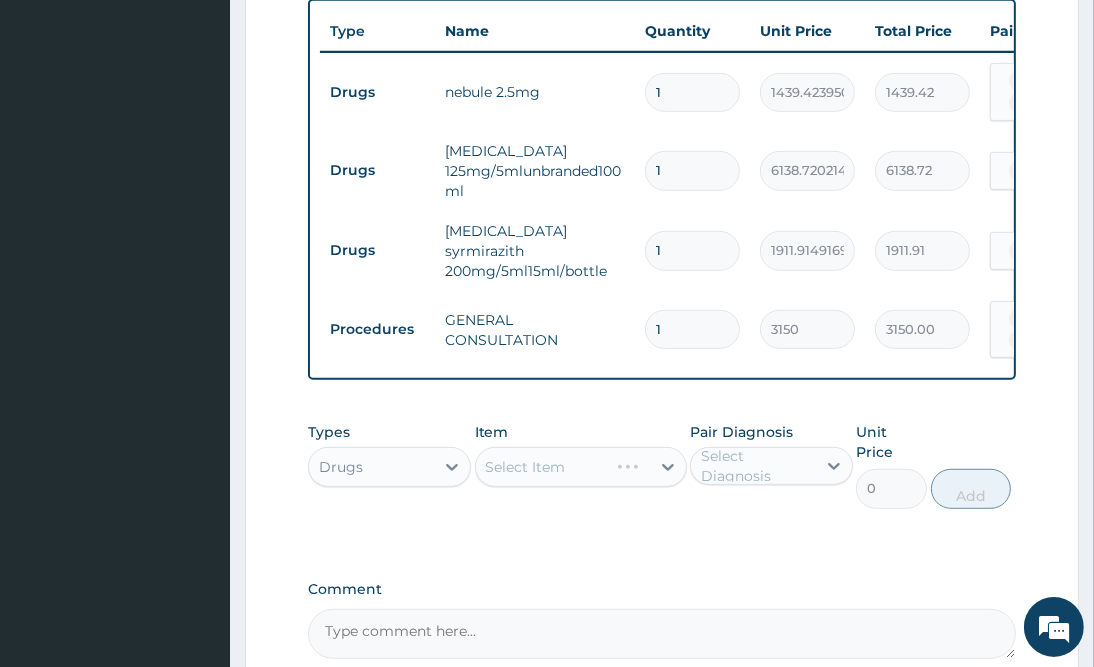 scroll, scrollTop: 917, scrollLeft: 0, axis: vertical 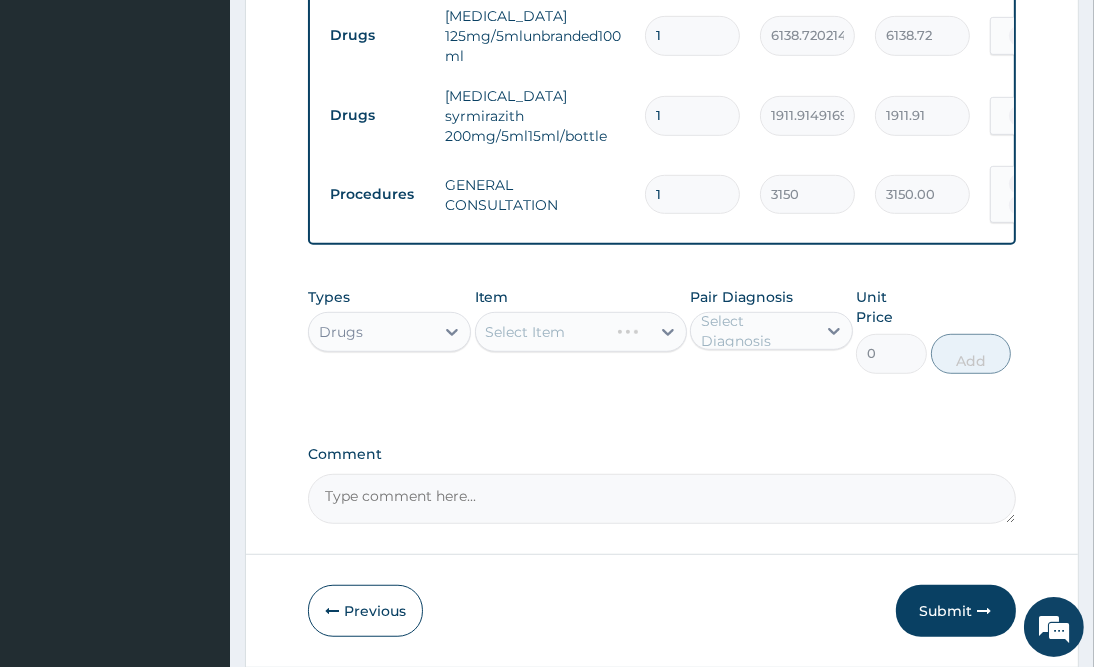 click on "Select Item" at bounding box center [581, 332] 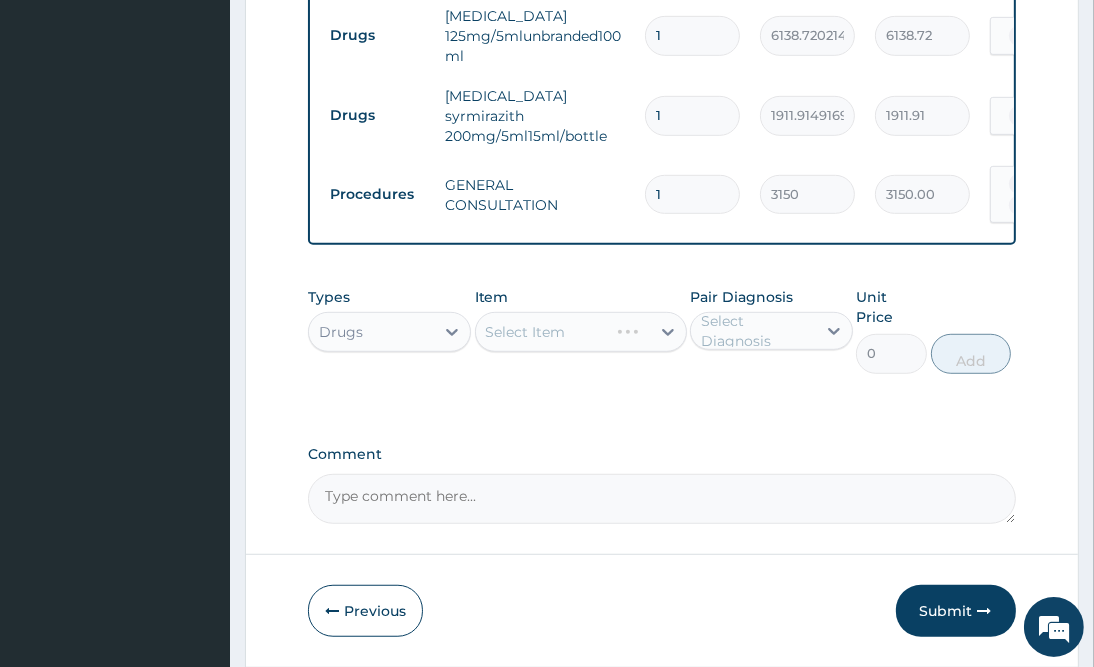 click on "Select Item" at bounding box center (581, 332) 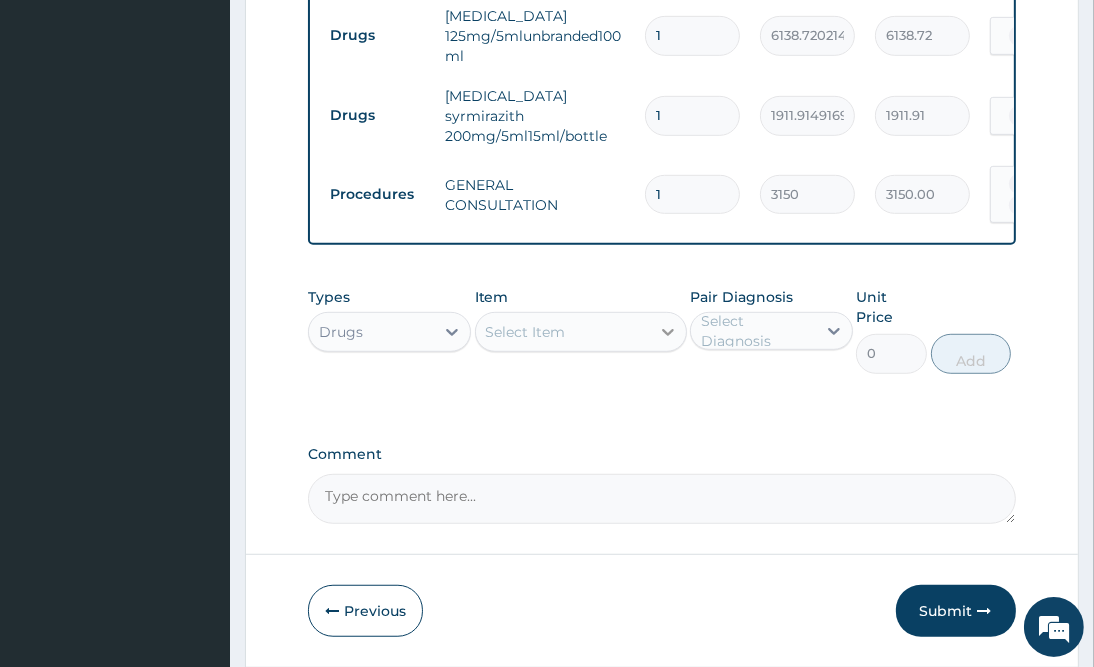 click 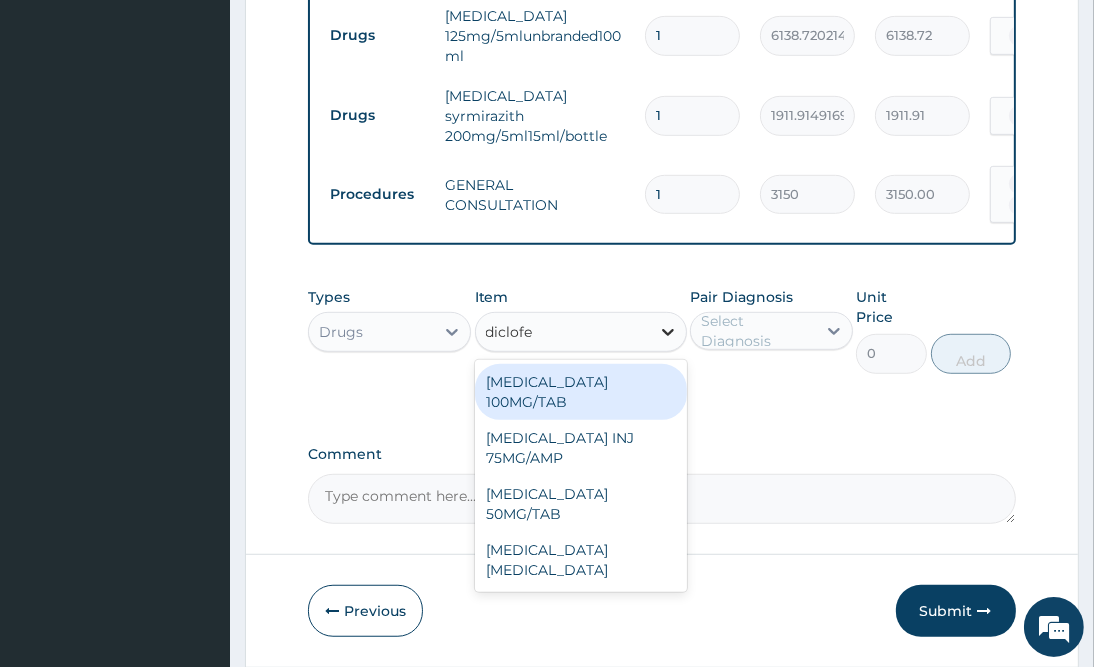 type on "diclofen" 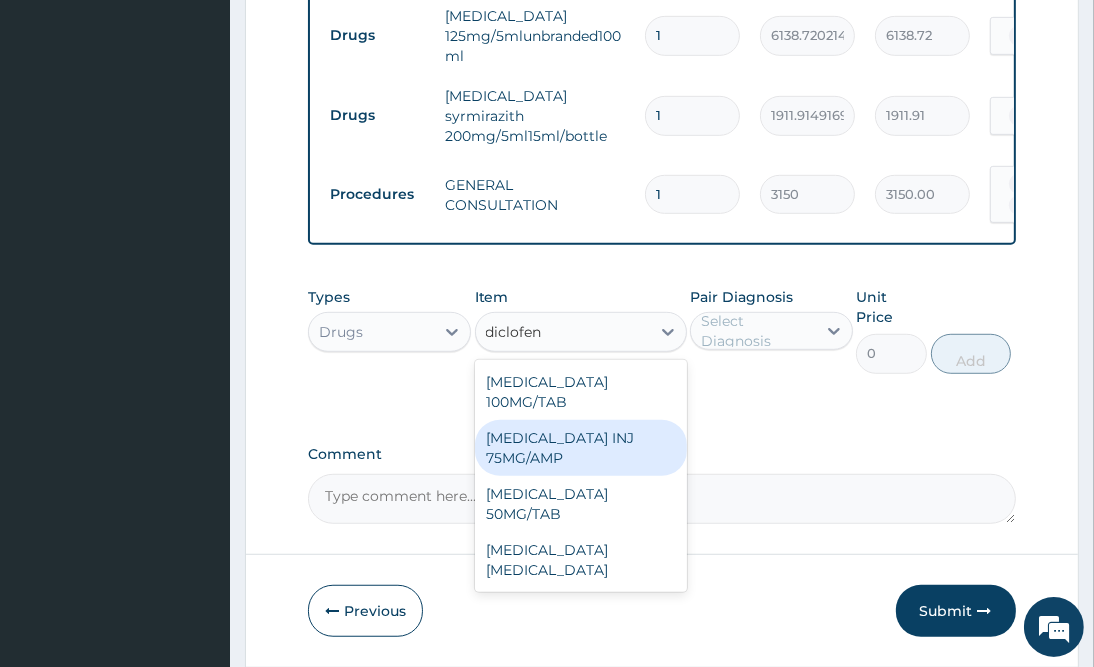 click on "DICLOFENAC INJ 75MG/AMP" at bounding box center [581, 448] 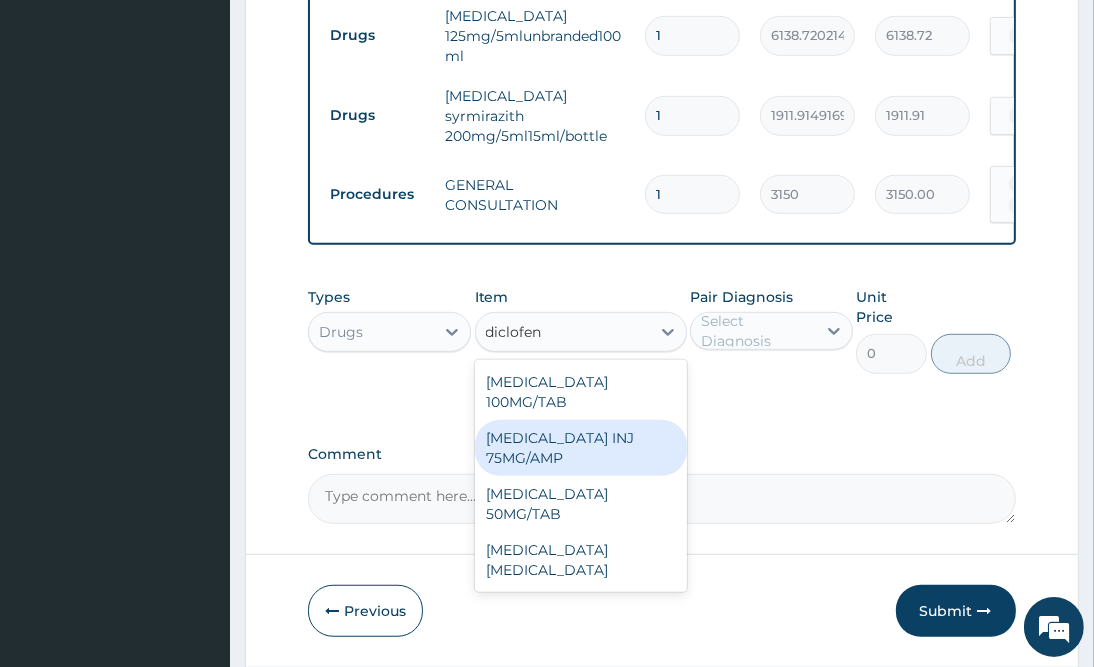 type 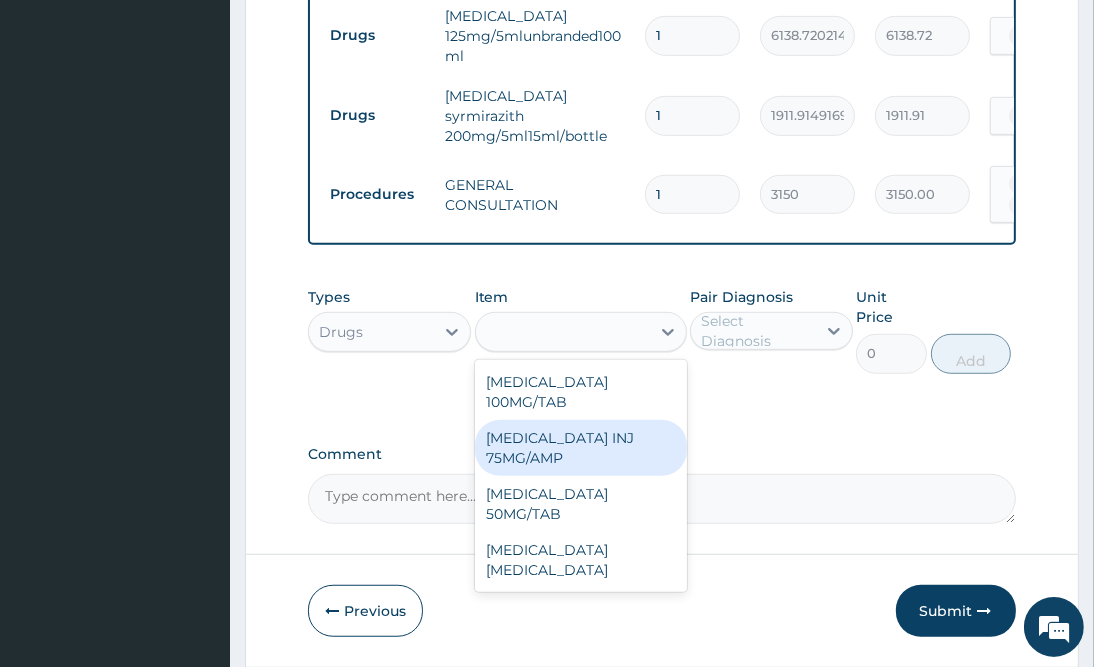 type on "669.1702270507812" 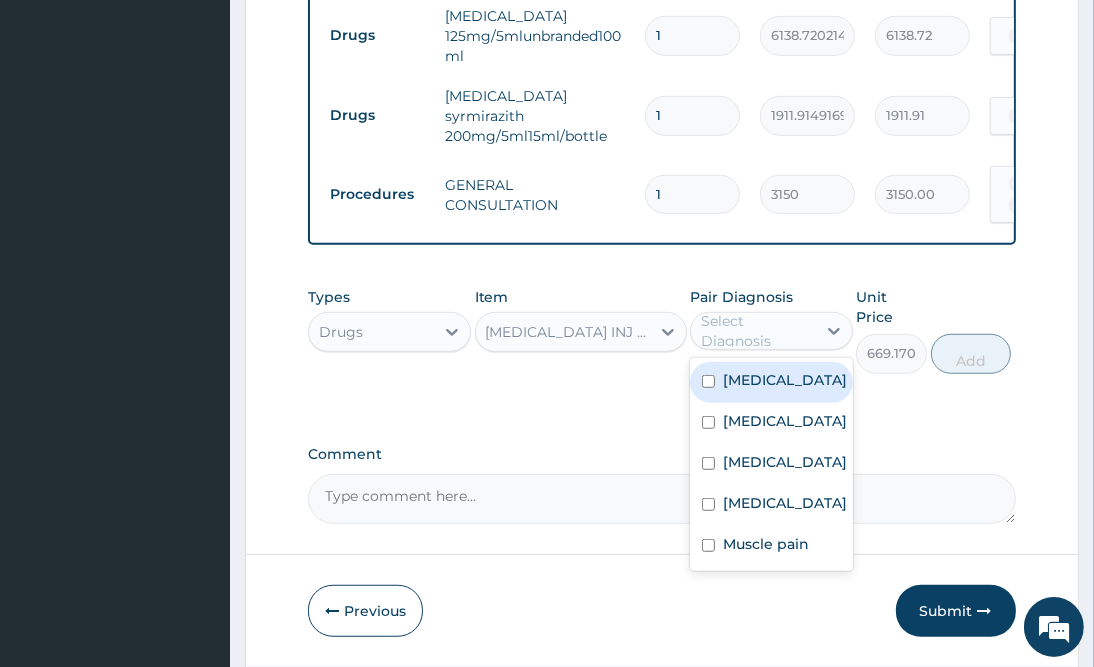 click on "Select Diagnosis" at bounding box center [757, 331] 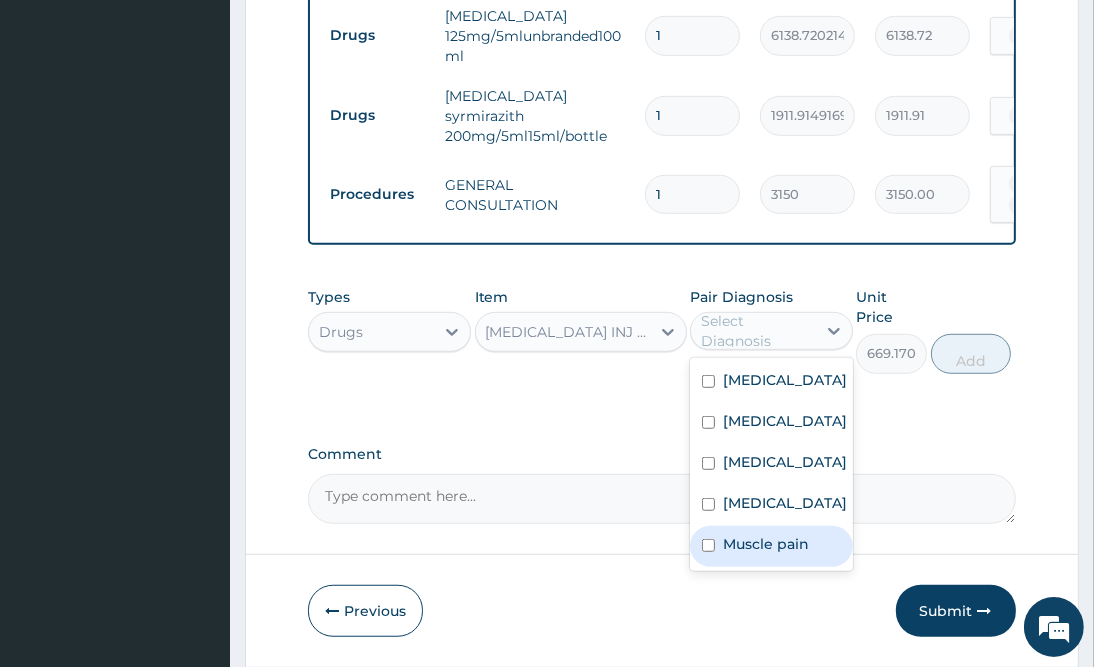 click on "Muscle pain" at bounding box center [766, 544] 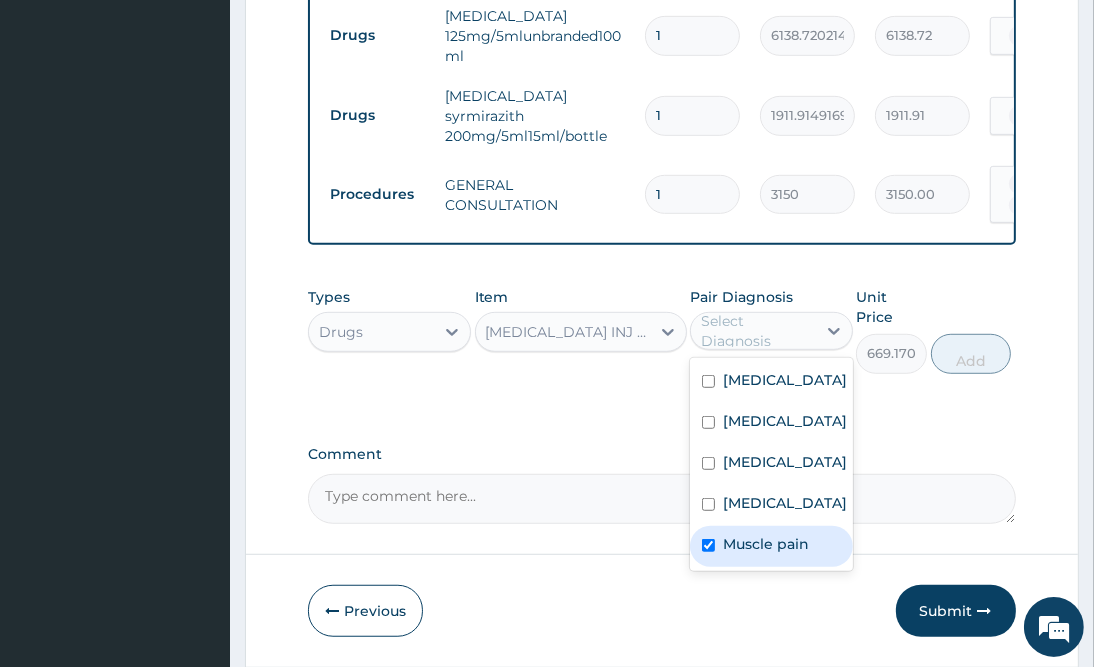 checkbox on "true" 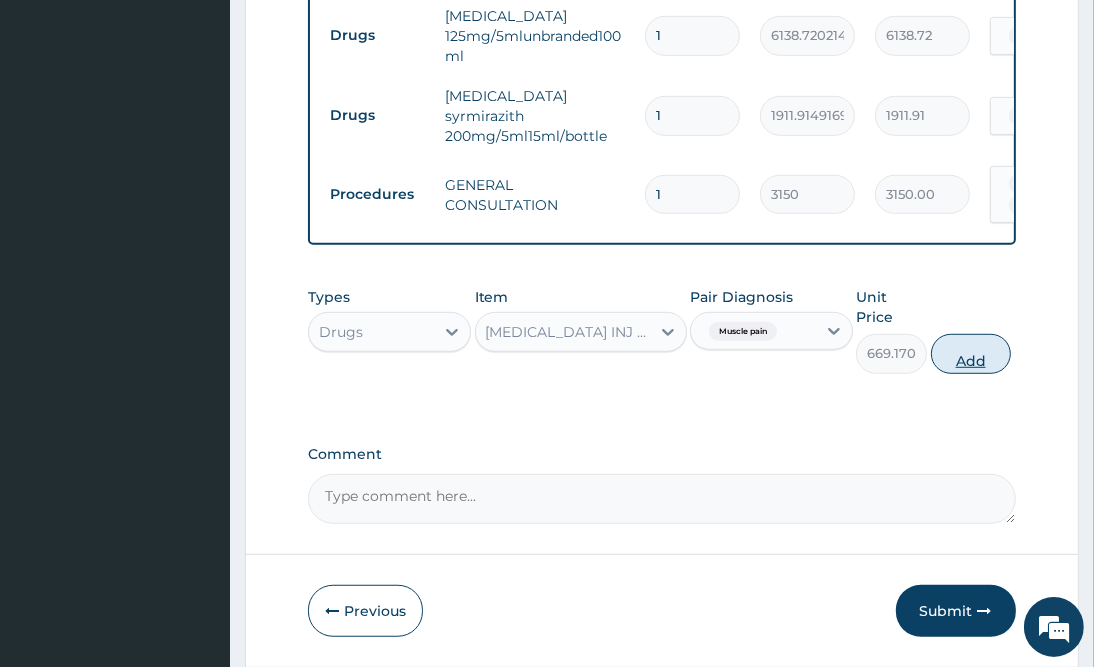 click on "Add" at bounding box center [971, 354] 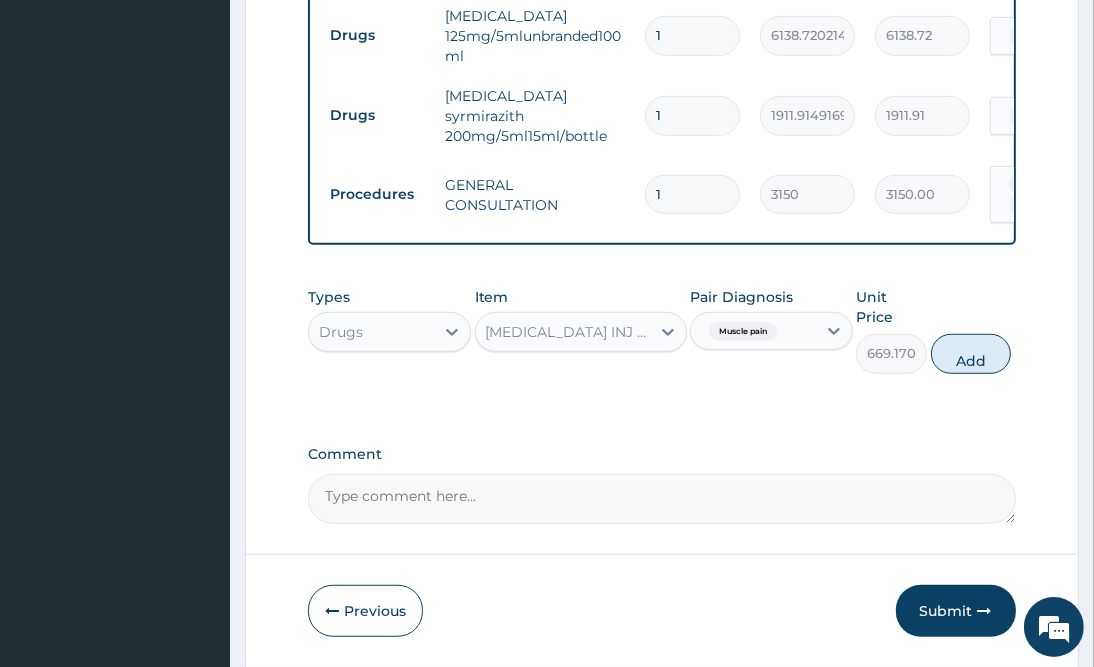 type on "0" 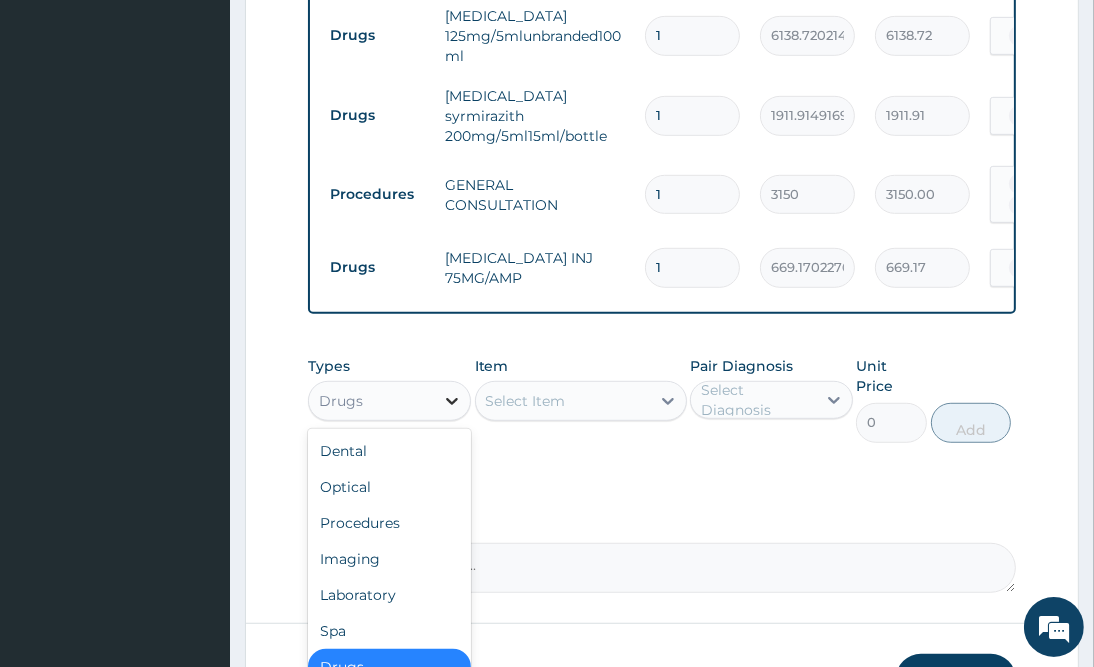 click at bounding box center [452, 401] 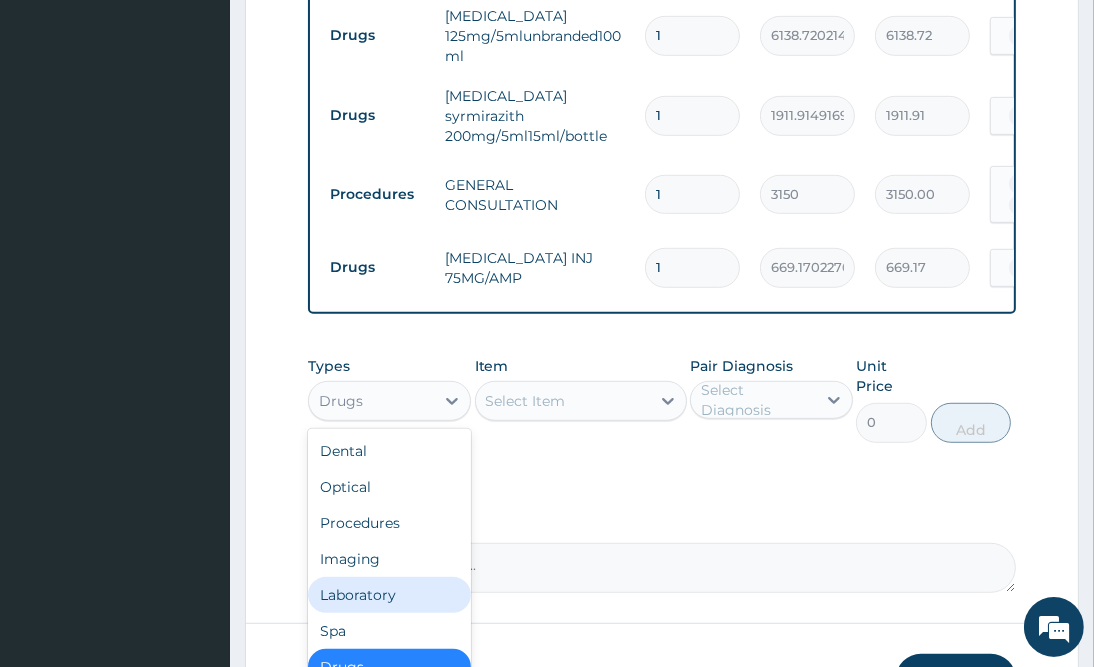 click on "Laboratory" at bounding box center (389, 595) 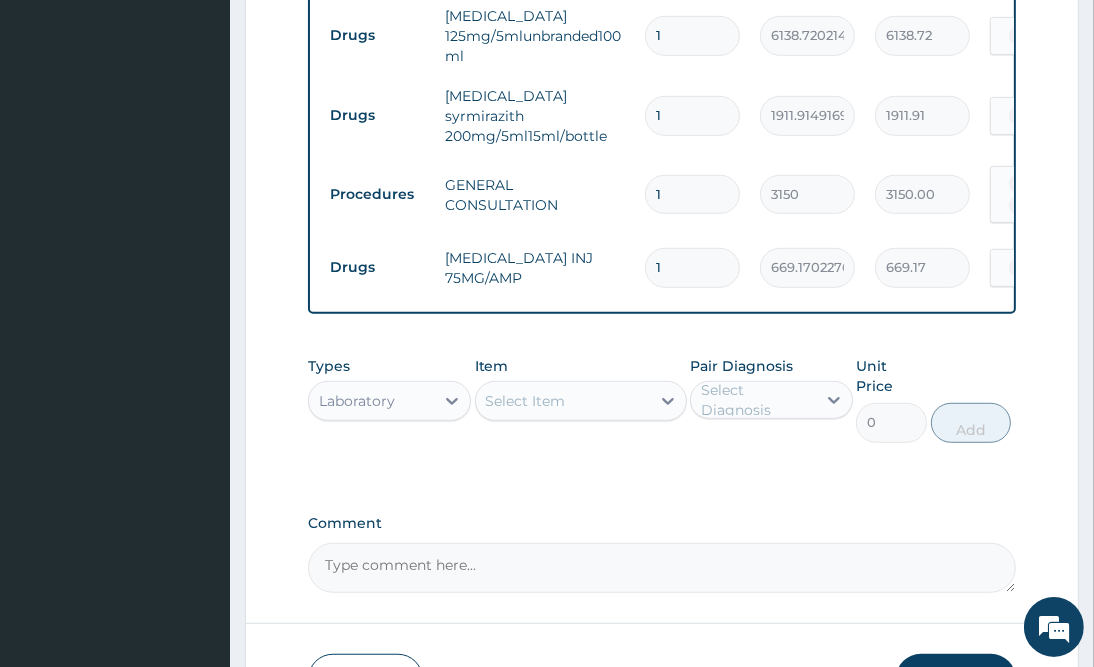 click on "Select Item" at bounding box center [563, 401] 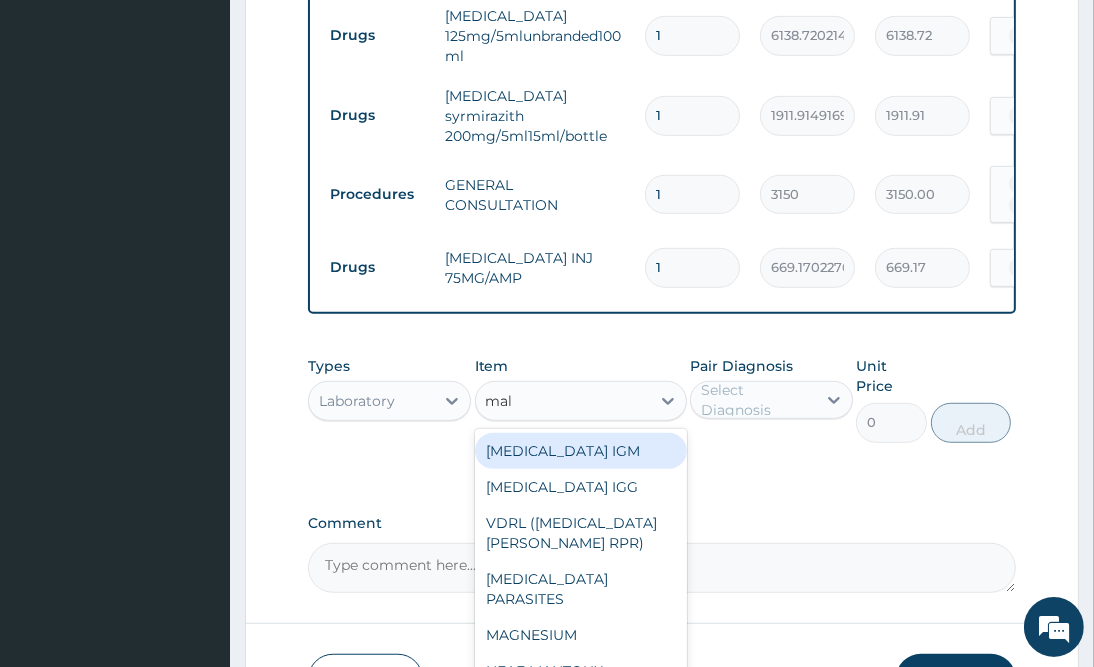 type on "mala" 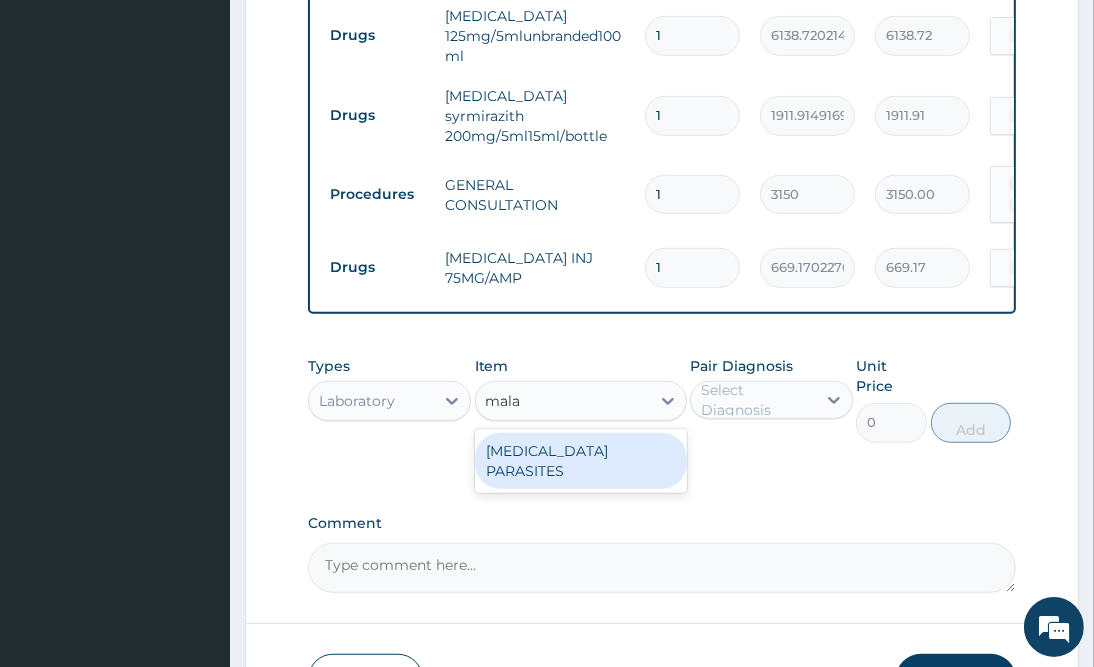 drag, startPoint x: 627, startPoint y: 415, endPoint x: 709, endPoint y: 409, distance: 82.219215 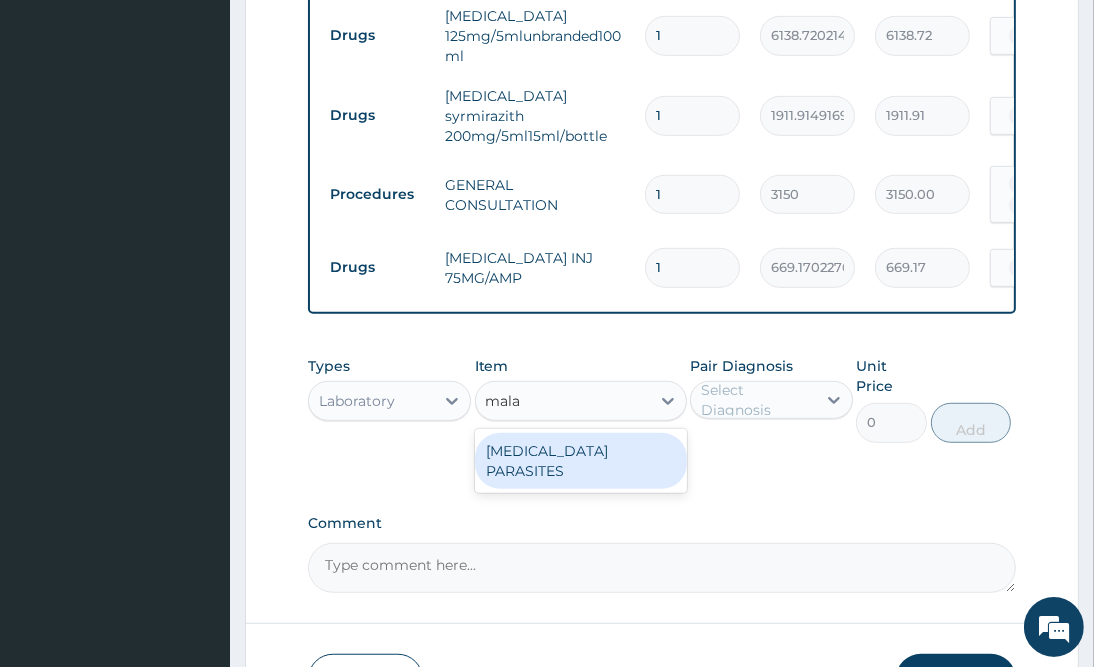 click on "MALARIA PARASITES" at bounding box center [581, 461] 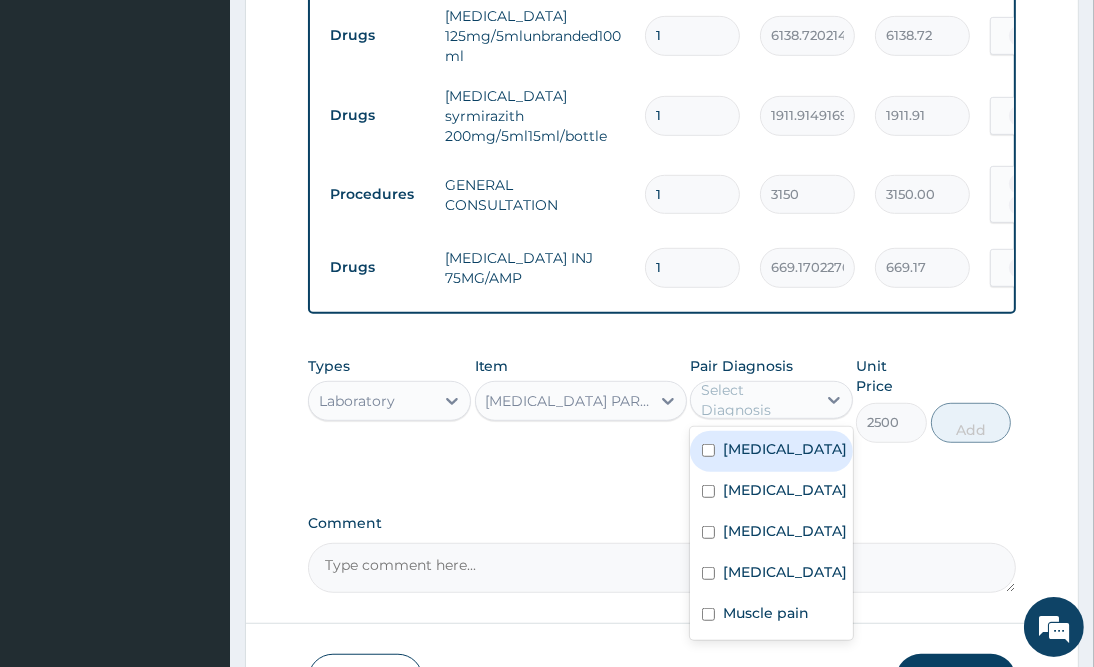 click on "Select Diagnosis" at bounding box center (757, 400) 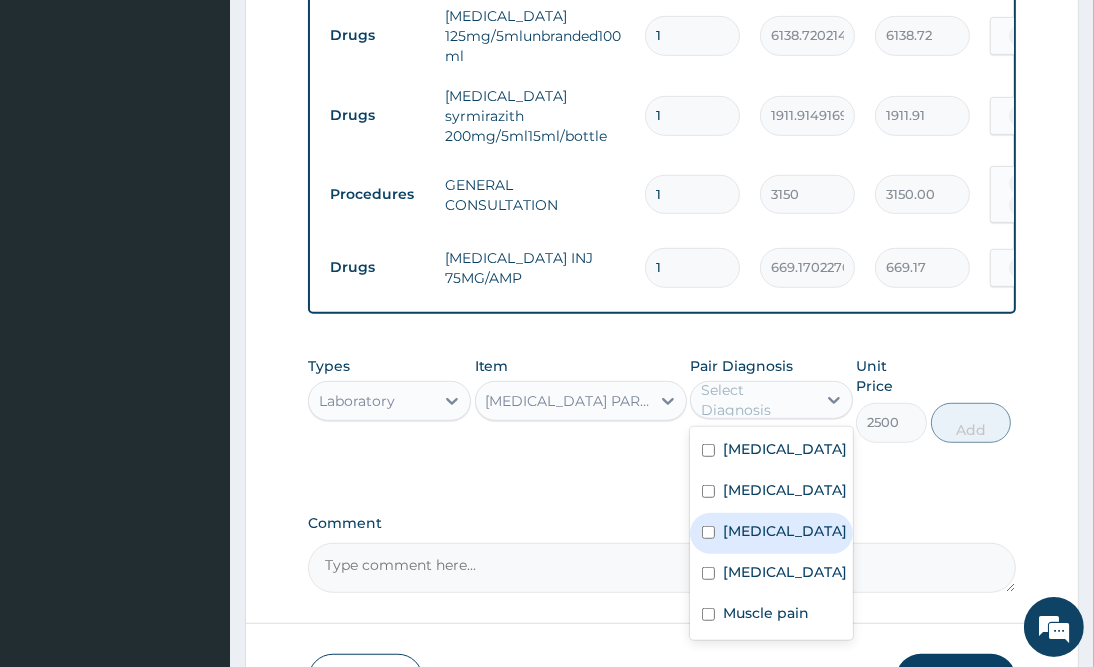 click on "Malaria" at bounding box center [771, 533] 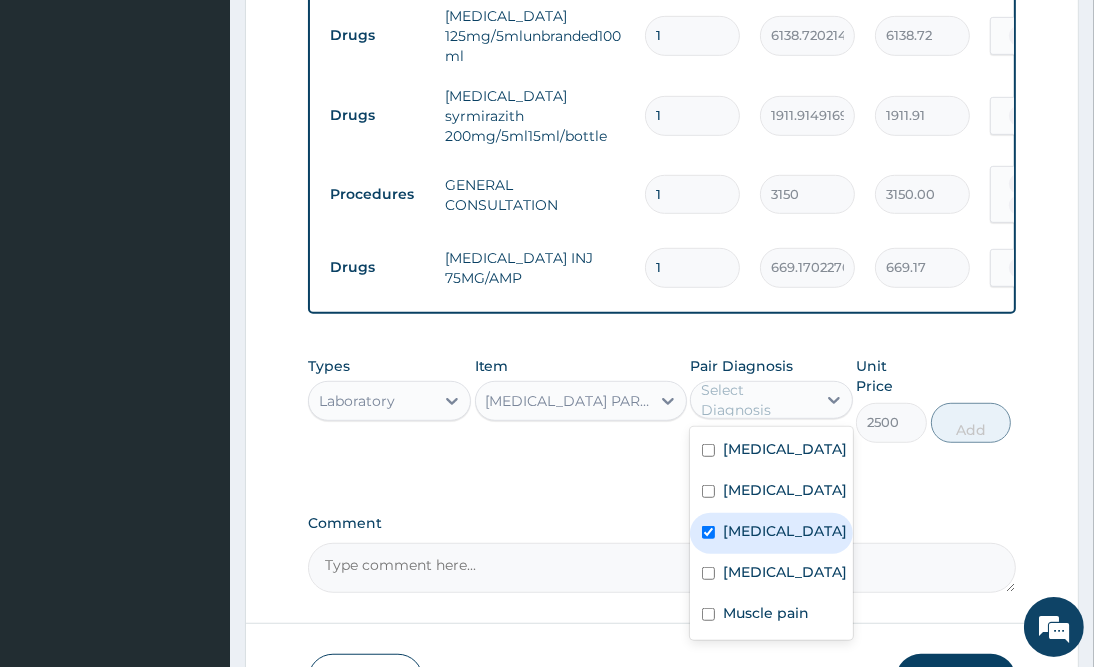 checkbox on "true" 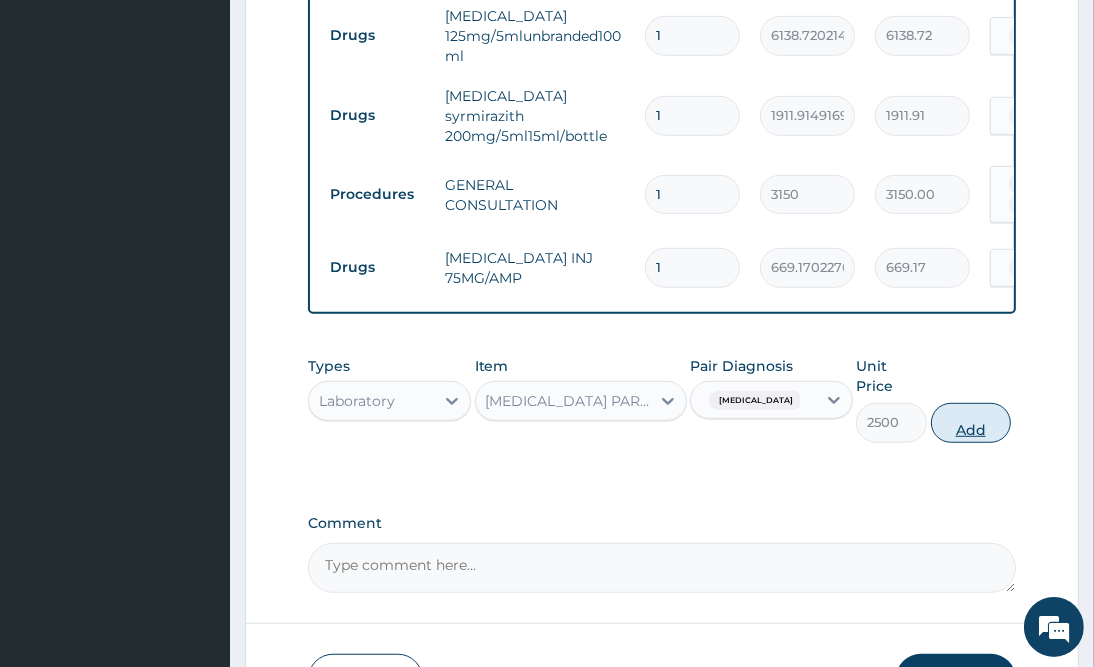 click on "Add" at bounding box center (971, 423) 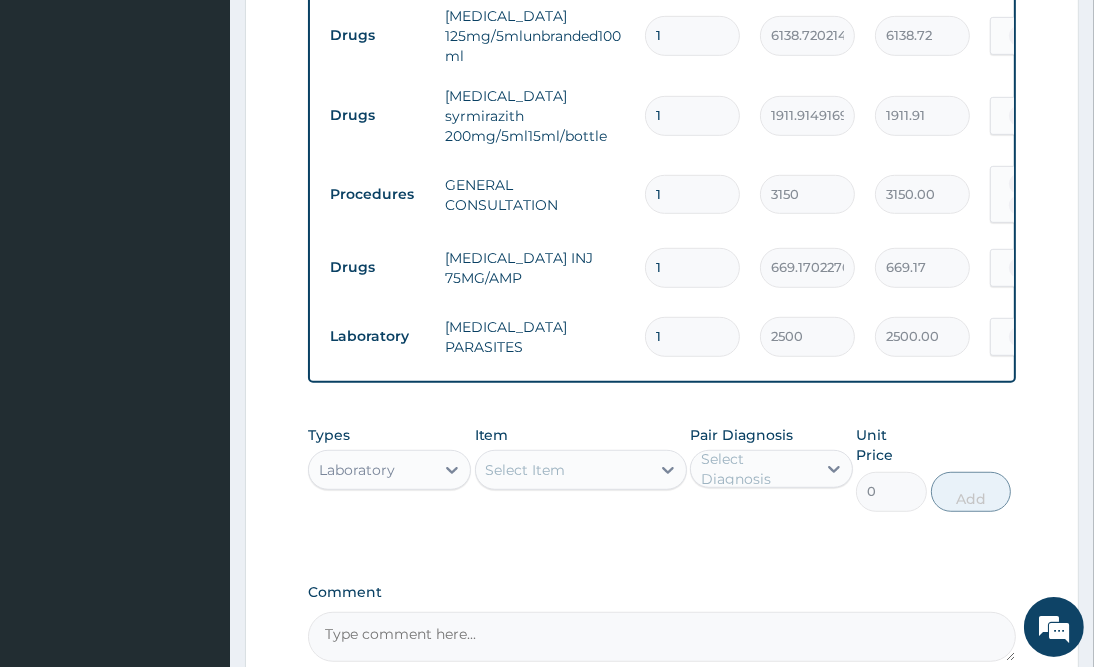 click on "Select Item" at bounding box center (563, 470) 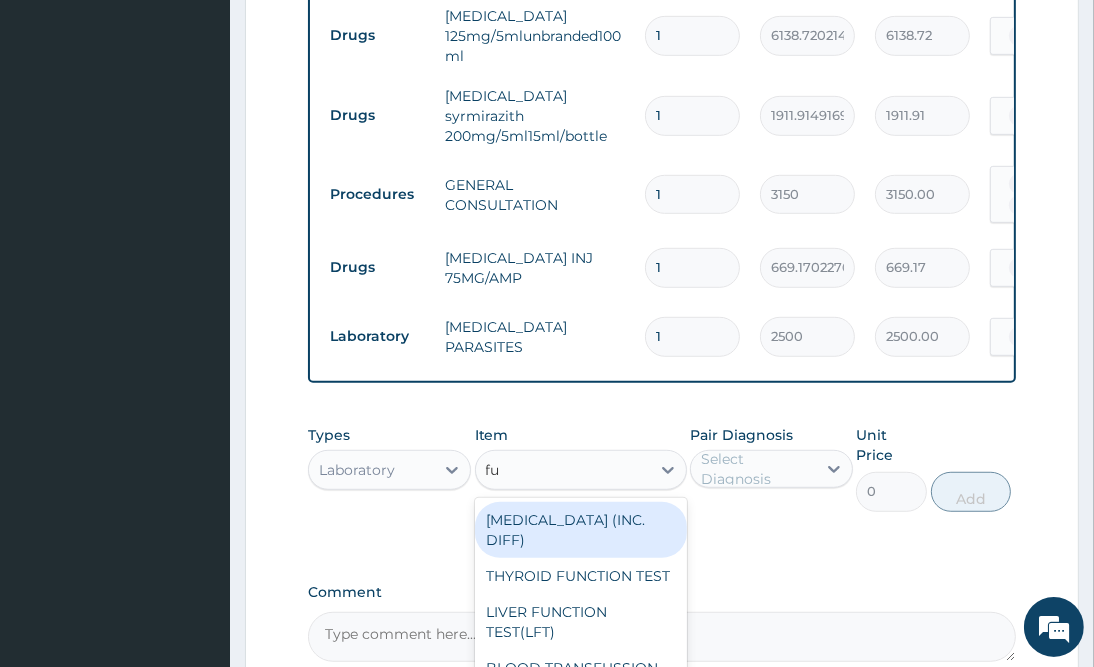type on "ful" 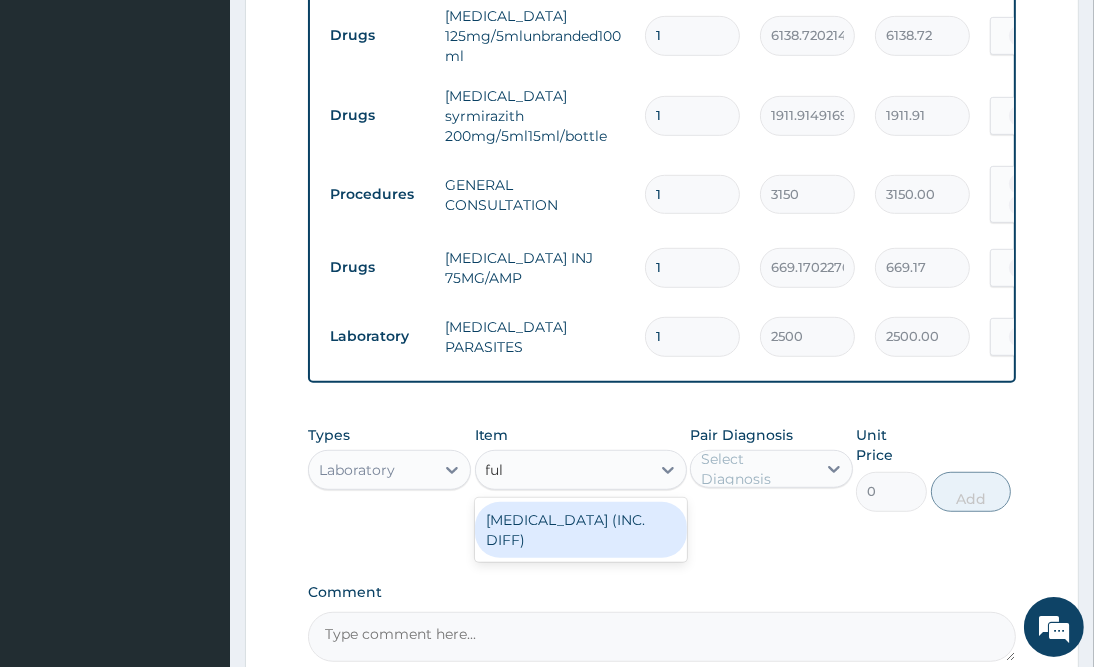 click on "FULL BLOOD COUNT (INC. DIFF)" at bounding box center [581, 530] 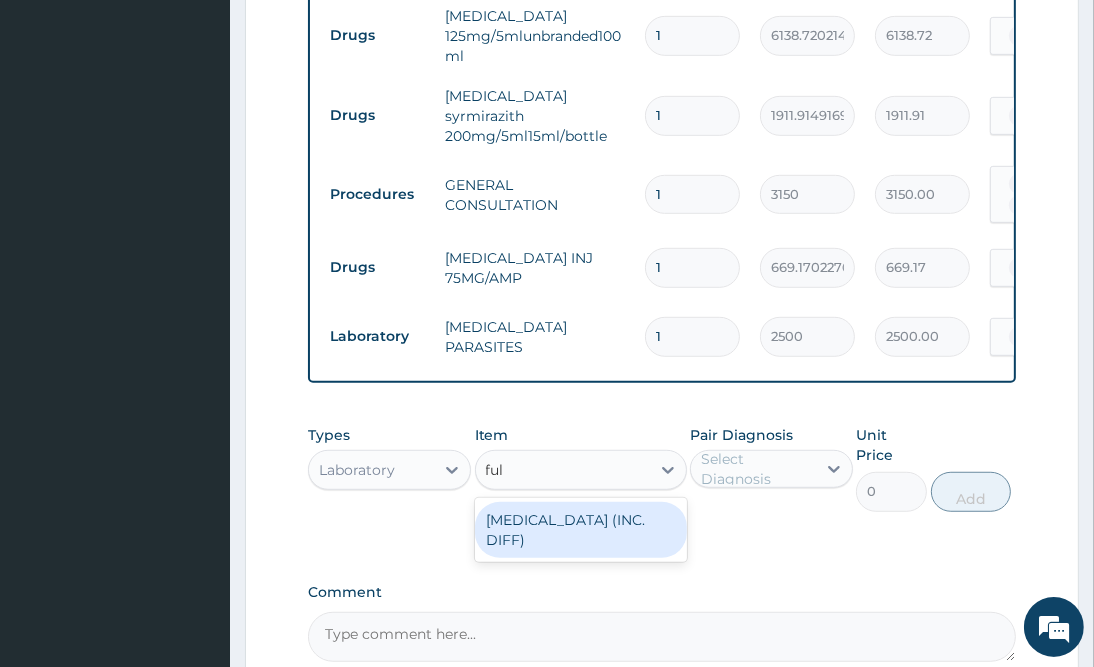 type 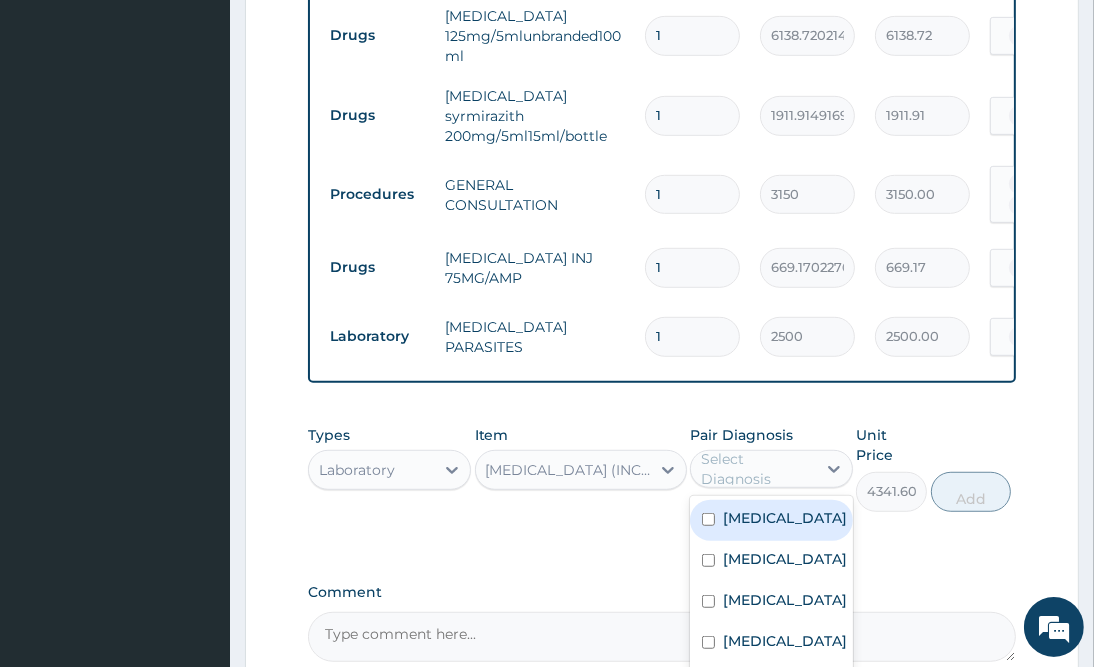 click on "Select Diagnosis" at bounding box center [757, 469] 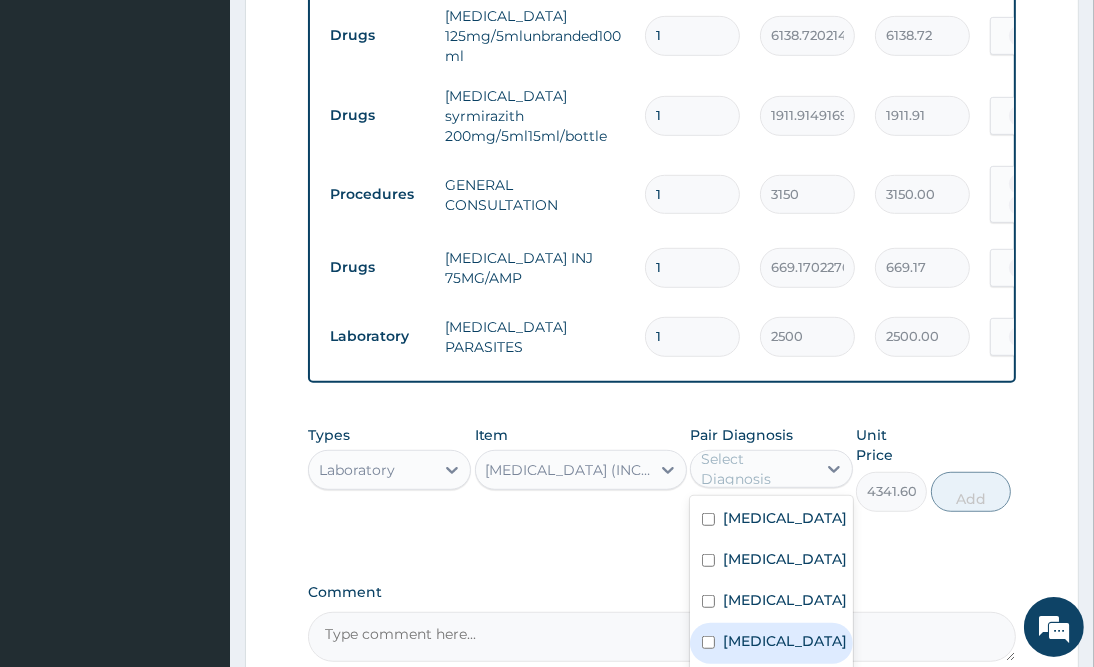 click on "Sepsis" at bounding box center [771, 643] 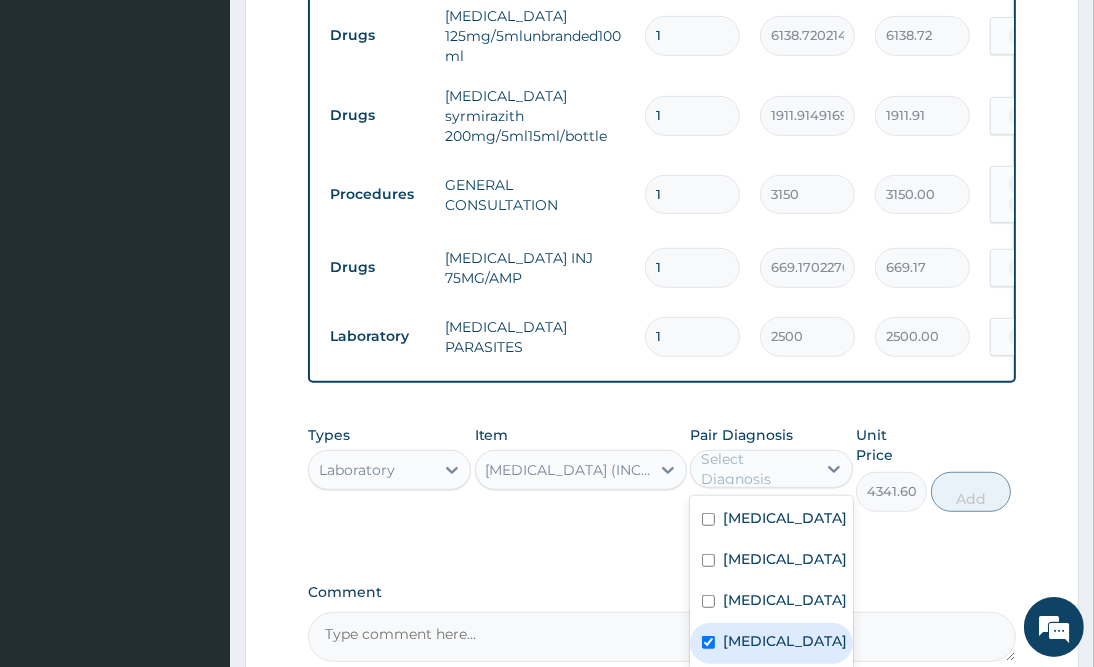 checkbox on "true" 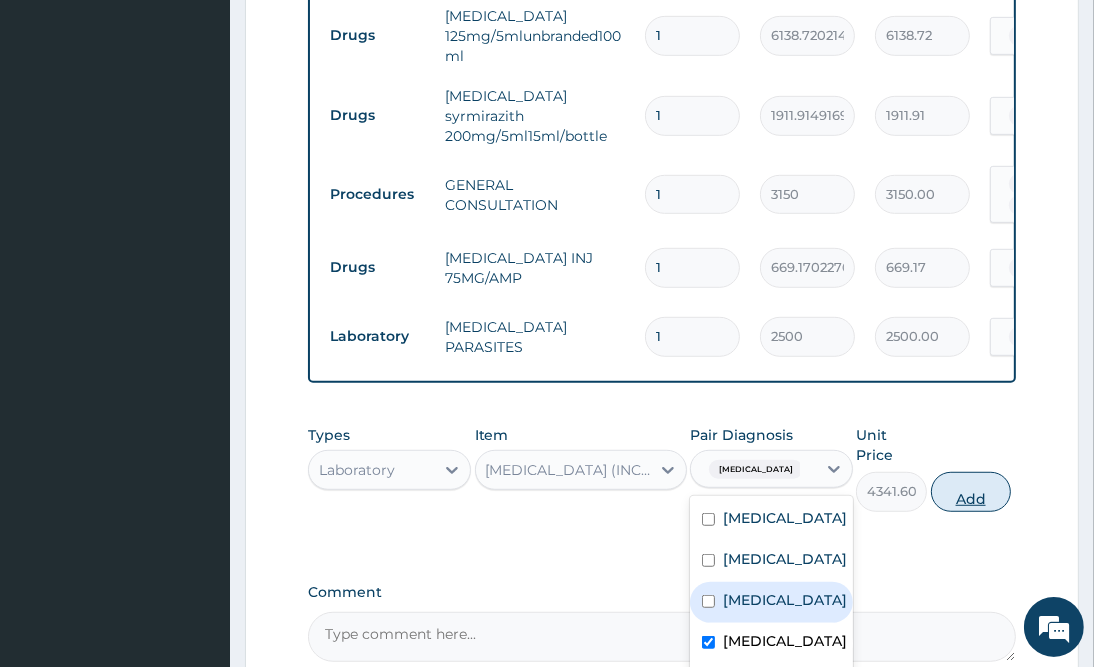 click on "Add" at bounding box center [971, 492] 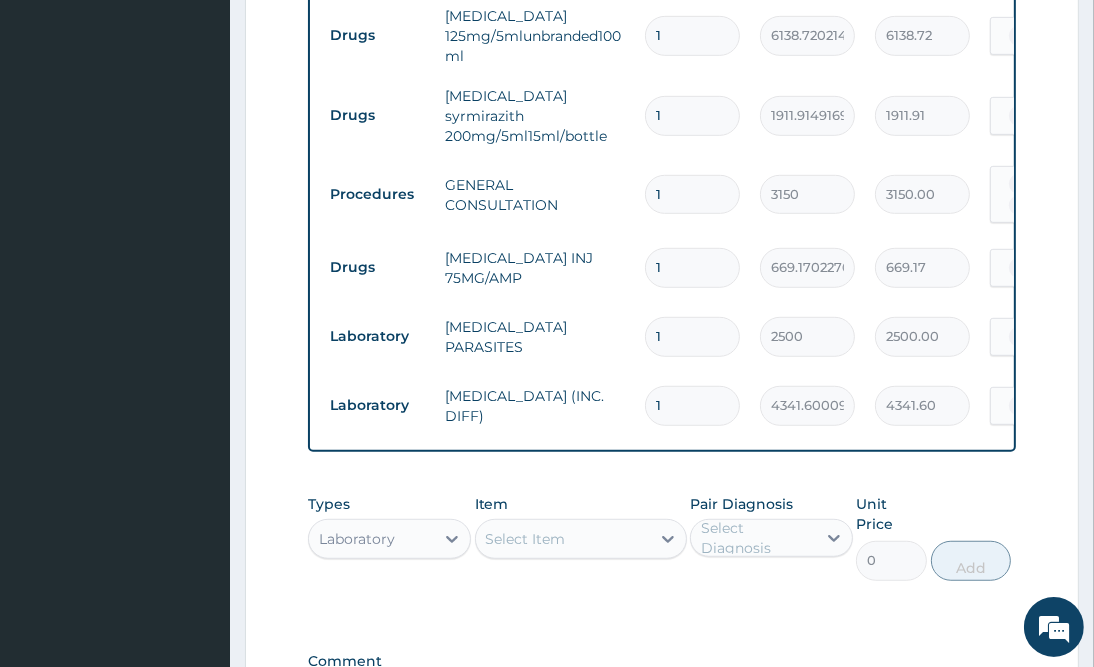click on "isalu hospitals
Online
My Menu
Switch Providers
Dashboard
PA Code
Claims
Tariffs
Validations
Service Level Agreement
Bank Details
Profile Details
Identify Enrollees" at bounding box center (115, 22) 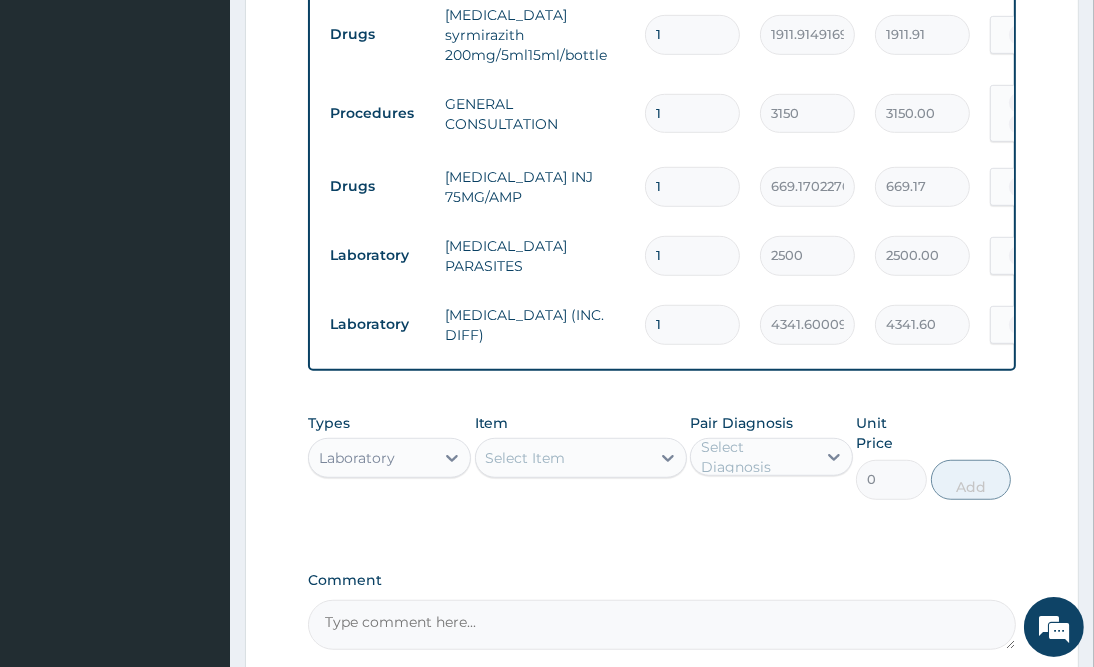 scroll, scrollTop: 1127, scrollLeft: 0, axis: vertical 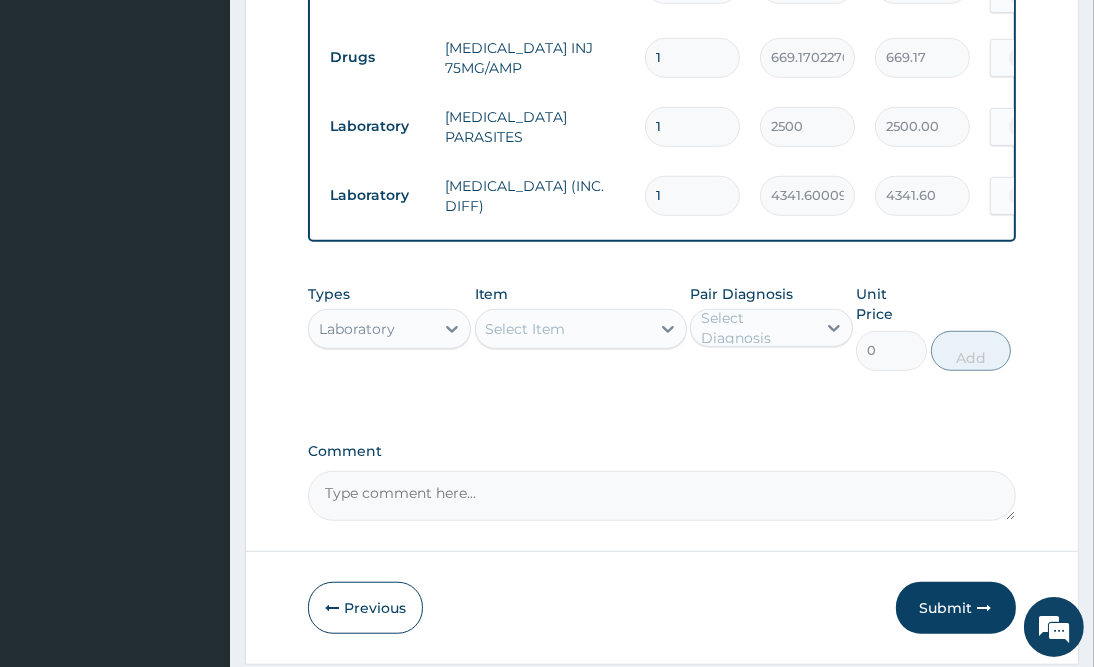 drag, startPoint x: 922, startPoint y: 547, endPoint x: 860, endPoint y: 550, distance: 62.072536 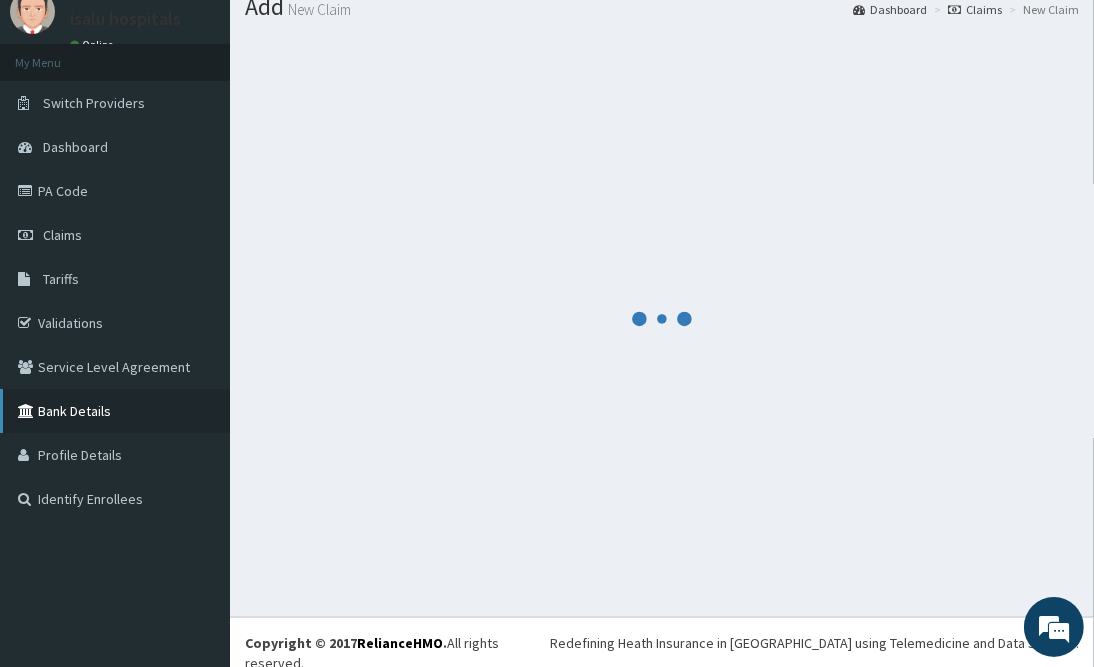 scroll, scrollTop: 1127, scrollLeft: 0, axis: vertical 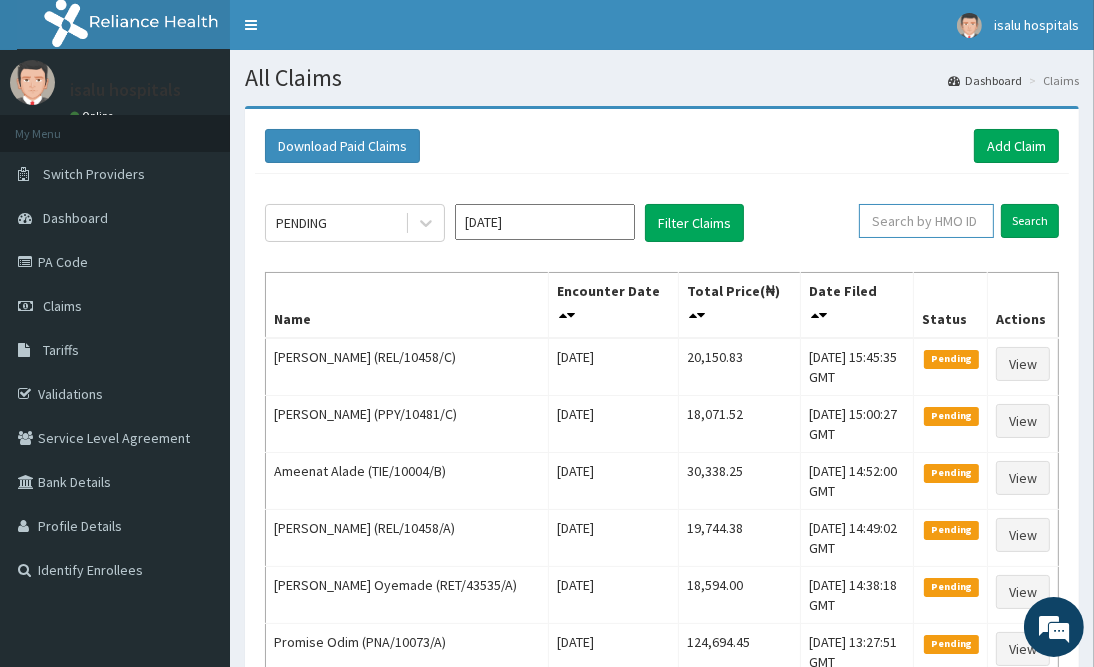 click at bounding box center [926, 221] 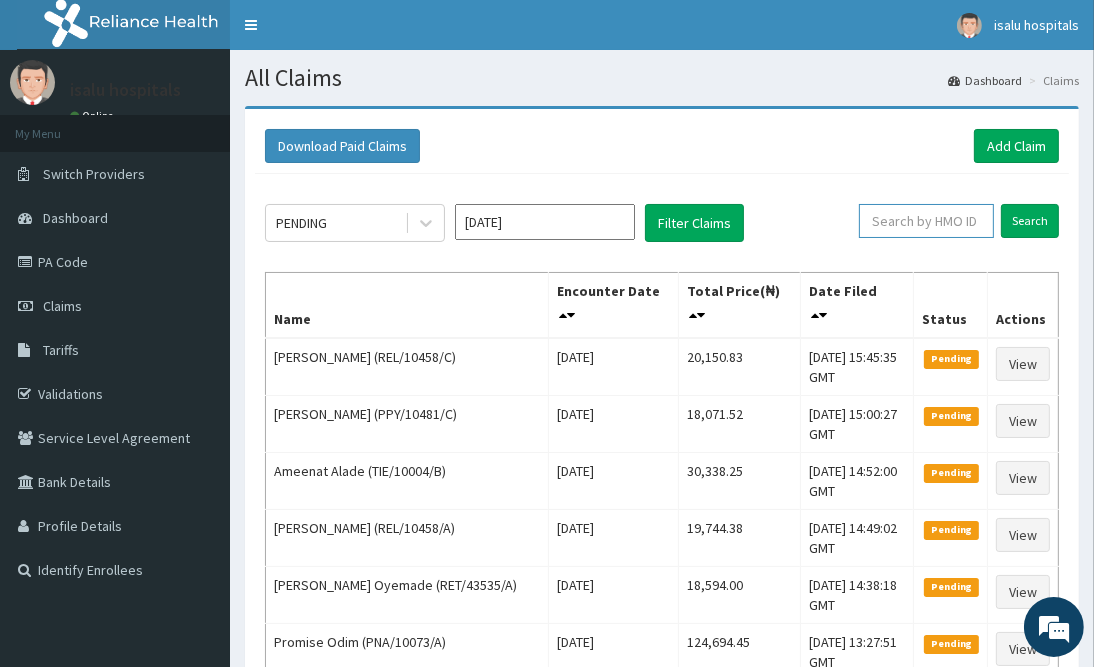 paste on "REL/10458/C" 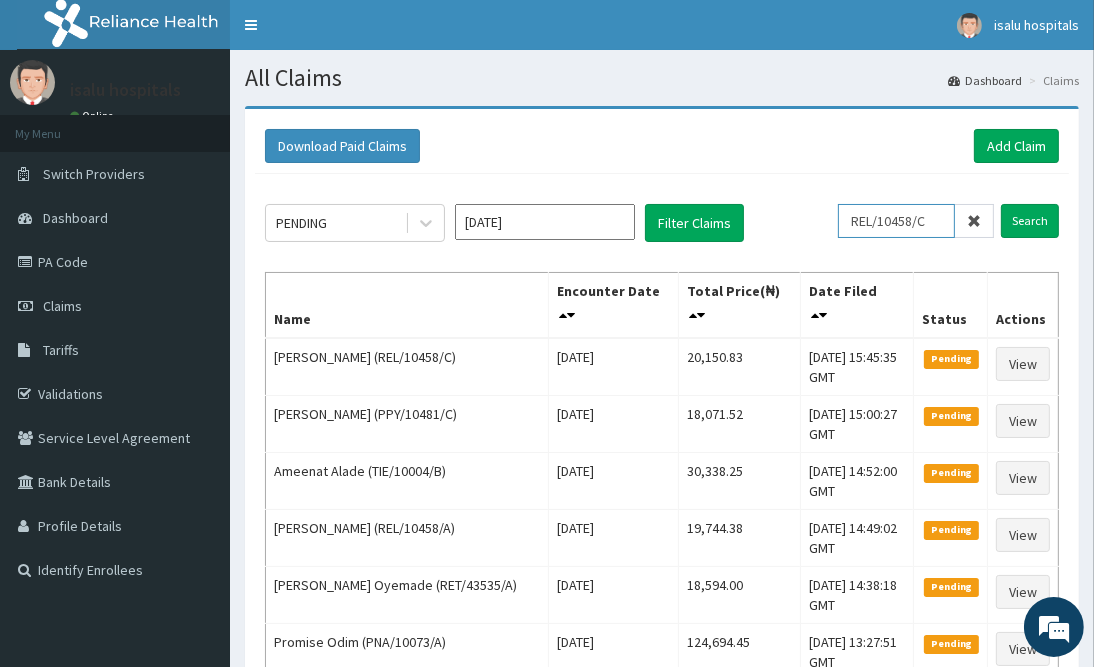 click on "REL/10458/C" at bounding box center [896, 221] 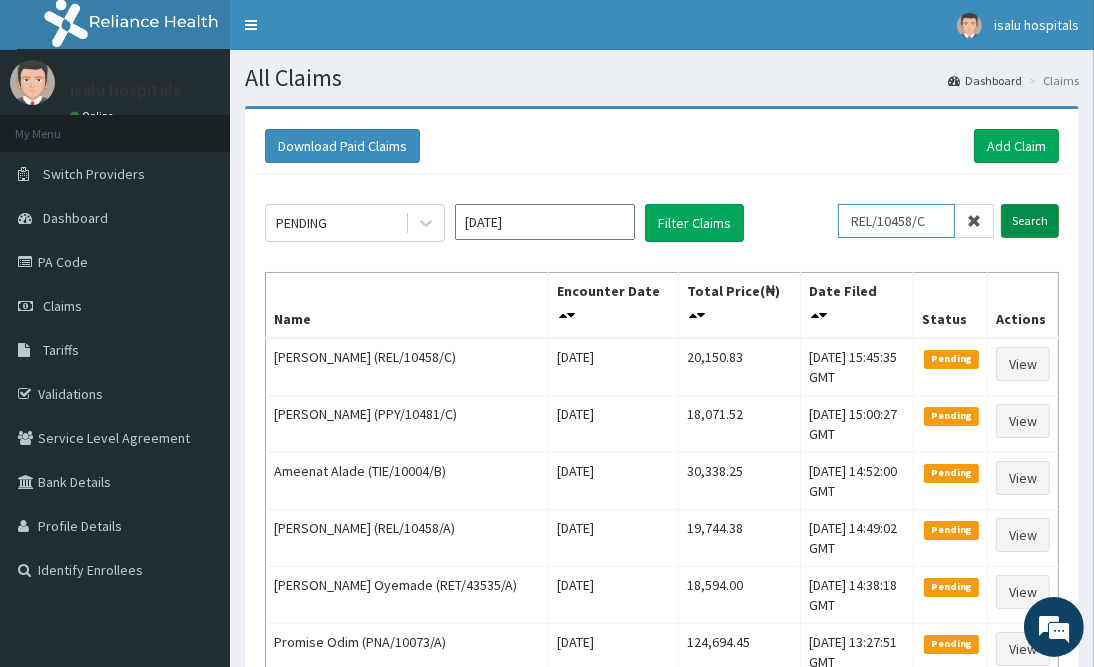 type on "REL/10458/C" 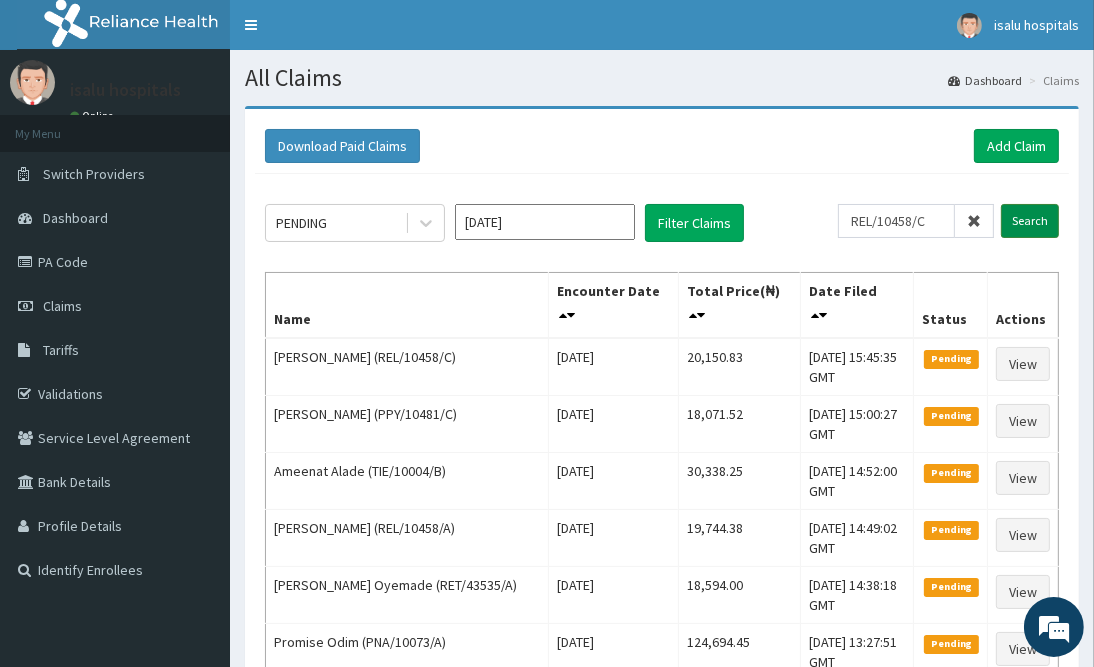 click on "Search" at bounding box center (1030, 221) 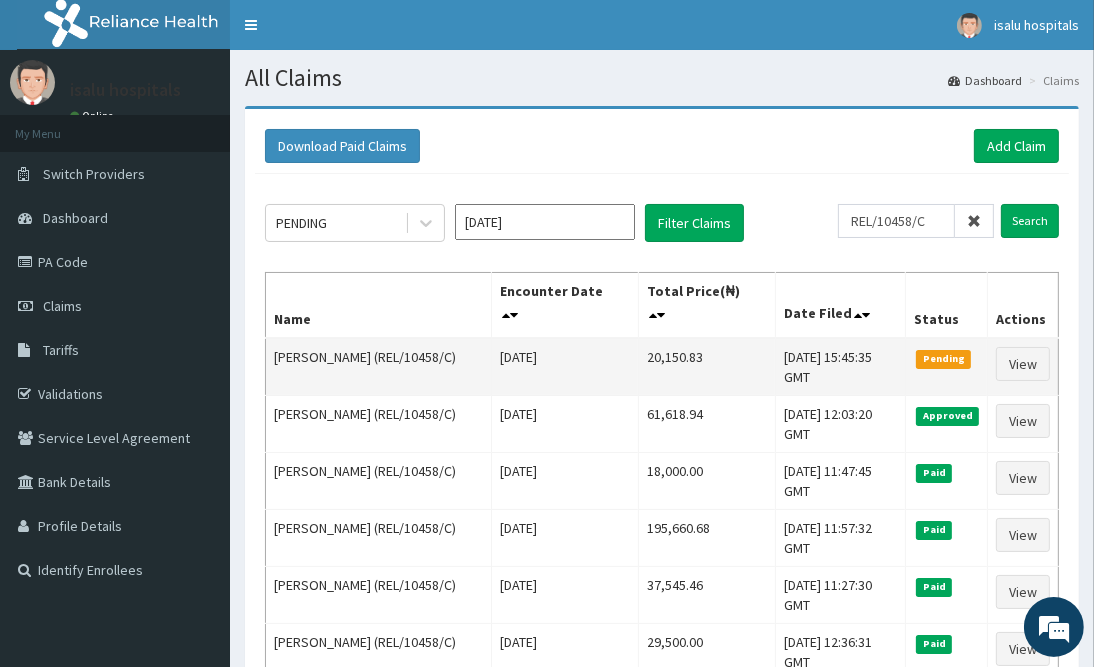 scroll, scrollTop: 0, scrollLeft: 0, axis: both 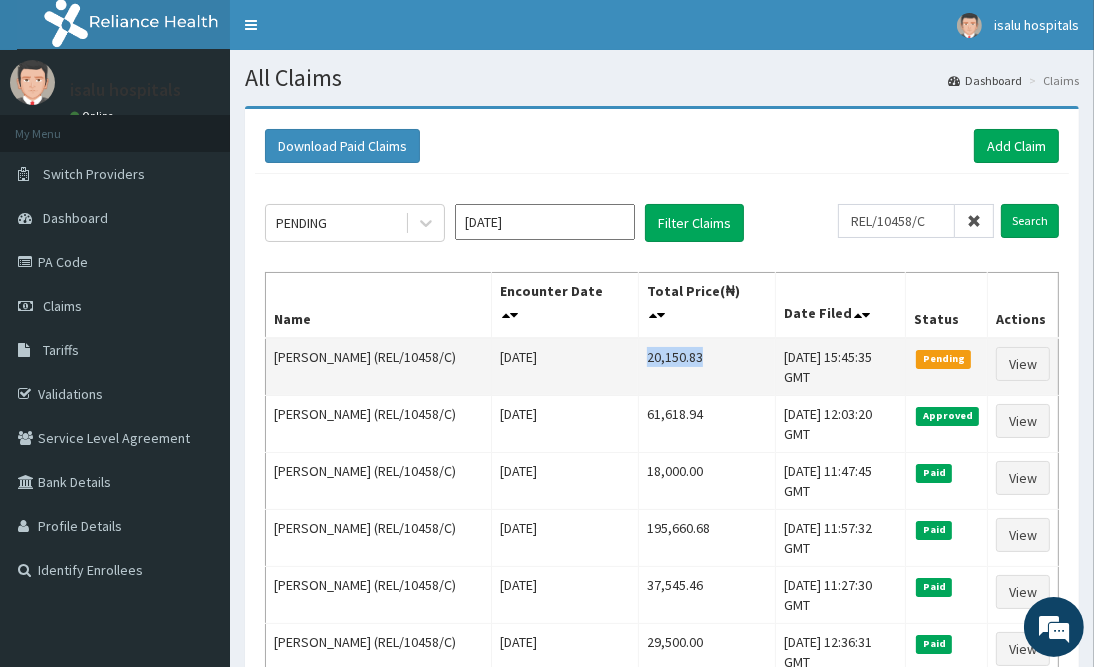 drag, startPoint x: 600, startPoint y: 353, endPoint x: 677, endPoint y: 359, distance: 77.23341 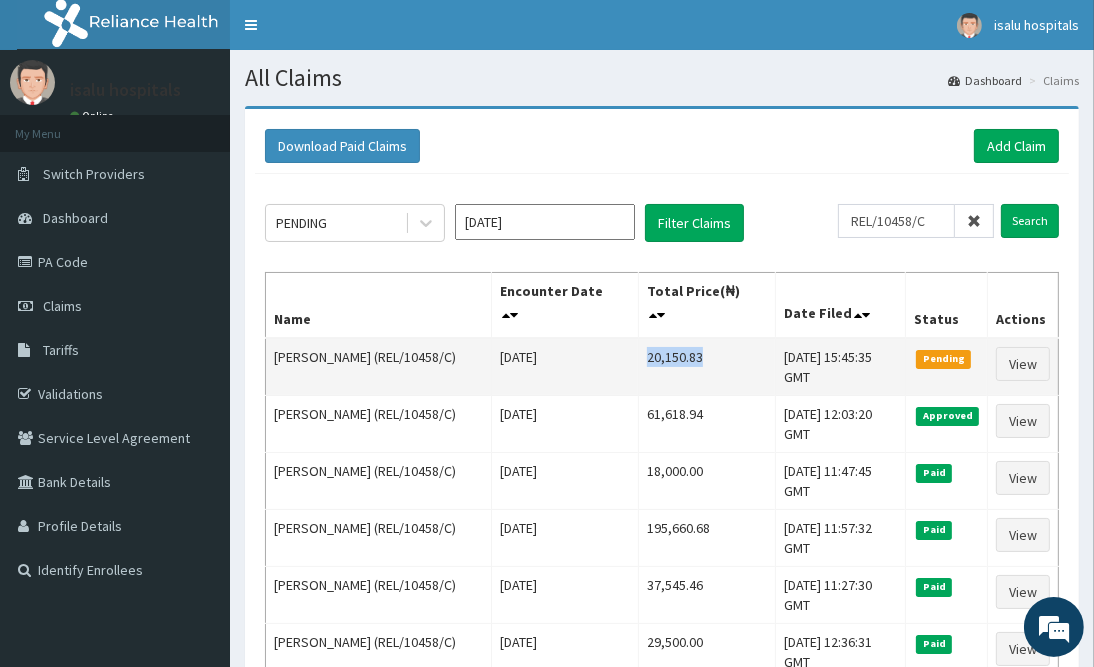 copy on "20,150.83" 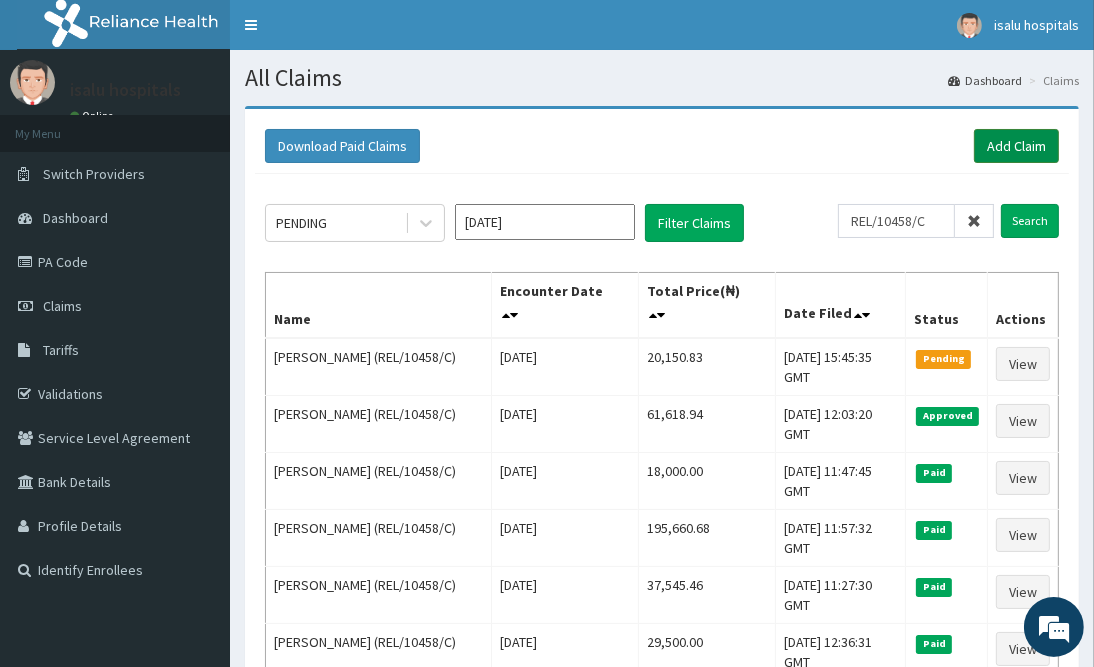 click on "Add Claim" at bounding box center (1016, 146) 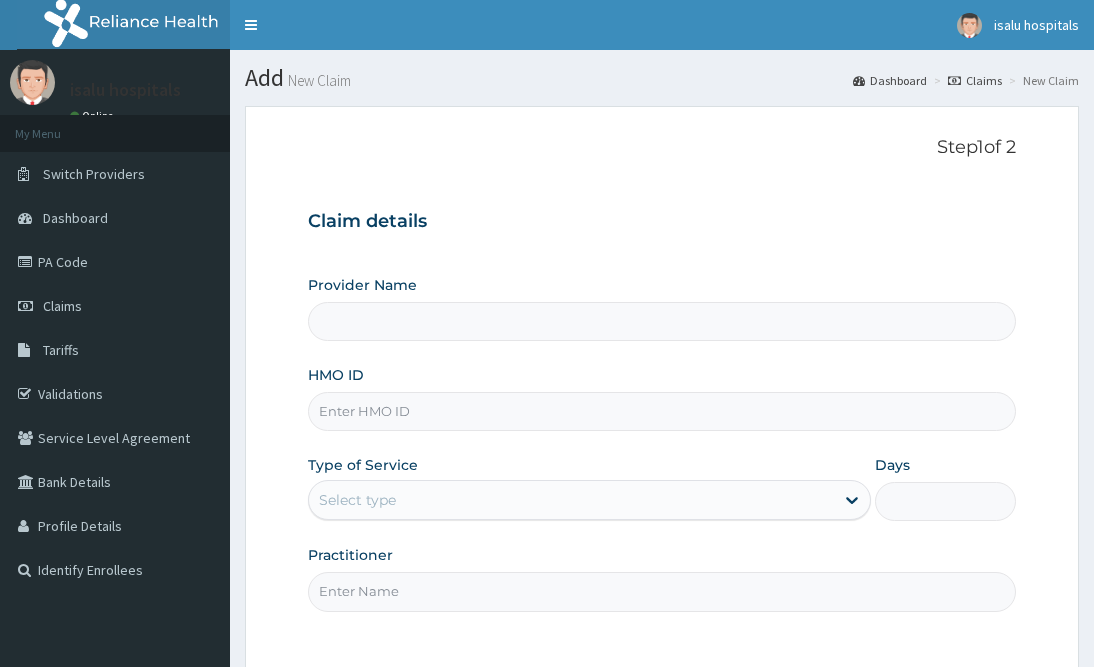 scroll, scrollTop: 0, scrollLeft: 0, axis: both 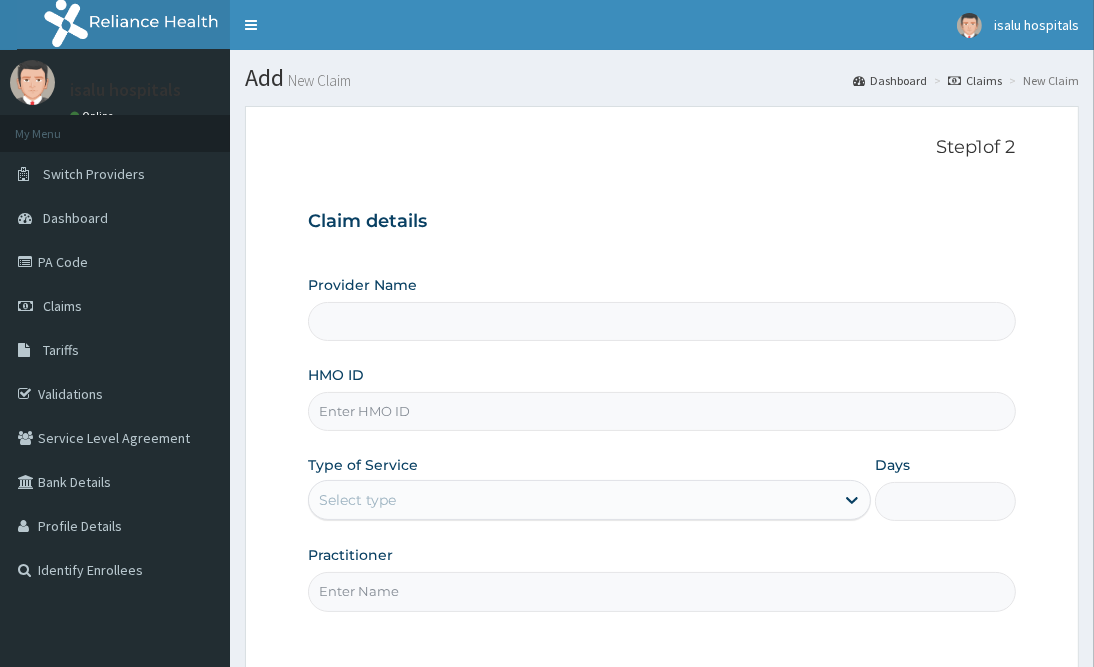 click on "HMO ID" at bounding box center [661, 411] 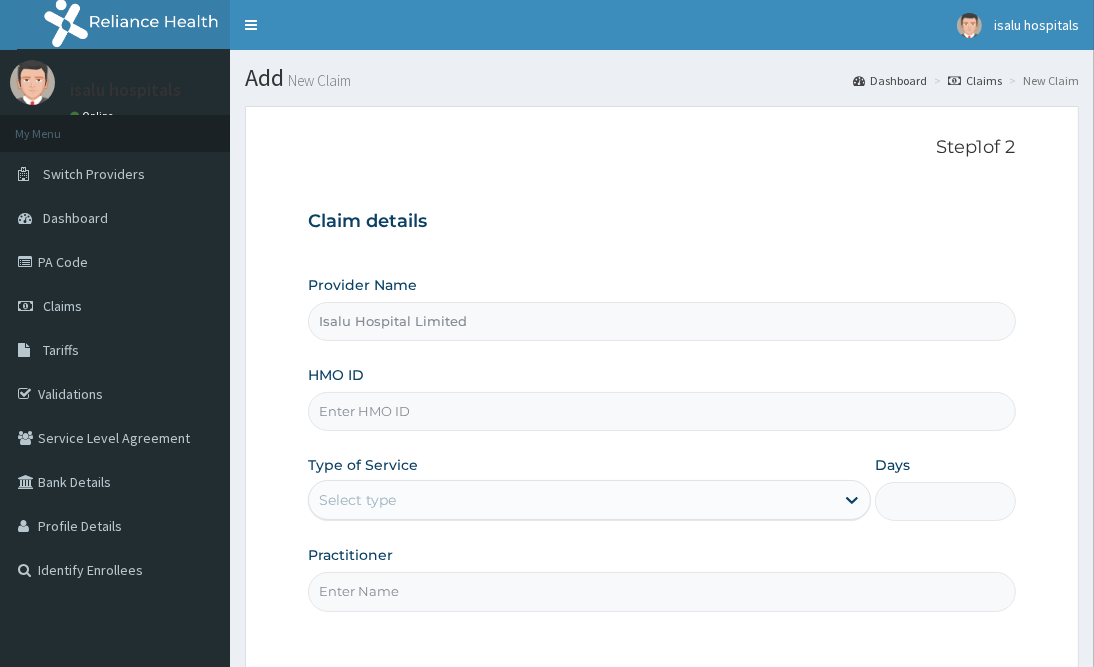 paste on "RH/8282A" 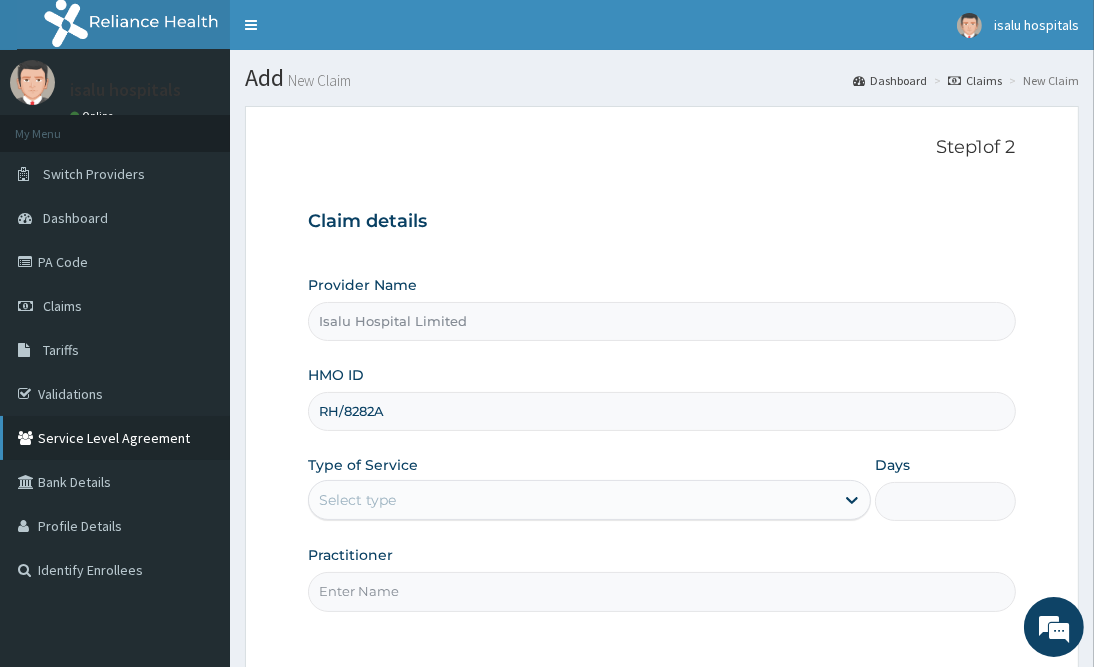 drag, startPoint x: 437, startPoint y: 419, endPoint x: 178, endPoint y: 438, distance: 259.69598 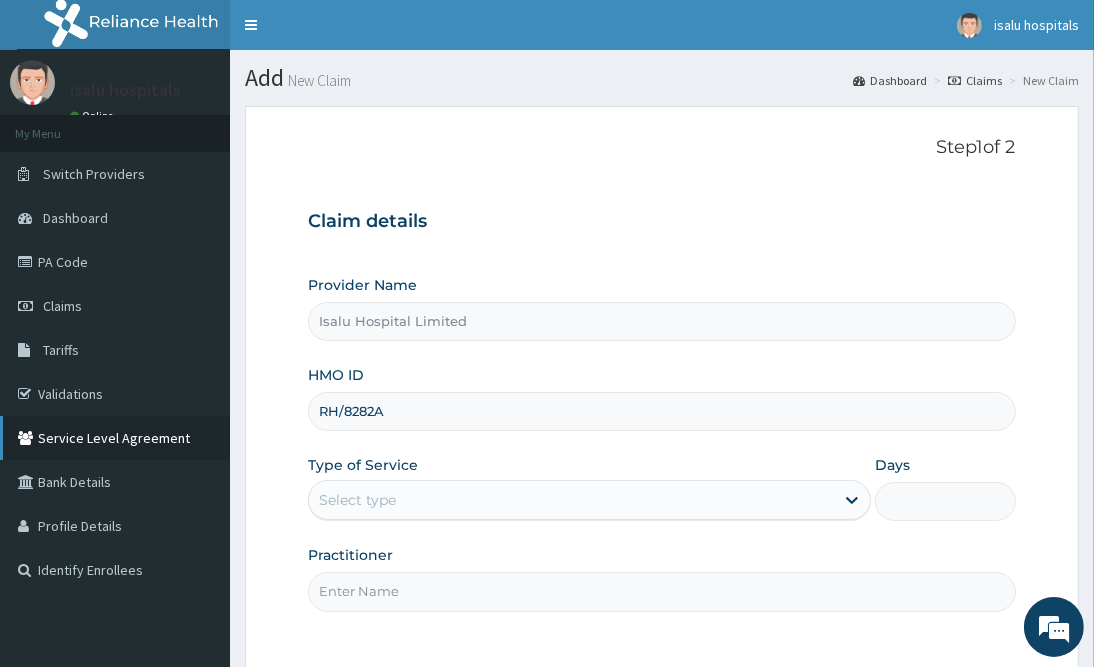 click on "R EL
Toggle navigation
isalu hospitals isalu hospitals - [EMAIL_ADDRESS][DOMAIN_NAME] Member since  [DATE] 1:08:01 AM   Profile Sign out" at bounding box center (547, 434) 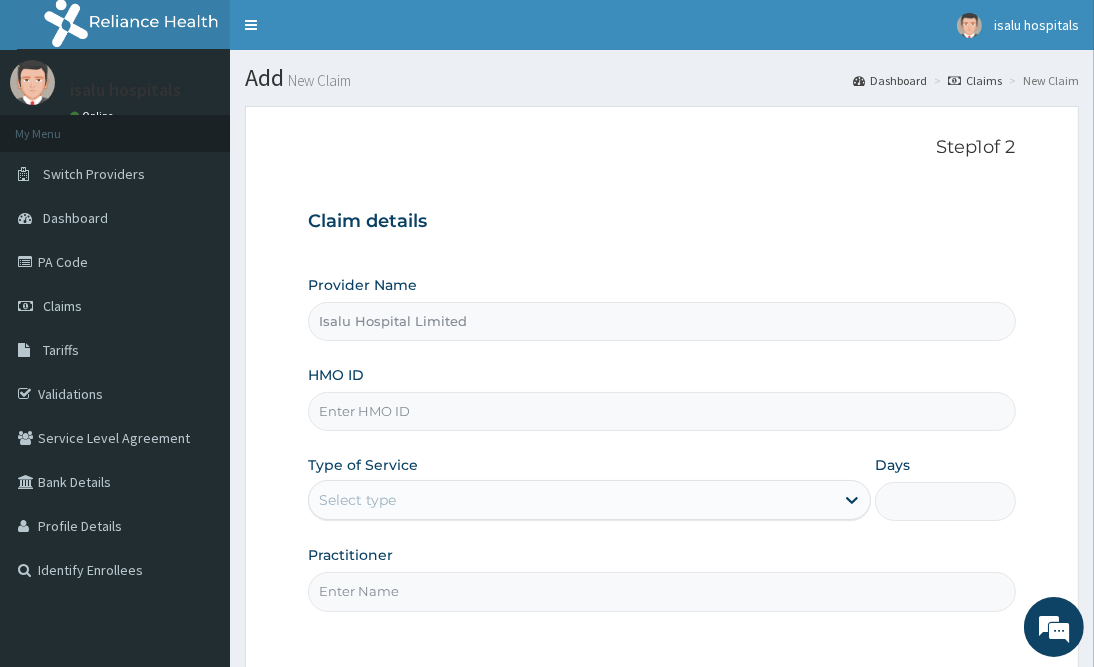 drag, startPoint x: 757, startPoint y: 357, endPoint x: 713, endPoint y: 373, distance: 46.818798 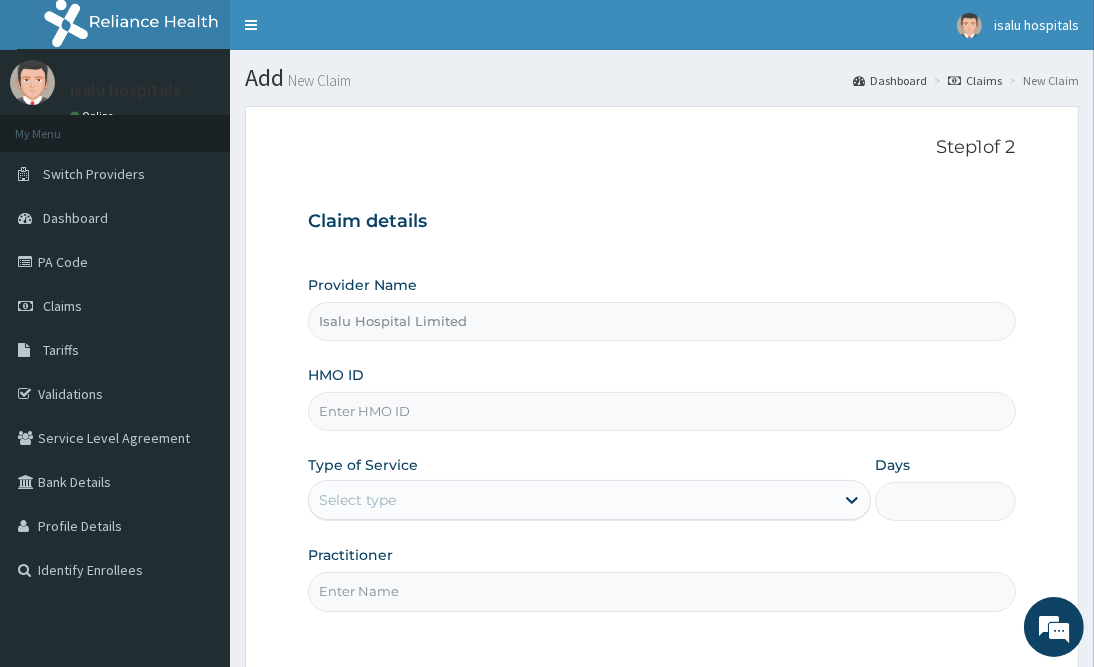 paste on "RET/43535/A" 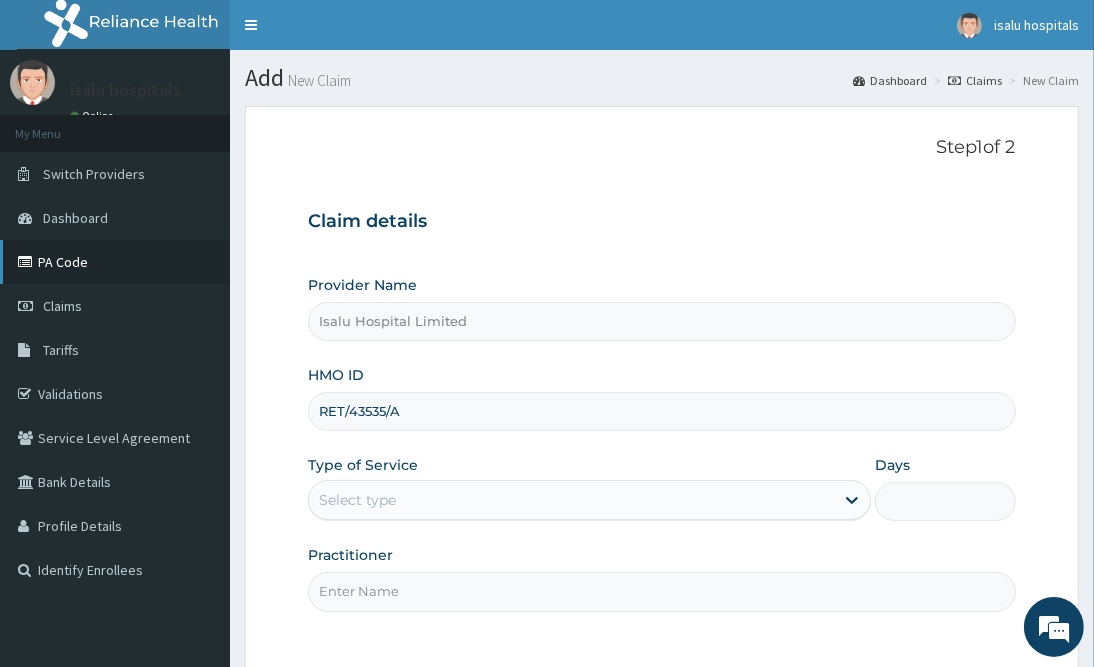 scroll, scrollTop: 0, scrollLeft: 0, axis: both 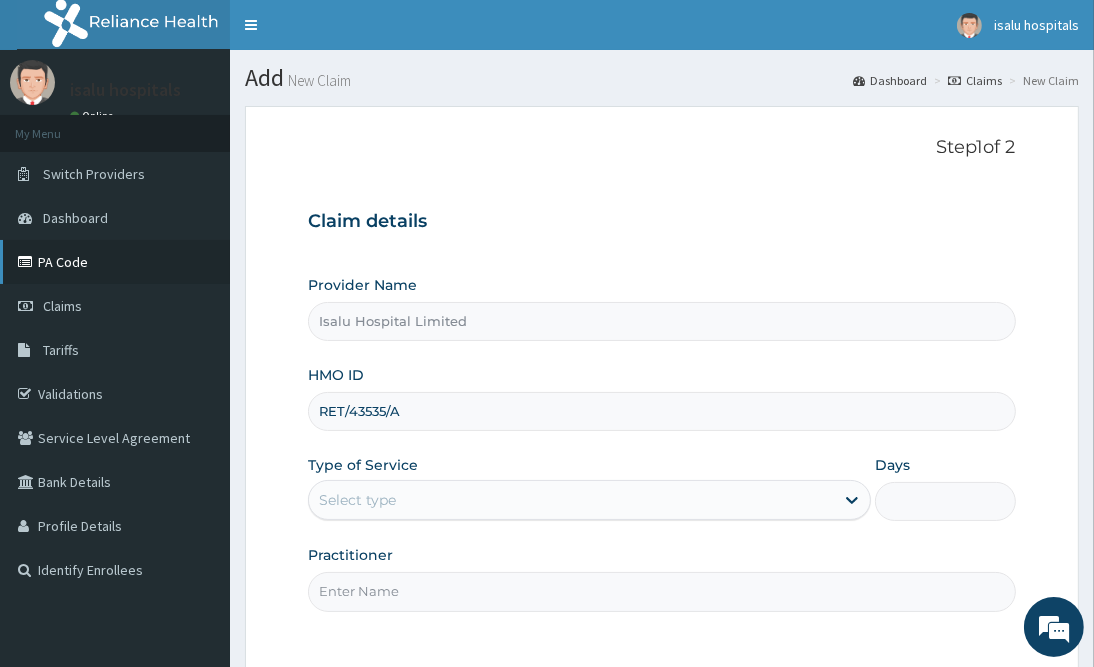 type on "RET/43535/A" 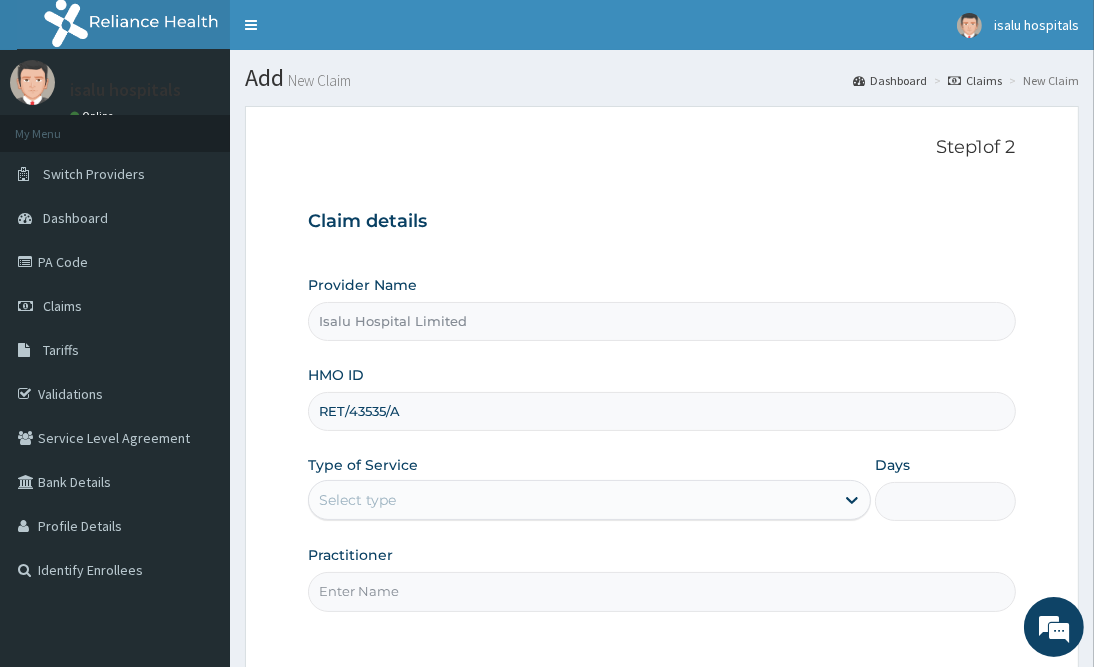 drag, startPoint x: 793, startPoint y: 466, endPoint x: 768, endPoint y: 476, distance: 26.925823 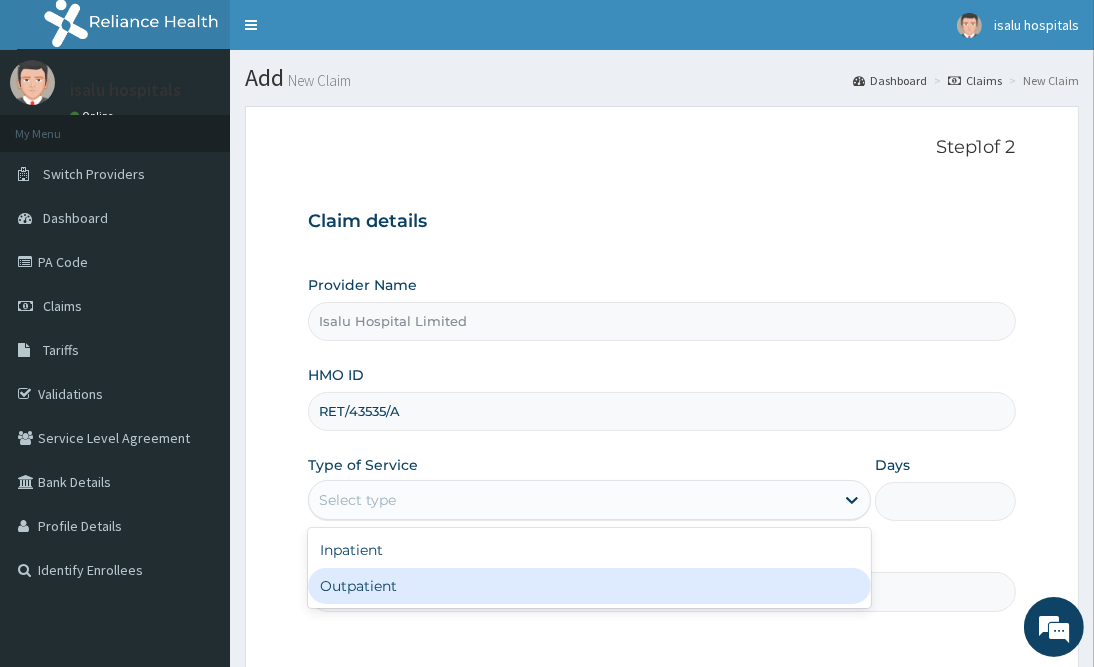 click on "Outpatient" at bounding box center (589, 586) 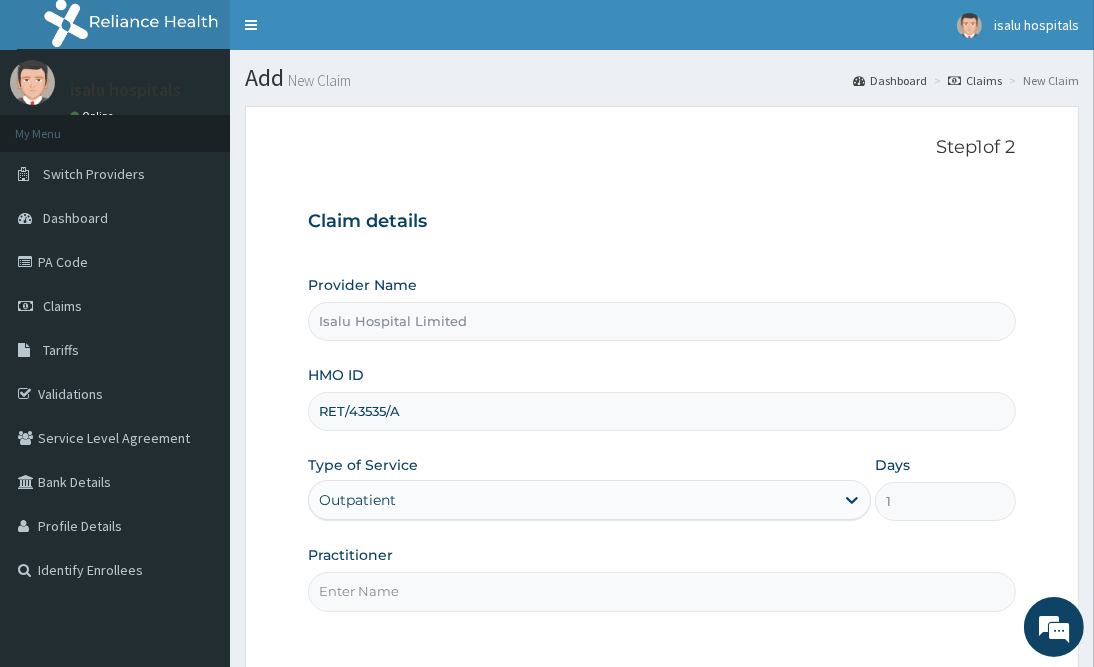 click on "Practitioner" at bounding box center [661, 591] 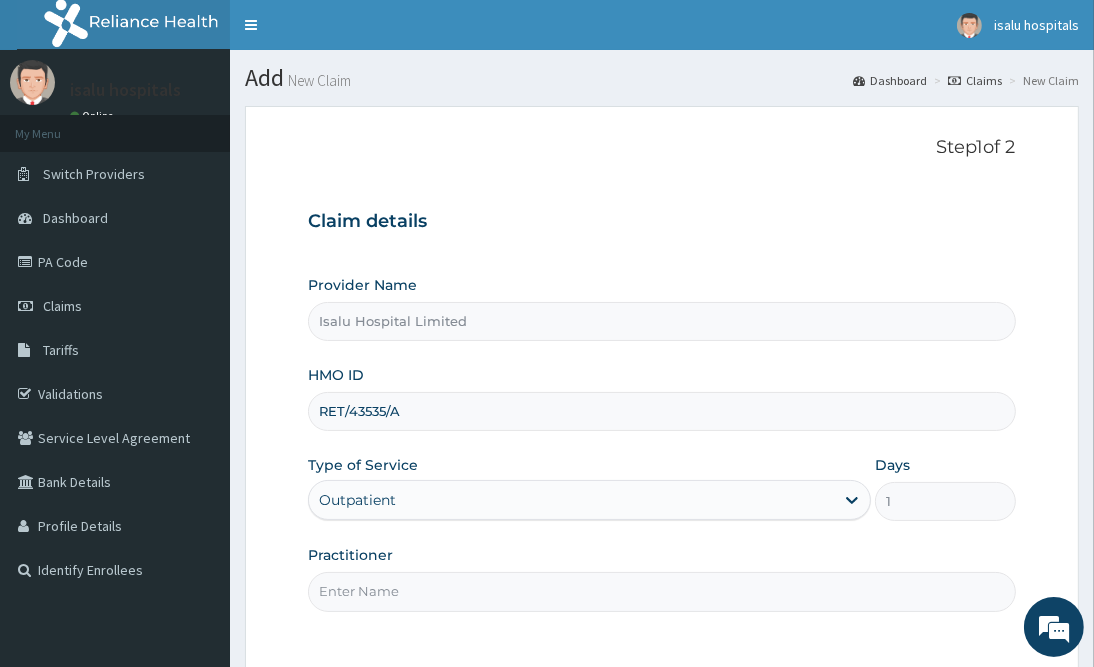 paste on "DR SALIU" 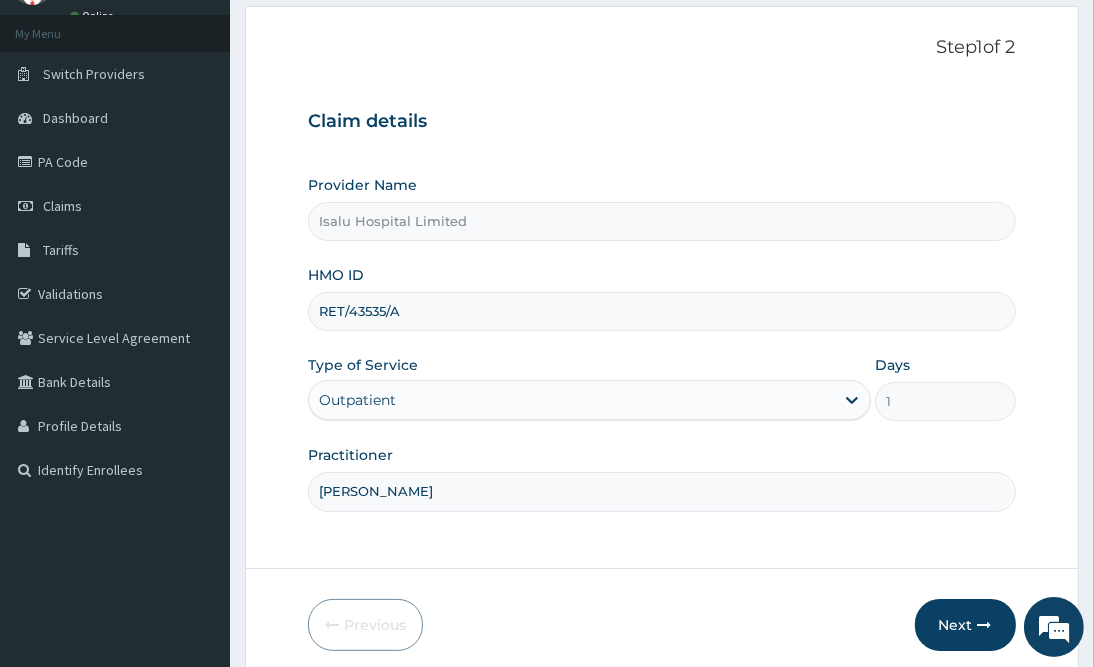 scroll, scrollTop: 180, scrollLeft: 0, axis: vertical 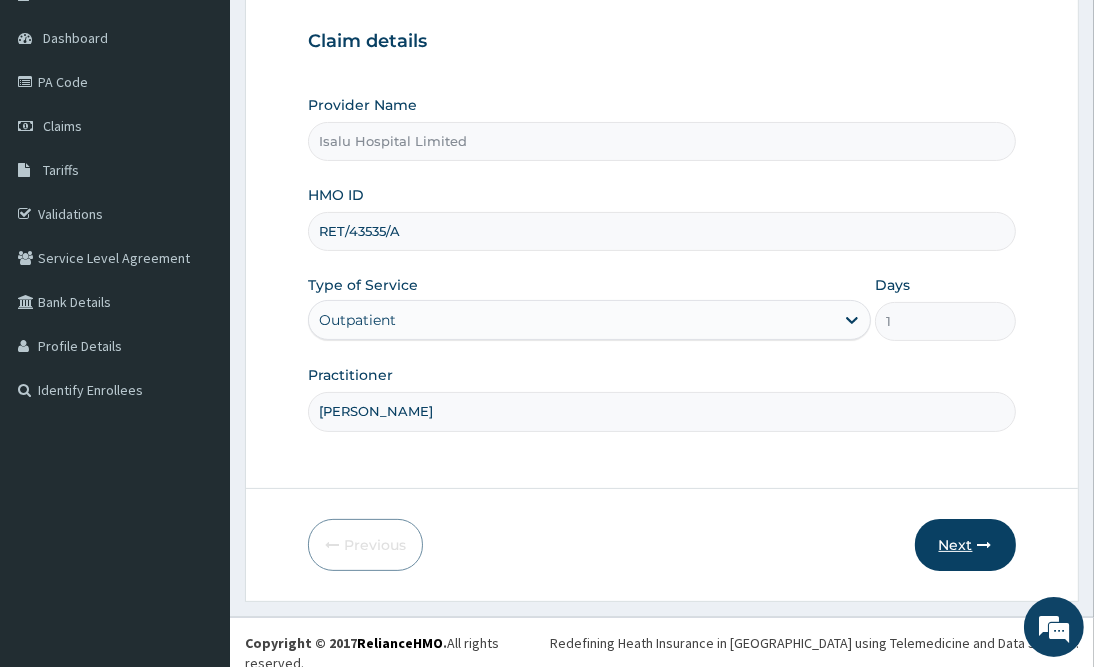 type on "DR SALIU" 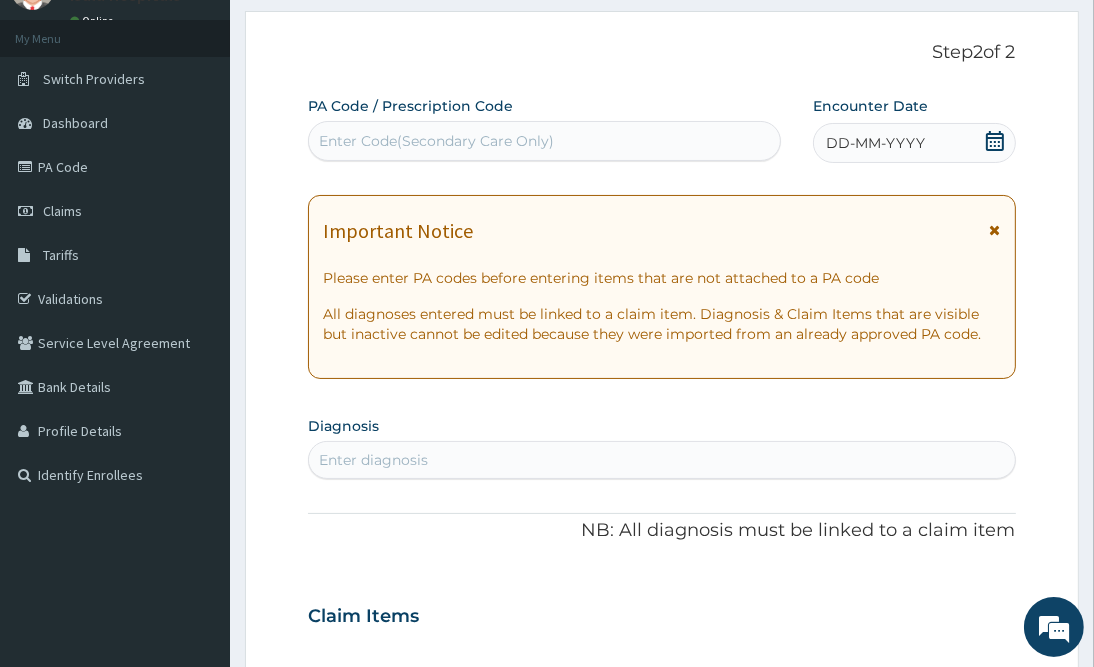 scroll, scrollTop: 0, scrollLeft: 0, axis: both 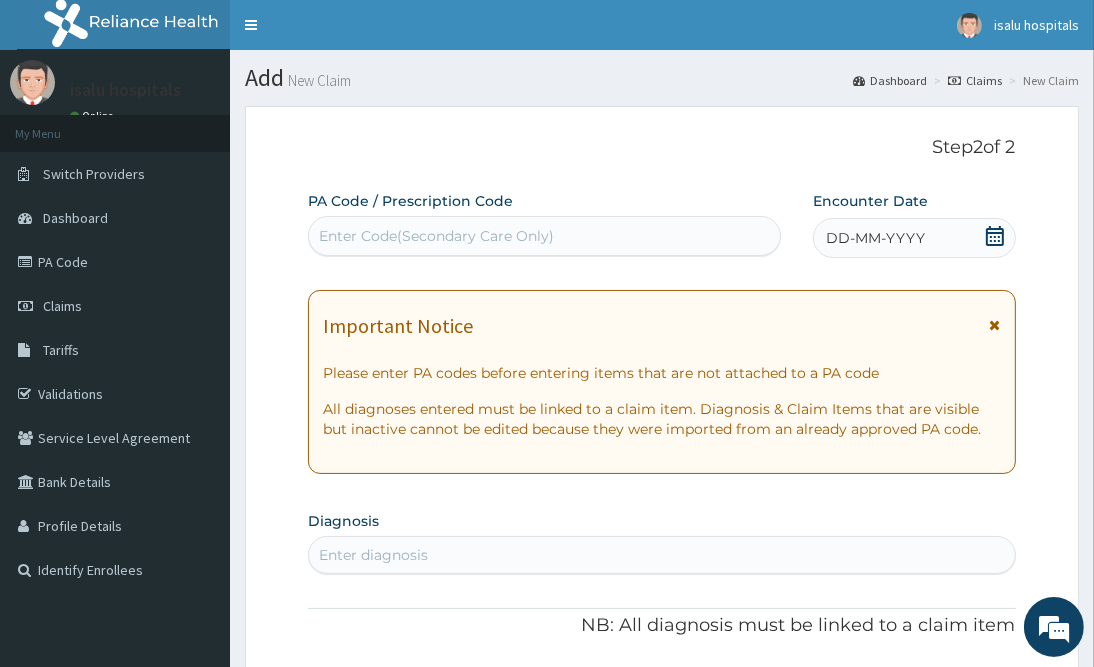 click on "Enter Code(Secondary Care Only)" at bounding box center (436, 236) 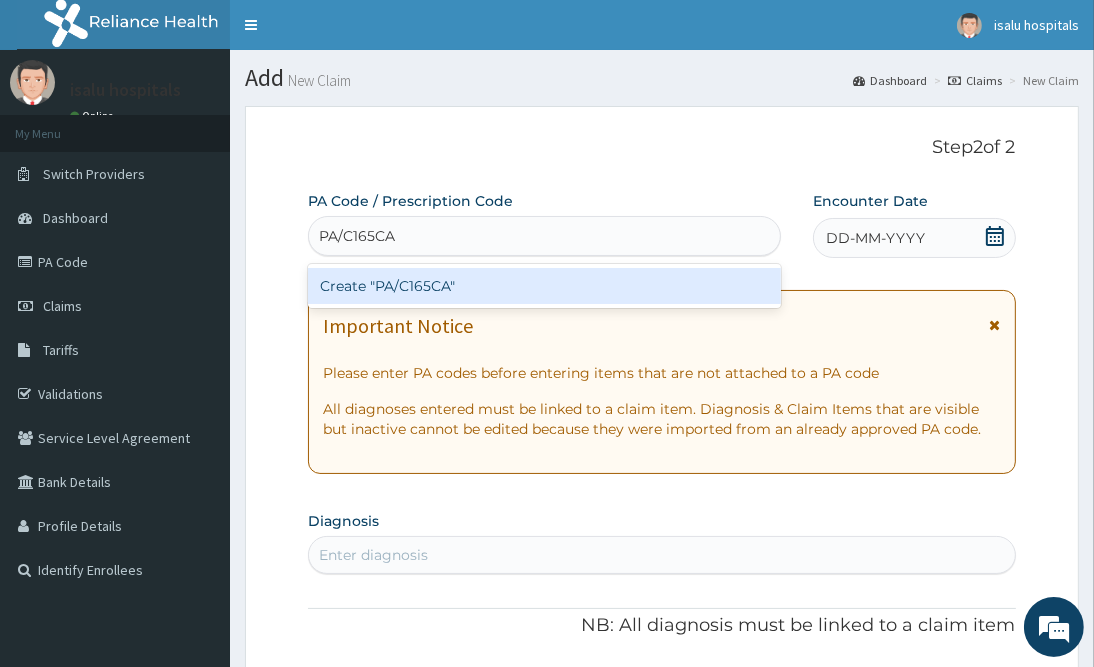 click on "Create "PA/C165CA"" at bounding box center [544, 286] 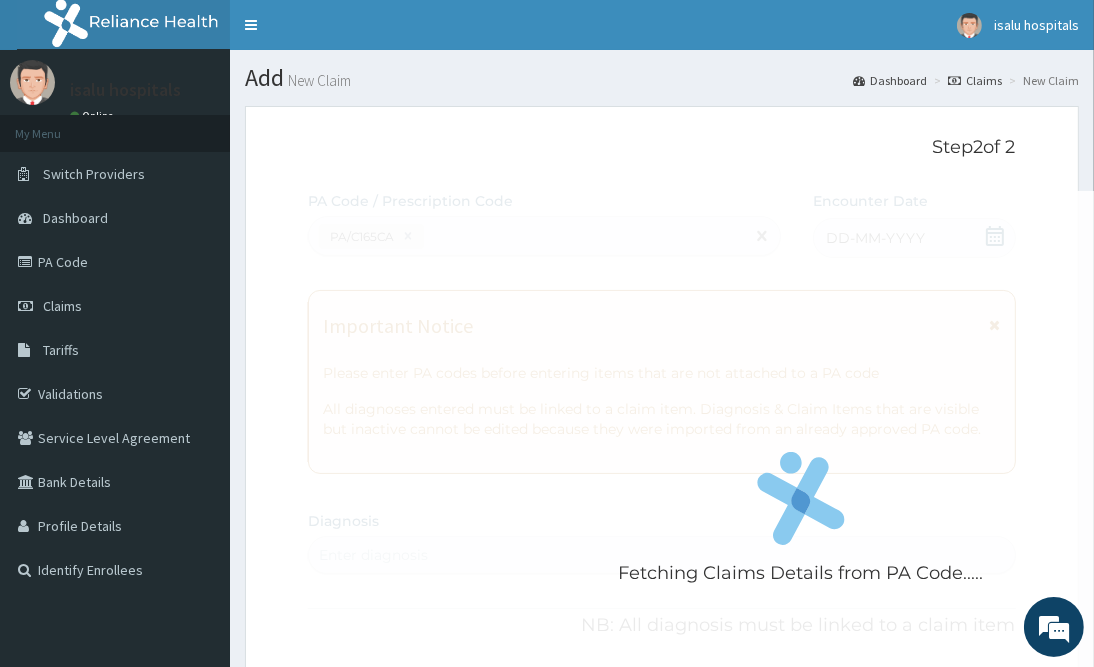 scroll, scrollTop: 496, scrollLeft: 0, axis: vertical 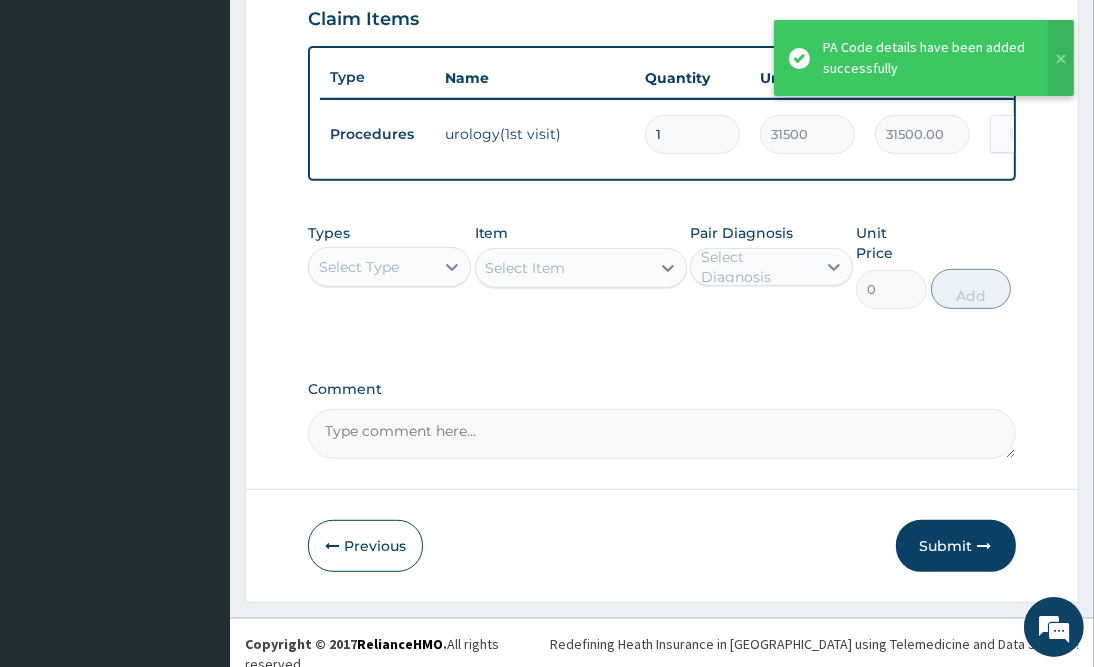 click on "Submit" at bounding box center (956, 546) 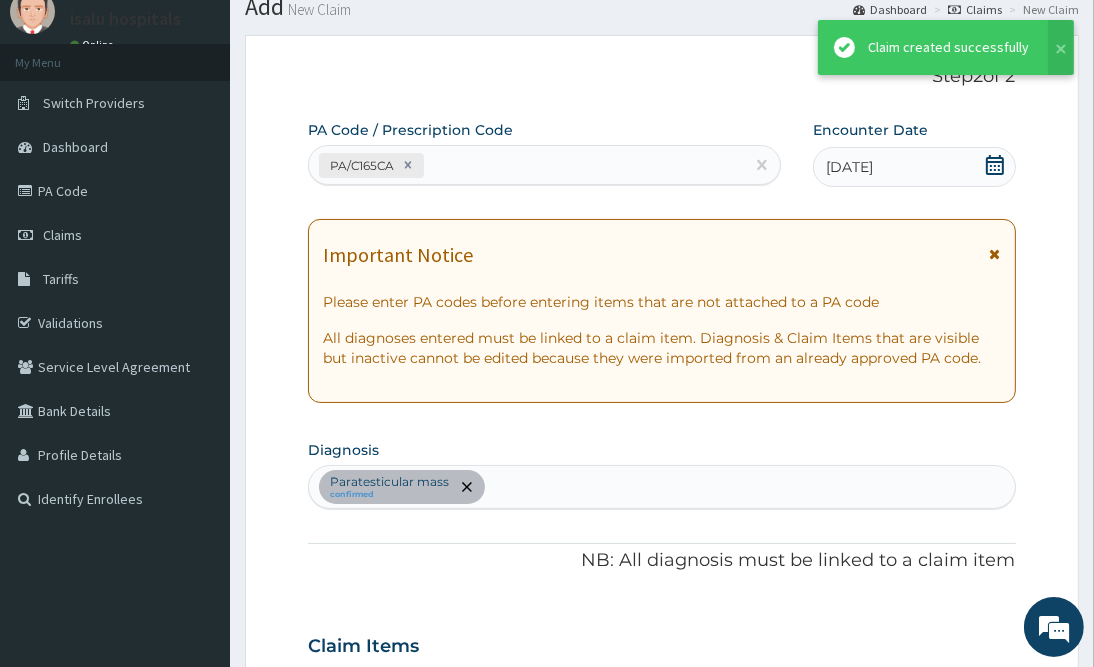 scroll, scrollTop: 698, scrollLeft: 0, axis: vertical 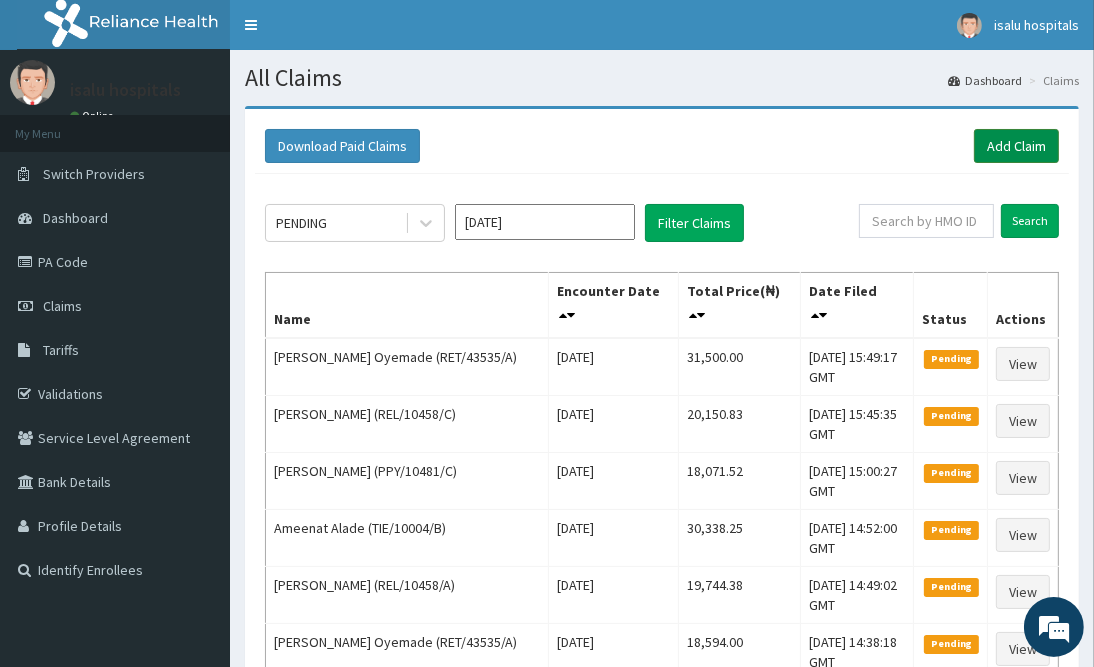 click on "Add Claim" at bounding box center [1016, 146] 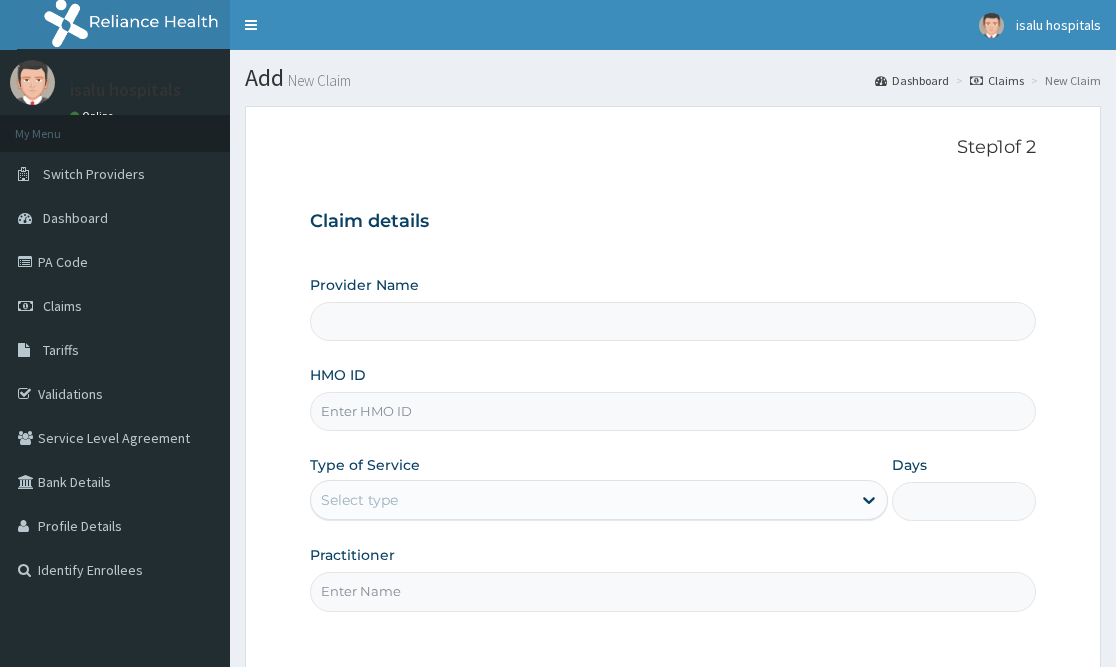 type on "Isalu Hospital Limited" 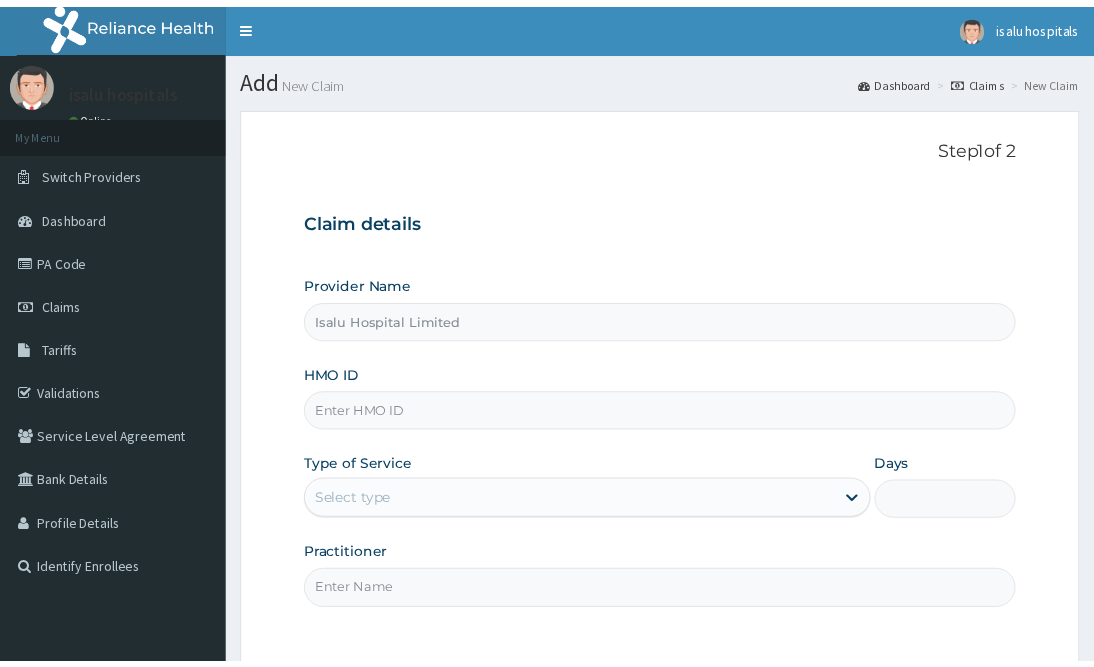 scroll, scrollTop: 0, scrollLeft: 0, axis: both 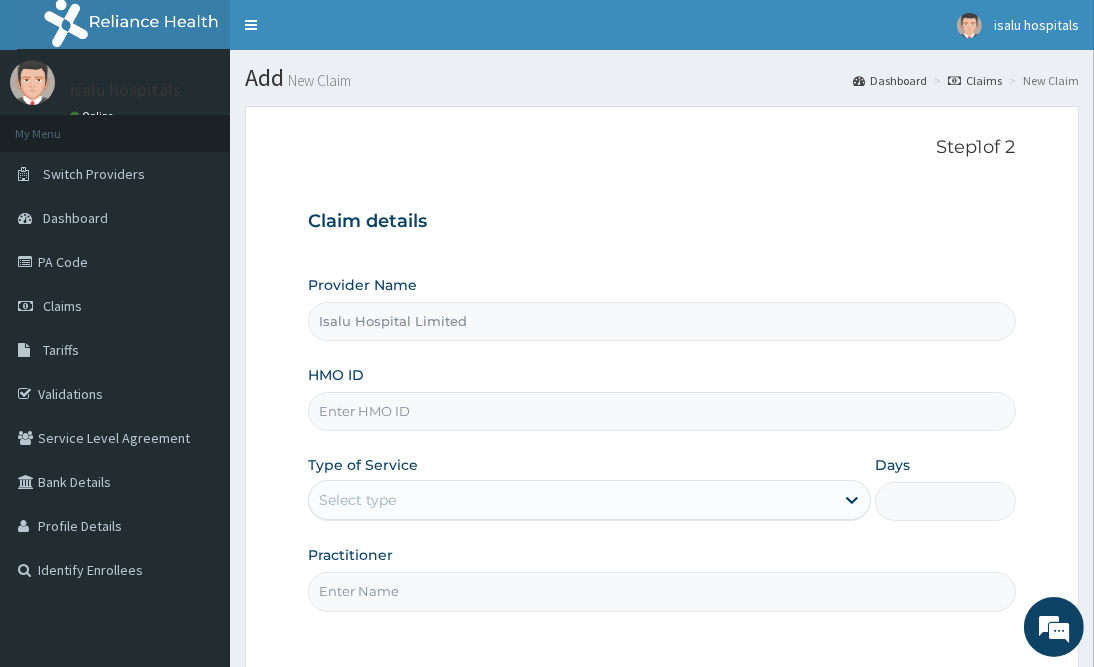 click on "HMO ID" at bounding box center (661, 411) 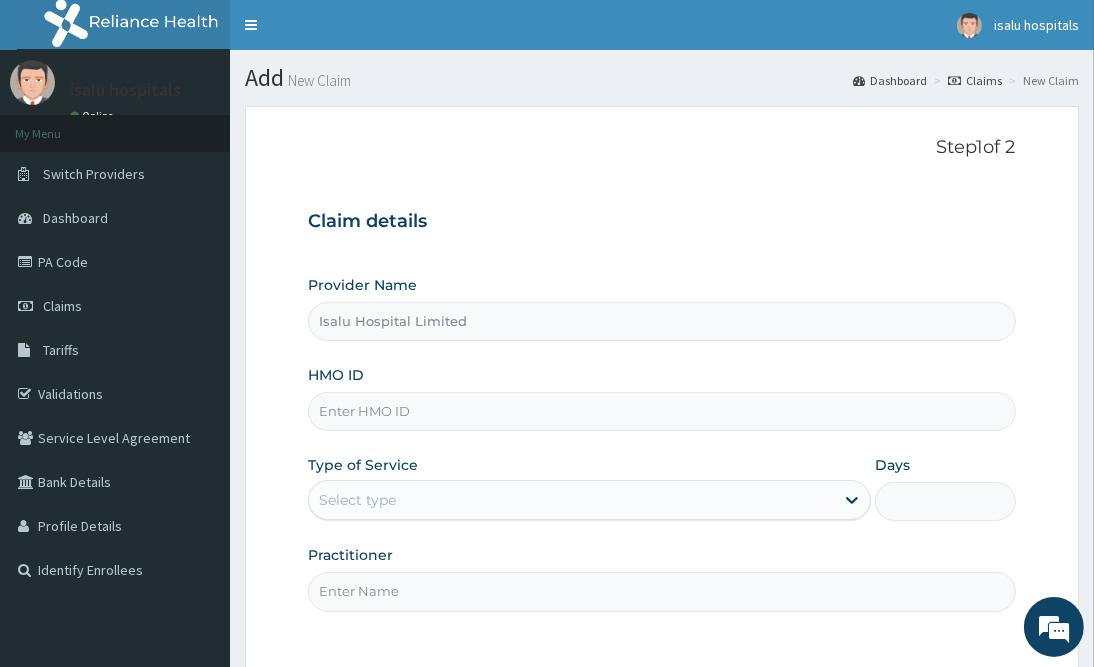 paste on "RLL/10016/A" 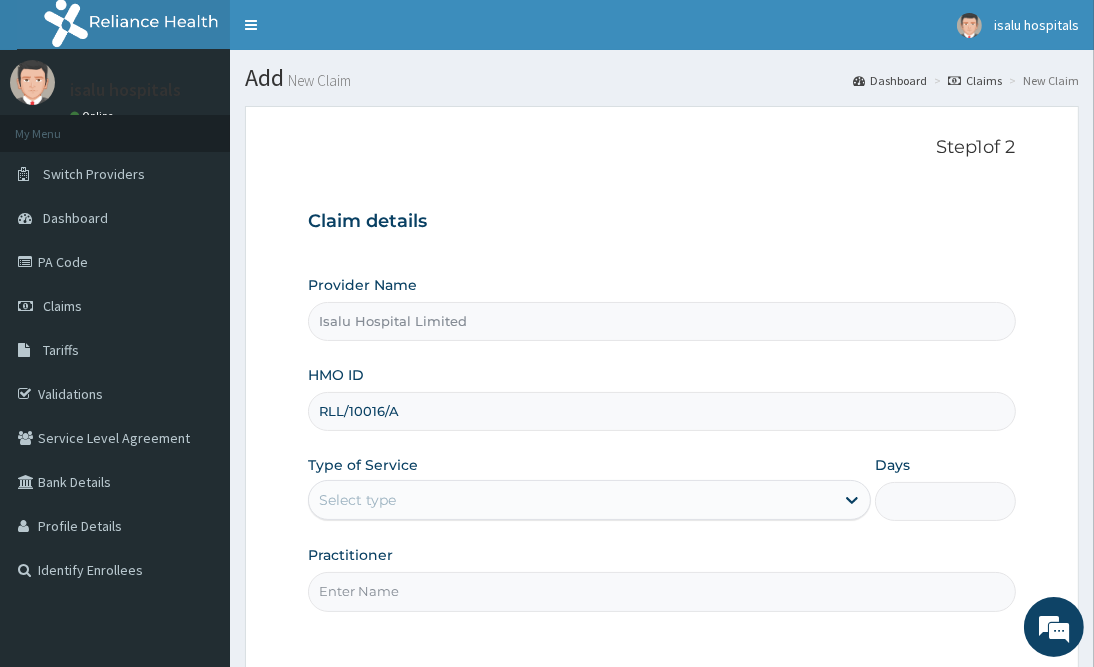 type on "RLL/10016/A" 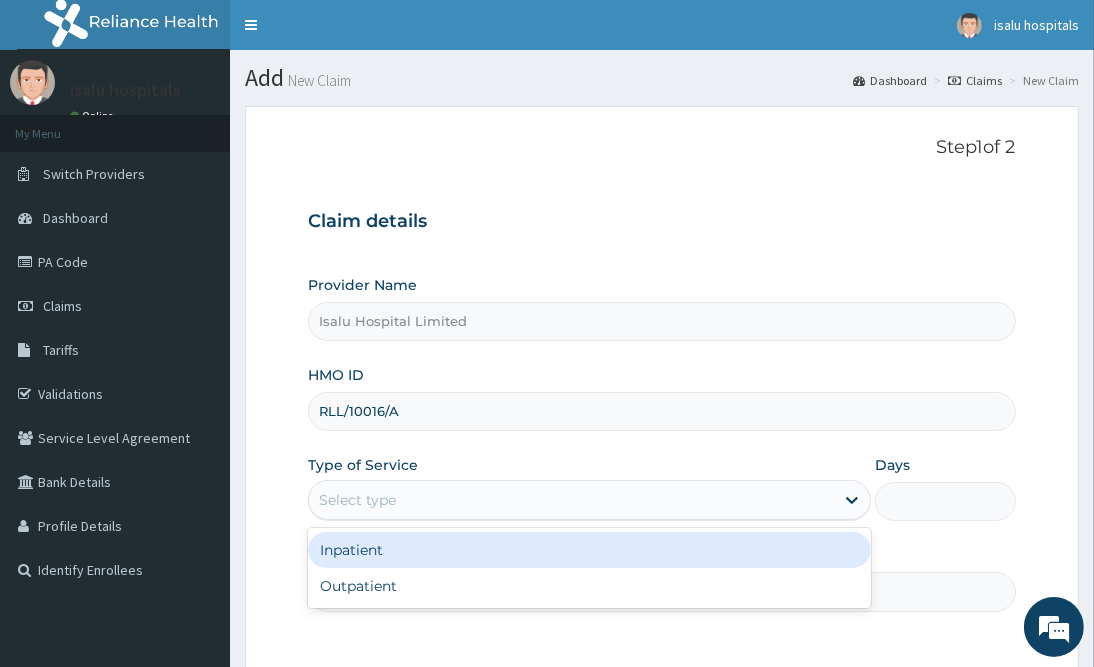 click on "Select type" at bounding box center [571, 500] 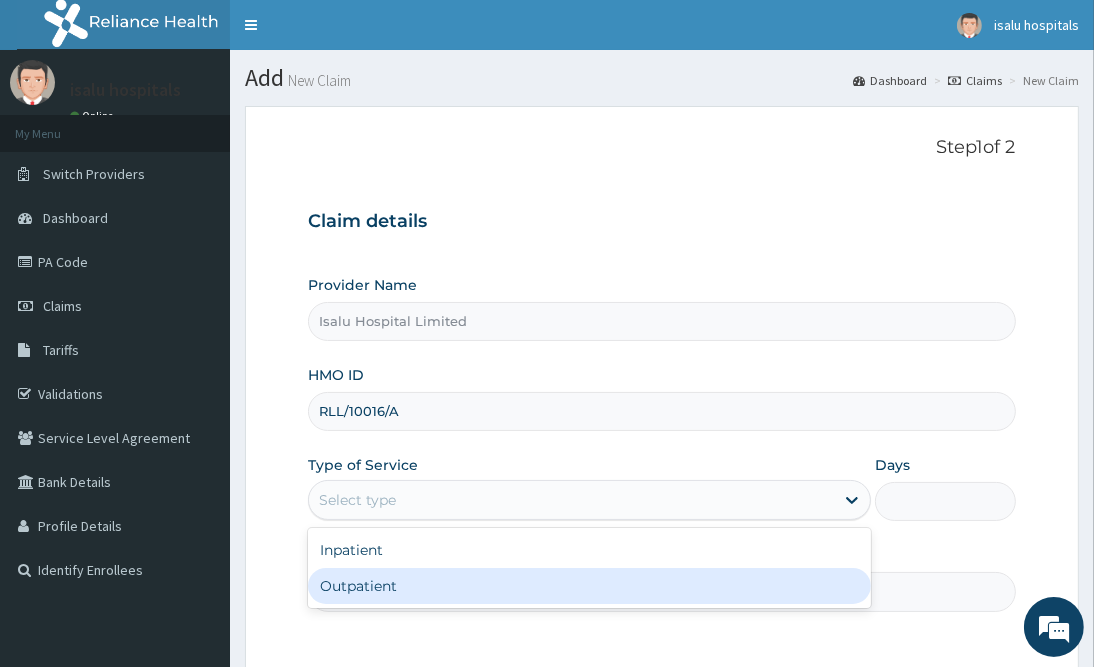 click on "Outpatient" at bounding box center [589, 586] 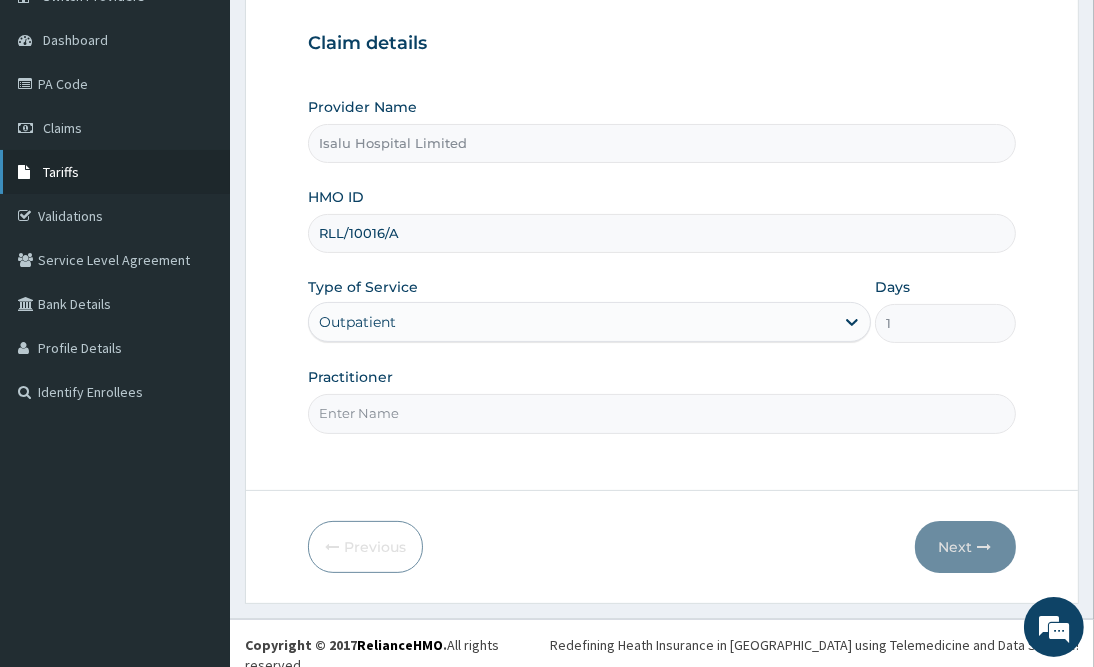 scroll, scrollTop: 180, scrollLeft: 0, axis: vertical 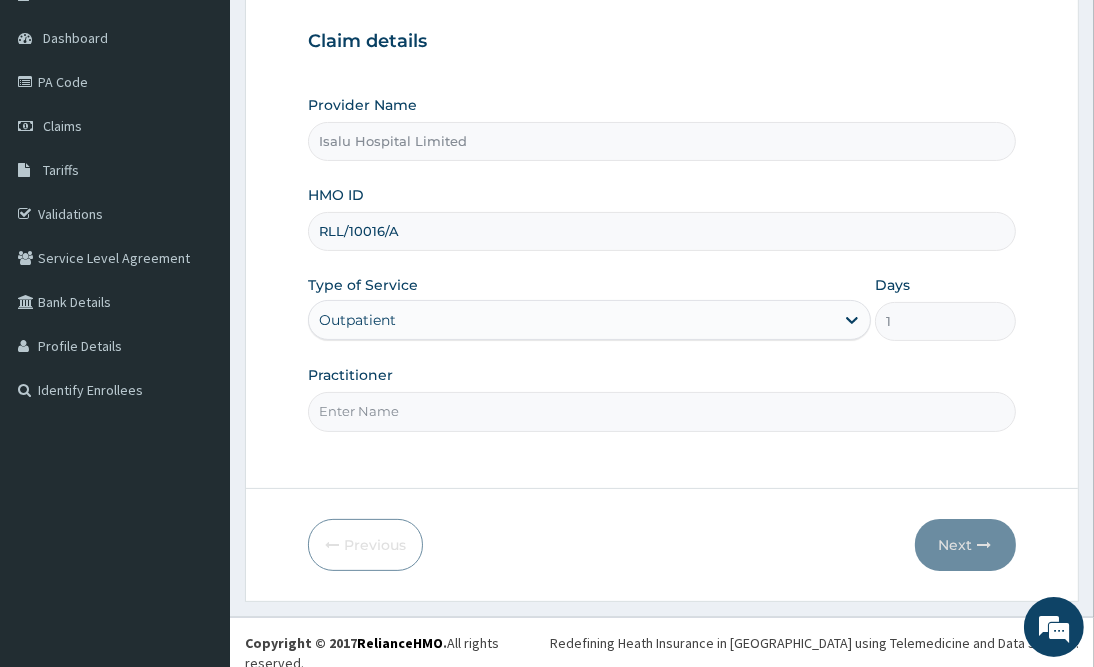 click on "Practitioner" at bounding box center (661, 411) 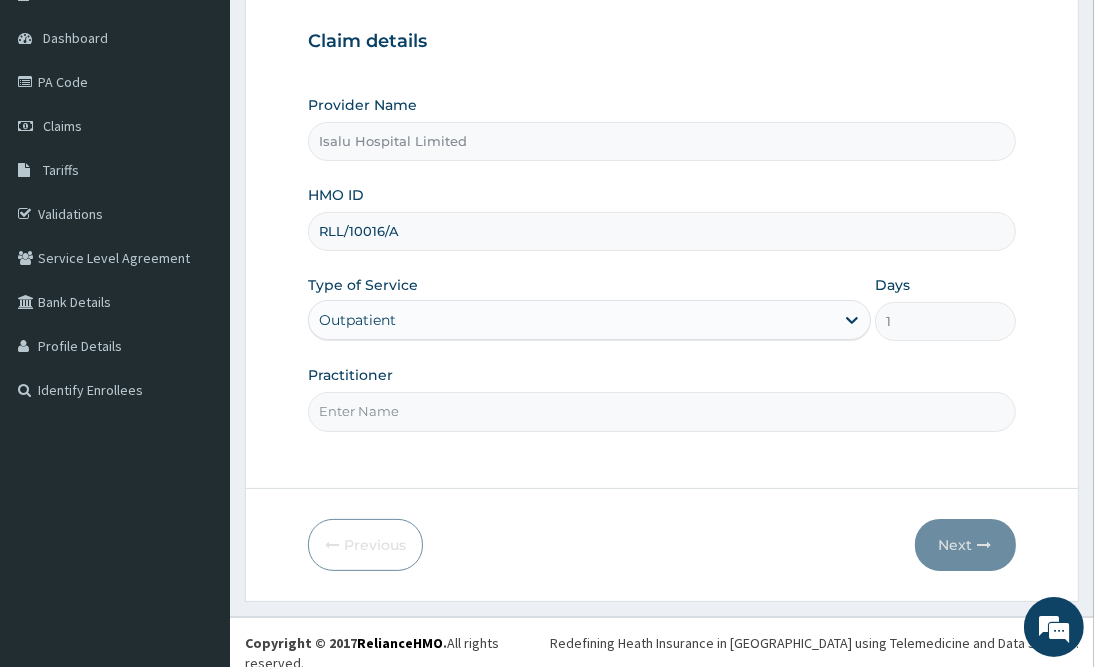 paste on "DR ADJEI" 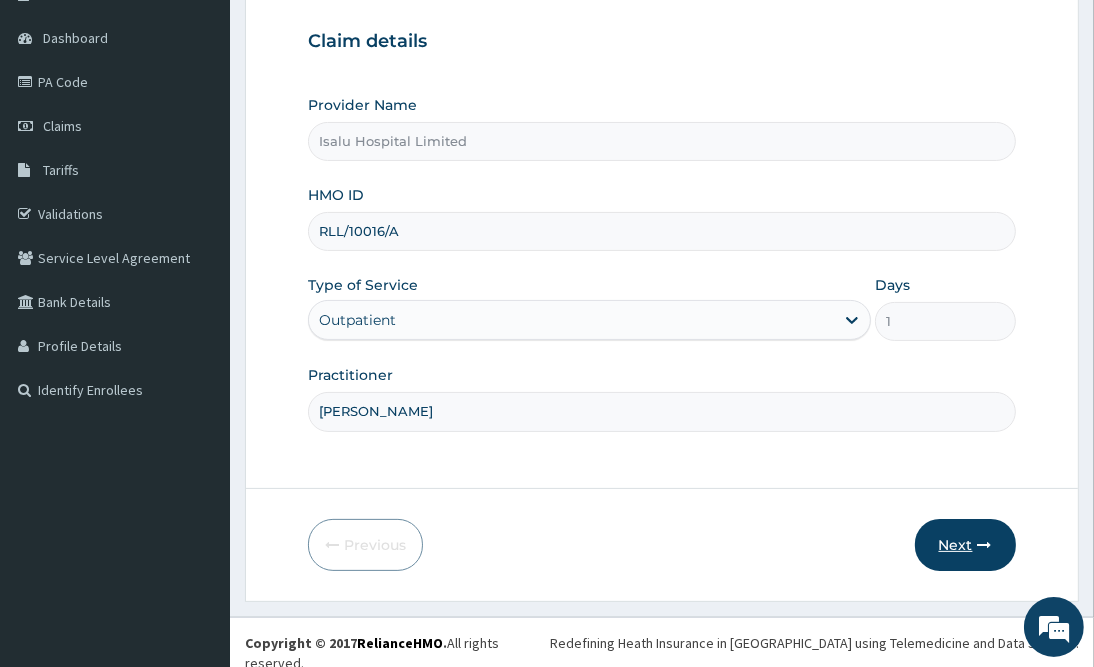 type on "DR ADJEI" 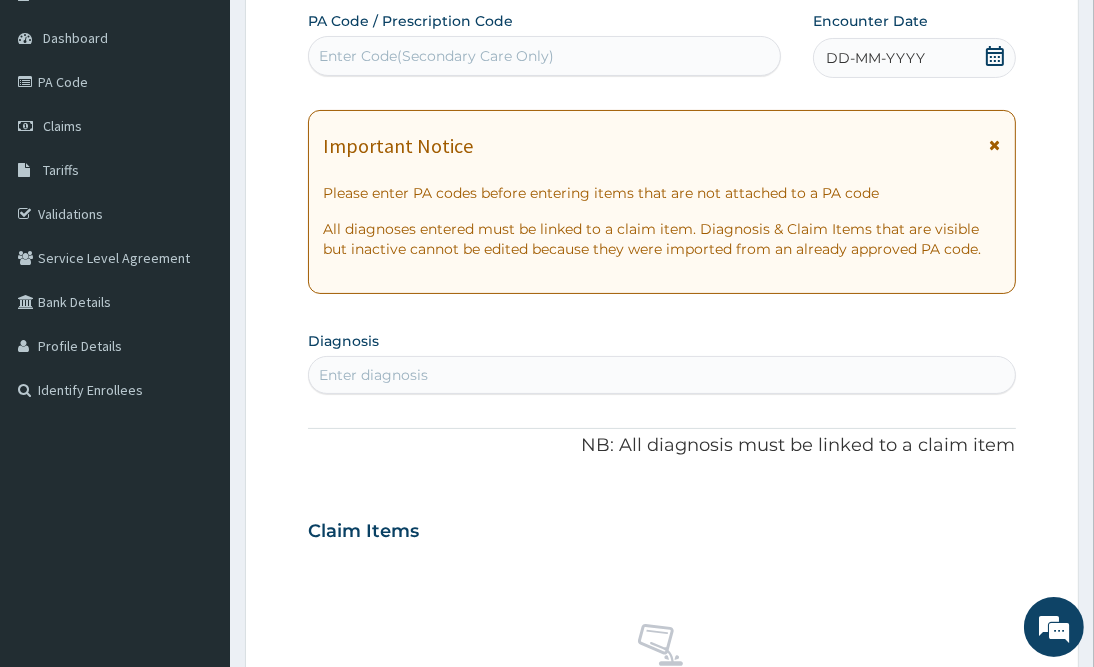 click 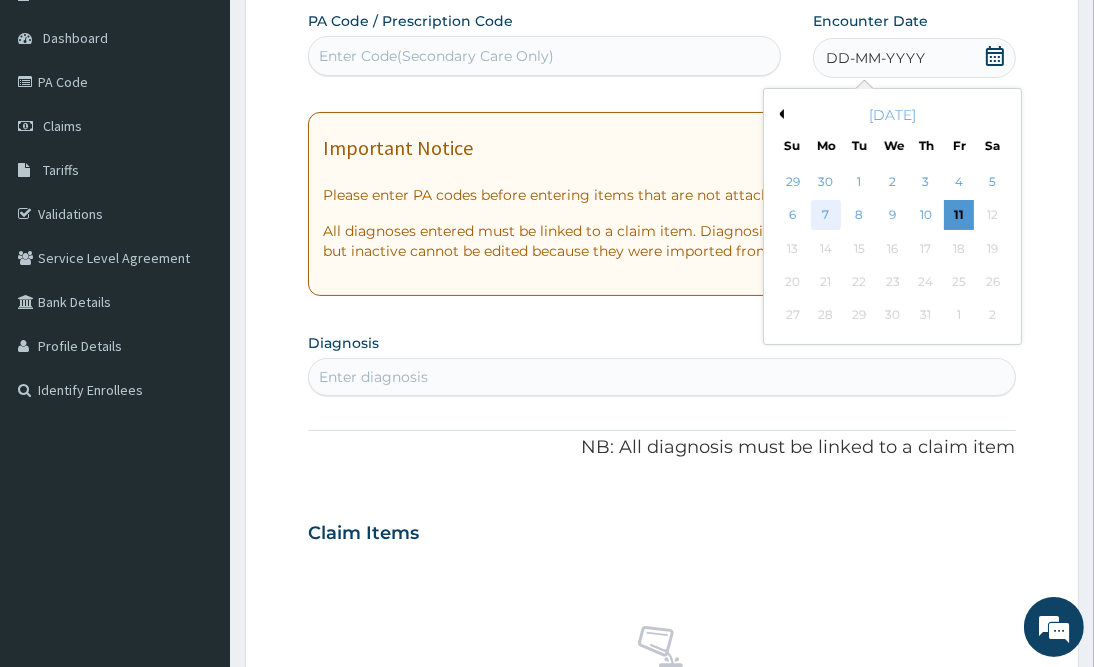 click on "7" at bounding box center (826, 216) 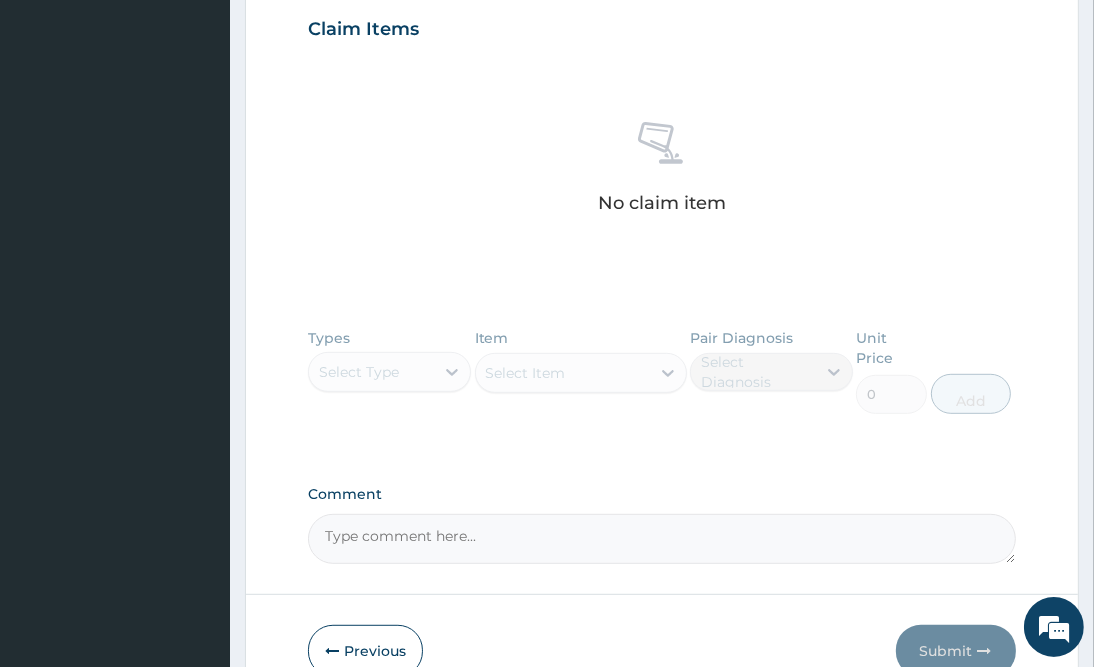 scroll, scrollTop: 767, scrollLeft: 0, axis: vertical 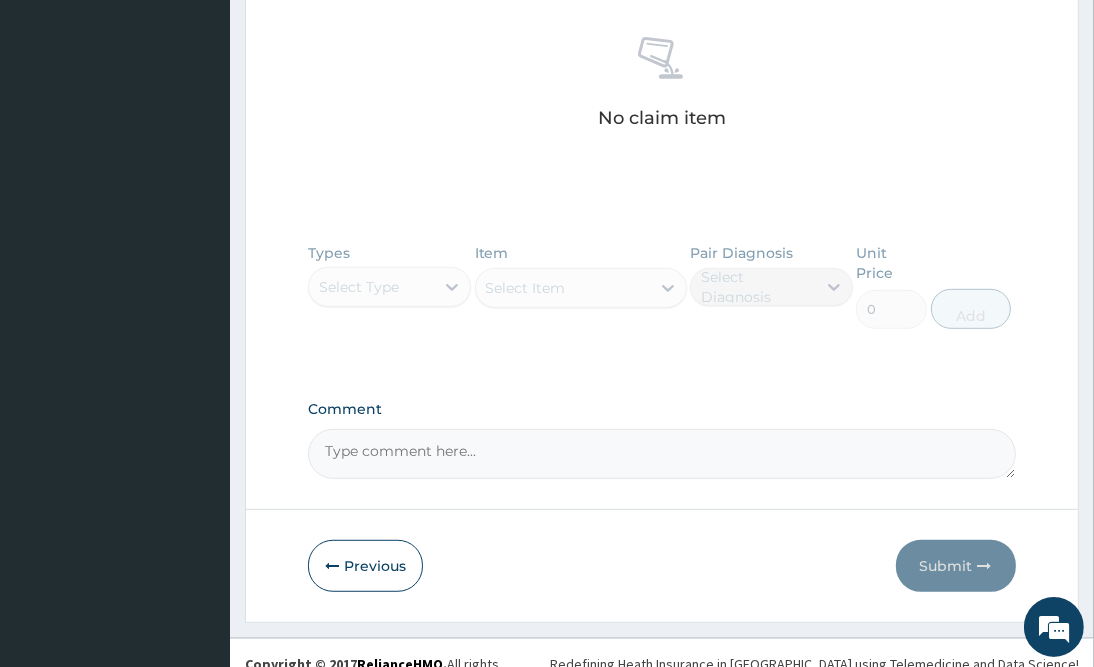 click on "Comment" at bounding box center (661, 454) 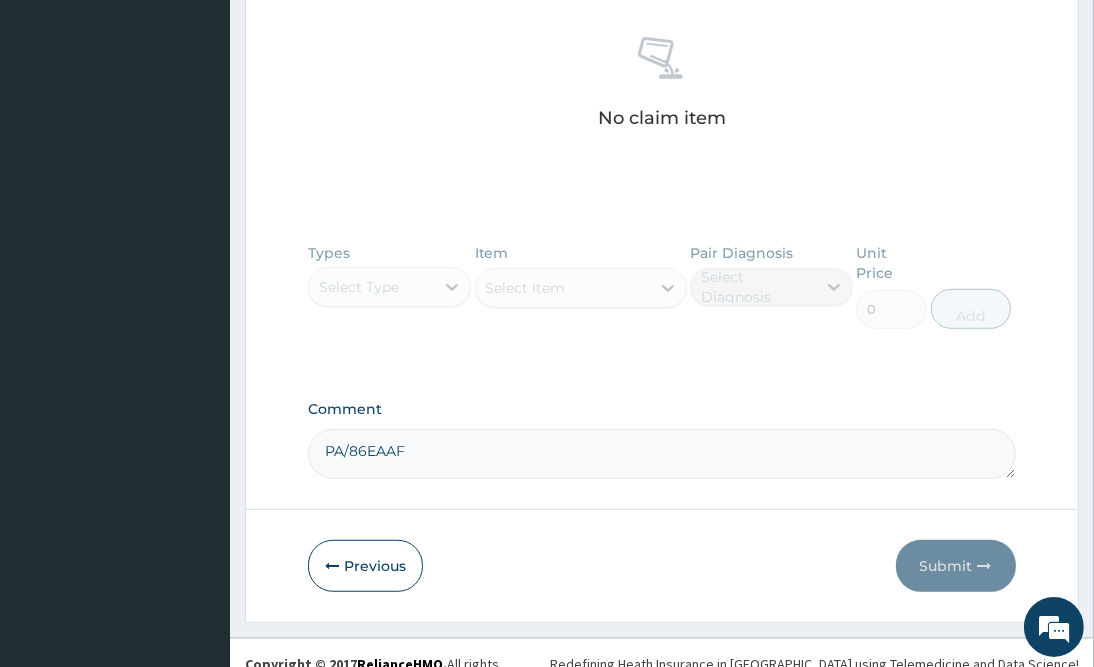 type on "PA/86EAAF" 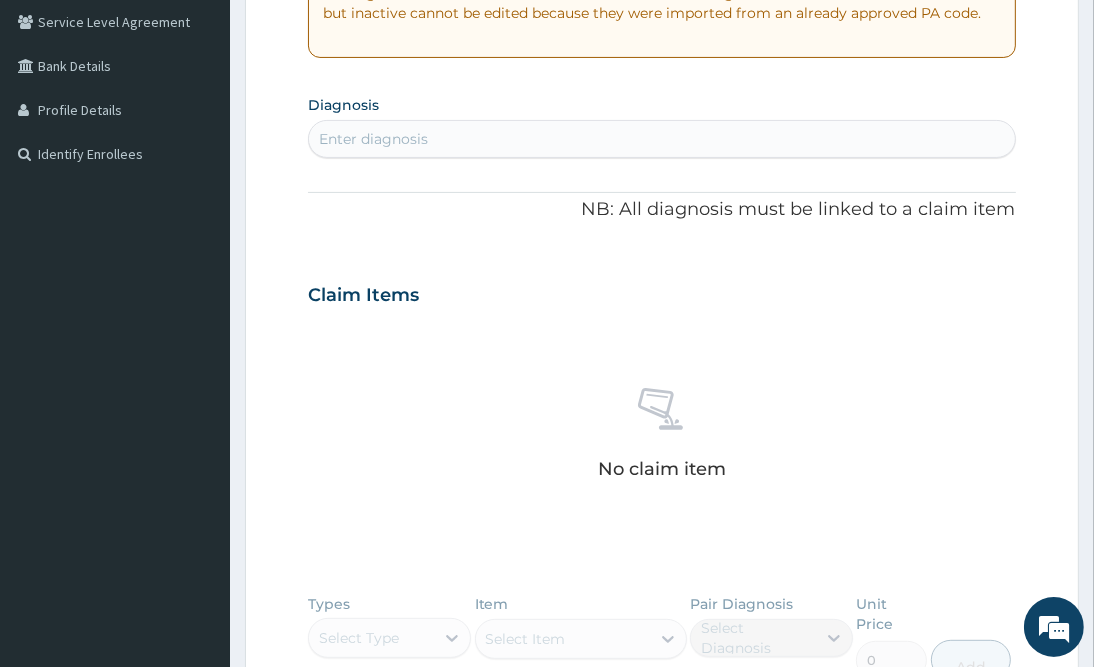scroll, scrollTop: 167, scrollLeft: 0, axis: vertical 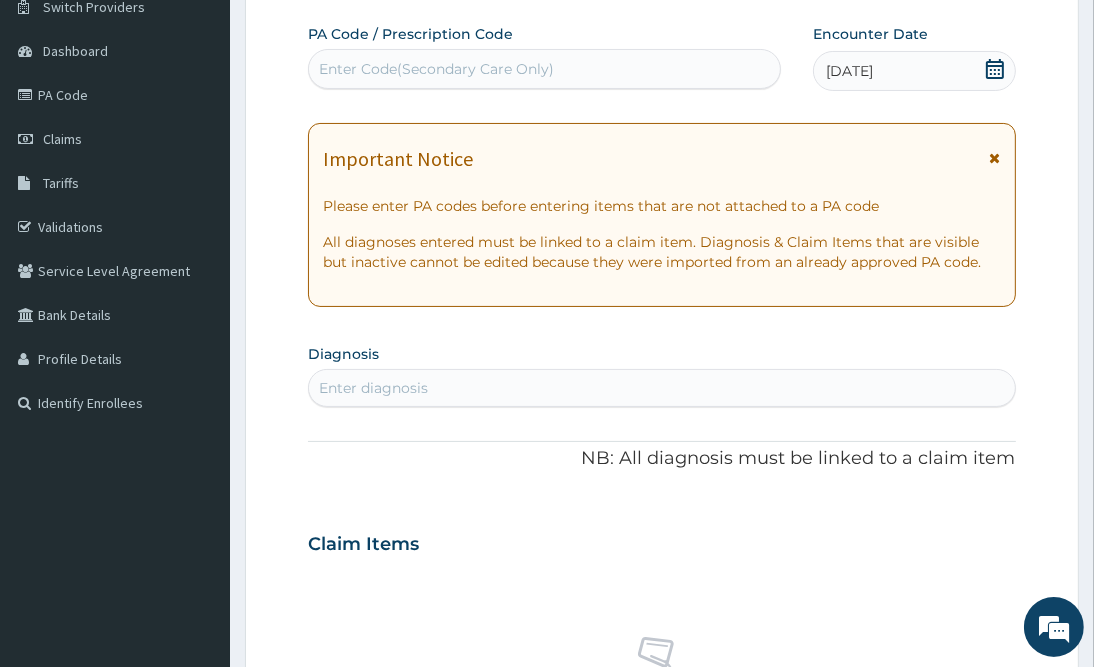 click on "Enter diagnosis" at bounding box center (661, 388) 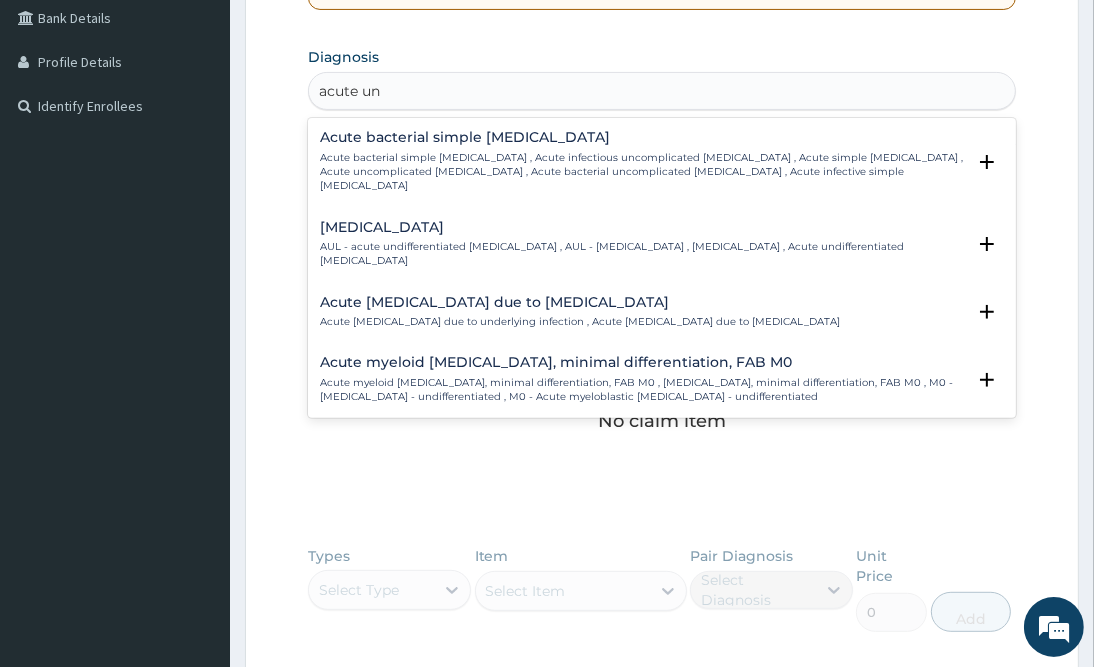 scroll, scrollTop: 467, scrollLeft: 0, axis: vertical 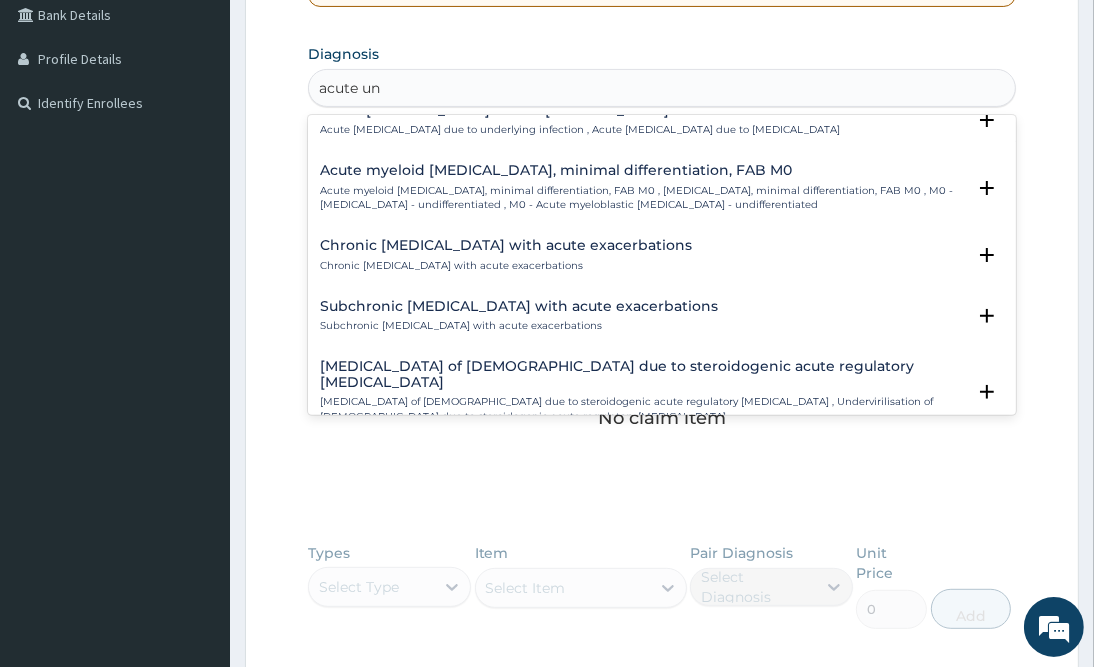 type on "acute un" 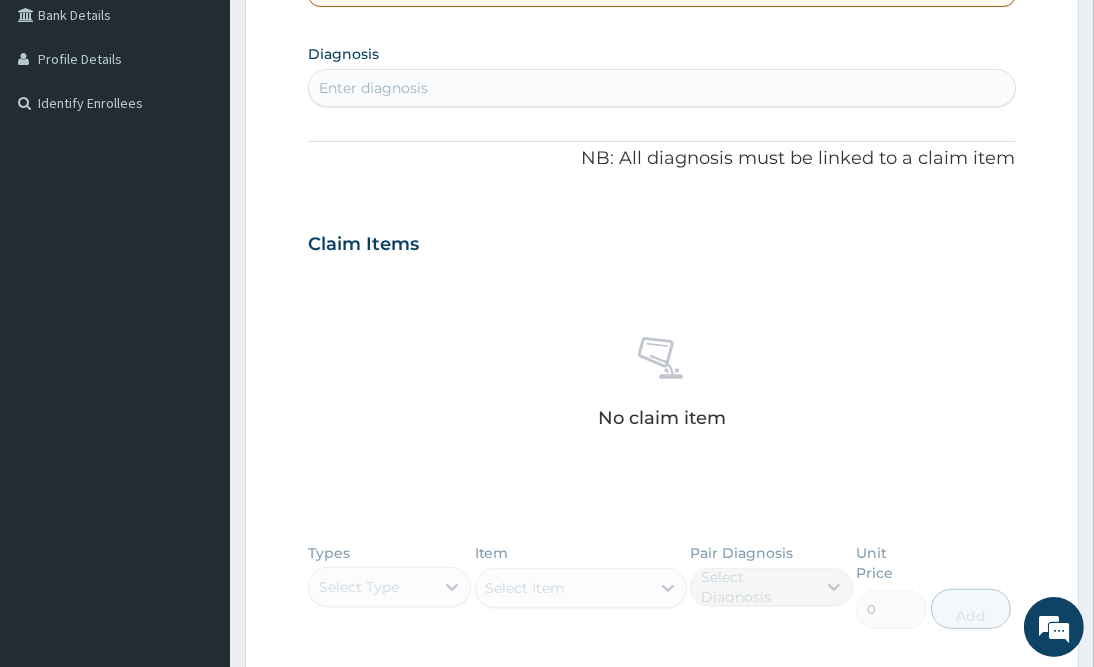 click on "No claim item" at bounding box center (661, 386) 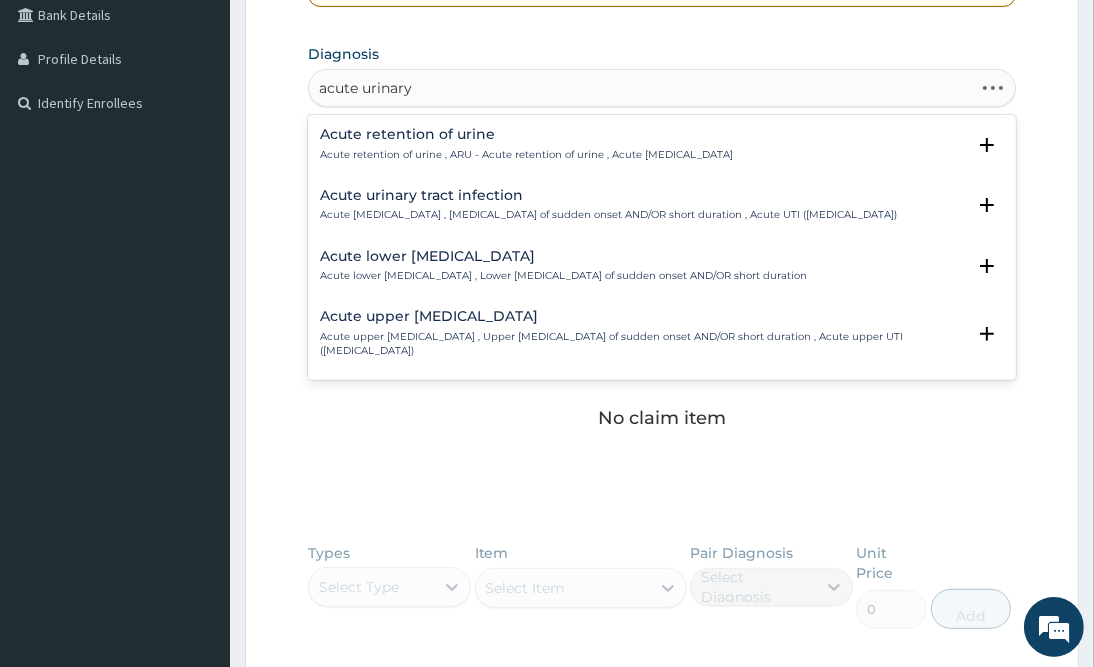 type on "acute urinary" 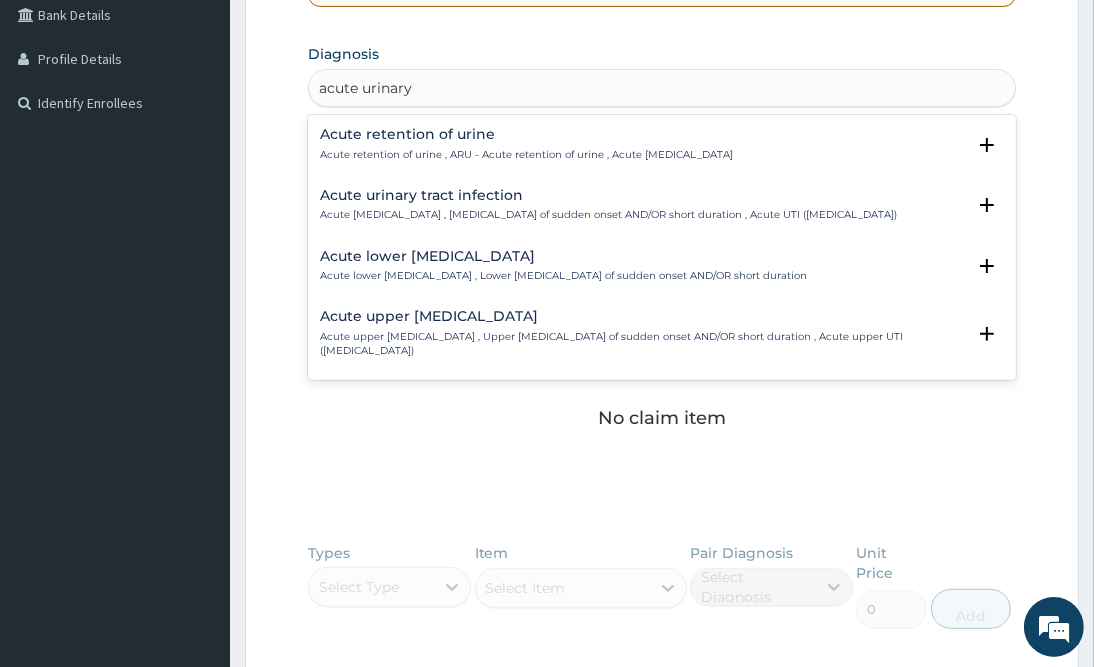 click on "Acute urinary tract infection , Urinary tract infection of sudden onset AND/OR short duration , Acute UTI (urinary tract infection)" at bounding box center [608, 215] 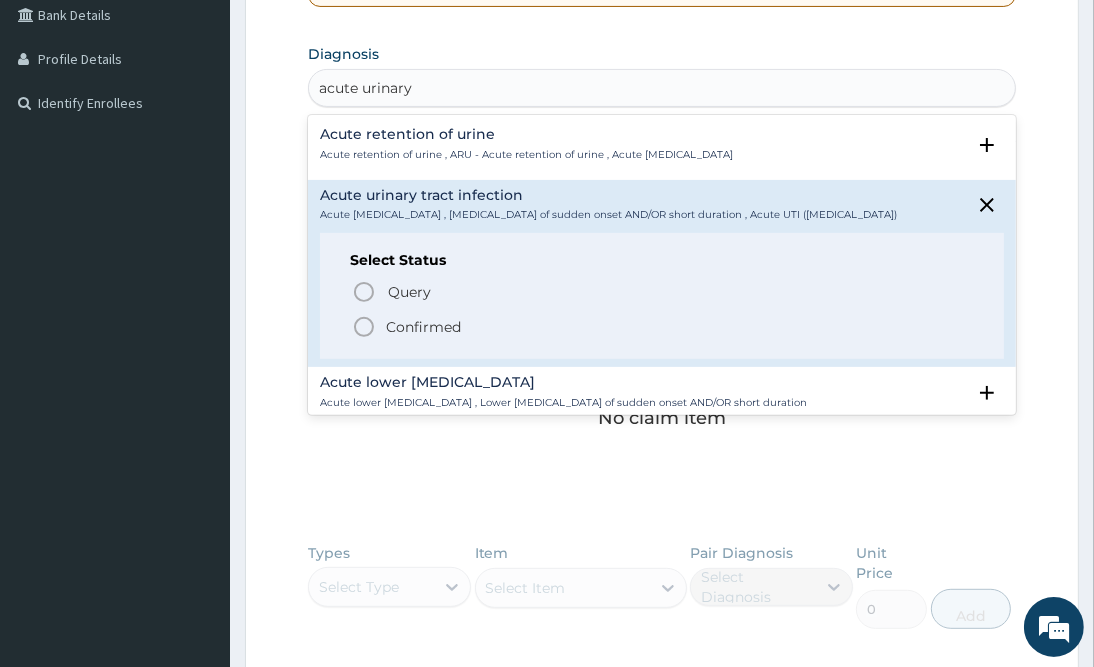 click on "Confirmed" at bounding box center [423, 327] 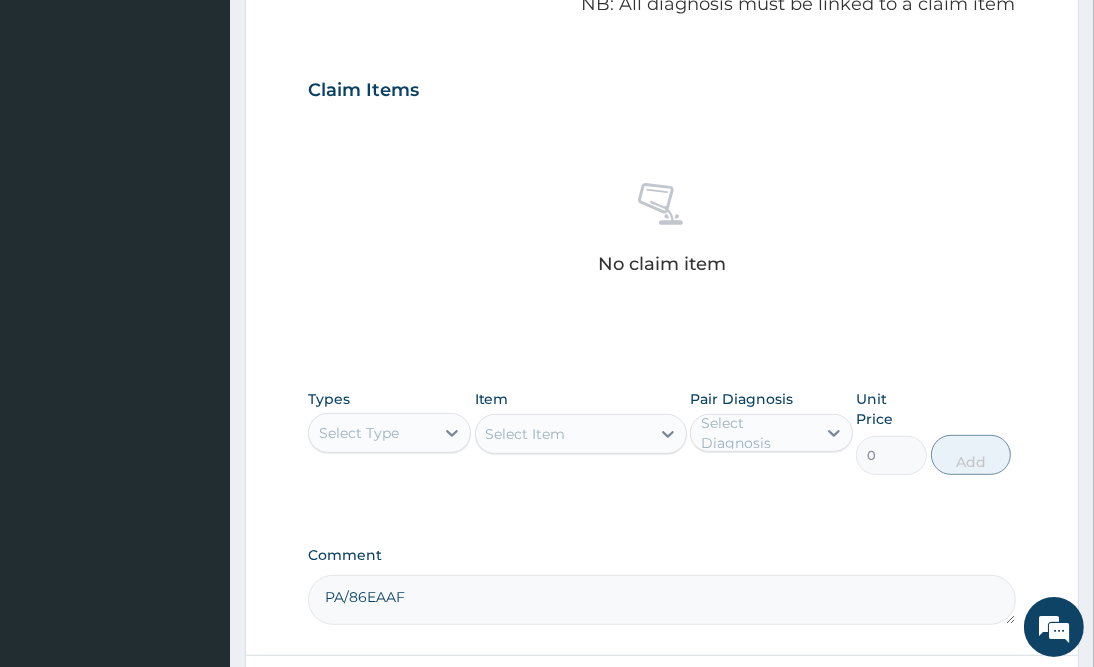 scroll, scrollTop: 773, scrollLeft: 0, axis: vertical 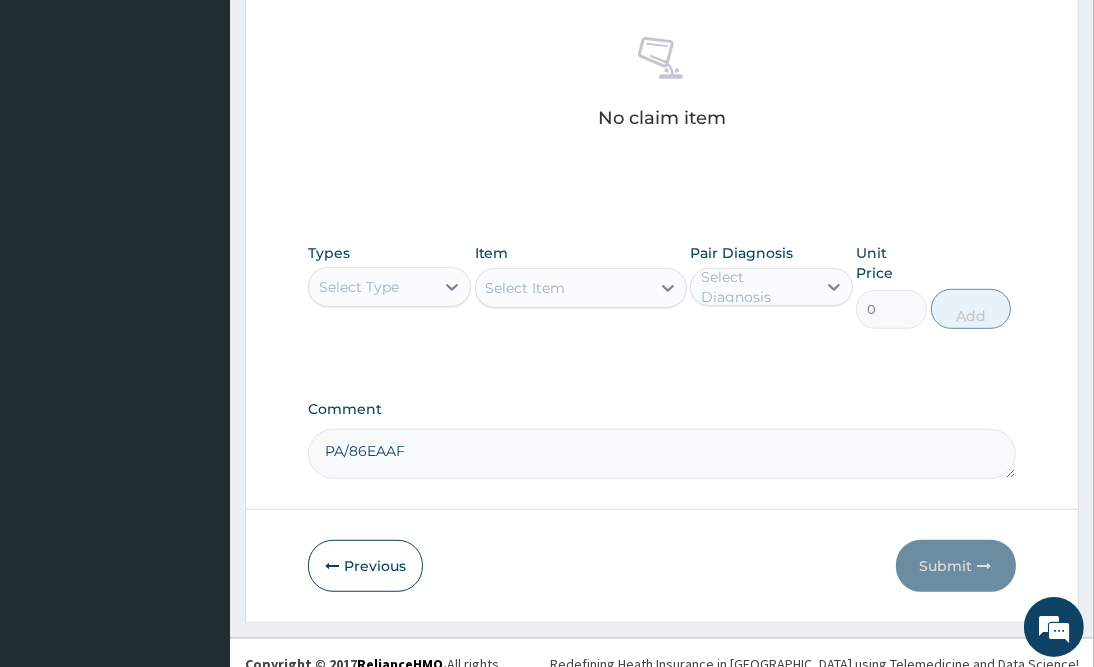 click on "Types Select Type Item Select Item Pair Diagnosis Select Diagnosis Unit Price 0 Add" at bounding box center (661, 286) 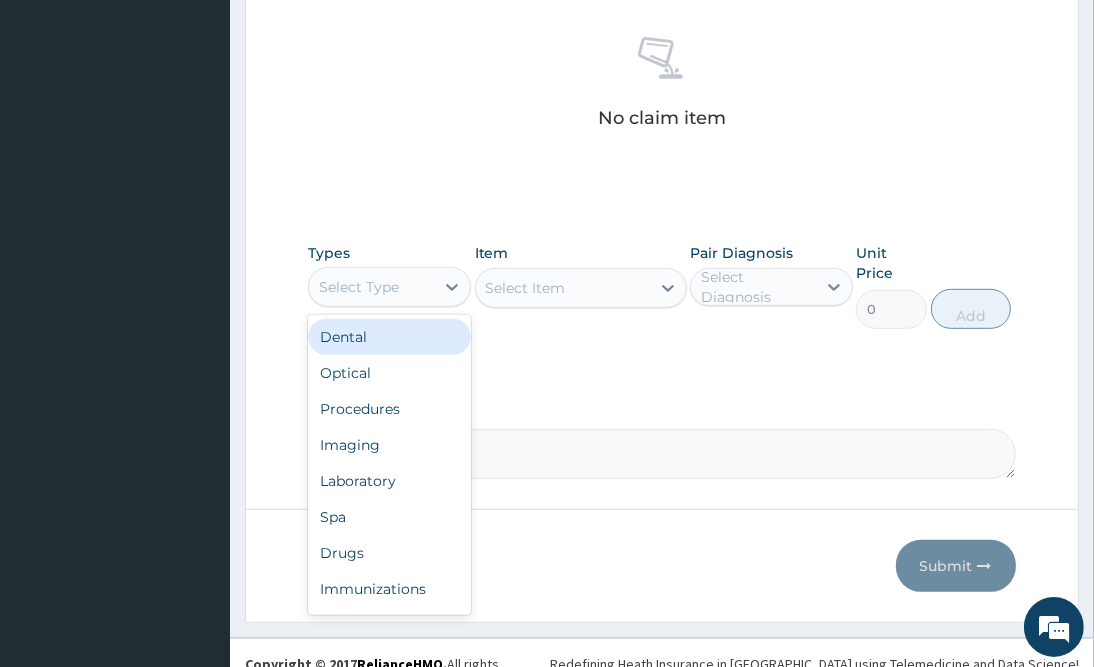 click on "Select Type" at bounding box center (371, 287) 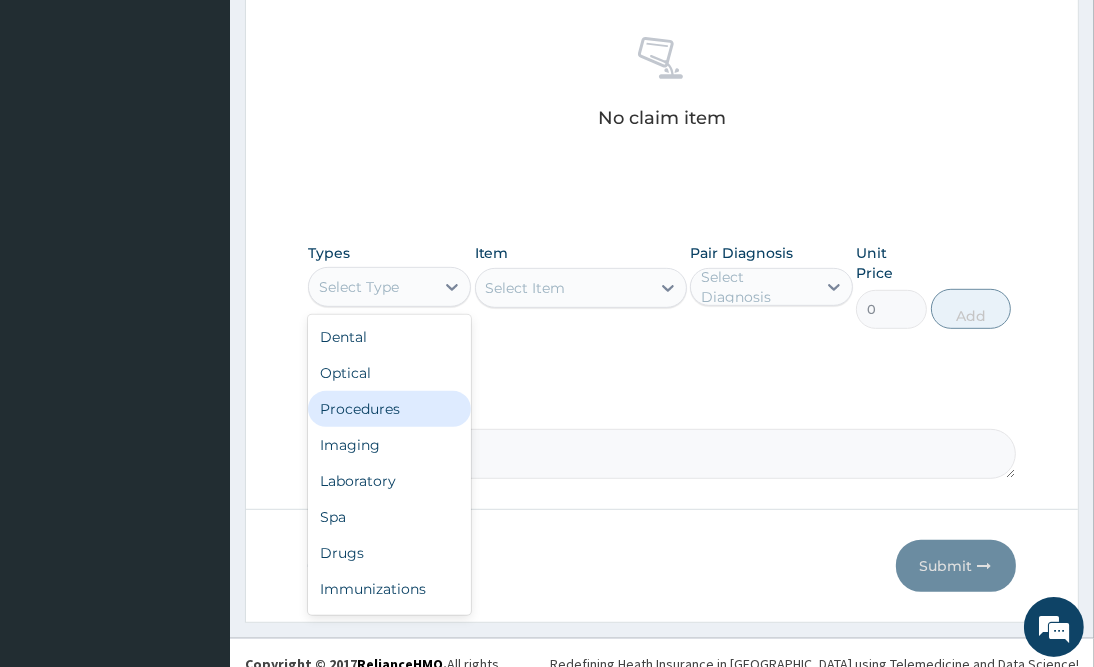 click on "Procedures" at bounding box center (389, 409) 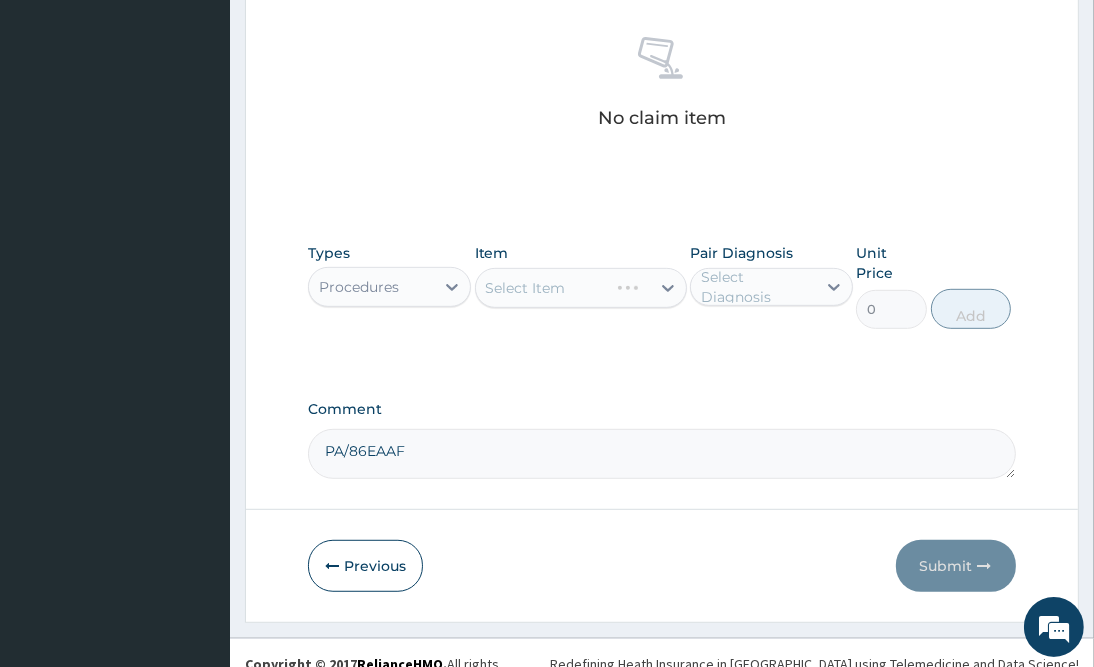 click on "PA Code / Prescription Code Enter Code(Secondary Care Only) Encounter Date 07-07-2025 Important Notice Please enter PA codes before entering items that are not attached to a PA code   All diagnoses entered must be linked to a claim item. Diagnosis & Claim Items that are visible but inactive cannot be edited because they were imported from an already approved PA code. Diagnosis Acute urinary tract infection Confirmed NB: All diagnosis must be linked to a claim item Claim Items No claim item Types Procedures Item Select Item Pair Diagnosis Select Diagnosis Unit Price 0 Add Comment PA/86EAAF" at bounding box center (661, -52) 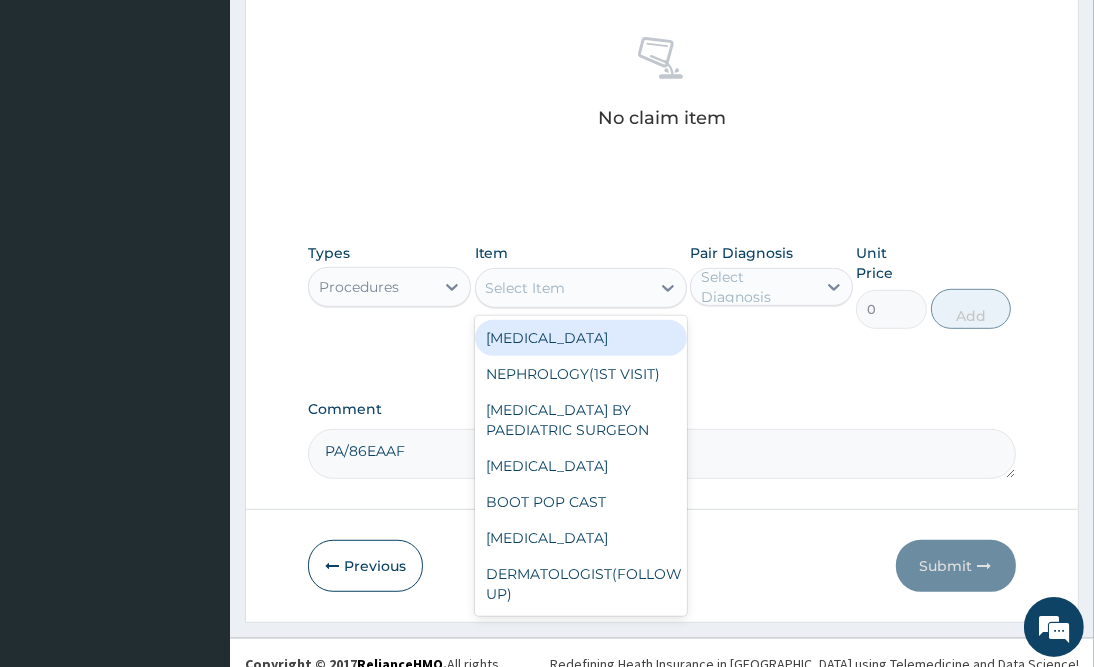 click on "Select Item" at bounding box center (563, 288) 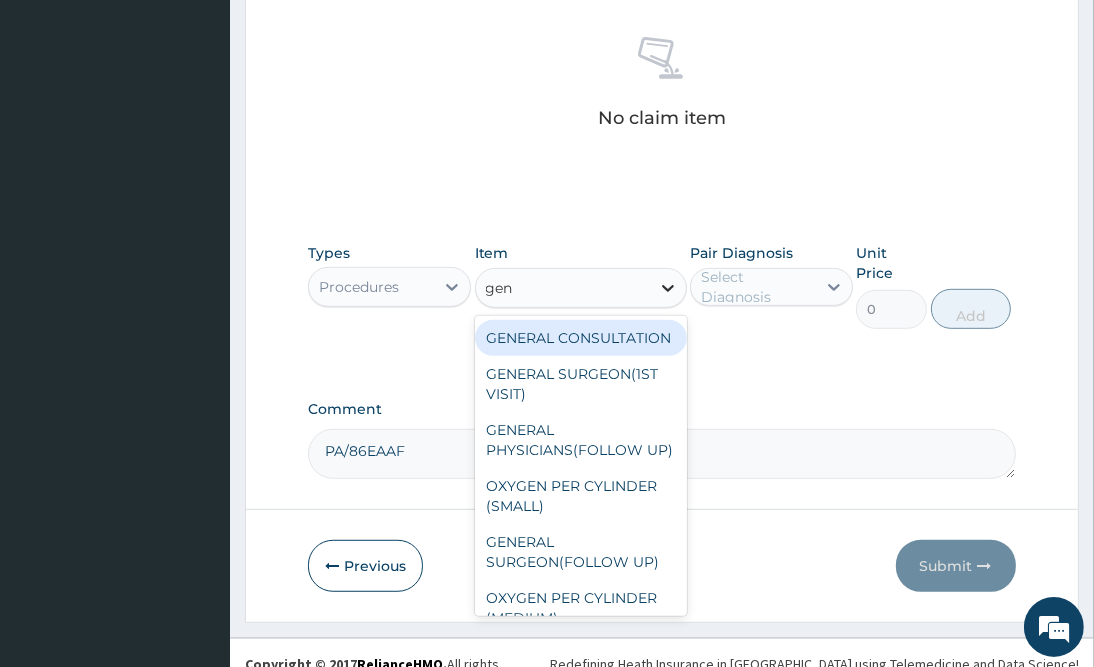 type on "gene" 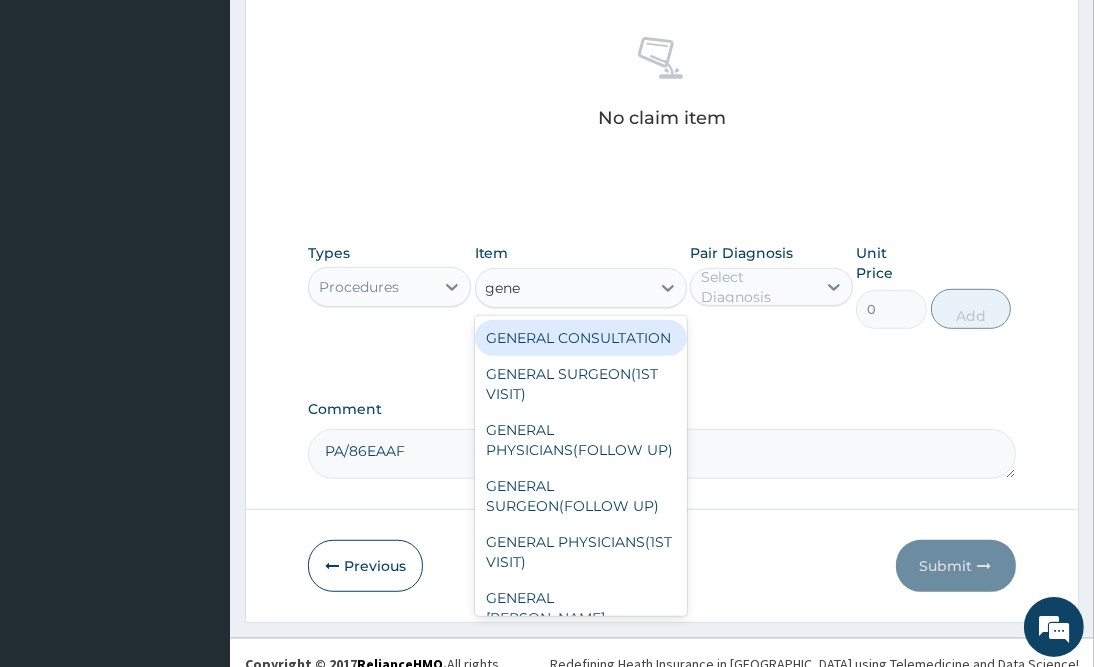 click on "GENERAL CONSULTATION" at bounding box center (581, 338) 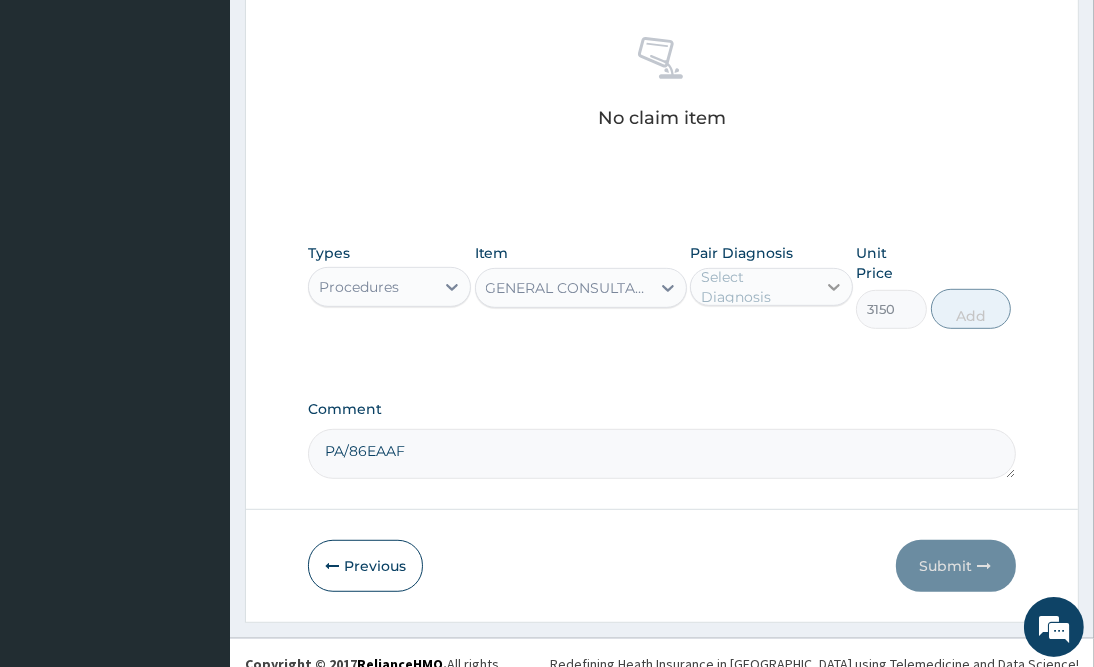 click 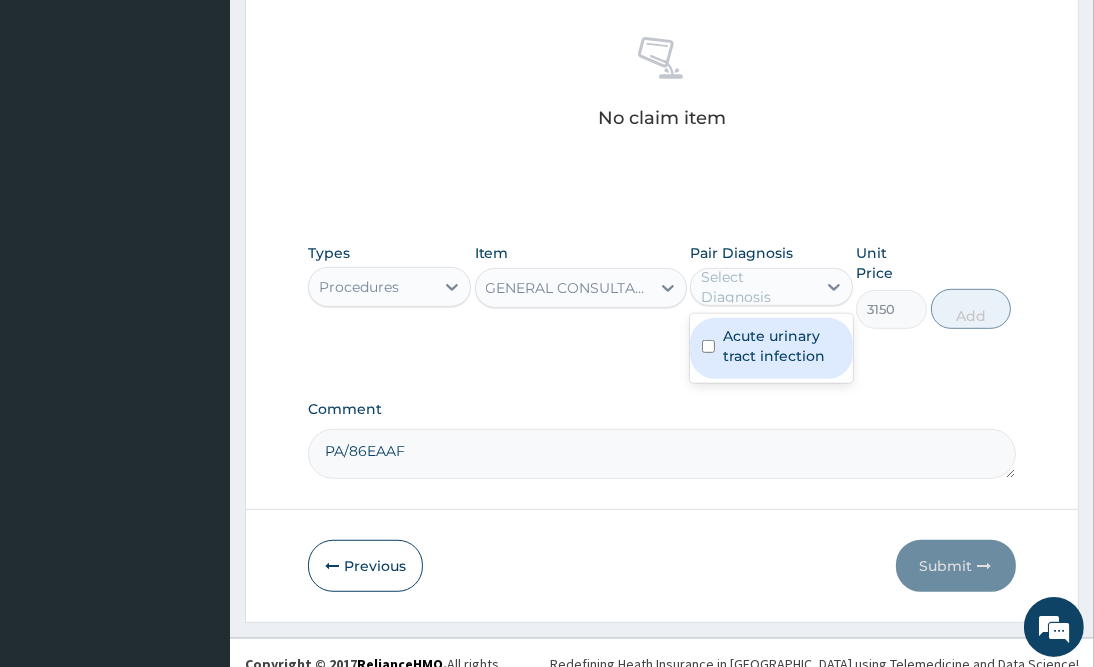 click on "Acute urinary tract infection" at bounding box center (782, 346) 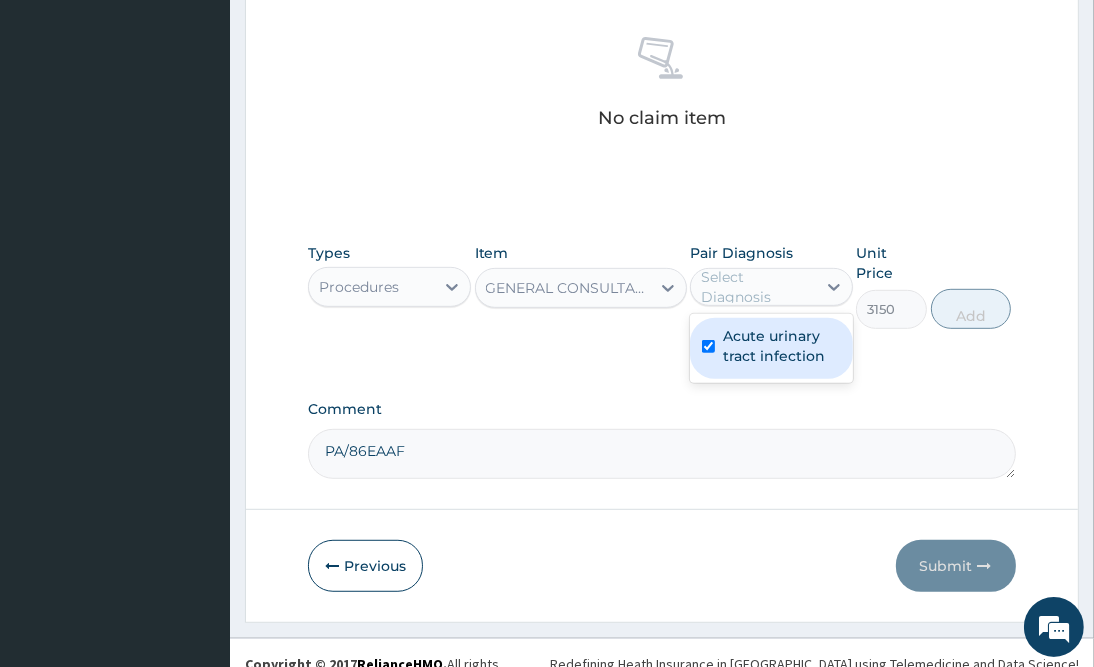 checkbox on "true" 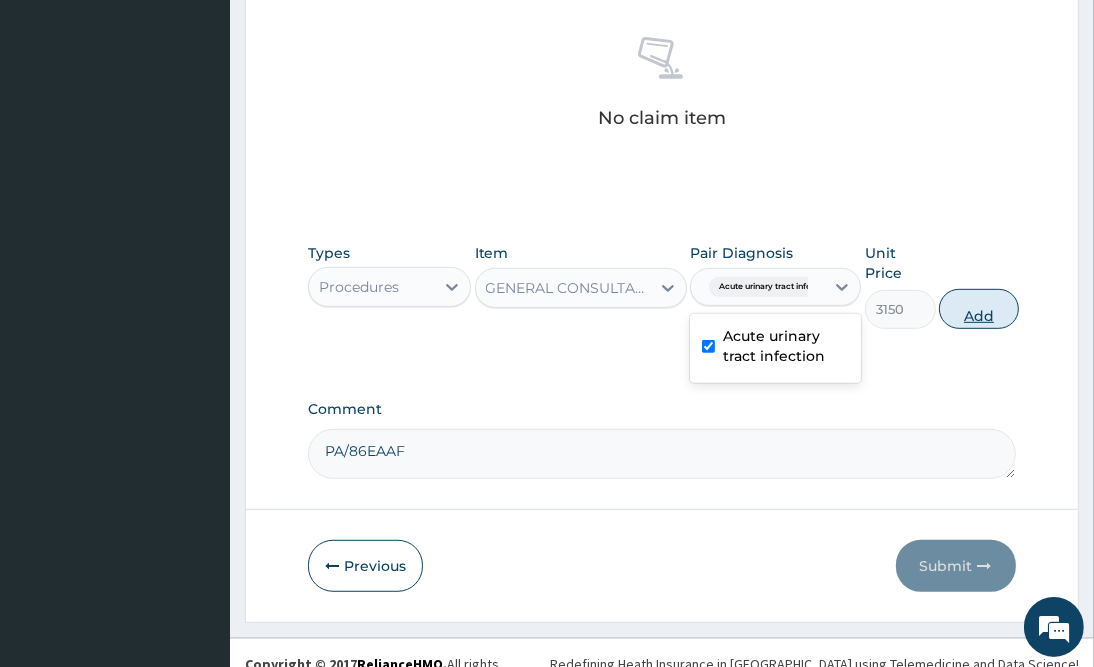 click on "Add" at bounding box center [979, 309] 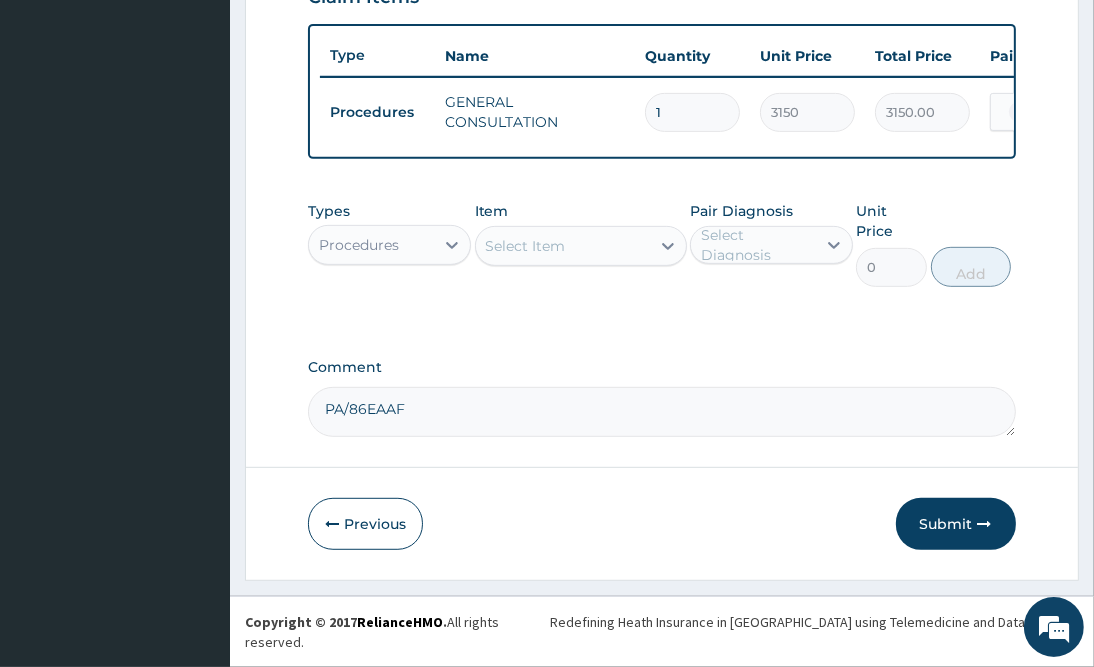 scroll, scrollTop: 698, scrollLeft: 0, axis: vertical 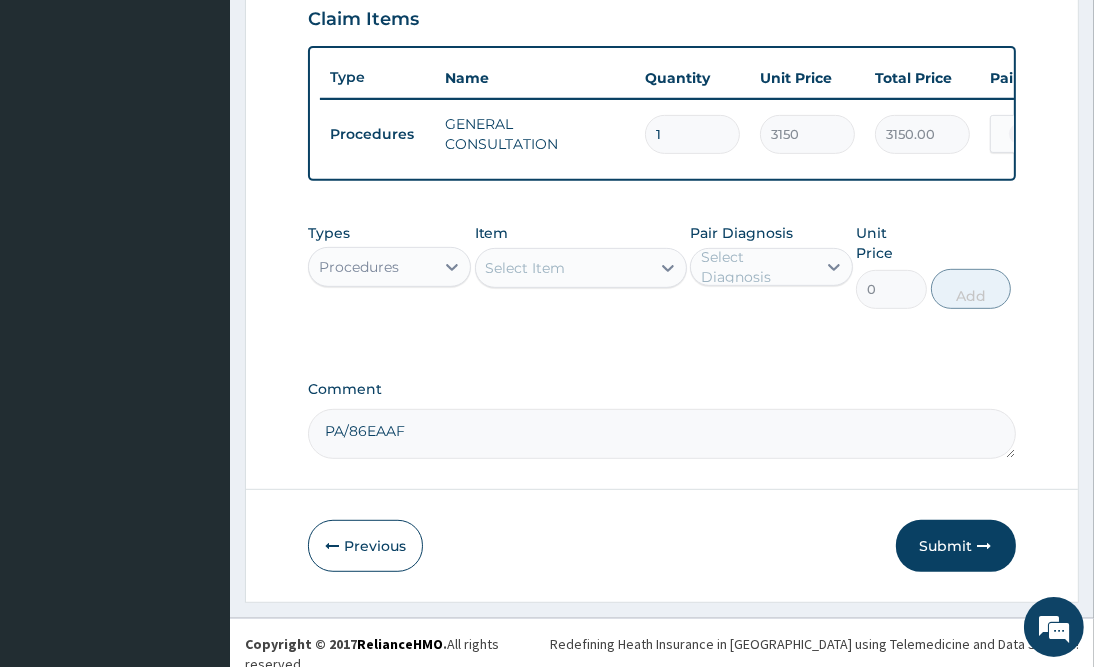 click on "Procedures" at bounding box center [359, 267] 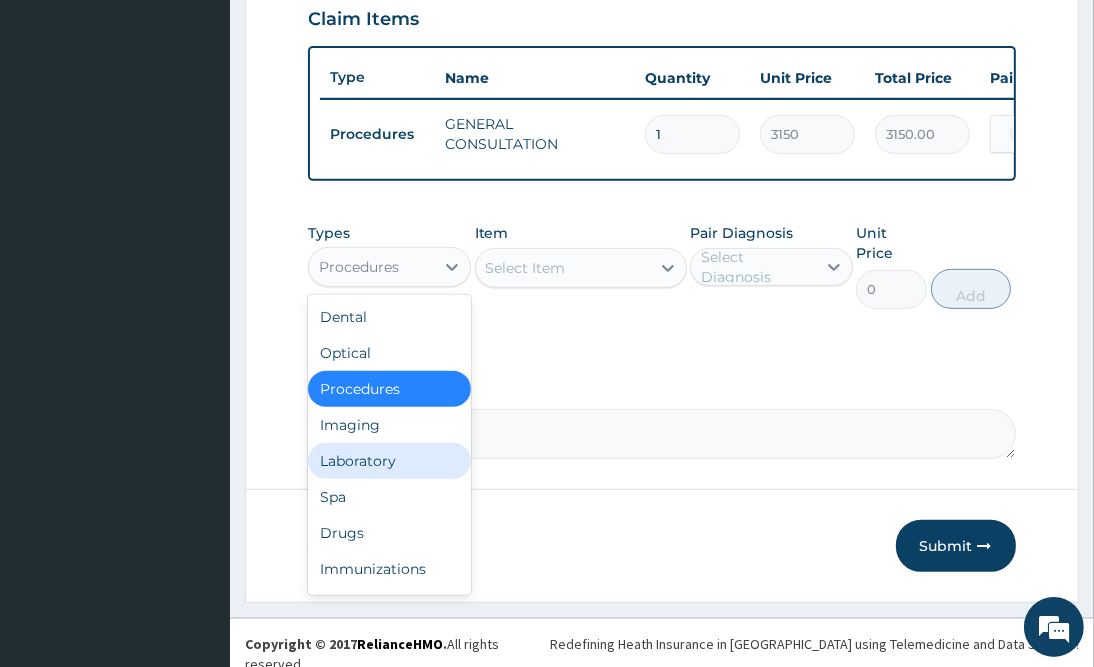 click on "Laboratory" at bounding box center (389, 461) 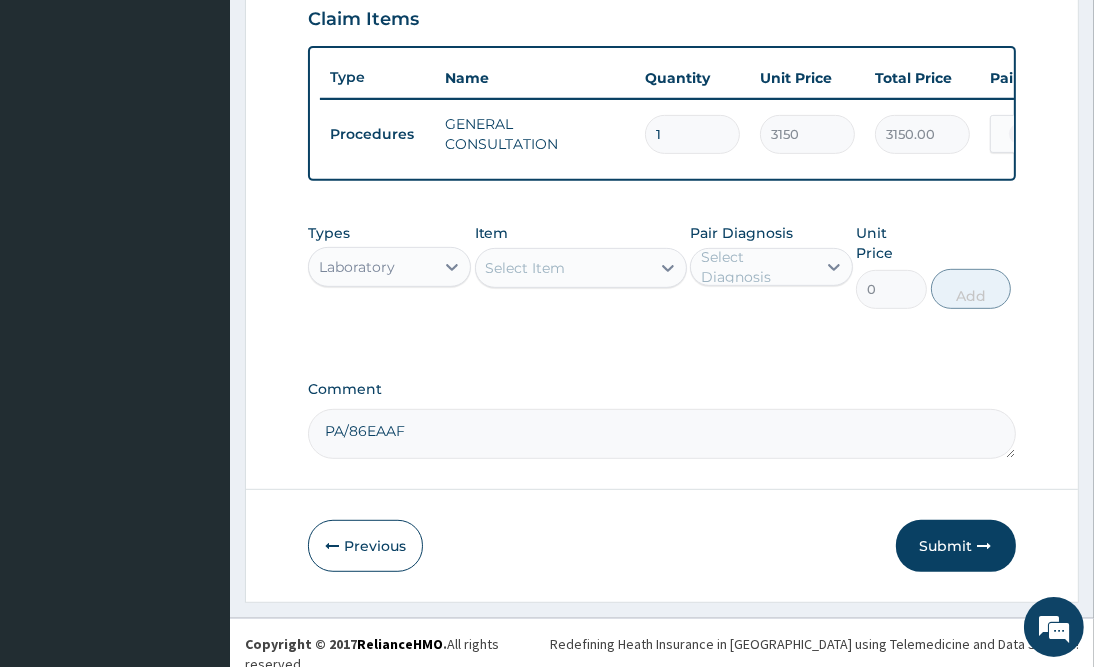 click on "Select Item" at bounding box center [563, 268] 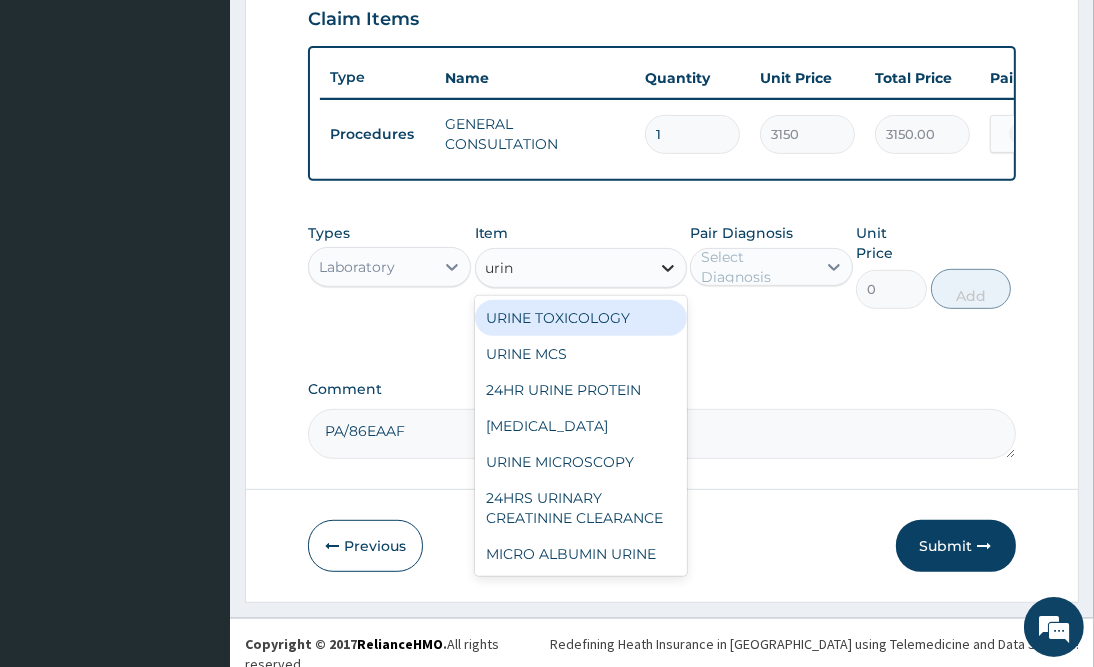type on "urina" 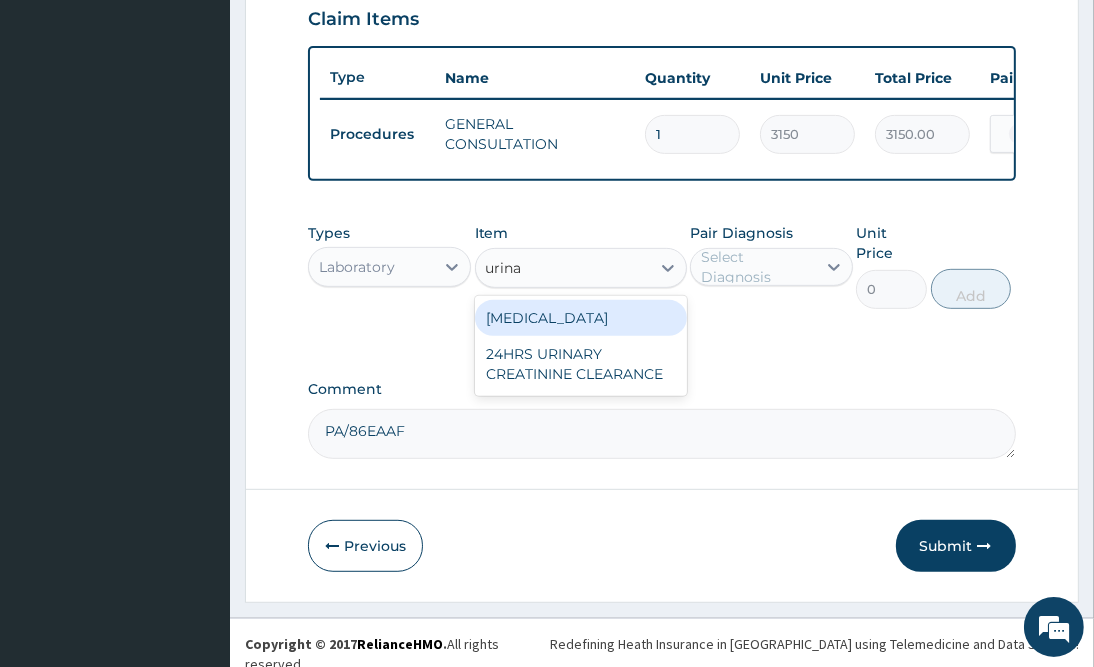 click on "URINALYSIS" at bounding box center (581, 318) 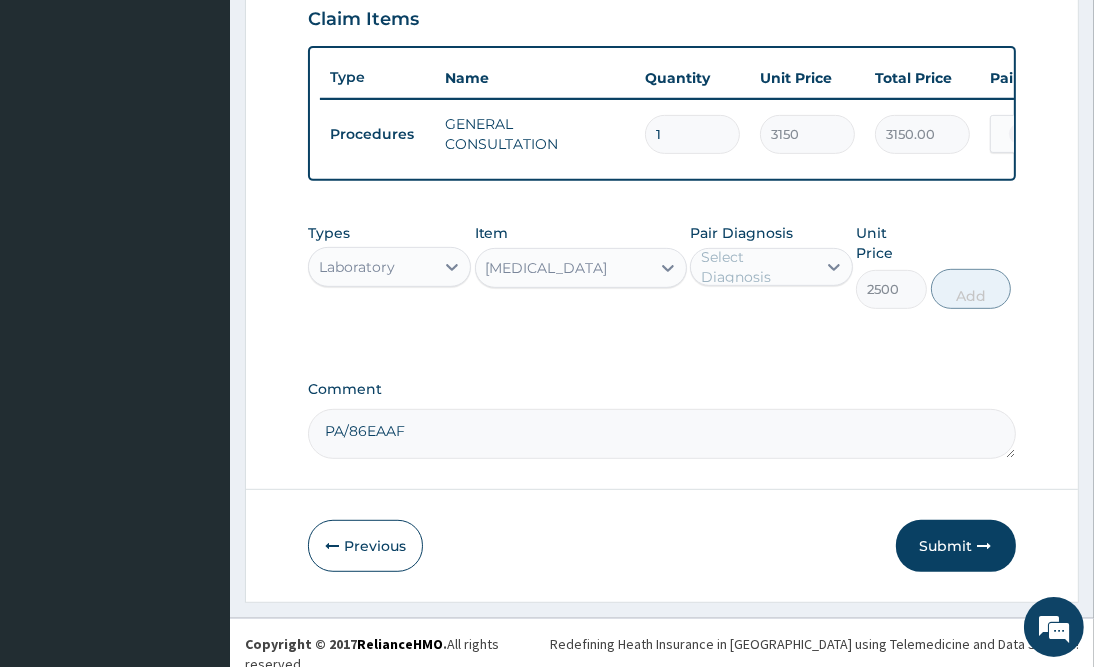 click on "Select Diagnosis" at bounding box center (757, 267) 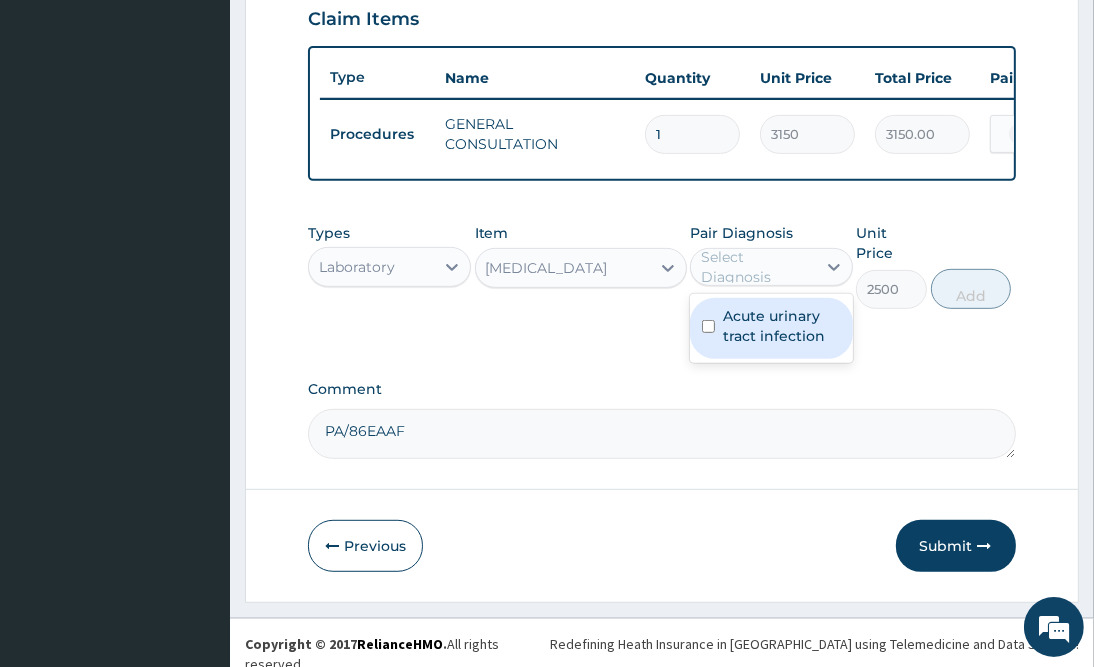 click on "Acute urinary tract infection" at bounding box center (782, 326) 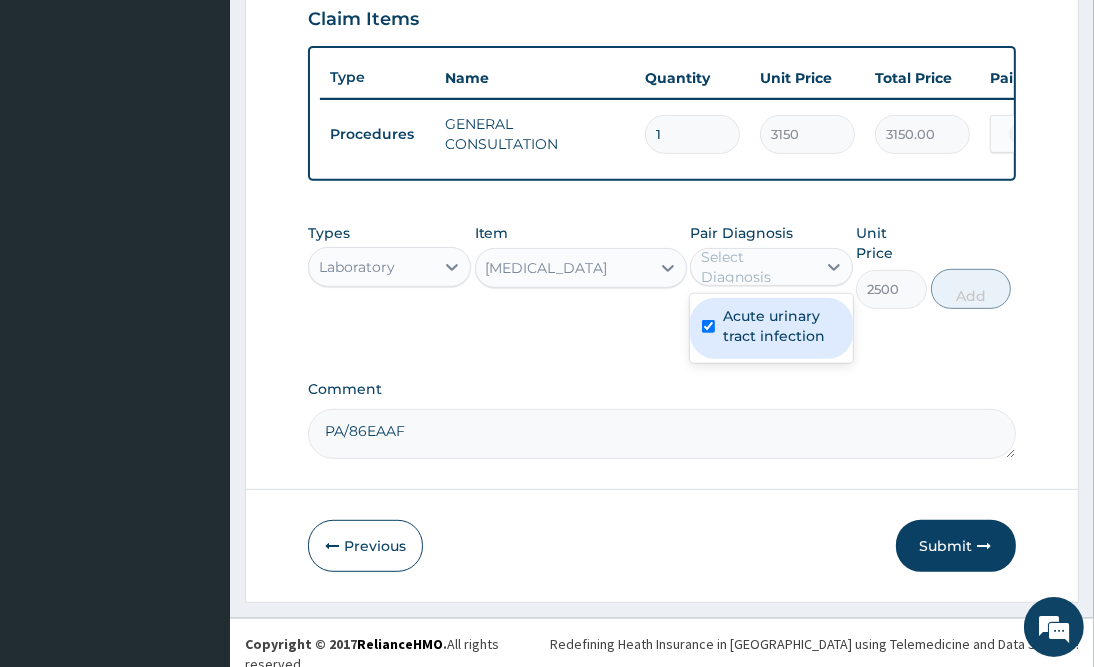 checkbox on "true" 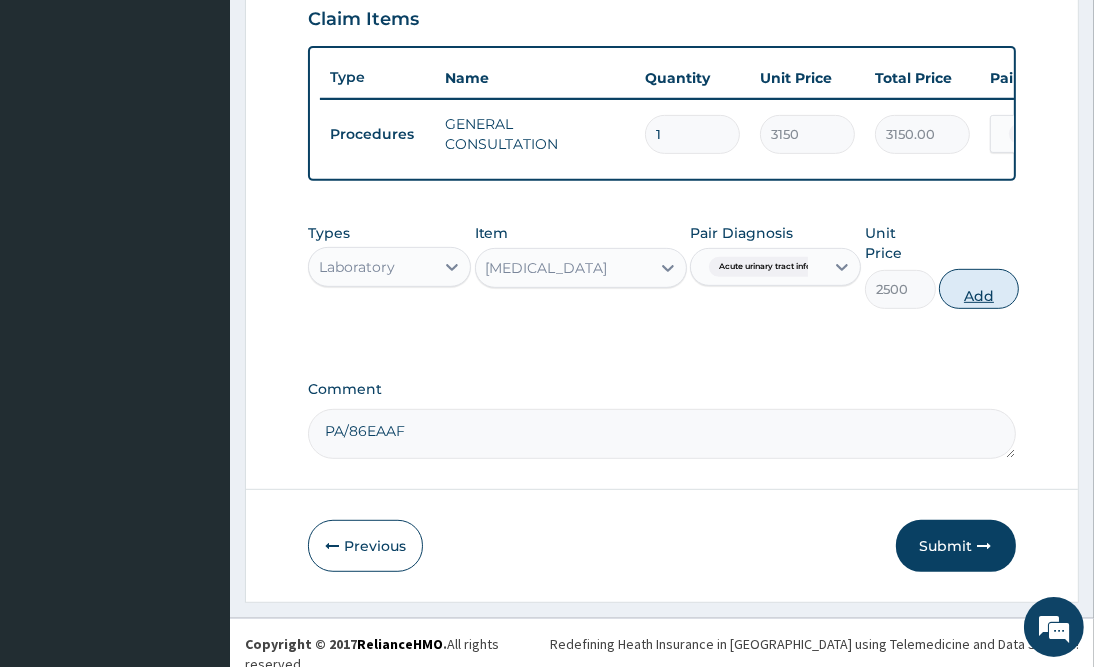 click on "Add" at bounding box center [979, 289] 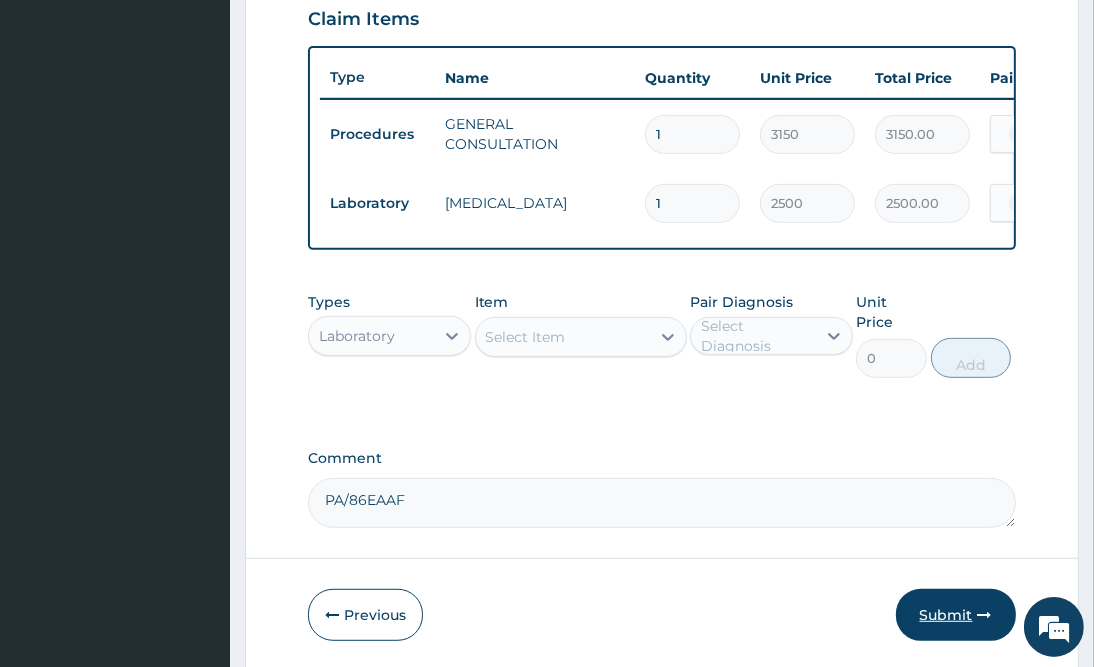 click on "Submit" at bounding box center [956, 615] 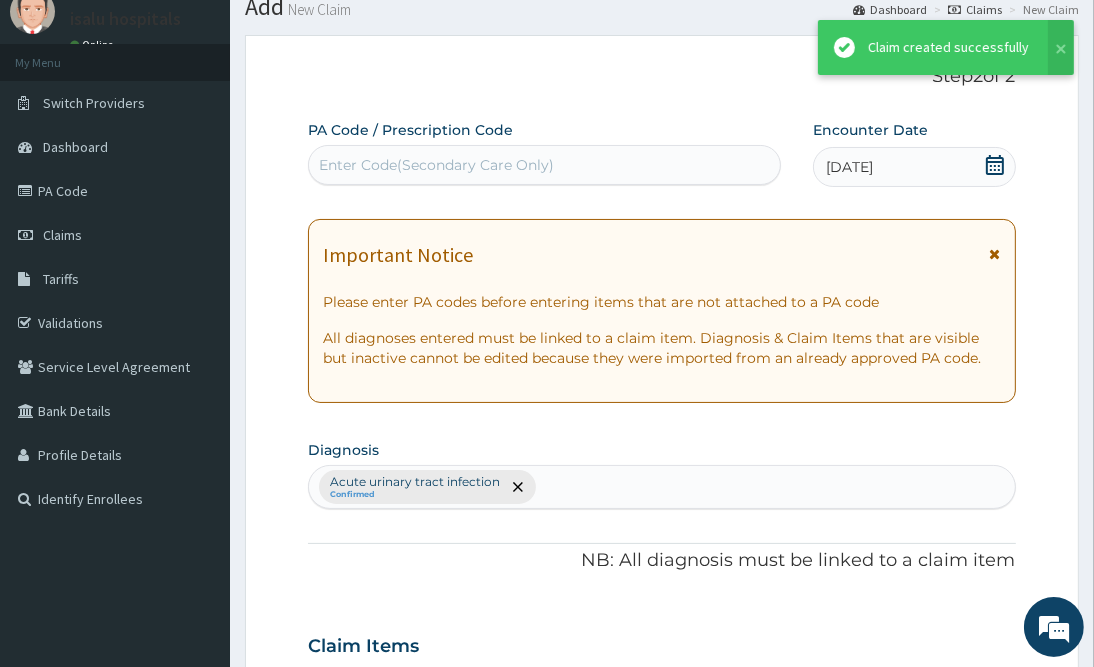 scroll, scrollTop: 698, scrollLeft: 0, axis: vertical 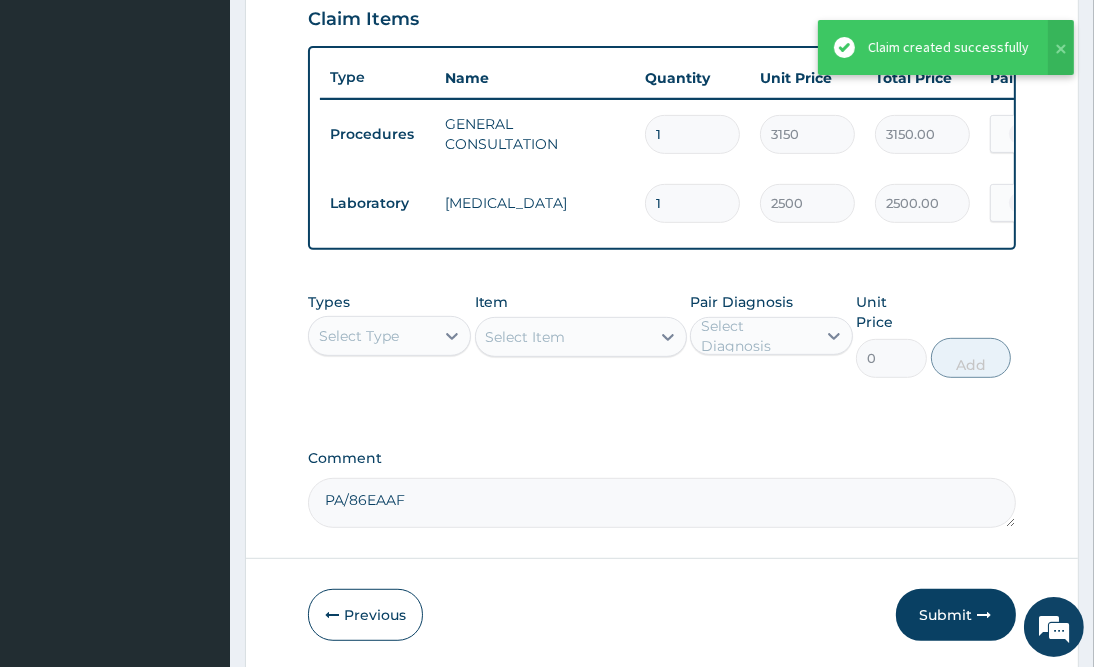 drag, startPoint x: 322, startPoint y: 508, endPoint x: 295, endPoint y: 508, distance: 27 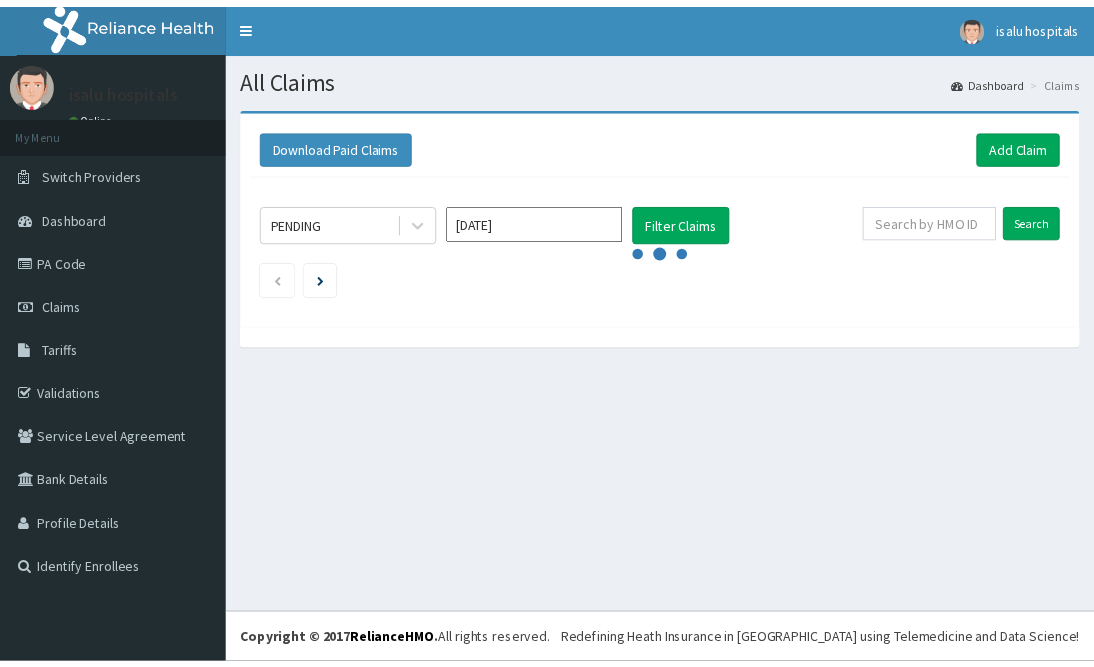 scroll, scrollTop: 0, scrollLeft: 0, axis: both 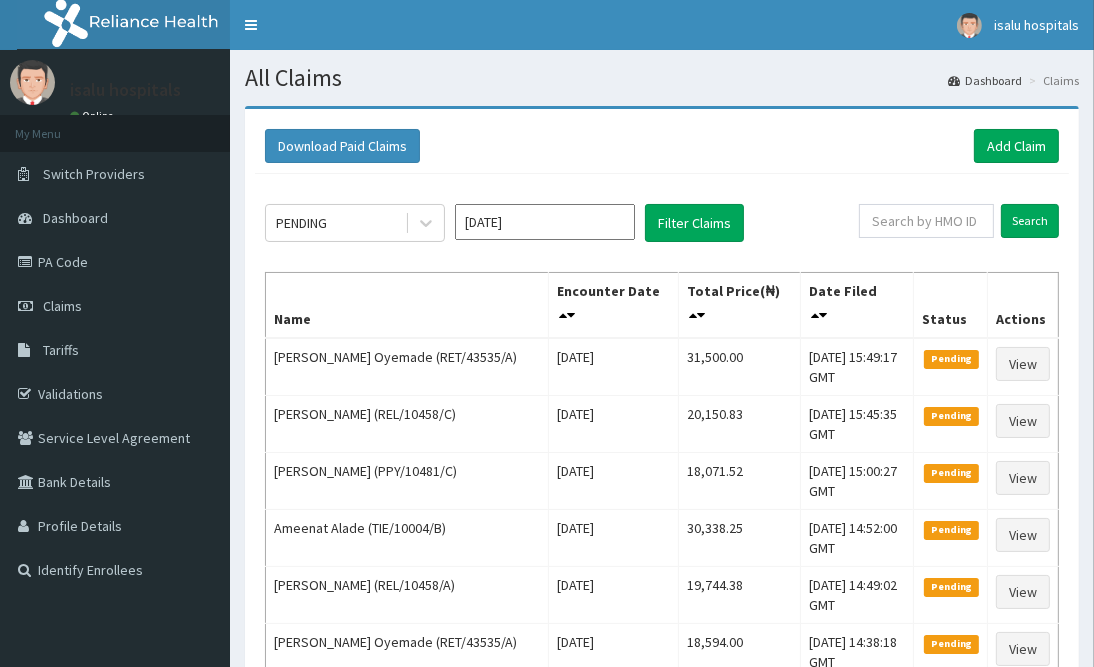 drag, startPoint x: 0, startPoint y: 0, endPoint x: 1037, endPoint y: 326, distance: 1087.0349 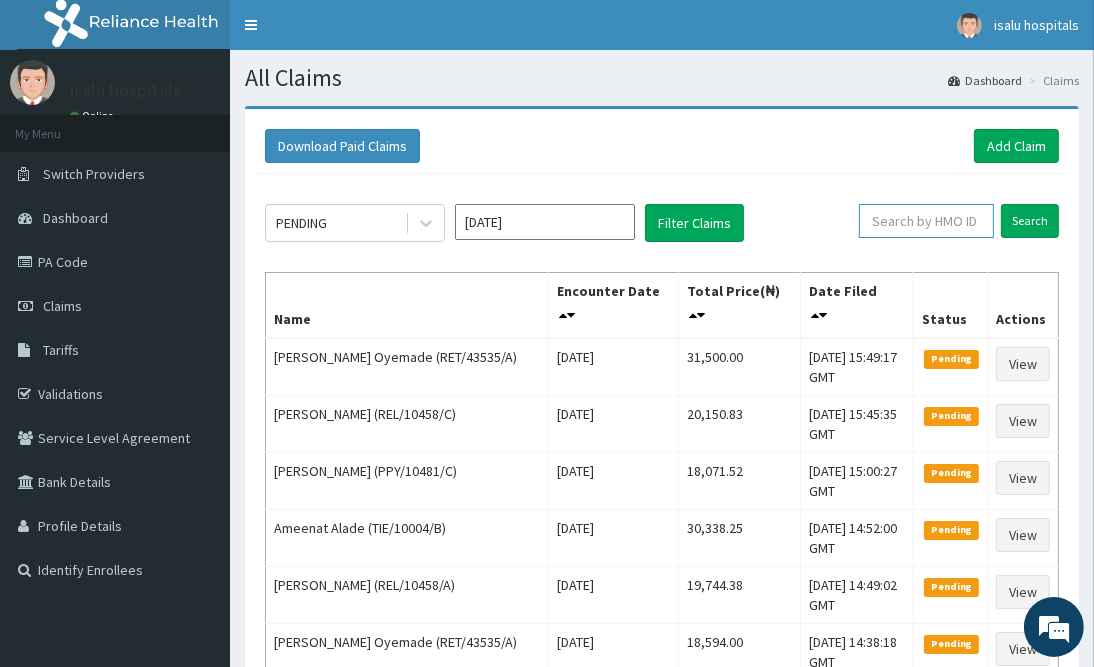 click at bounding box center [926, 221] 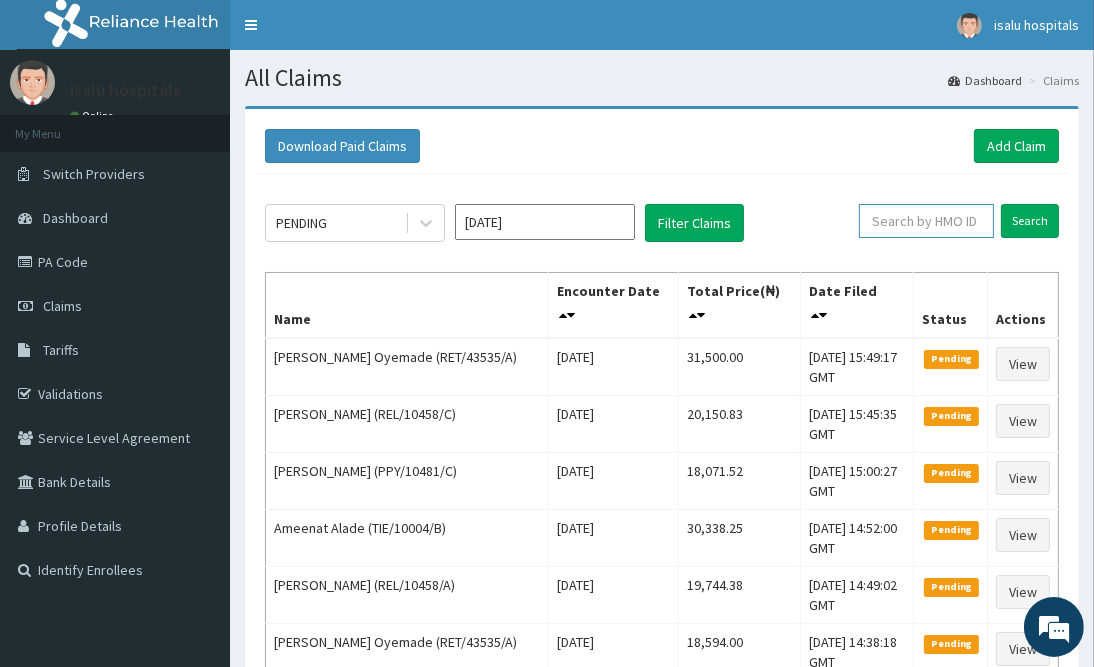 paste on "RLL/10016/A" 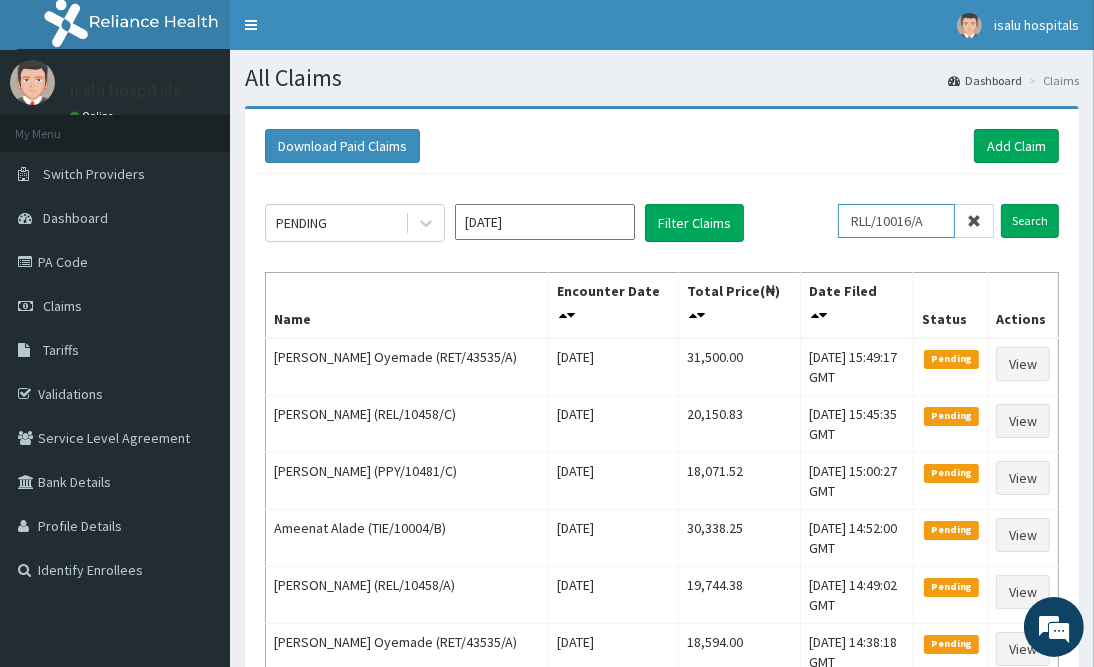 drag, startPoint x: 860, startPoint y: 223, endPoint x: 870, endPoint y: 222, distance: 10.049875 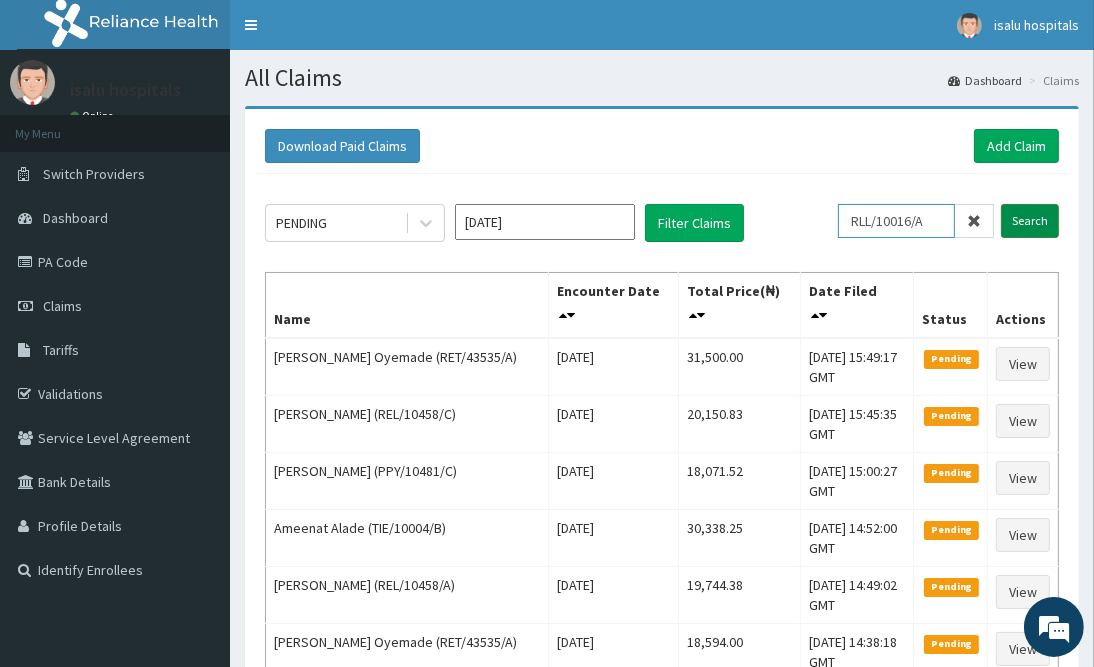 type on "RLL/10016/A" 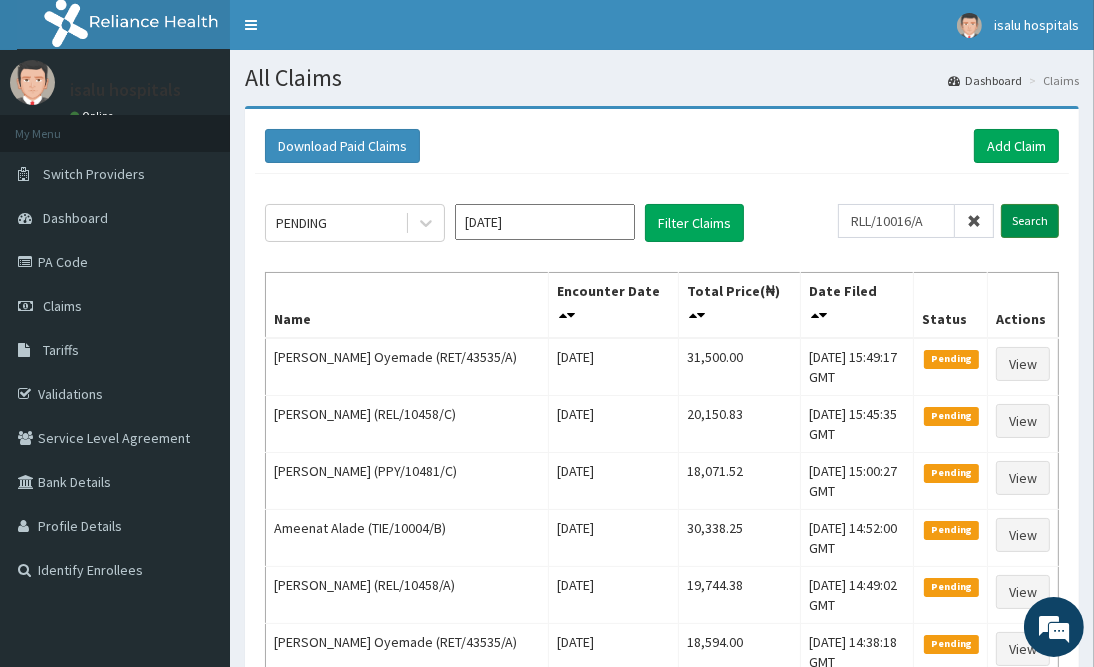 click on "Search" at bounding box center [1030, 221] 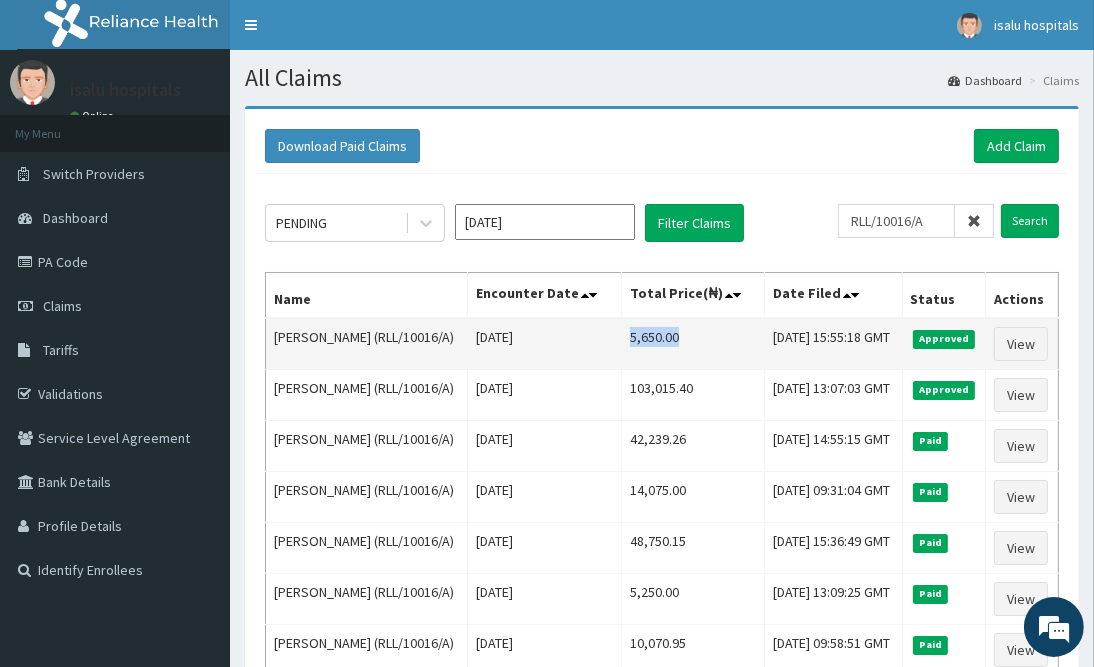 drag, startPoint x: 589, startPoint y: 330, endPoint x: 663, endPoint y: 332, distance: 74.02702 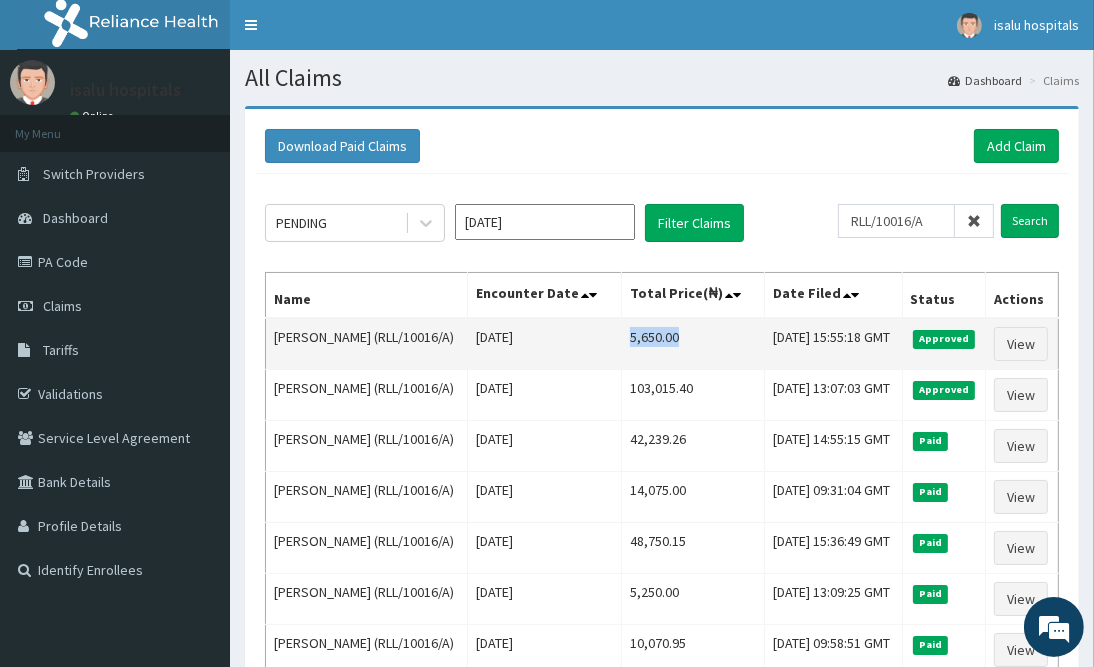 scroll, scrollTop: 0, scrollLeft: 0, axis: both 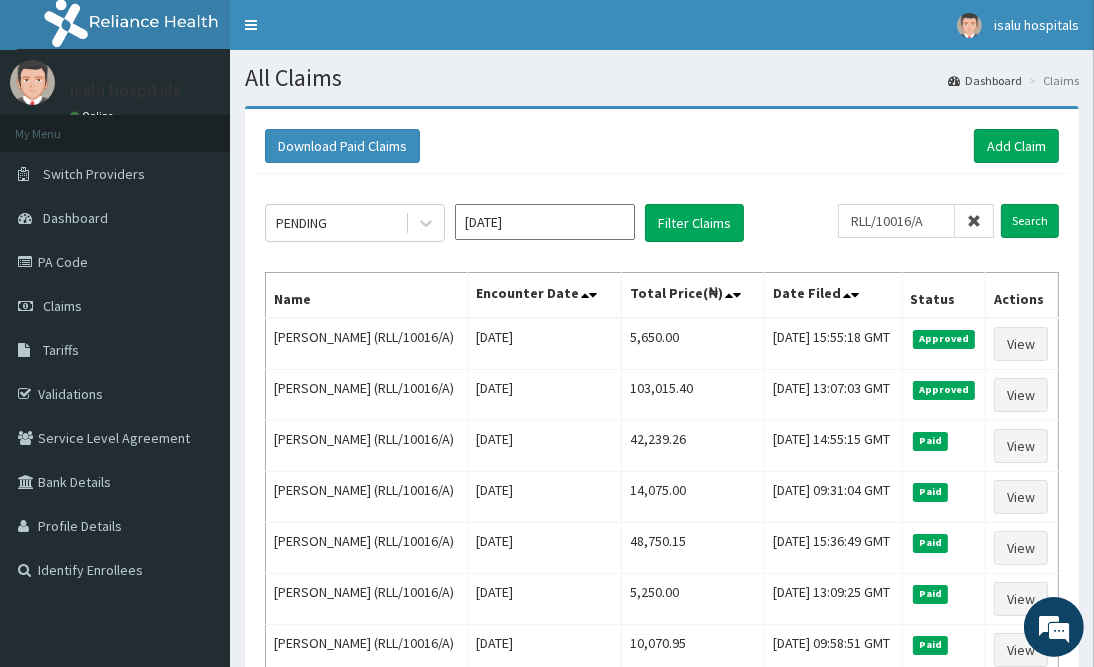 click on "Download Paid Claims Add Claim" at bounding box center (662, 146) 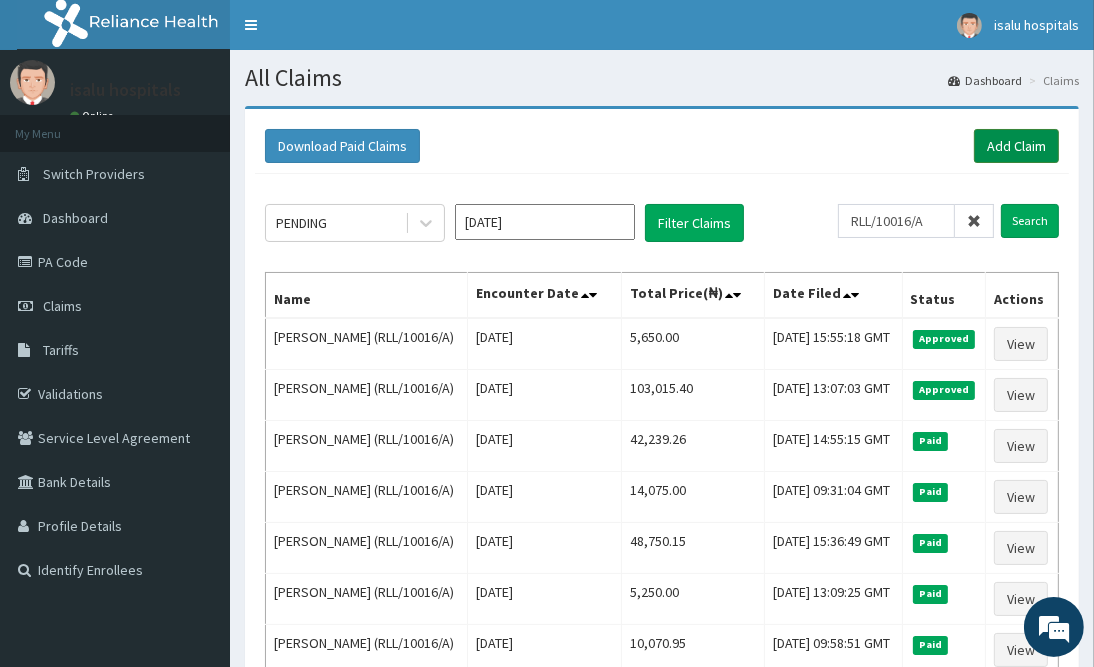 click on "Add Claim" at bounding box center [1016, 146] 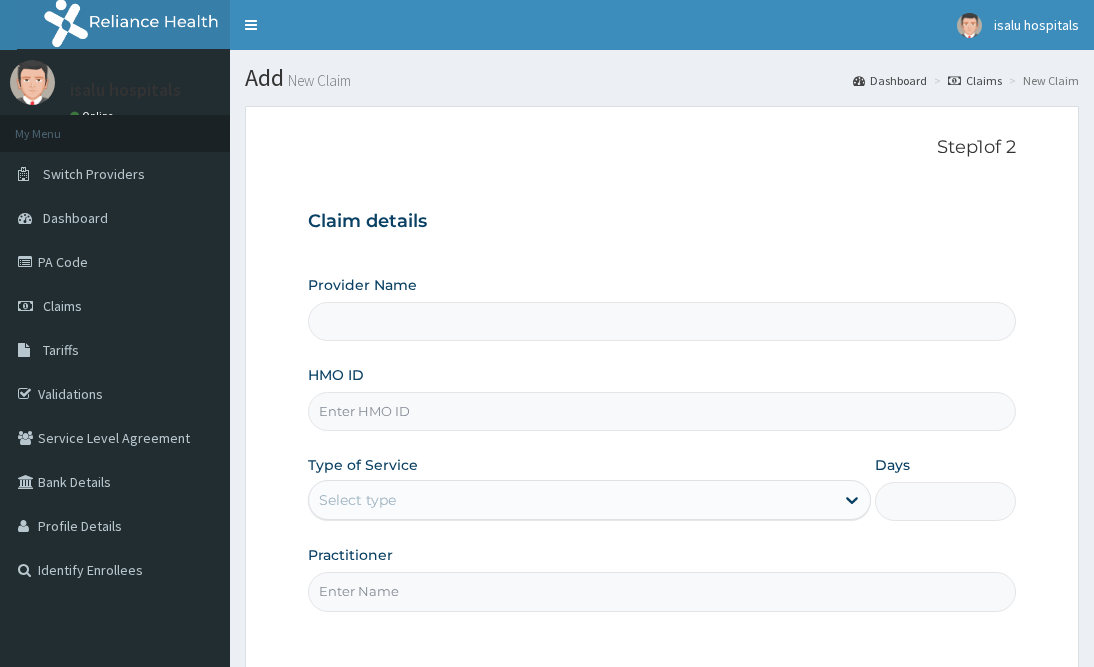 scroll, scrollTop: 0, scrollLeft: 0, axis: both 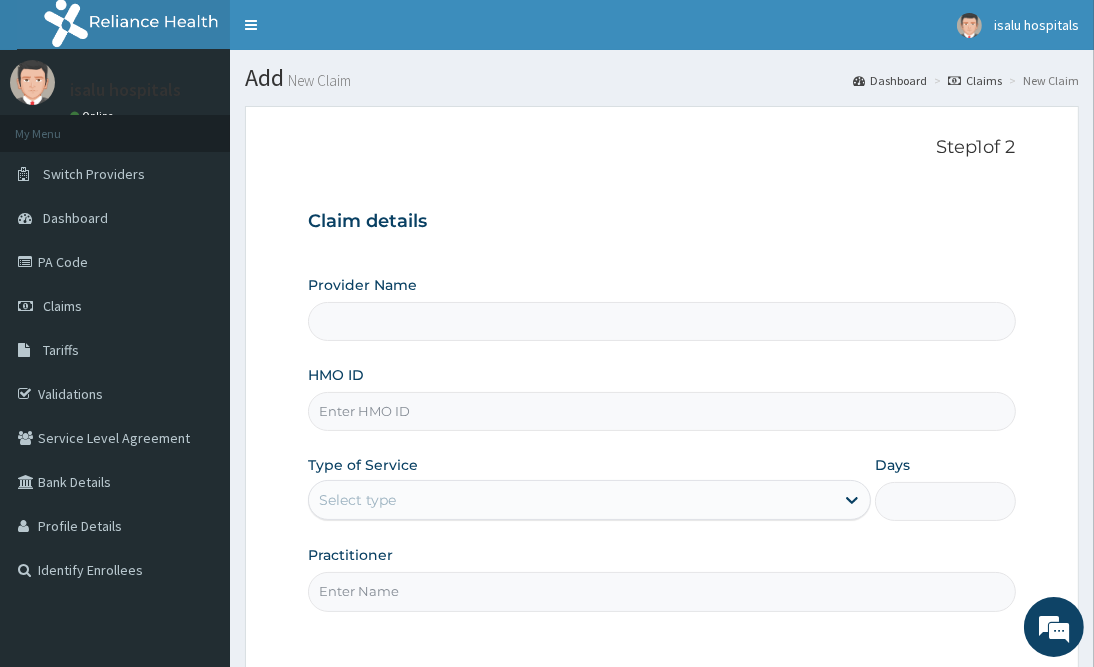 type on "Isalu Hospital Limited" 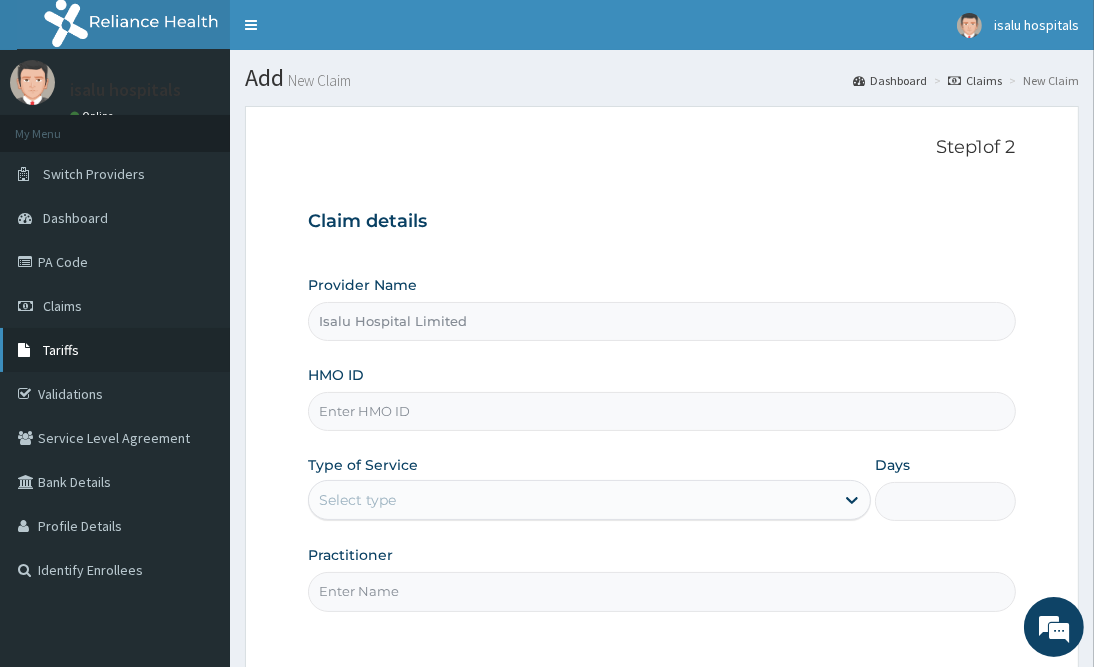 scroll, scrollTop: 0, scrollLeft: 0, axis: both 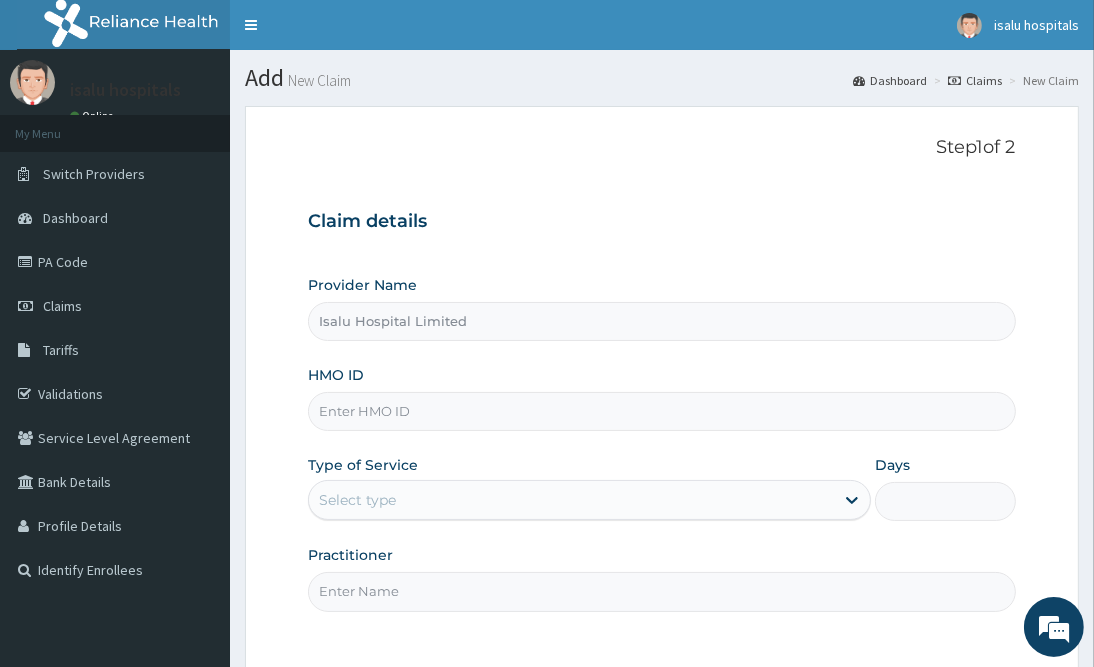 click on "Select type" at bounding box center [571, 500] 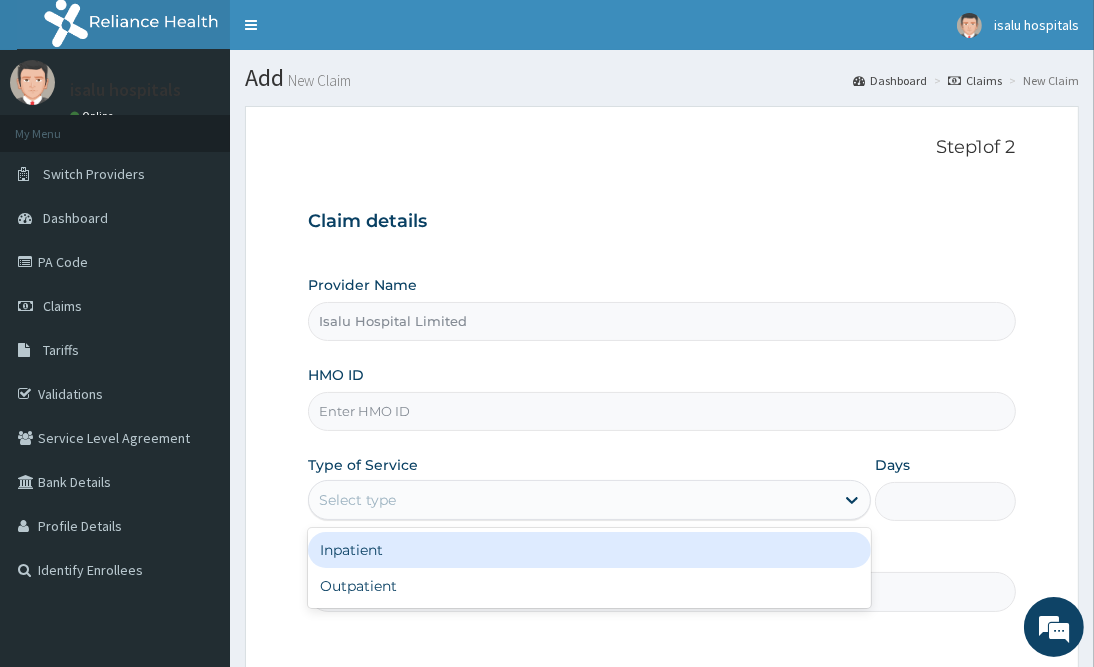 click on "HMO ID" at bounding box center [661, 411] 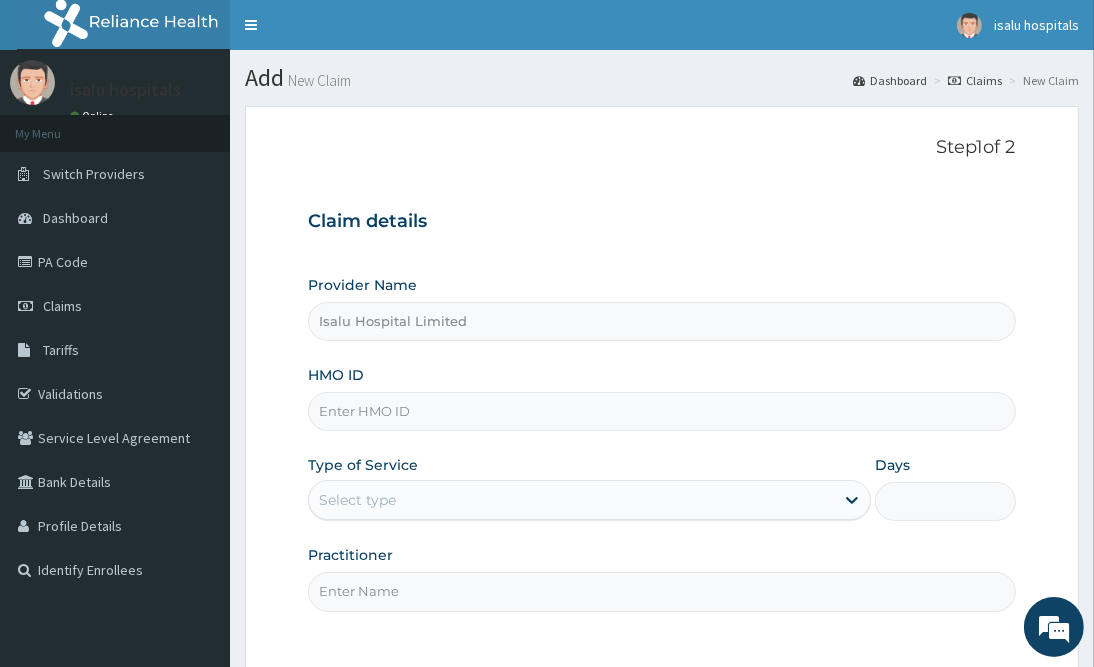 paste on "SBL/10241/A" 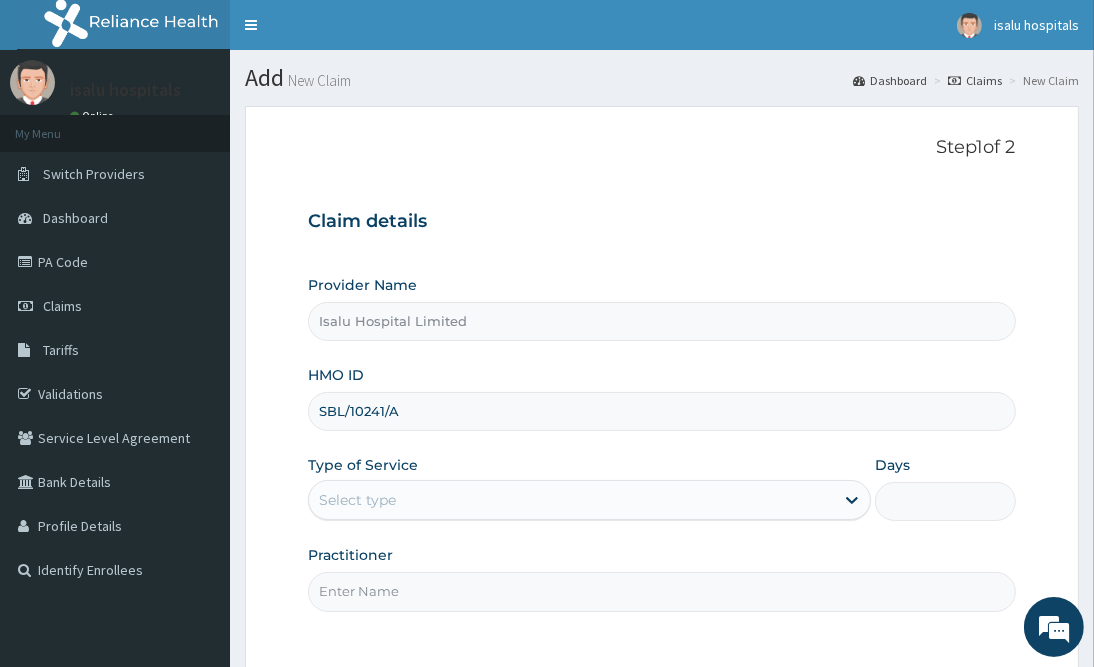 type on "SBL/10241/A" 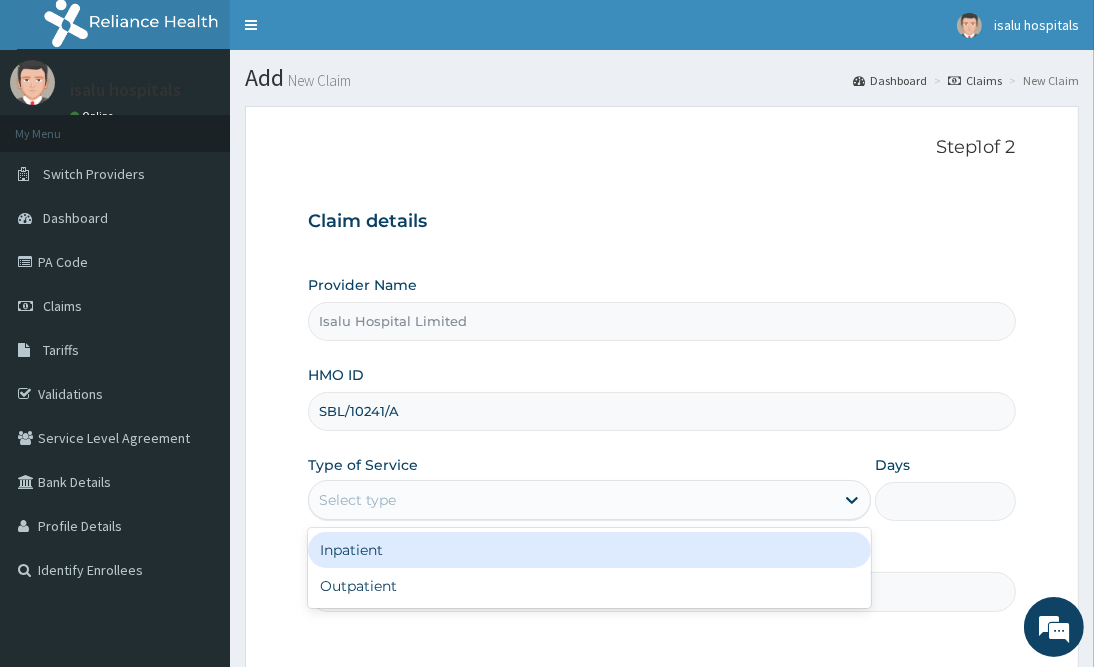 click on "Select type" at bounding box center [571, 500] 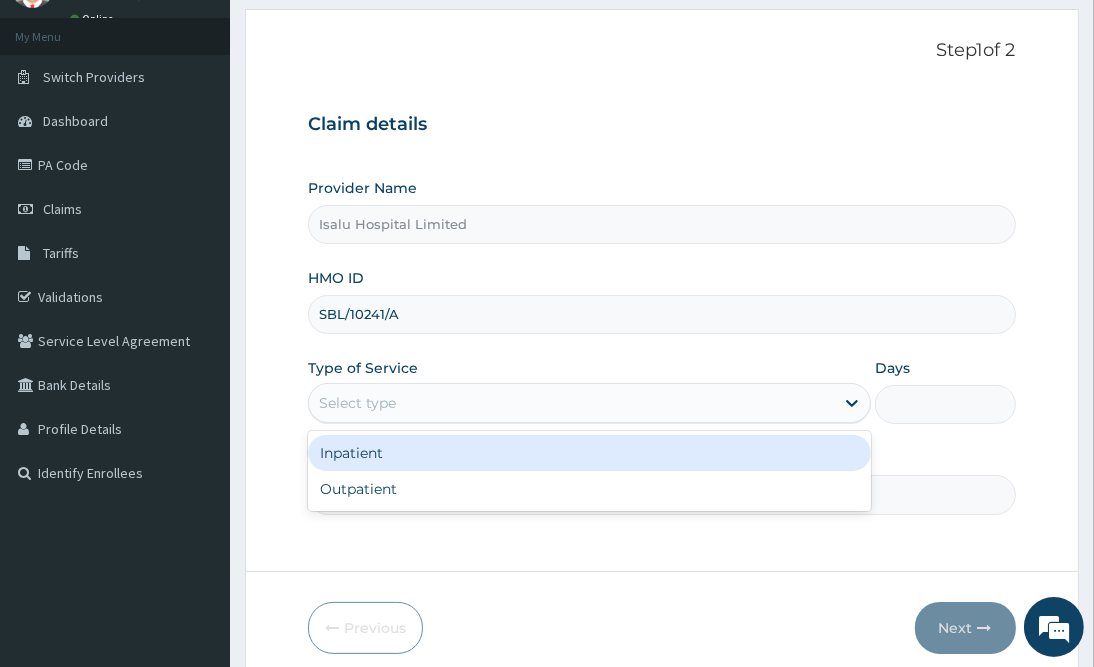 scroll, scrollTop: 180, scrollLeft: 0, axis: vertical 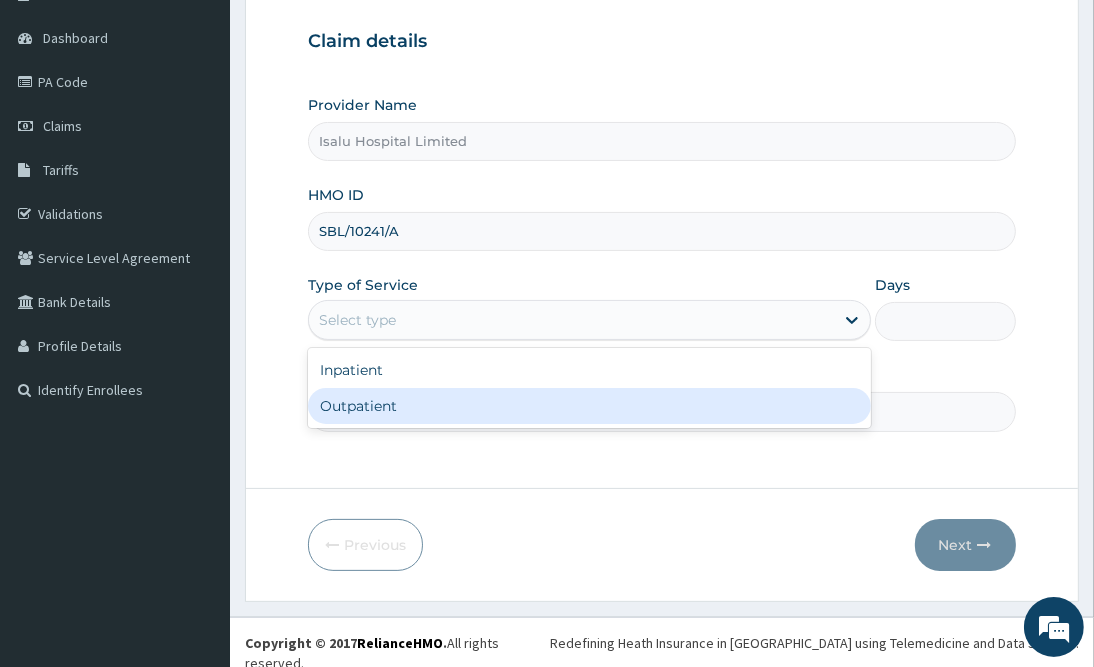 click on "Outpatient" at bounding box center [589, 406] 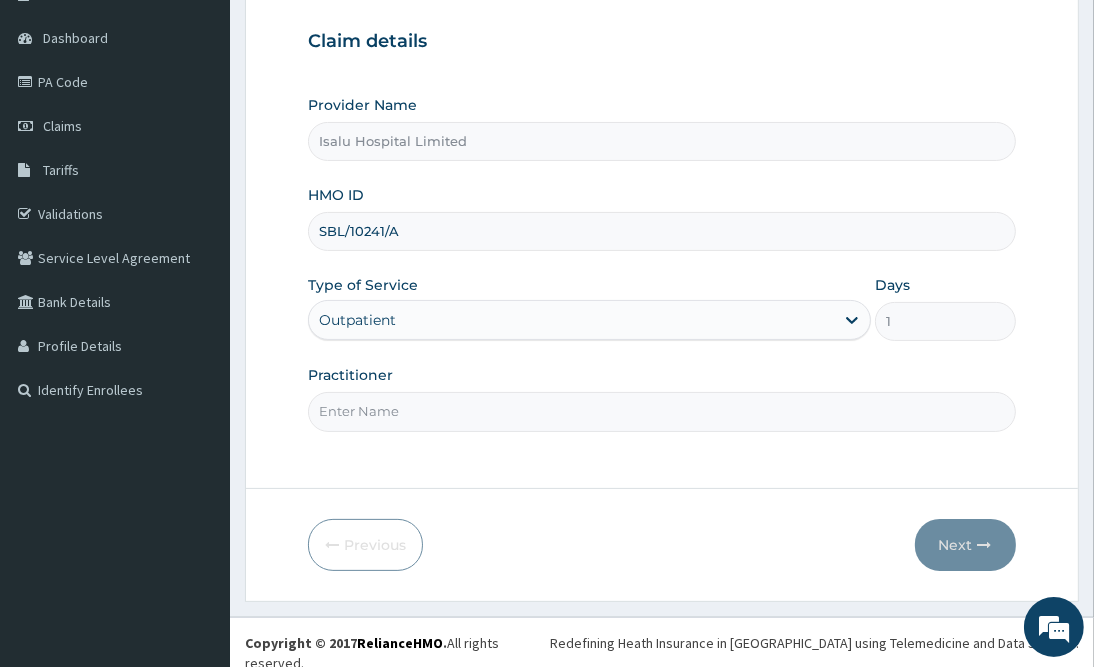 drag, startPoint x: 676, startPoint y: 413, endPoint x: 667, endPoint y: 424, distance: 14.21267 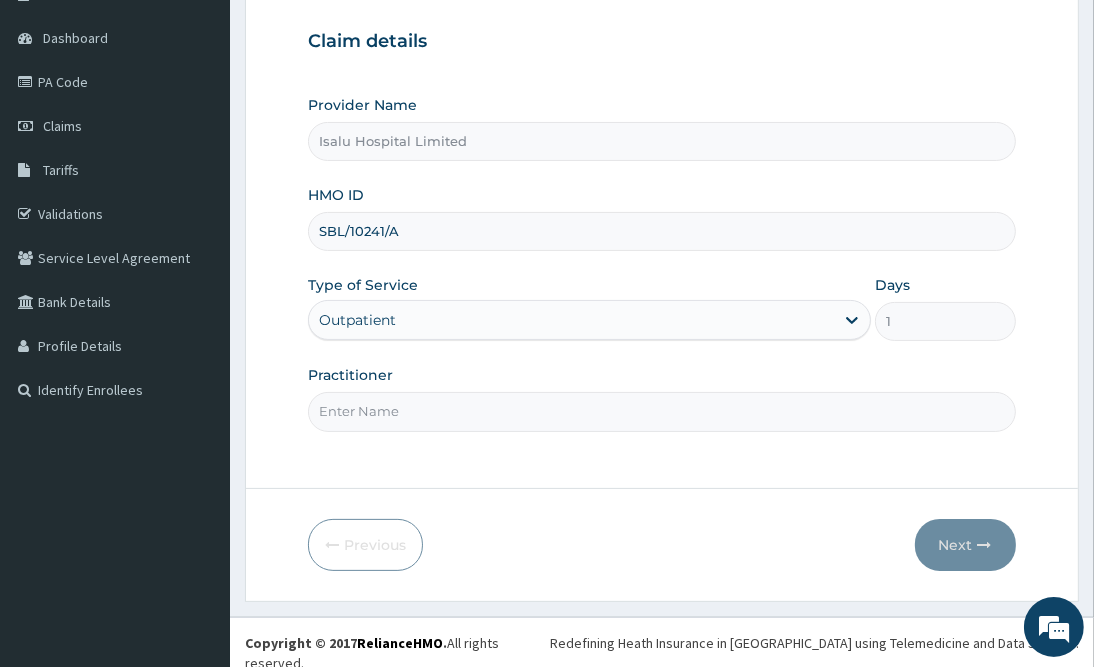 paste on "[PERSON_NAME] Dr" 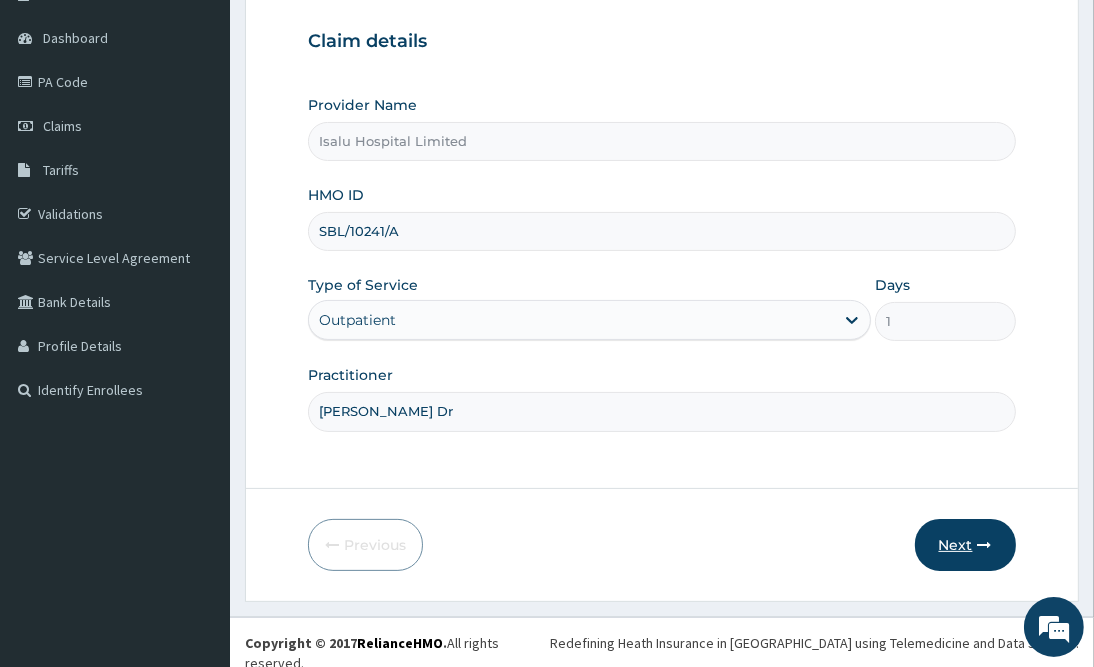 type on "[PERSON_NAME] Dr" 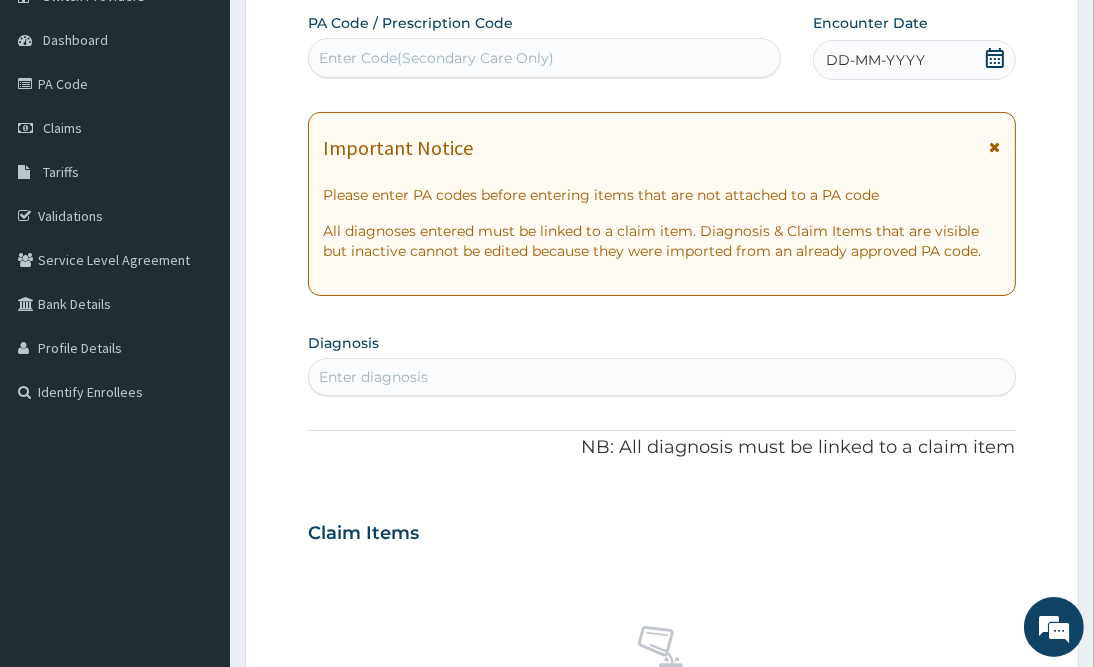 scroll, scrollTop: 0, scrollLeft: 0, axis: both 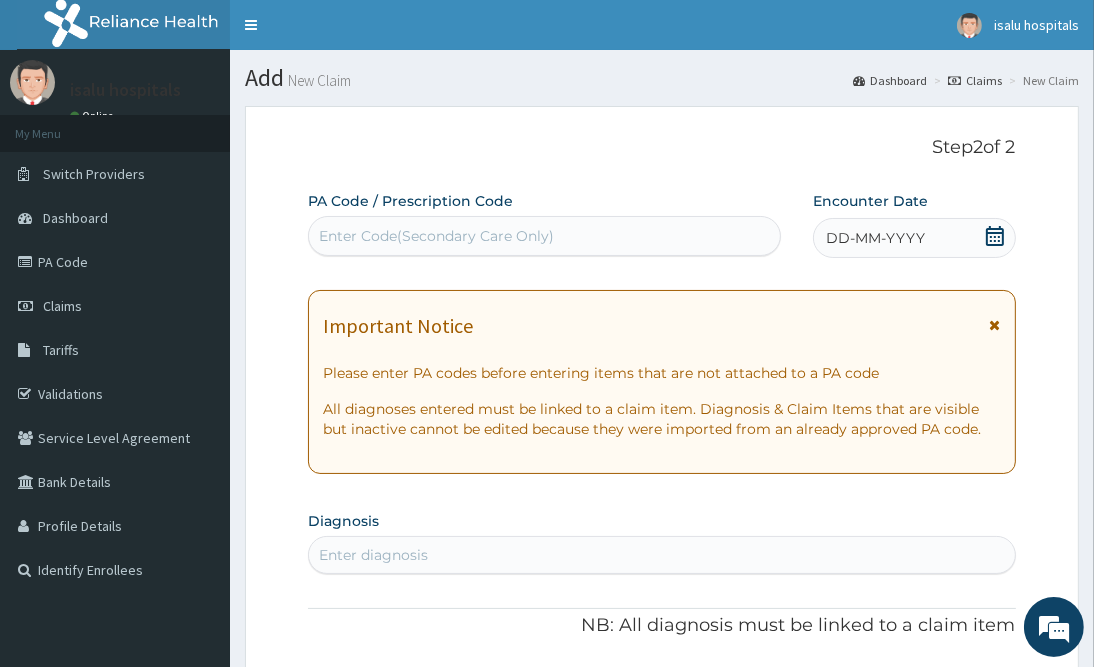 click on "Enter Code(Secondary Care Only)" at bounding box center (544, 236) 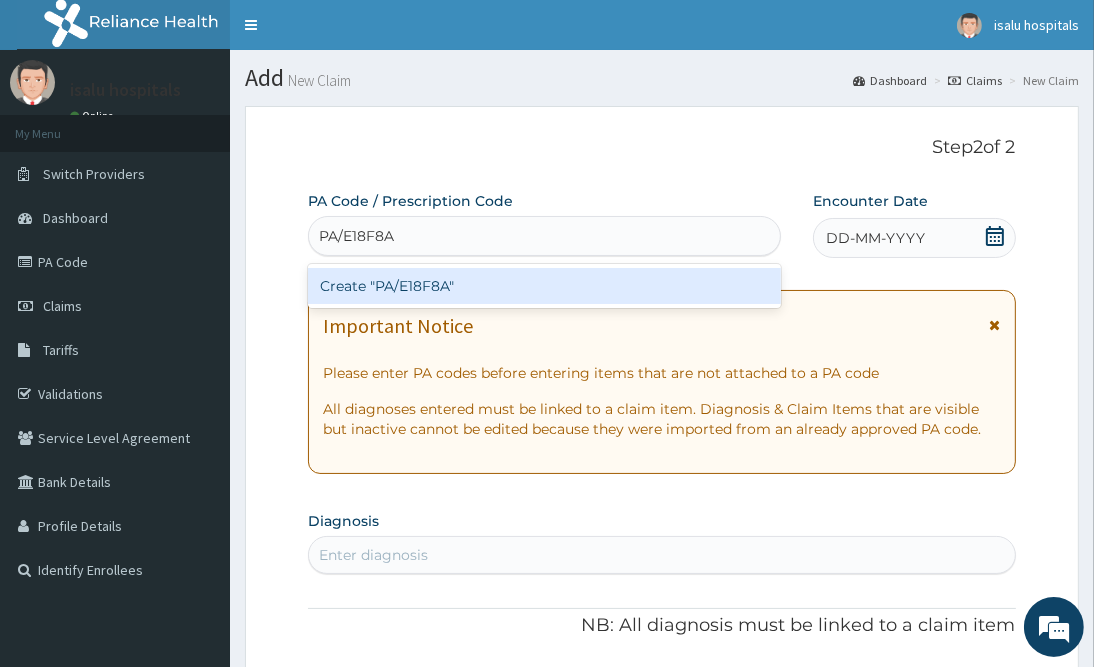 click on "Create "PA/E18F8A"" at bounding box center [544, 286] 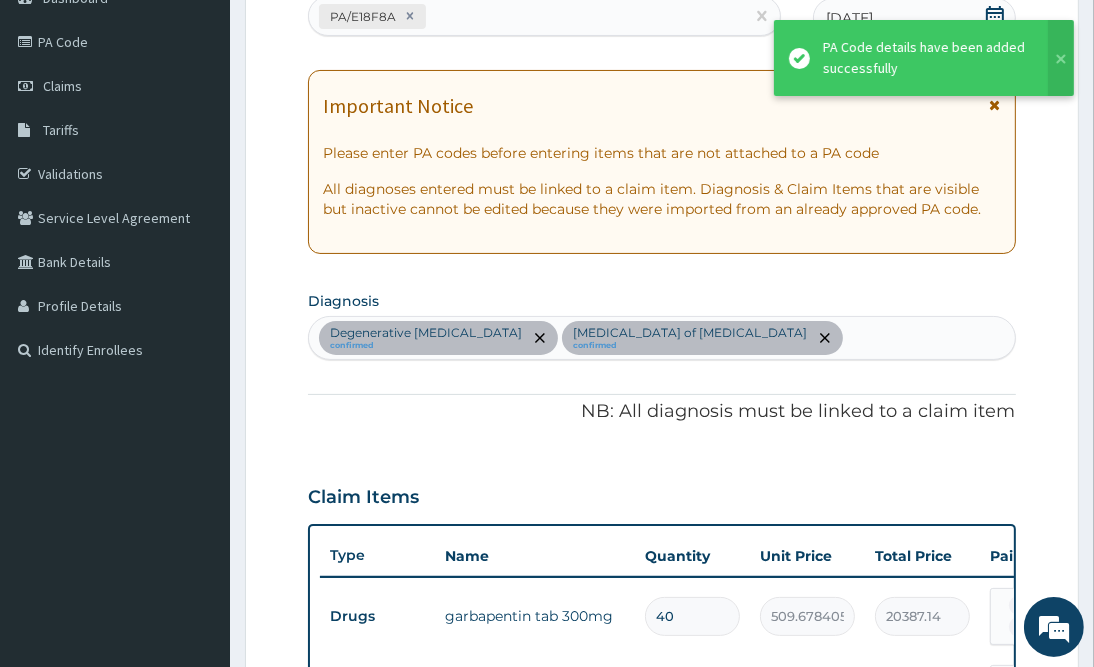 scroll, scrollTop: 55, scrollLeft: 0, axis: vertical 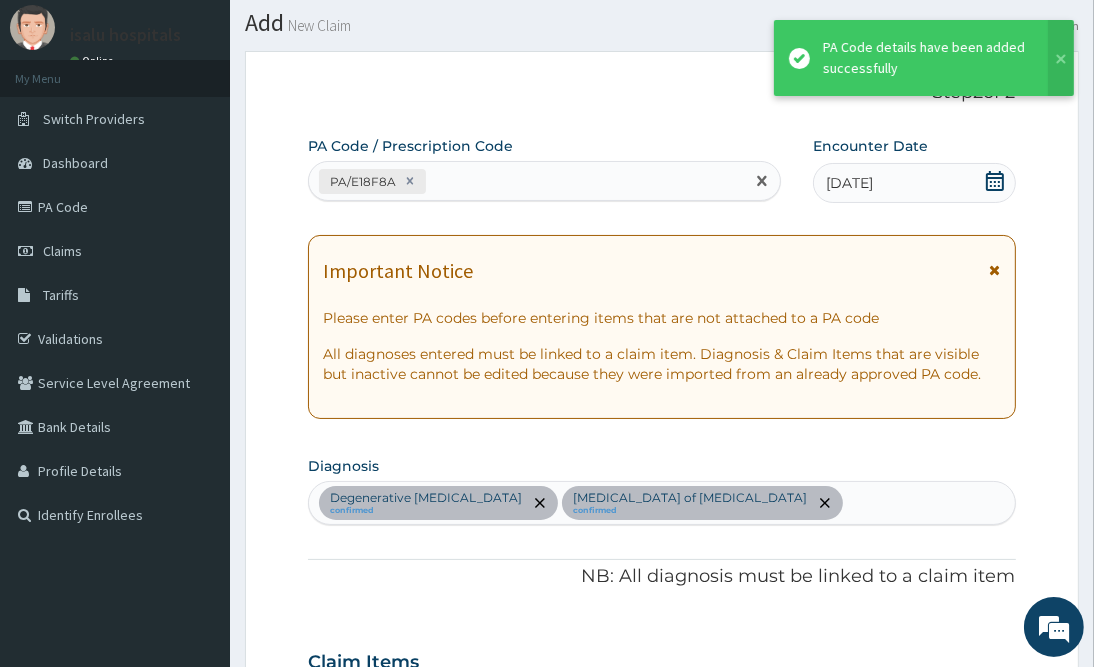 click on "PA/E18F8A" at bounding box center (526, 181) 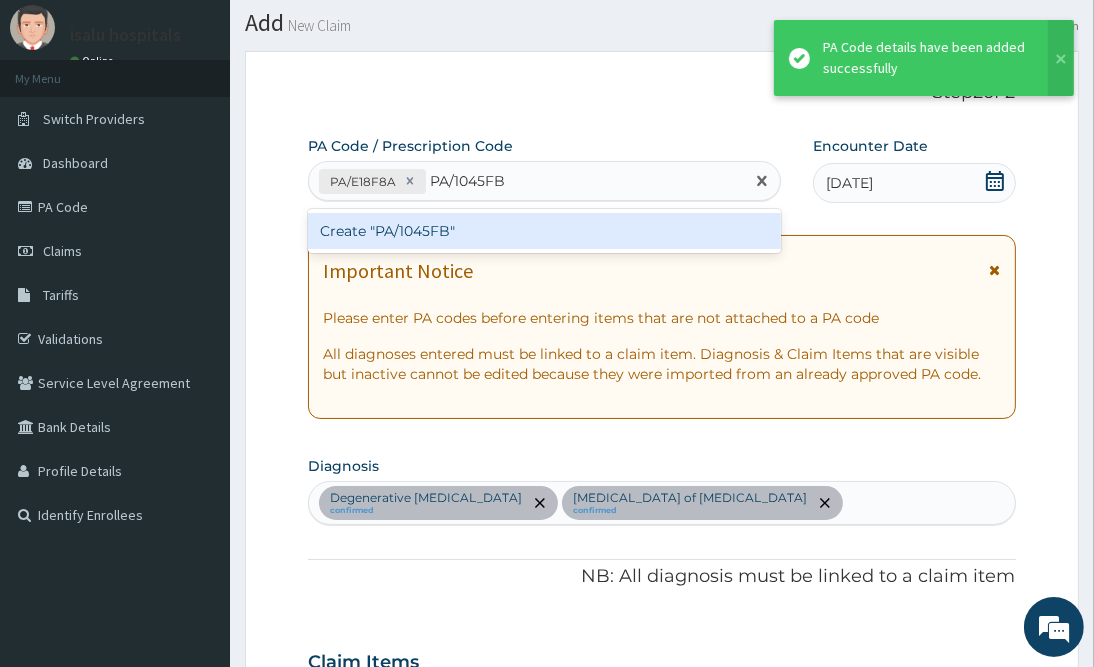 click on "Create "PA/1045FB"" at bounding box center (544, 231) 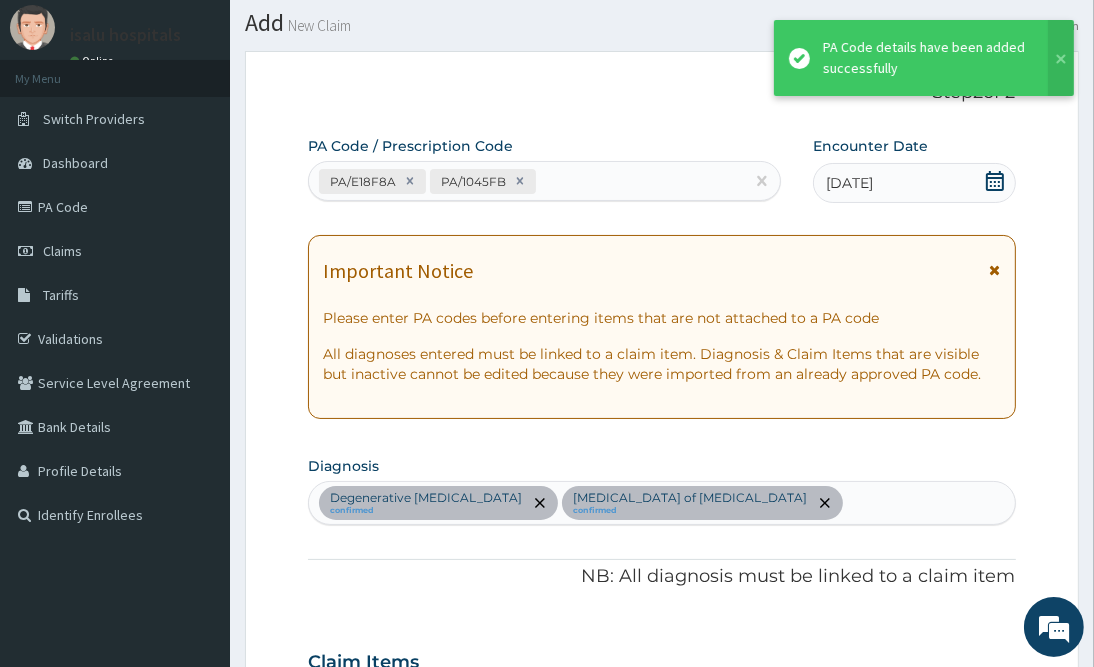 scroll, scrollTop: 728, scrollLeft: 0, axis: vertical 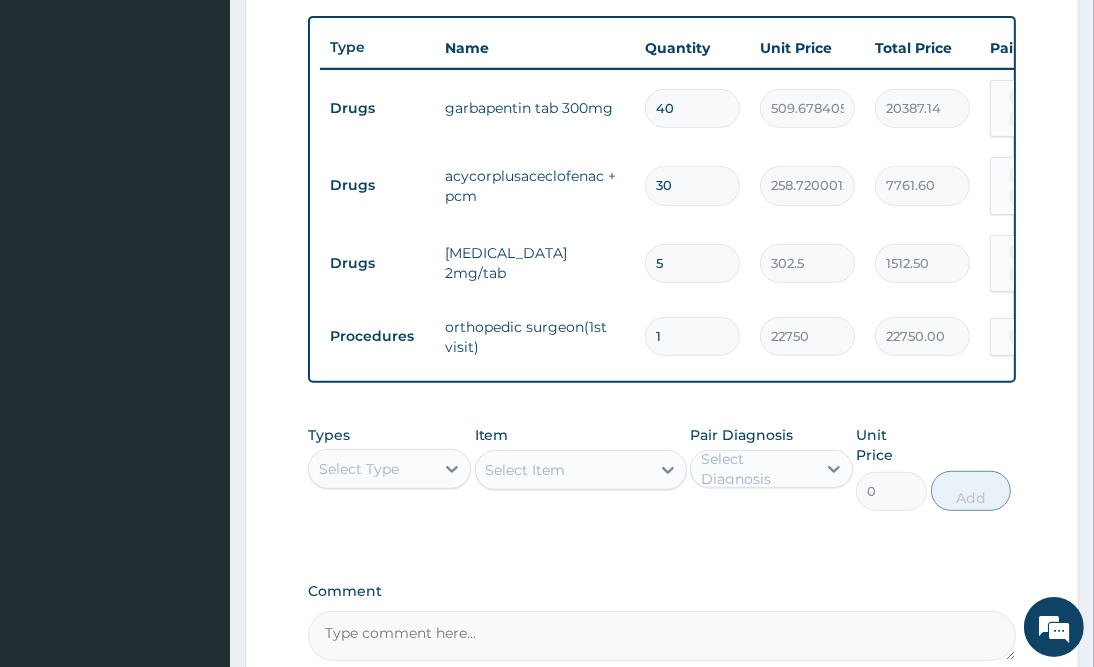 click on "Drugs sirdalud 2mg/tab 5 302.5 1512.50 Degeneration of intervertebral...  + 1 Delete" at bounding box center [810, 264] 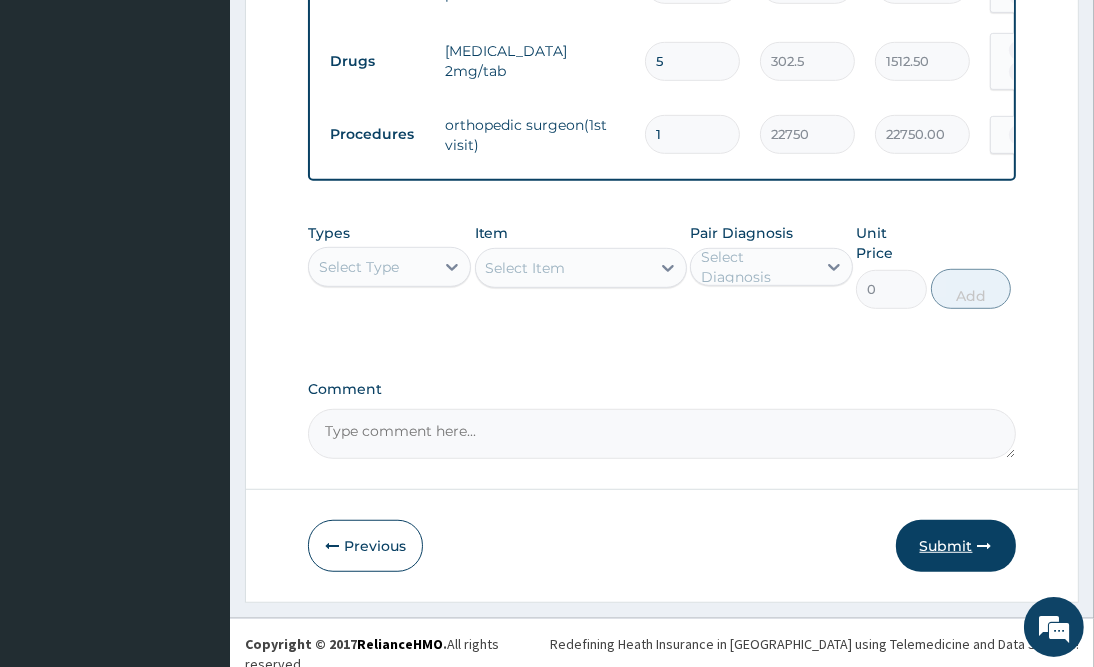 click on "Submit" at bounding box center [956, 546] 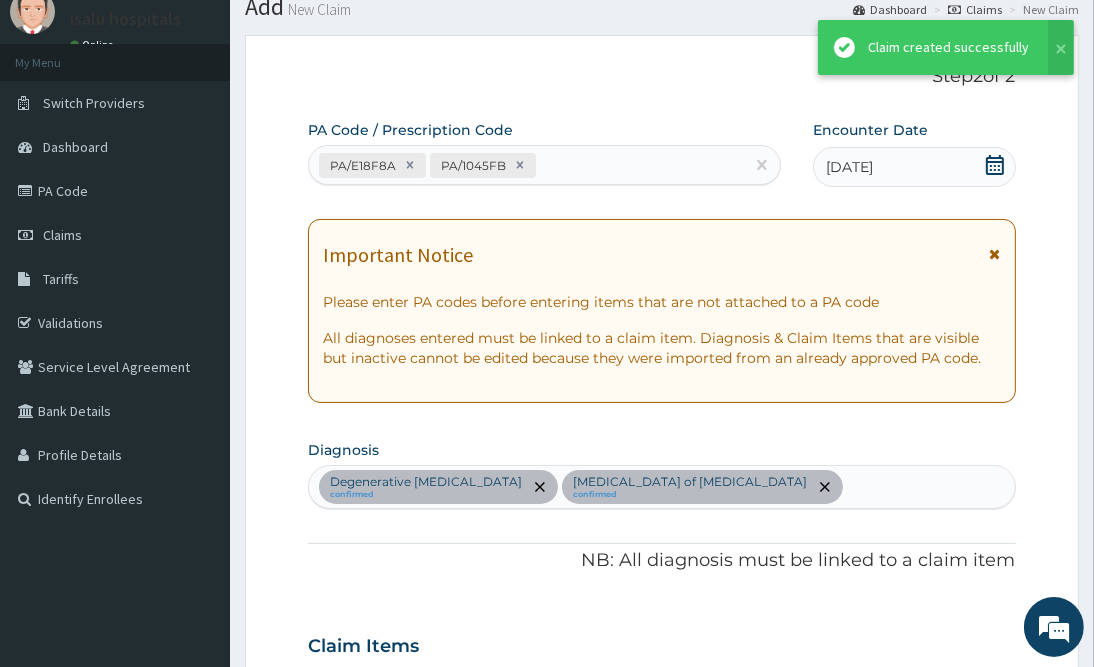 scroll, scrollTop: 930, scrollLeft: 0, axis: vertical 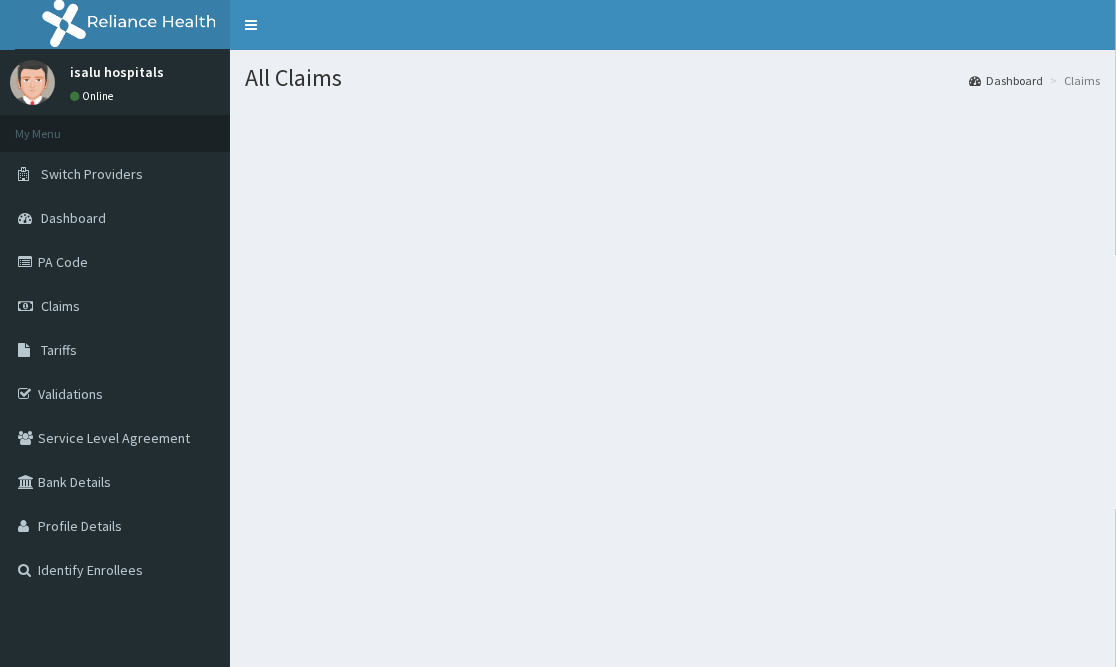 click on "All Claims
Dashboard
Claims" at bounding box center (673, 383) 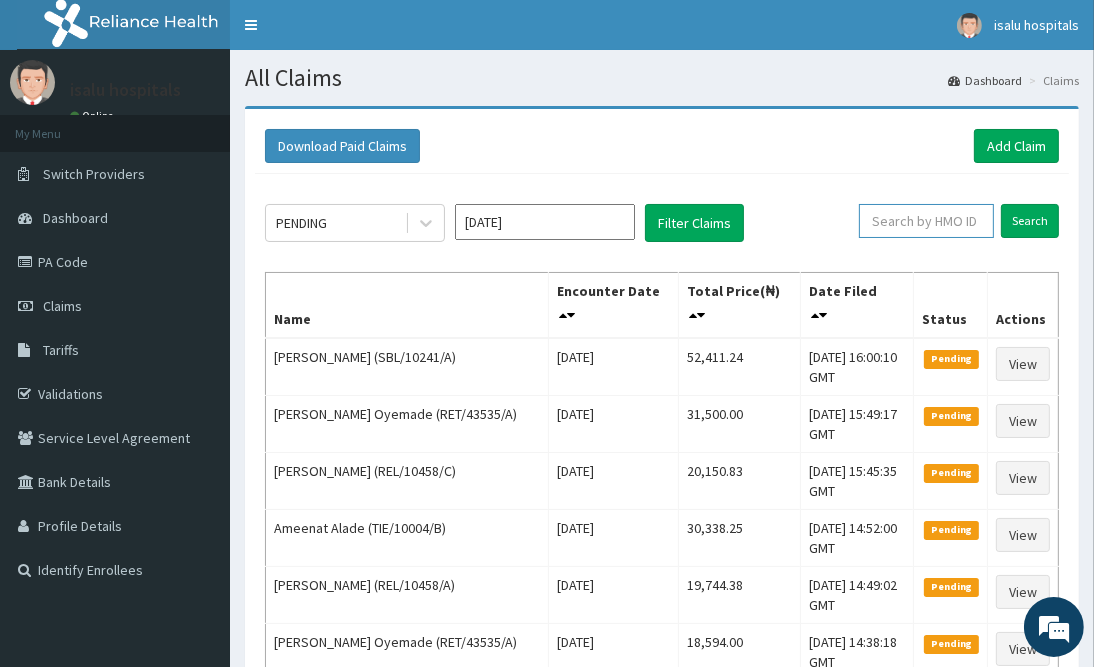 click at bounding box center (926, 221) 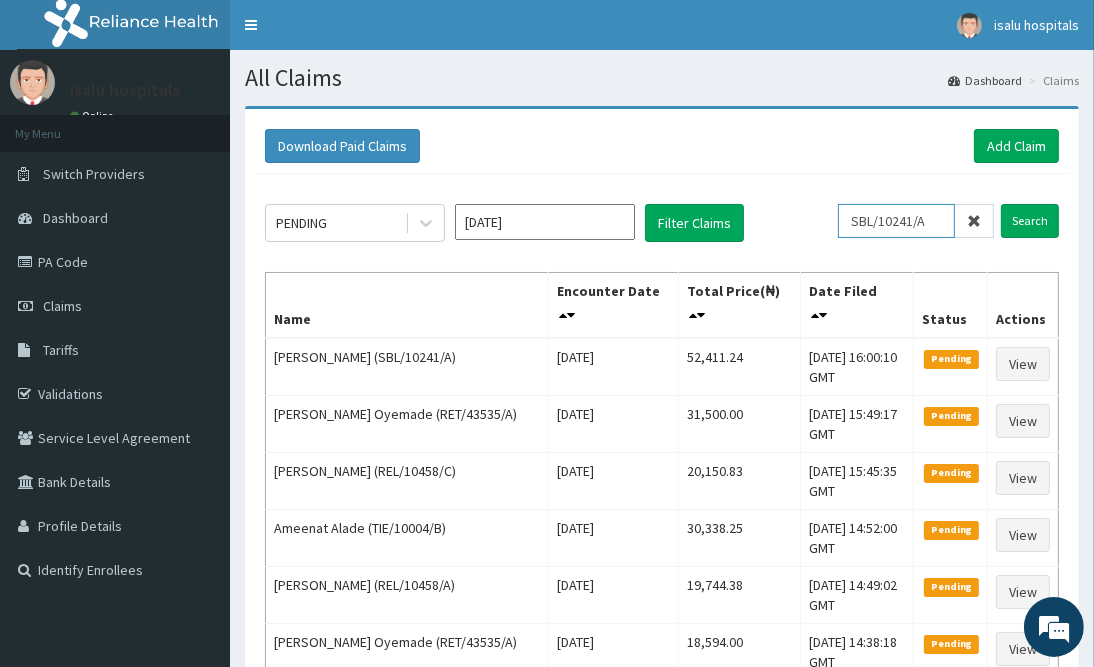 drag, startPoint x: 876, startPoint y: 225, endPoint x: 911, endPoint y: 235, distance: 36.40055 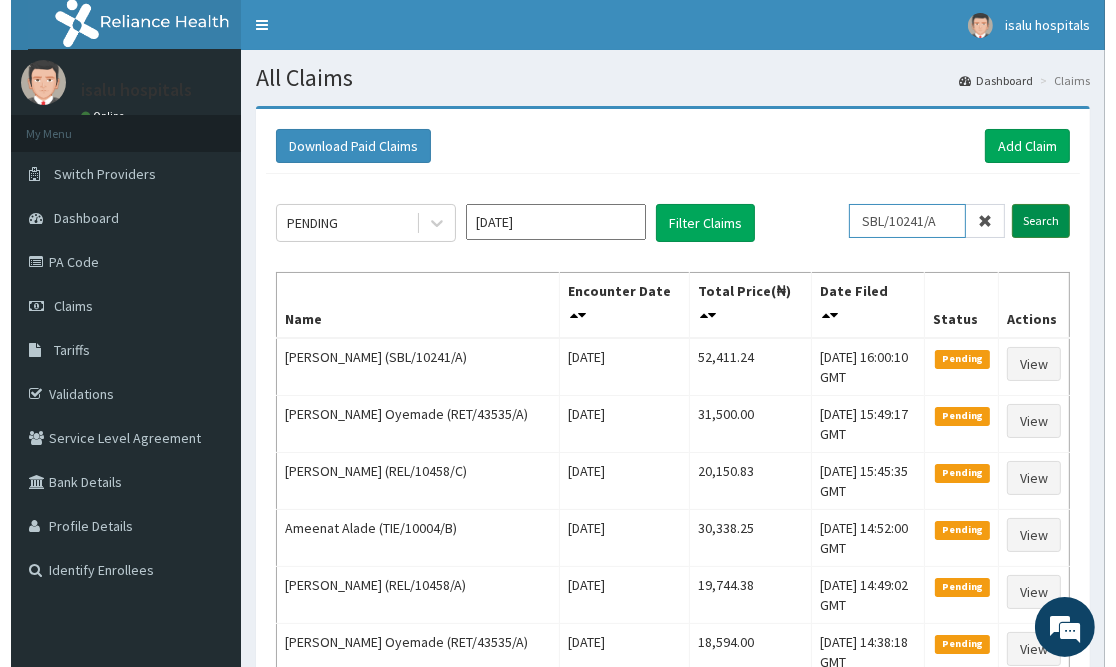 scroll, scrollTop: 0, scrollLeft: 0, axis: both 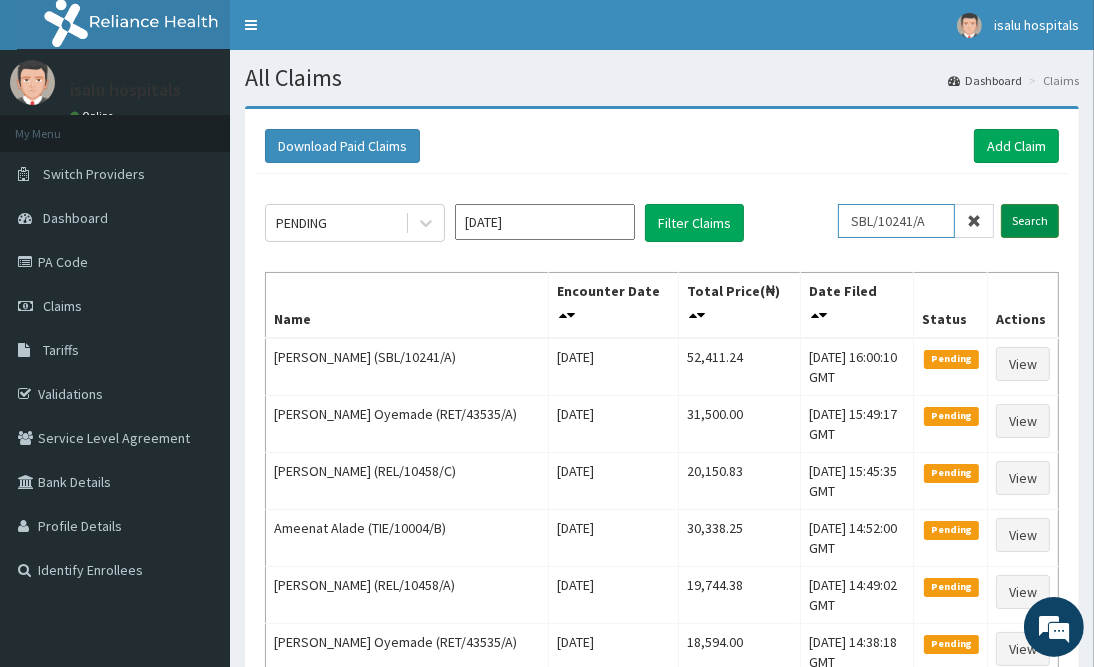 type on "SBL/10241/A" 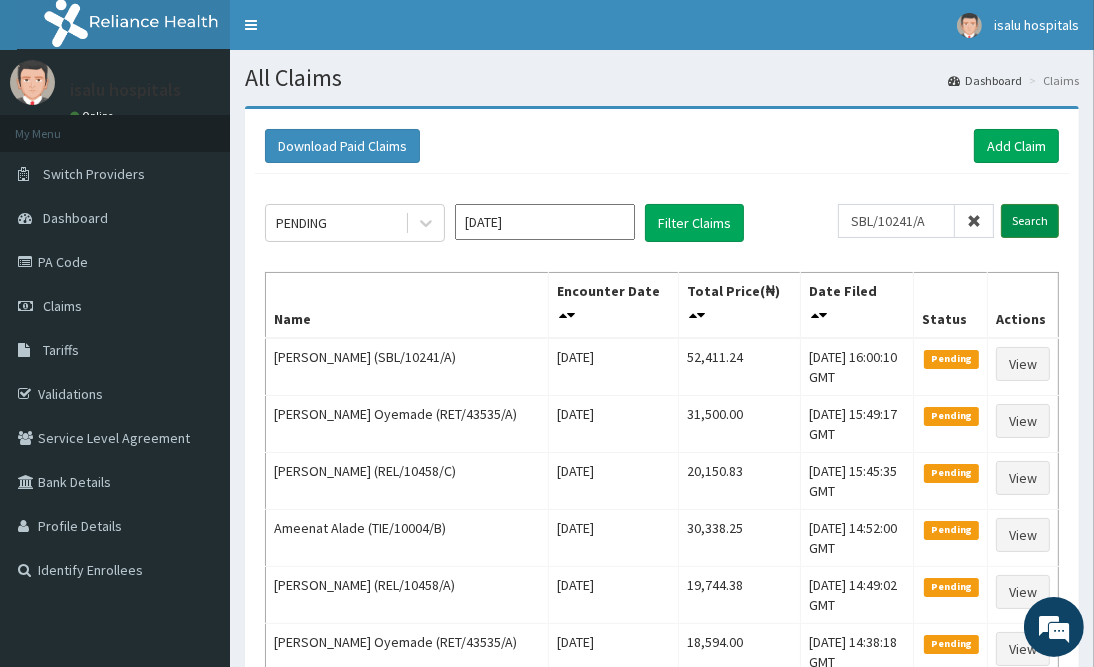 click on "Search" at bounding box center [1030, 221] 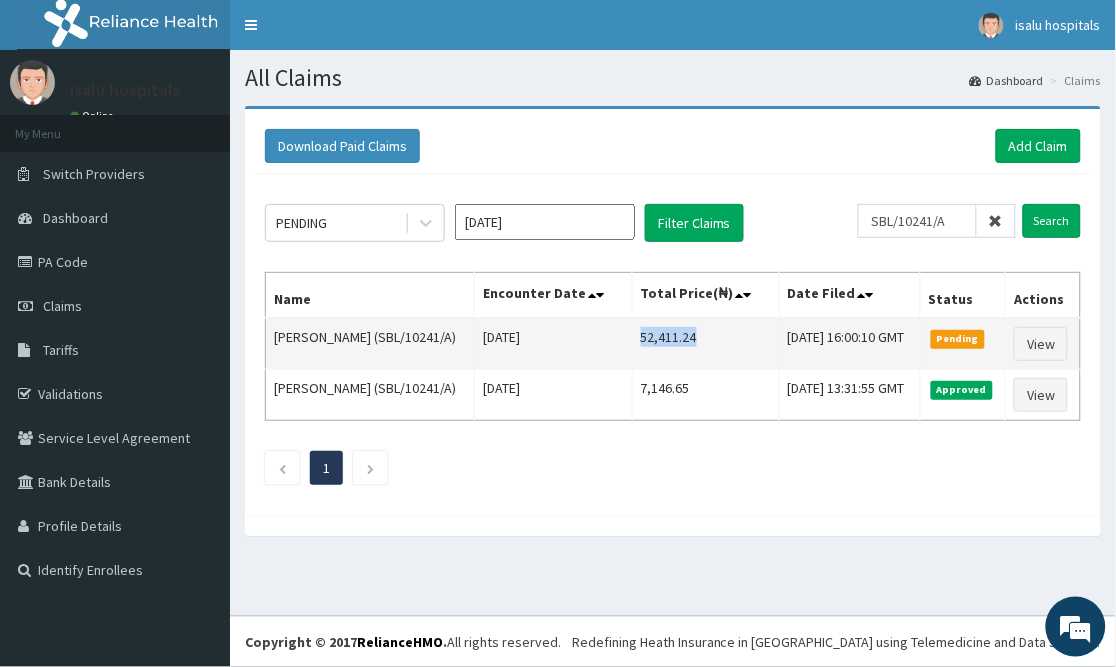 drag, startPoint x: 612, startPoint y: 340, endPoint x: 704, endPoint y: 335, distance: 92.13577 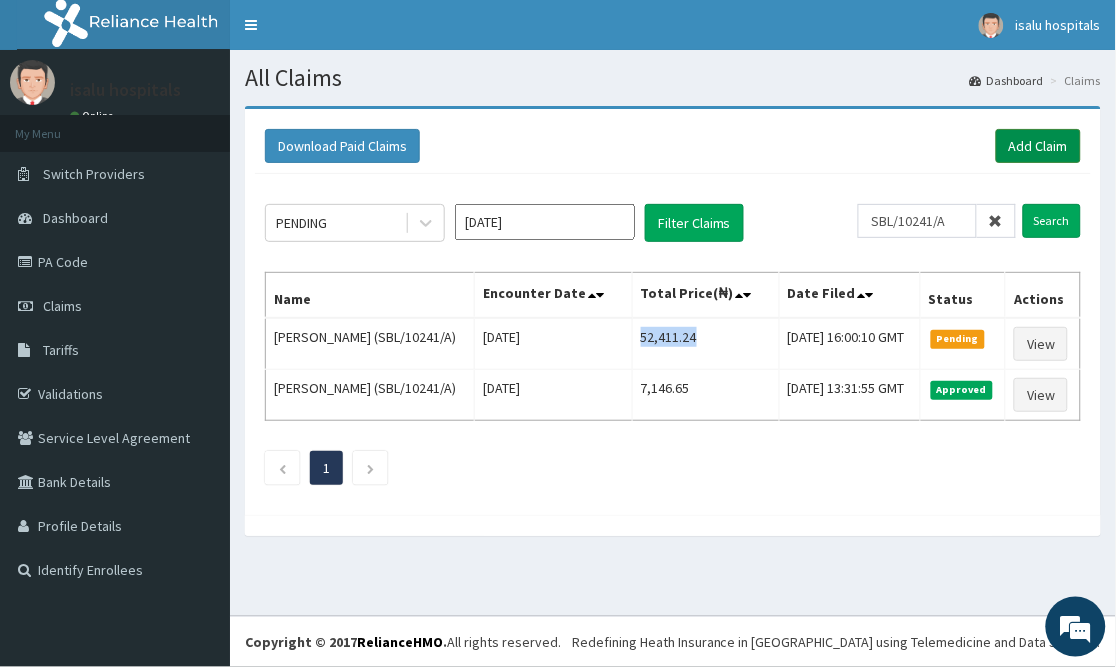 click on "Add Claim" at bounding box center [1038, 146] 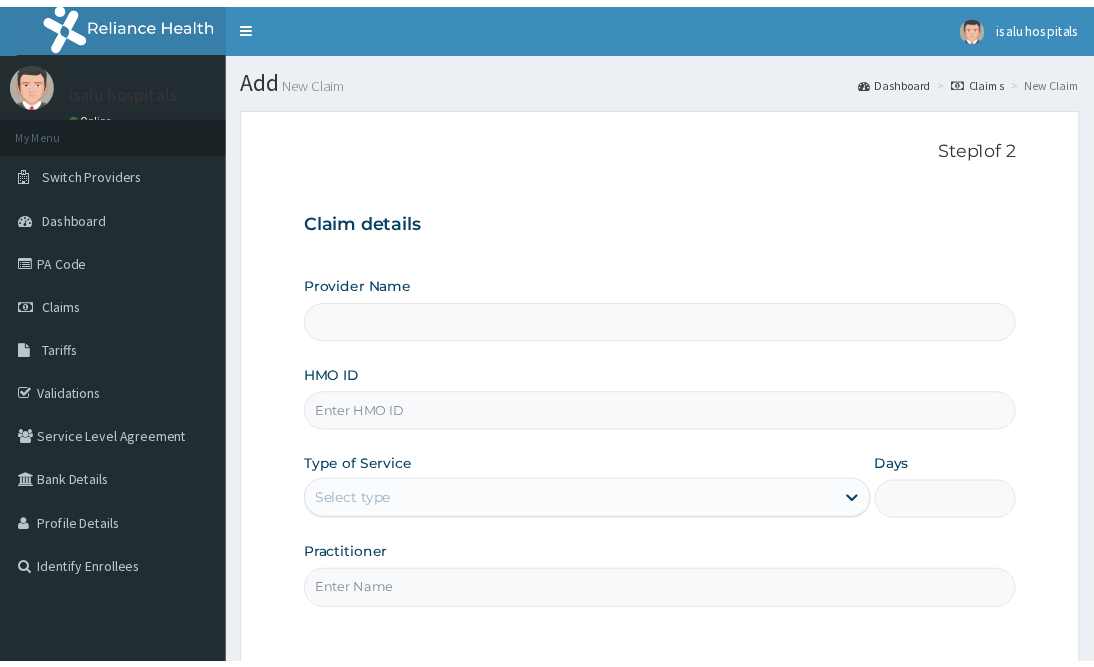 scroll, scrollTop: 0, scrollLeft: 0, axis: both 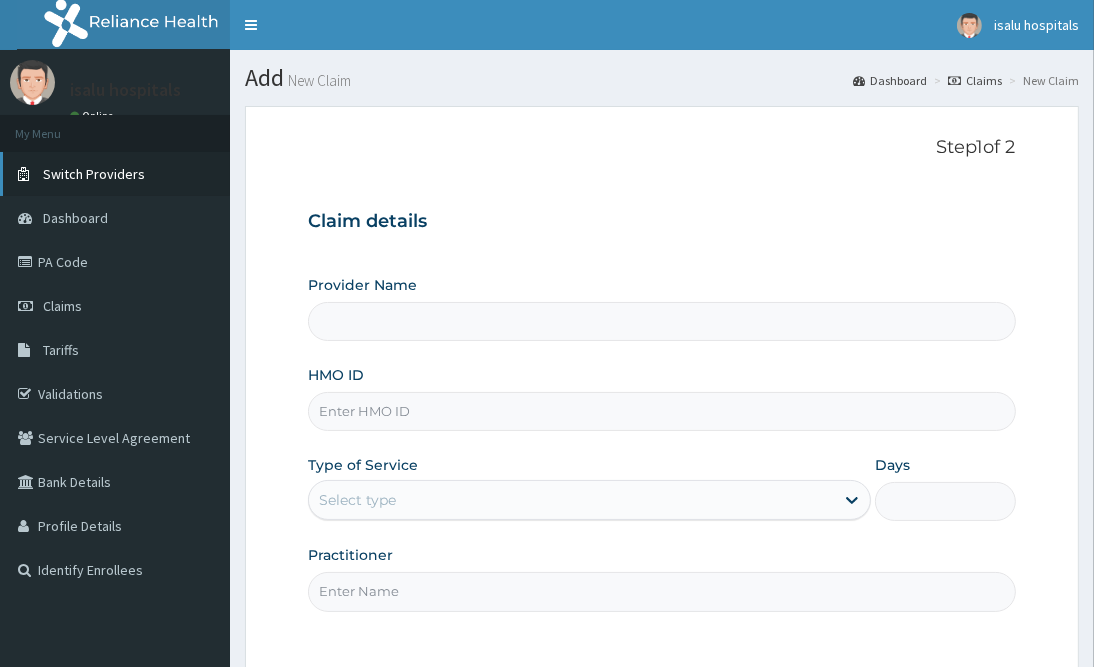 type on "Isalu Hospital Limited" 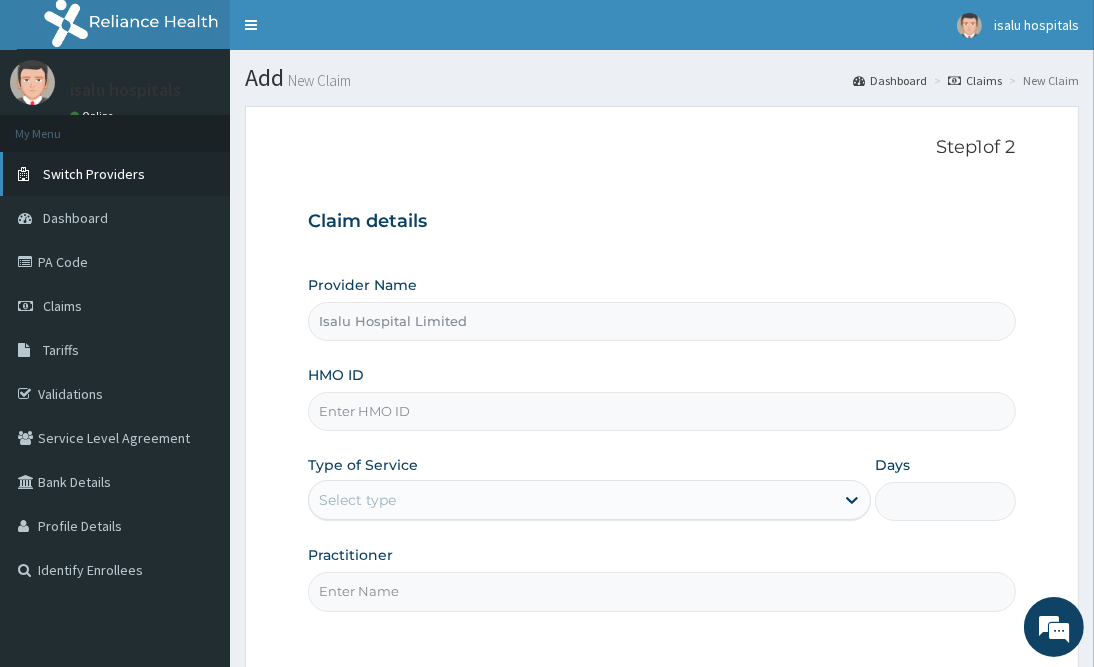scroll, scrollTop: 0, scrollLeft: 0, axis: both 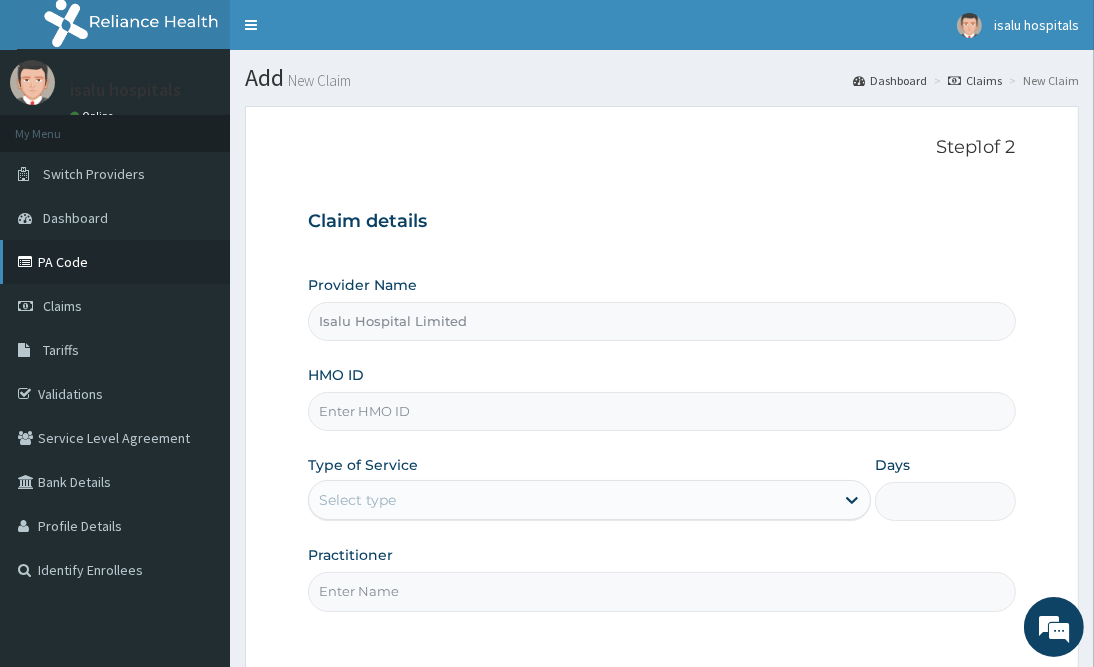 click on "PA Code" at bounding box center (115, 262) 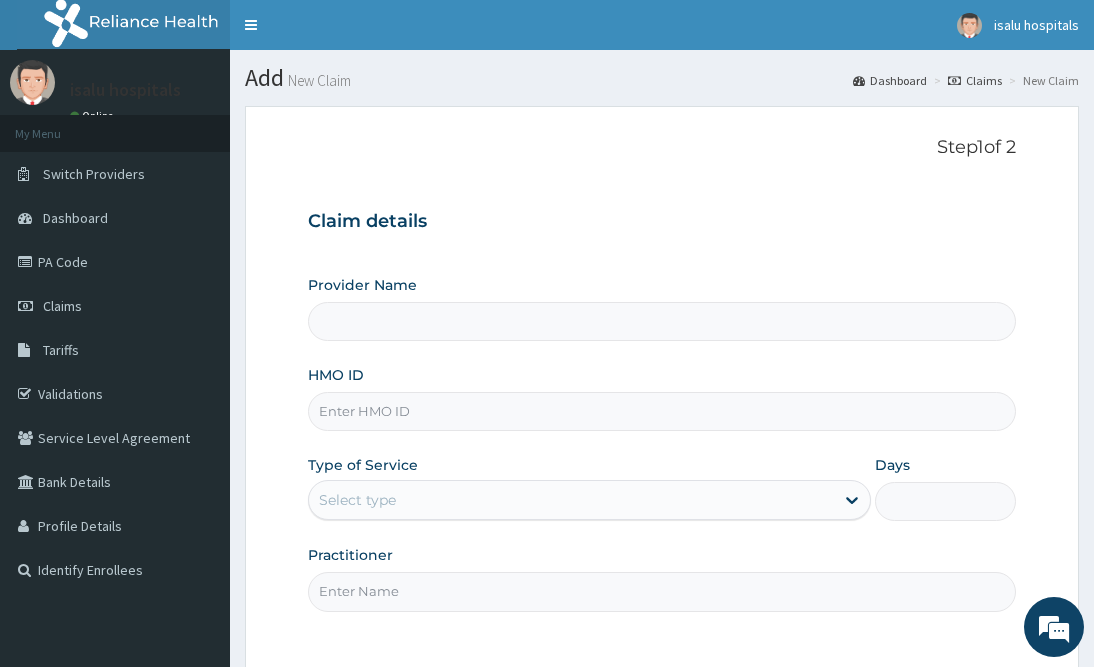 scroll, scrollTop: 0, scrollLeft: 0, axis: both 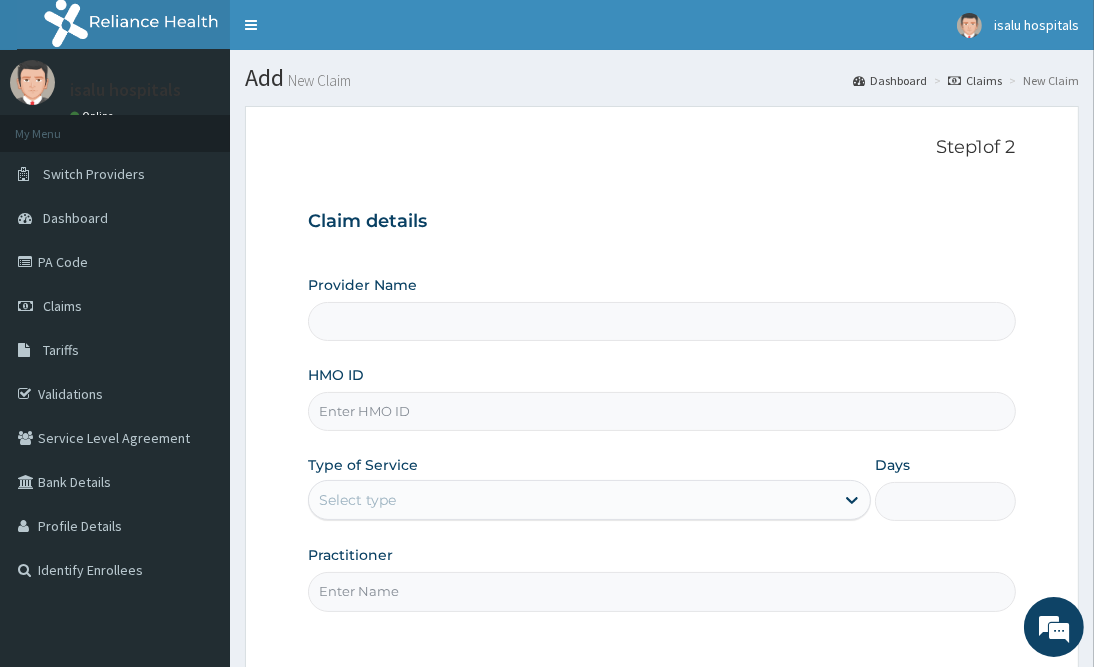 click on "Provider Name HMO ID Type of Service Select type Days Practitioner" at bounding box center [661, 443] 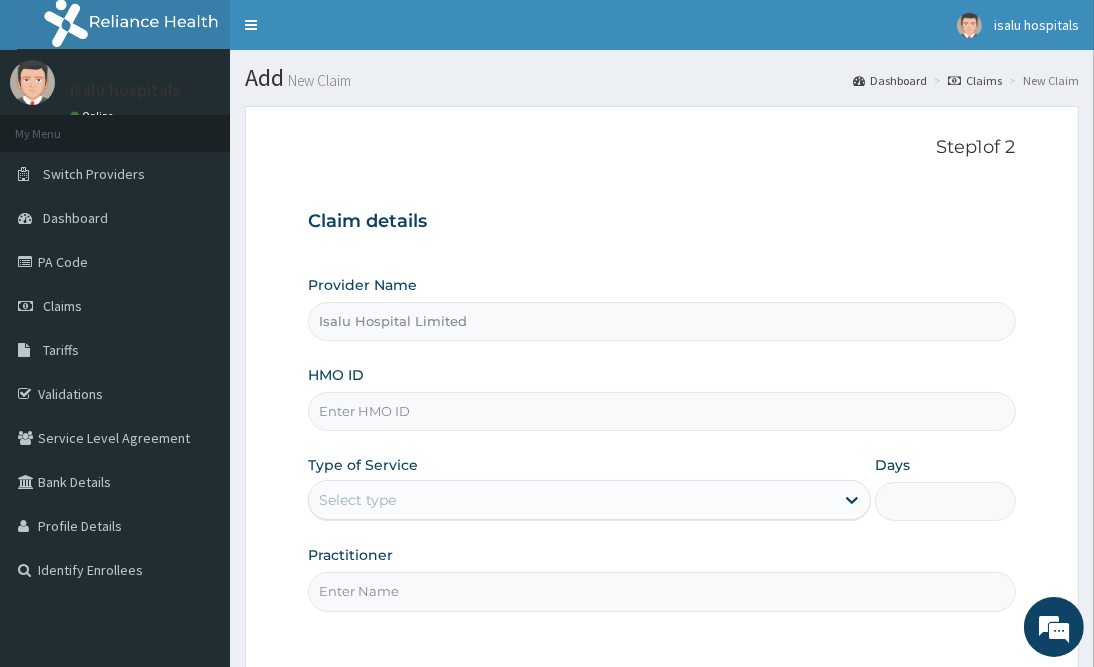 paste on "SLB/10302/B" 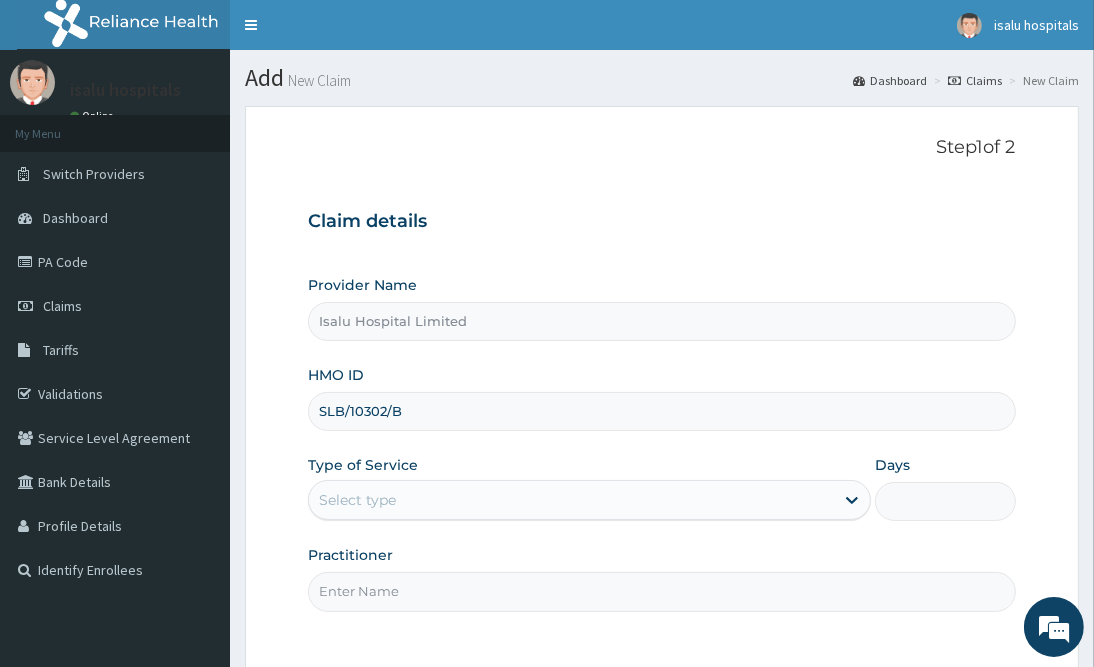 type on "SLB/10302/B" 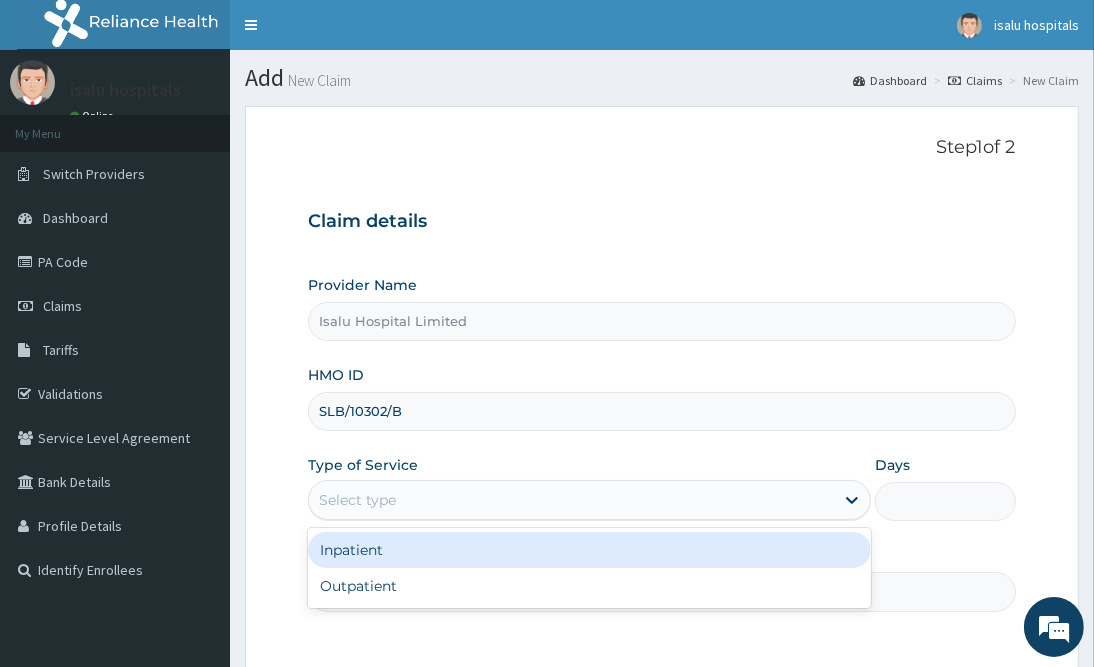 click on "Select type" at bounding box center (571, 500) 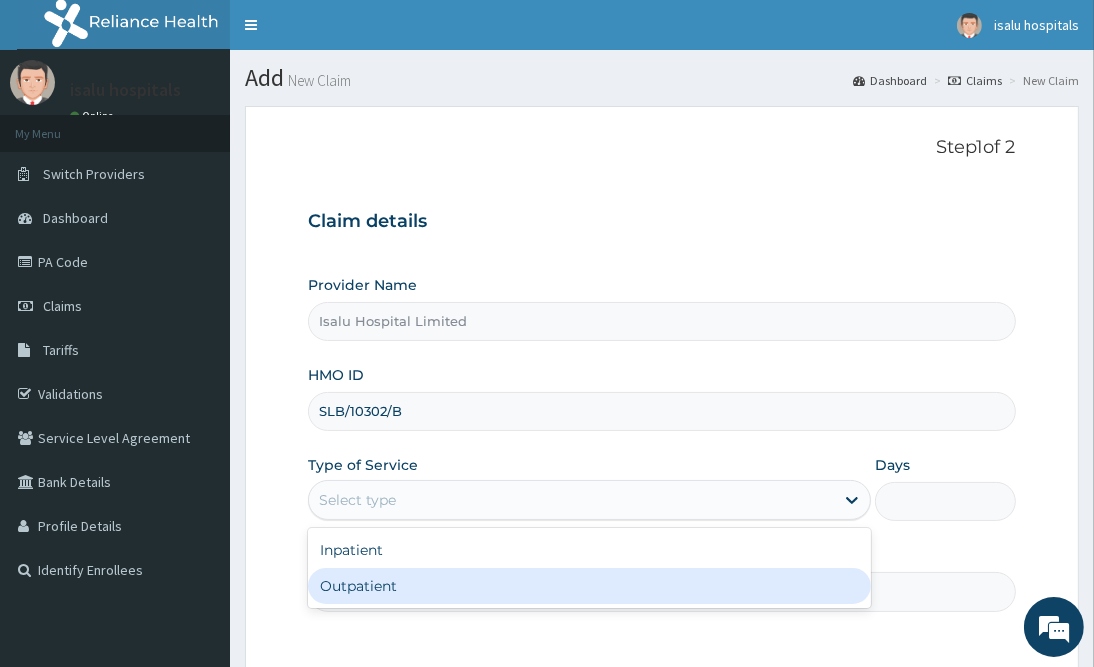 click on "Outpatient" at bounding box center [589, 586] 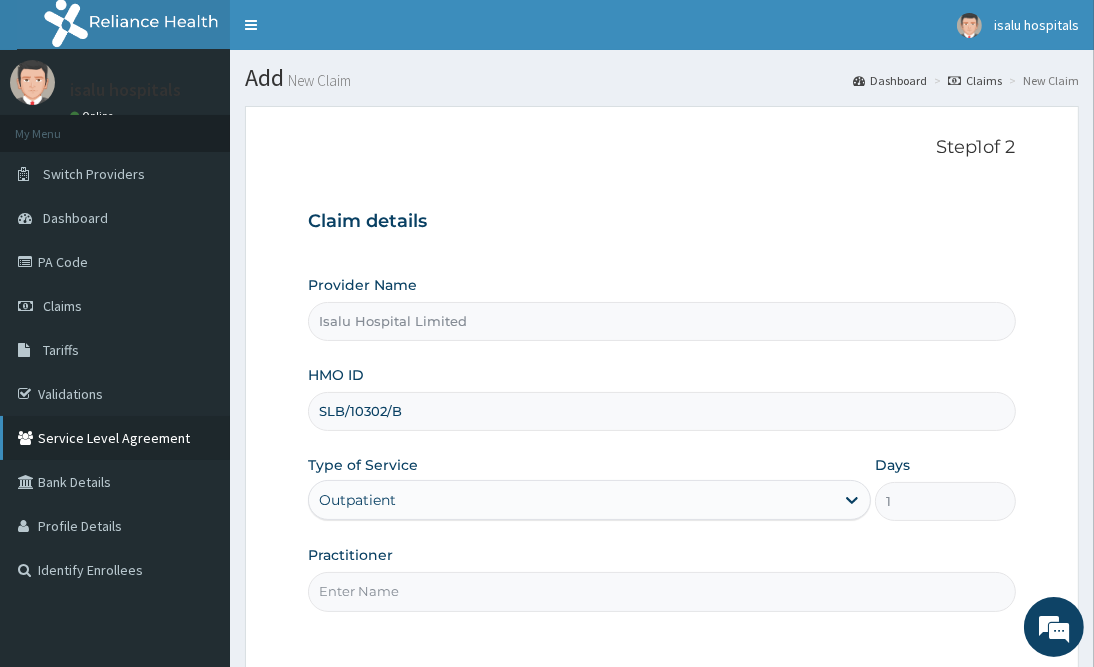 scroll, scrollTop: 0, scrollLeft: 0, axis: both 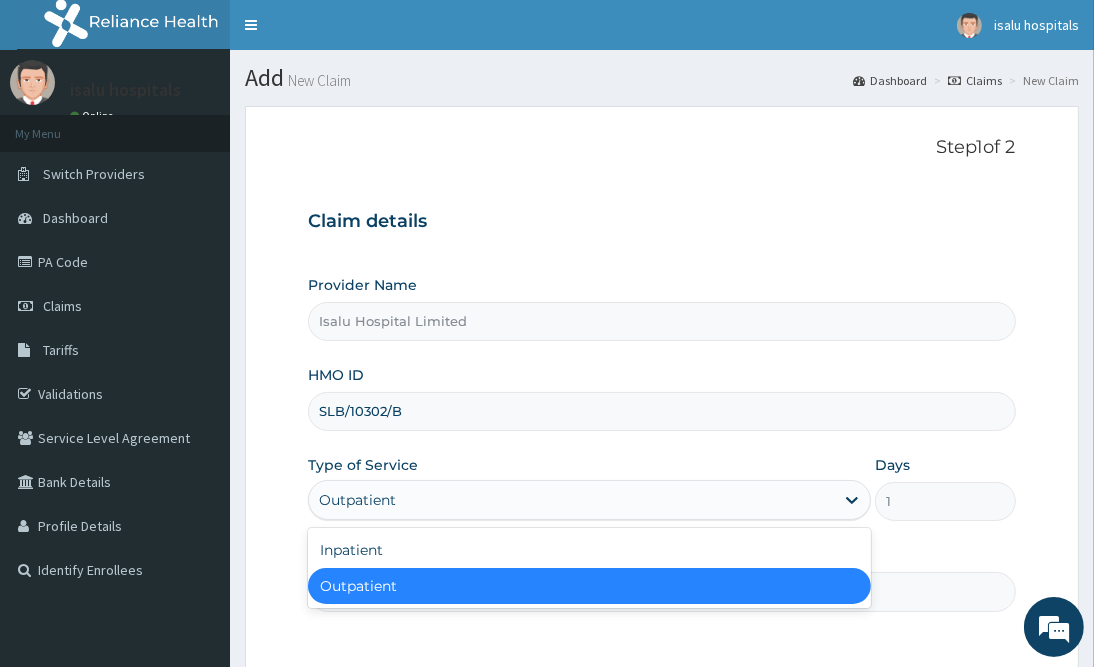 click on "Outpatient" at bounding box center [571, 500] 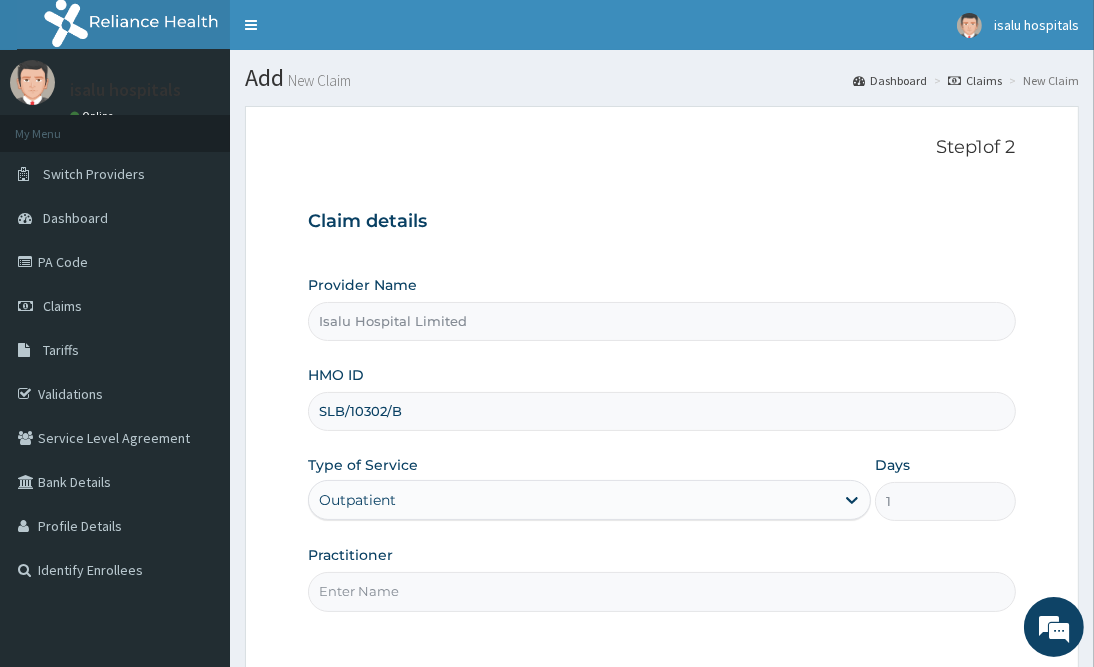 click on "Practitioner" at bounding box center [661, 591] 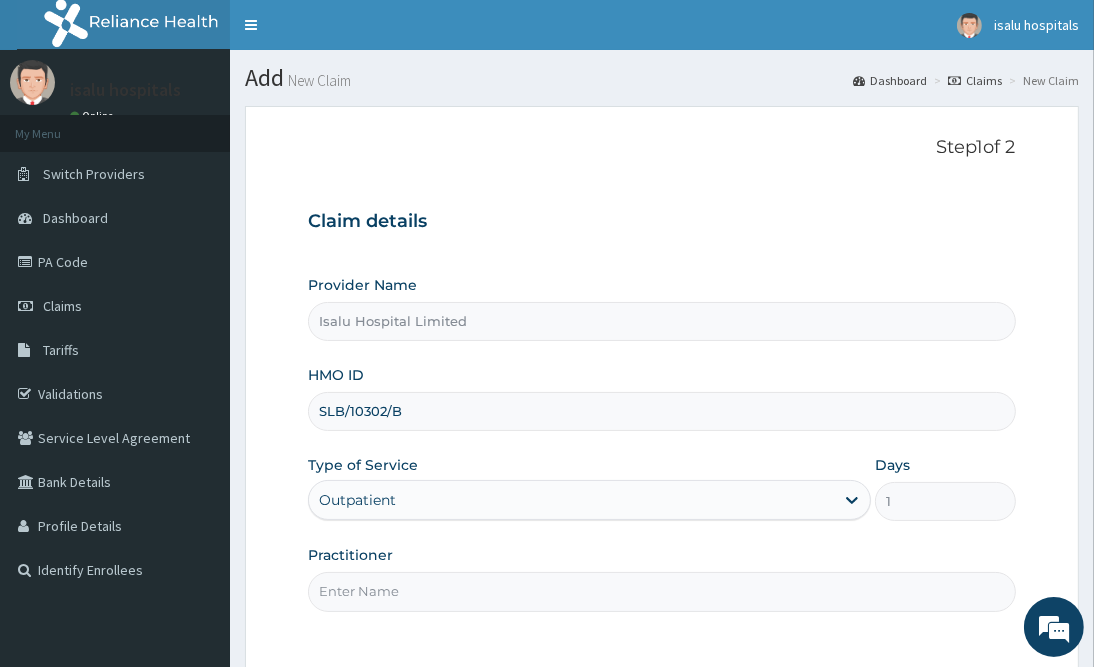 paste on "OLARINOYE OLUSHOLA" 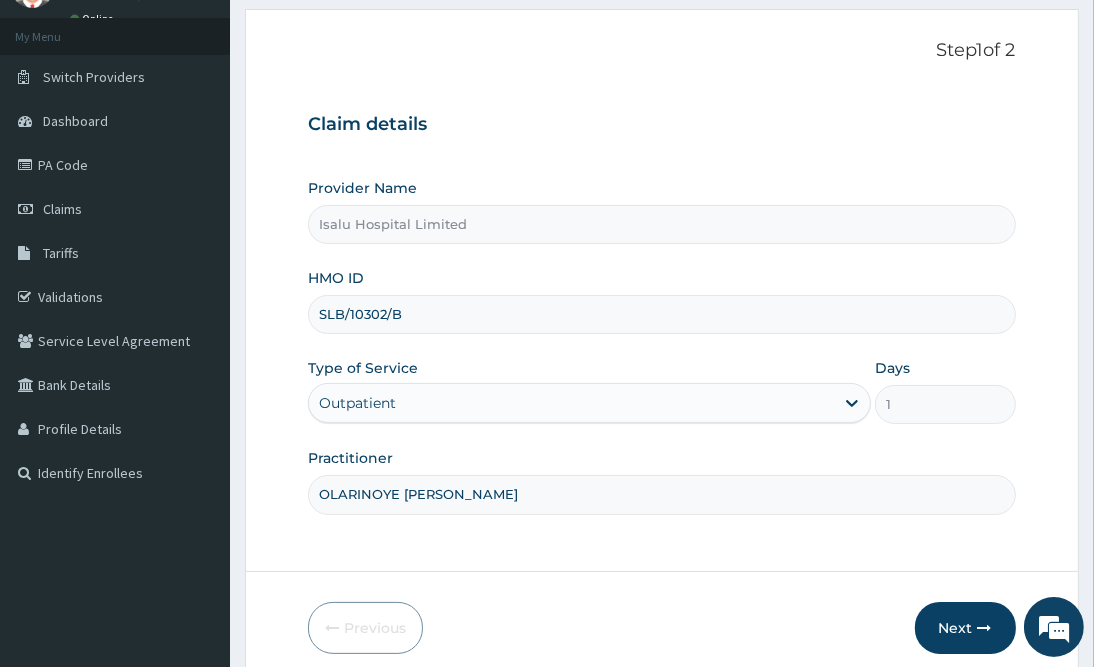 scroll, scrollTop: 180, scrollLeft: 0, axis: vertical 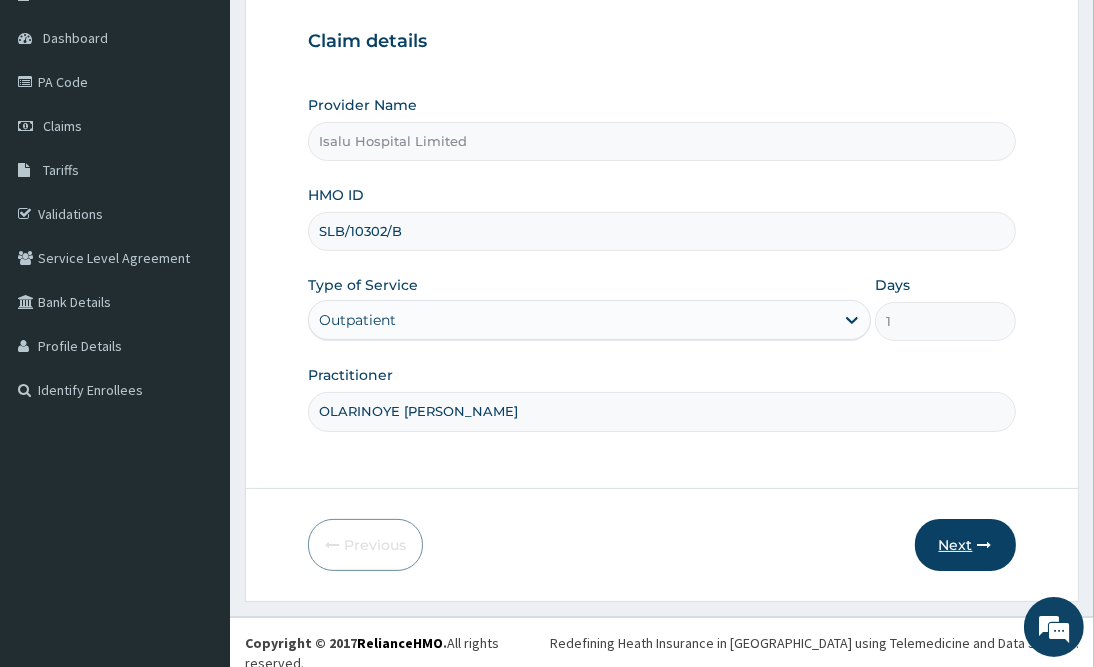type on "OLARINOYE OLUSHOLA" 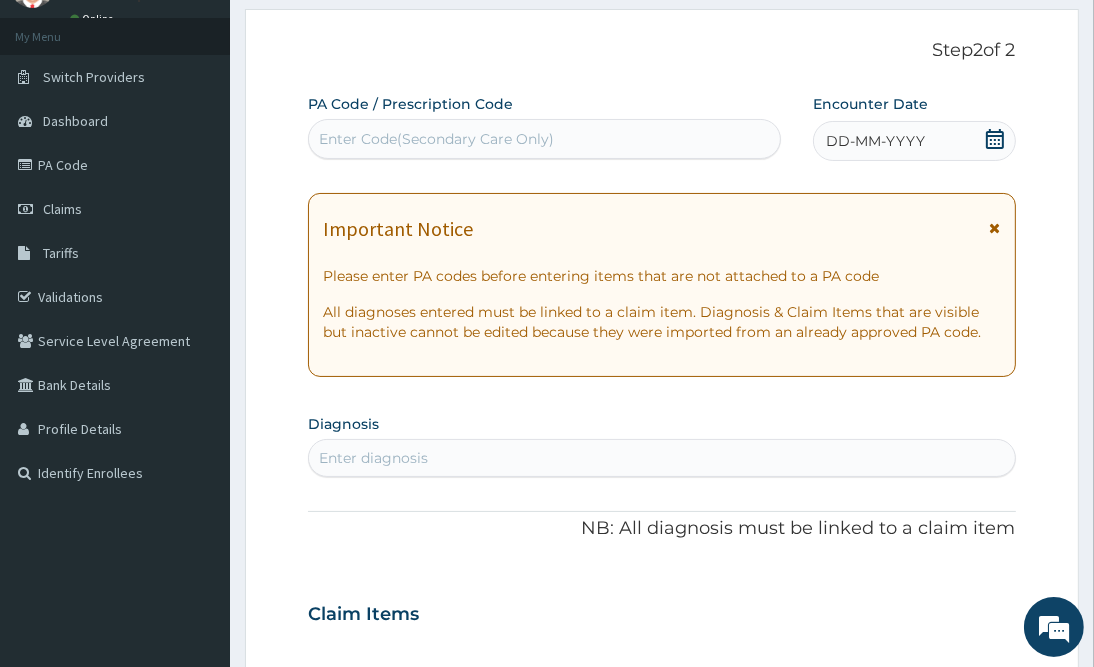 scroll, scrollTop: 30, scrollLeft: 0, axis: vertical 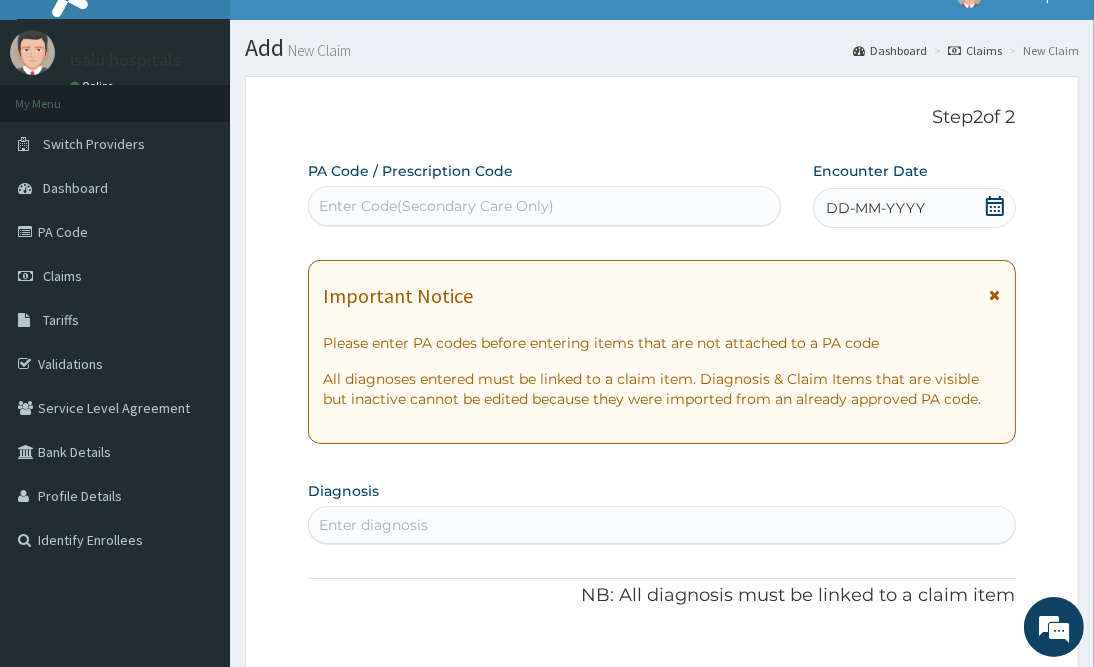 click on "Enter Code(Secondary Care Only)" at bounding box center [436, 206] 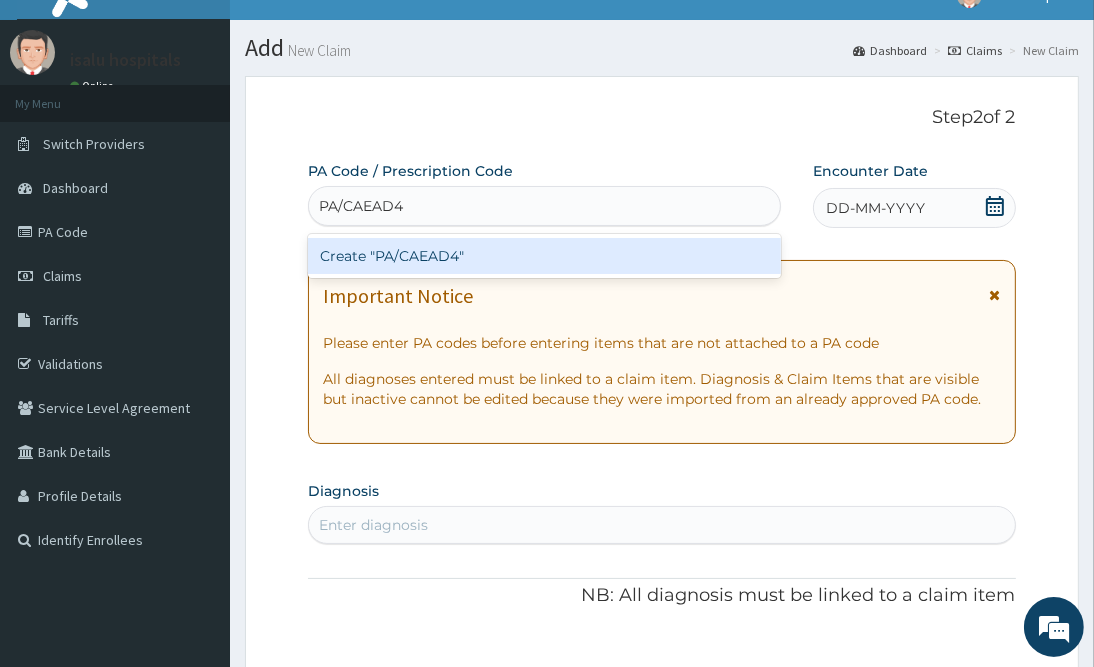 click on "Create "PA/CAEAD4"" at bounding box center (544, 256) 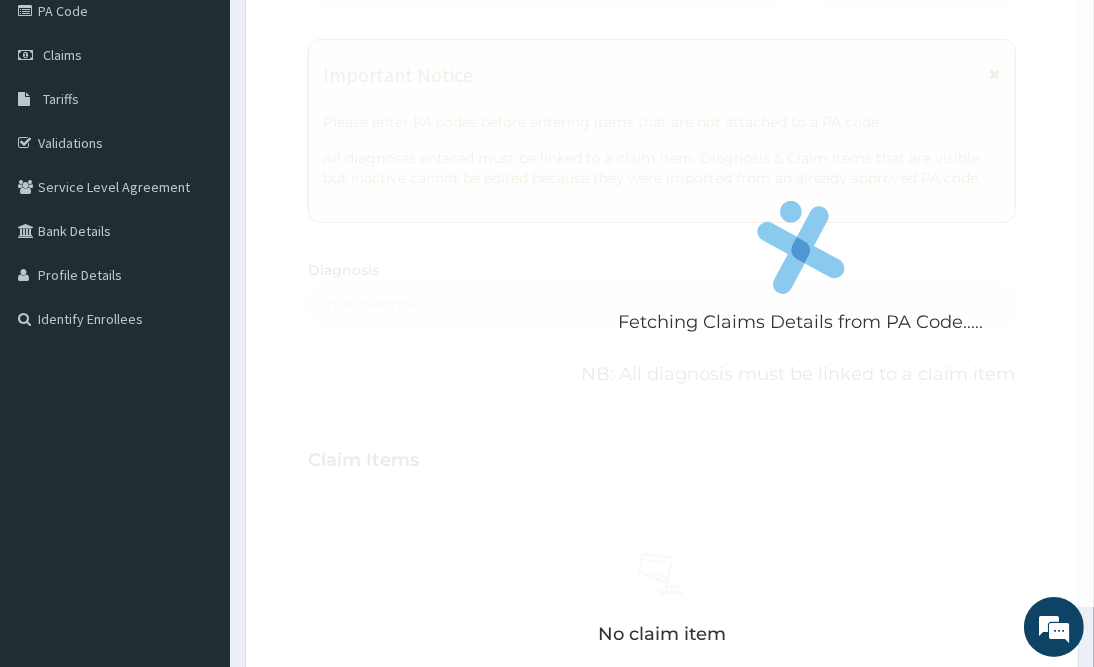 scroll, scrollTop: 630, scrollLeft: 0, axis: vertical 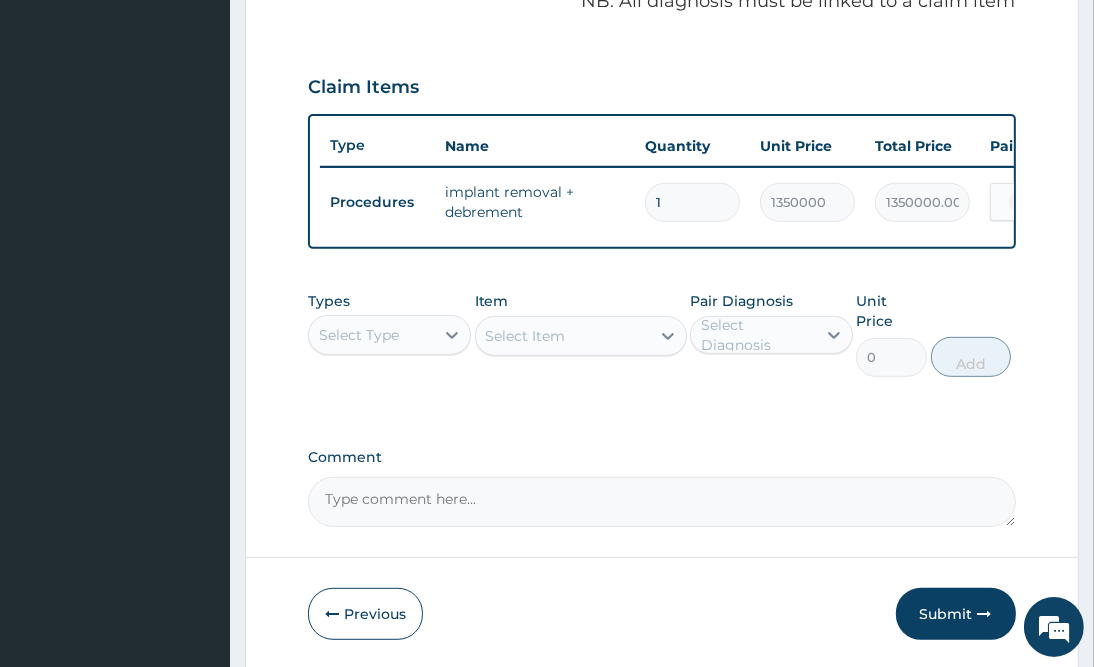 click on "Comment" at bounding box center [661, 457] 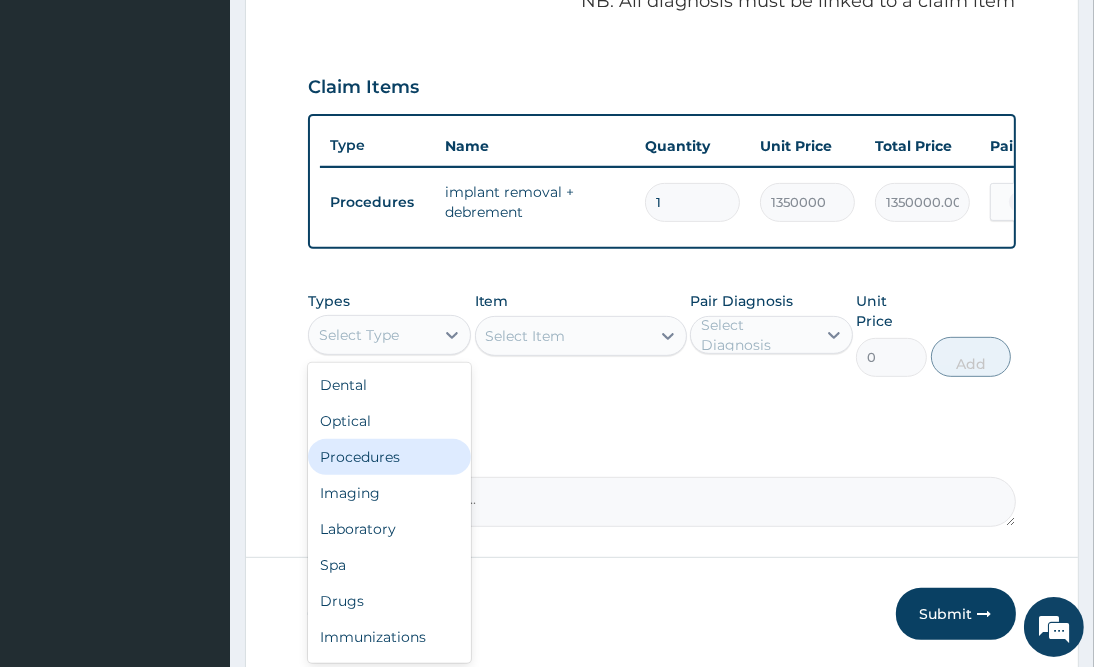 click on "Procedures" at bounding box center (389, 457) 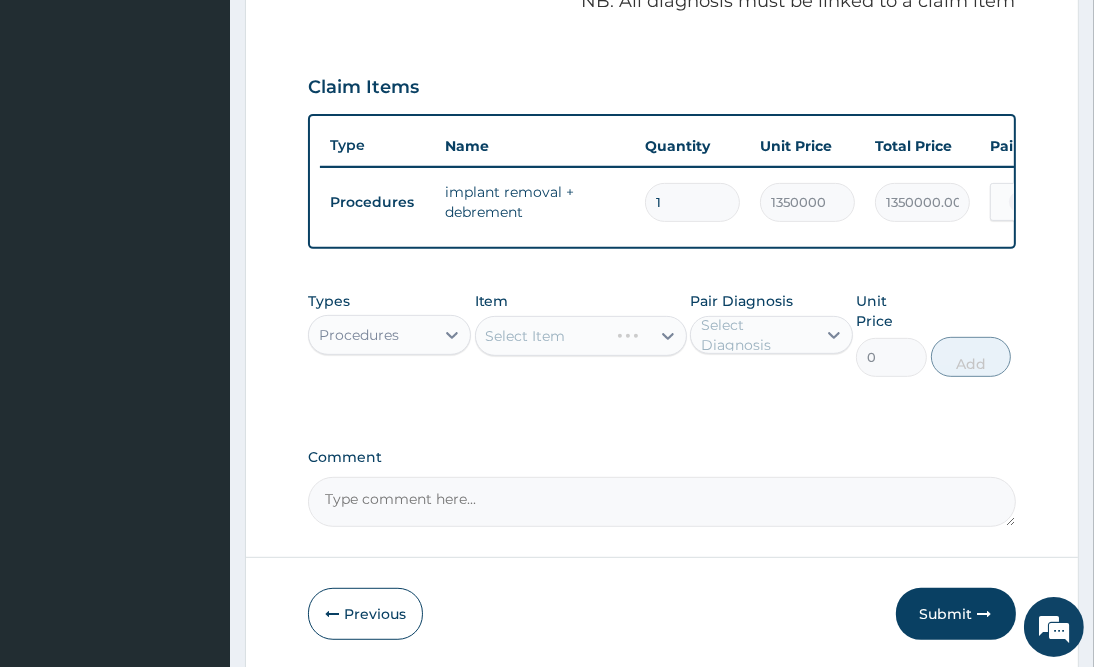 click on "PA Code / Prescription Code PA/CAEAD4 Encounter Date 07-07-2025 Important Notice Please enter PA codes before entering items that are not attached to a PA code   All diagnoses entered must be linked to a claim item. Diagnosis & Claim Items that are visible but inactive cannot be edited because they were imported from an already approved PA code. Diagnosis Under care of family planning doctor confirmed NB: All diagnosis must be linked to a claim item Claim Items Type Name Quantity Unit Price Total Price Pair Diagnosis Actions Procedures implant removal + debrement 1 1350000 1350000.00 Under care of family planning ... Delete Types Procedures Item Select Item Pair Diagnosis Select Diagnosis Unit Price 0 Add Comment" at bounding box center [661, 44] 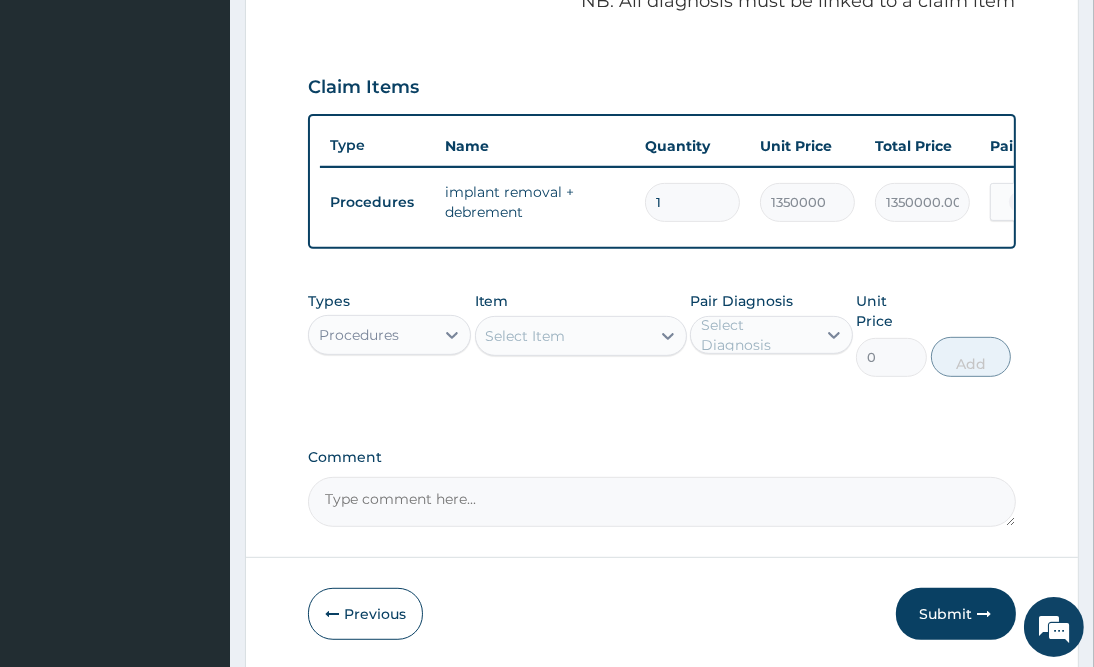 click on "PA Code / Prescription Code PA/CAEAD4 Encounter Date 07-07-2025 Important Notice Please enter PA codes before entering items that are not attached to a PA code   All diagnoses entered must be linked to a claim item. Diagnosis & Claim Items that are visible but inactive cannot be edited because they were imported from an already approved PA code. Diagnosis Under care of family planning doctor confirmed NB: All diagnosis must be linked to a claim item Claim Items Type Name Quantity Unit Price Total Price Pair Diagnosis Actions Procedures implant removal + debrement 1 1350000 1350000.00 Under care of family planning ... Delete Types Procedures Item Select Item Pair Diagnosis Select Diagnosis Unit Price 0 Add Comment" at bounding box center [661, 44] 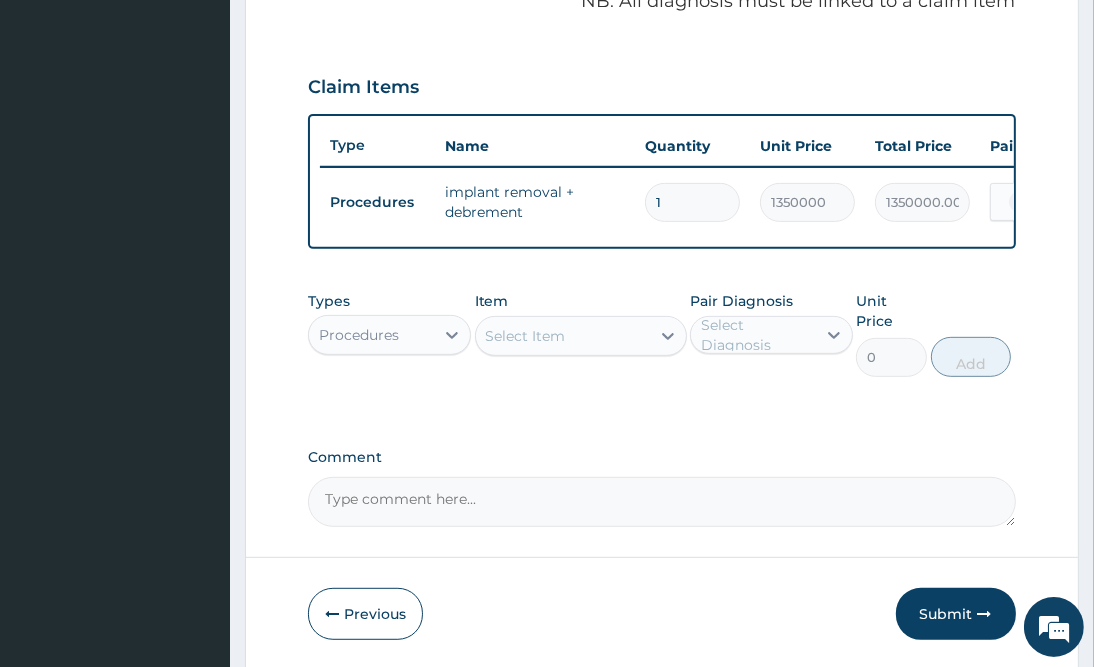 click on "Comment" at bounding box center [661, 457] 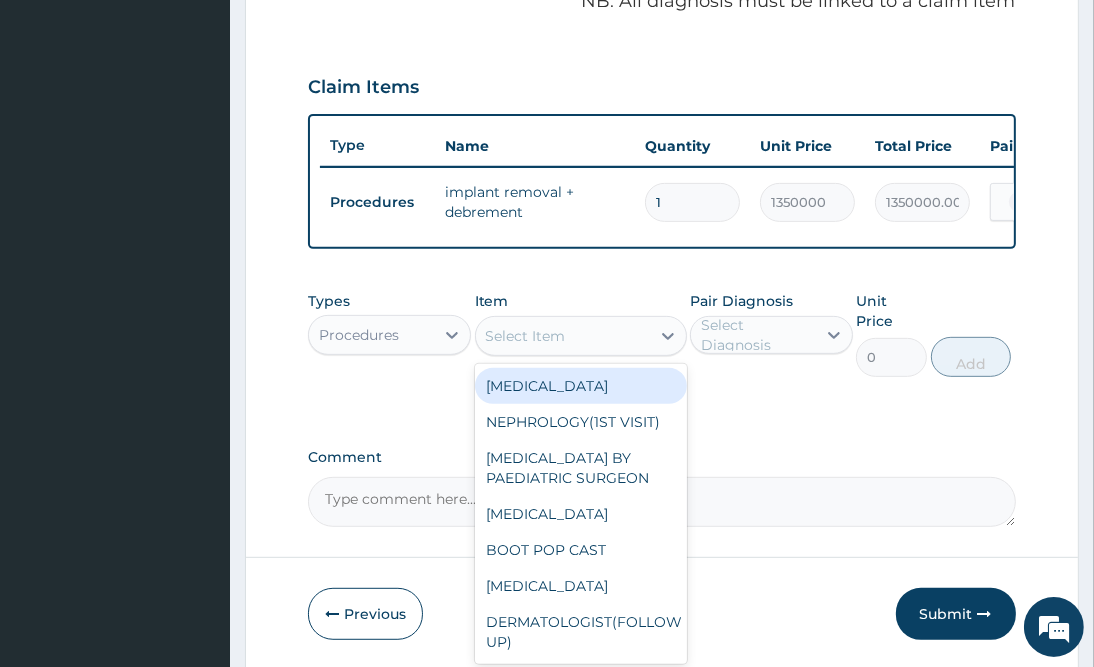 click on "Select Item" at bounding box center (563, 336) 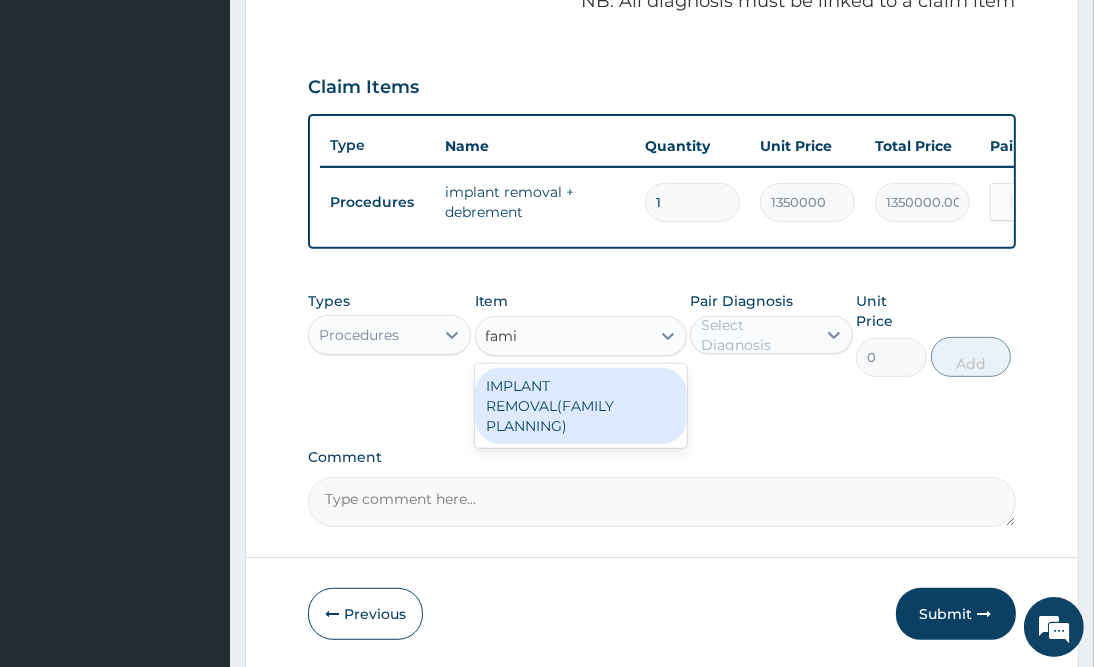 type on "famil" 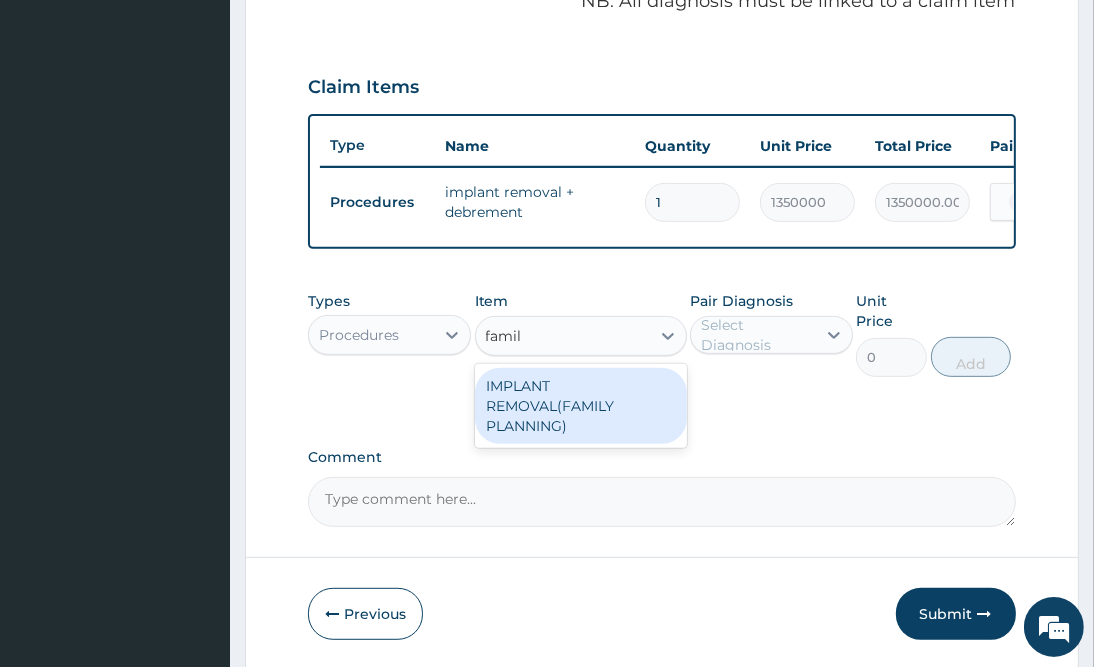 click on "IMPLANT REMOVAL(FAMILY PLANNING)" at bounding box center (581, 406) 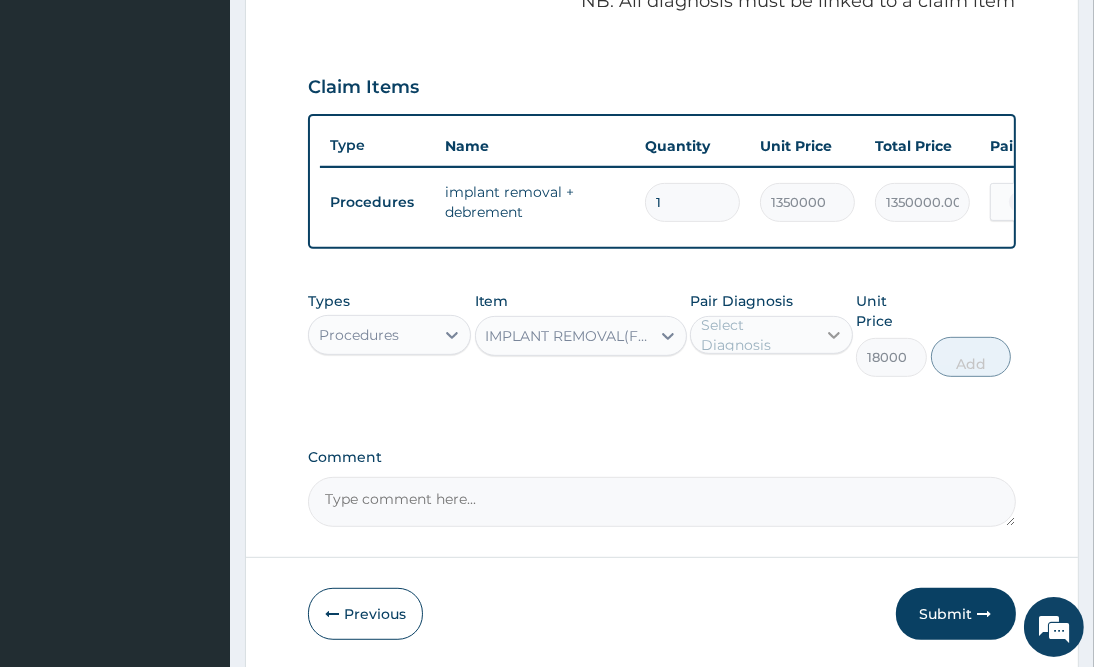 click 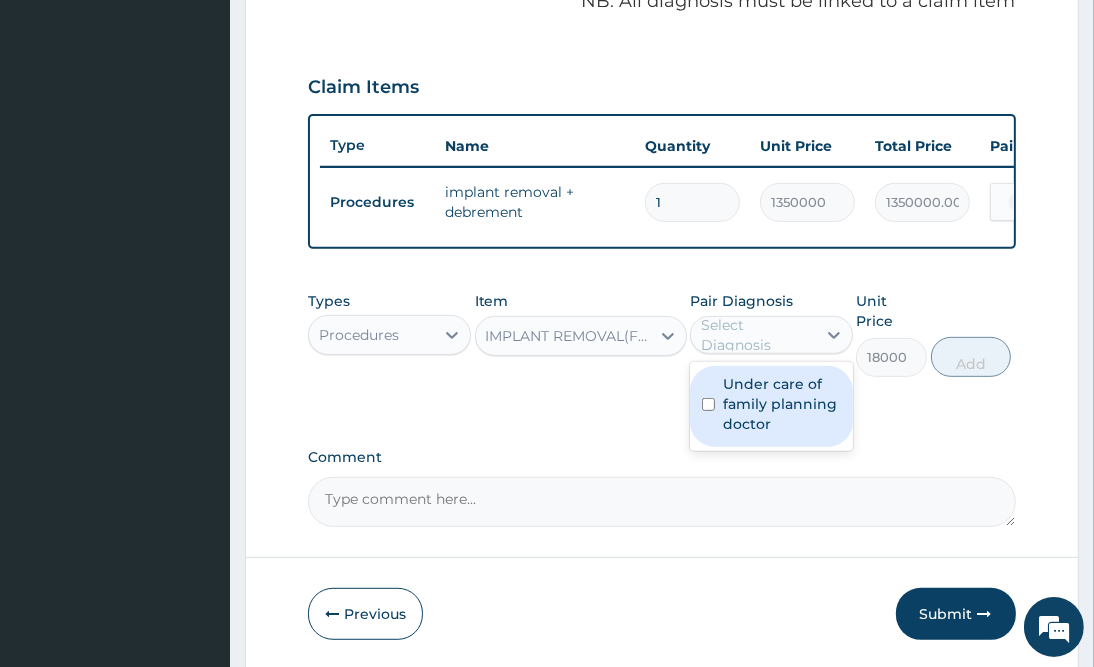 click on "Under care of family planning doctor" at bounding box center [782, 404] 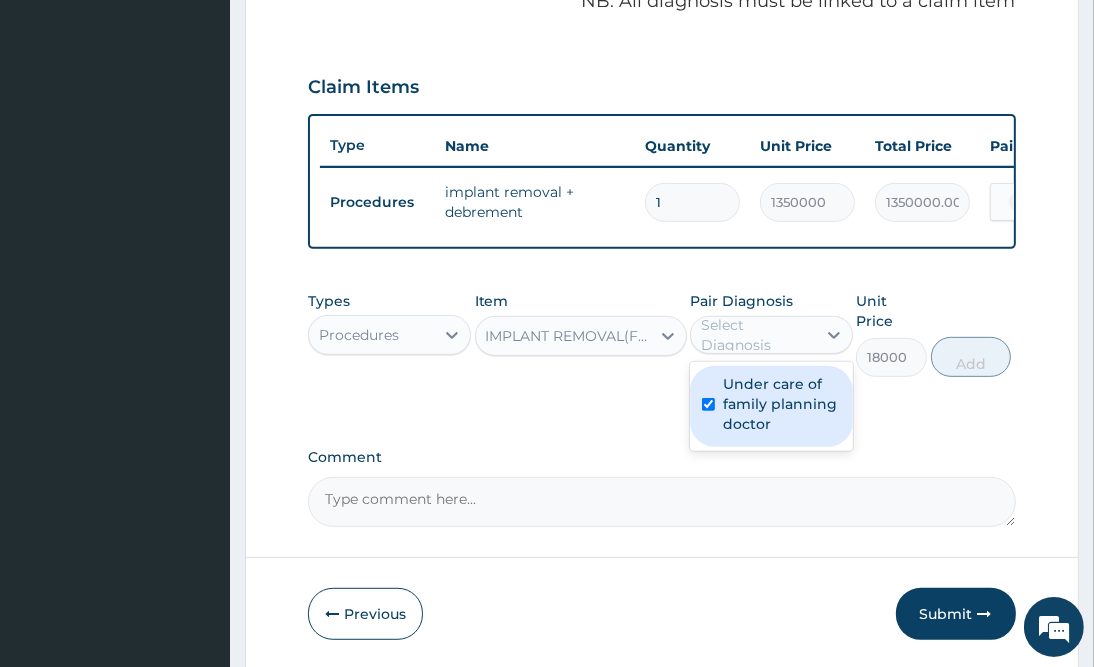 checkbox on "true" 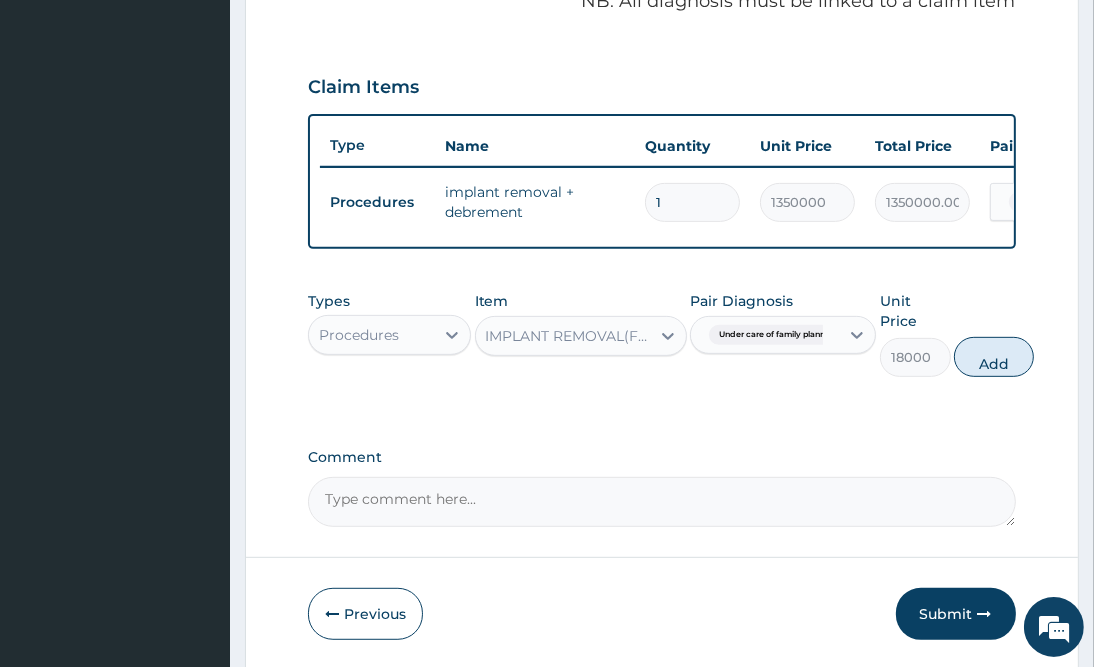 drag, startPoint x: 1000, startPoint y: 360, endPoint x: 966, endPoint y: 363, distance: 34.132095 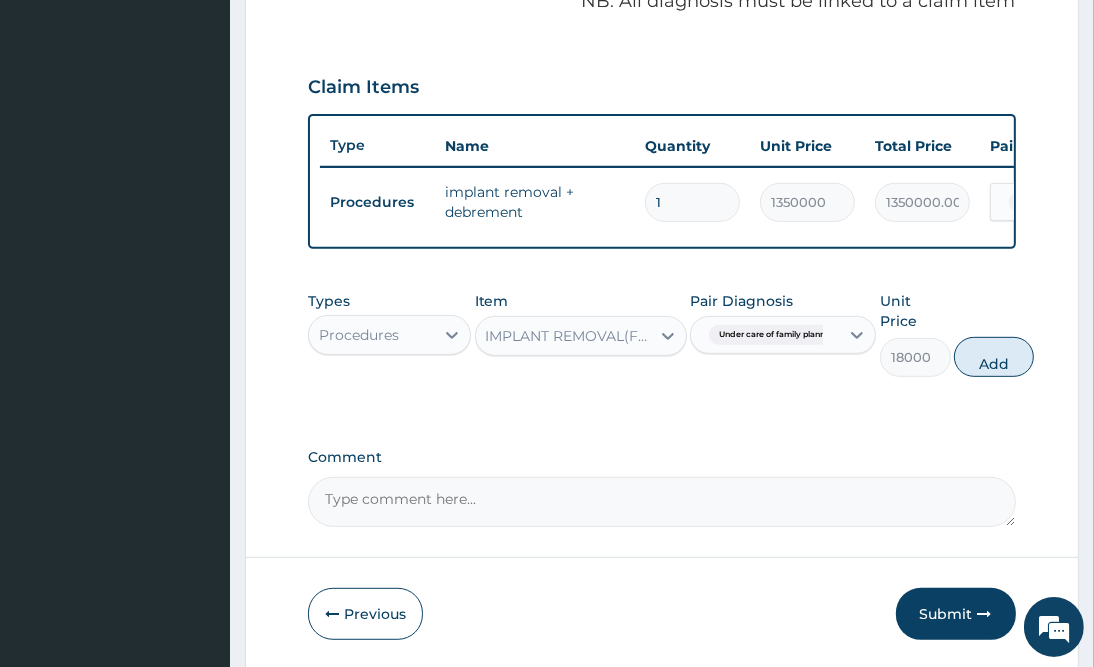 click on "Add" at bounding box center [994, 357] 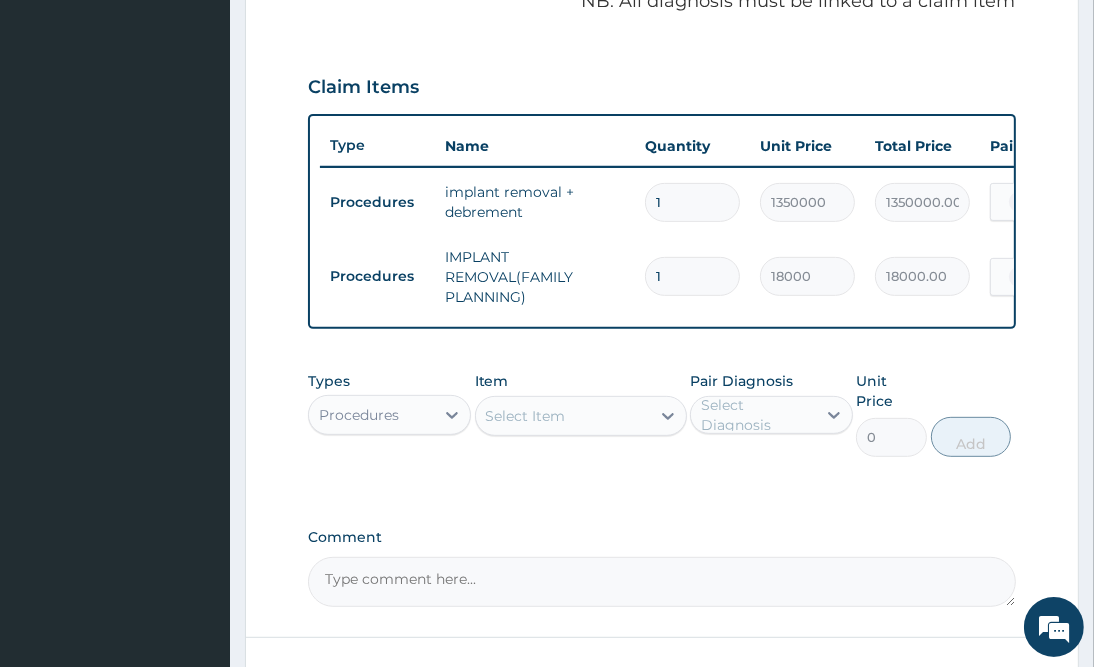 scroll, scrollTop: 0, scrollLeft: 293, axis: horizontal 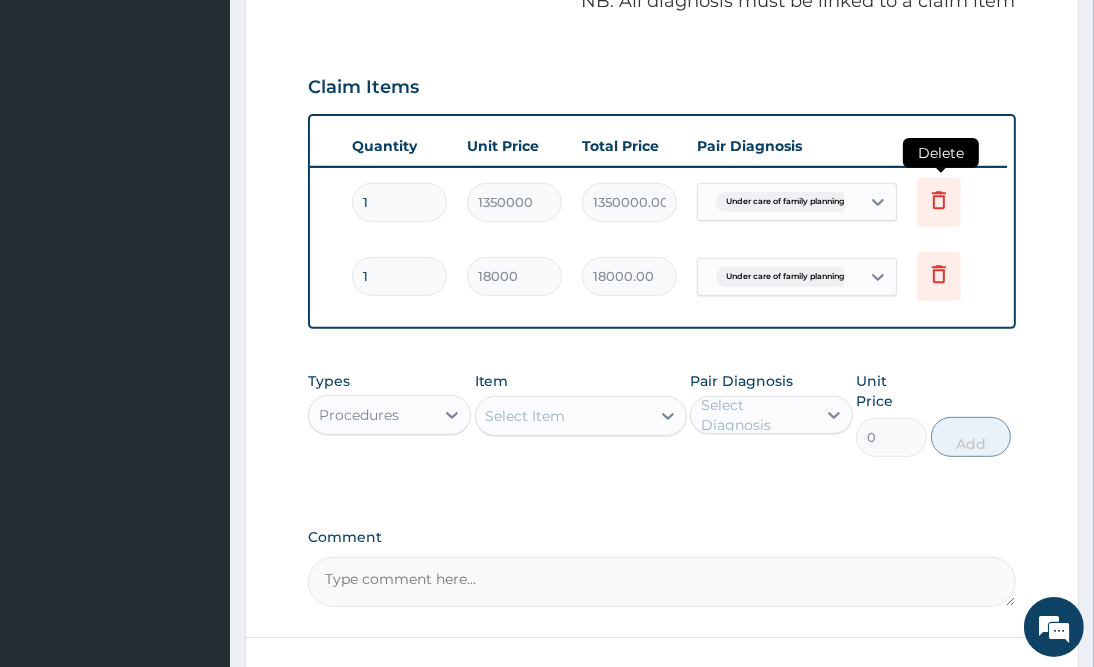 click 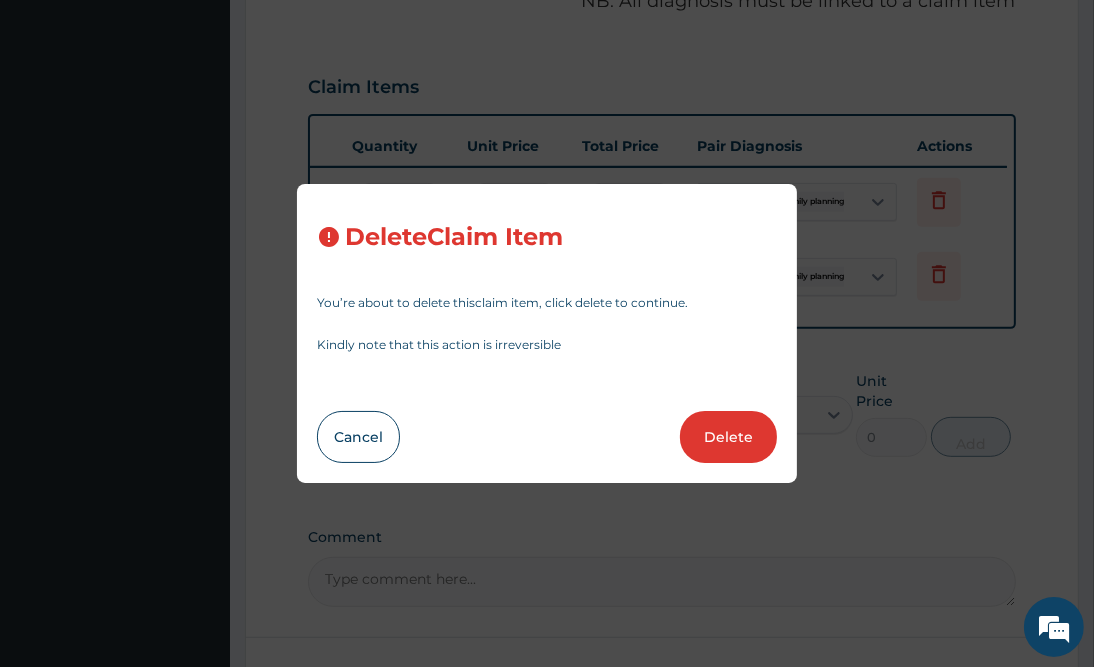 drag, startPoint x: 726, startPoint y: 440, endPoint x: 717, endPoint y: 451, distance: 14.21267 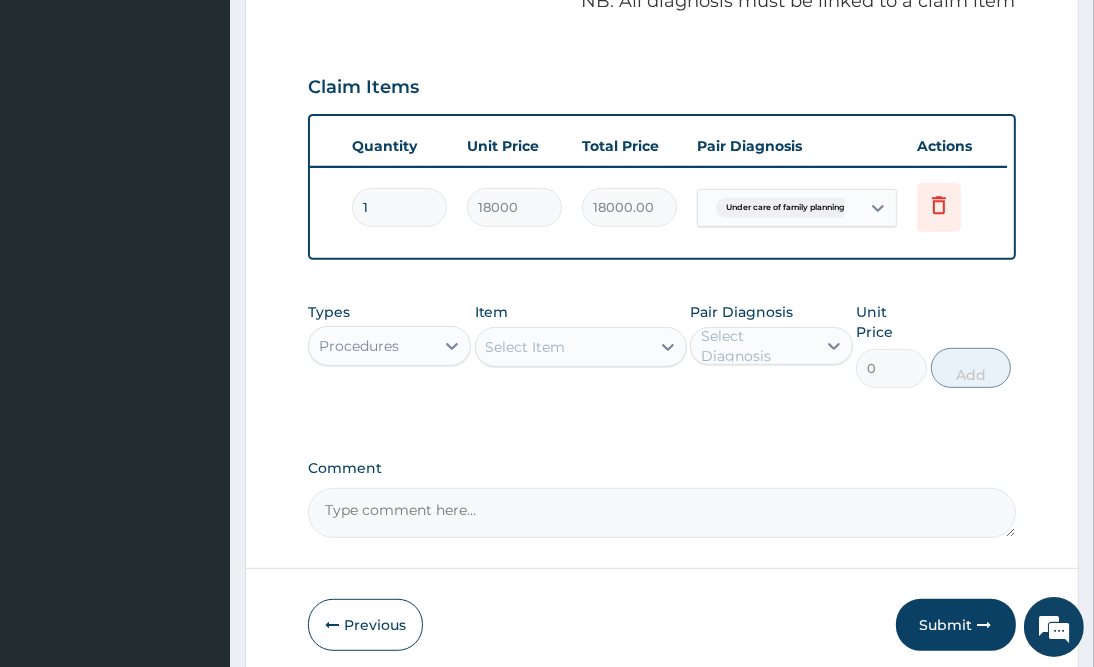 click on "Comment" at bounding box center [661, 468] 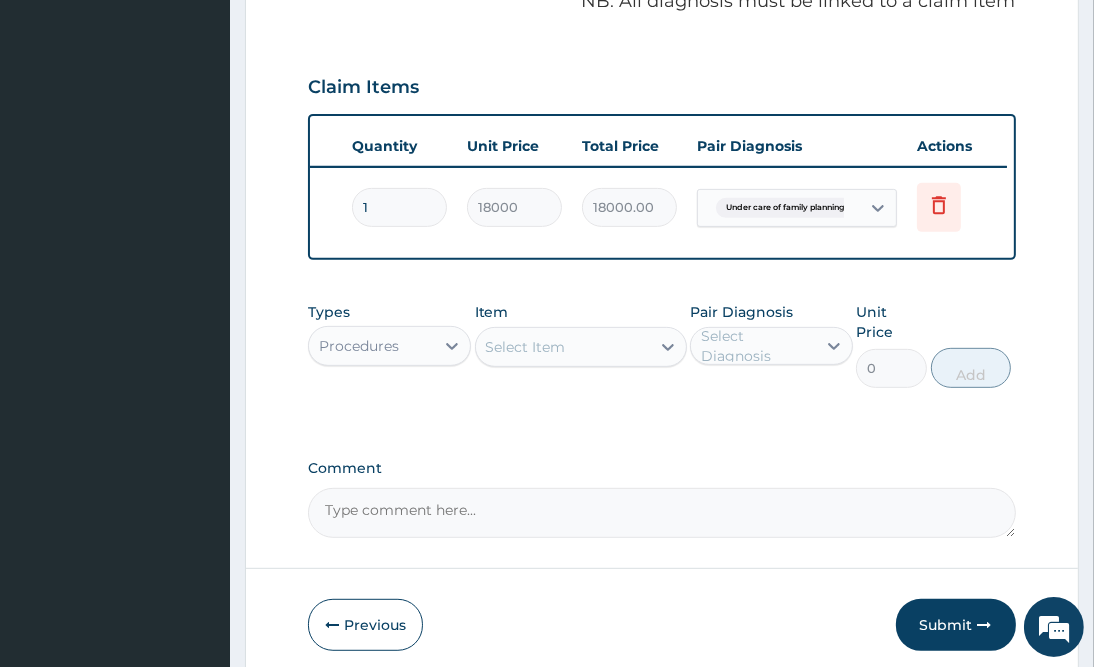click on "Comment" at bounding box center [661, 513] 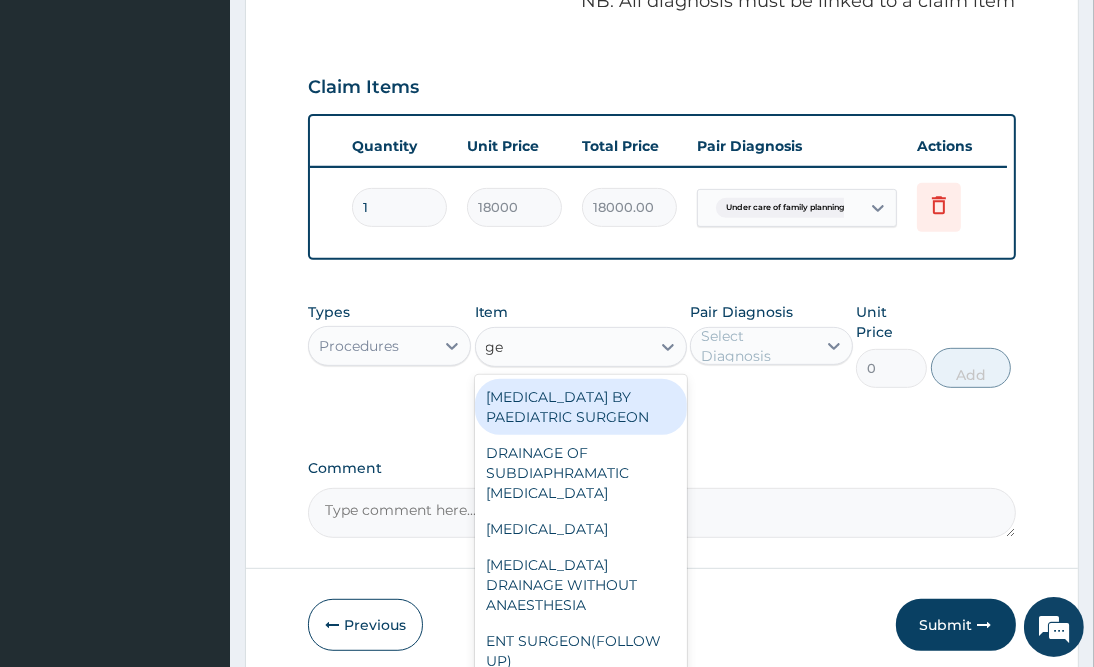 type on "gen" 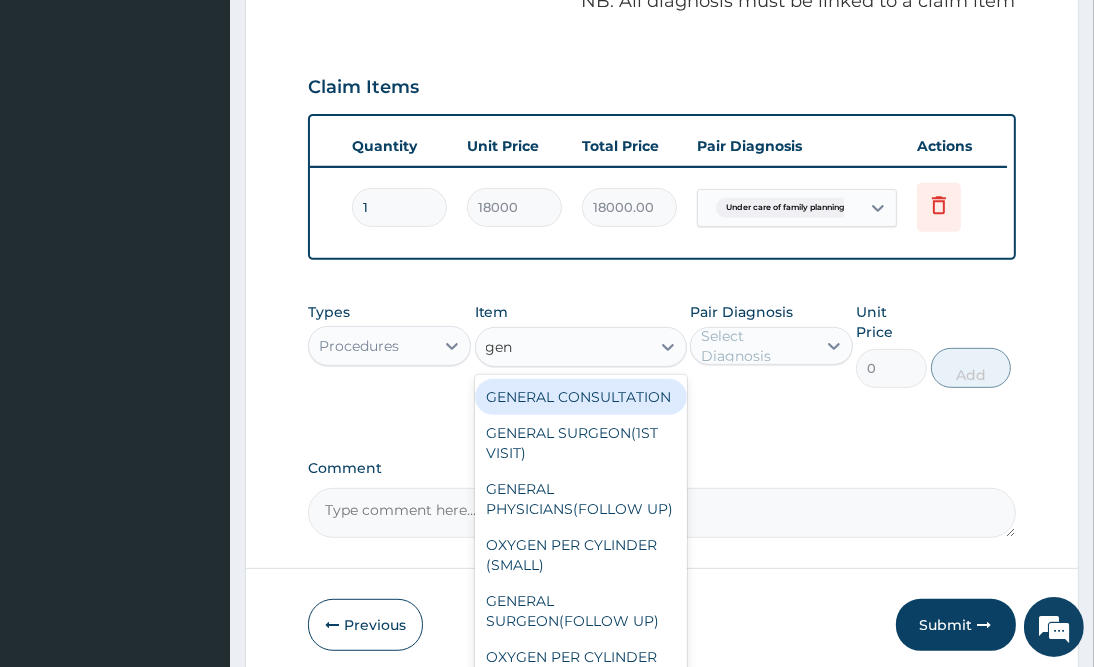 click on "GENERAL CONSULTATION" at bounding box center [581, 397] 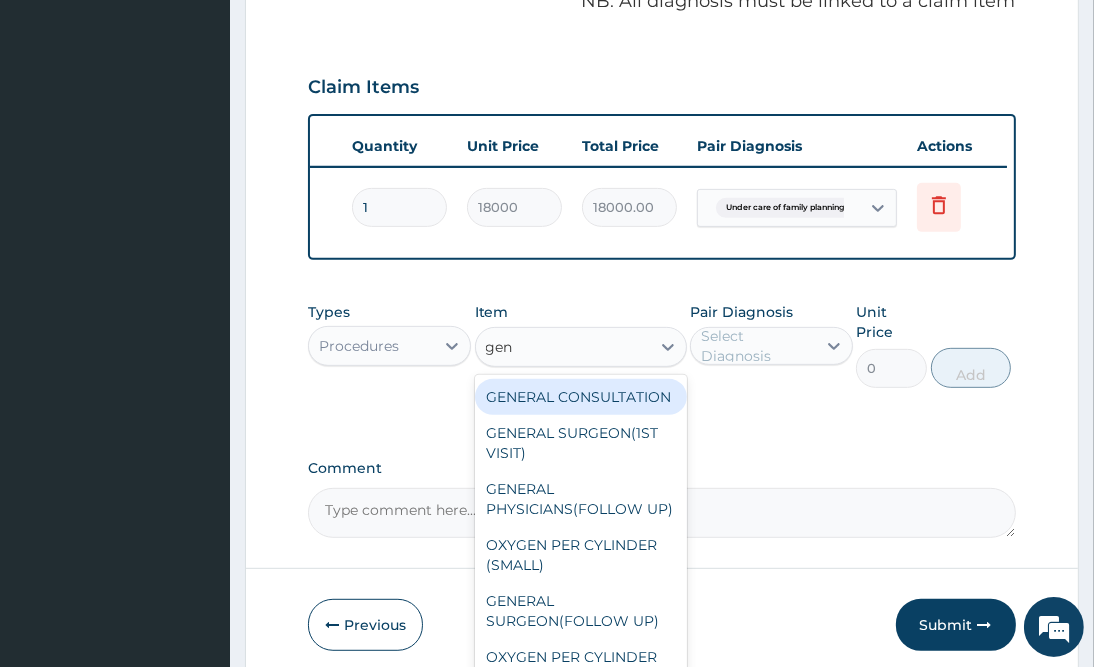 type 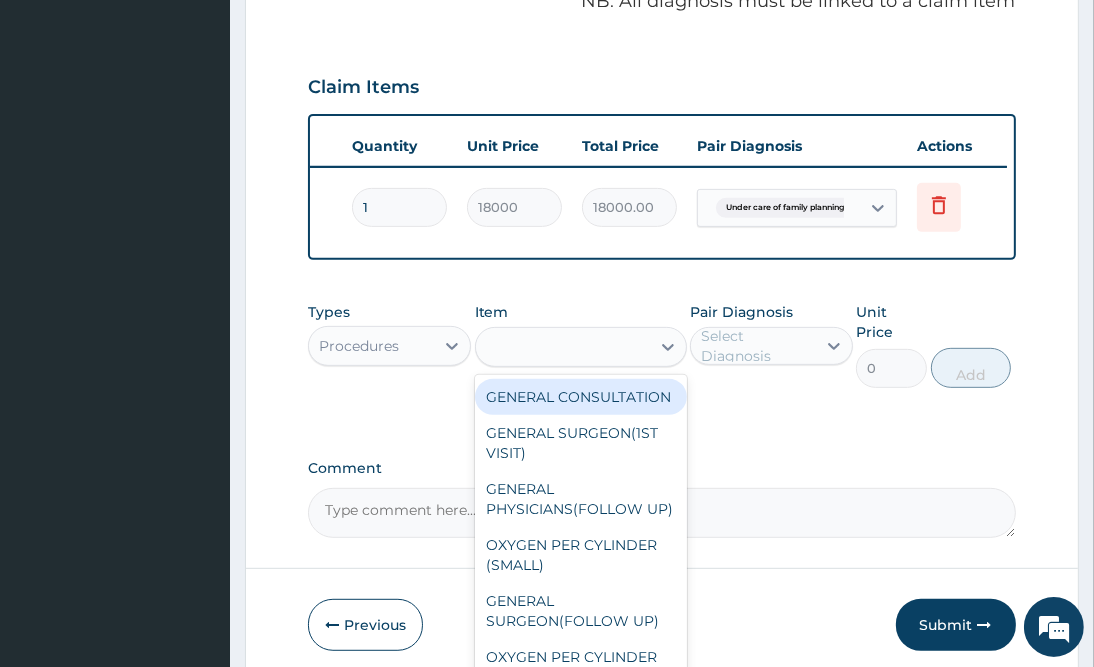 type on "3150" 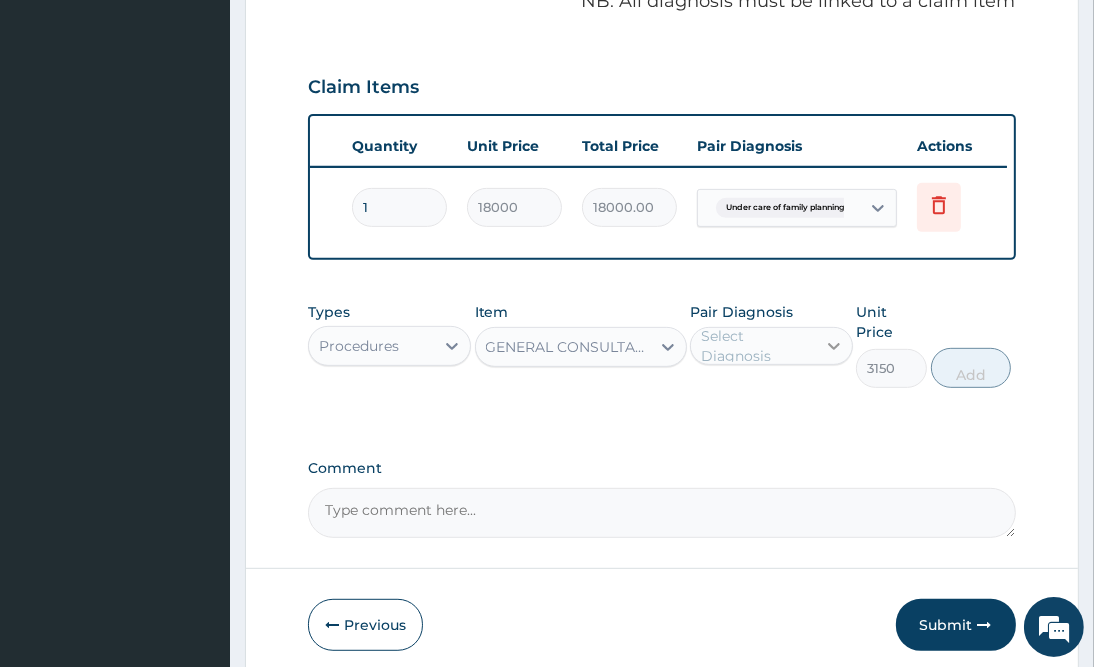 drag, startPoint x: 843, startPoint y: 328, endPoint x: 832, endPoint y: 350, distance: 24.596748 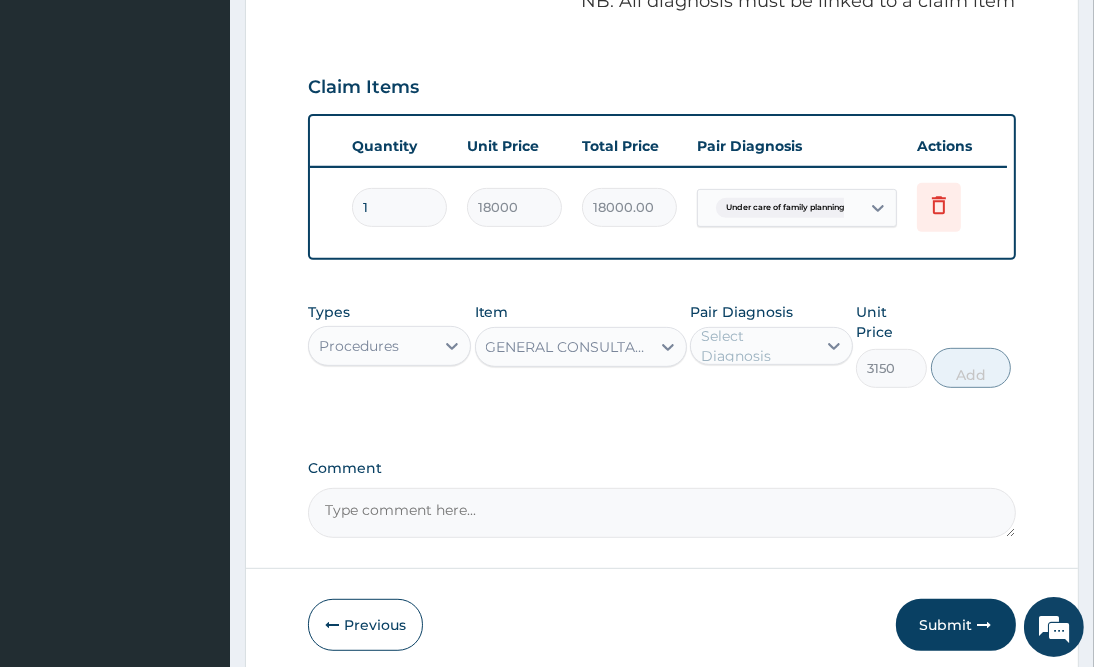 click on "Select Diagnosis" at bounding box center (771, 346) 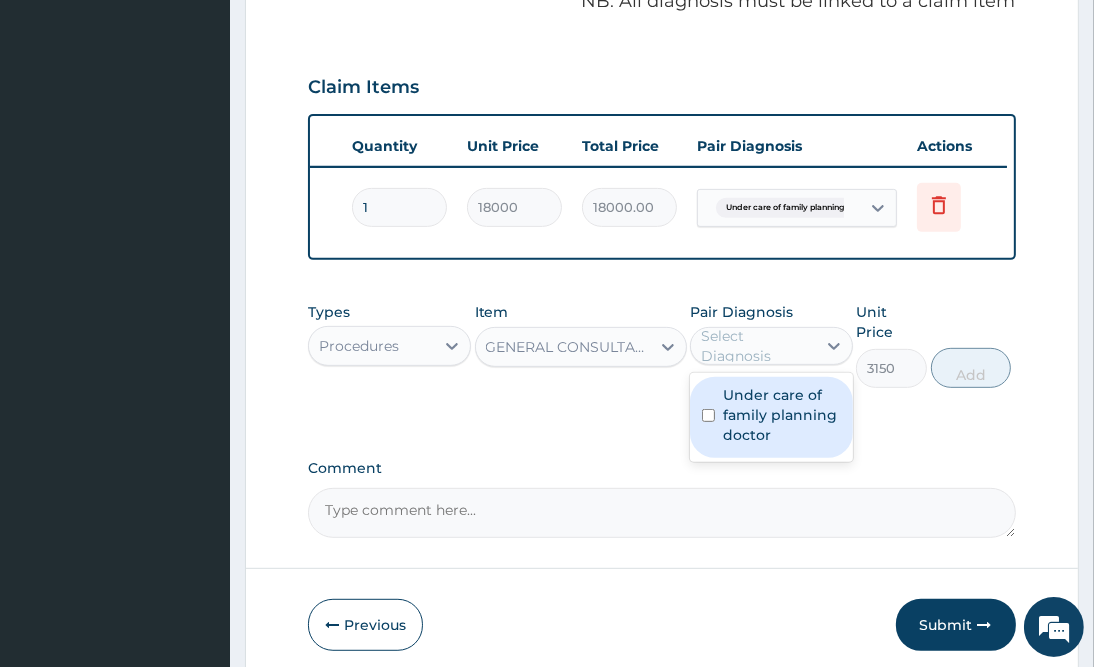 drag, startPoint x: 785, startPoint y: 440, endPoint x: 880, endPoint y: 433, distance: 95.257545 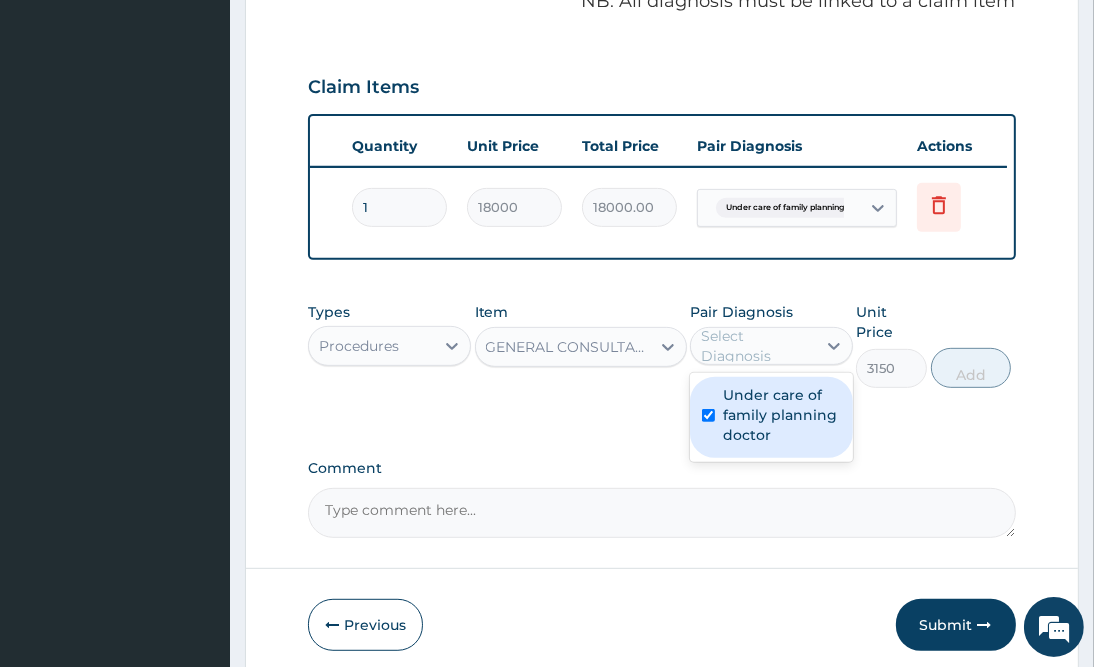 checkbox on "true" 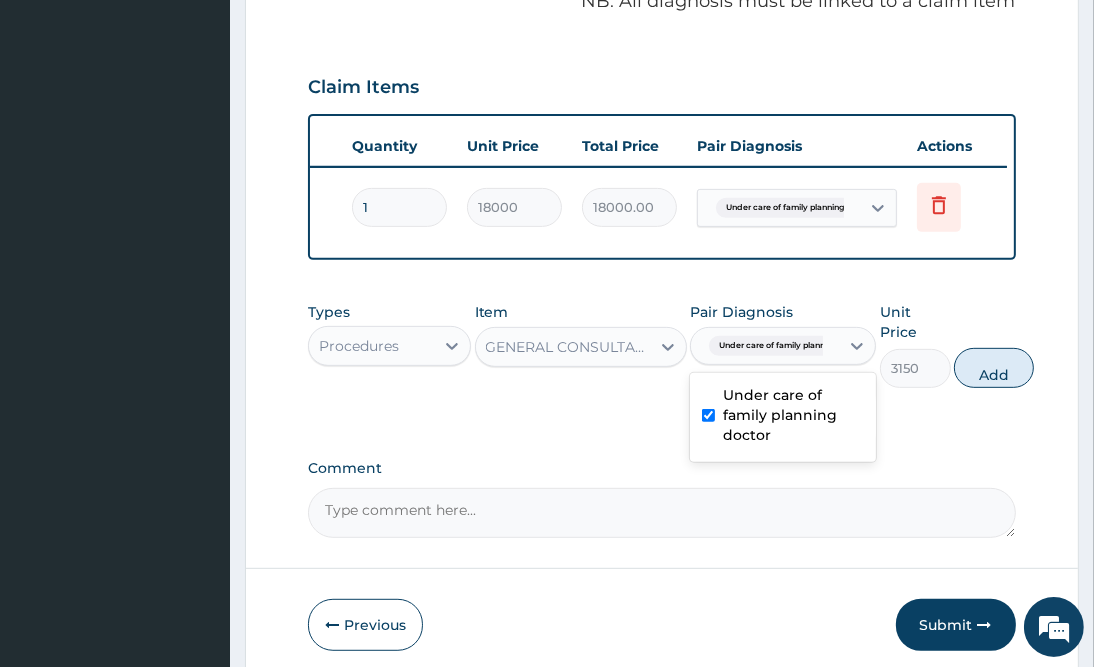 click on "Add" at bounding box center [994, 368] 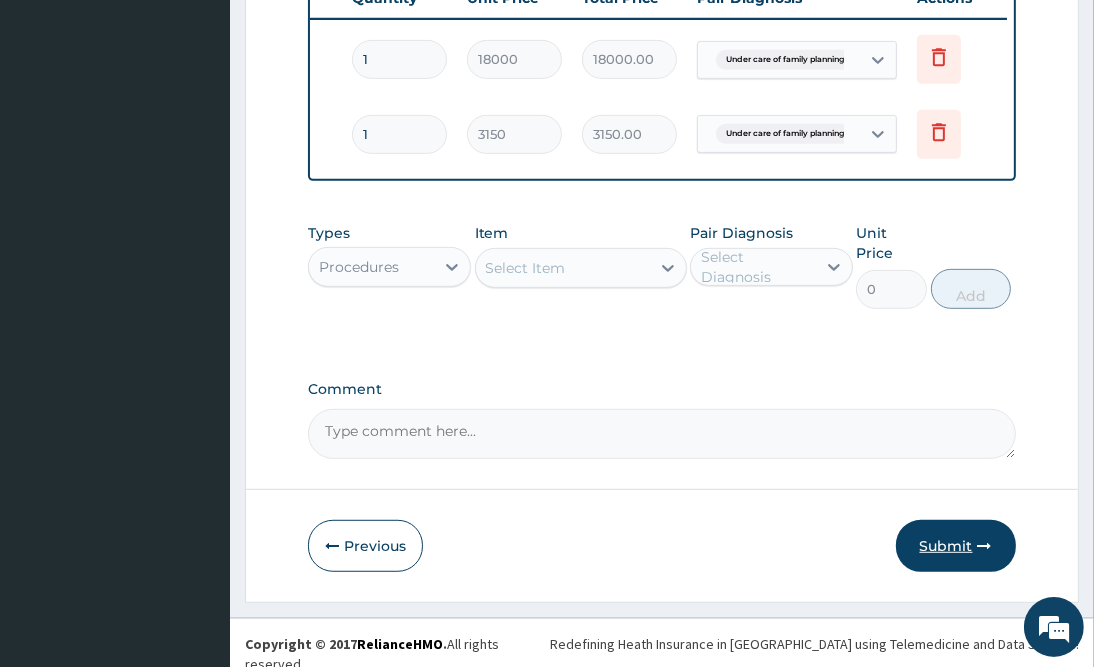 click on "Submit" at bounding box center [956, 546] 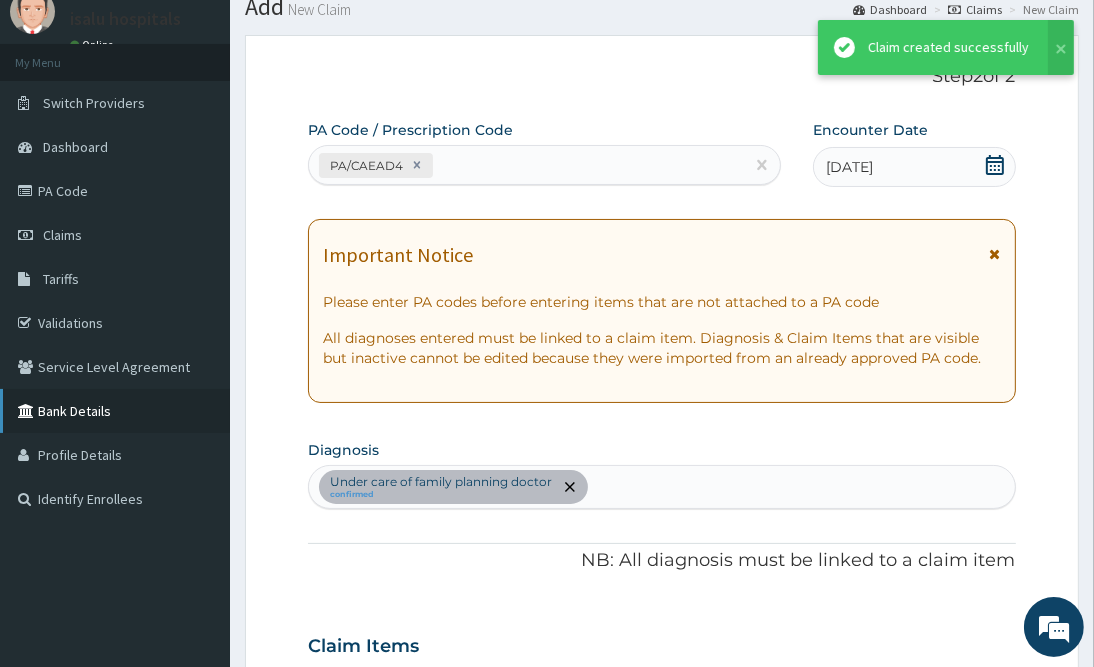 scroll, scrollTop: 778, scrollLeft: 0, axis: vertical 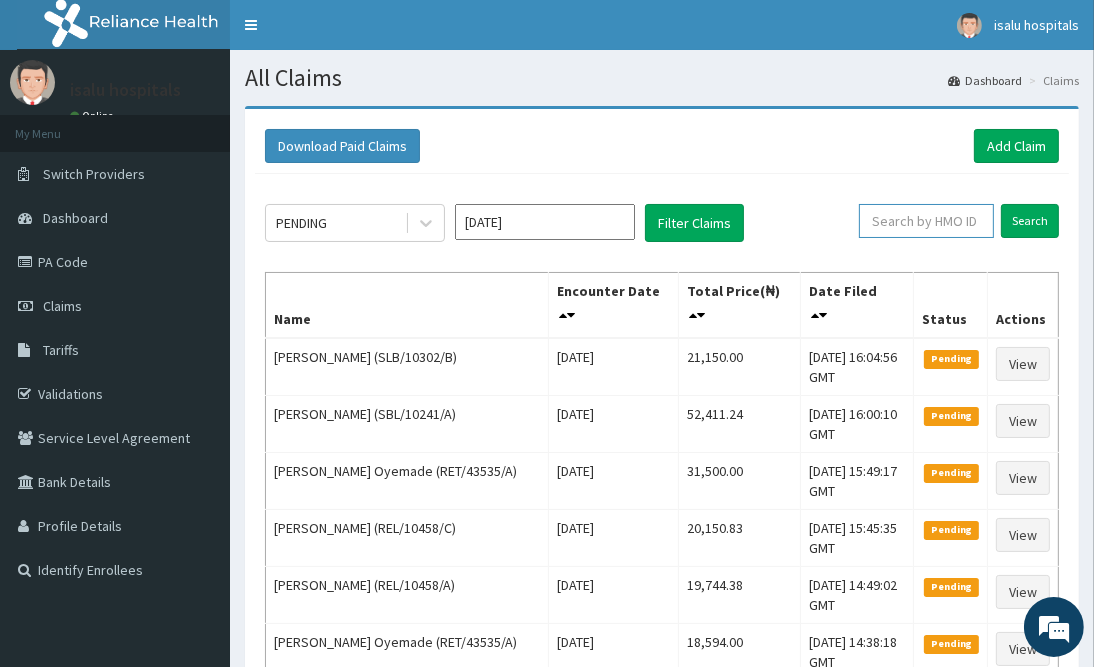click at bounding box center [926, 221] 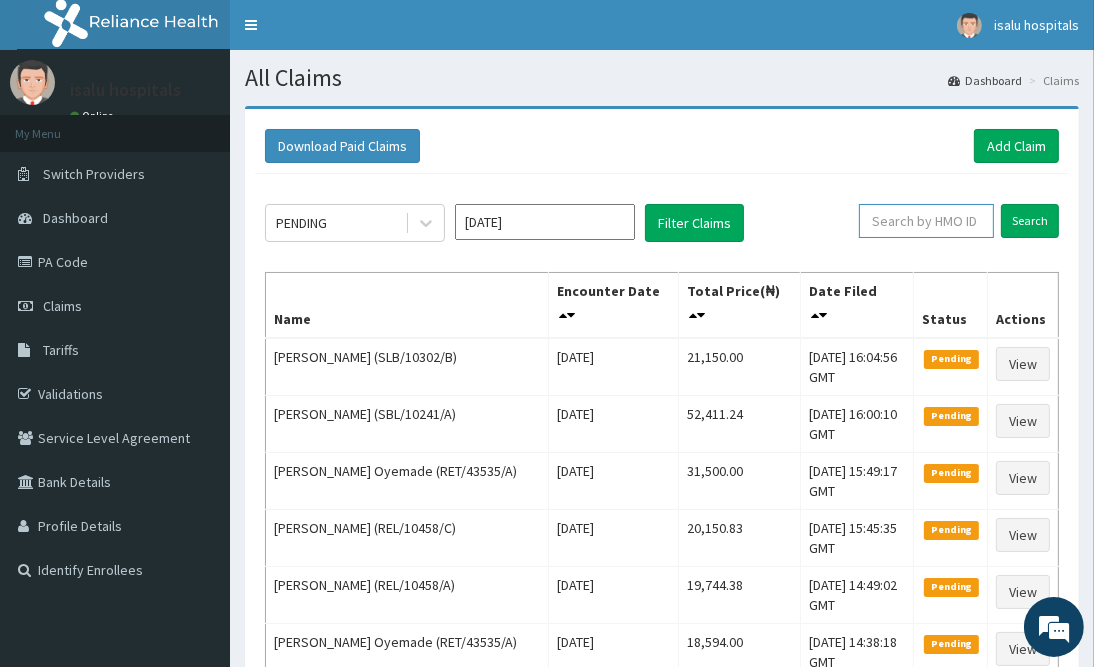 paste on "SLB/10302/B" 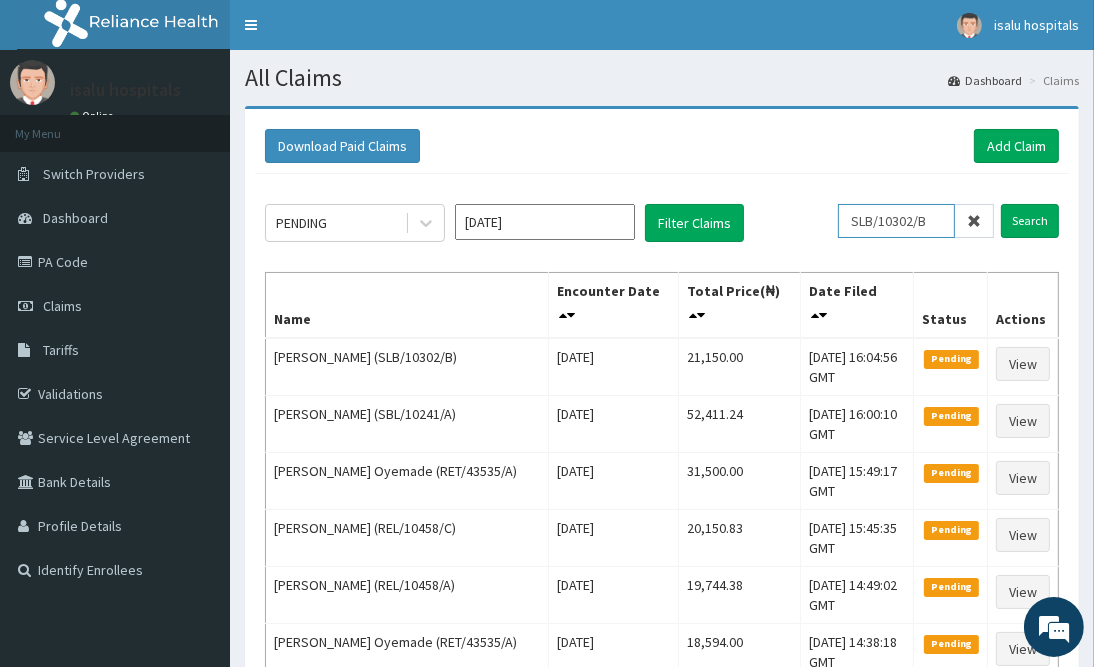 click on "SLB/10302/B" at bounding box center (896, 221) 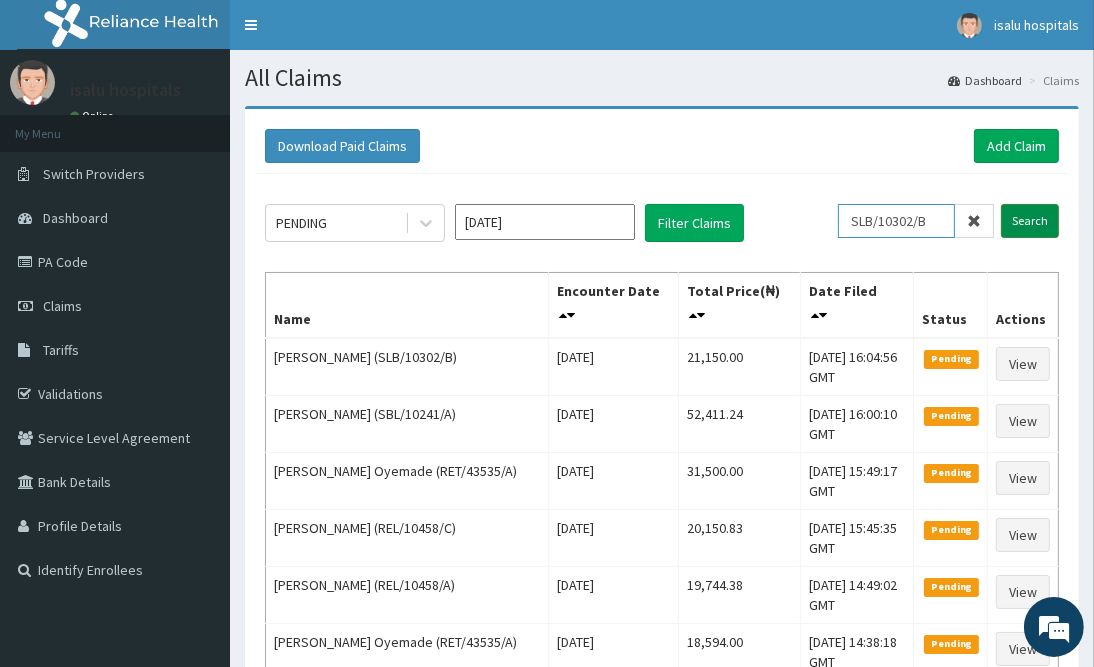 type on "SLB/10302/B" 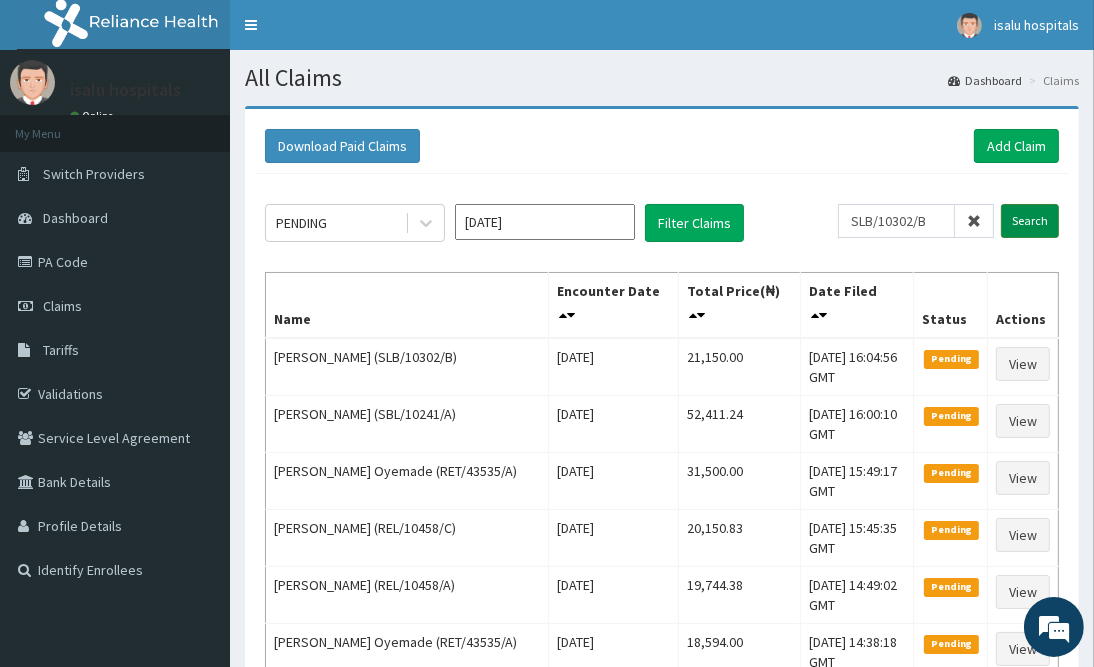 click on "Search" at bounding box center [1030, 221] 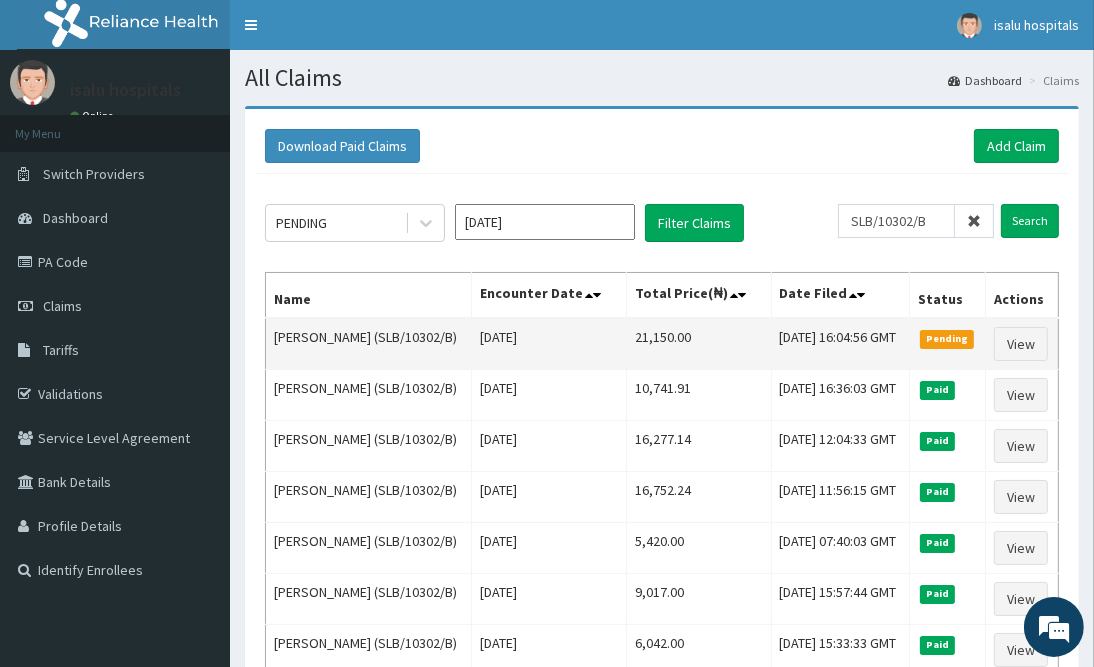 drag, startPoint x: 584, startPoint y: 357, endPoint x: 676, endPoint y: 358, distance: 92.00543 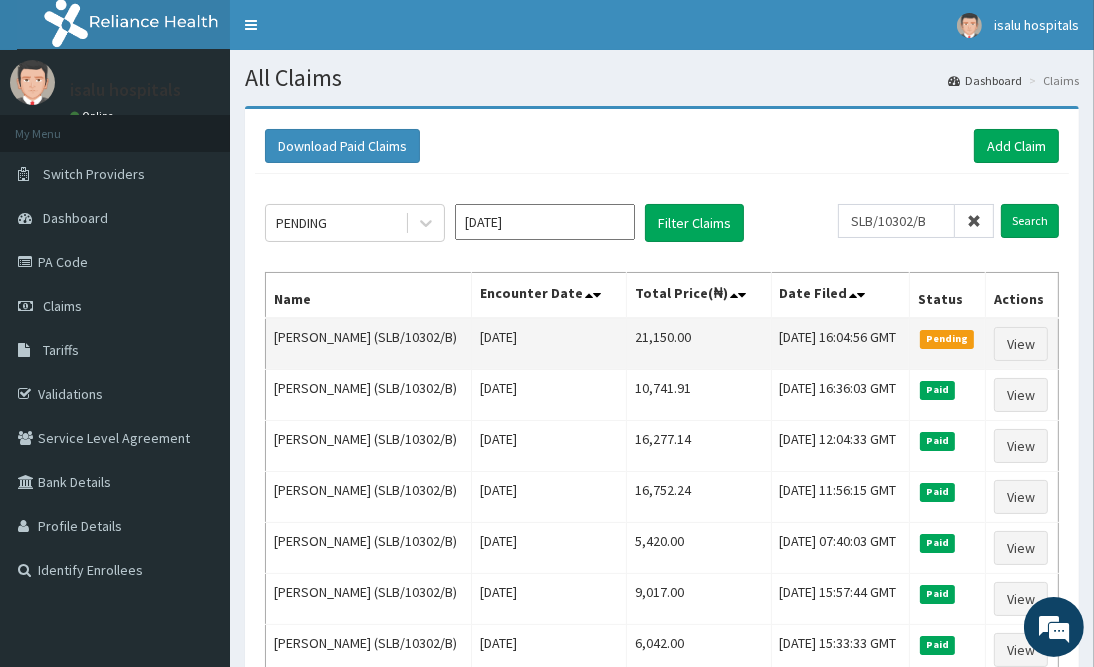 copy on "21,150.00" 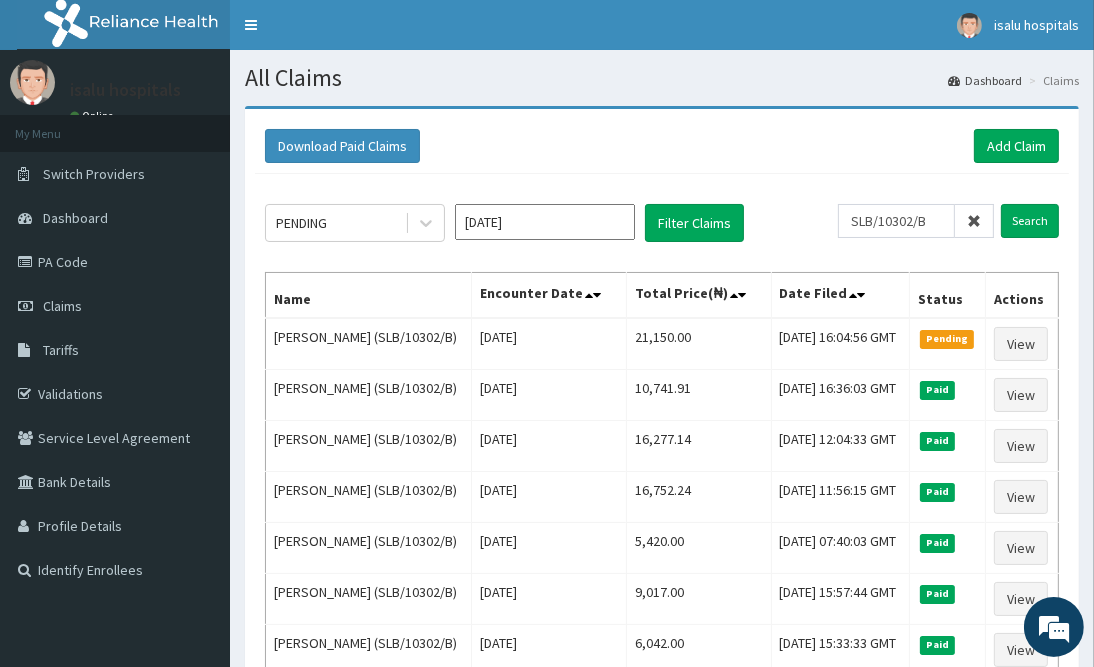 scroll, scrollTop: 0, scrollLeft: 0, axis: both 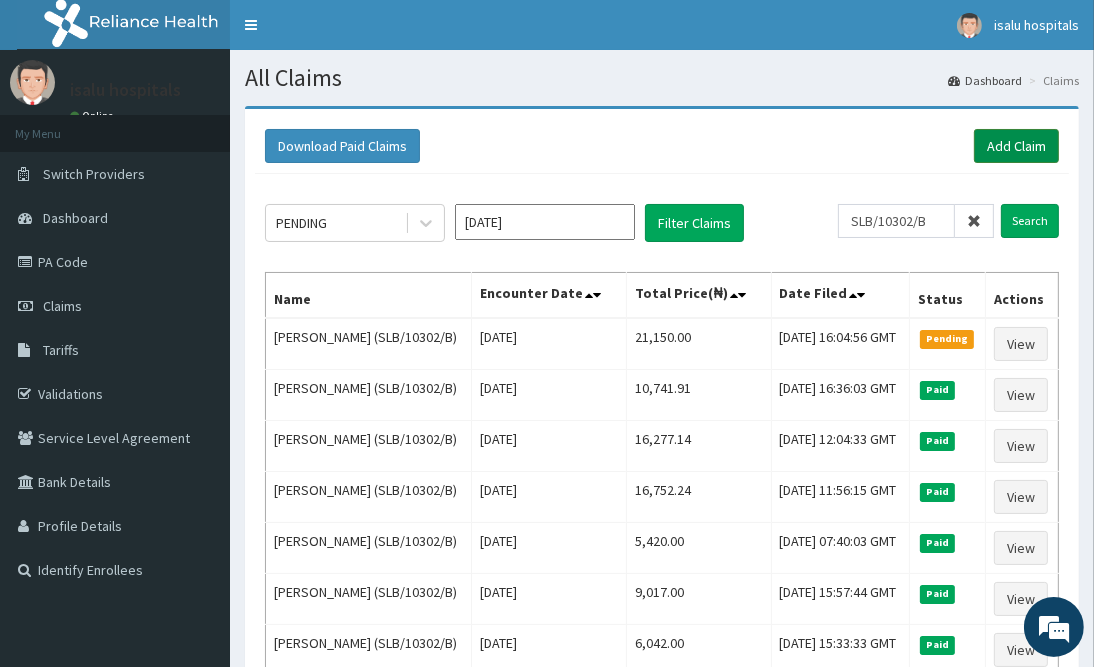 click on "Add Claim" at bounding box center [1016, 146] 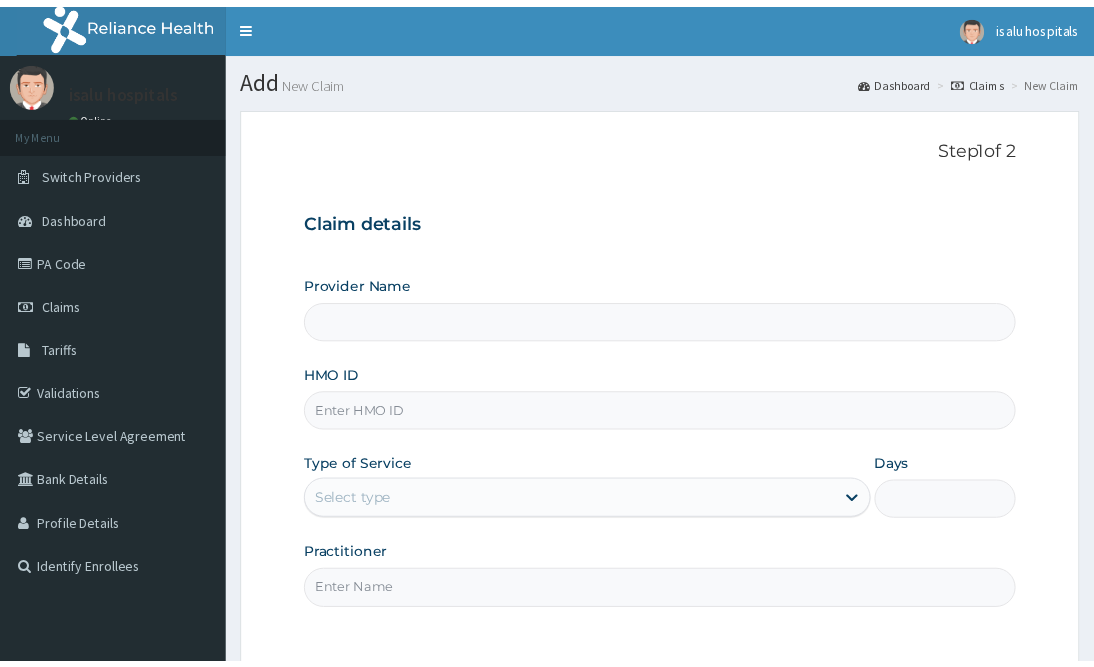 scroll, scrollTop: 0, scrollLeft: 0, axis: both 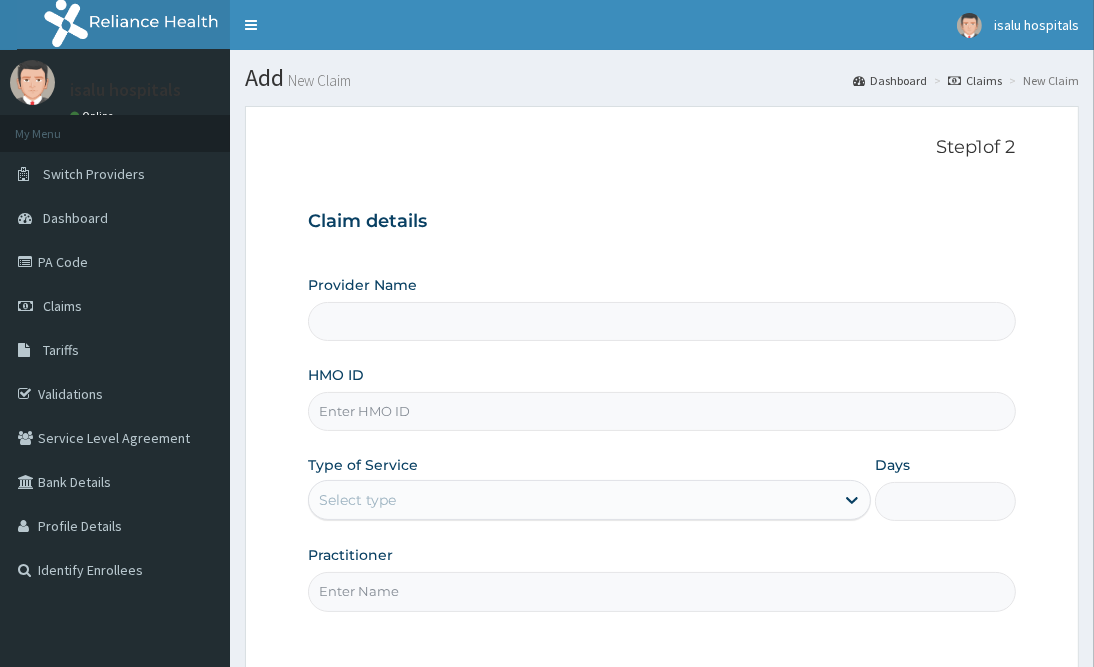 type on "Isalu Hospital Limited" 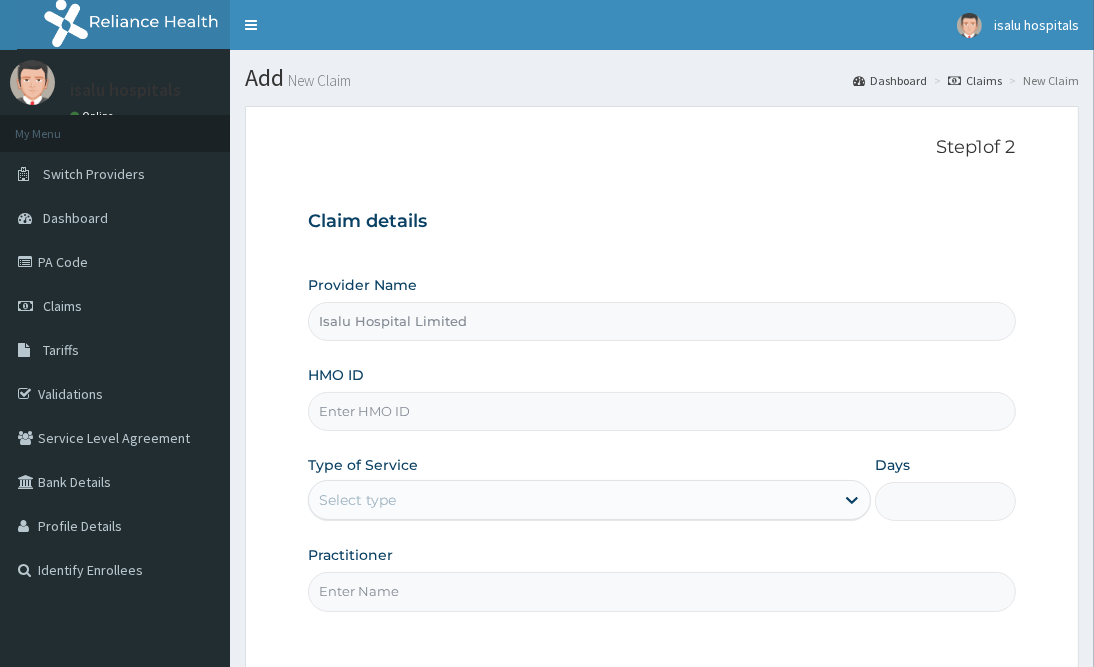 click on "HMO ID" at bounding box center (661, 411) 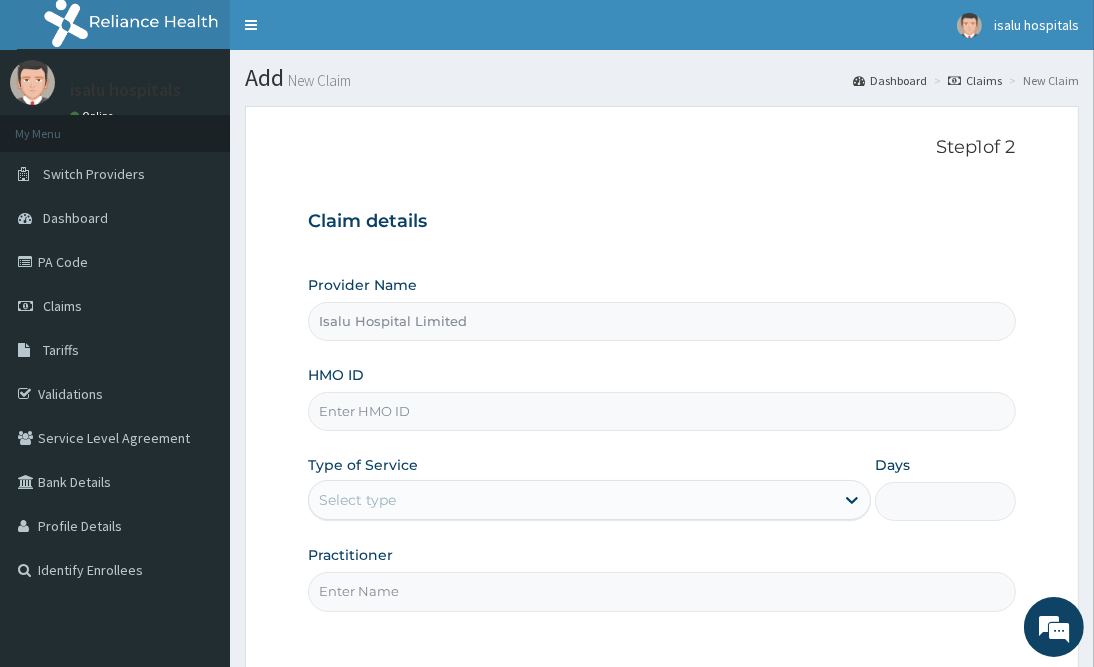 paste on "SLB/10405/E" 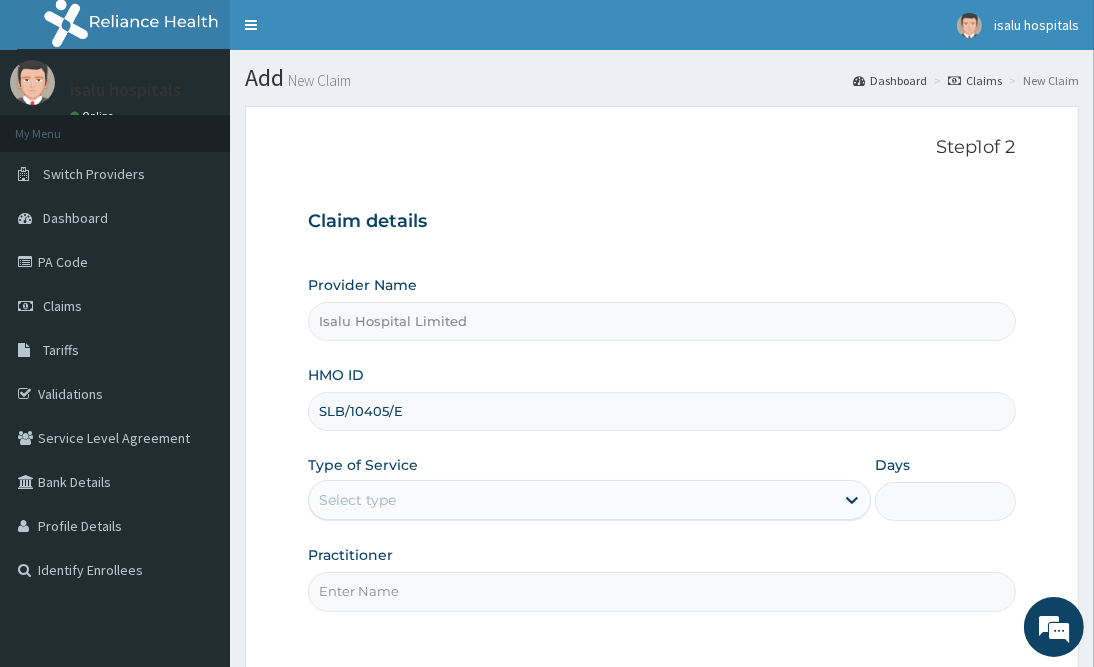 type on "SLB/10405/E" 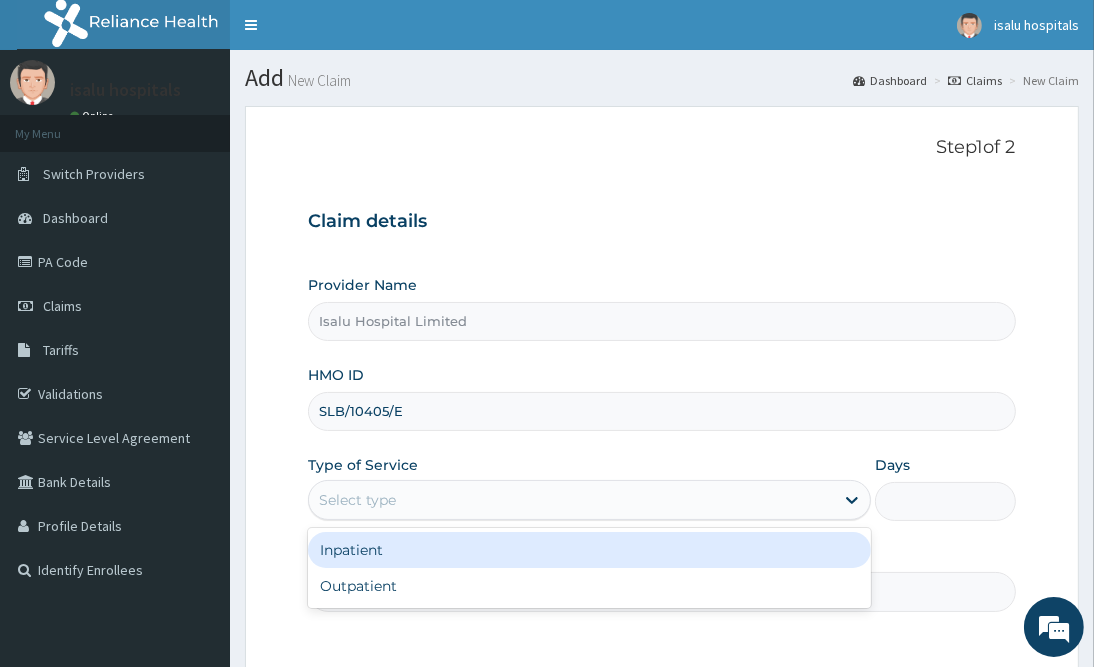 drag, startPoint x: 456, startPoint y: 504, endPoint x: 466, endPoint y: 548, distance: 45.122055 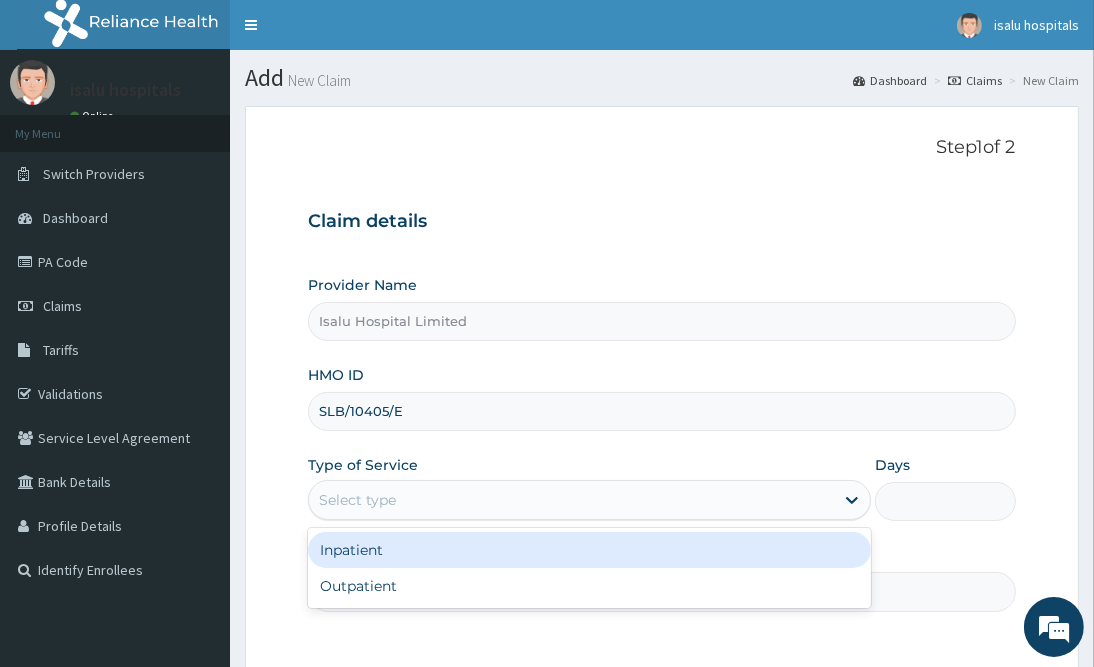 click on "Select type" at bounding box center [571, 500] 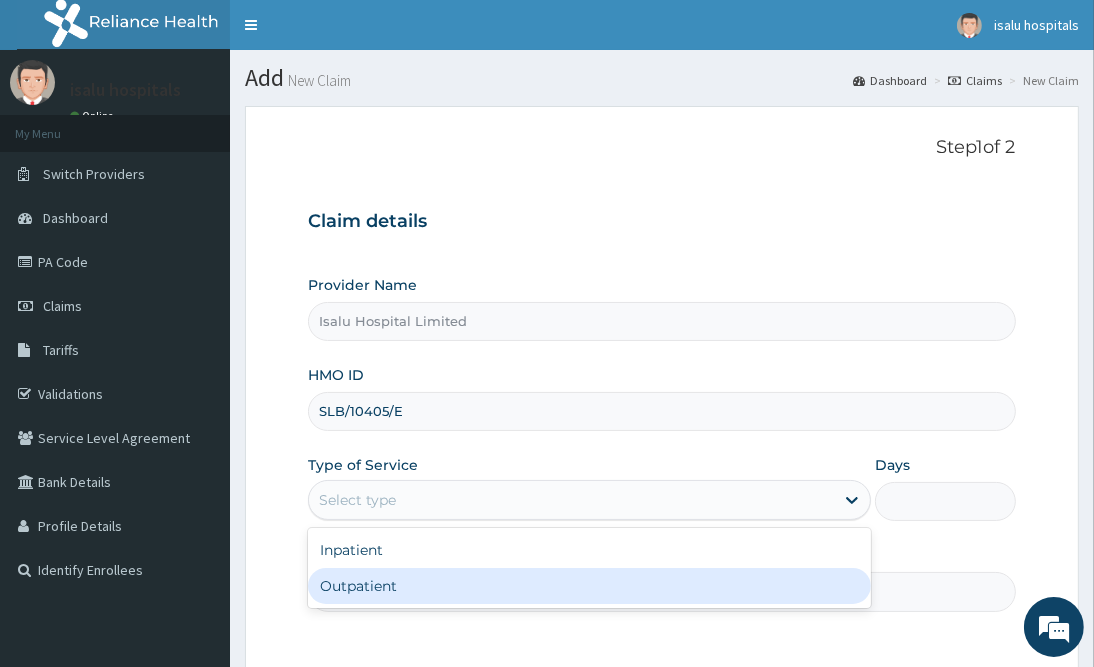 click on "Outpatient" at bounding box center (589, 586) 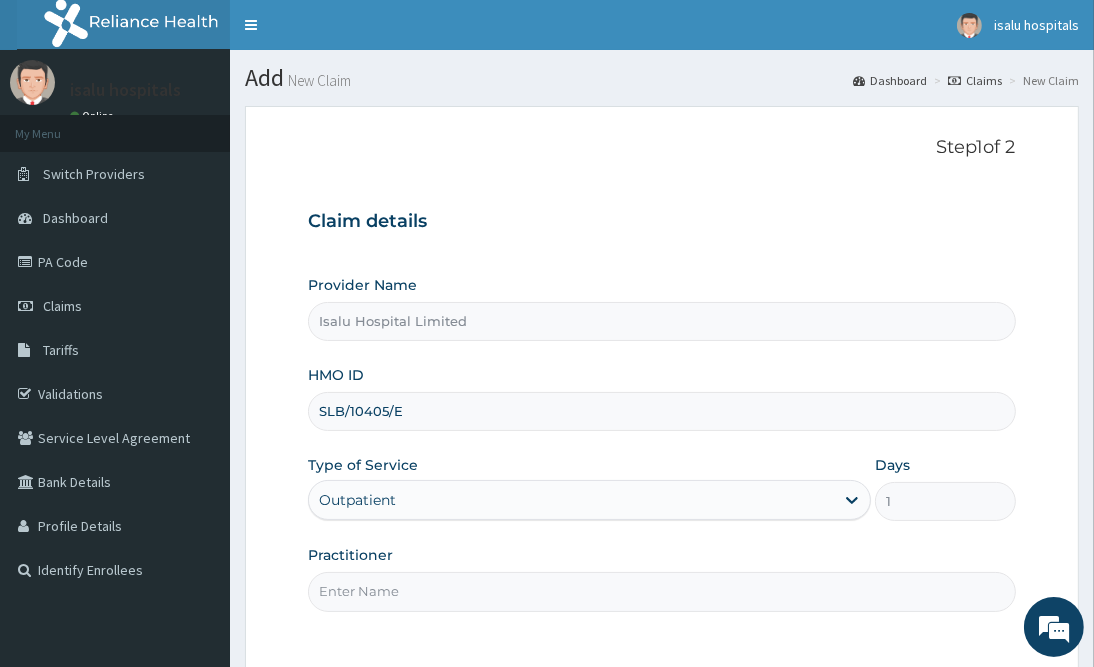 scroll, scrollTop: 0, scrollLeft: 0, axis: both 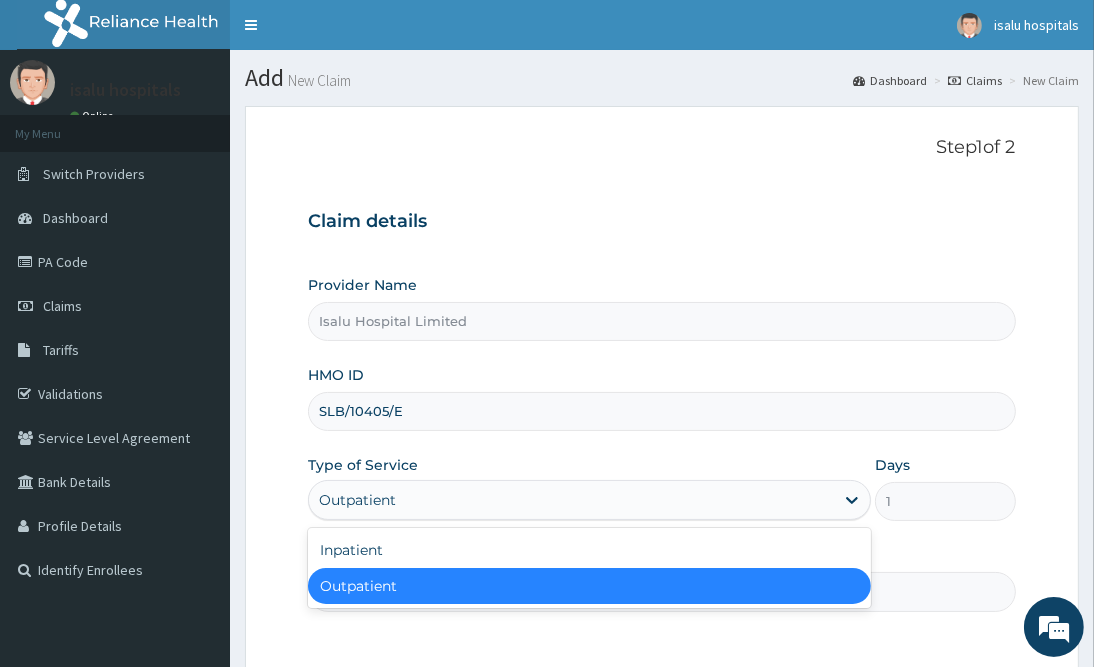 drag, startPoint x: 714, startPoint y: 507, endPoint x: 714, endPoint y: 527, distance: 20 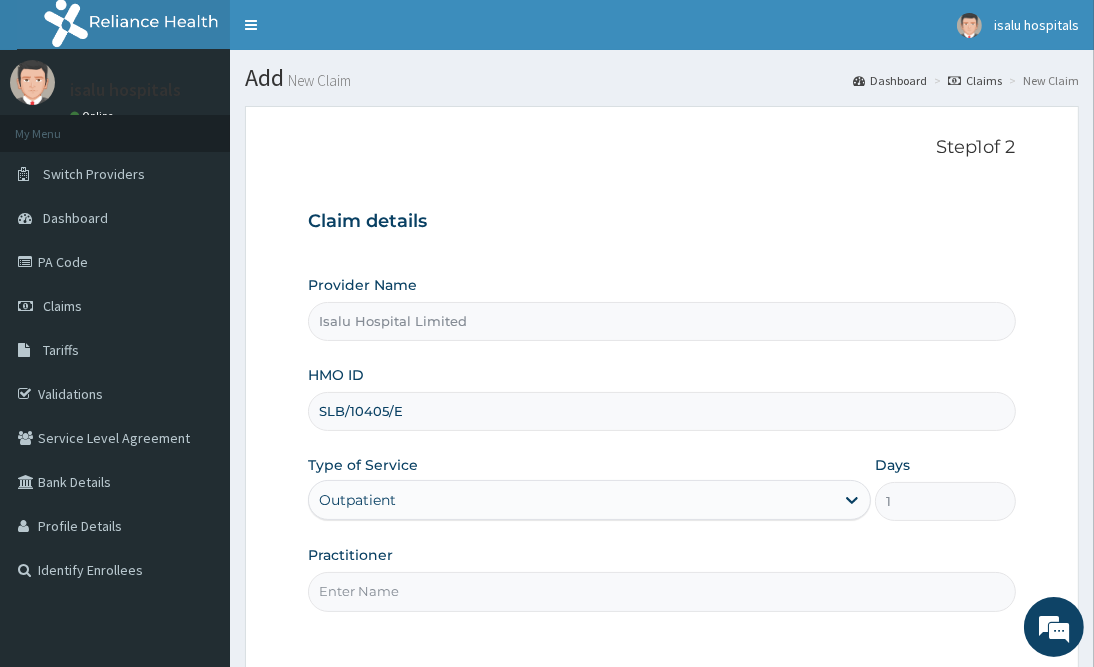 click on "Practitioner" at bounding box center (661, 591) 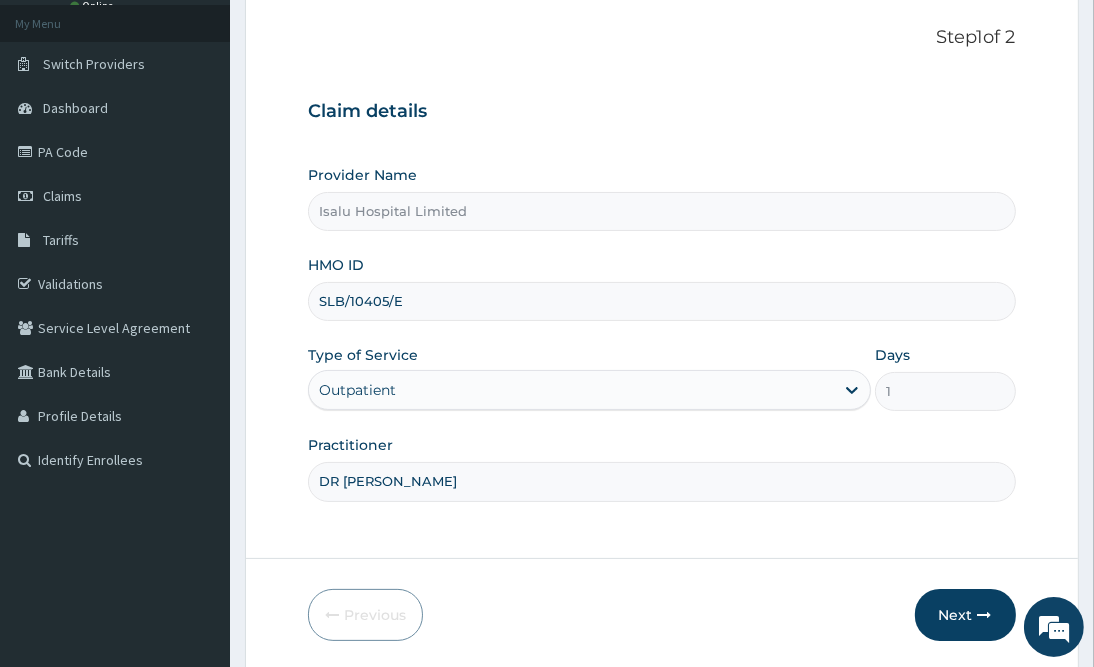 scroll, scrollTop: 180, scrollLeft: 0, axis: vertical 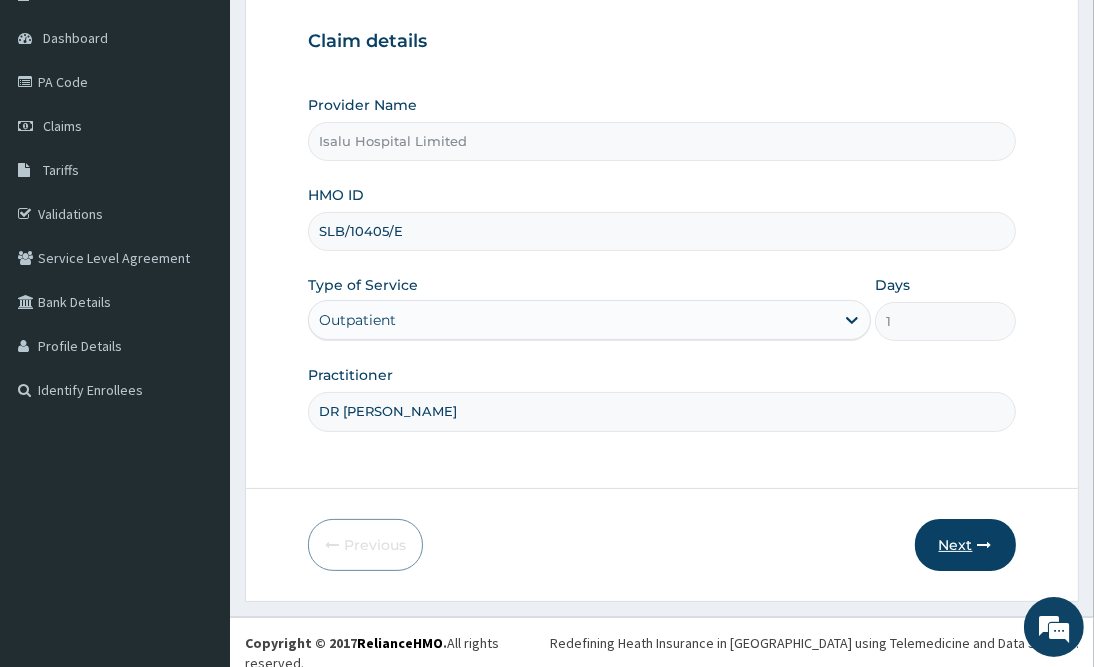 type on "DR TIMOTHY DANBOYI" 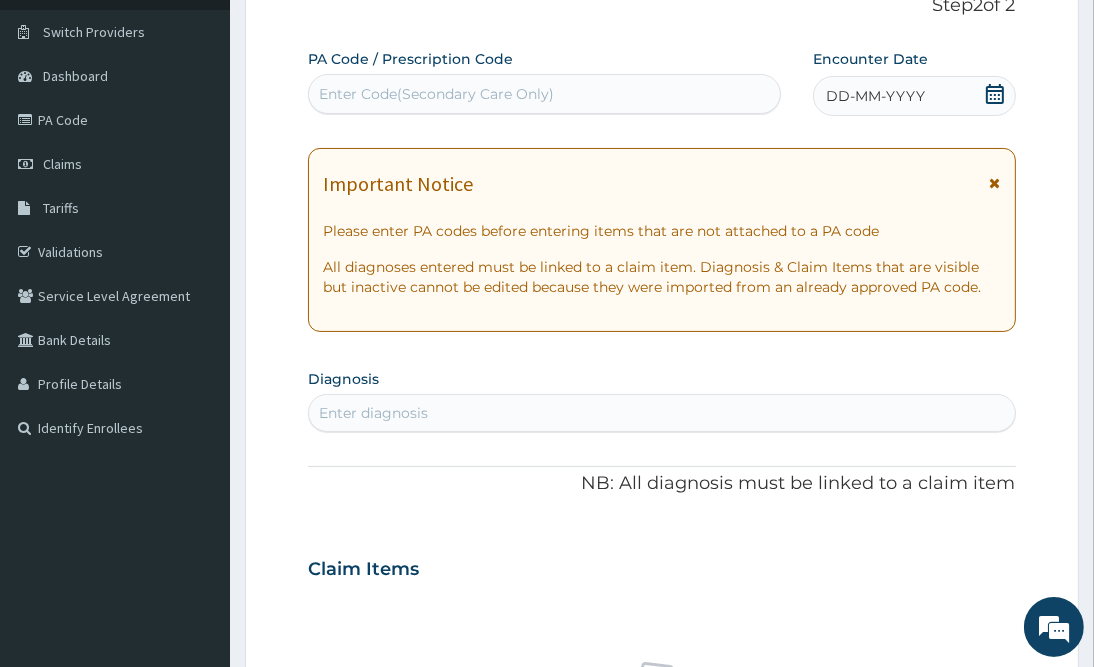 scroll, scrollTop: 0, scrollLeft: 0, axis: both 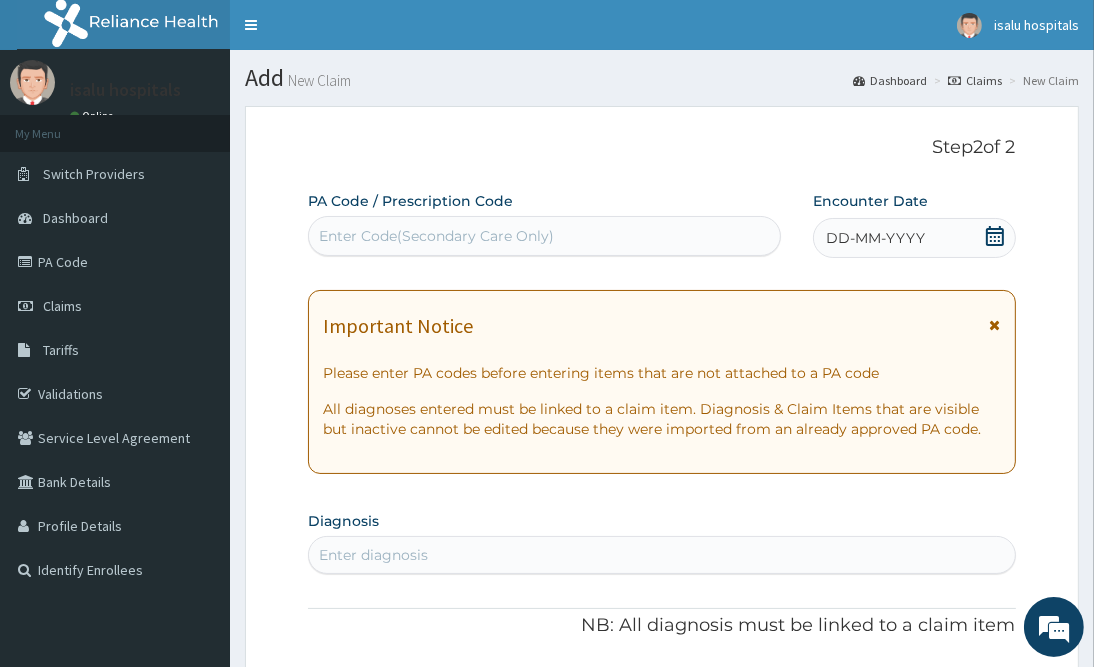 click on "Enter Code(Secondary Care Only)" at bounding box center (436, 236) 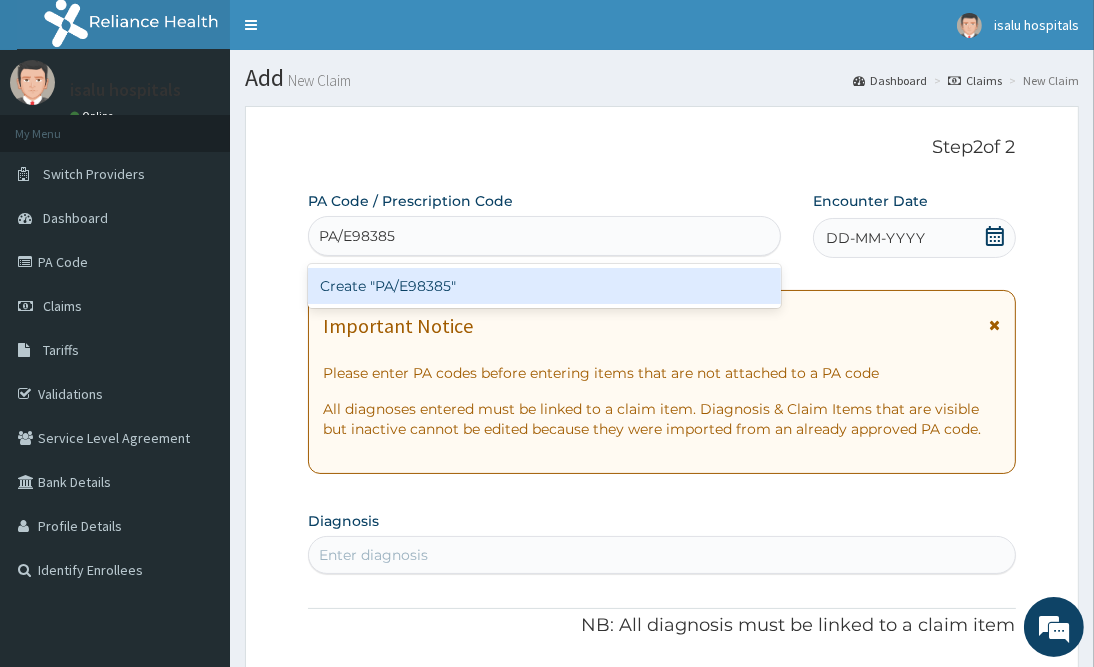 click on "Create "PA/E98385"" at bounding box center [544, 286] 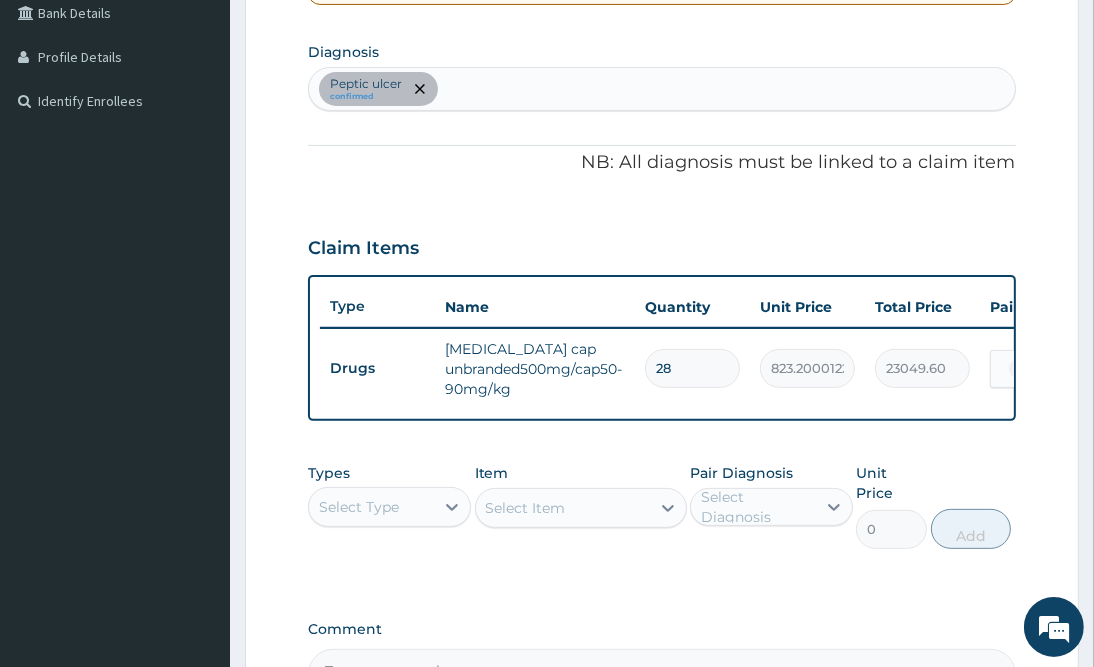scroll, scrollTop: 51, scrollLeft: 0, axis: vertical 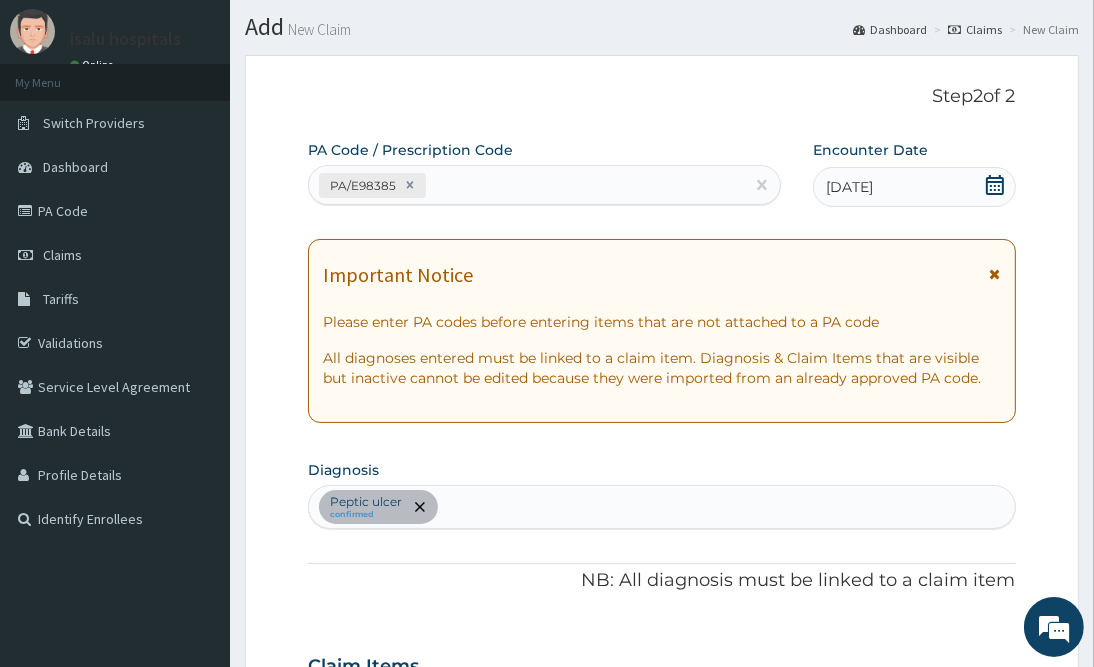 click on "PA/E98385" at bounding box center (526, 185) 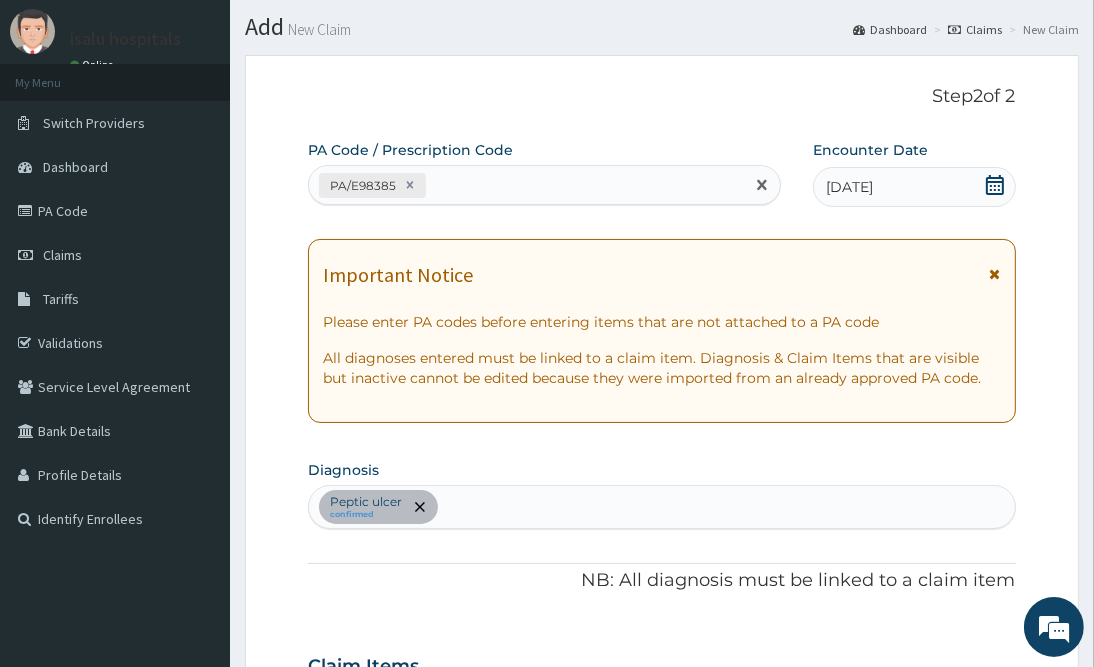 paste on "PA/C04734" 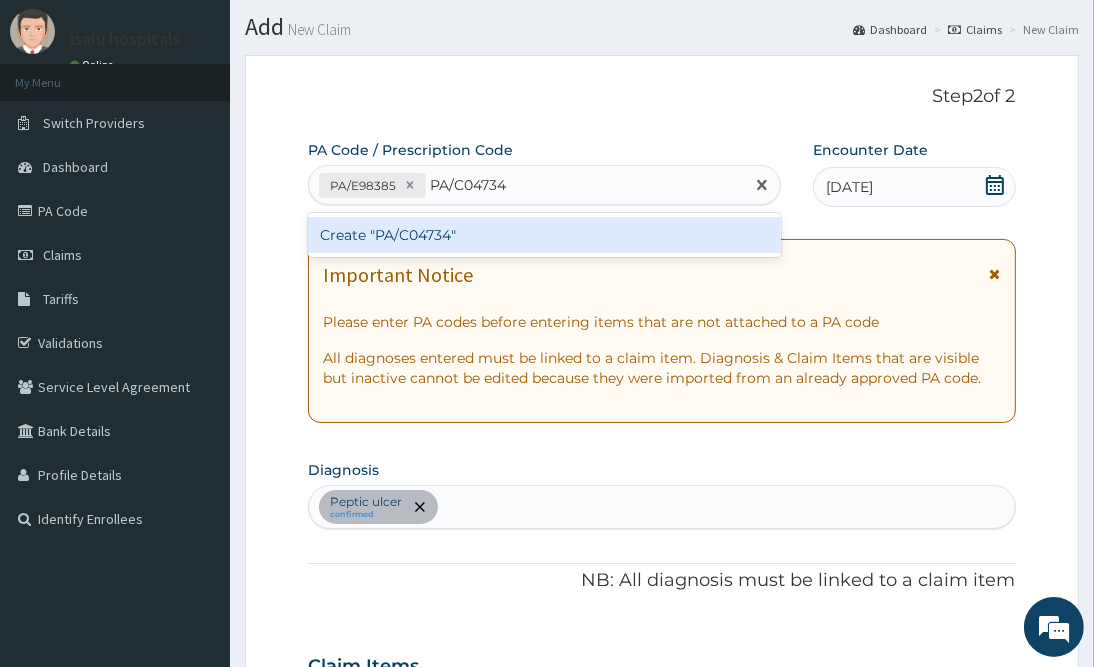 click on "Create "PA/C04734"" at bounding box center [544, 235] 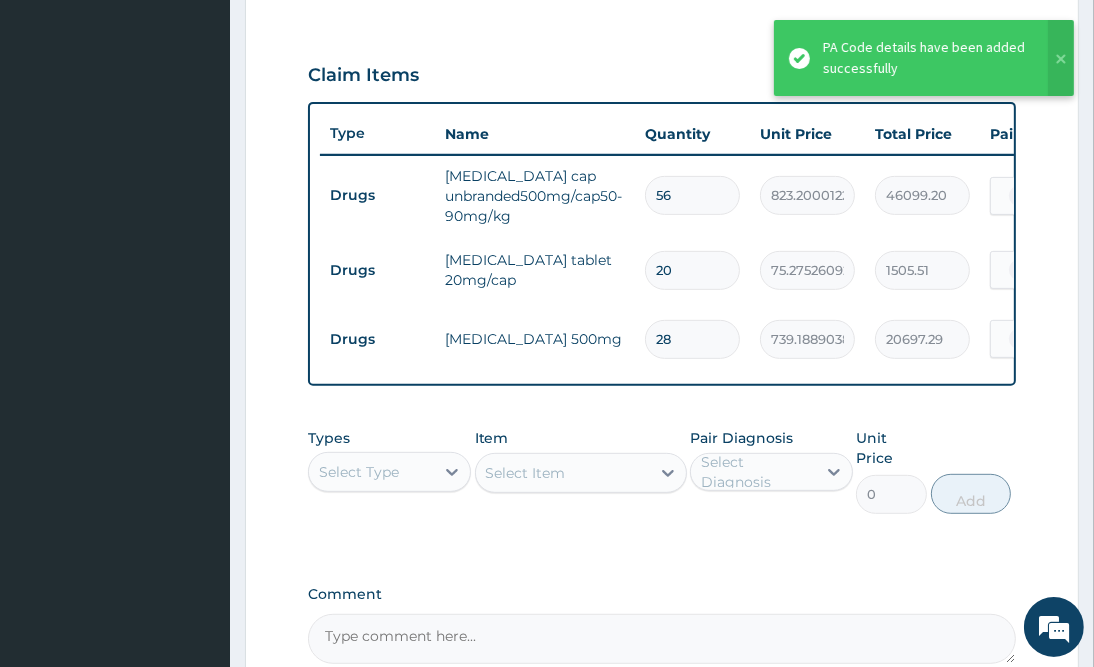 scroll, scrollTop: 548, scrollLeft: 0, axis: vertical 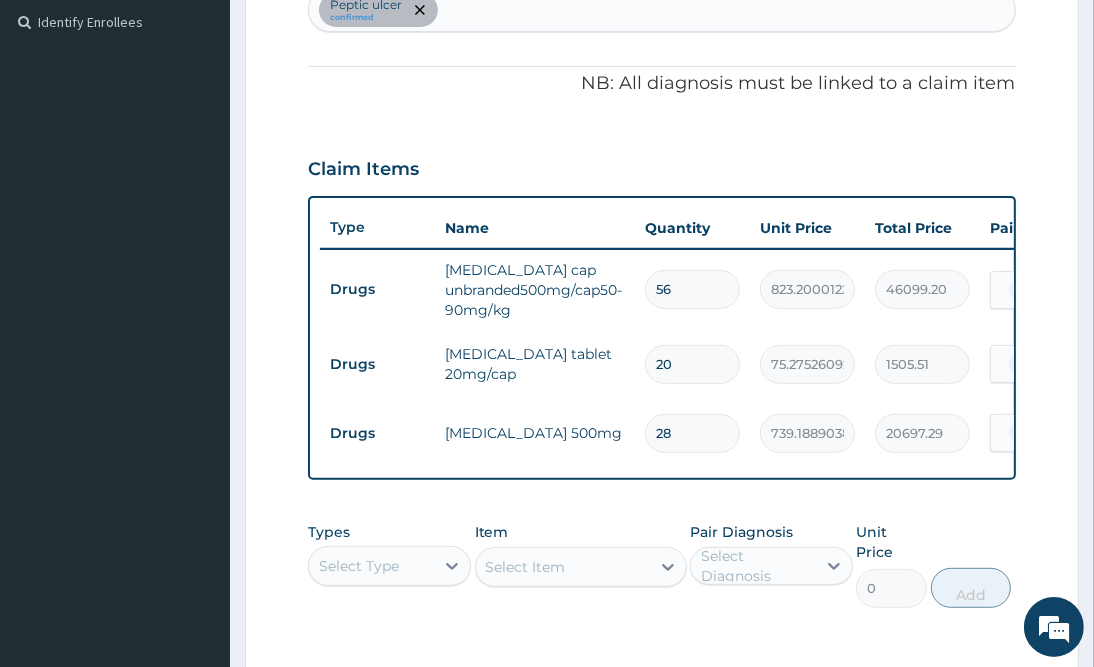click on "739.1889038085938" at bounding box center [807, 433] 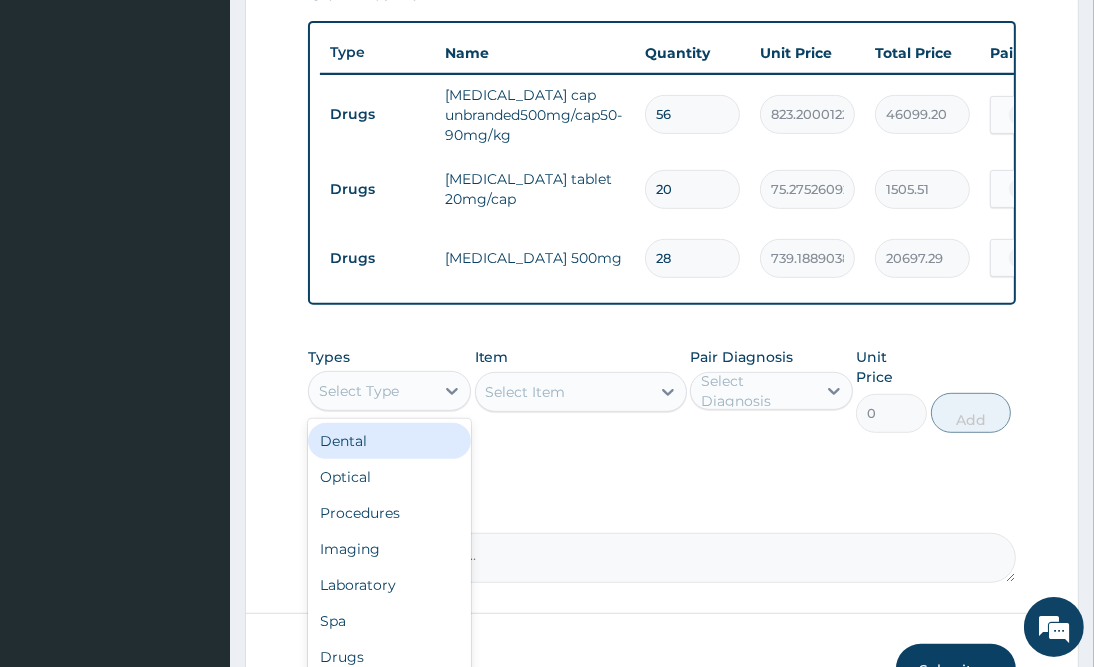scroll, scrollTop: 848, scrollLeft: 0, axis: vertical 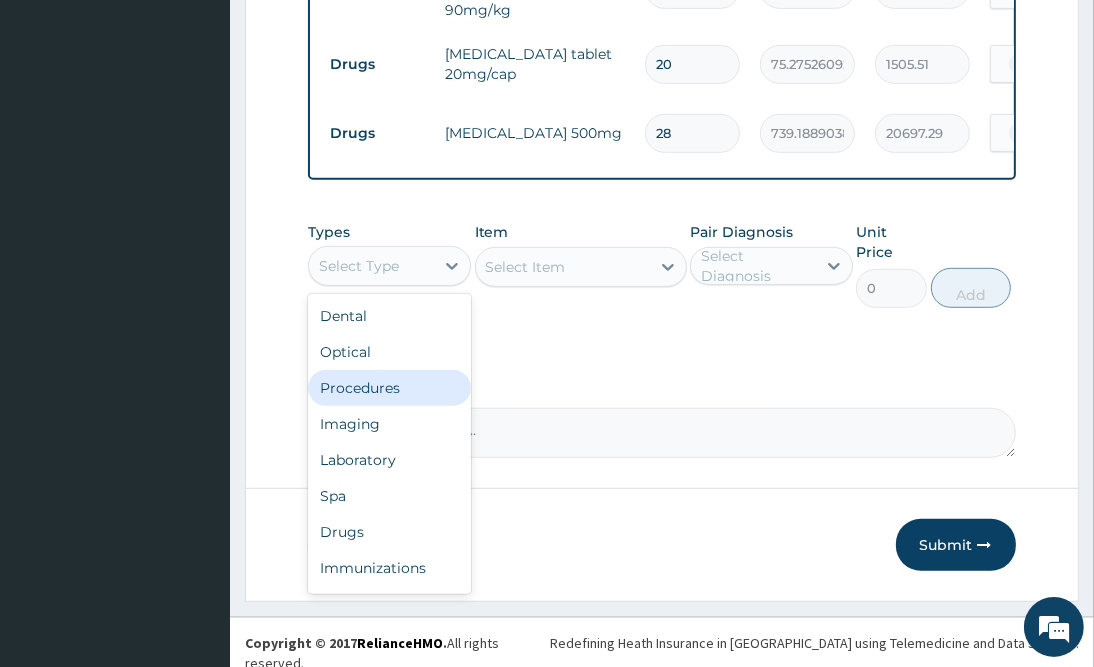 click on "Procedures" at bounding box center (389, 388) 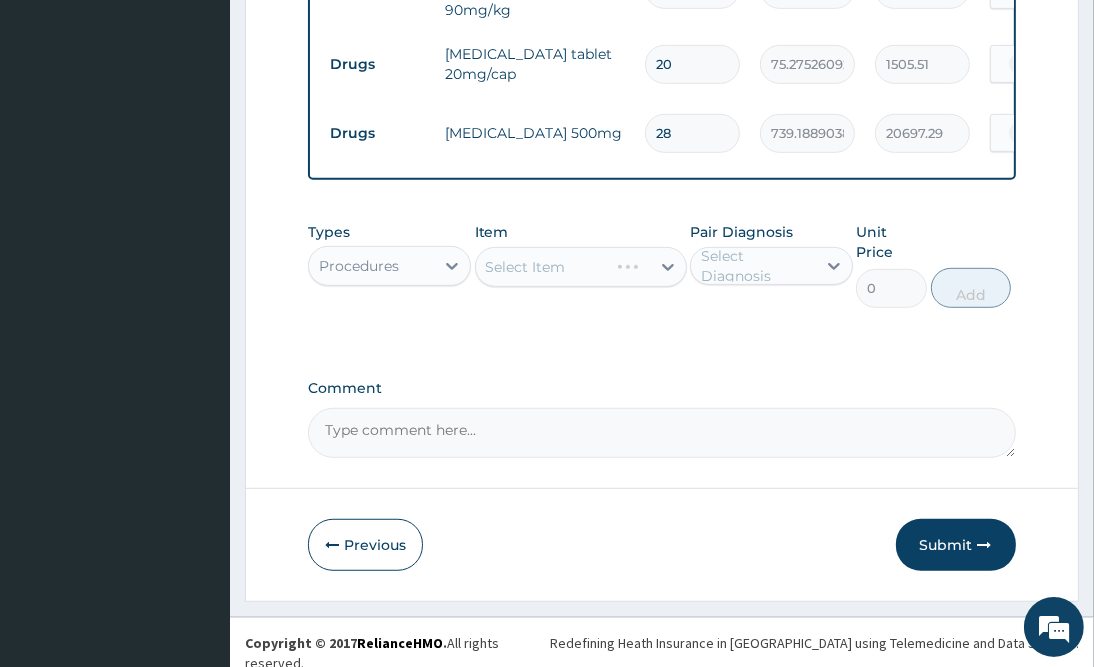 click on "Select Item" at bounding box center [581, 267] 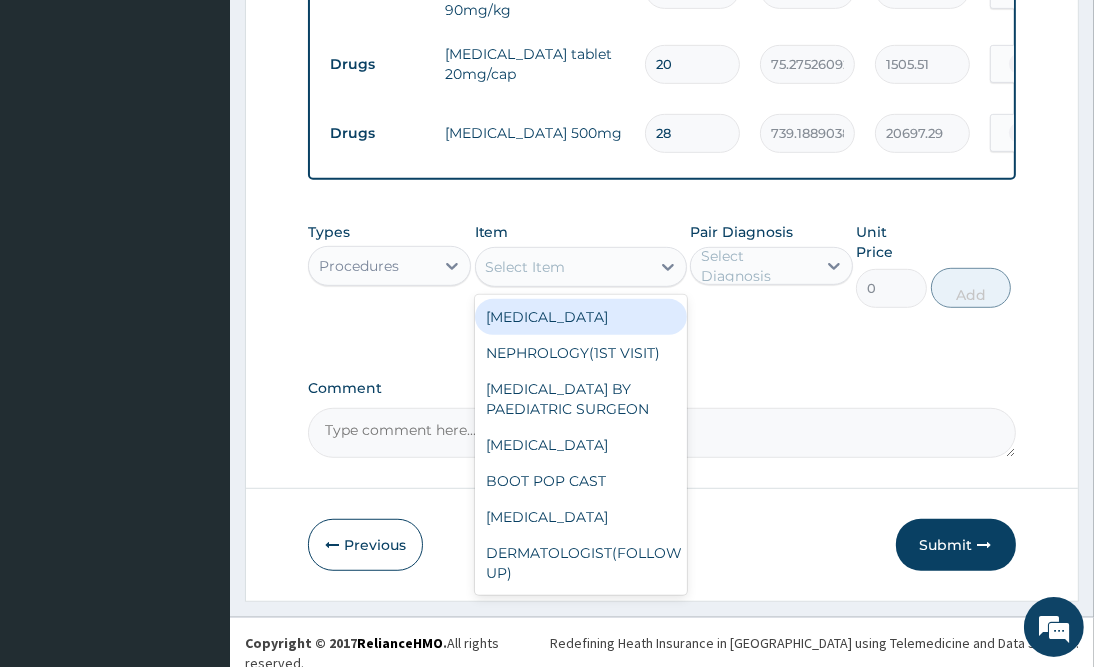 click on "Select Item" at bounding box center (563, 267) 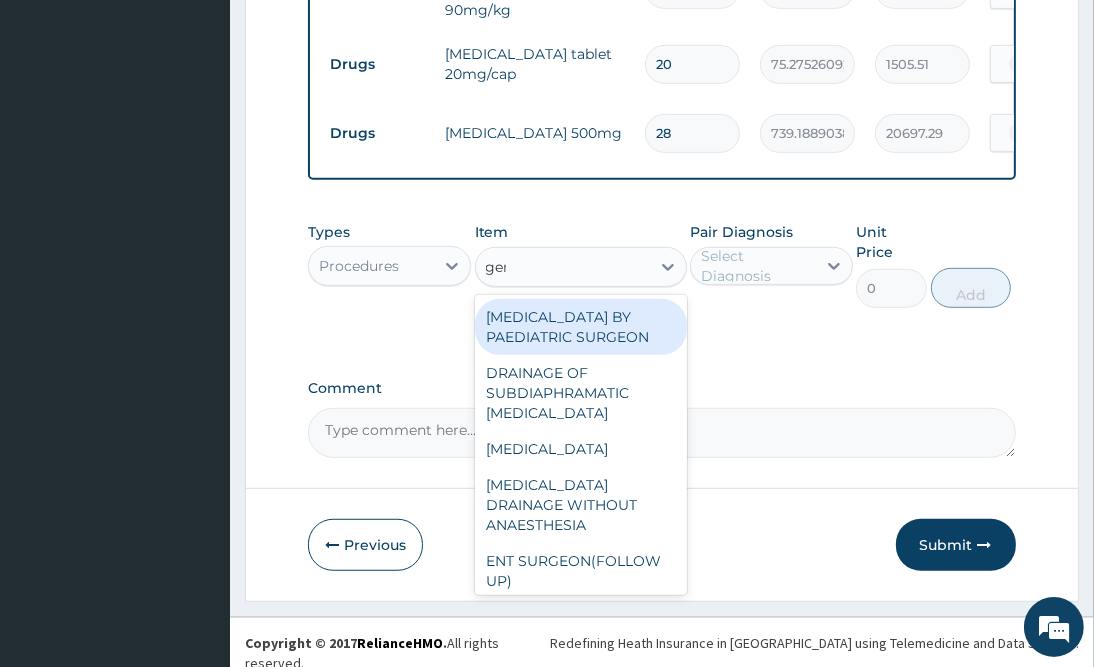 type on "gene" 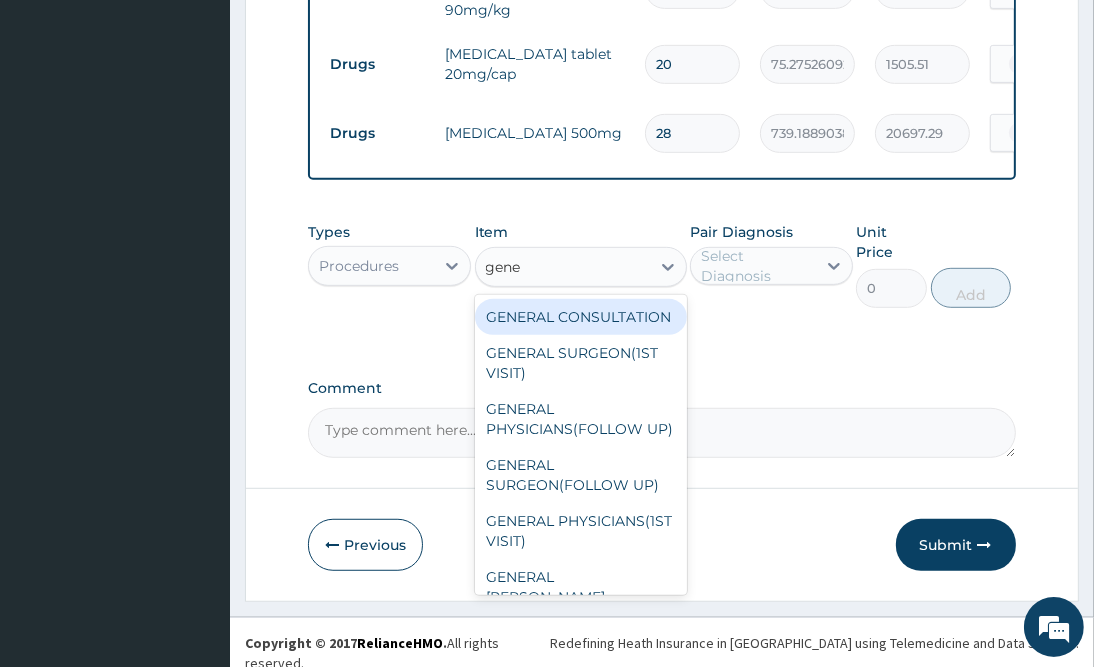 click on "GENERAL CONSULTATION" at bounding box center (581, 317) 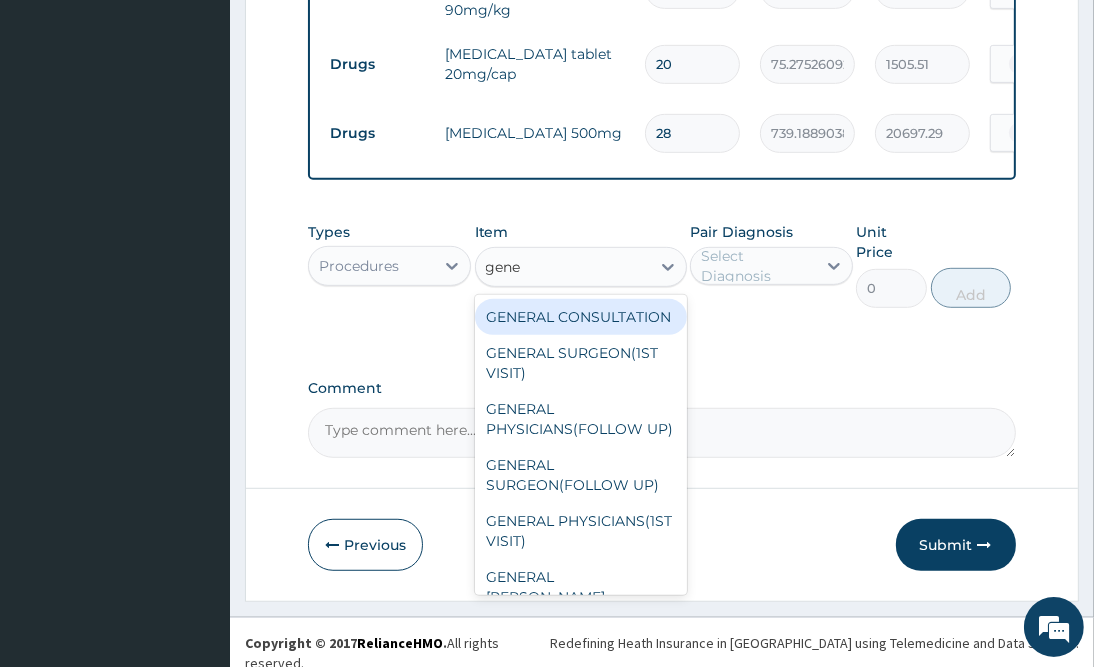 type 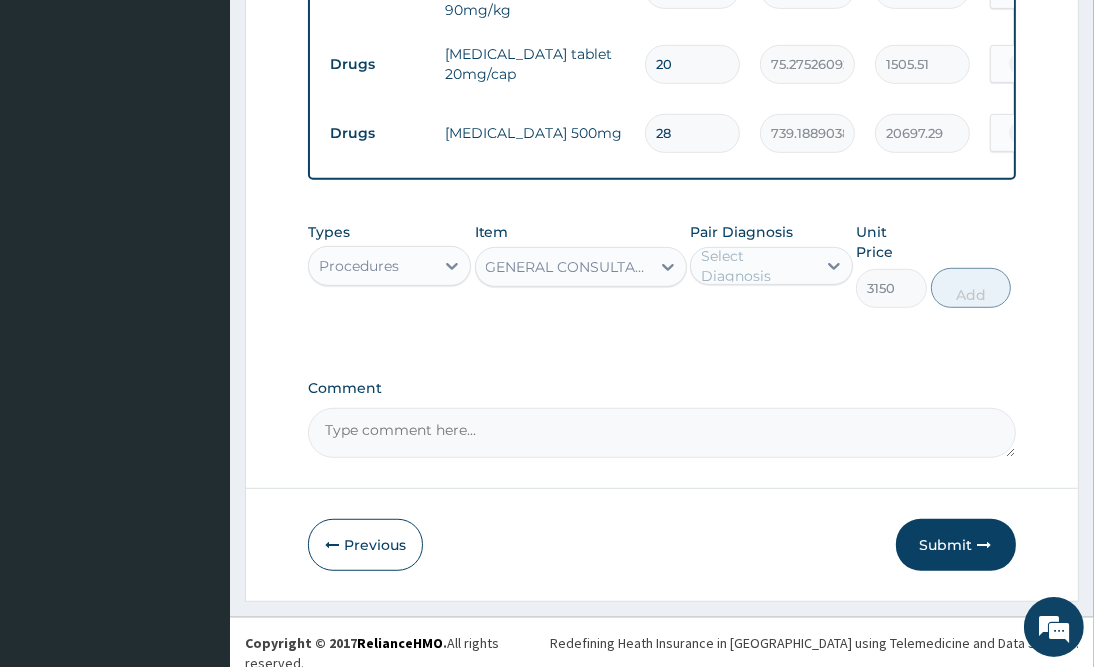 click on "Pair Diagnosis Select Diagnosis" at bounding box center [771, 265] 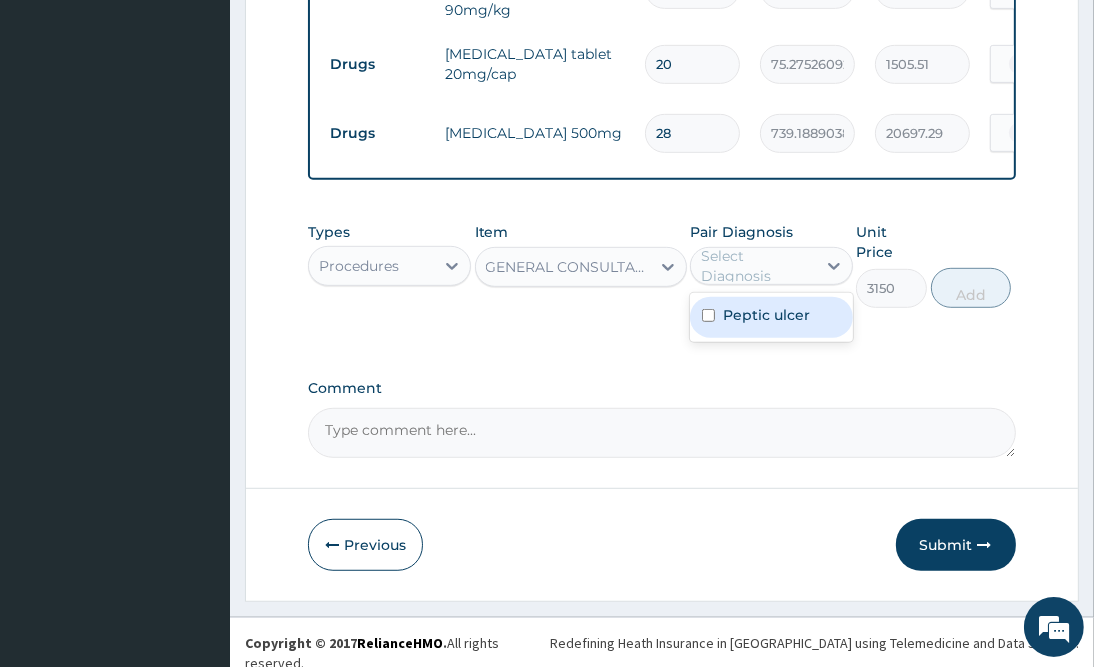 click on "Select Diagnosis" at bounding box center (757, 266) 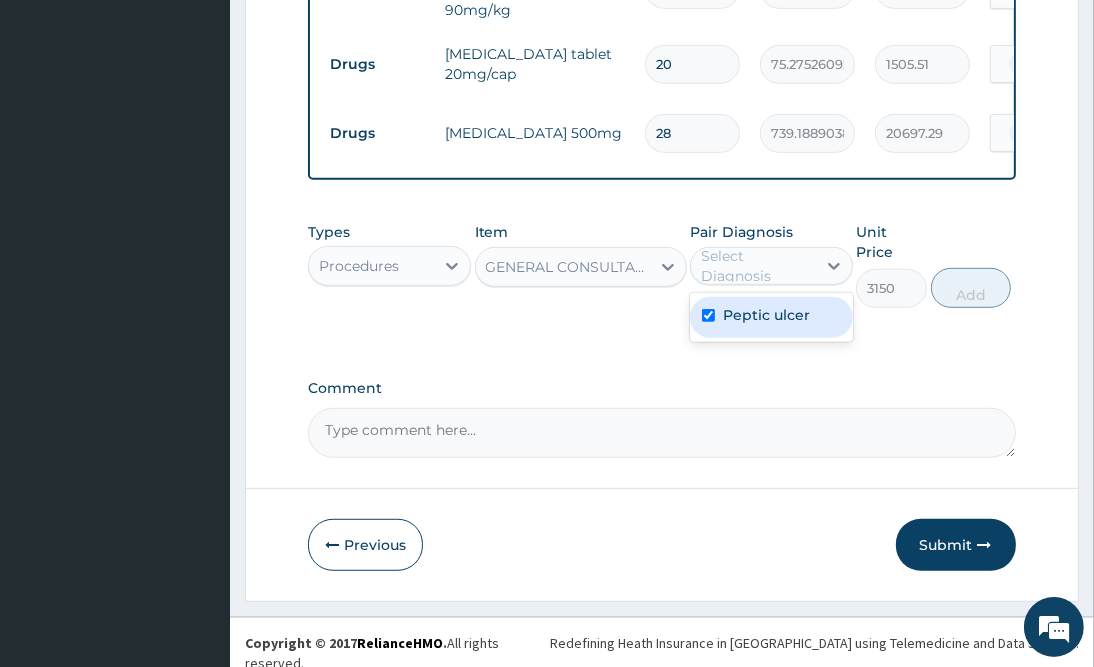 checkbox on "true" 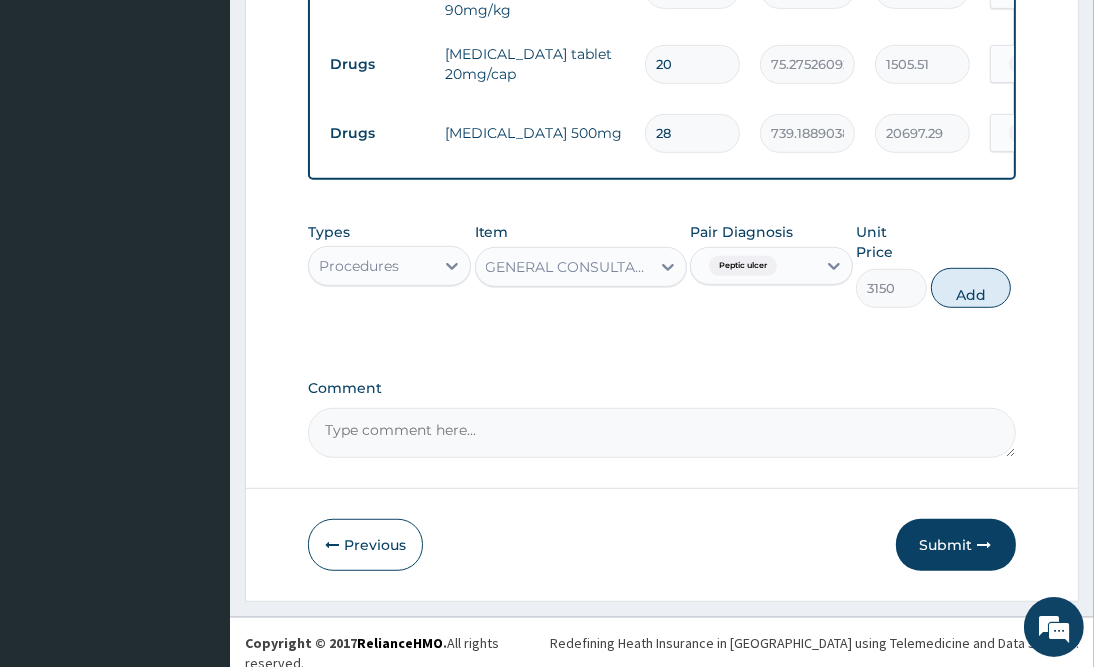 click on "Add" at bounding box center [971, 288] 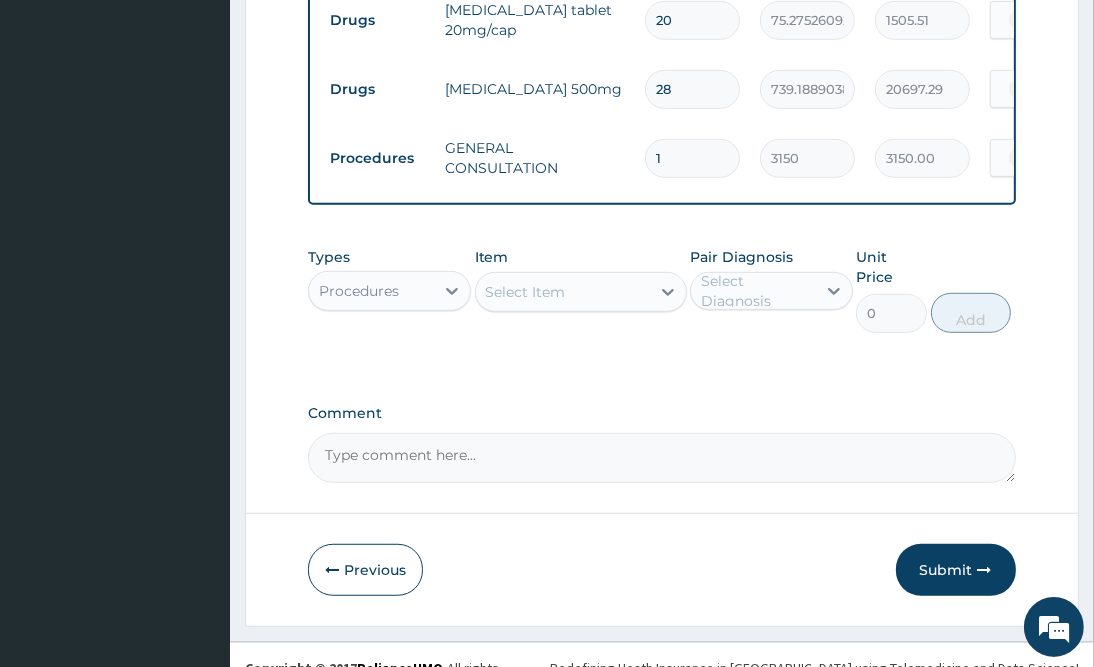 scroll, scrollTop: 917, scrollLeft: 0, axis: vertical 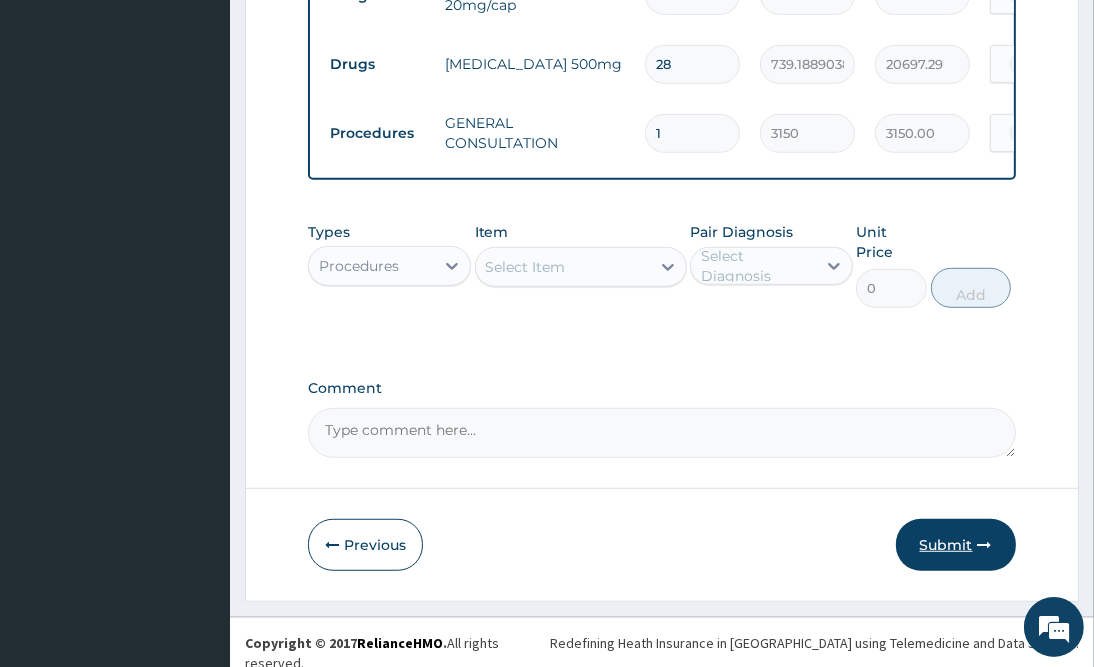 click on "Submit" at bounding box center (956, 545) 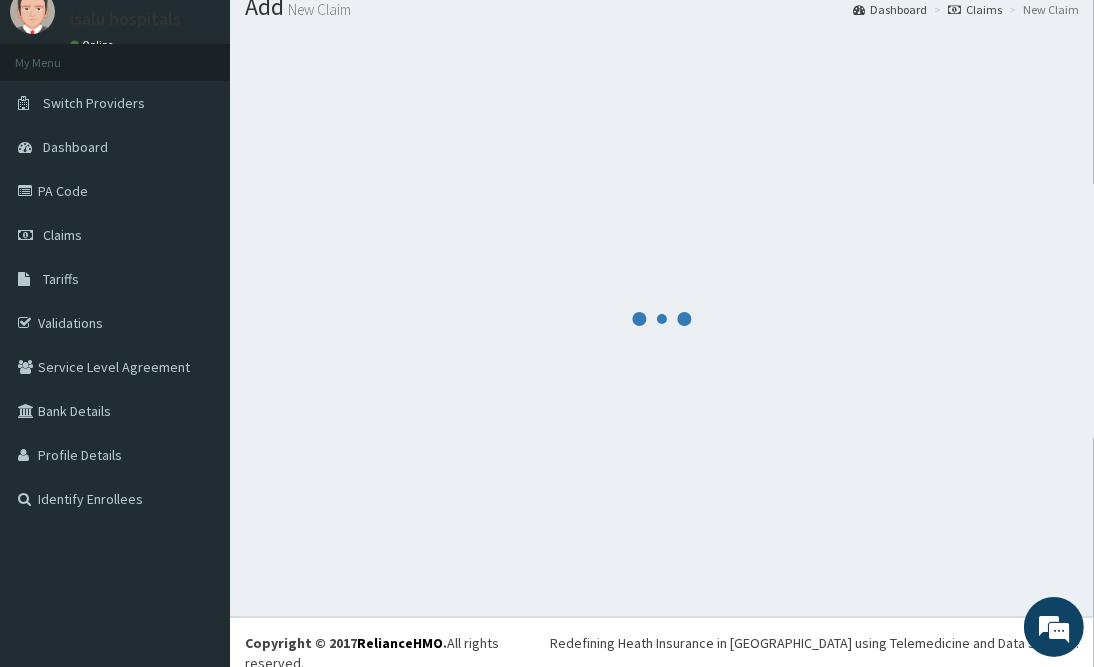 scroll, scrollTop: 917, scrollLeft: 0, axis: vertical 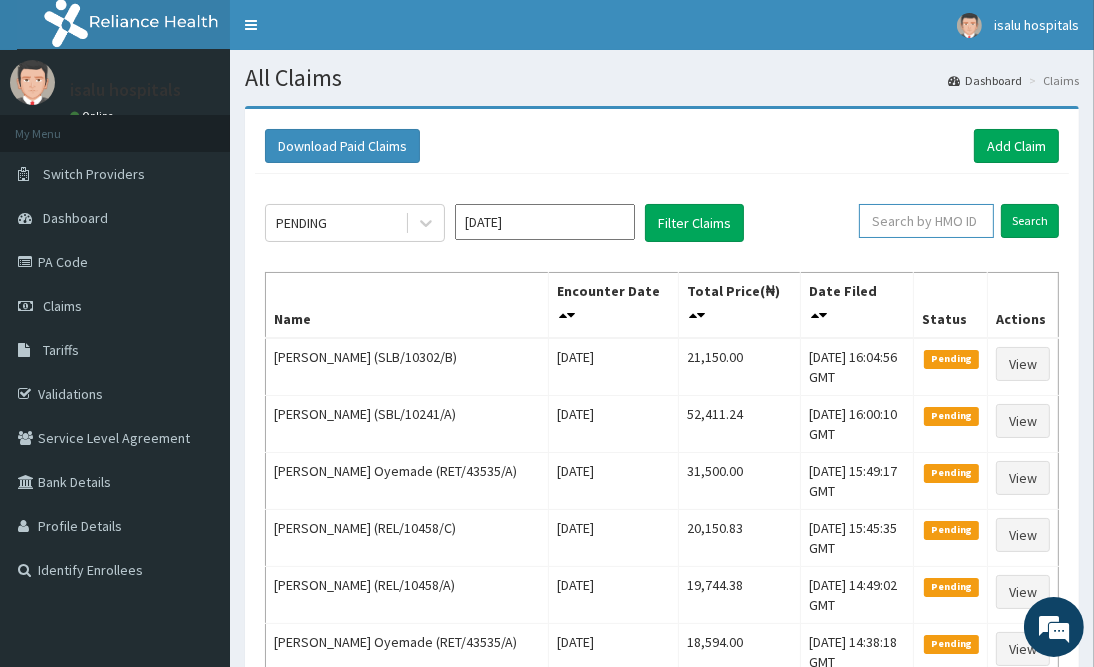 click at bounding box center [926, 221] 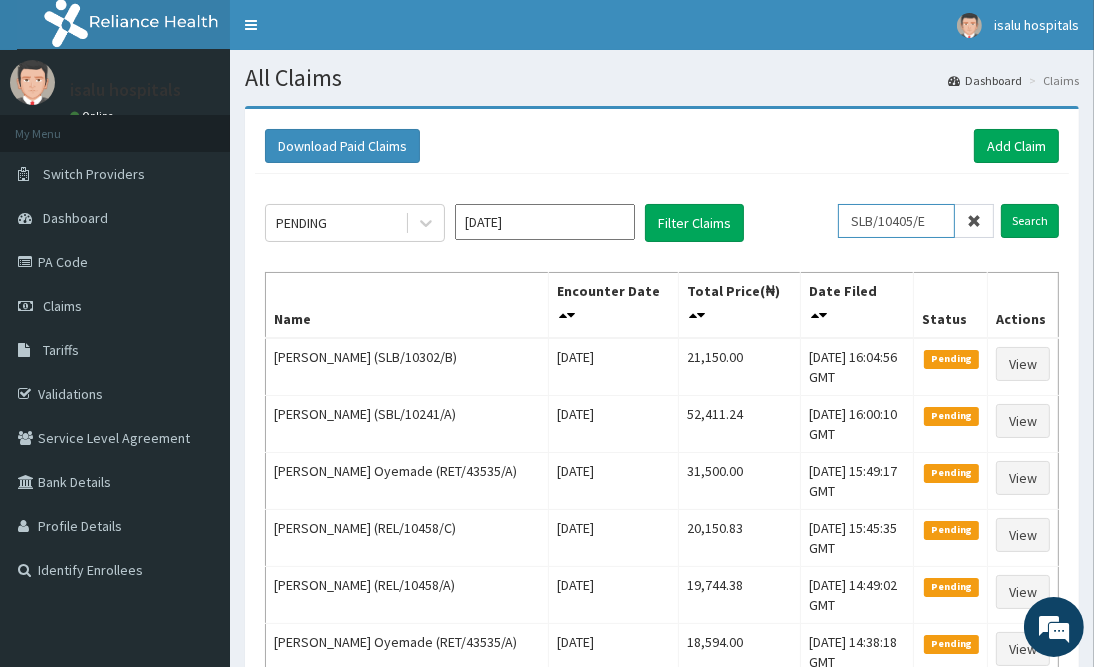 drag, startPoint x: 868, startPoint y: 224, endPoint x: 885, endPoint y: 226, distance: 17.117243 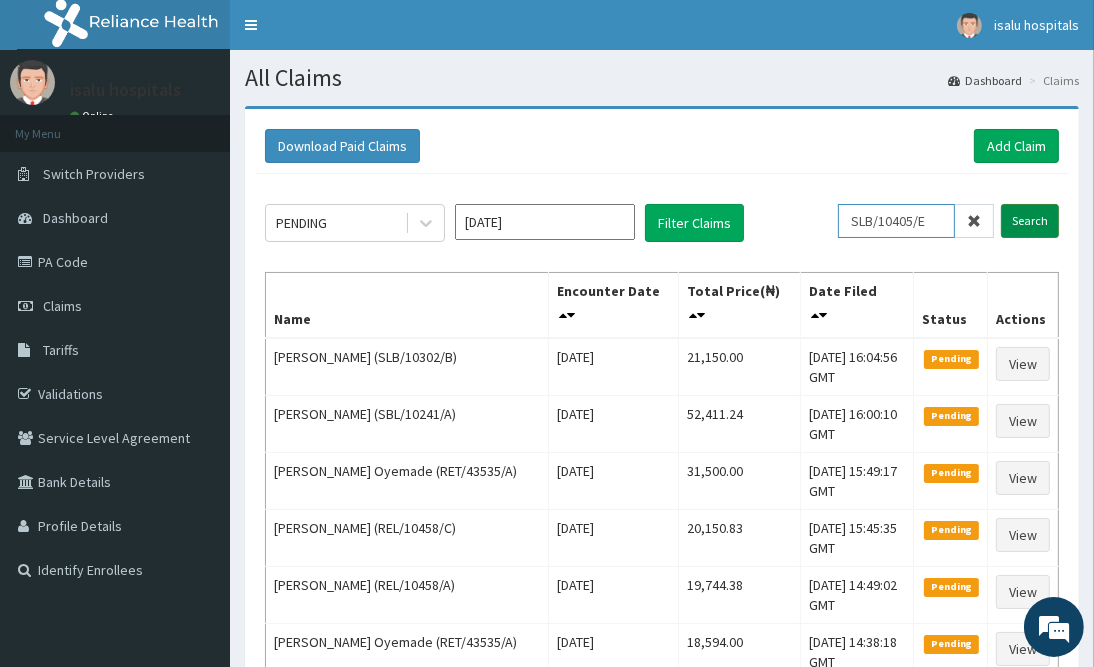 type on "SLB/10405/E" 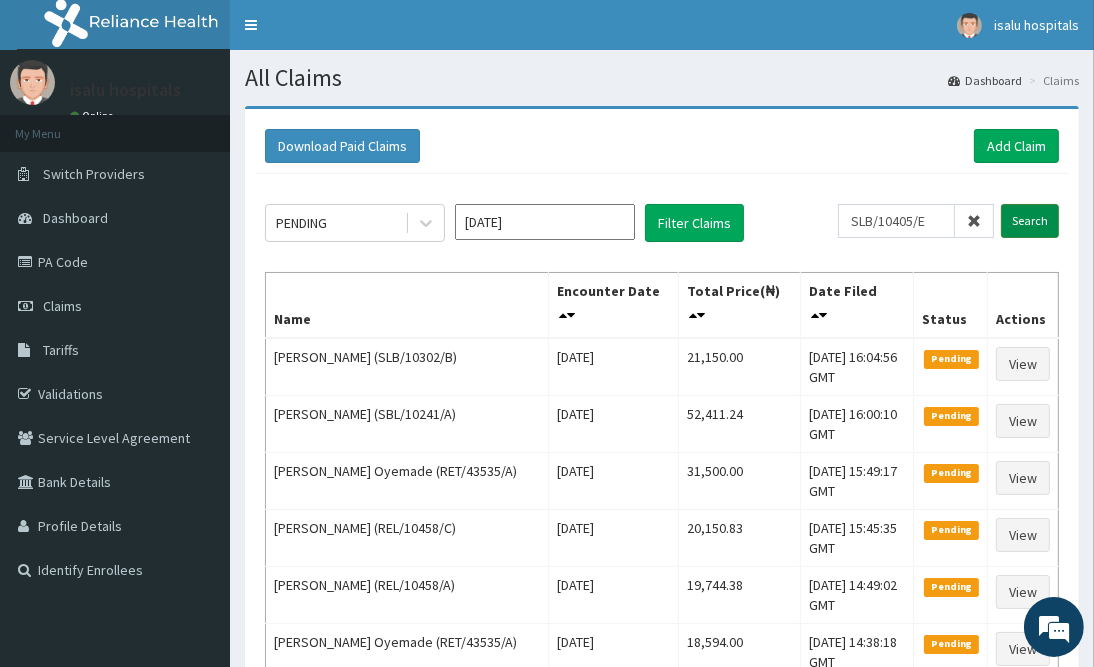 click on "Search" at bounding box center (1030, 221) 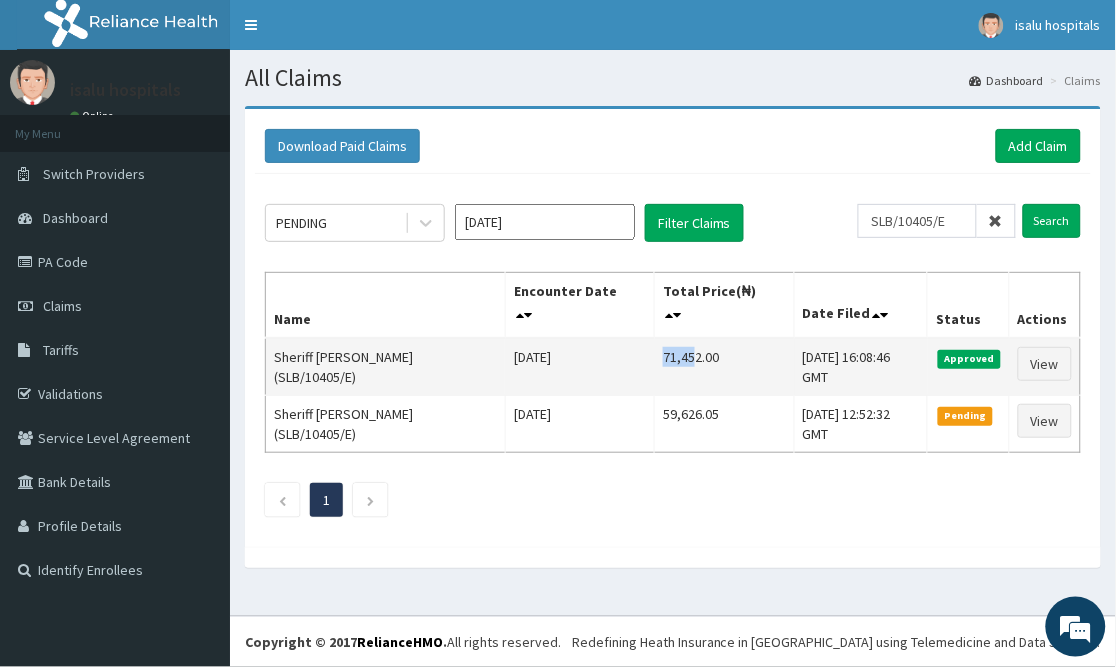 scroll, scrollTop: 0, scrollLeft: 0, axis: both 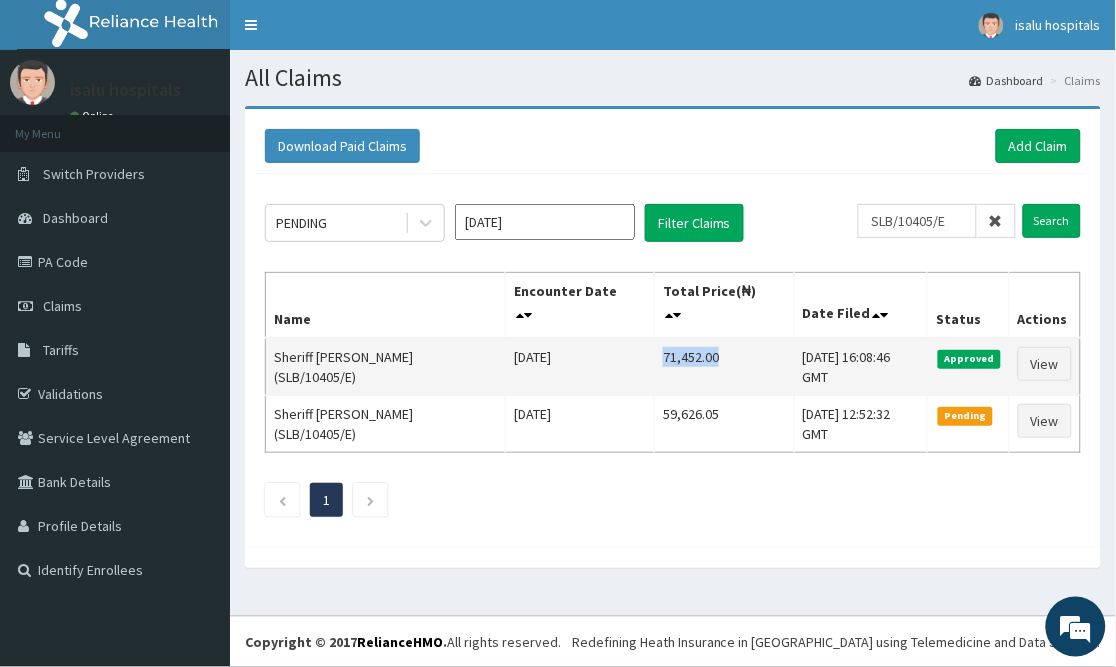drag, startPoint x: 607, startPoint y: 336, endPoint x: 668, endPoint y: 333, distance: 61.073727 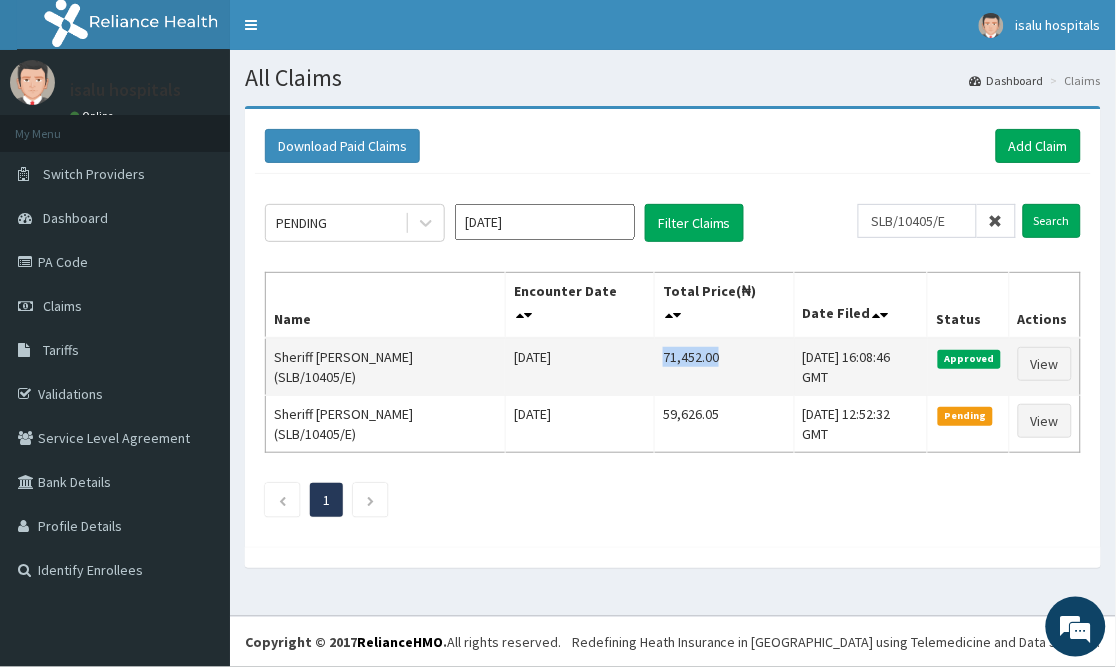 copy on "71,452.00" 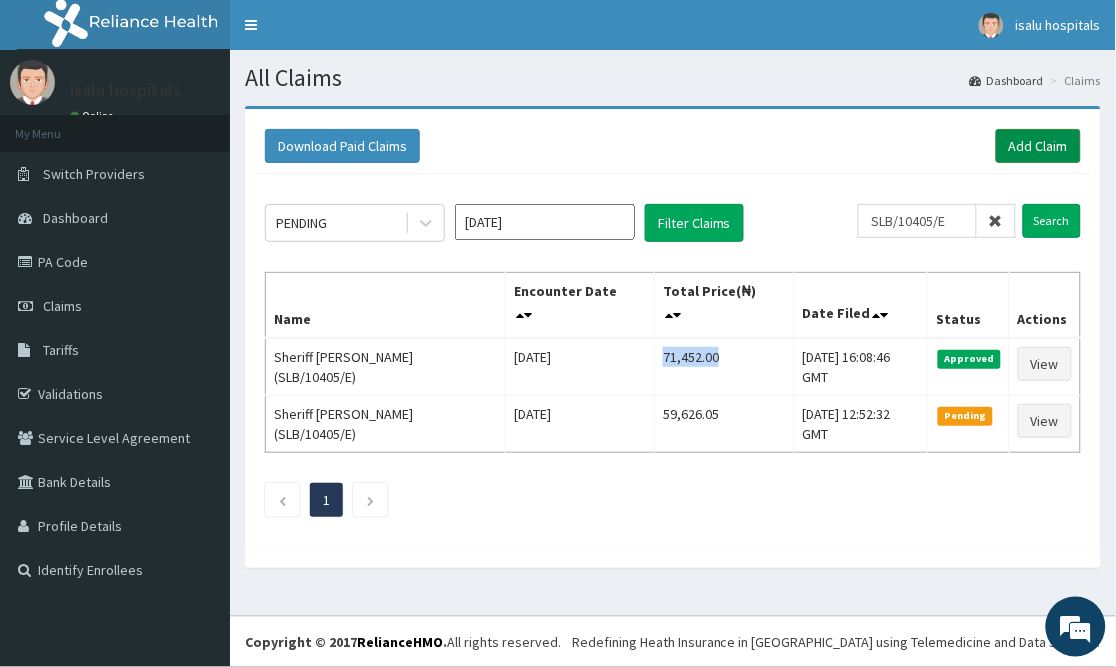 click on "Add Claim" at bounding box center [1038, 146] 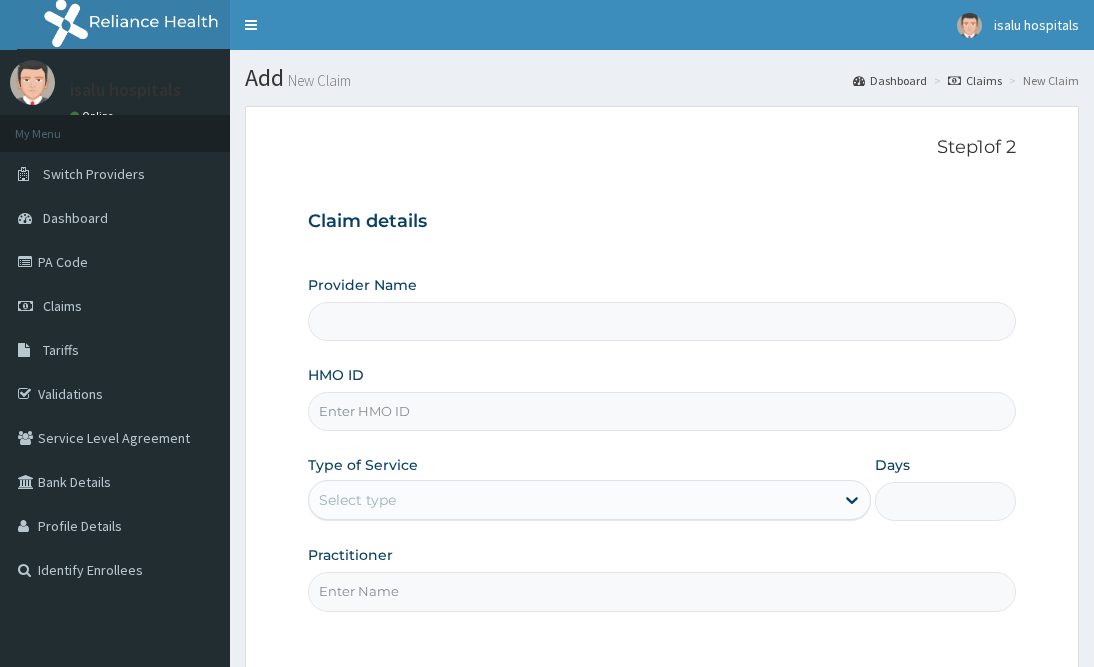 scroll, scrollTop: 0, scrollLeft: 0, axis: both 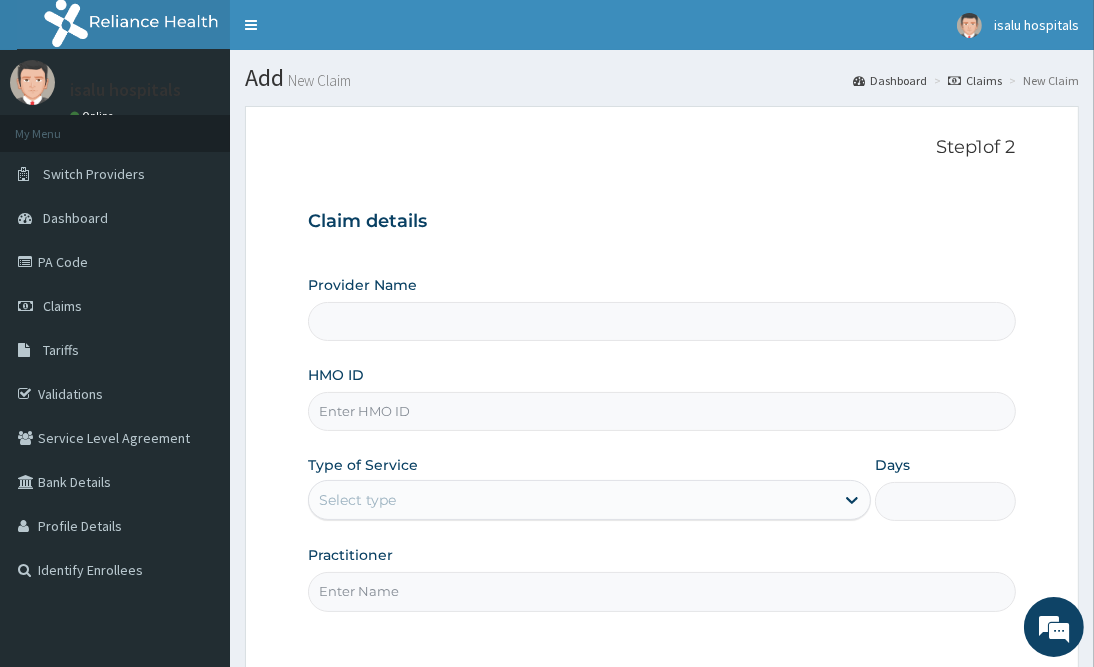 type on "Isalu Hospital Limited" 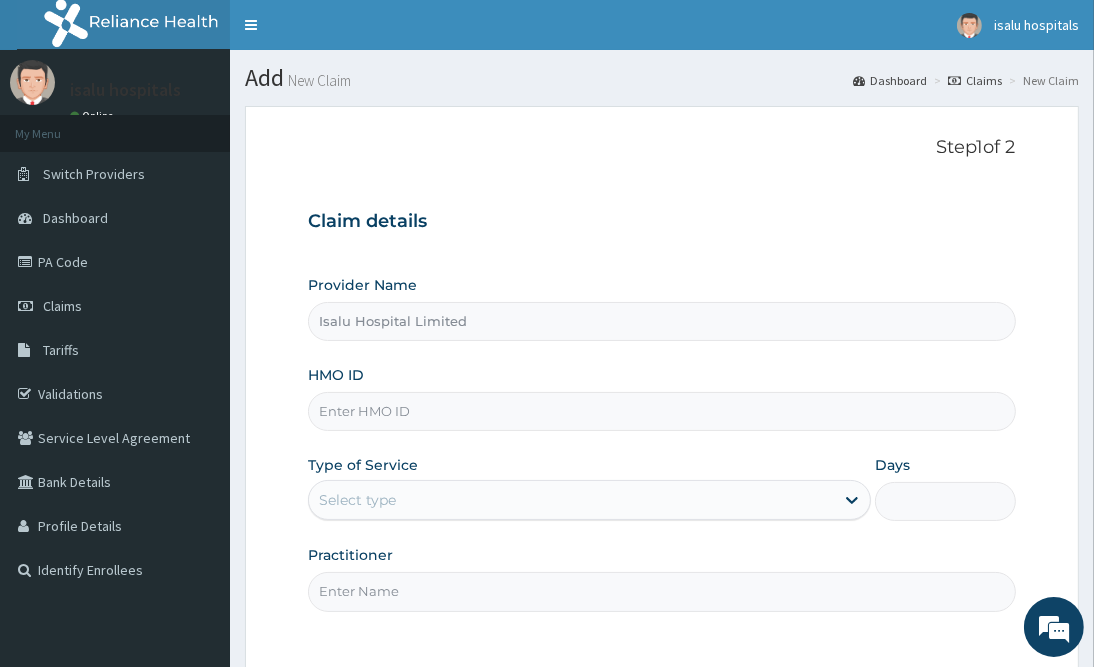 click on "HMO ID" at bounding box center [661, 411] 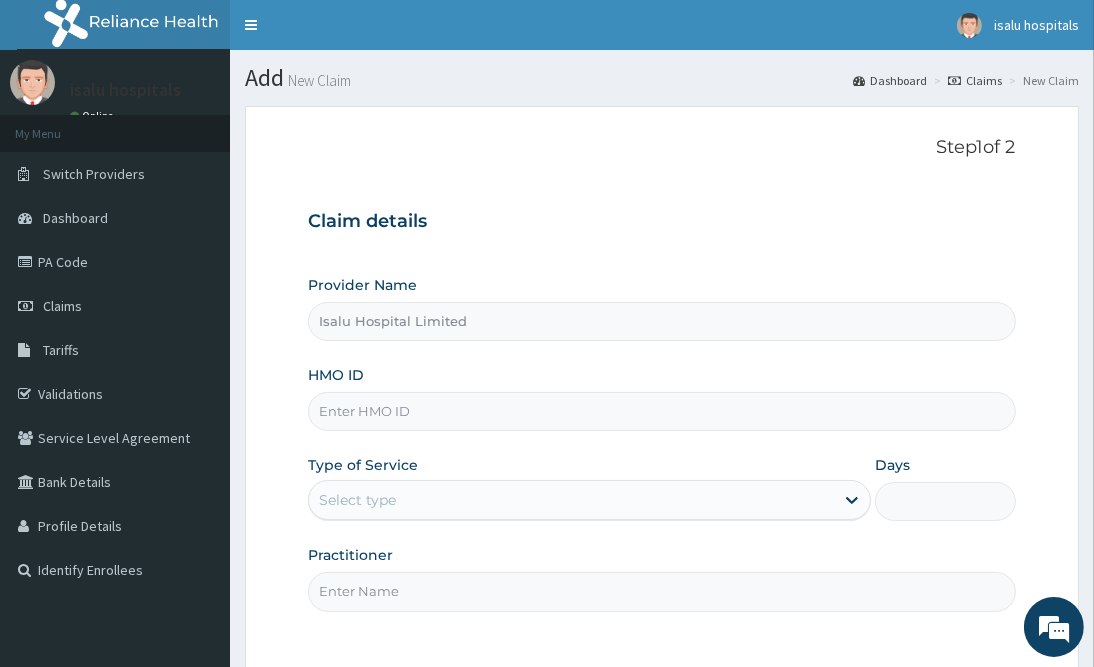 paste on "SLH/10360/A" 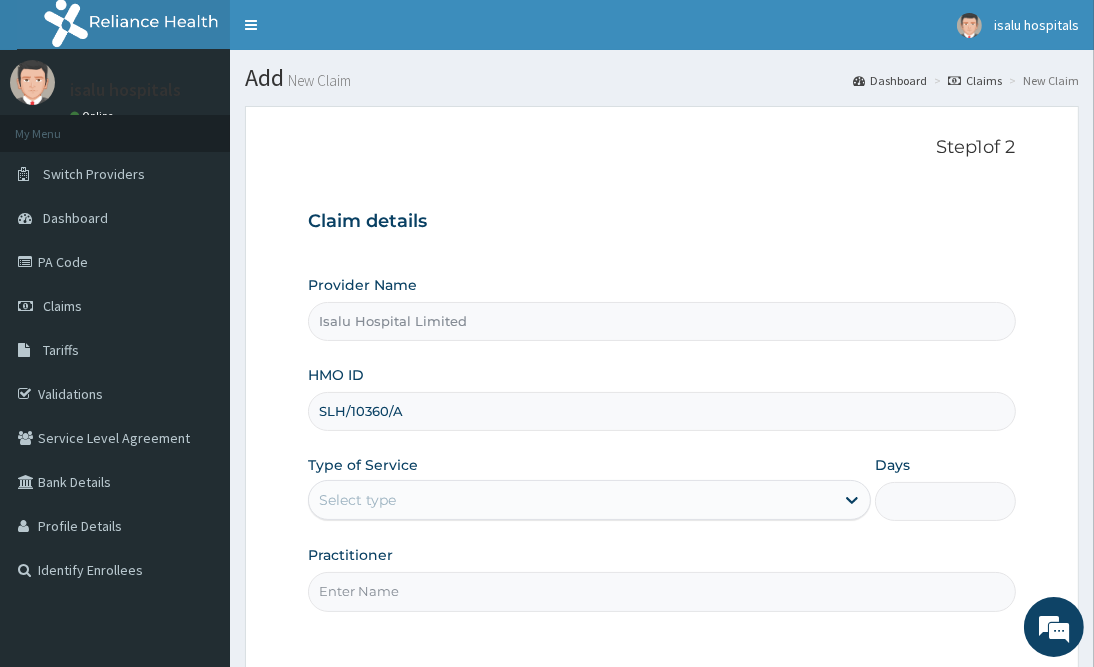 type on "SLH/10360/A" 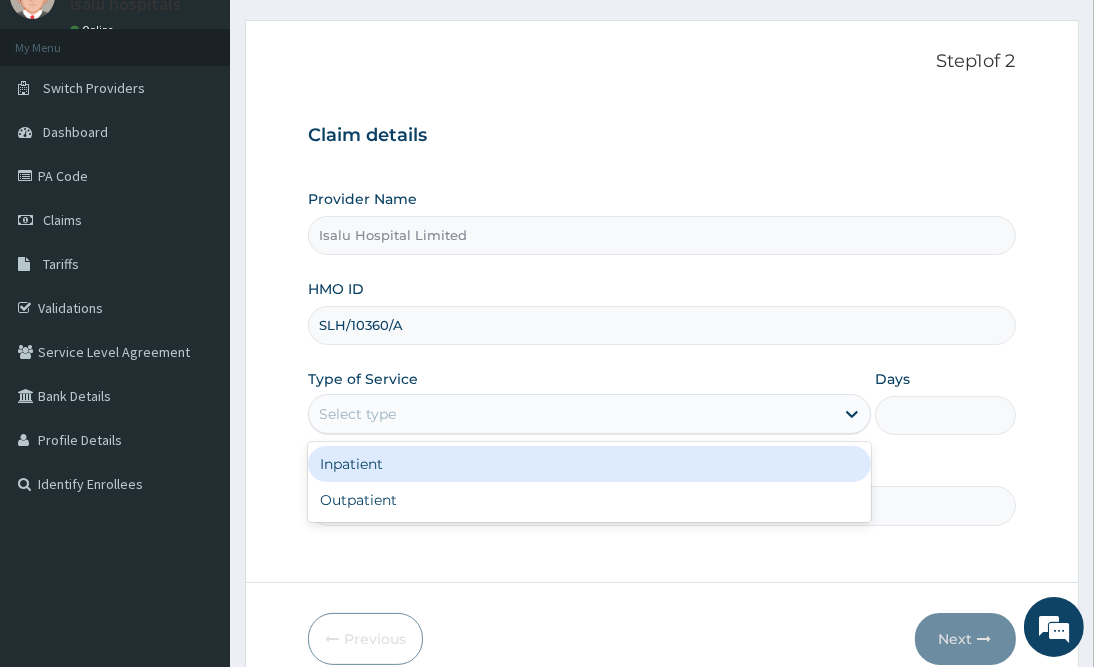 scroll, scrollTop: 150, scrollLeft: 0, axis: vertical 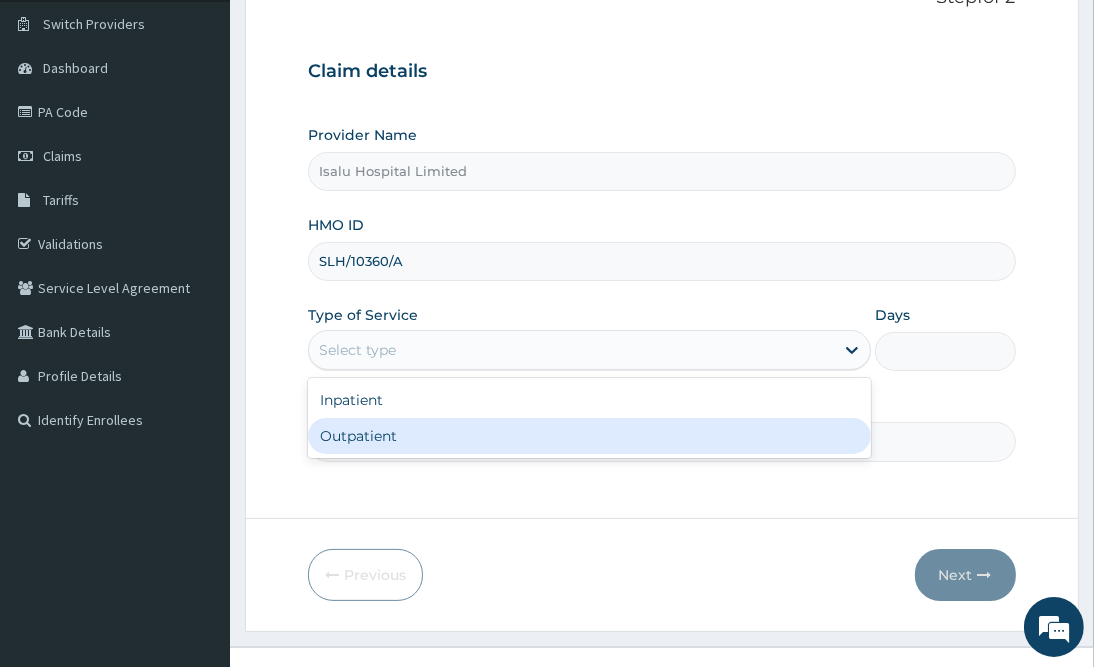click on "Outpatient" at bounding box center (589, 436) 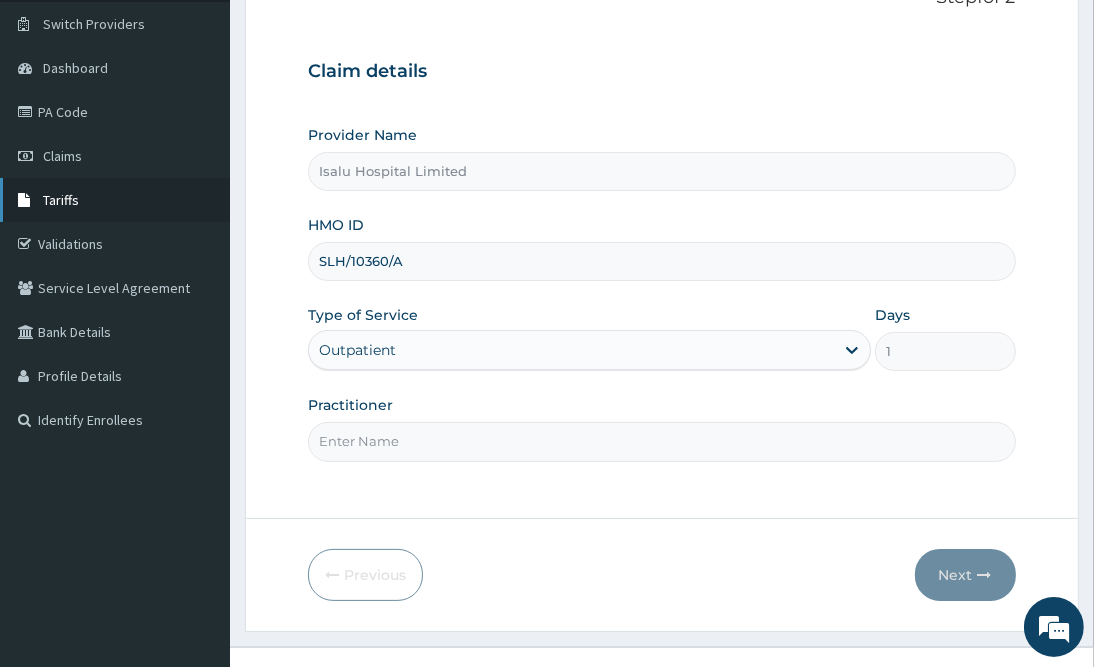 scroll, scrollTop: 0, scrollLeft: 0, axis: both 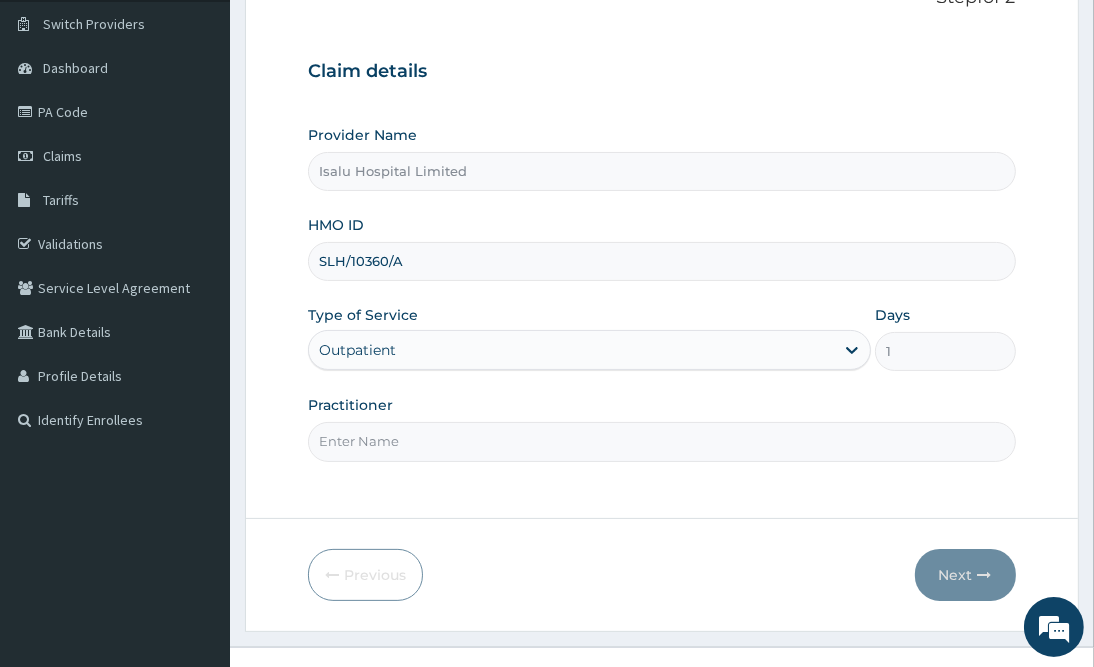 click on "Step  1  of 2 Claim details Provider Name Isalu Hospital Limited HMO ID SLH/10360/A Type of Service Outpatient Days 1 Practitioner" at bounding box center [661, 237] 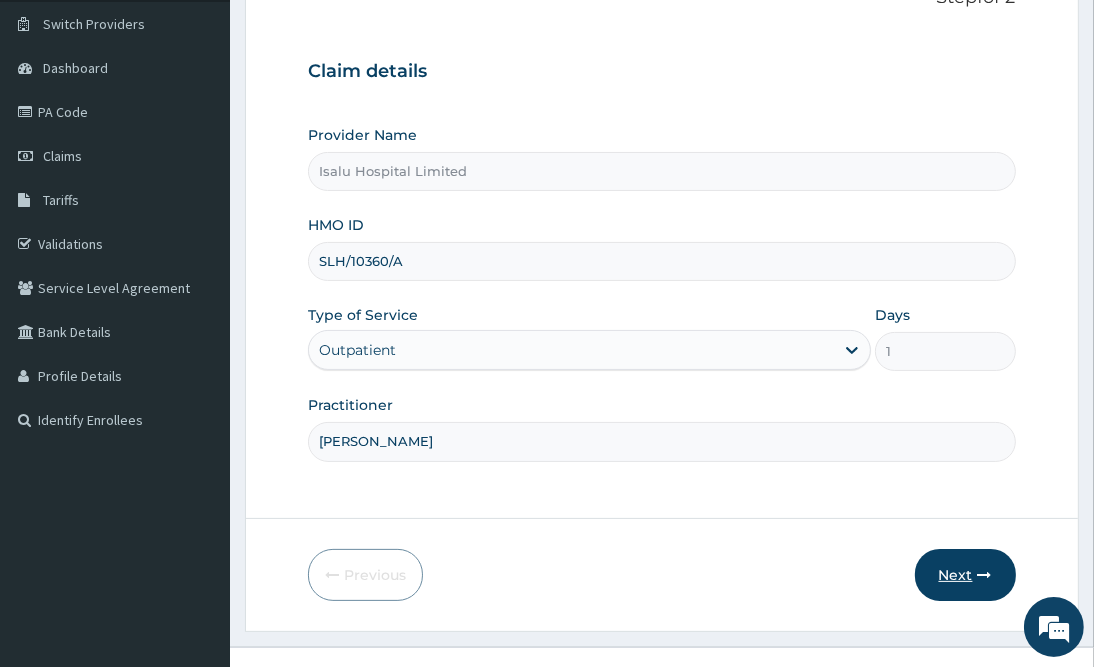 type on "DR ODUNOWO" 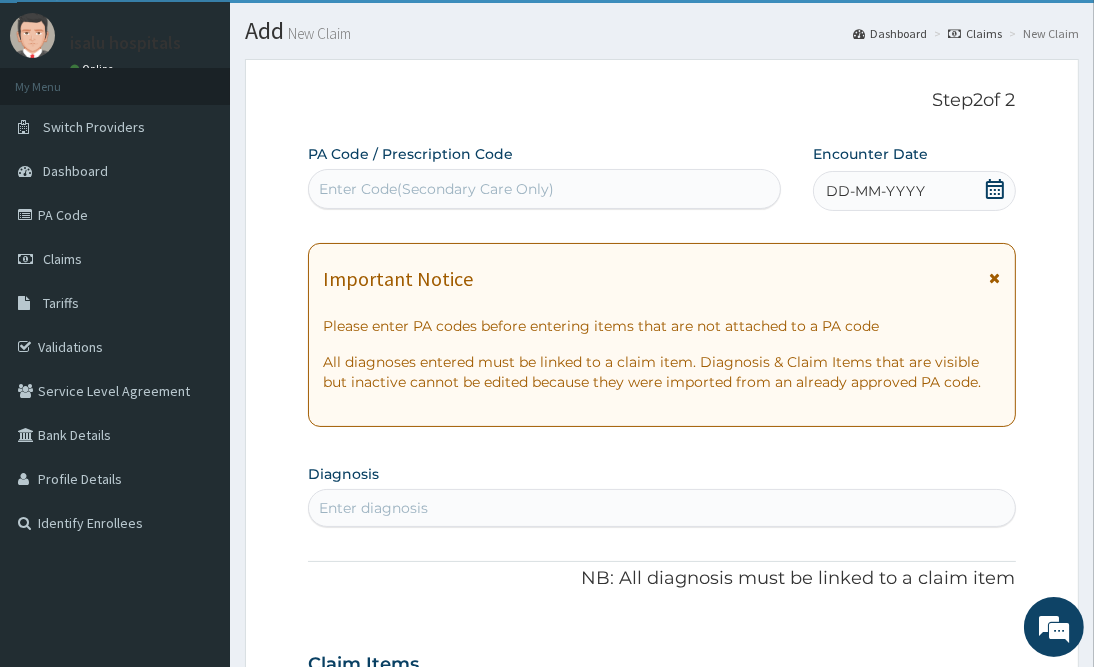 scroll, scrollTop: 0, scrollLeft: 0, axis: both 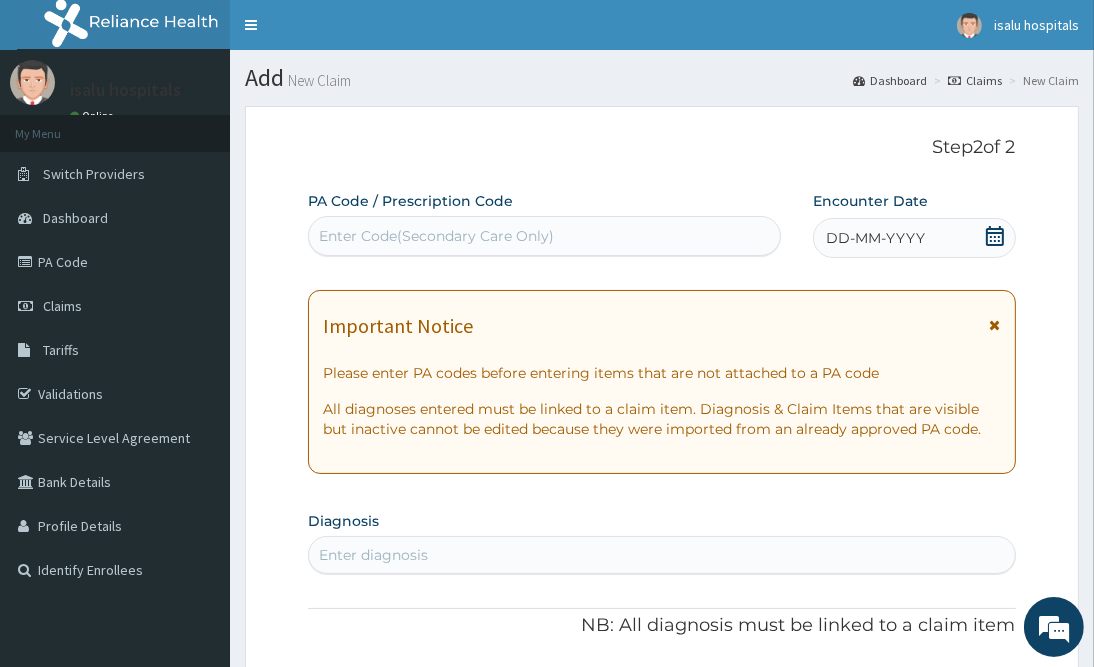 click on "Enter Code(Secondary Care Only)" at bounding box center [436, 236] 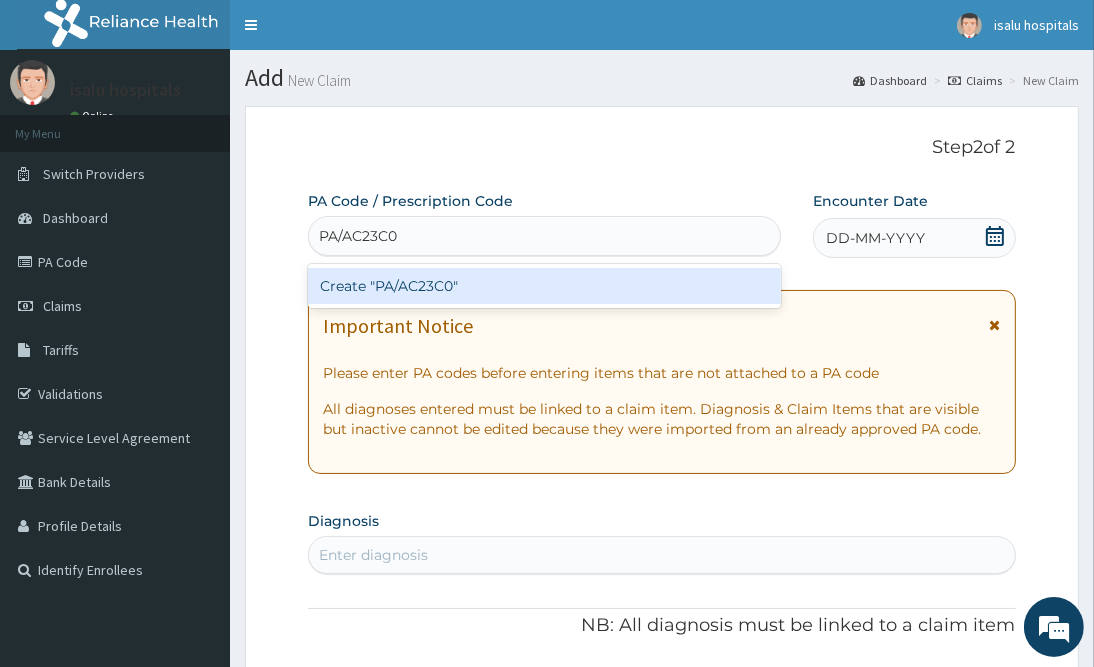 click on "Create "PA/AC23C0"" at bounding box center [544, 286] 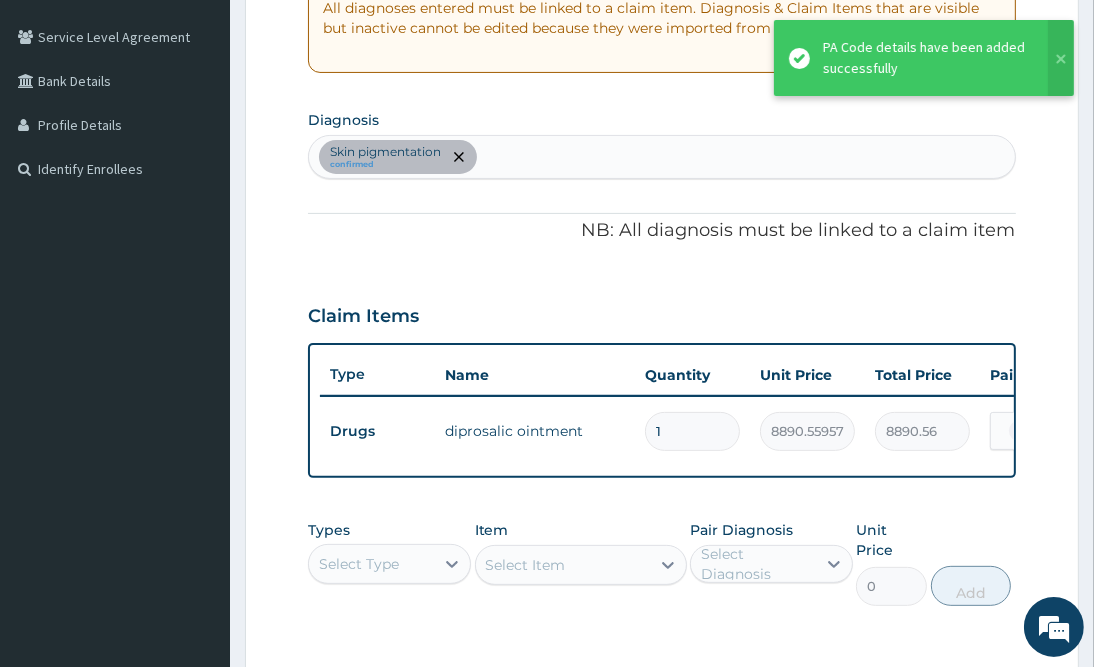 scroll, scrollTop: 46, scrollLeft: 0, axis: vertical 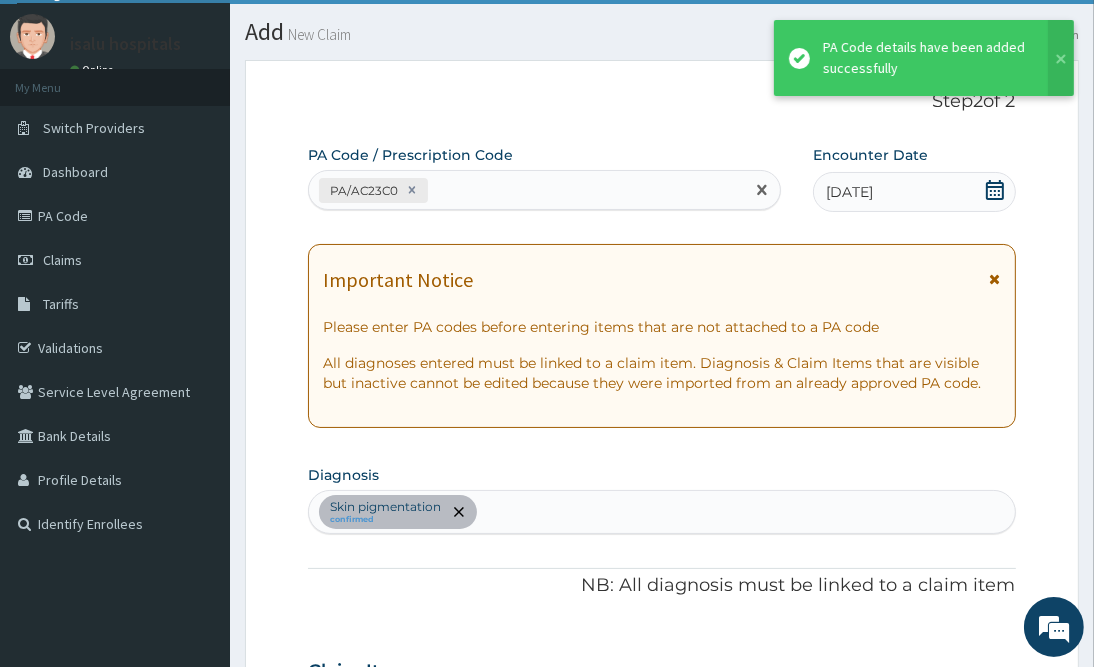 click on "PA/AC23C0" at bounding box center (526, 190) 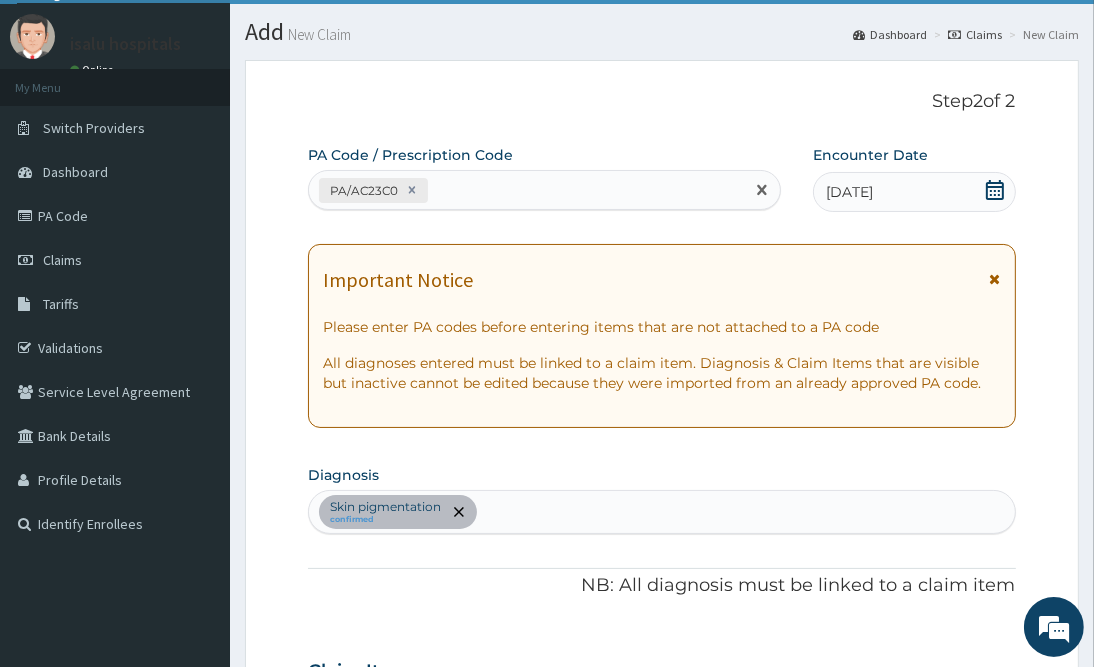paste on "PA/7DD948" 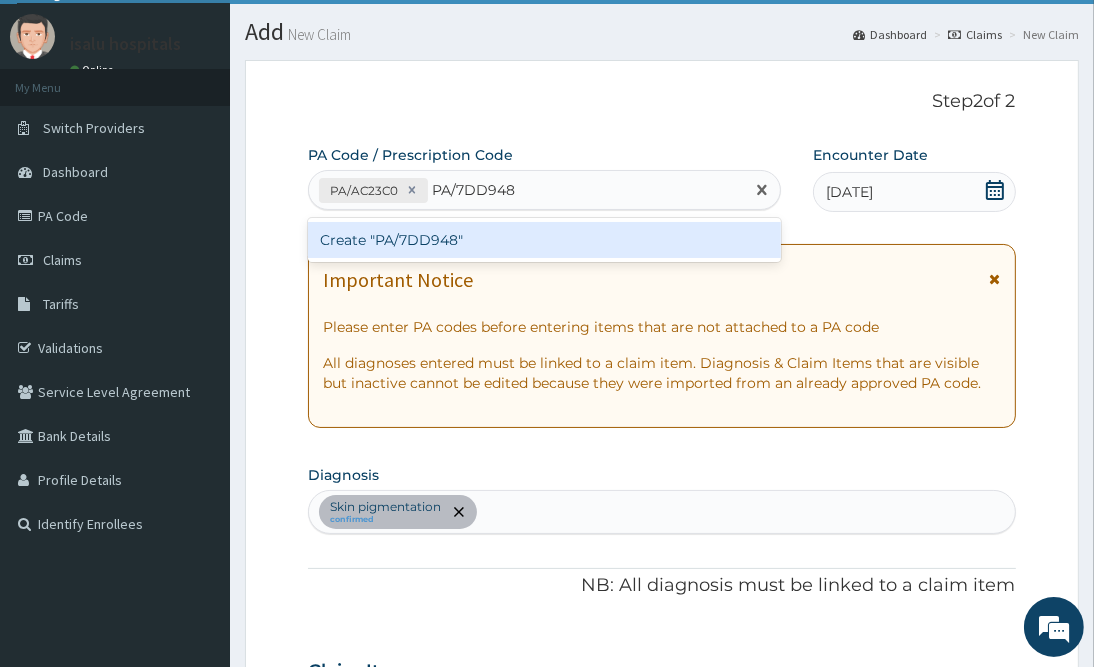 click on "Create "PA/7DD948"" at bounding box center [544, 240] 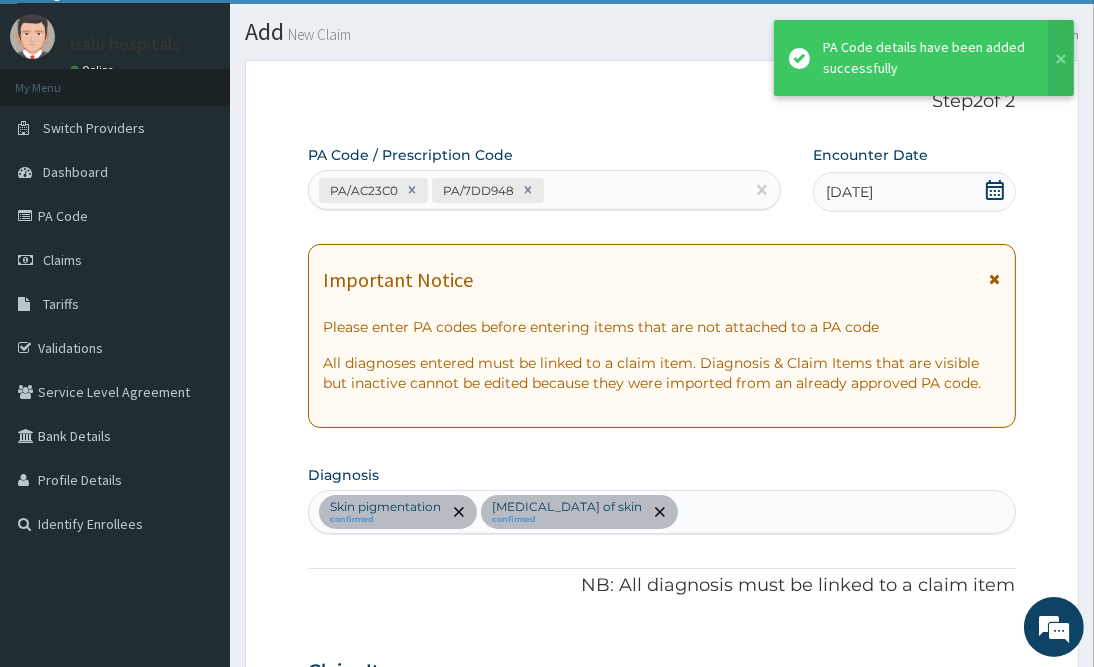 scroll, scrollTop: 566, scrollLeft: 0, axis: vertical 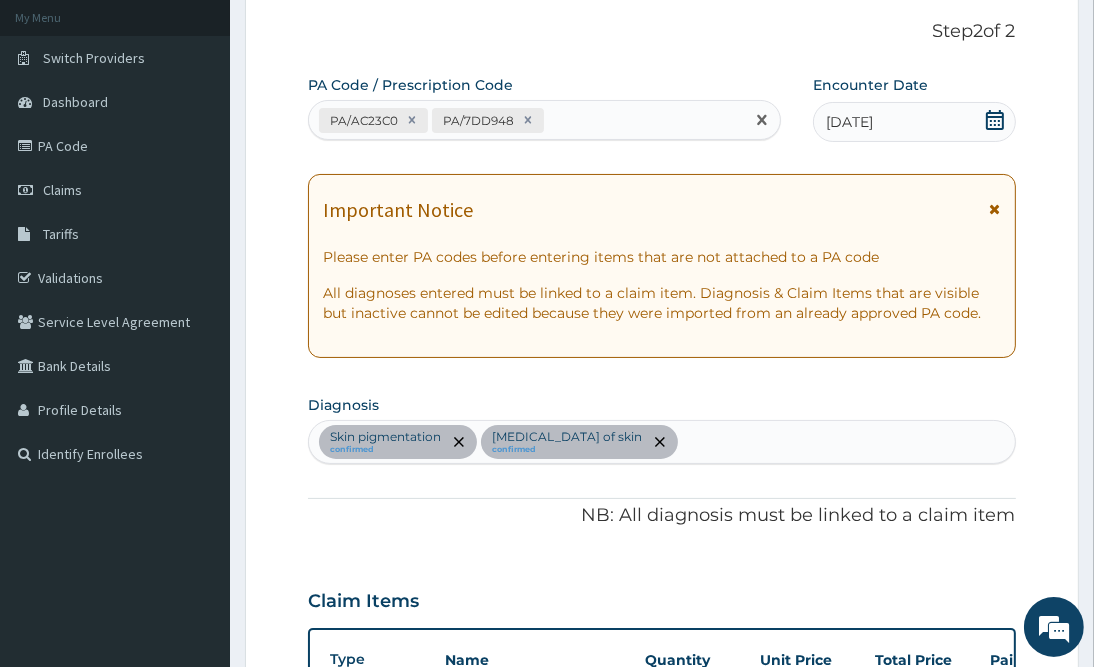 click on "PA/AC23C0 PA/7DD948" at bounding box center (526, 120) 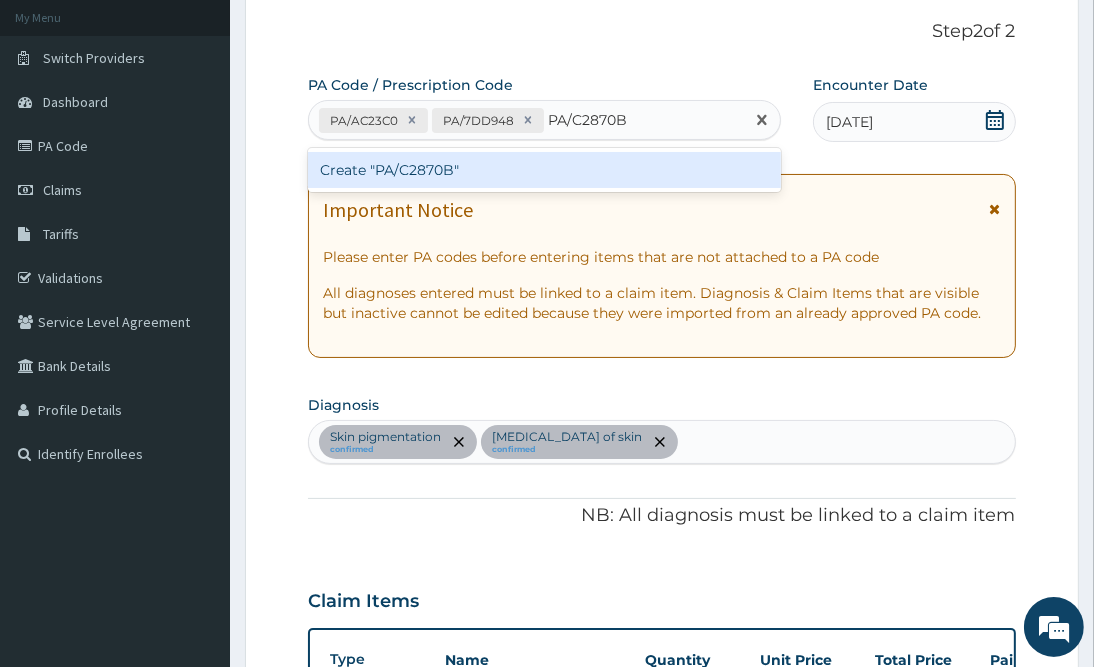 click on "Create "PA/C2870B"" at bounding box center [544, 170] 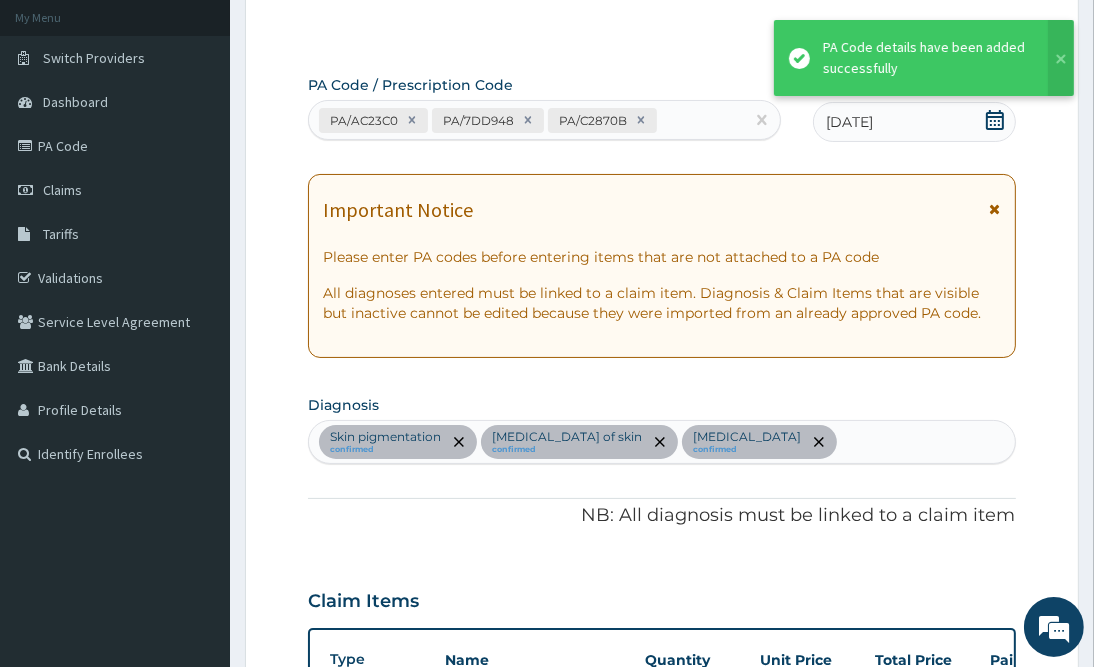 scroll, scrollTop: 635, scrollLeft: 0, axis: vertical 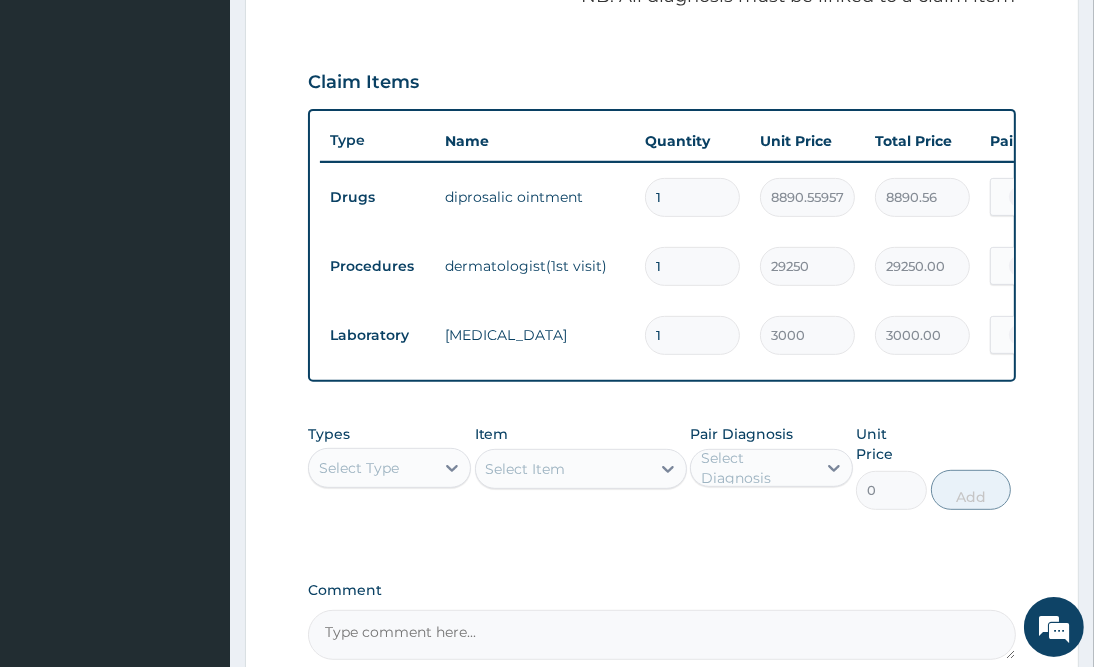 click on "Pair Diagnosis" at bounding box center [741, 434] 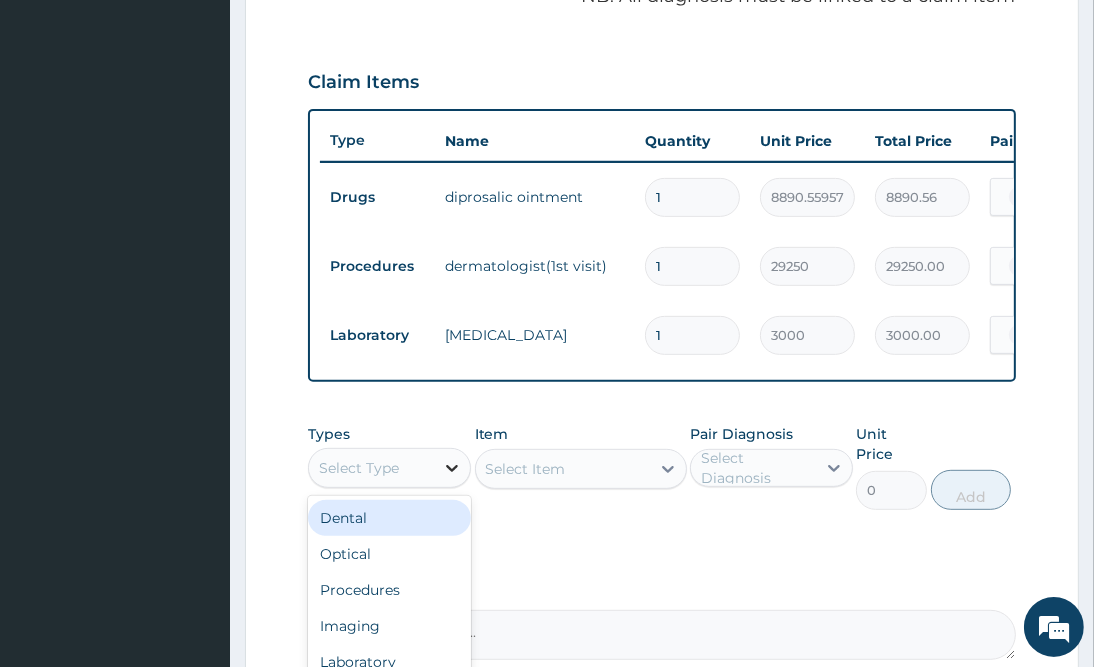 click at bounding box center [452, 468] 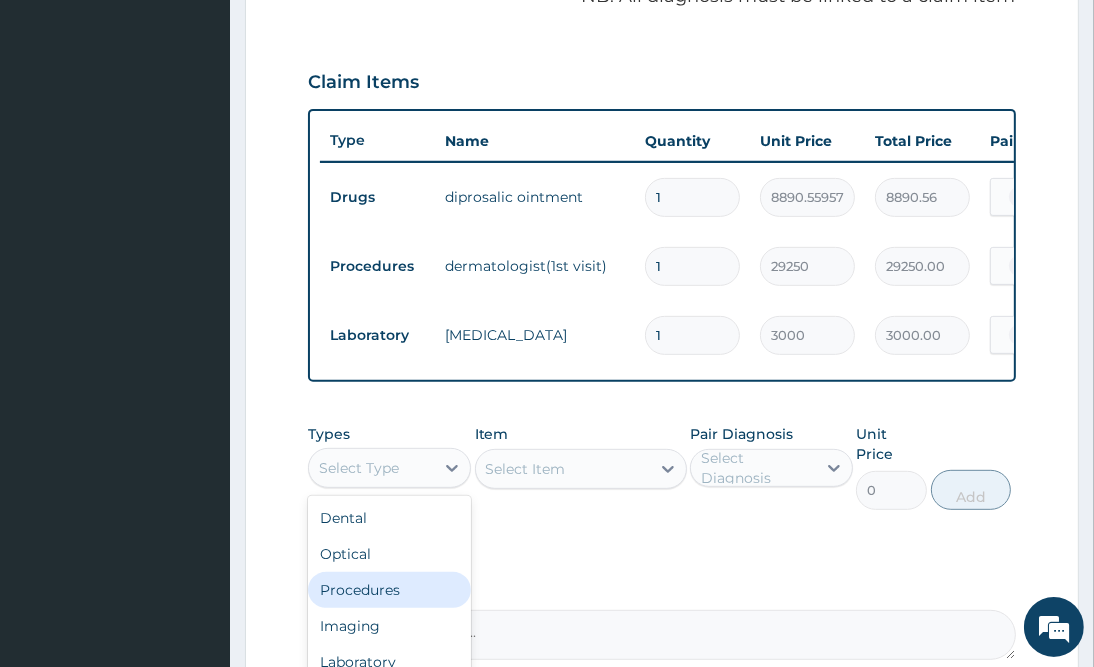 click on "Procedures" at bounding box center [389, 590] 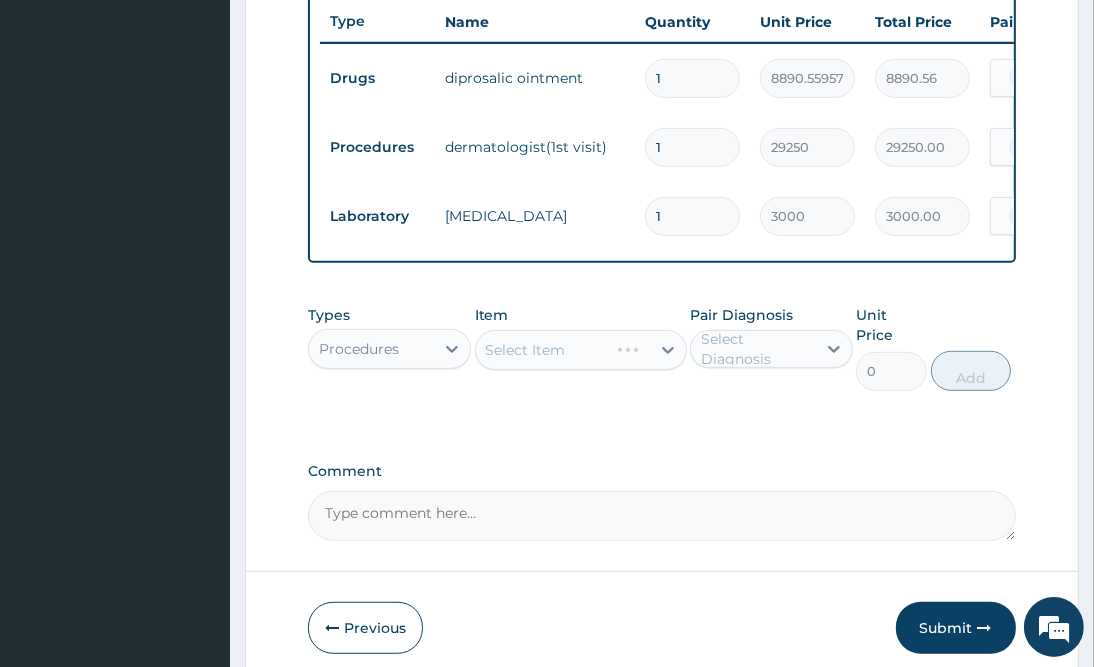 scroll, scrollTop: 838, scrollLeft: 0, axis: vertical 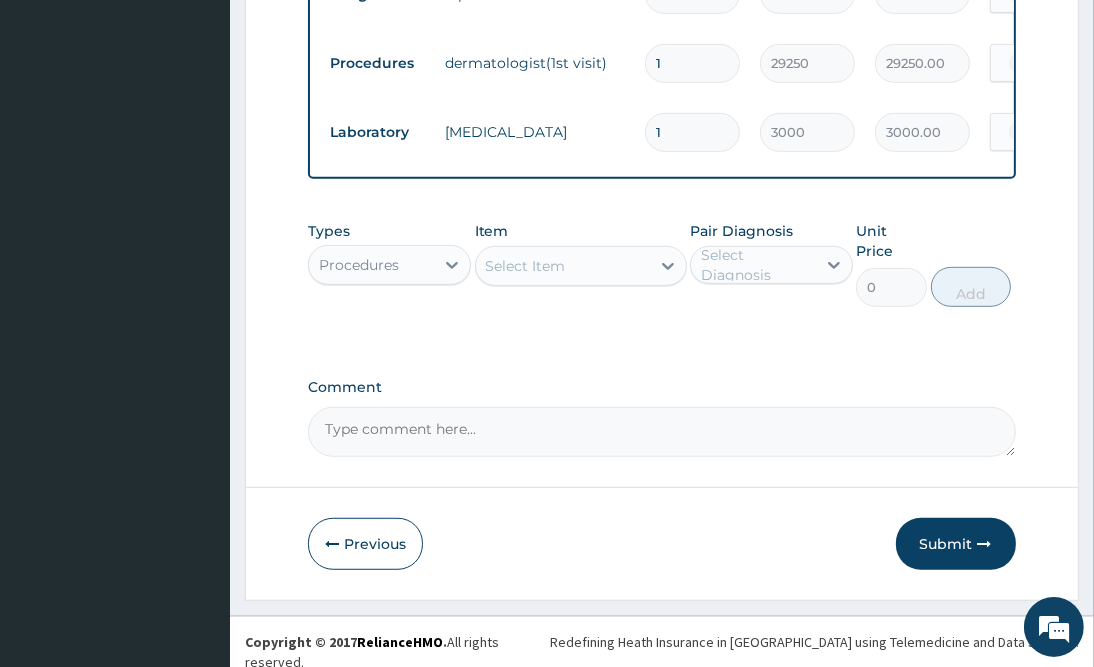 click on "Select Item" at bounding box center (563, 266) 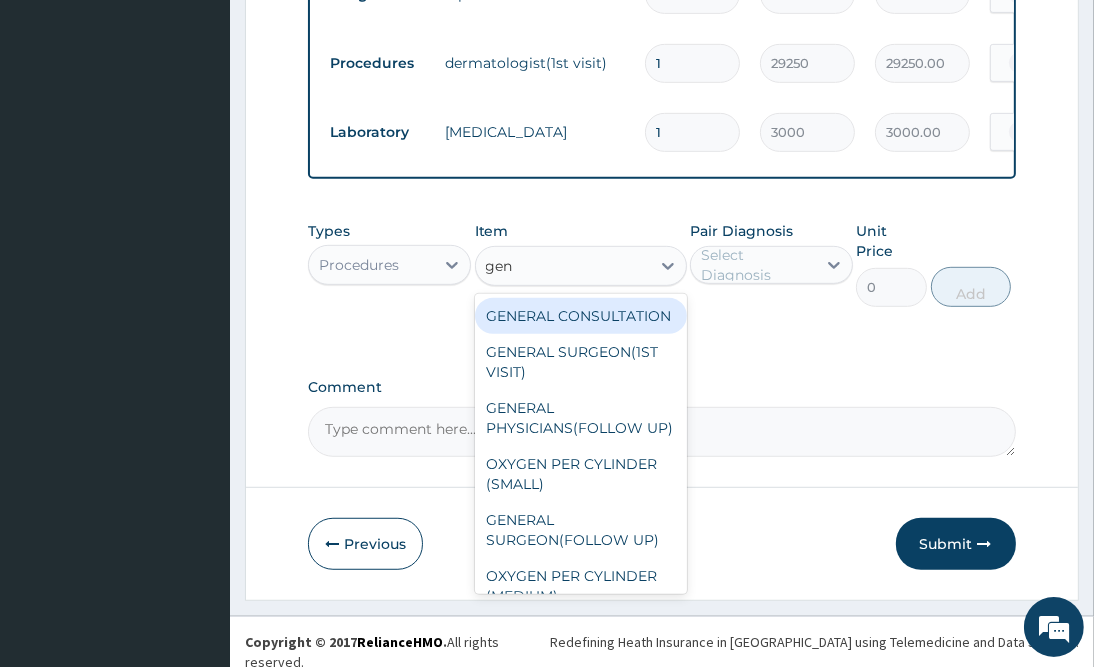 type on "gene" 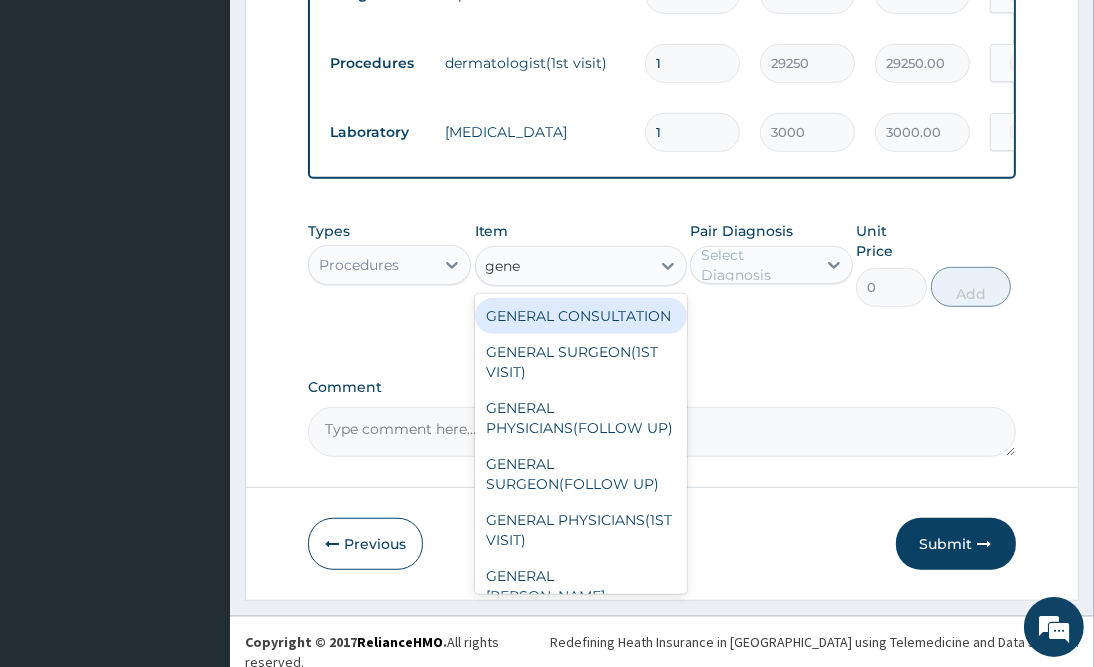 click on "GENERAL CONSULTATION" at bounding box center [581, 316] 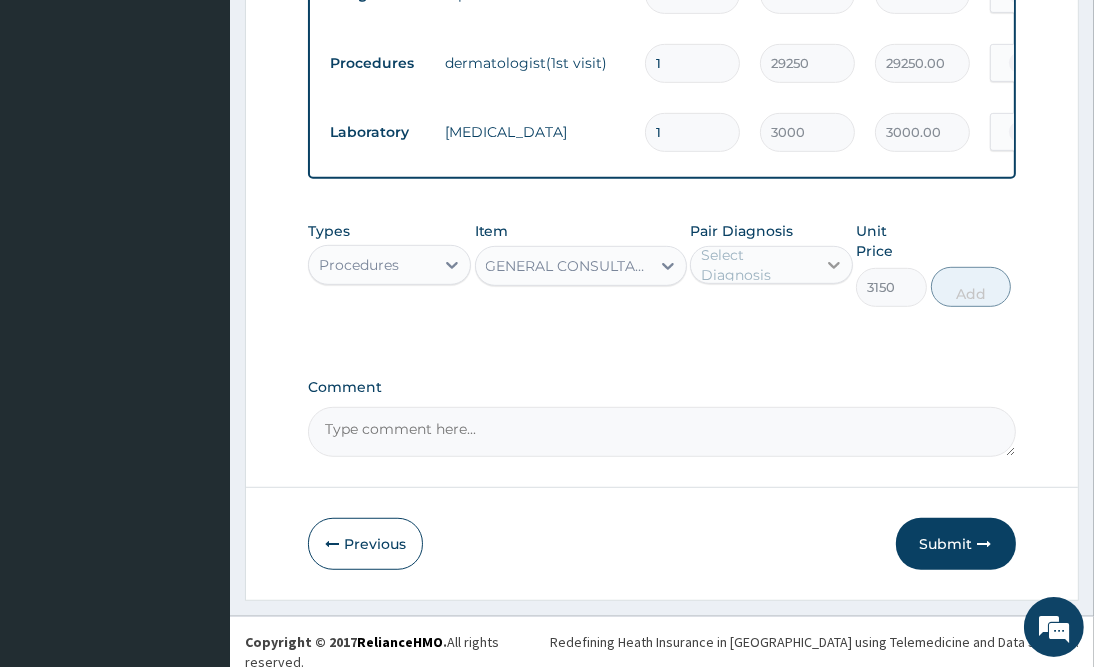 click at bounding box center [834, 265] 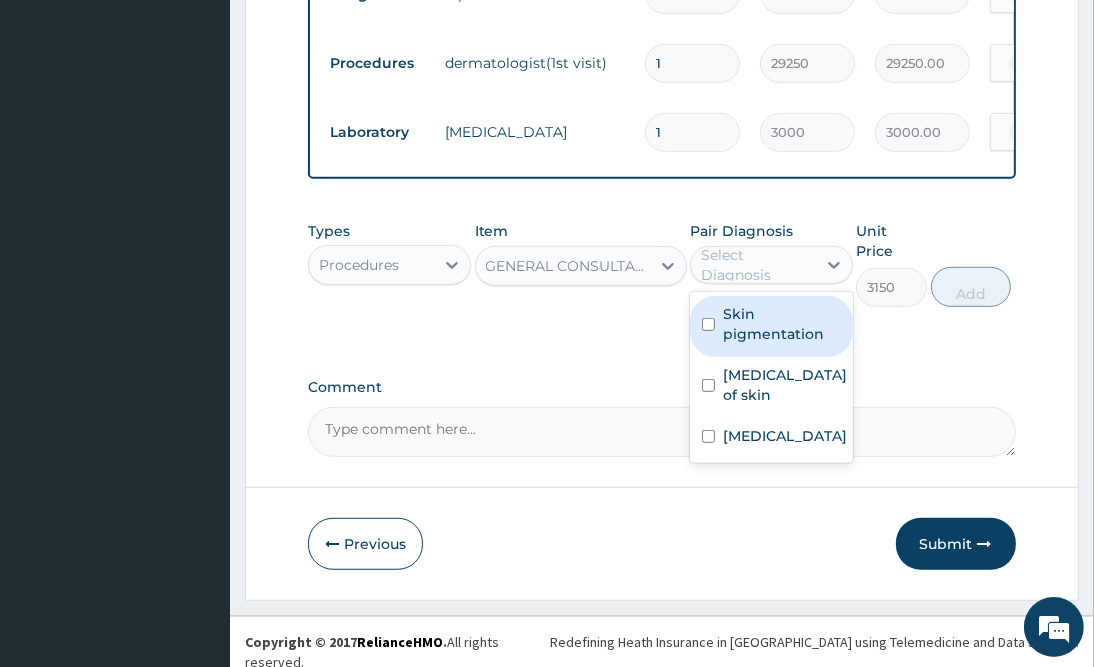 click on "Skin pigmentation" at bounding box center [782, 324] 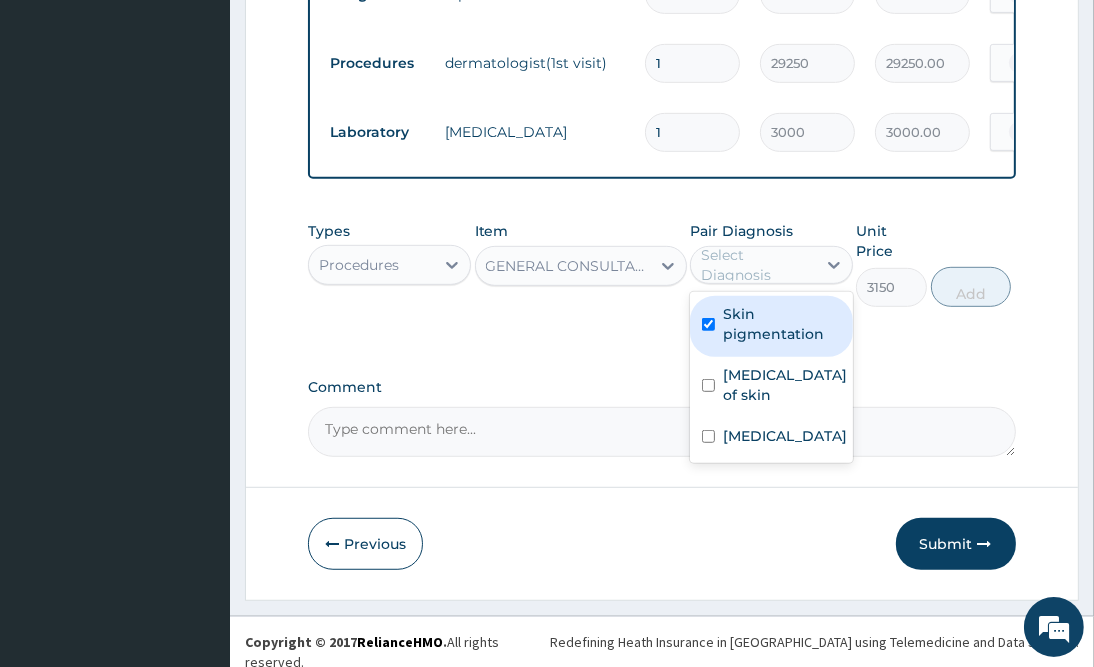 checkbox on "true" 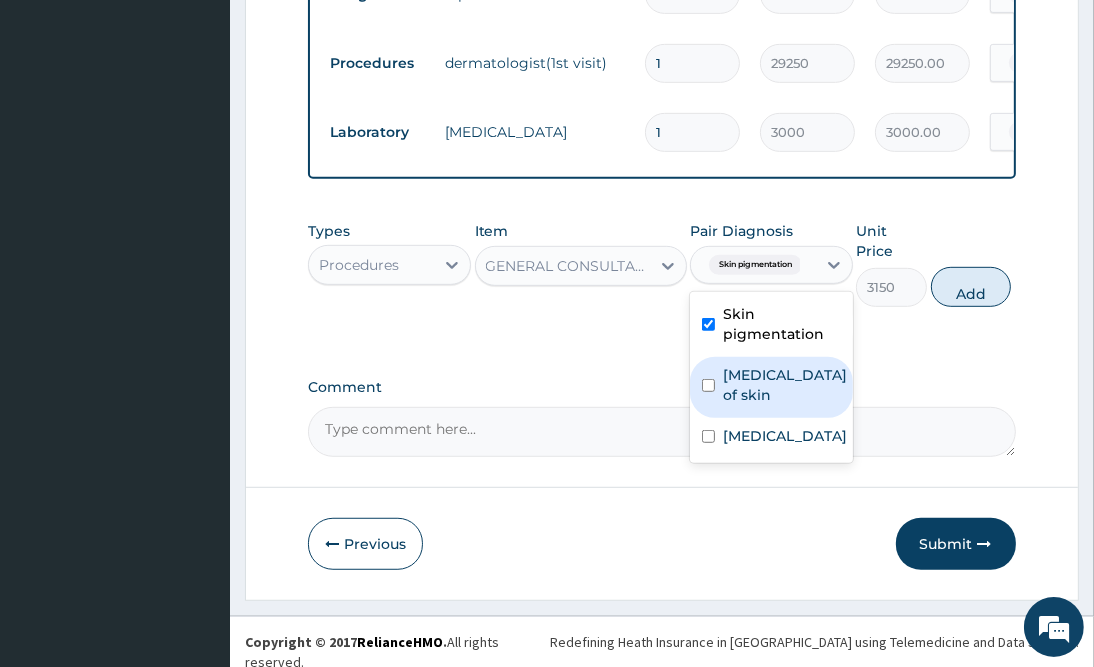 click on "Hyperpigmentation of skin" at bounding box center (785, 385) 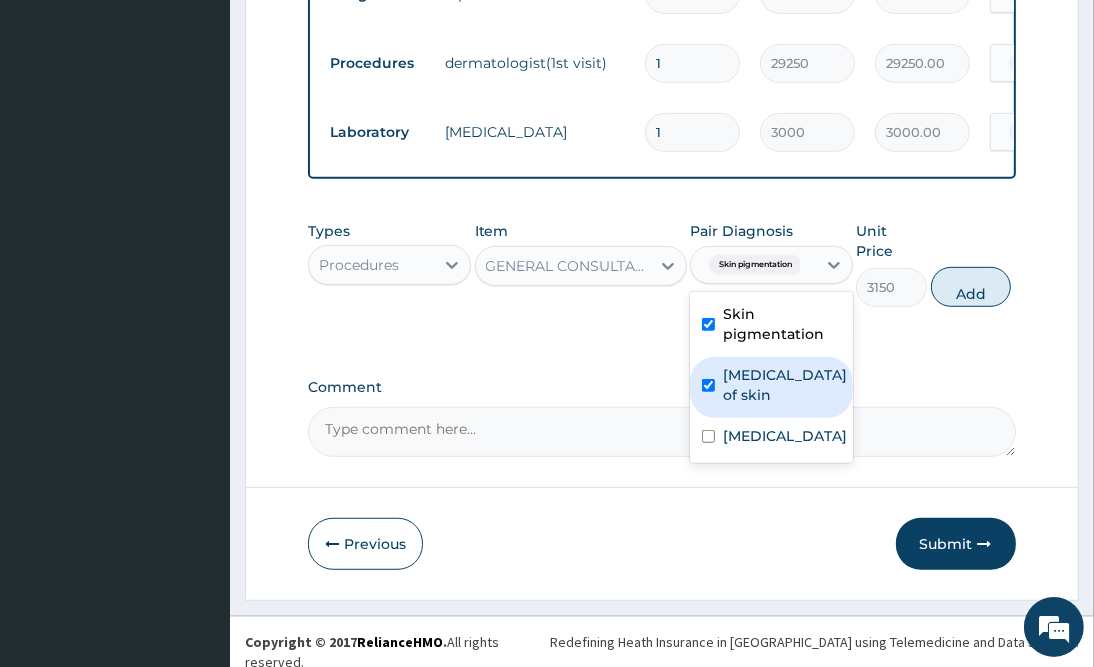 checkbox on "true" 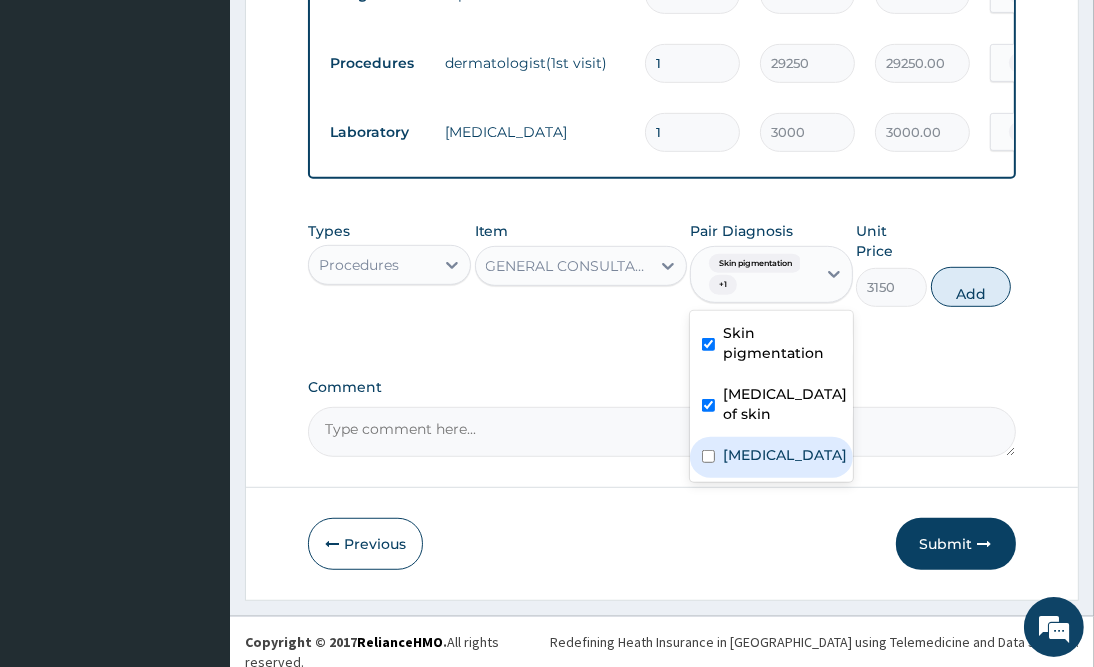 drag, startPoint x: 806, startPoint y: 462, endPoint x: 828, endPoint y: 453, distance: 23.769728 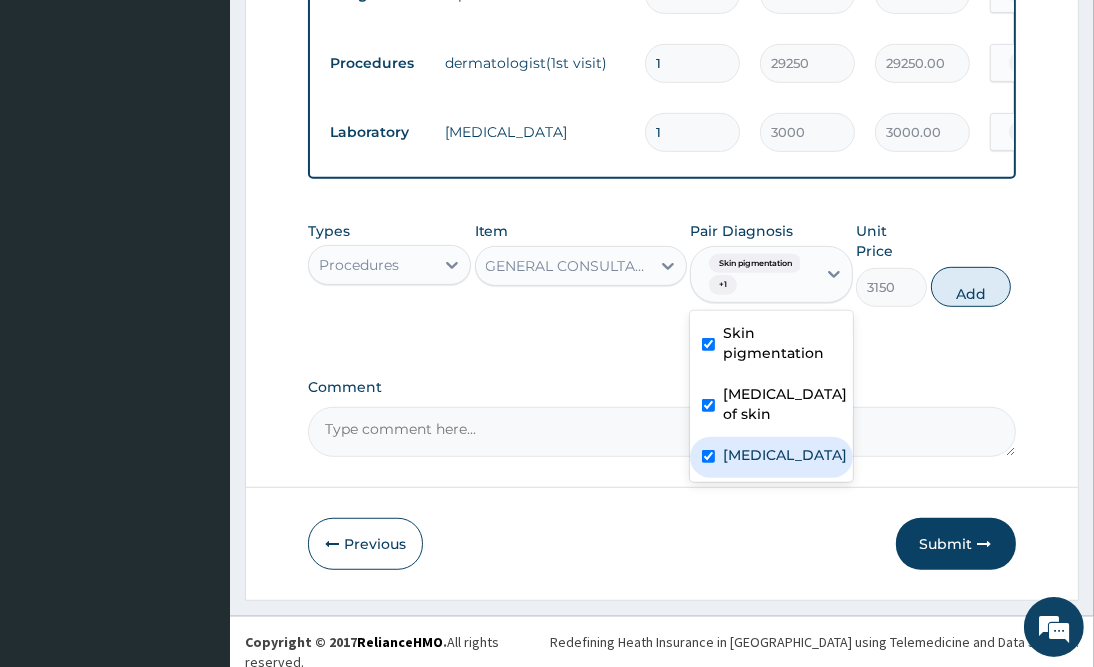 checkbox on "true" 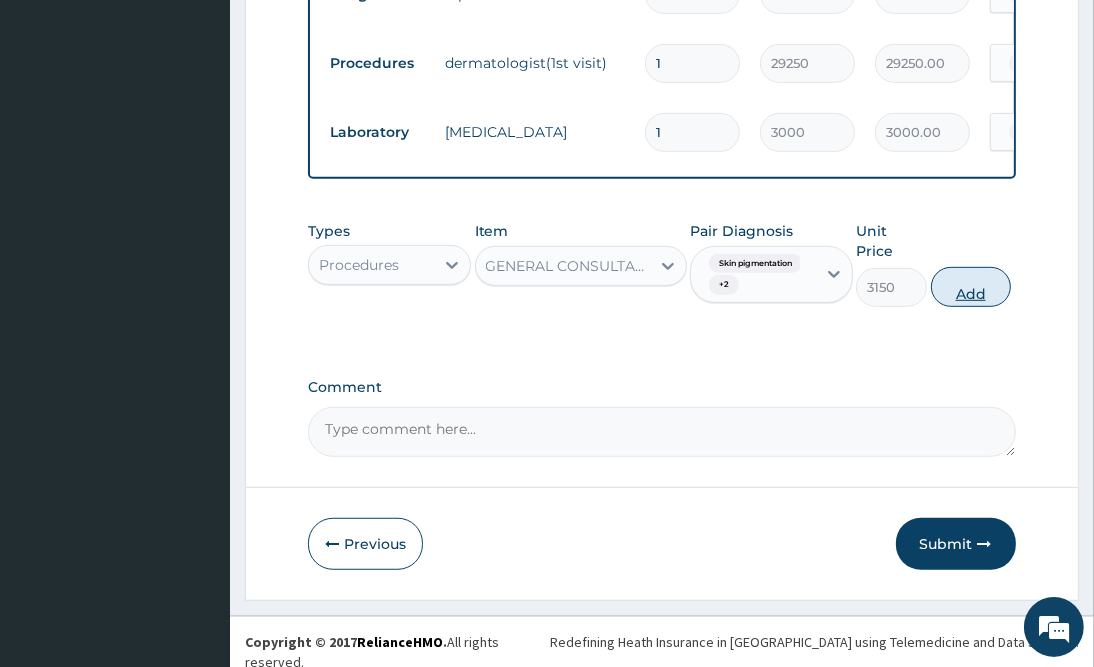 click on "Add" at bounding box center (971, 287) 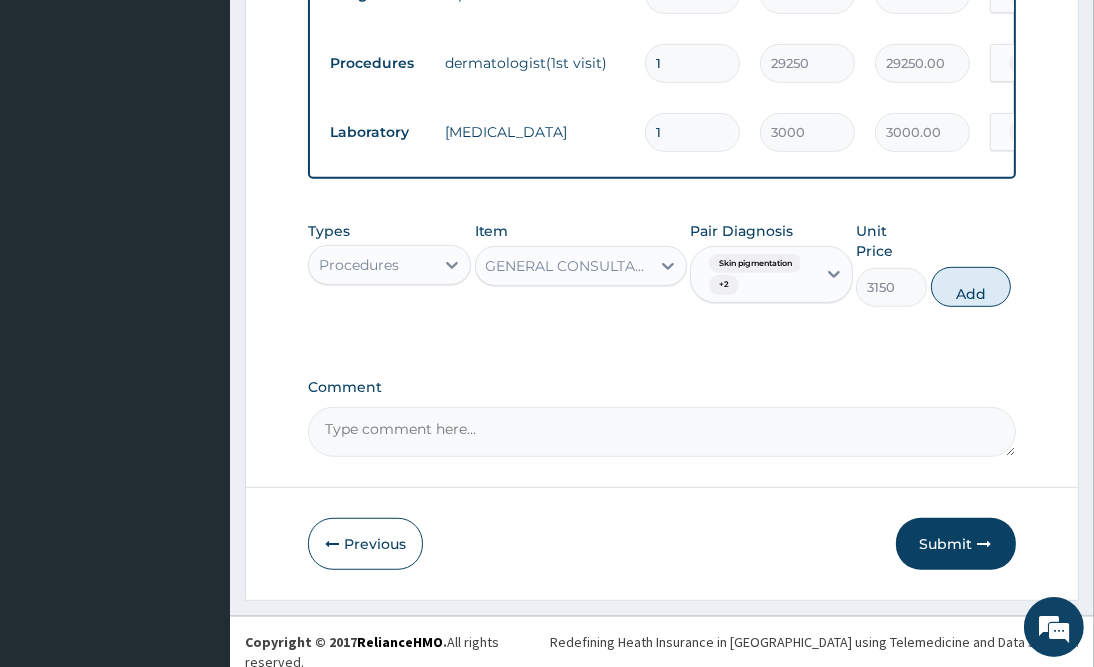 type on "0" 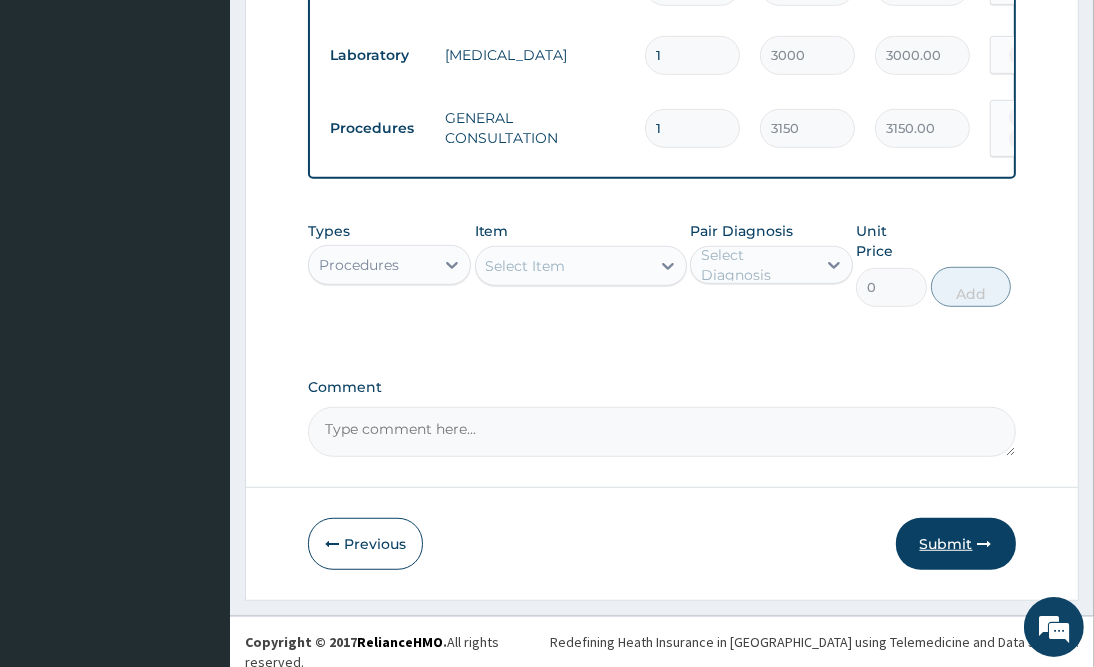 click on "Submit" at bounding box center (956, 544) 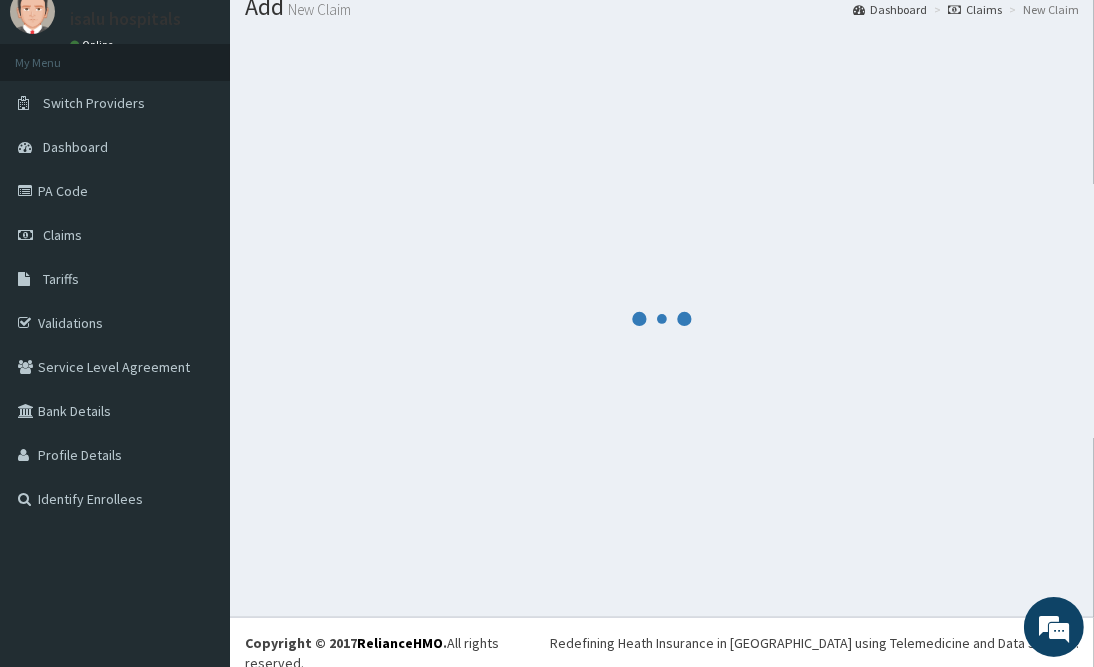 scroll, scrollTop: 915, scrollLeft: 0, axis: vertical 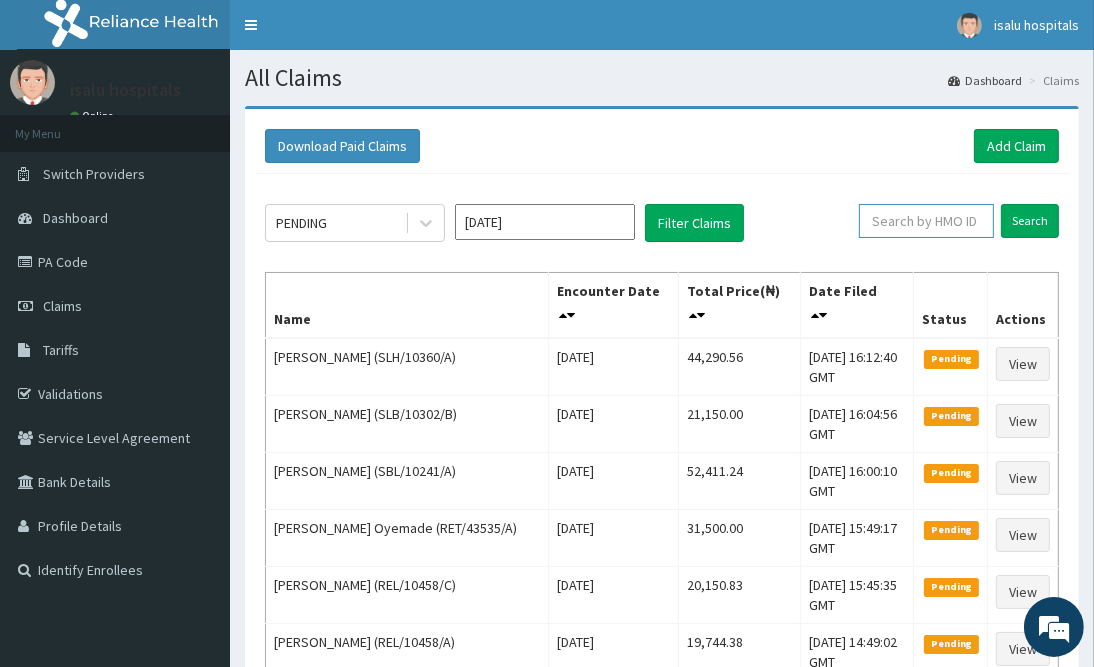 click at bounding box center (926, 221) 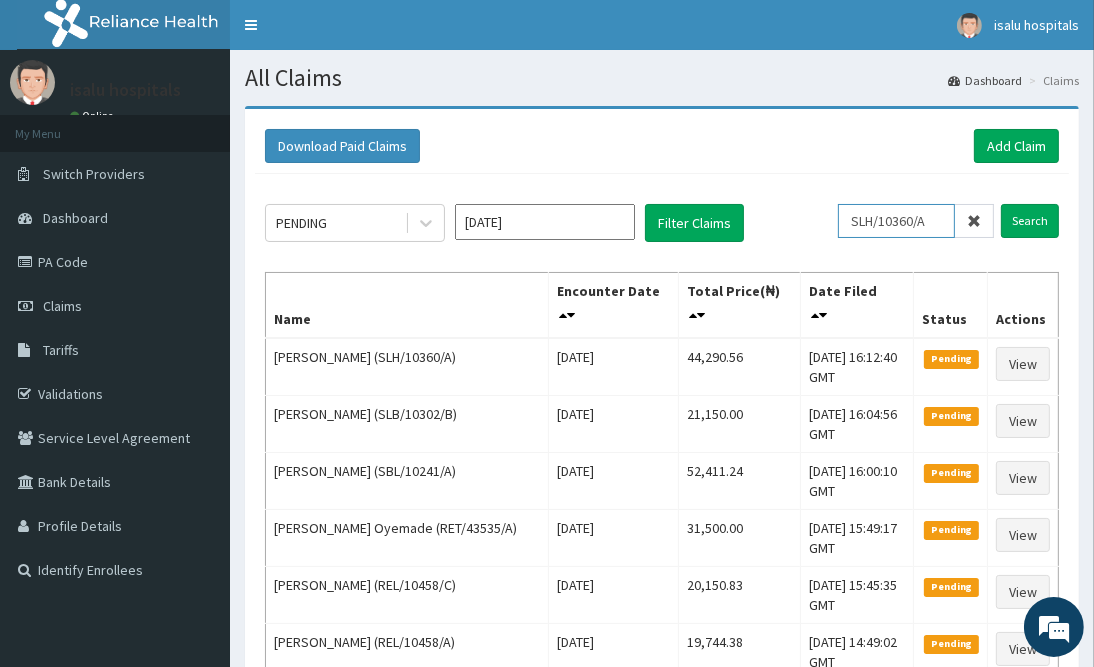 click on "SLH/10360/A" at bounding box center [896, 221] 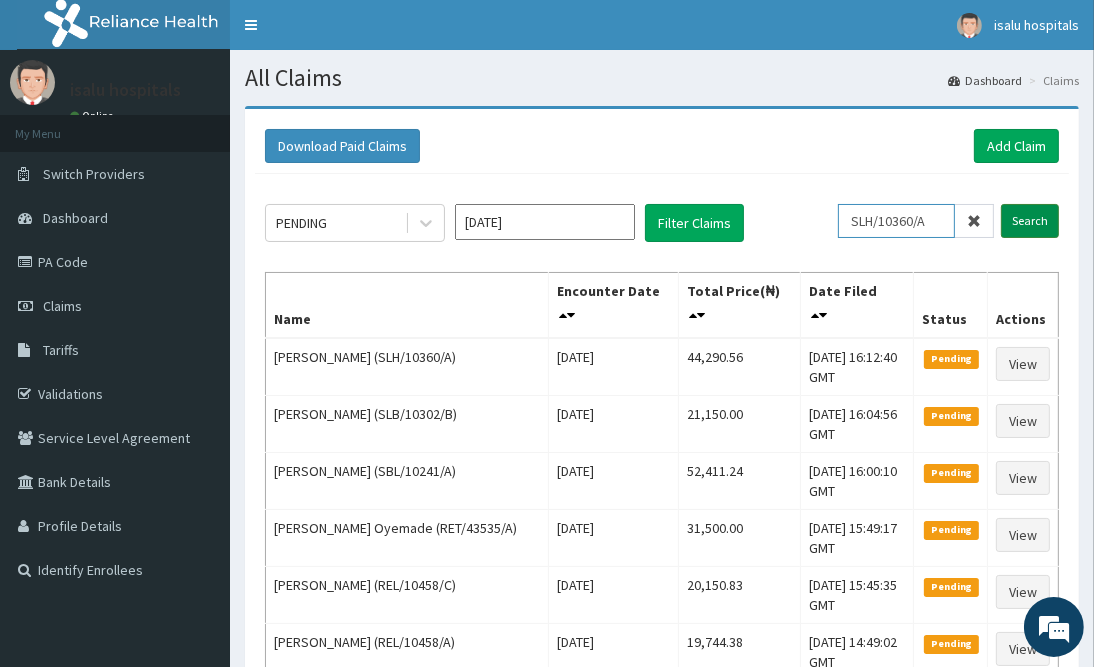 type on "SLH/10360/A" 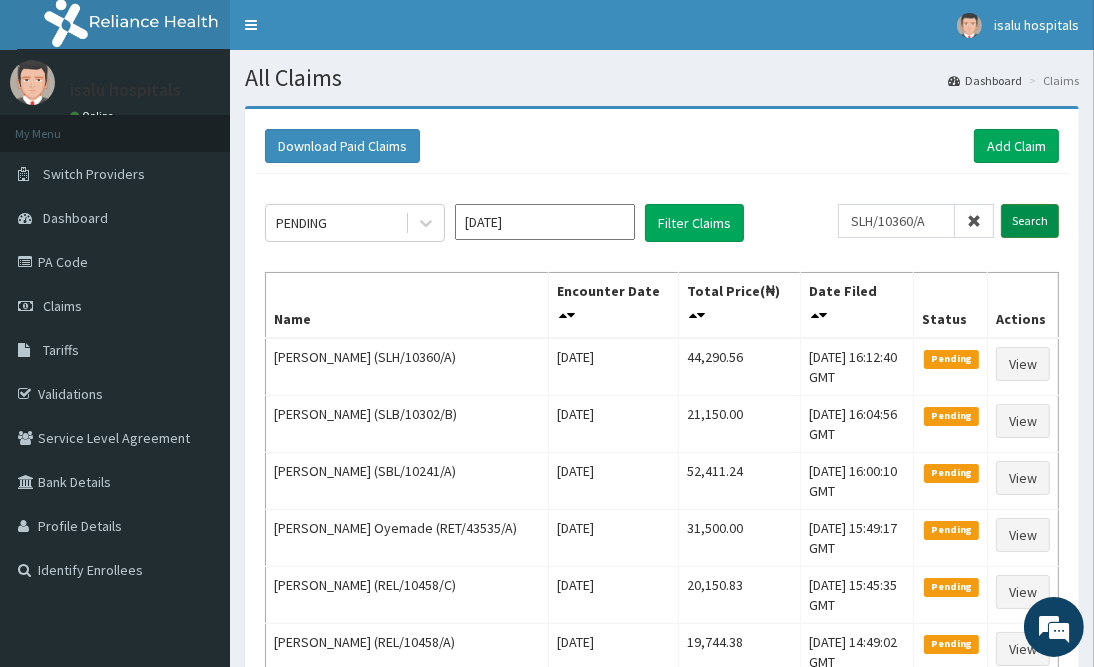 click on "Search" at bounding box center [1030, 221] 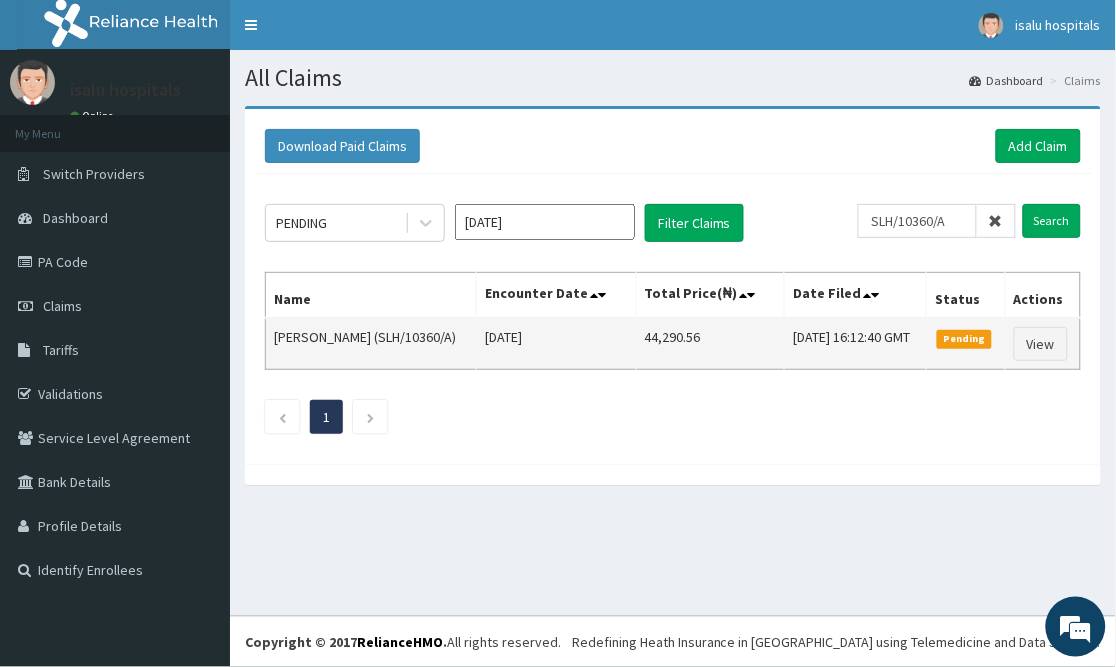 drag, startPoint x: 624, startPoint y: 338, endPoint x: 701, endPoint y: 337, distance: 77.00649 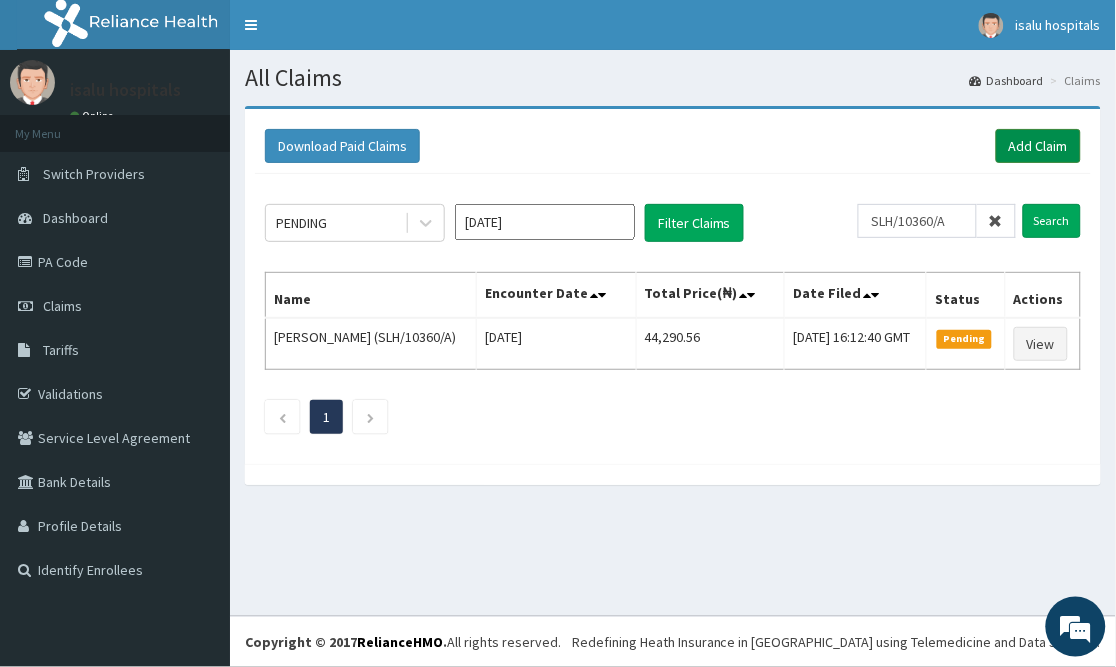 click on "Add Claim" at bounding box center [1038, 146] 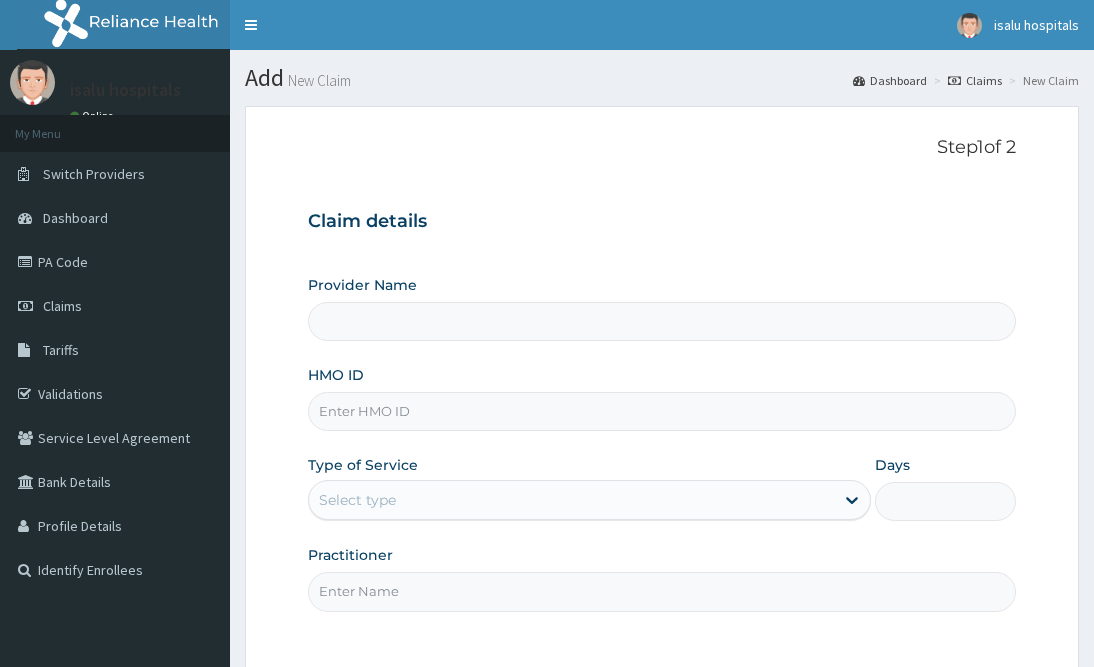 scroll, scrollTop: 0, scrollLeft: 0, axis: both 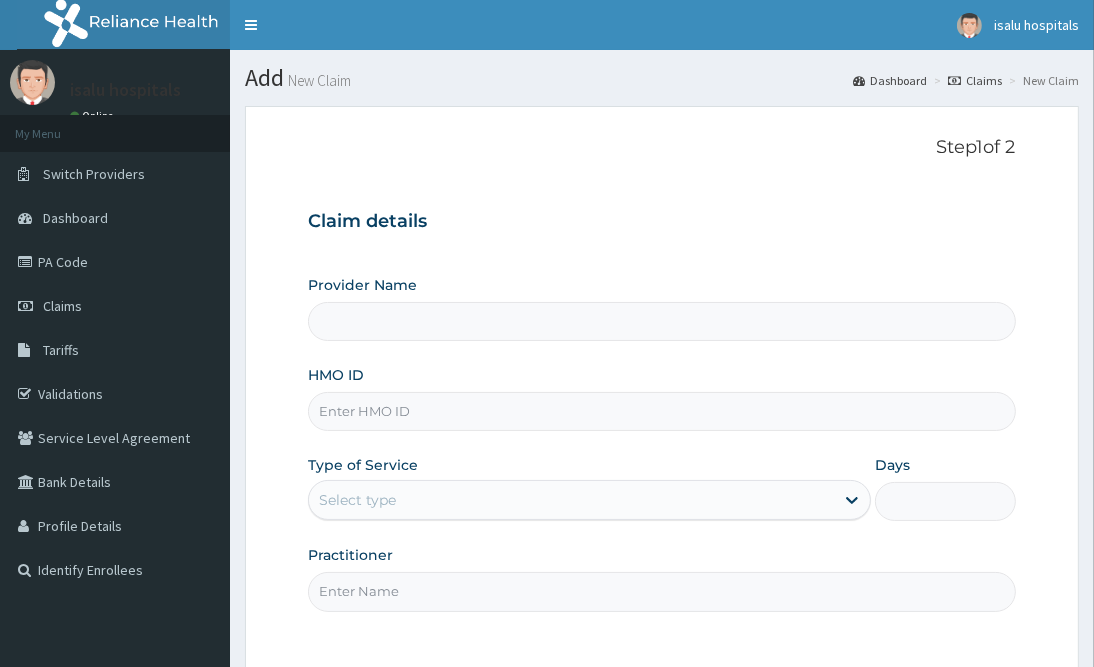 click on "HMO ID" at bounding box center (661, 411) 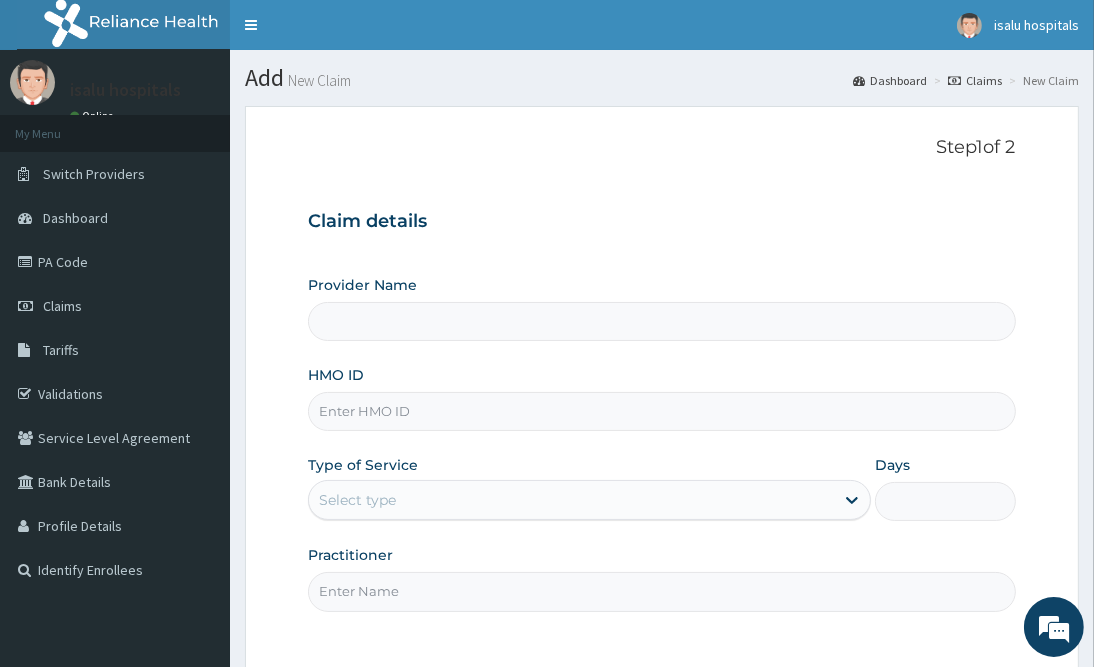 type on "Isalu Hospital Limited" 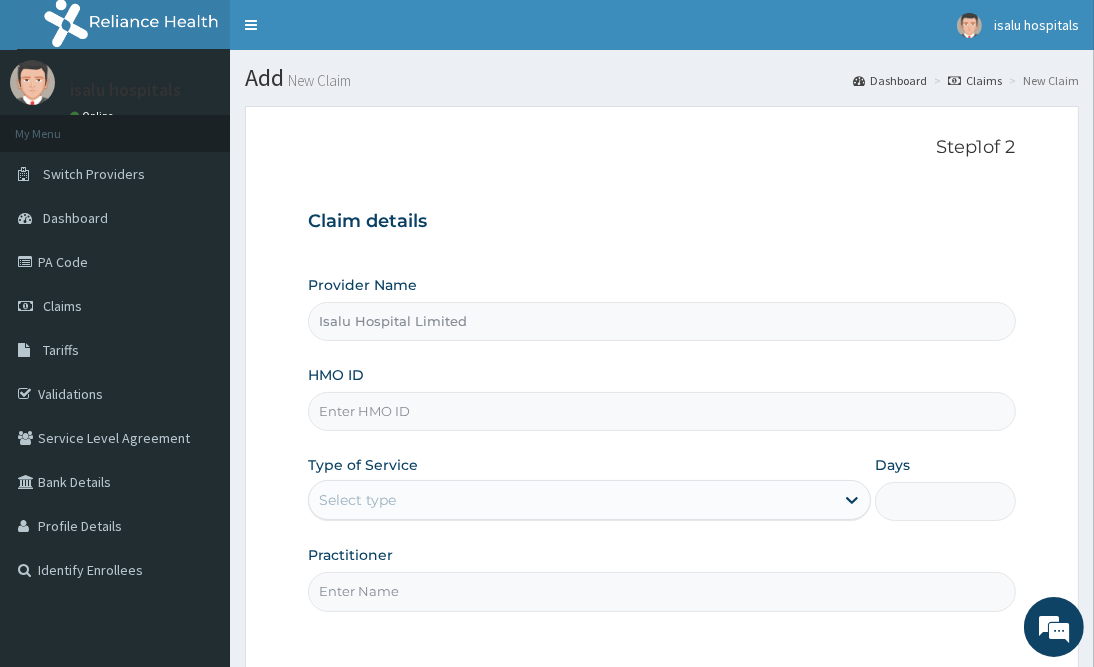 paste on "TEN/10186/C" 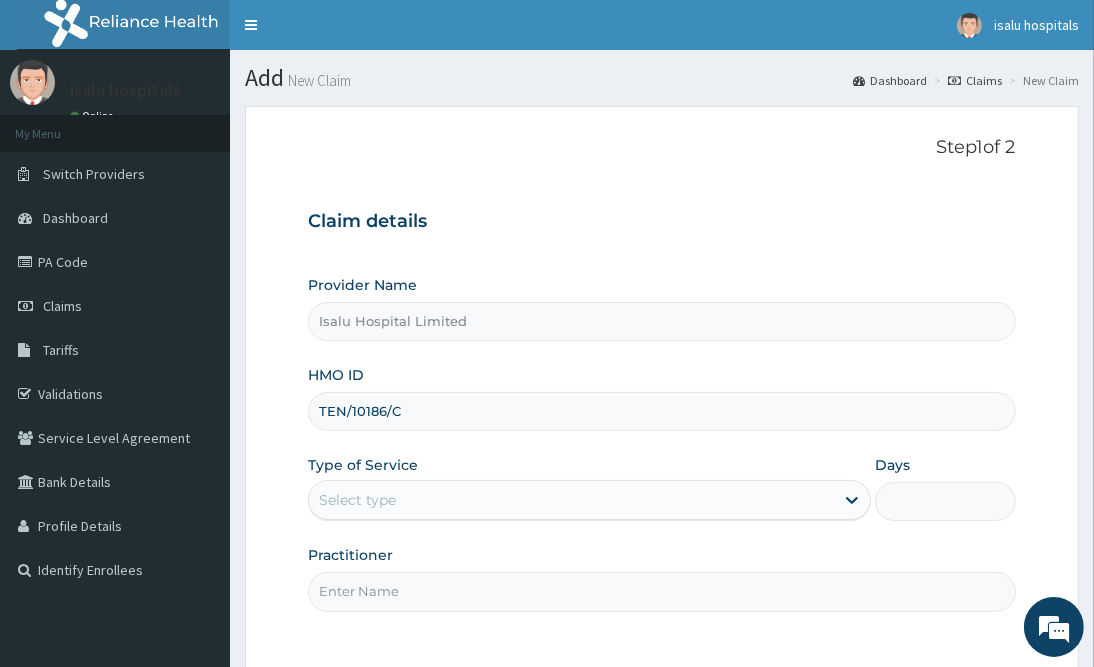 type on "TEN/10186/C" 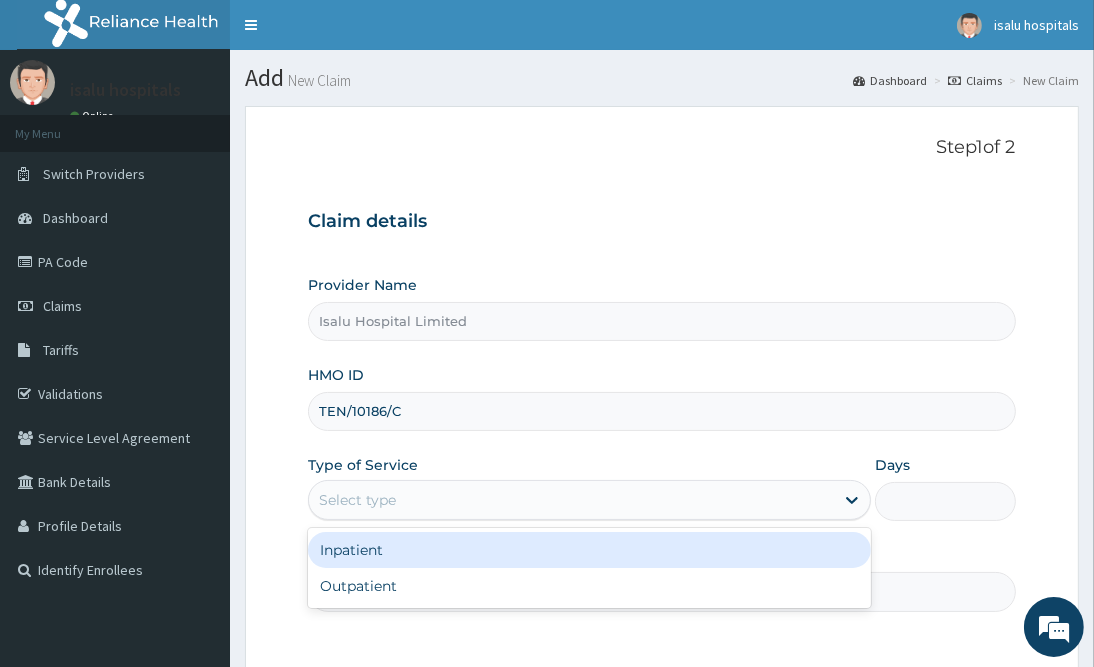 click on "Select type" at bounding box center [571, 500] 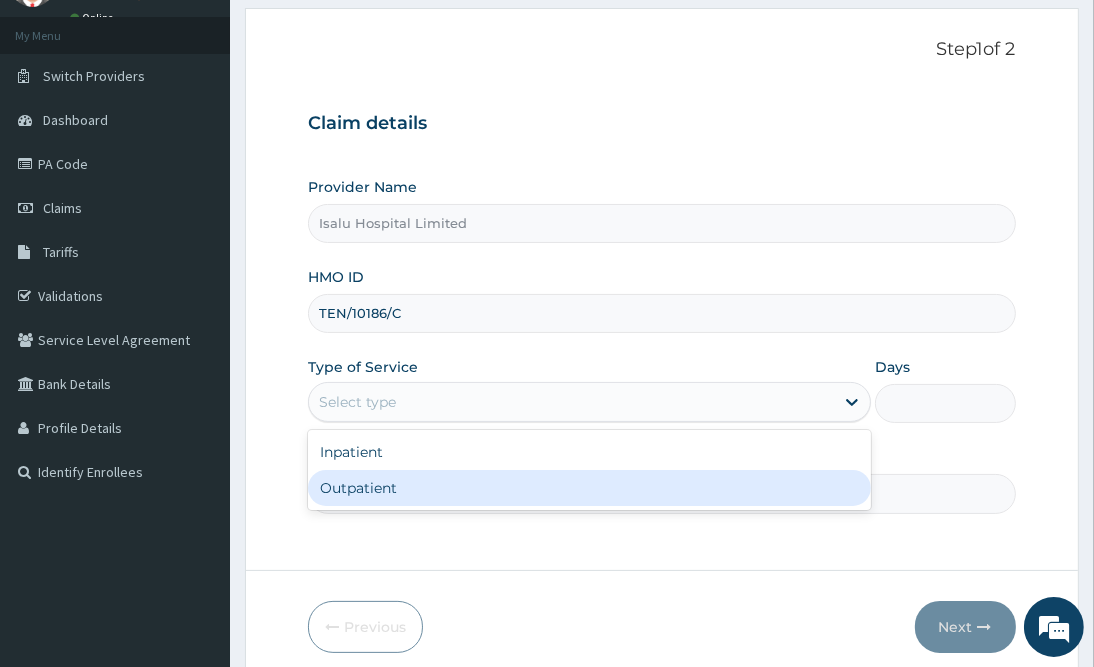 scroll, scrollTop: 180, scrollLeft: 0, axis: vertical 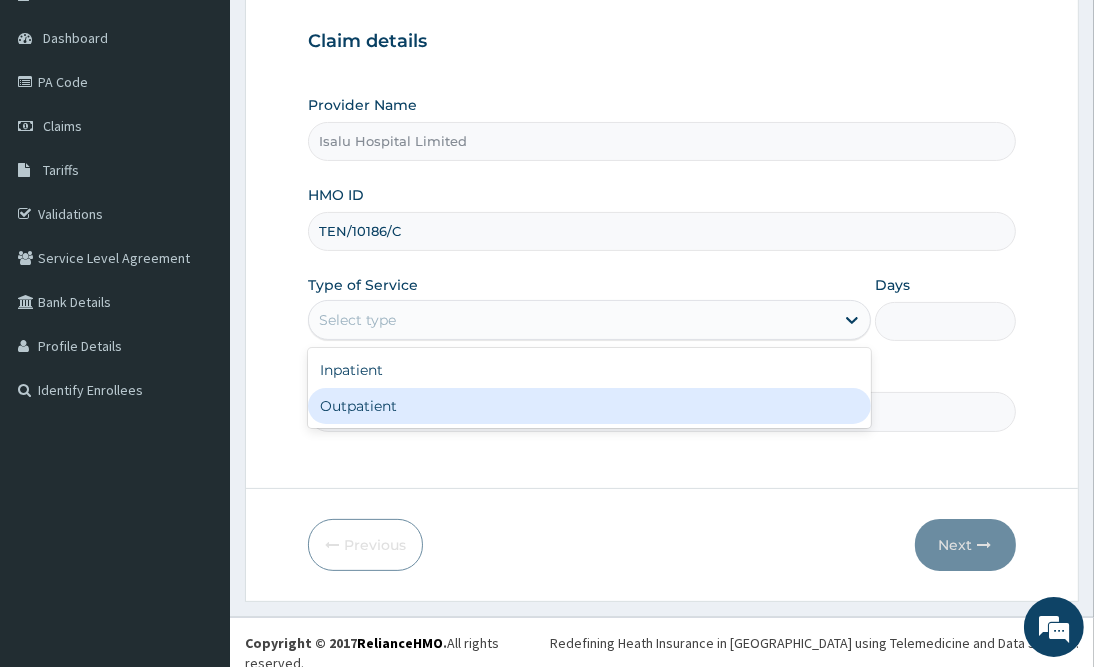 click on "Outpatient" at bounding box center [589, 406] 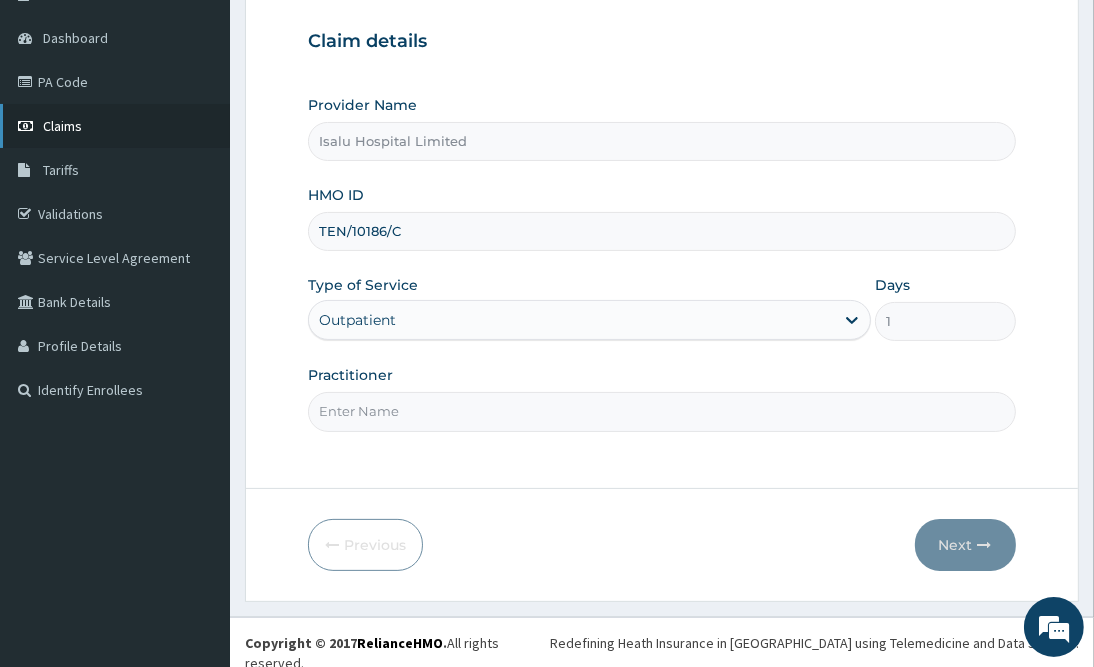 scroll, scrollTop: 0, scrollLeft: 0, axis: both 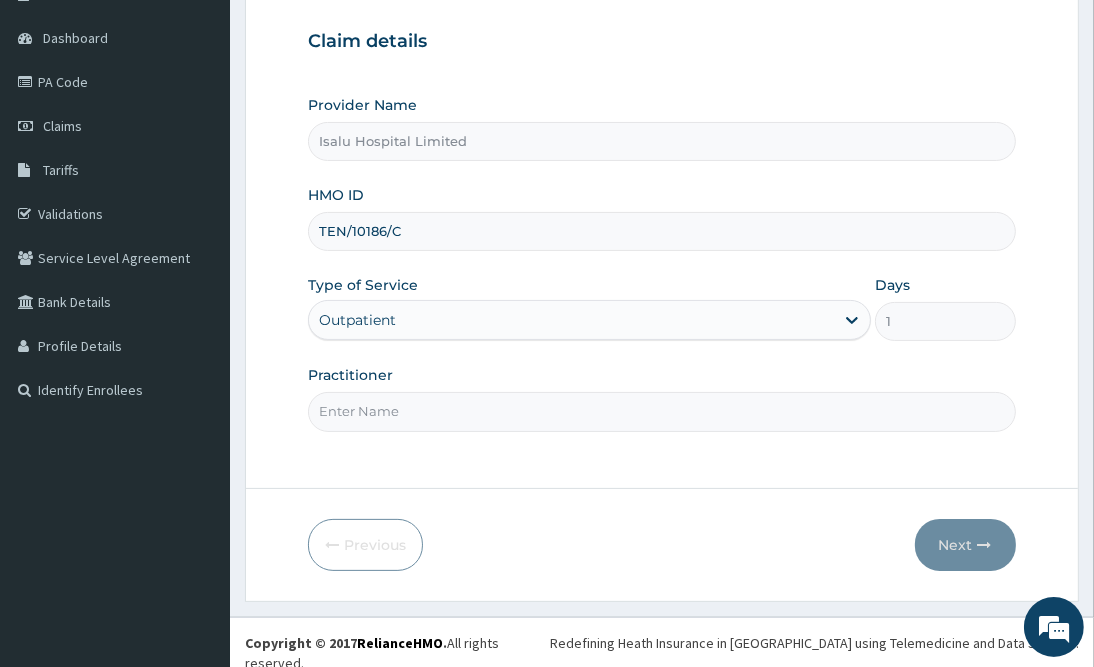 drag, startPoint x: 688, startPoint y: 458, endPoint x: 664, endPoint y: 466, distance: 25.298222 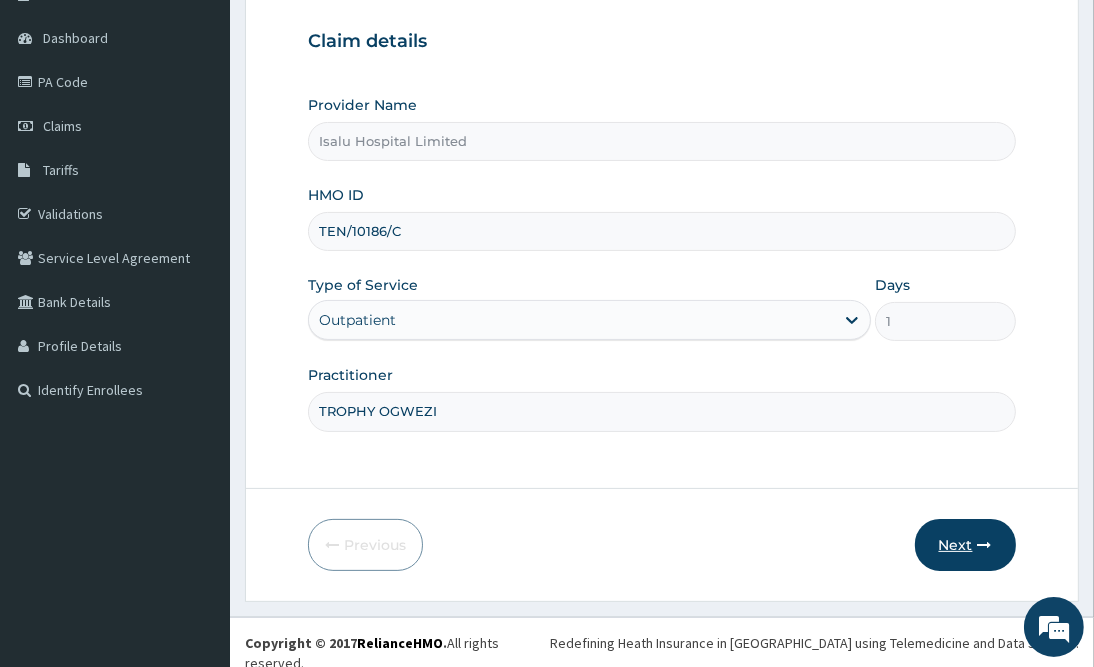 type on "TROPHY OGWEZI" 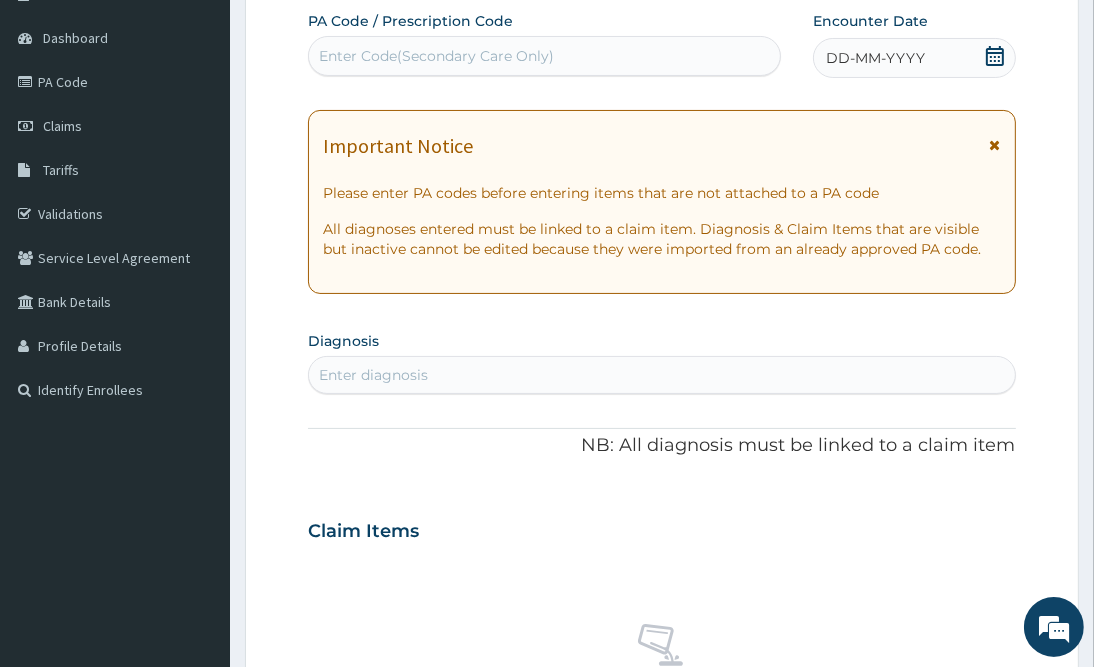click on "Enter Code(Secondary Care Only)" at bounding box center [544, 56] 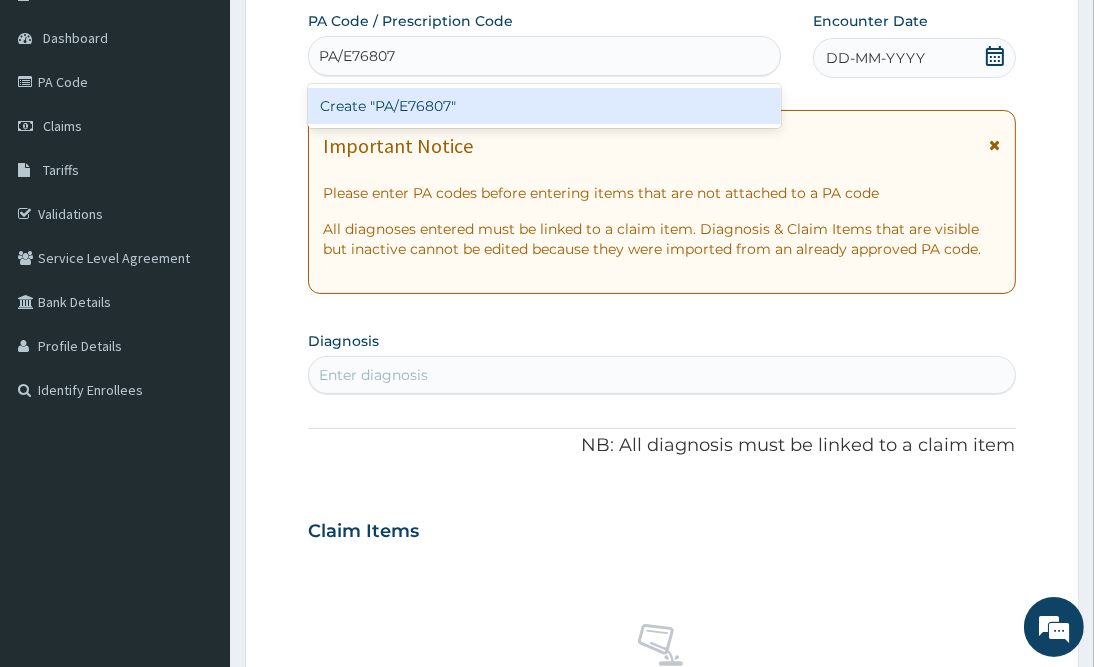 click on "Create "PA/E76807"" at bounding box center [544, 106] 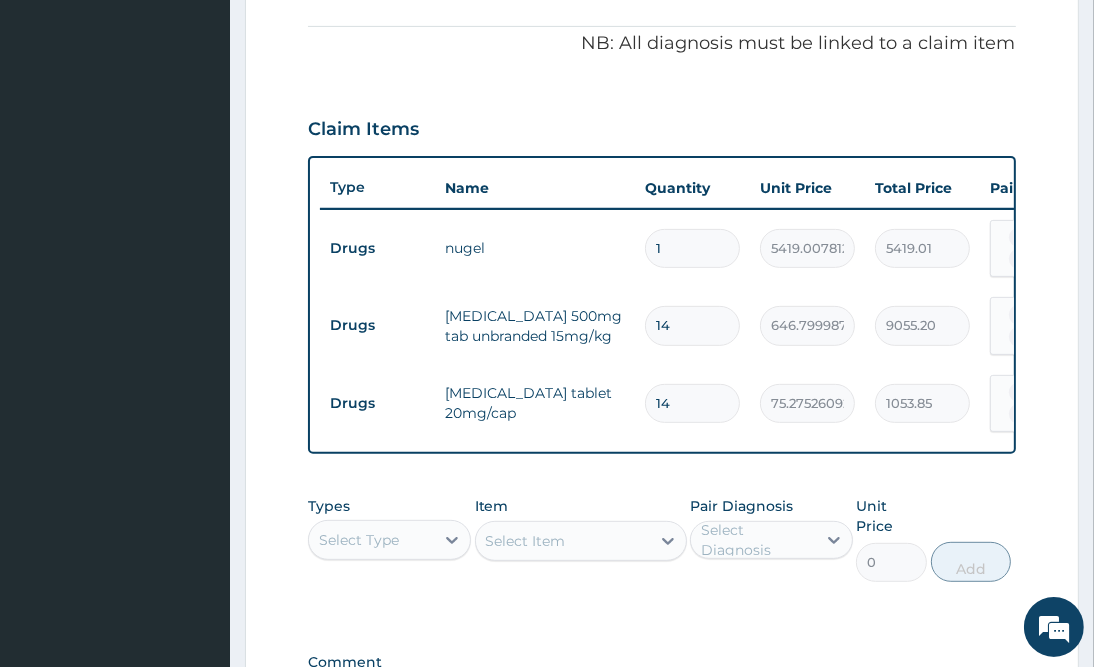 scroll, scrollTop: 395, scrollLeft: 0, axis: vertical 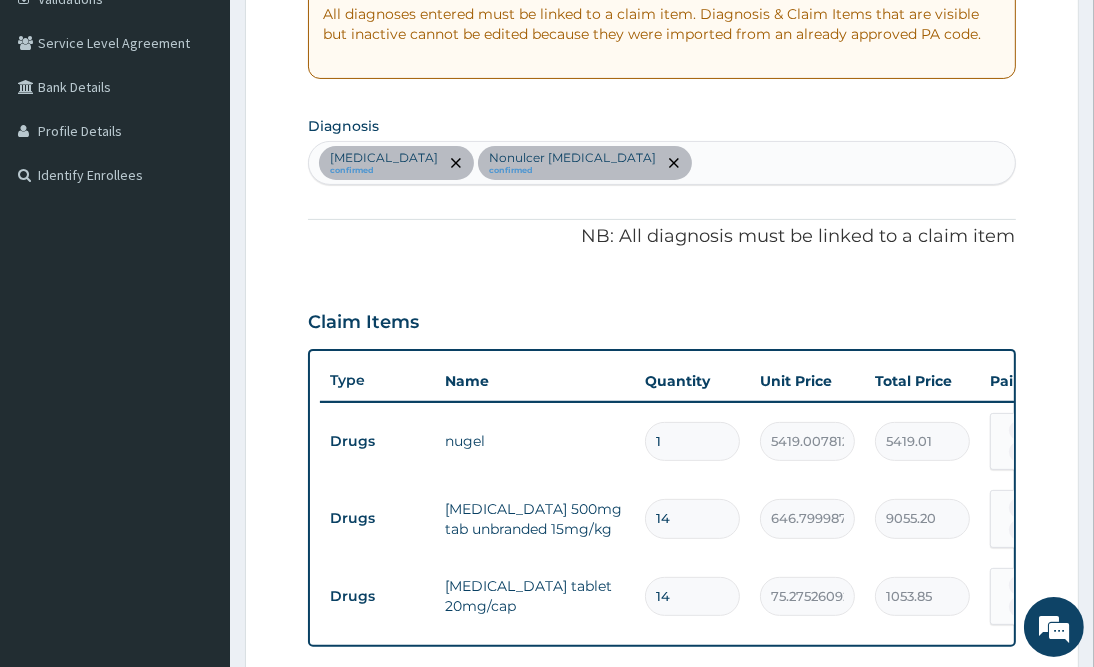 drag, startPoint x: 689, startPoint y: 254, endPoint x: 670, endPoint y: 267, distance: 23.021729 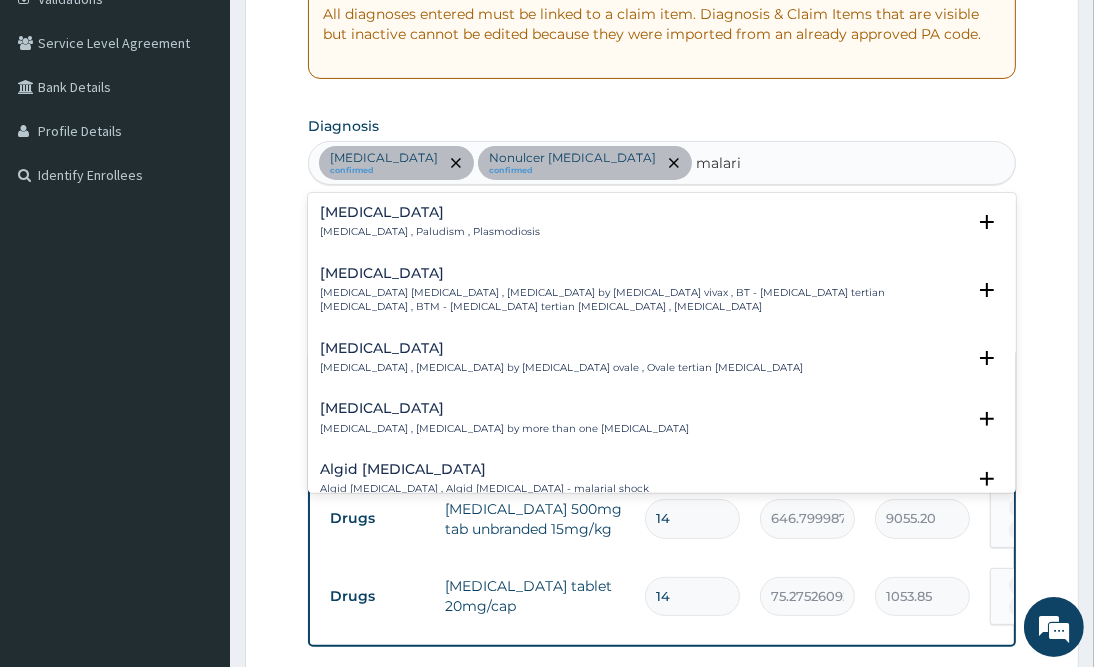 type on "malaria" 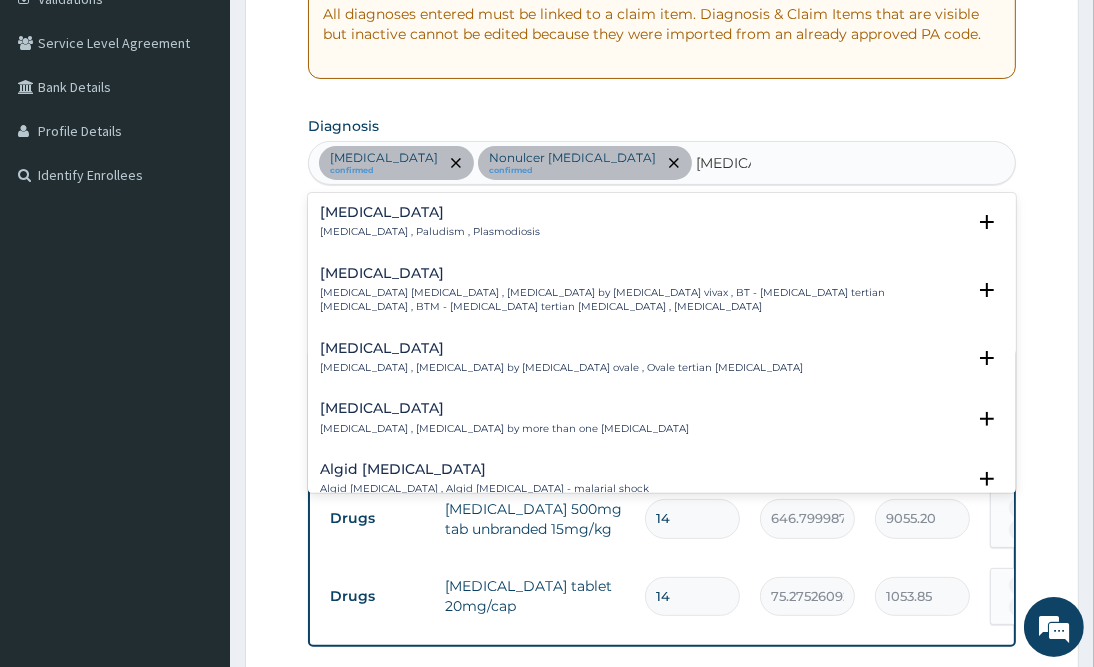click on "Malaria" at bounding box center [430, 212] 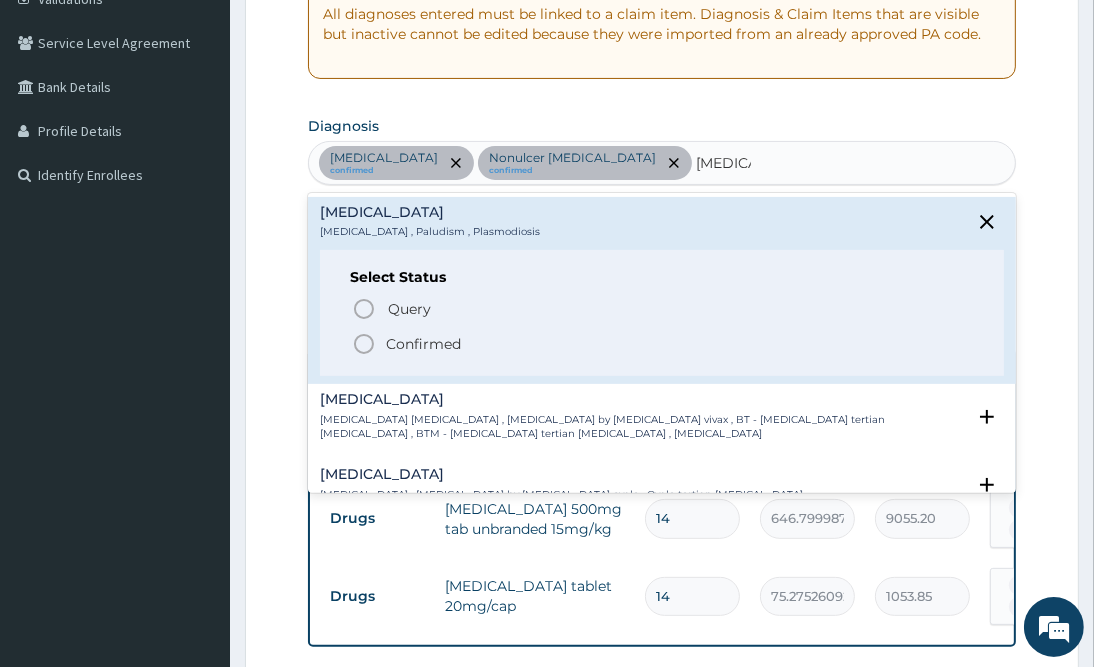 click on "Confirmed" at bounding box center (423, 344) 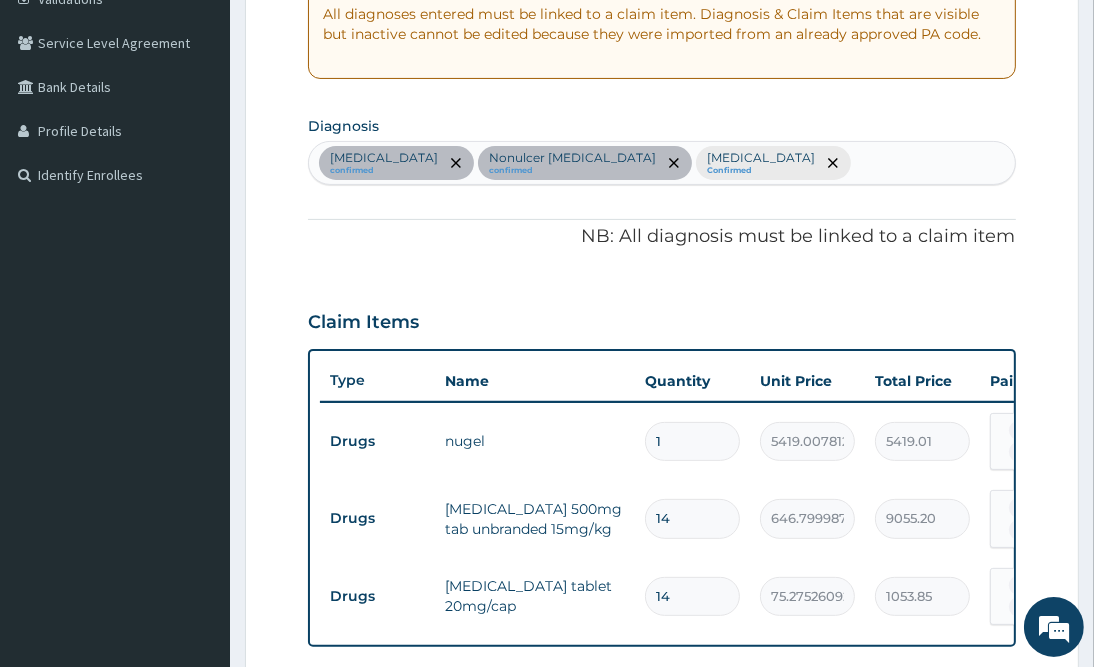 click on "PA Code / Prescription Code PA/E76807 Encounter Date 07-07-2025 Important Notice Please enter PA codes before entering items that are not attached to a PA code   All diagnoses entered must be linked to a claim item. Diagnosis & Claim Items that are visible but inactive cannot be edited because they were imported from an already approved PA code. Diagnosis Sepsis confirmed Nonulcer dyspepsia confirmed Malaria Confirmed NB: All diagnosis must be linked to a claim item Claim Items Type Name Quantity Unit Price Total Price Pair Diagnosis Actions Drugs nugel 1 5419.0078125 5419.01 Sepsis  + 1 Delete Drugs cefuroxime 500mg tab unbranded 15mg/kg 14 646.7999877929688 9055.20 Nonulcer dyspepsia  + 1 Delete Drugs omeprazole tablet 20mg/cap 14 75.27526092529297 1053.85 Sepsis  + 1 Delete Types Select Type Item Select Item Pair Diagnosis Select Diagnosis Unit Price 0 Add Comment" at bounding box center (661, 360) 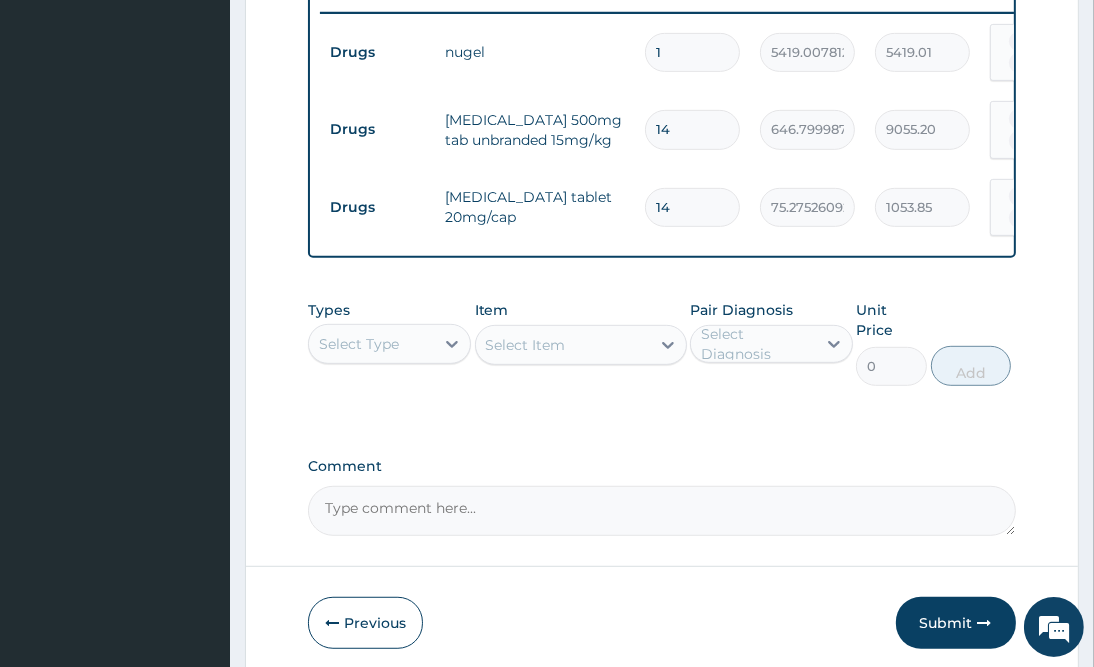 scroll, scrollTop: 845, scrollLeft: 0, axis: vertical 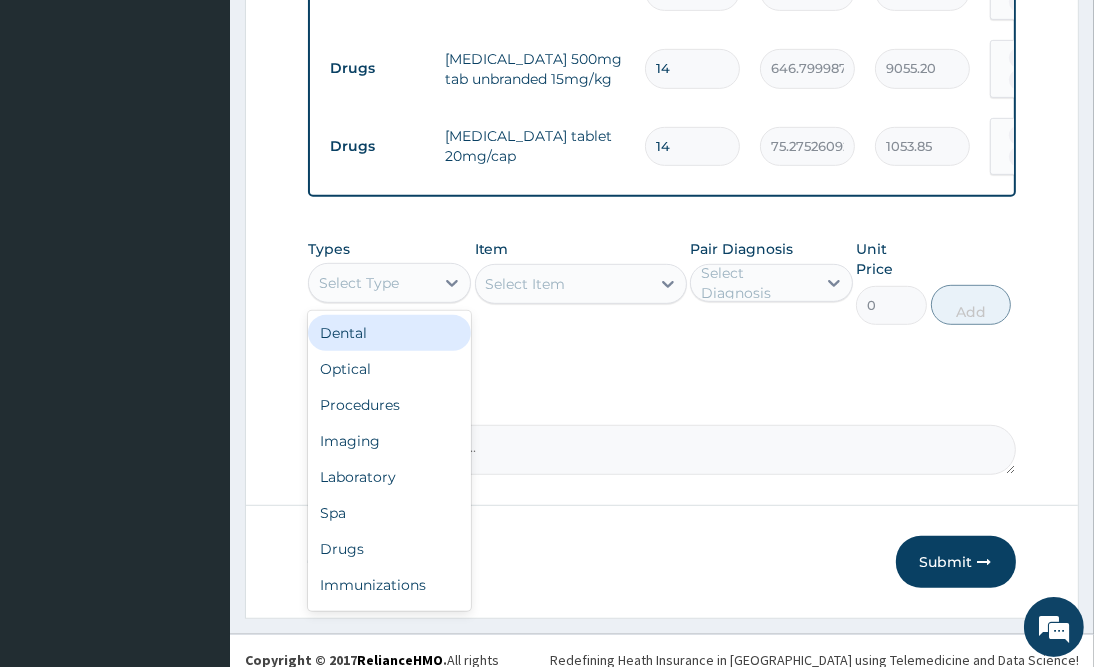 click on "Select Type" at bounding box center (371, 283) 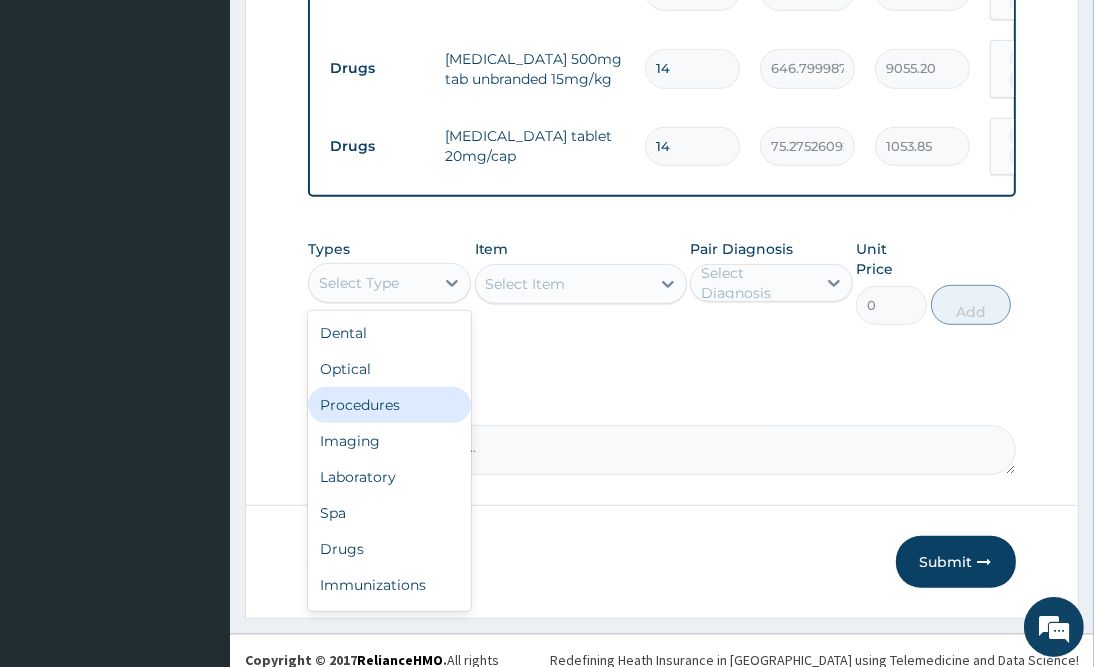 click on "Procedures" at bounding box center (389, 405) 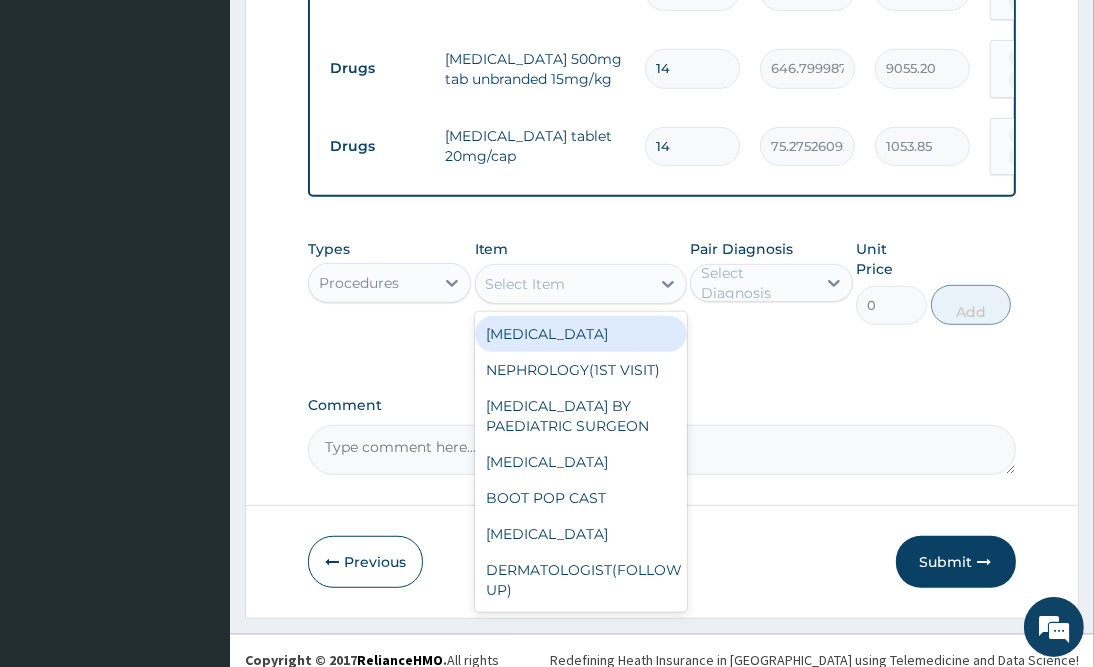 click on "Select Item" at bounding box center (563, 284) 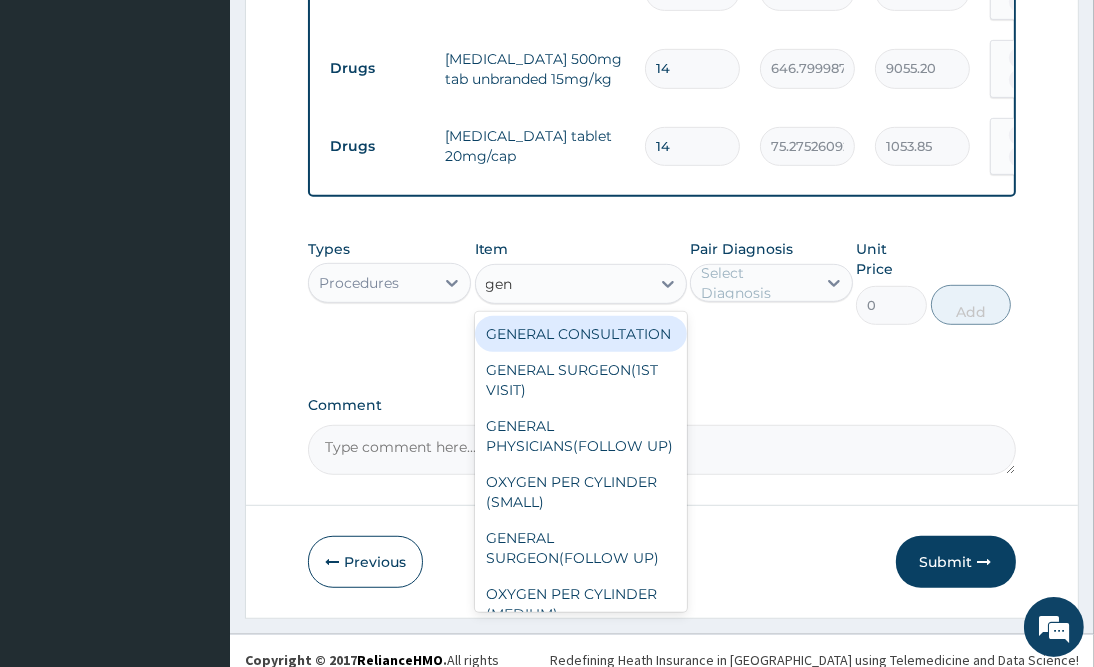 type on "gene" 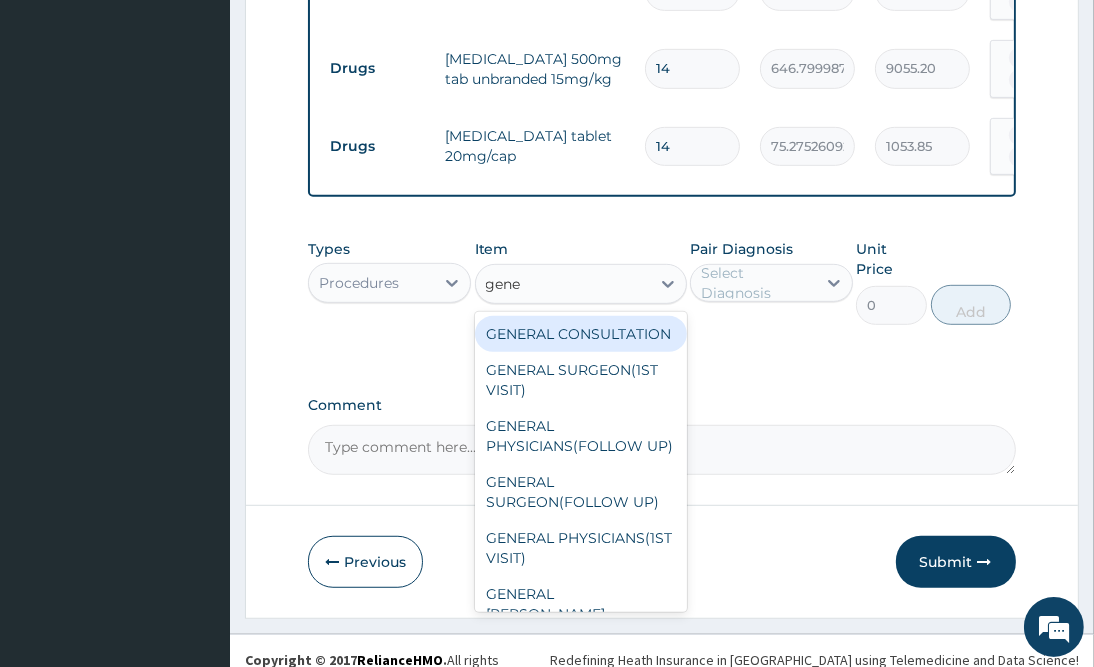 click on "GENERAL CONSULTATION" at bounding box center [581, 334] 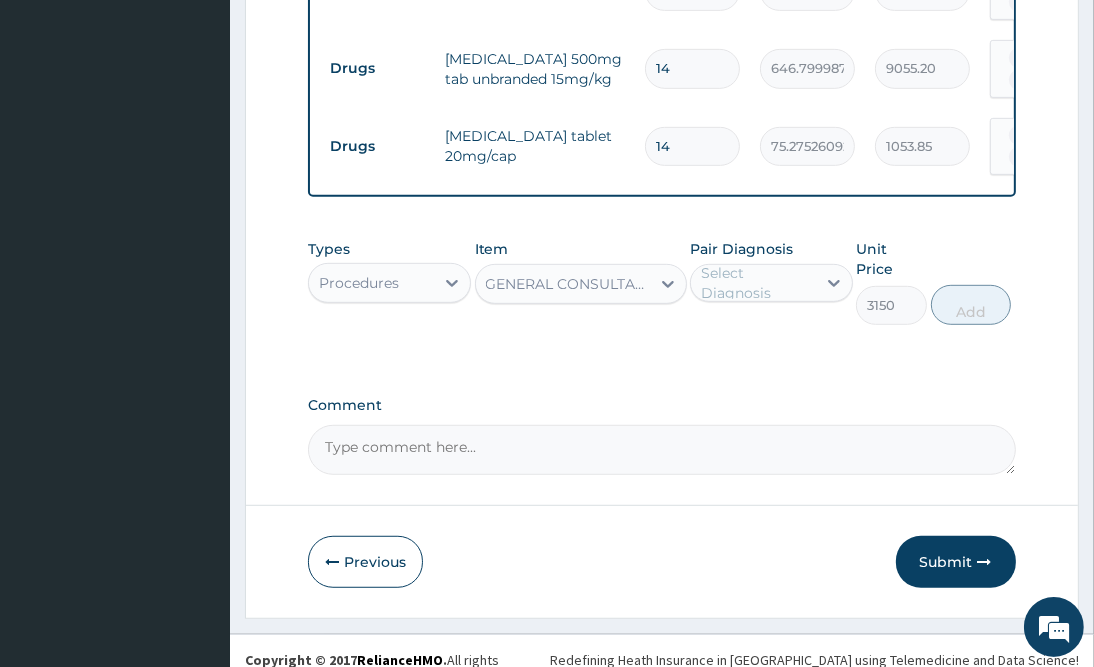 click on "Select Diagnosis" at bounding box center (757, 283) 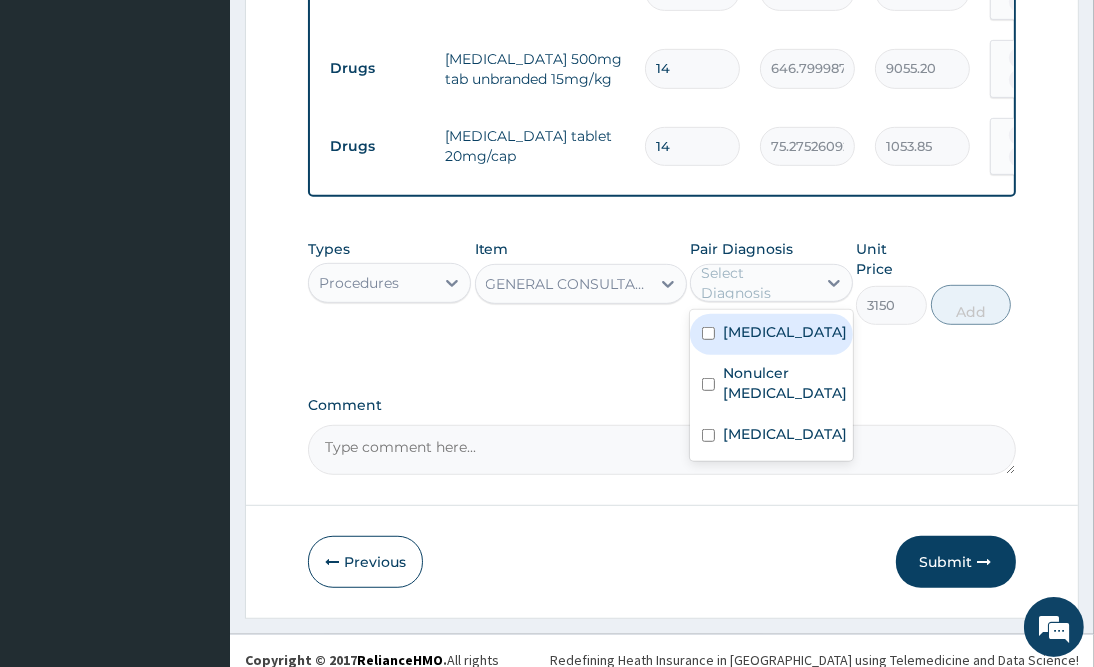 click on "Sepsis" at bounding box center [771, 334] 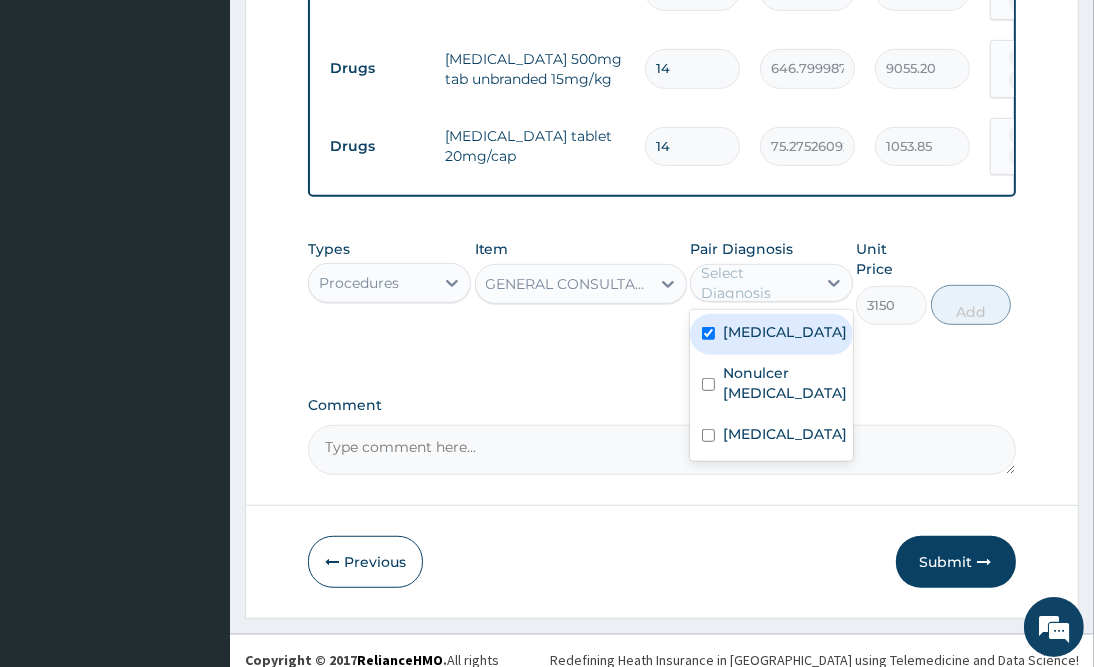 checkbox on "true" 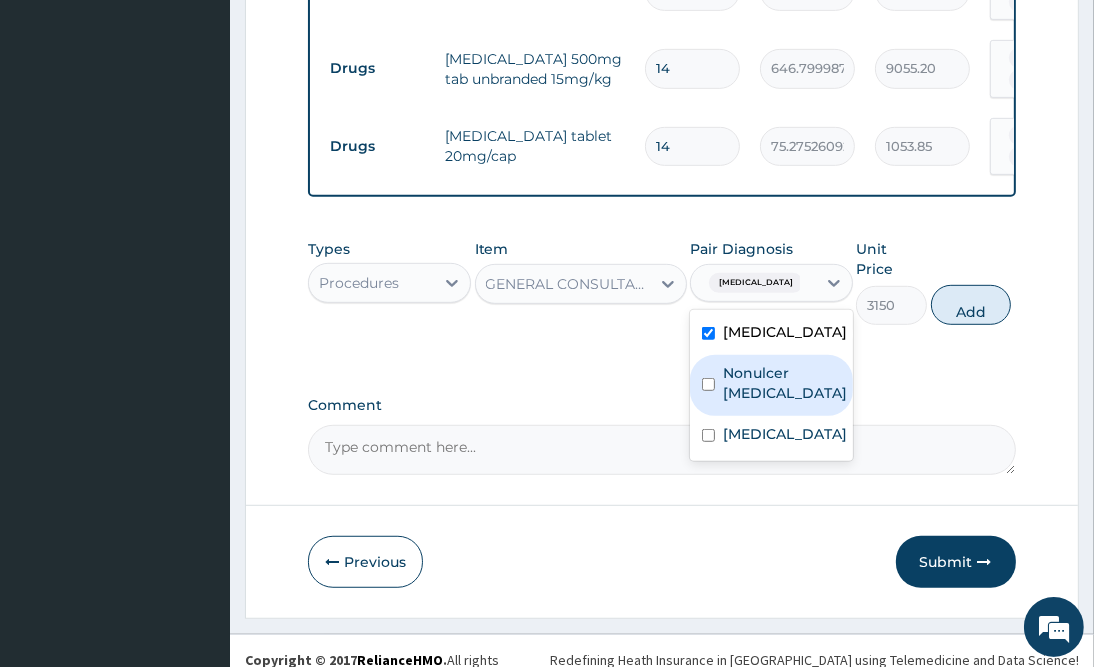 click on "Nonulcer dyspepsia" at bounding box center (785, 383) 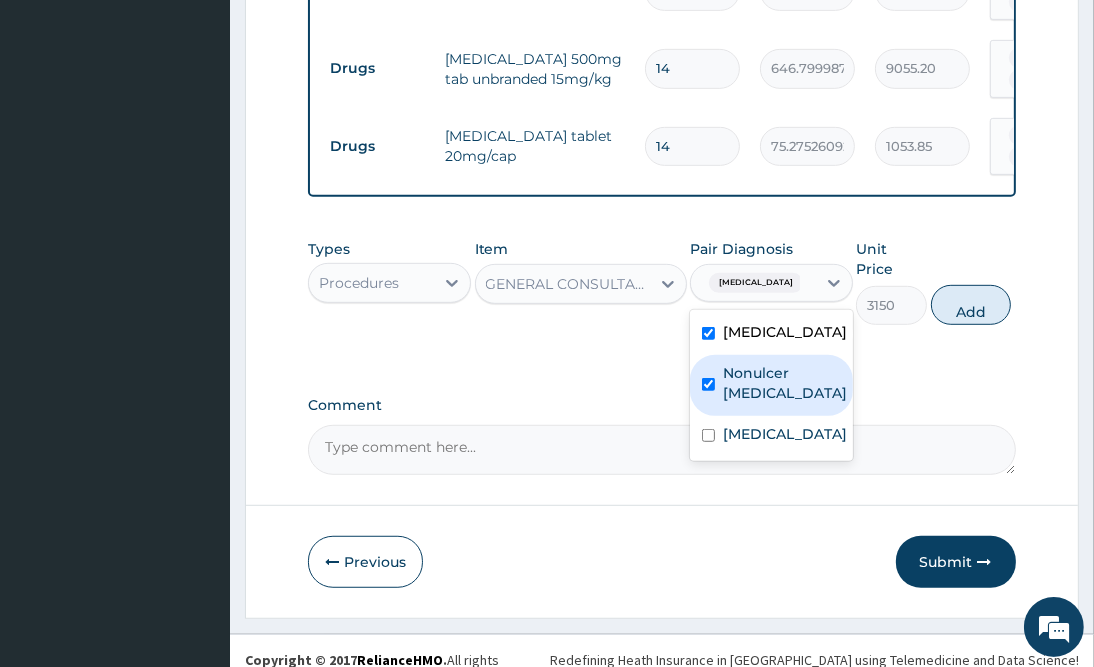 checkbox on "true" 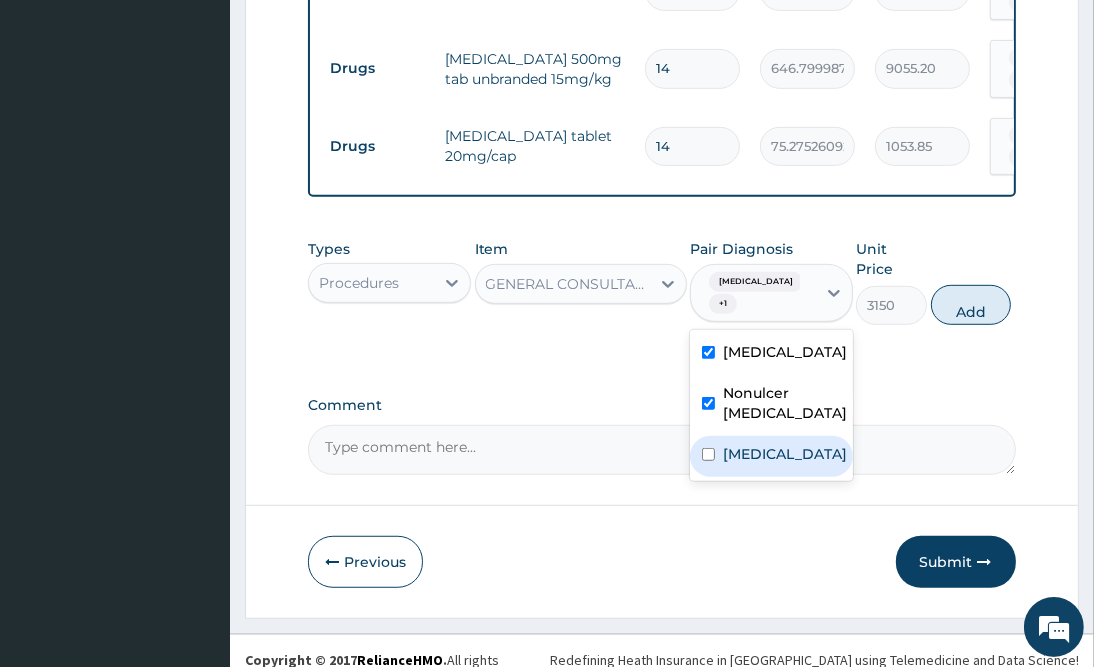 click on "Malaria" at bounding box center [771, 456] 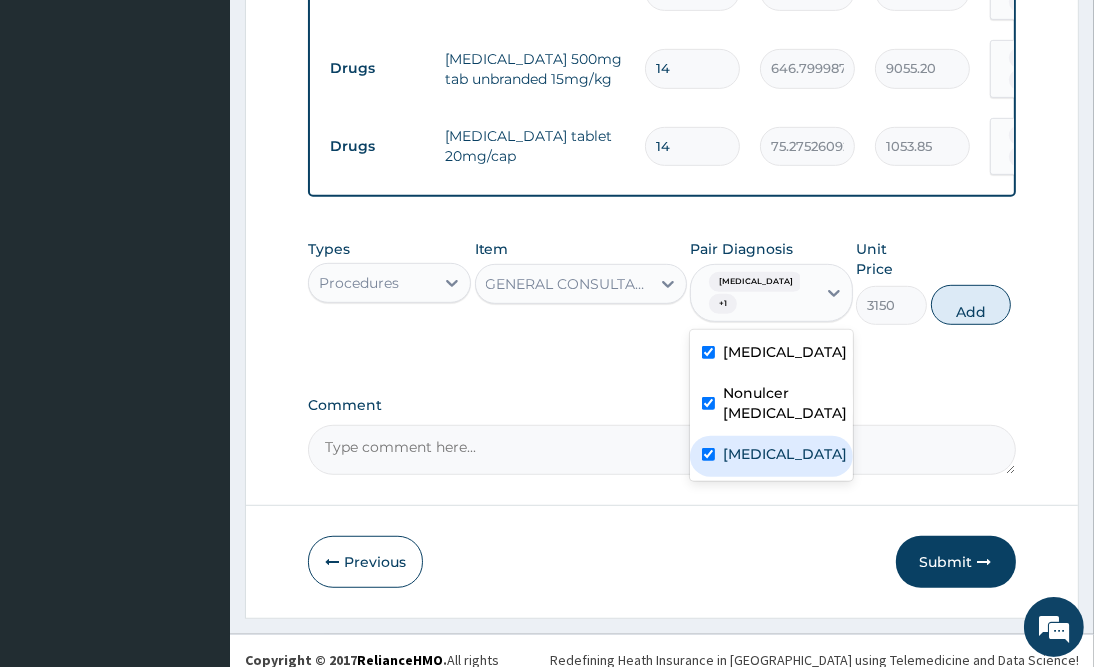 checkbox on "true" 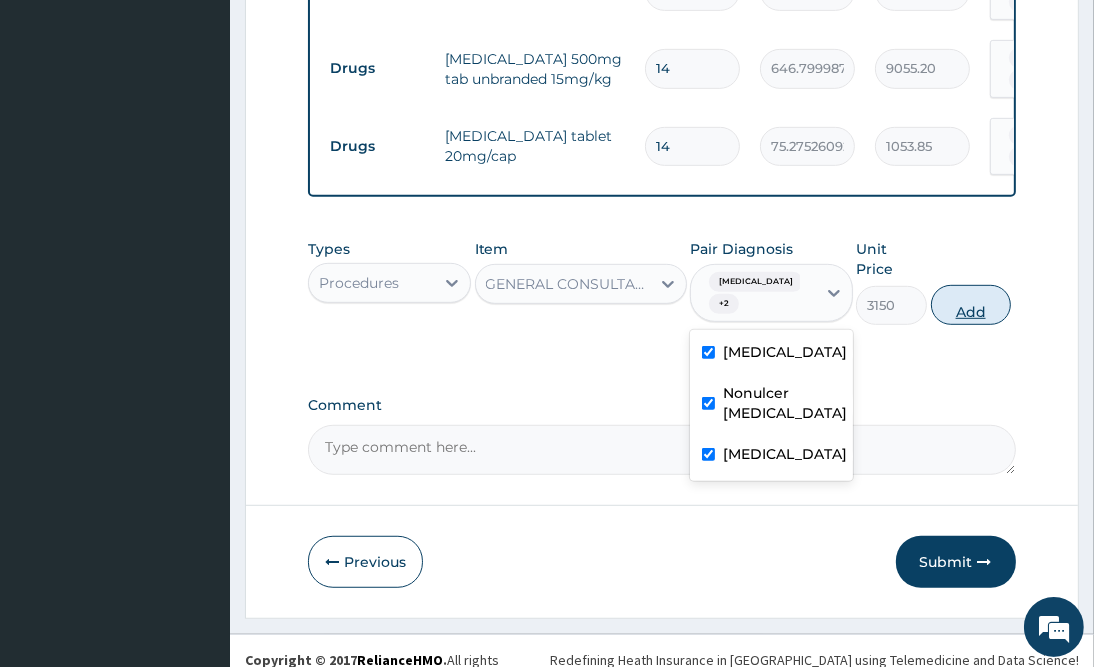 click on "Add" at bounding box center (971, 305) 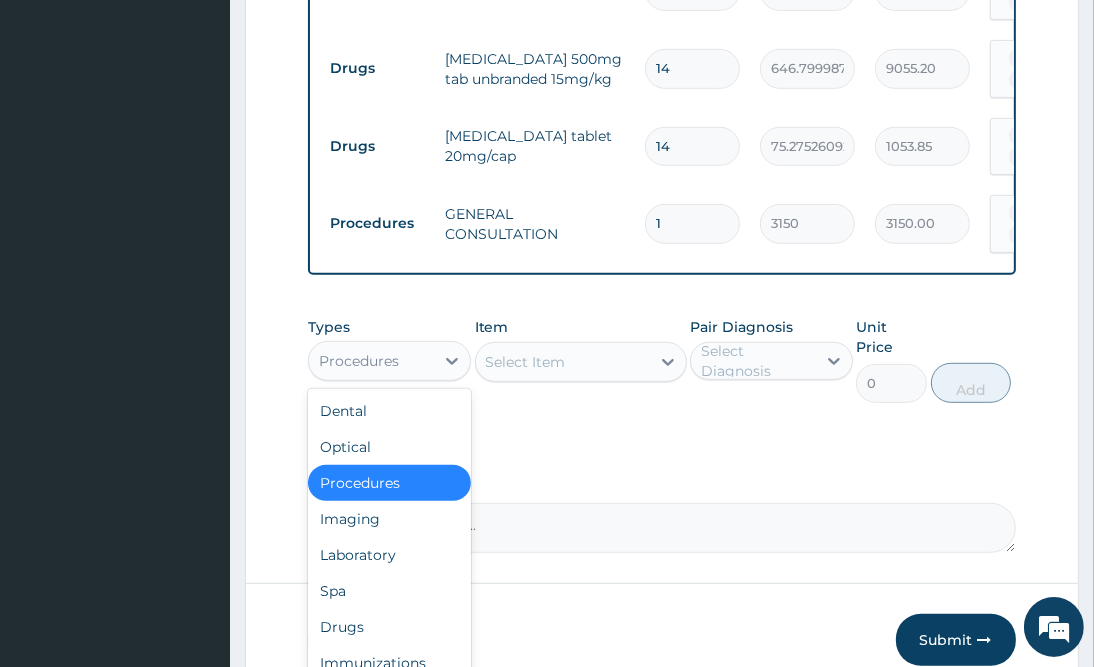 click on "Procedures" at bounding box center (371, 361) 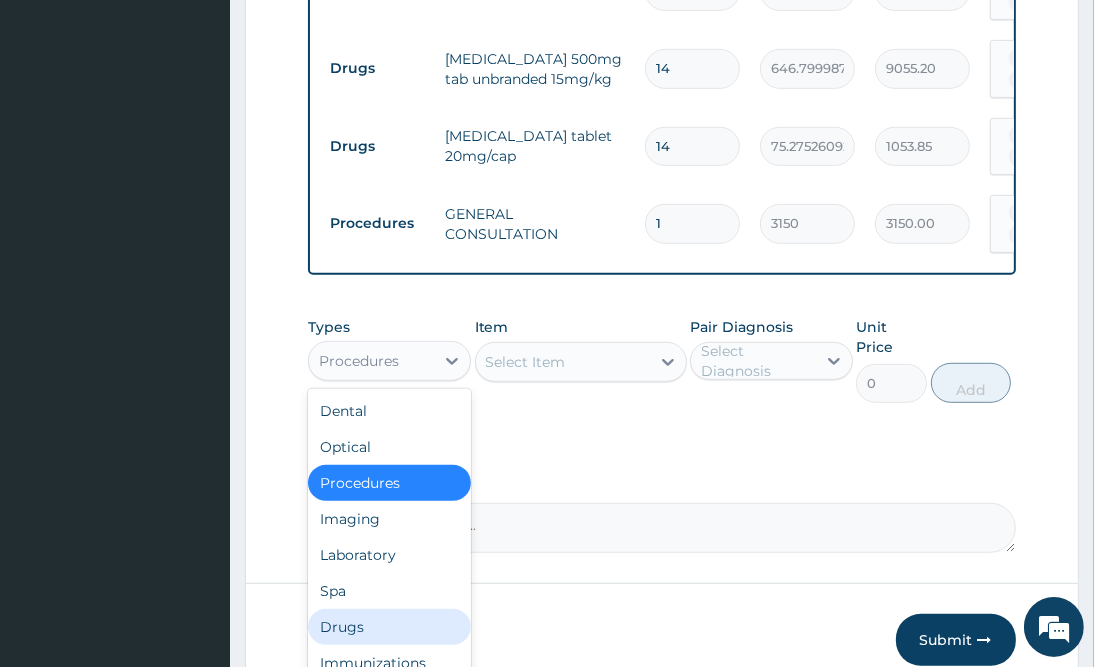 click on "Drugs" at bounding box center (389, 627) 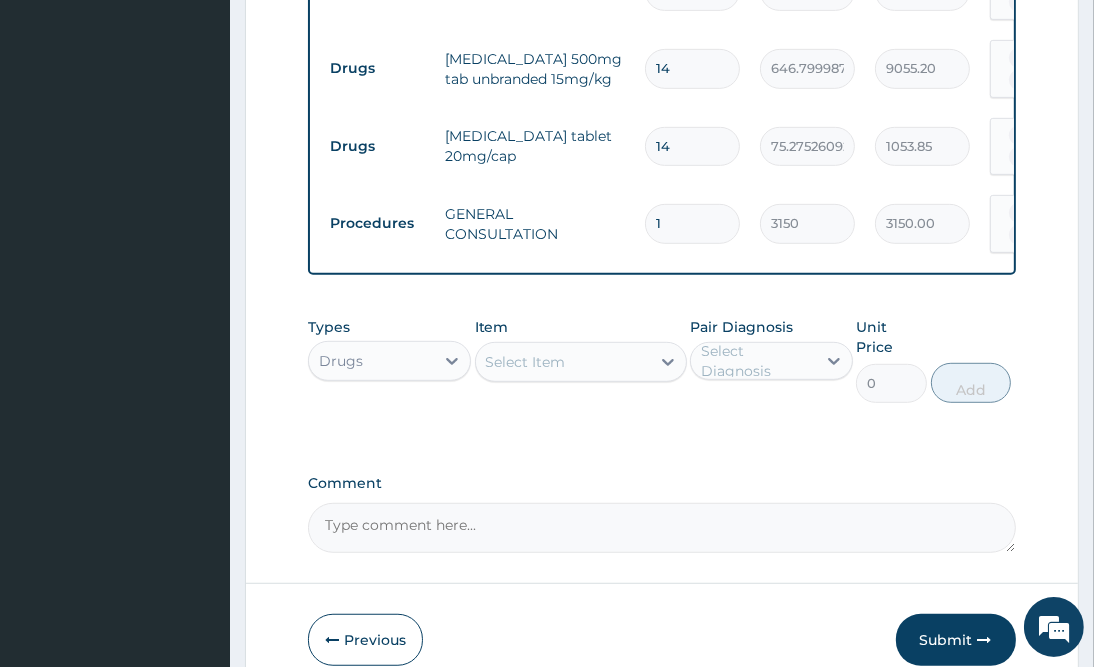 click on "Select Item" at bounding box center [563, 362] 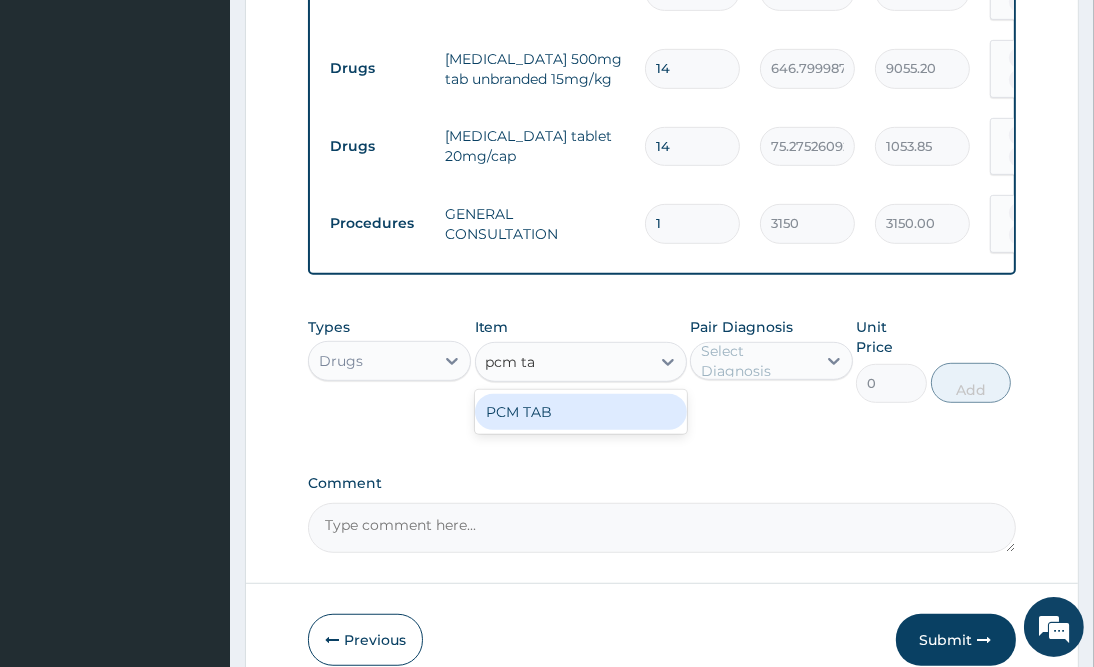 type on "pcm tab" 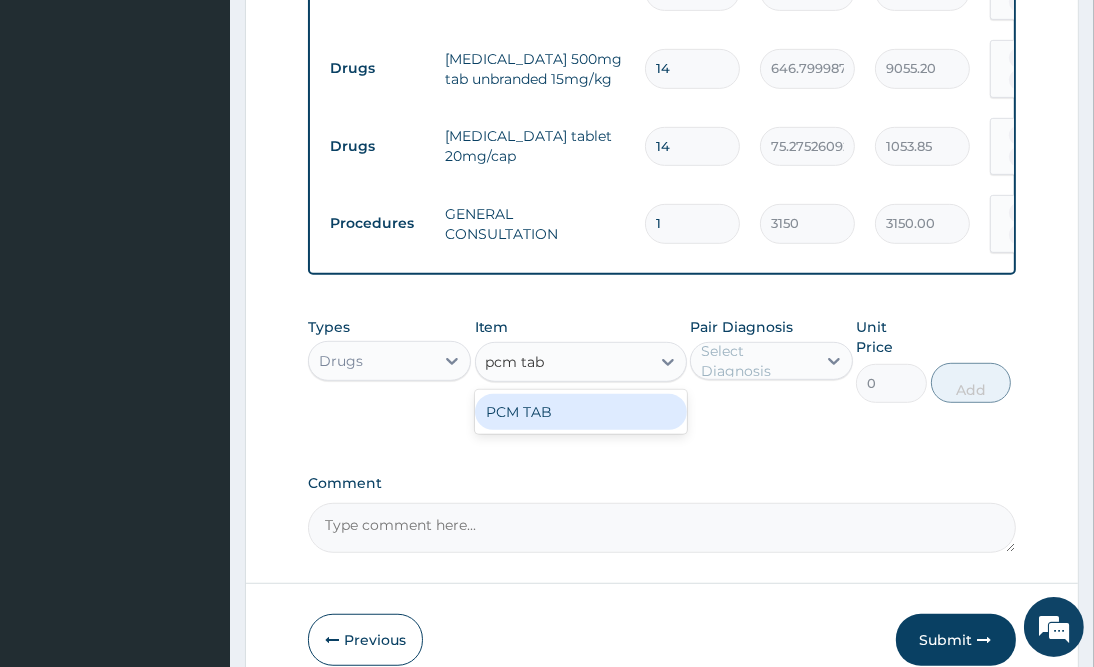 click on "PCM TAB" at bounding box center (581, 412) 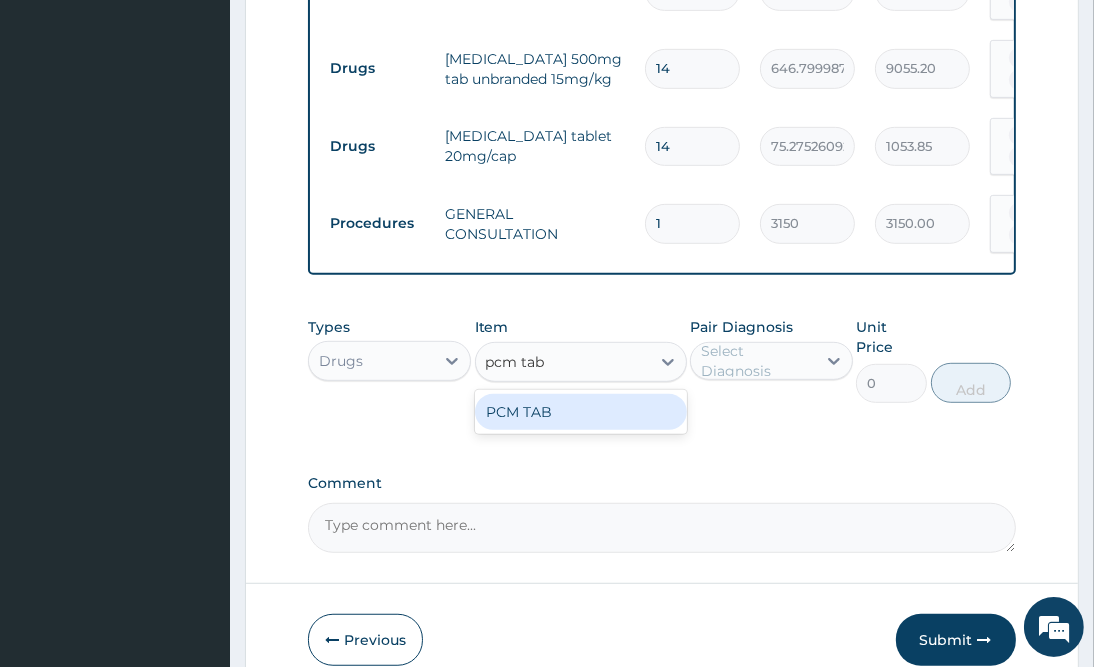 type 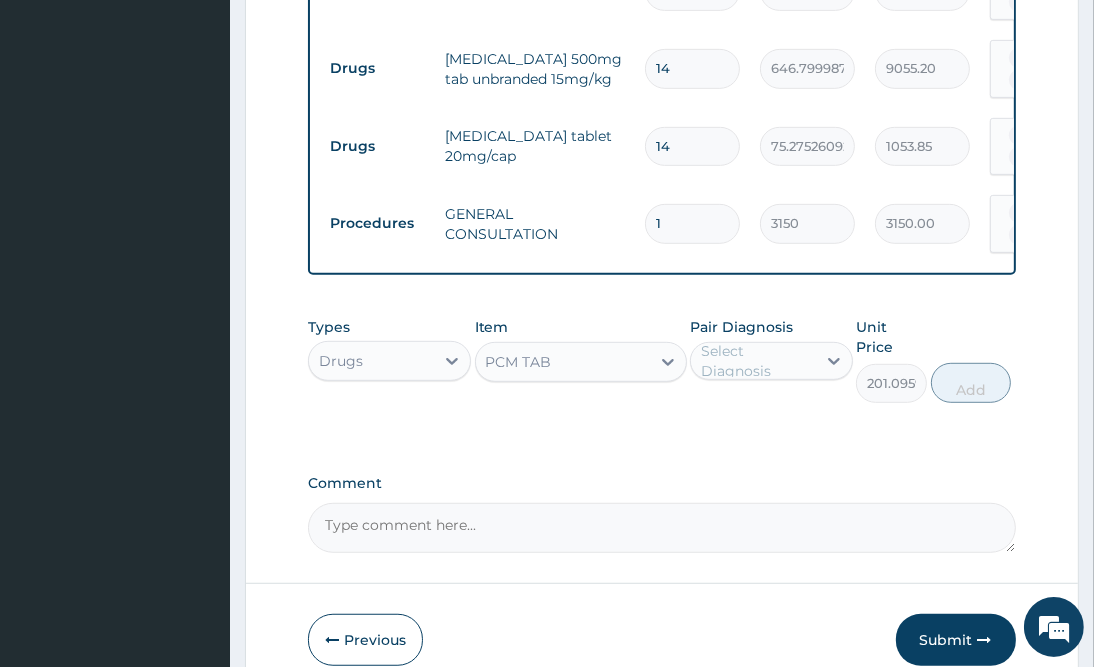 click on "Pair Diagnosis Select Diagnosis" at bounding box center (771, 360) 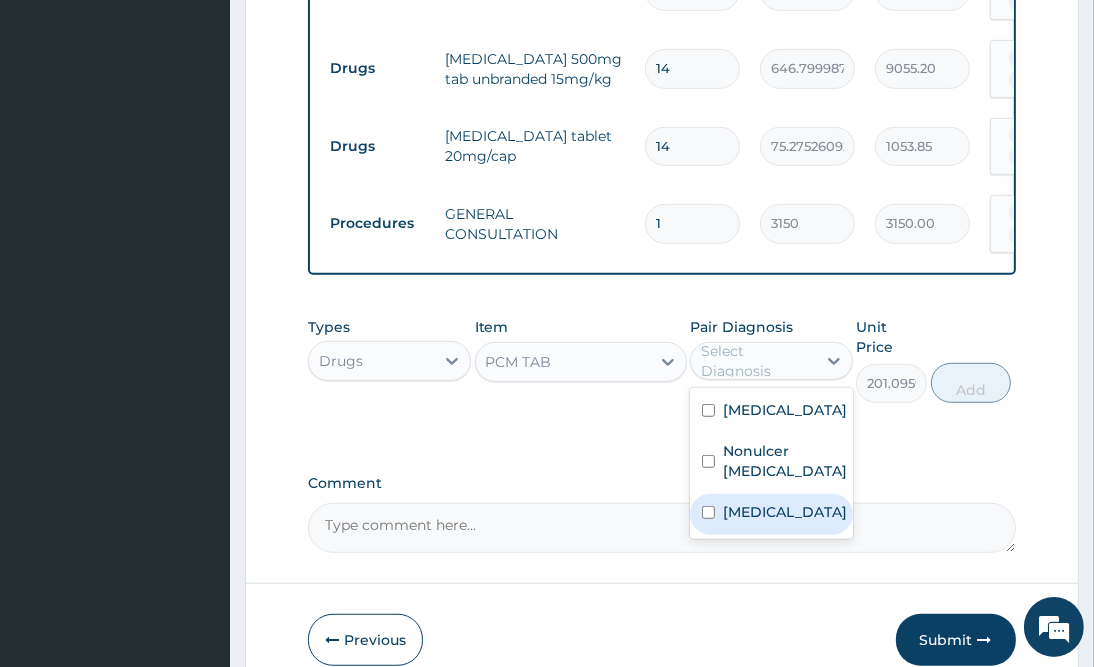 drag, startPoint x: 778, startPoint y: 505, endPoint x: 803, endPoint y: 487, distance: 30.805843 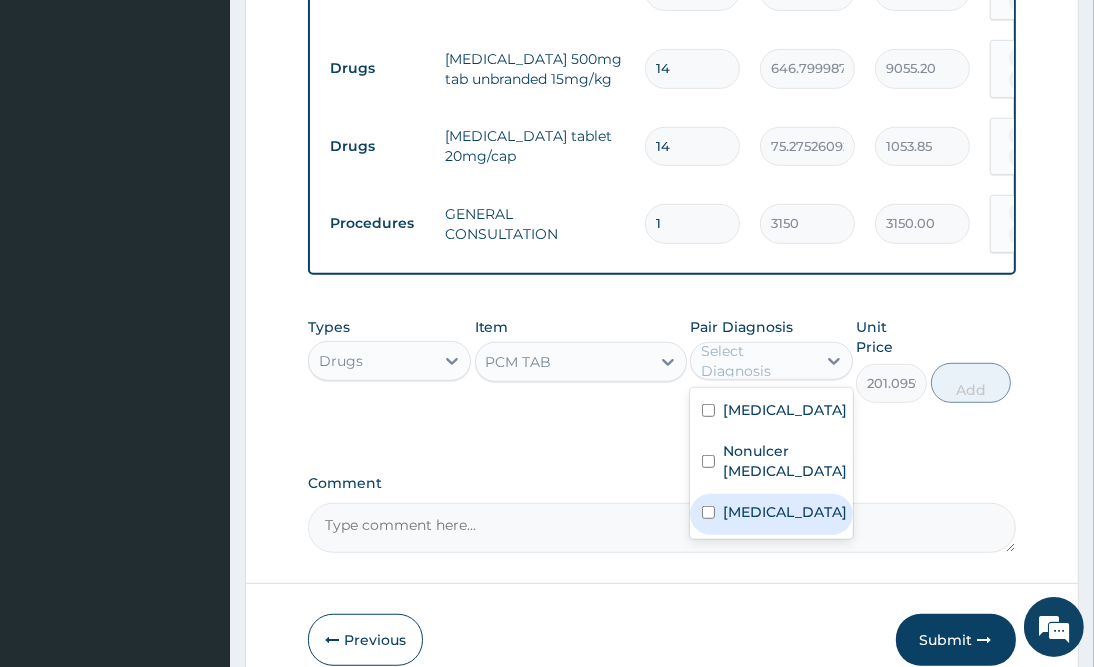 click on "Malaria" at bounding box center [771, 514] 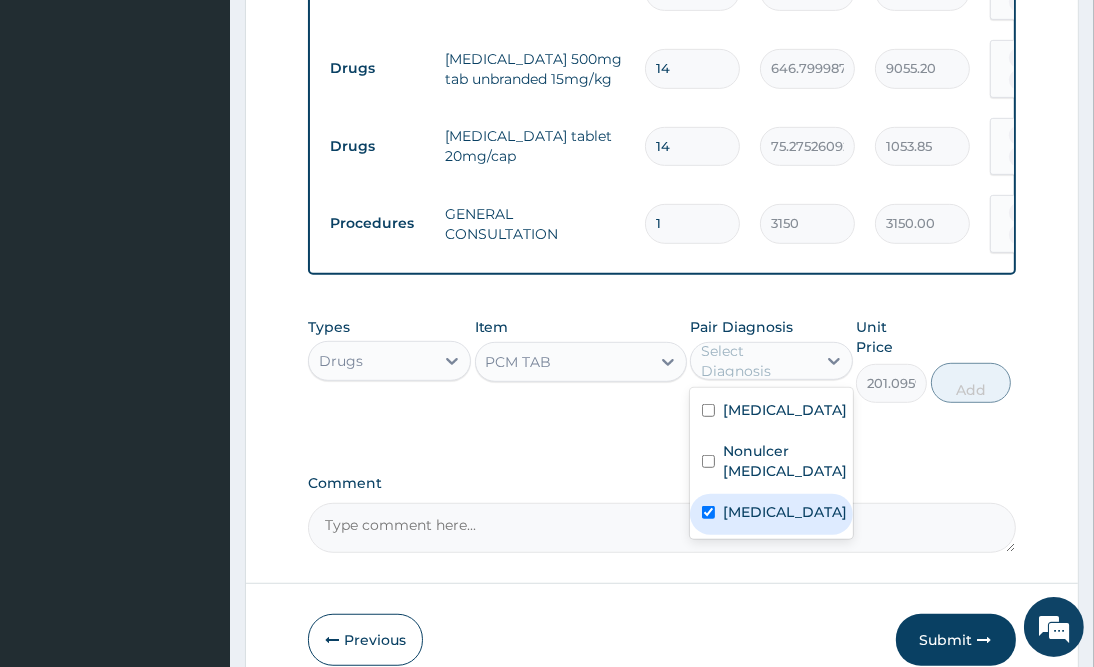 checkbox on "true" 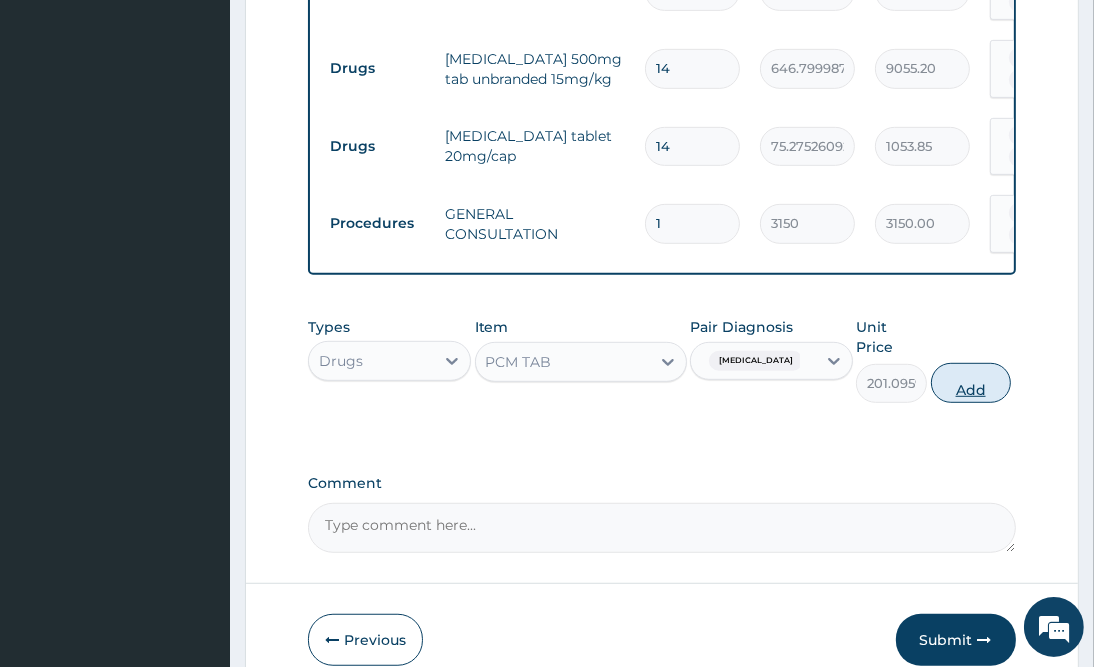 click on "Add" at bounding box center [971, 383] 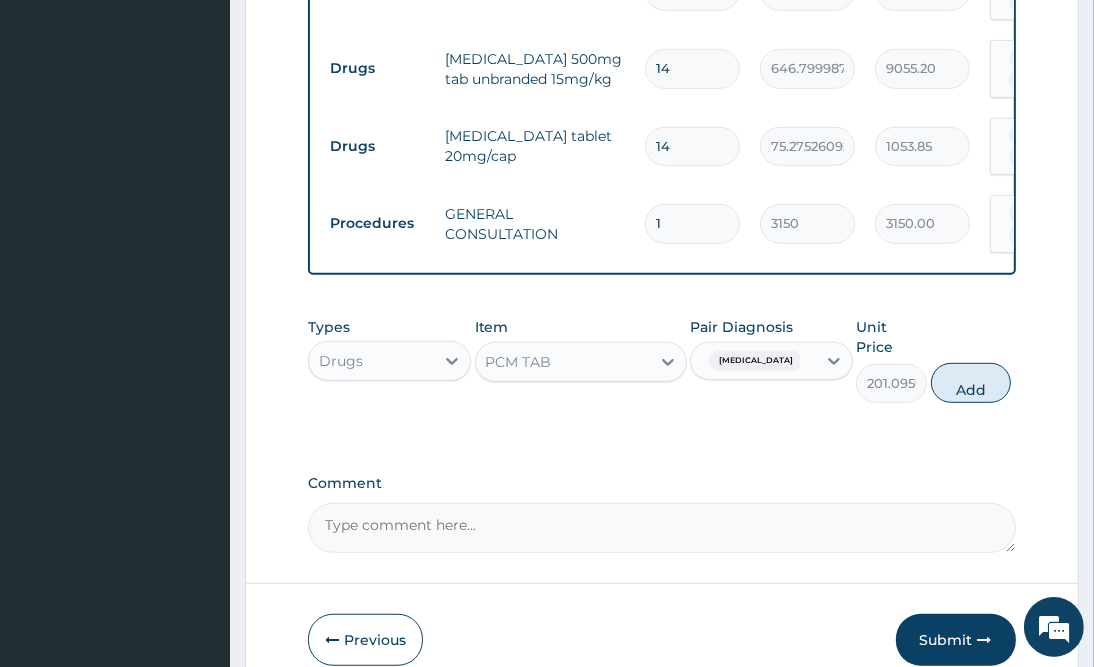 type on "0" 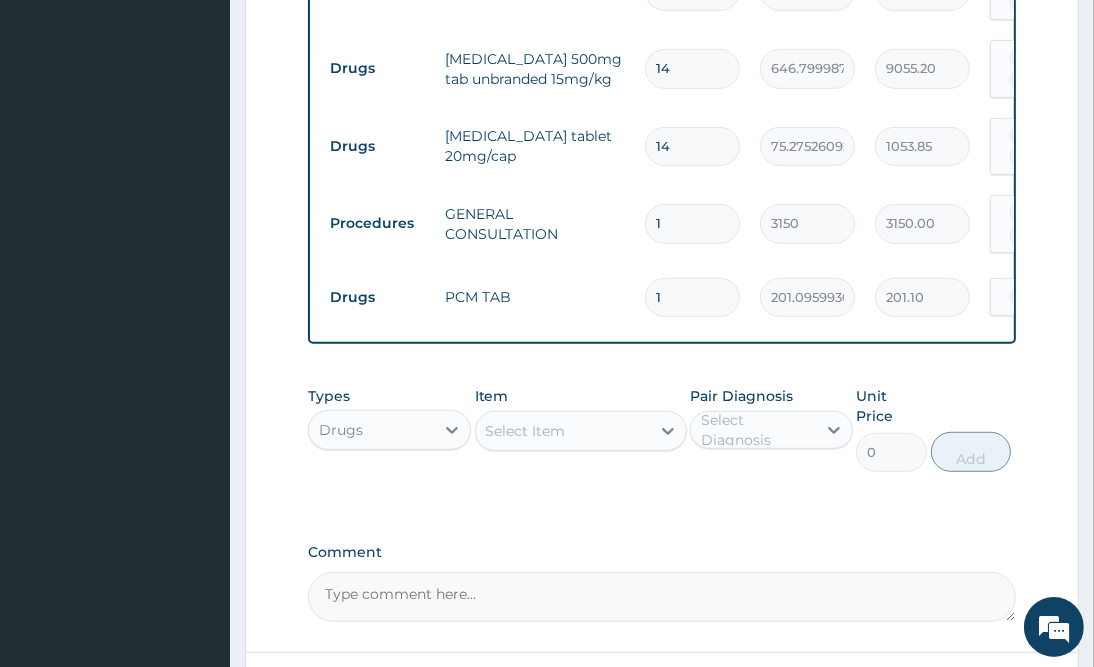 type on "18" 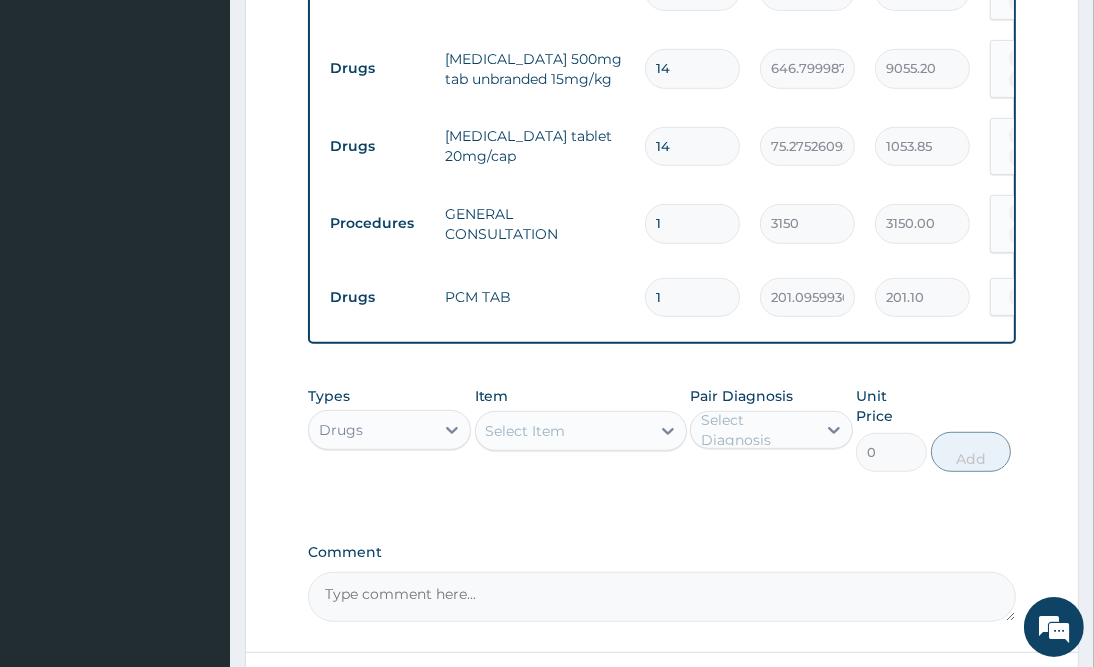type on "3619.73" 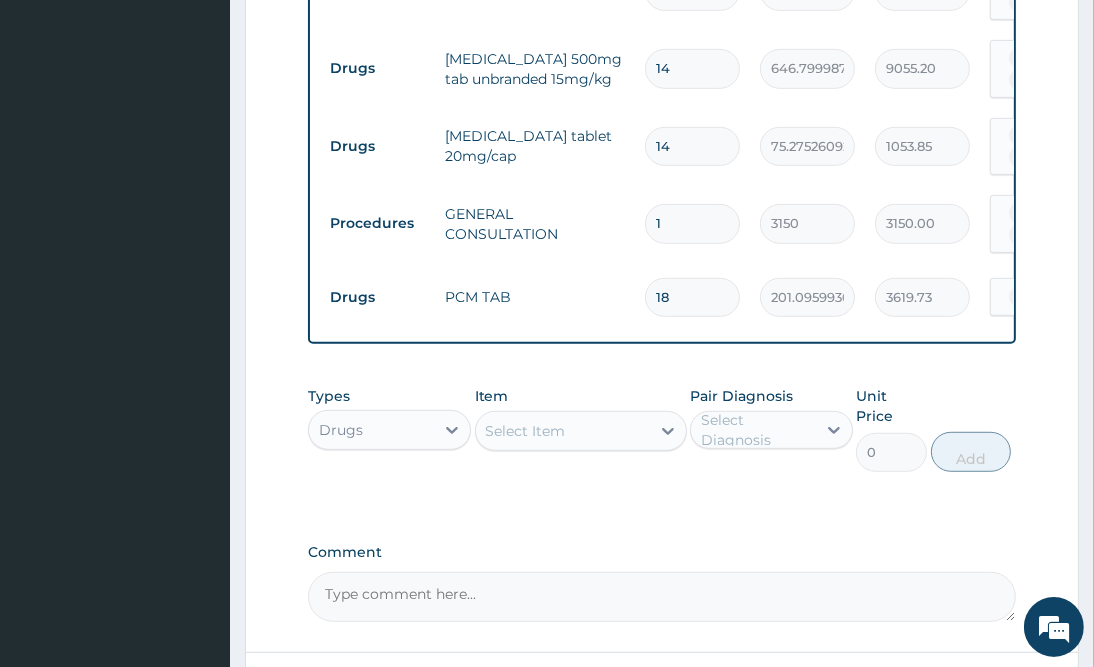 drag, startPoint x: 713, startPoint y: 264, endPoint x: 466, endPoint y: 349, distance: 261.2164 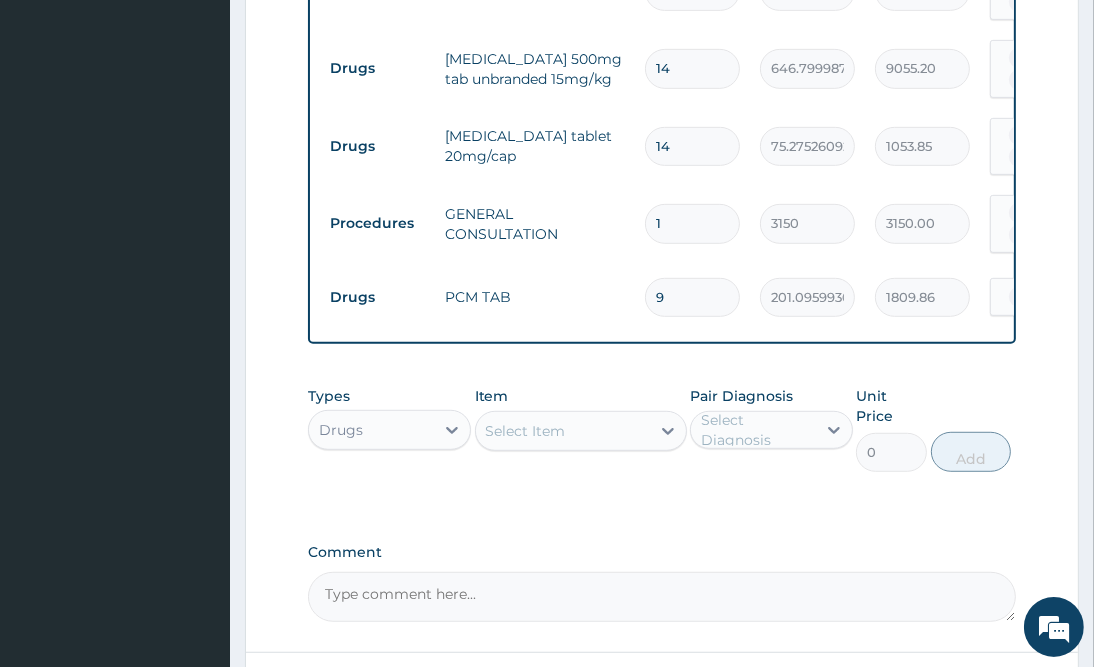 type on "9" 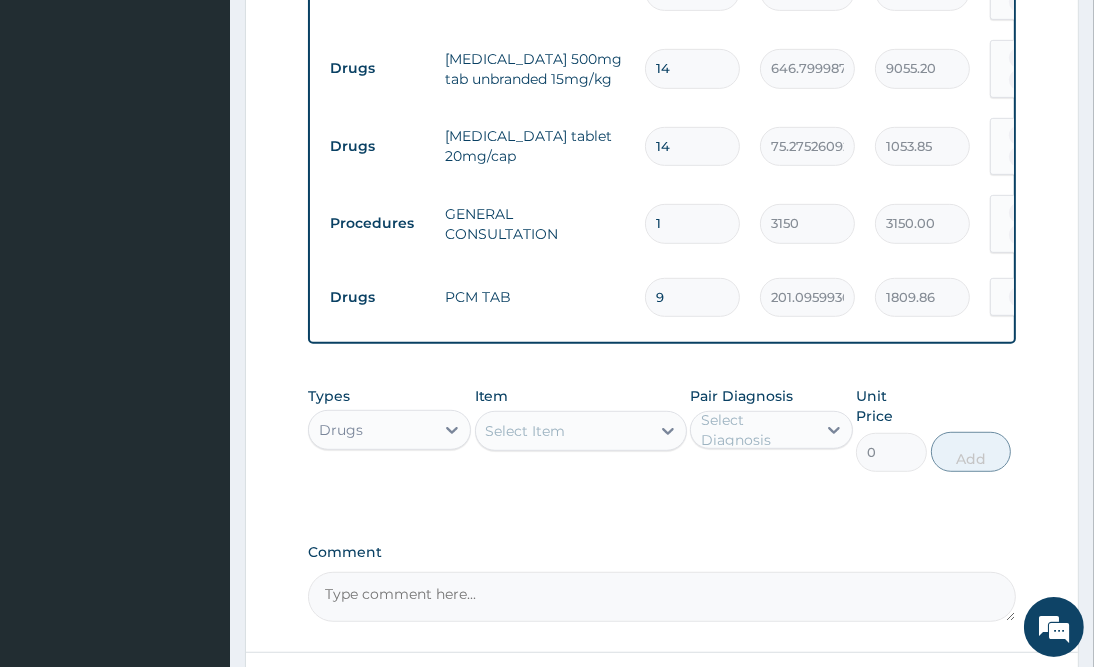 click on "Select Item" at bounding box center [526, 431] 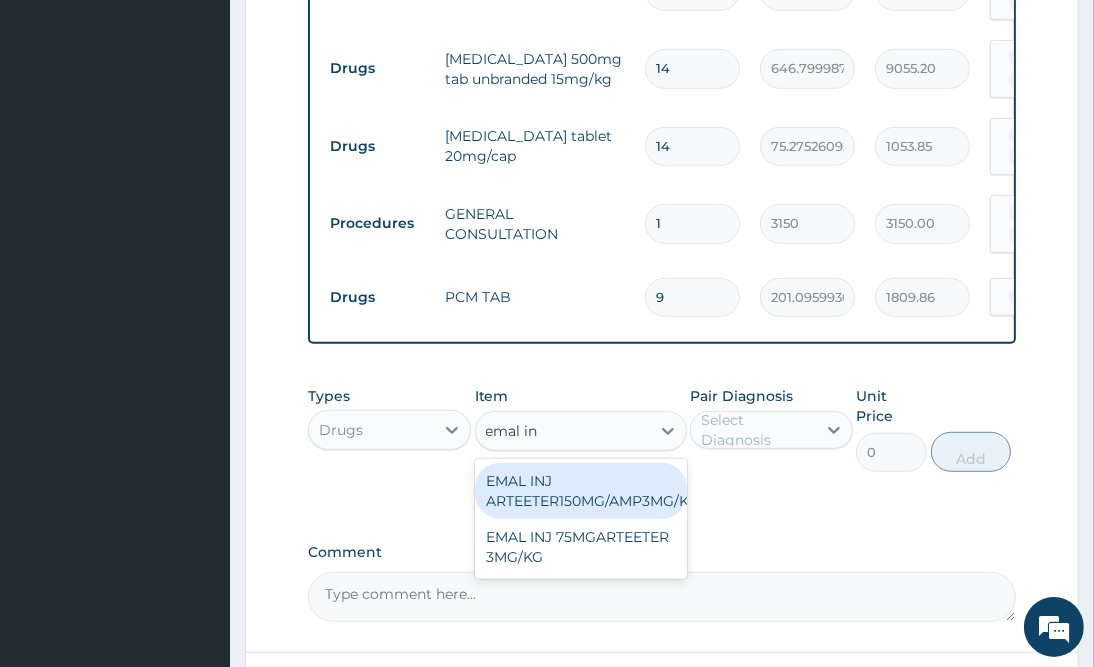 type on "emal inj" 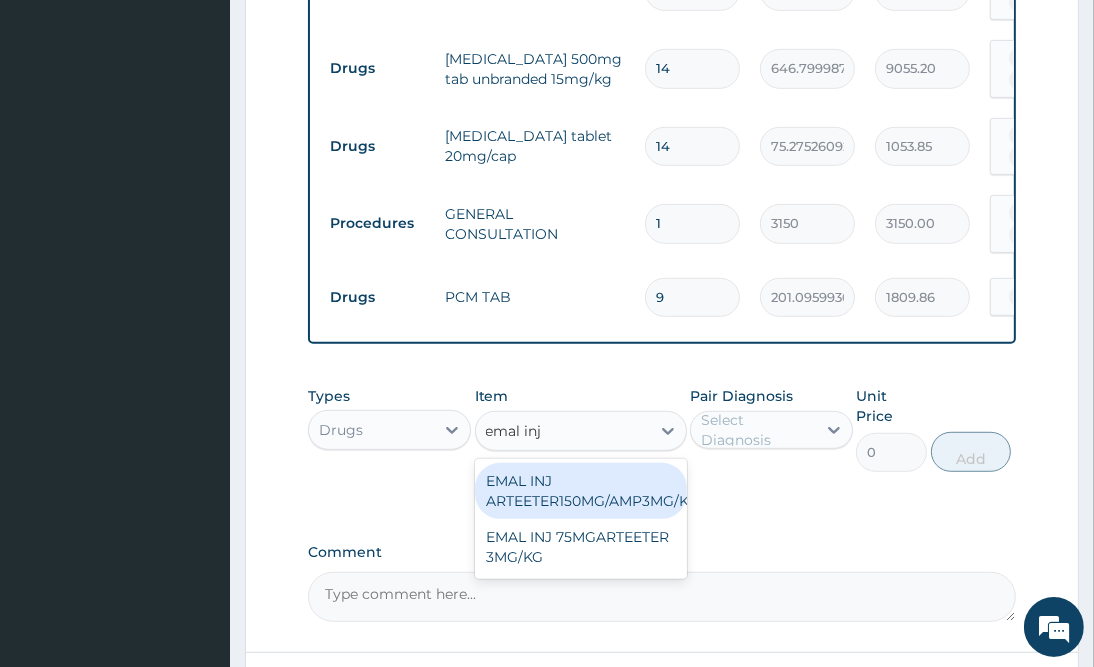 click on "EMAL INJ ARTEETER150MG/AMP3MG/KG" at bounding box center (581, 491) 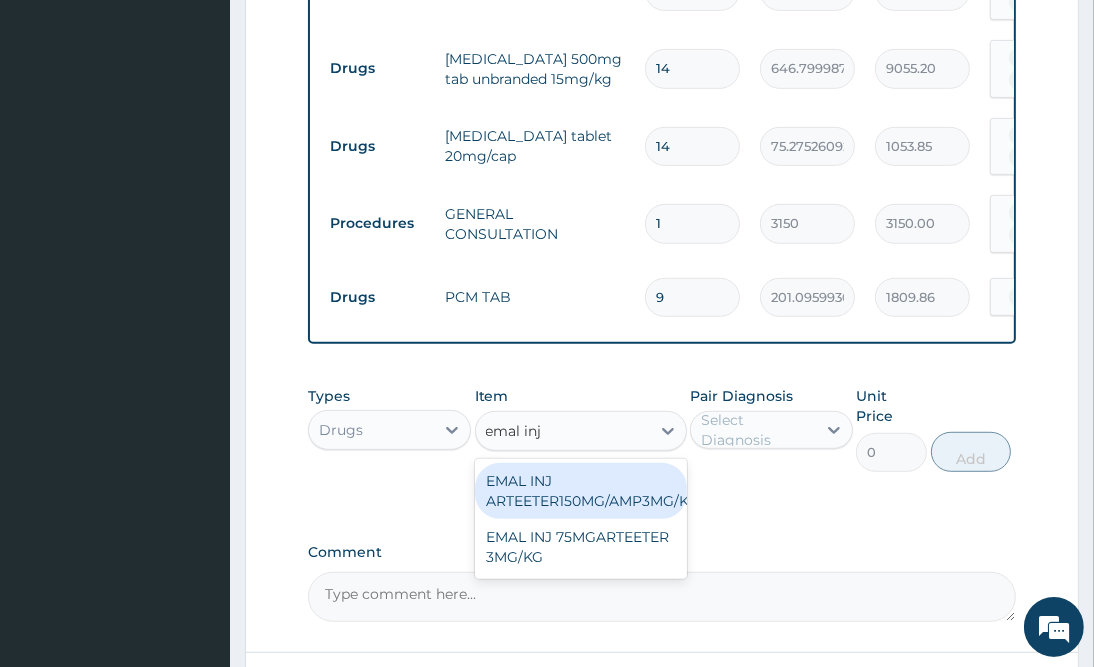 type 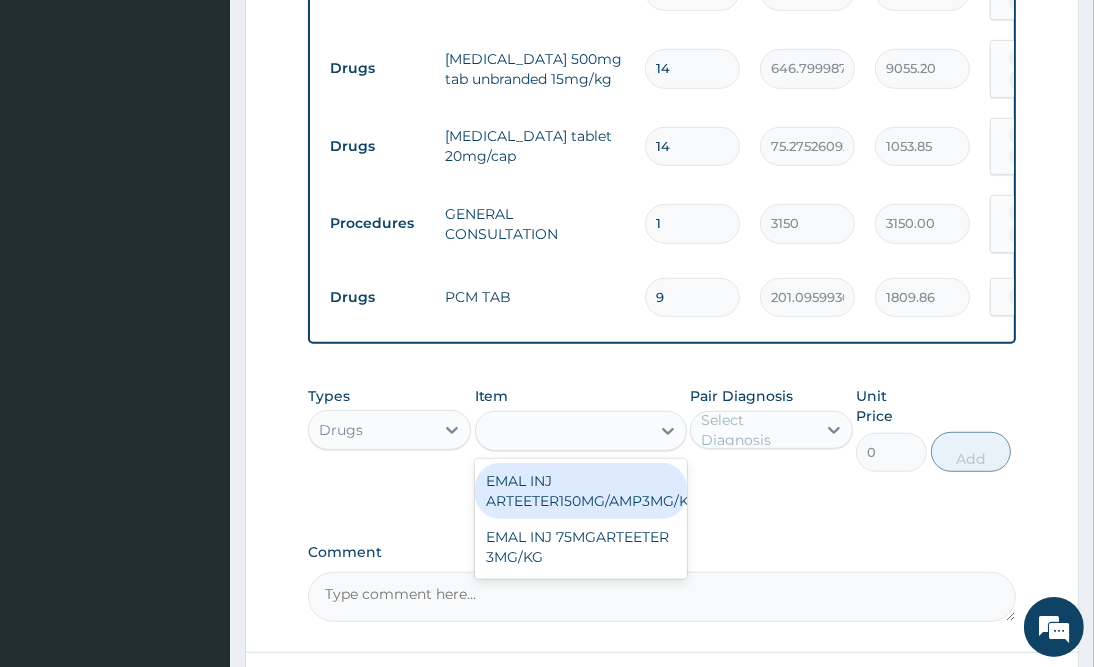 type on "1672.925537109375" 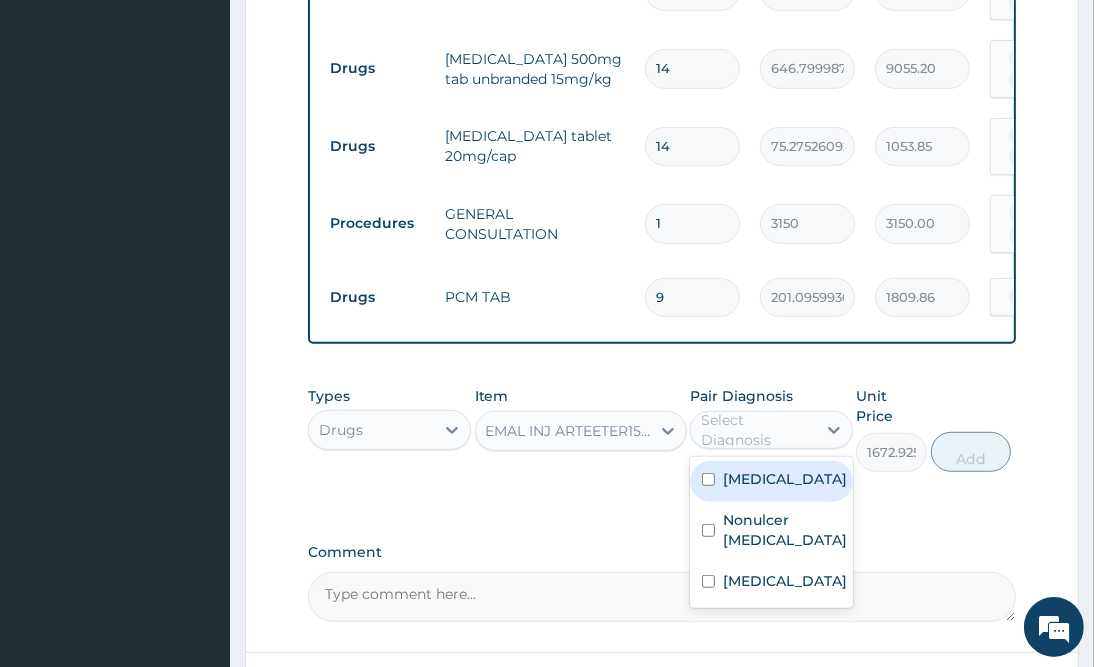 click on "Select Diagnosis" at bounding box center (757, 430) 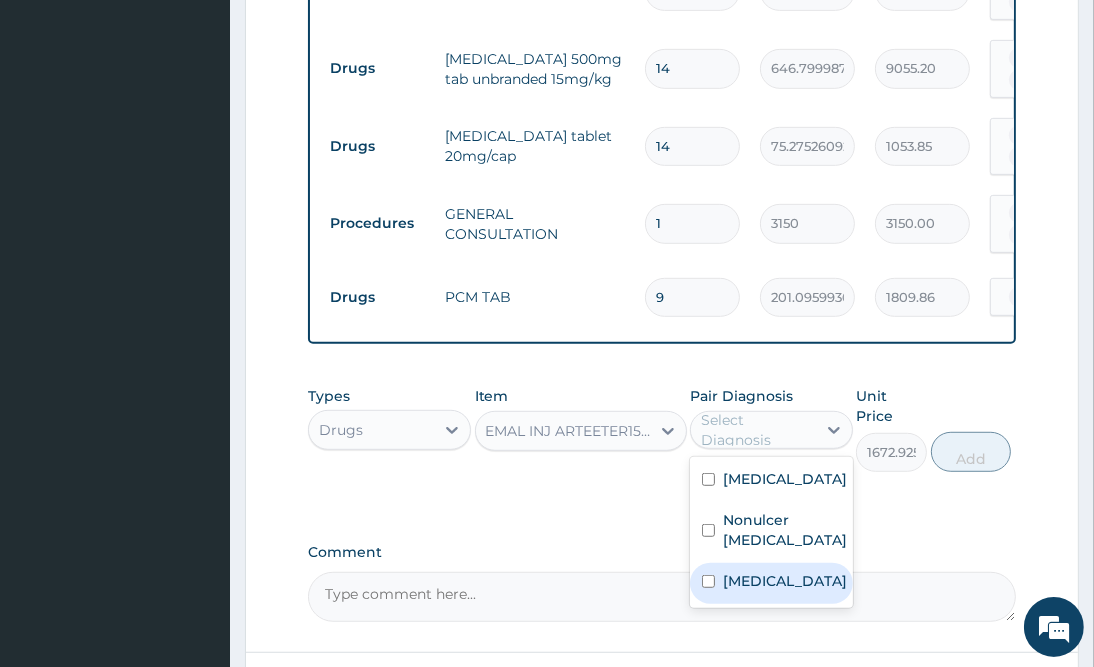 click on "Malaria" at bounding box center [785, 581] 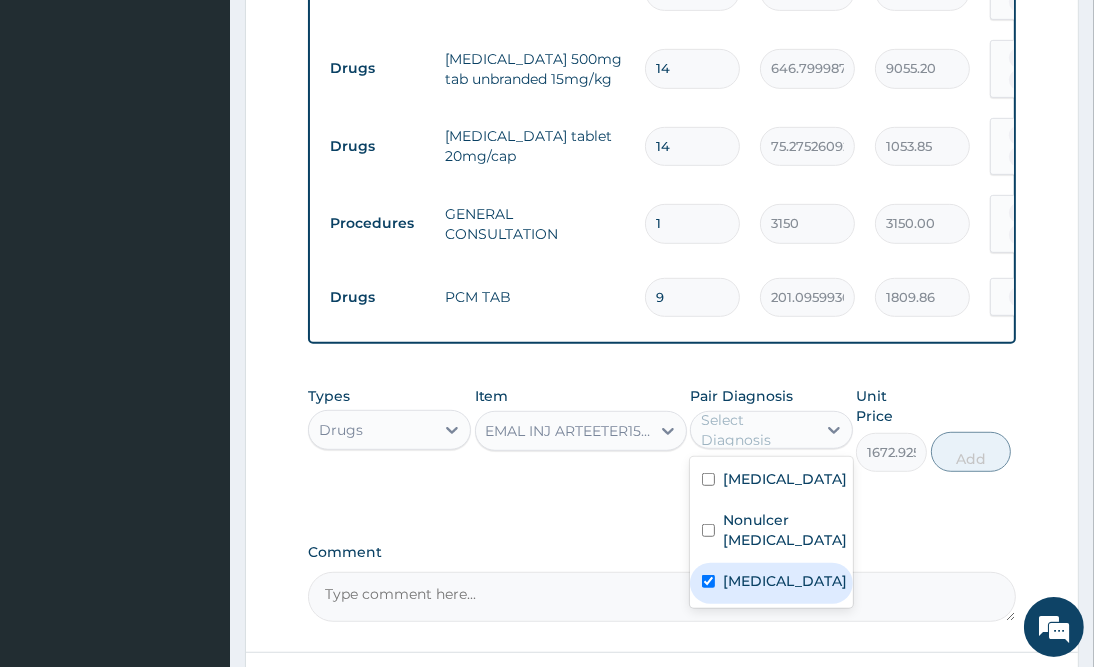 checkbox on "true" 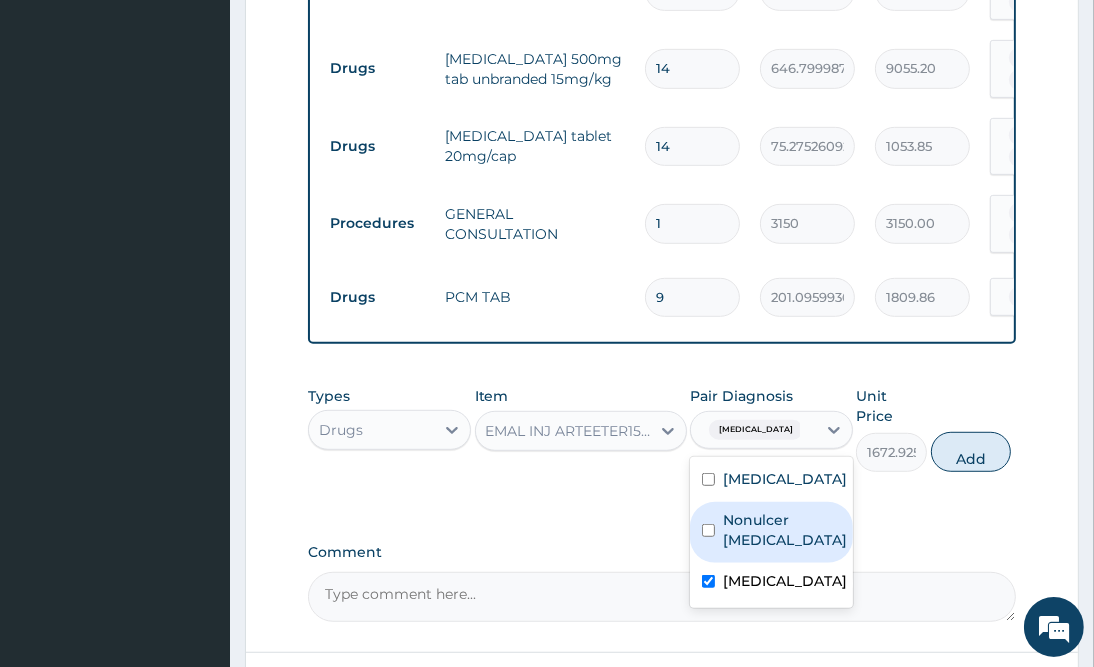 click on "Add" at bounding box center [971, 452] 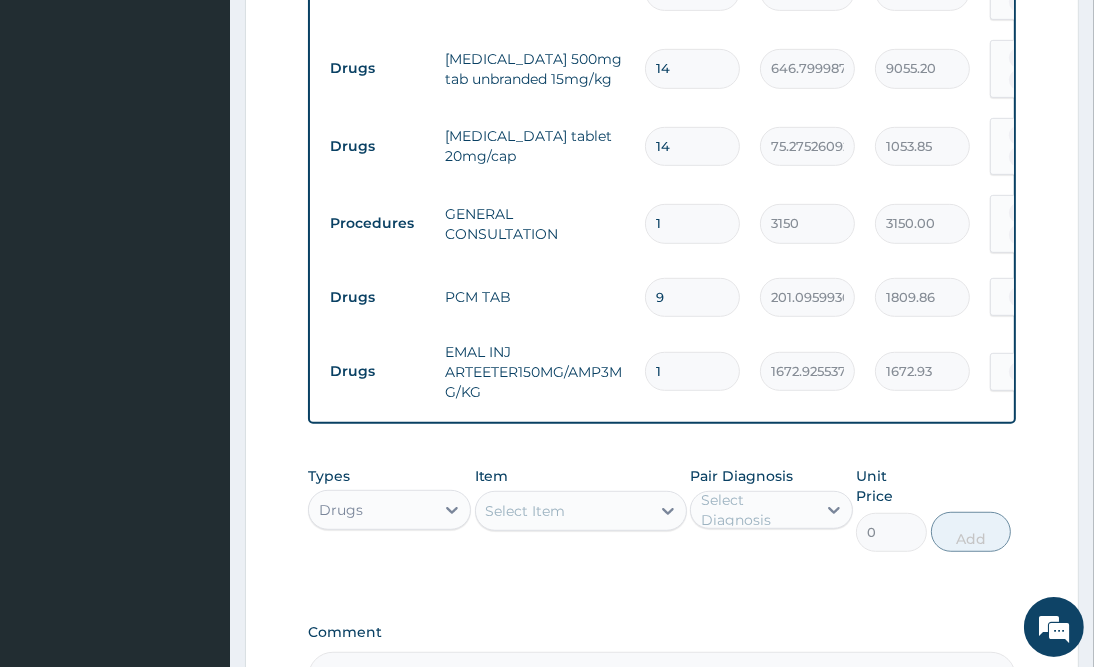 drag, startPoint x: 663, startPoint y: 360, endPoint x: 626, endPoint y: 358, distance: 37.054016 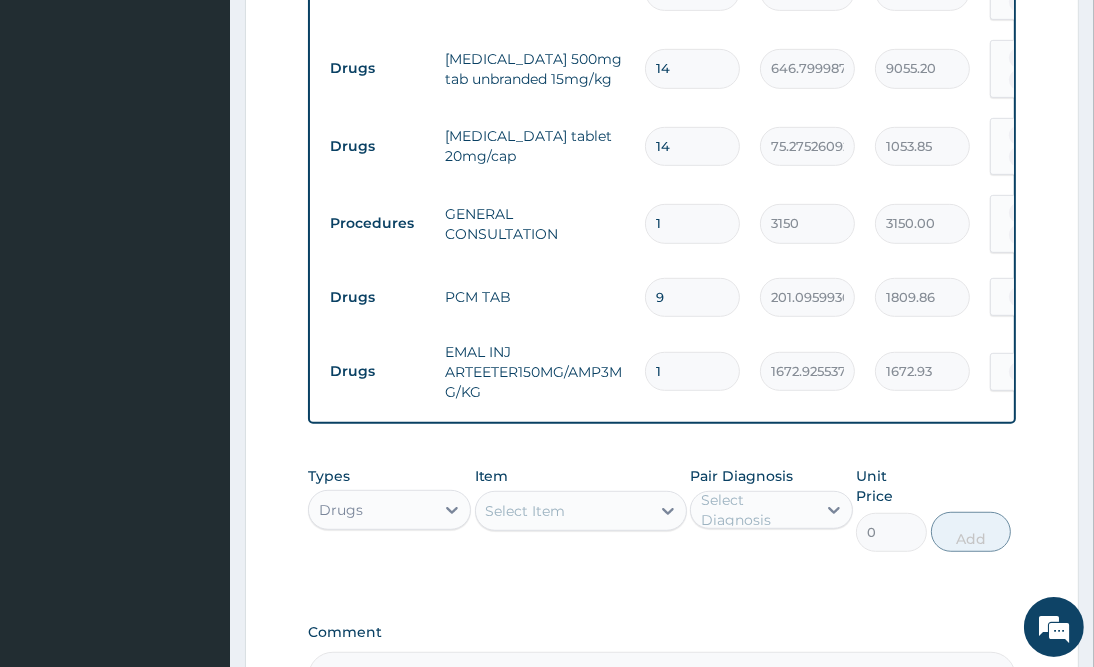 click on "Drugs EMAL INJ ARTEETER150MG/AMP3MG/KG 1 1672.925537109375 1672.93 Malaria Delete" at bounding box center [810, 372] 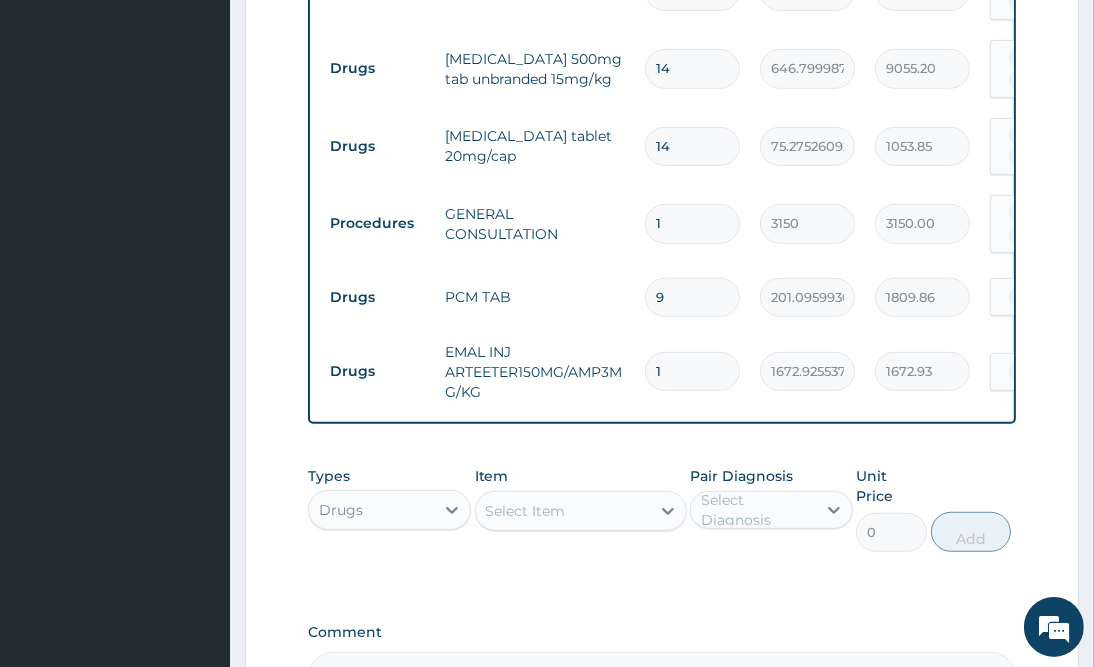 type on "3" 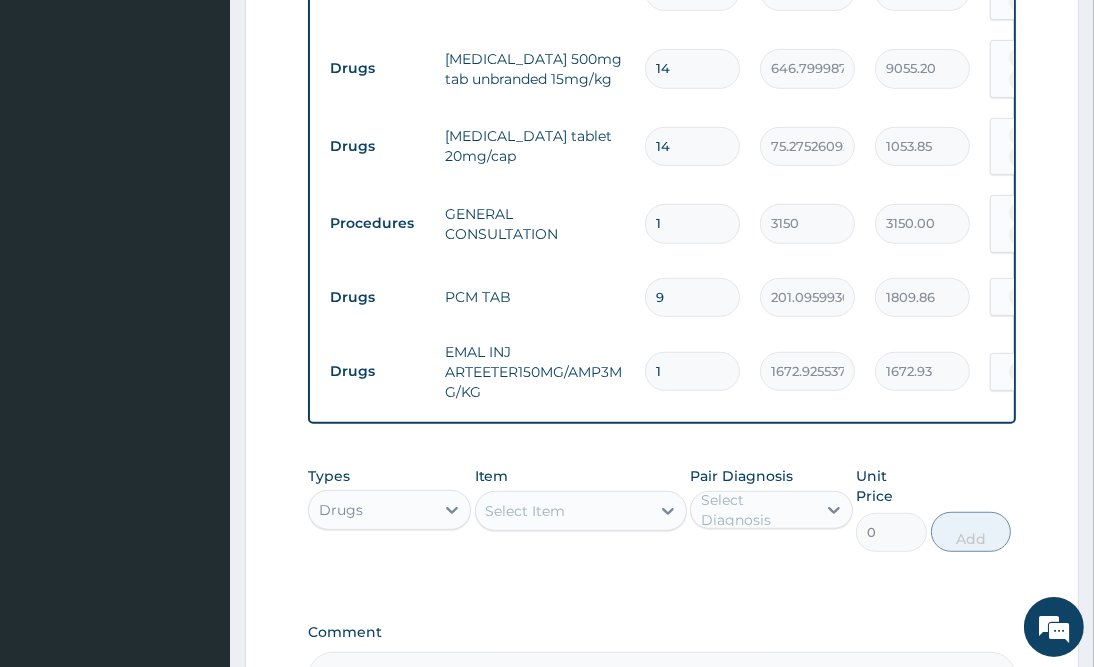 type on "5018.78" 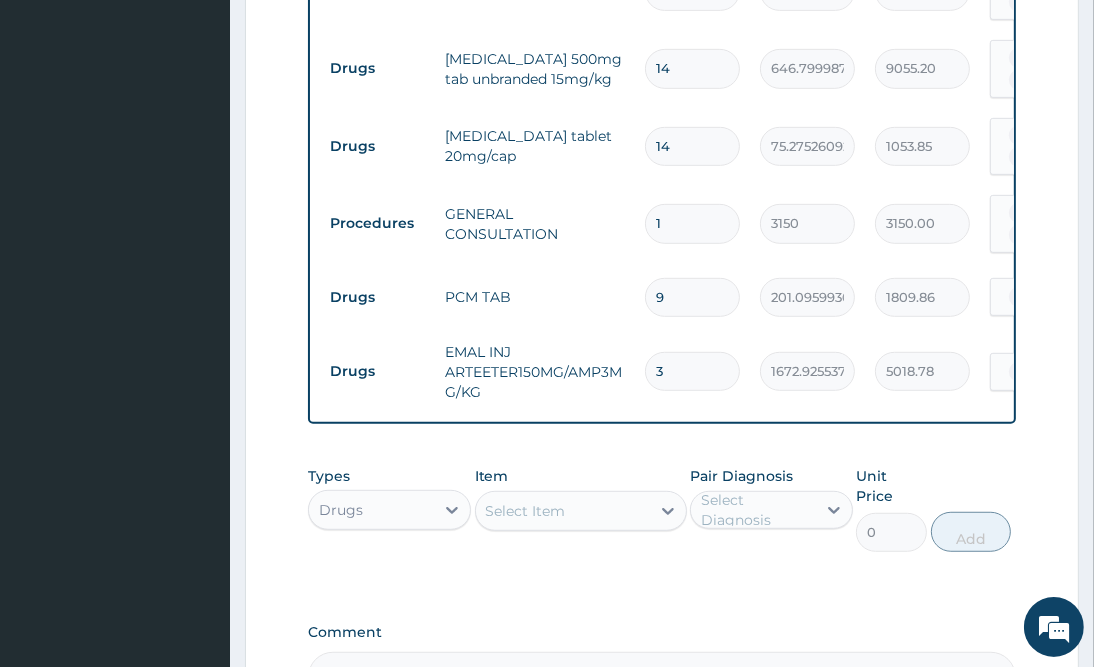 type on "3" 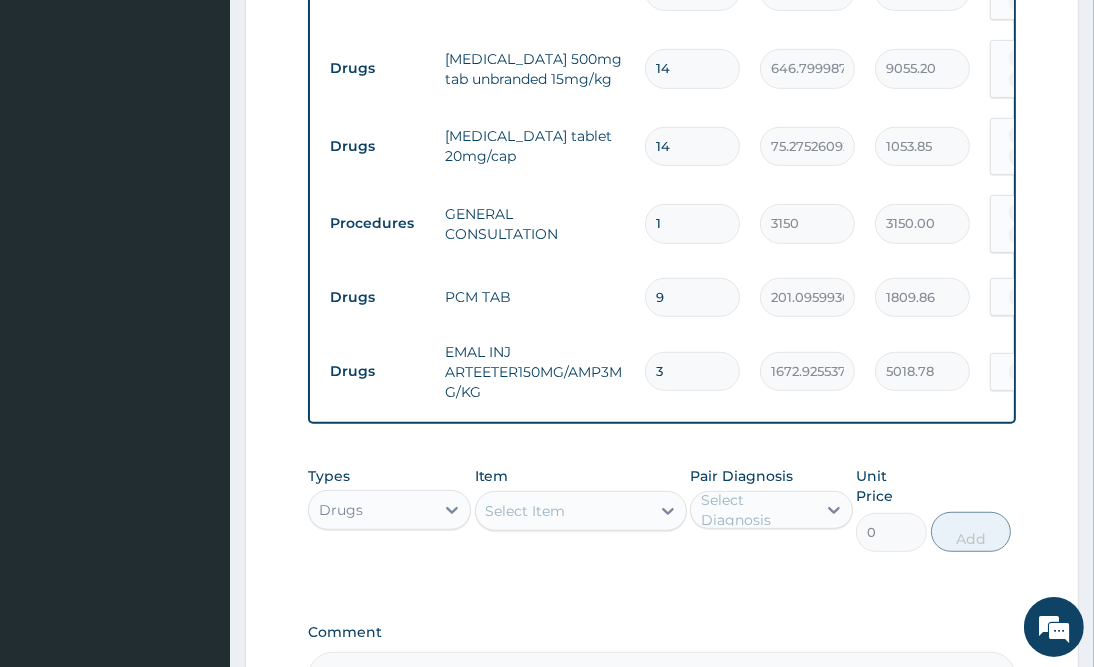 click on "Types Drugs Item Select Item Pair Diagnosis Select Diagnosis Unit Price 0 Add" at bounding box center [661, 524] 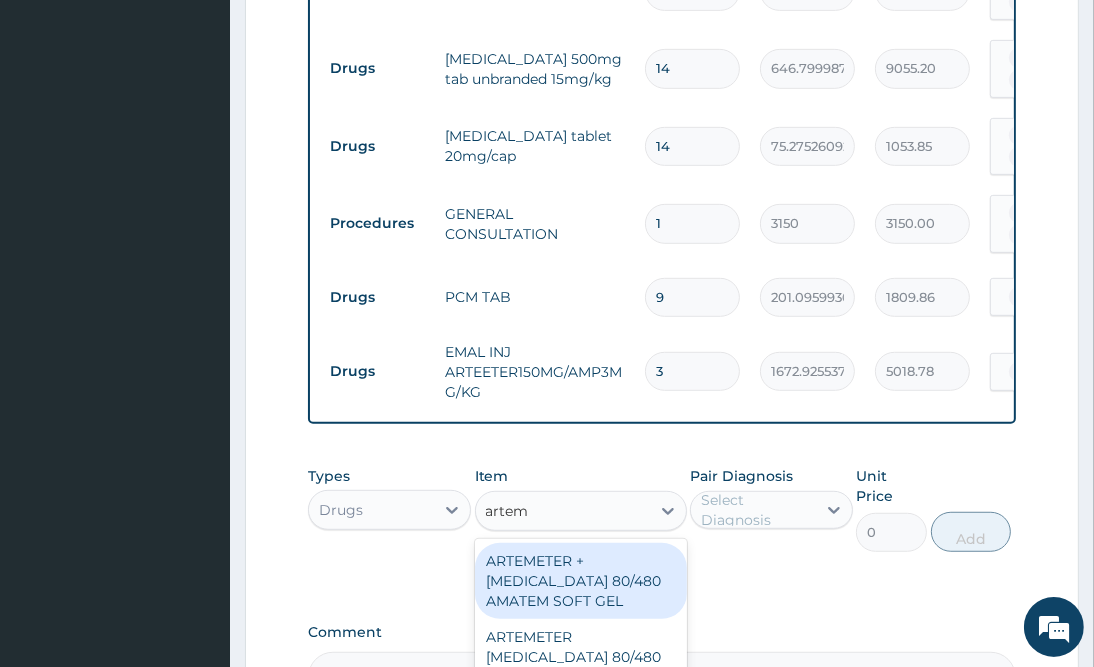 type on "arteme" 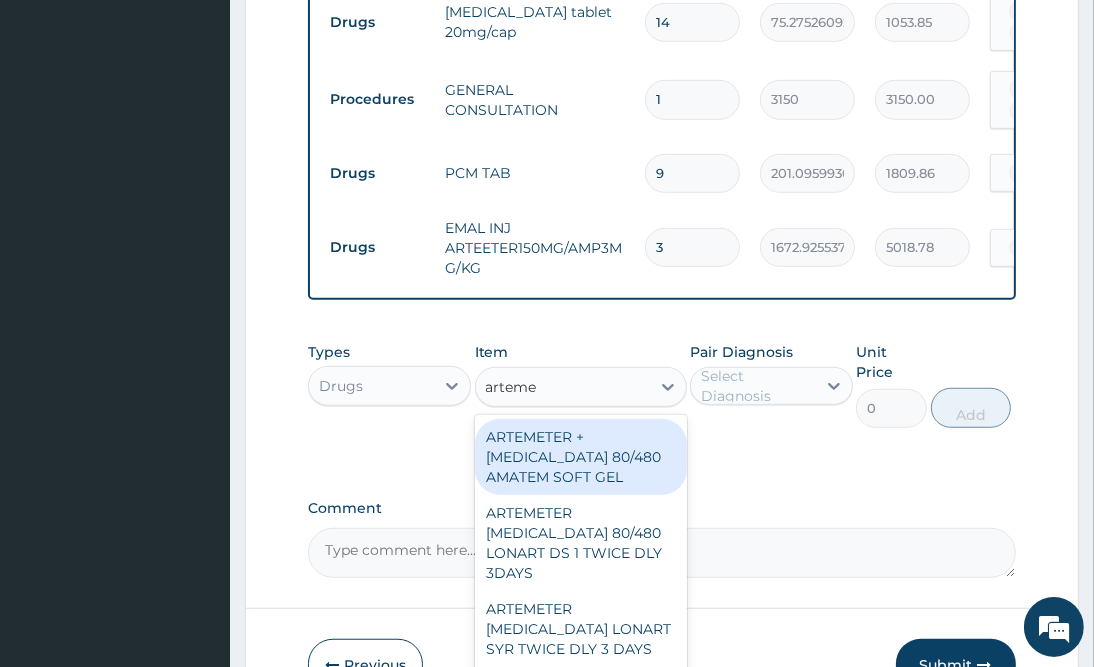 scroll, scrollTop: 1065, scrollLeft: 0, axis: vertical 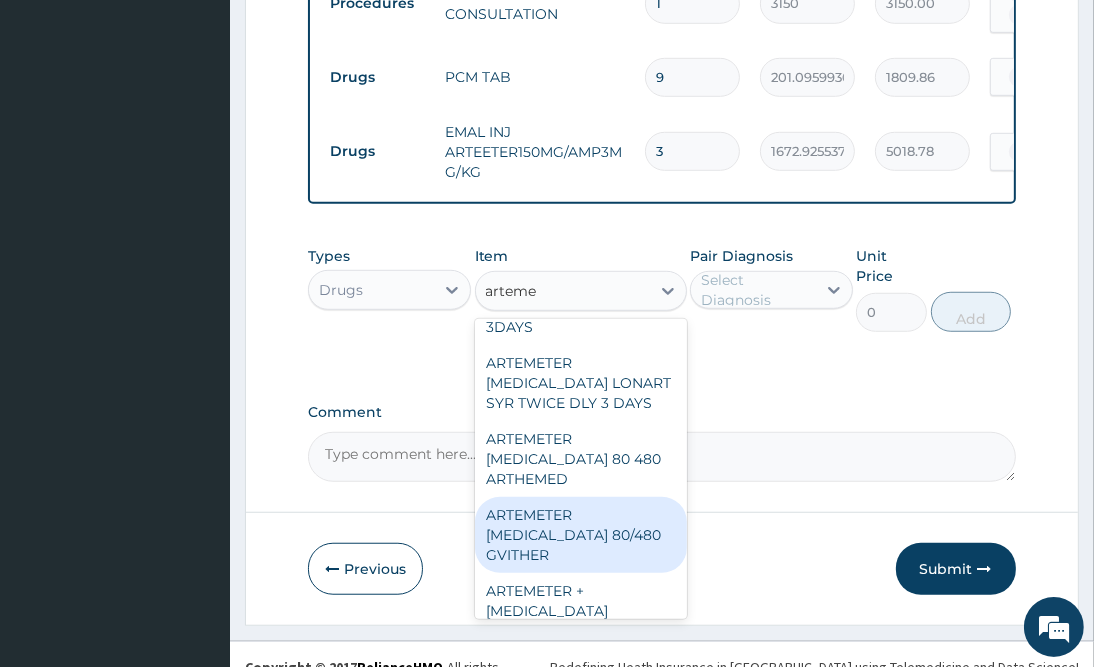 click on "ARTEMETER LUMEFANTRINE 80/480 GVITHER" at bounding box center [581, 535] 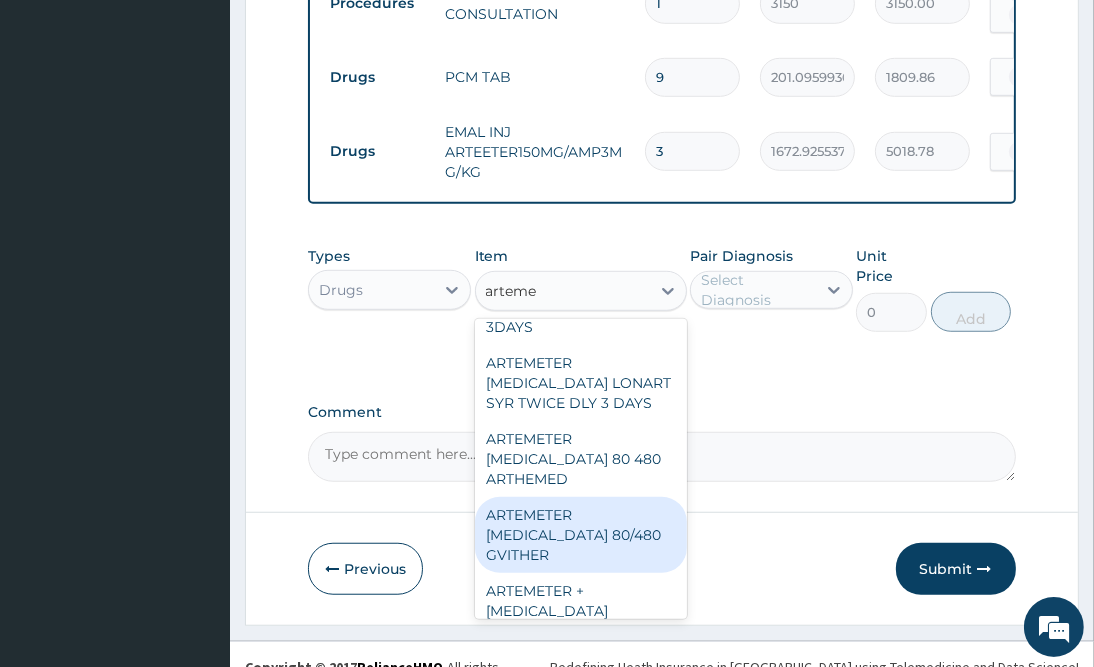 type 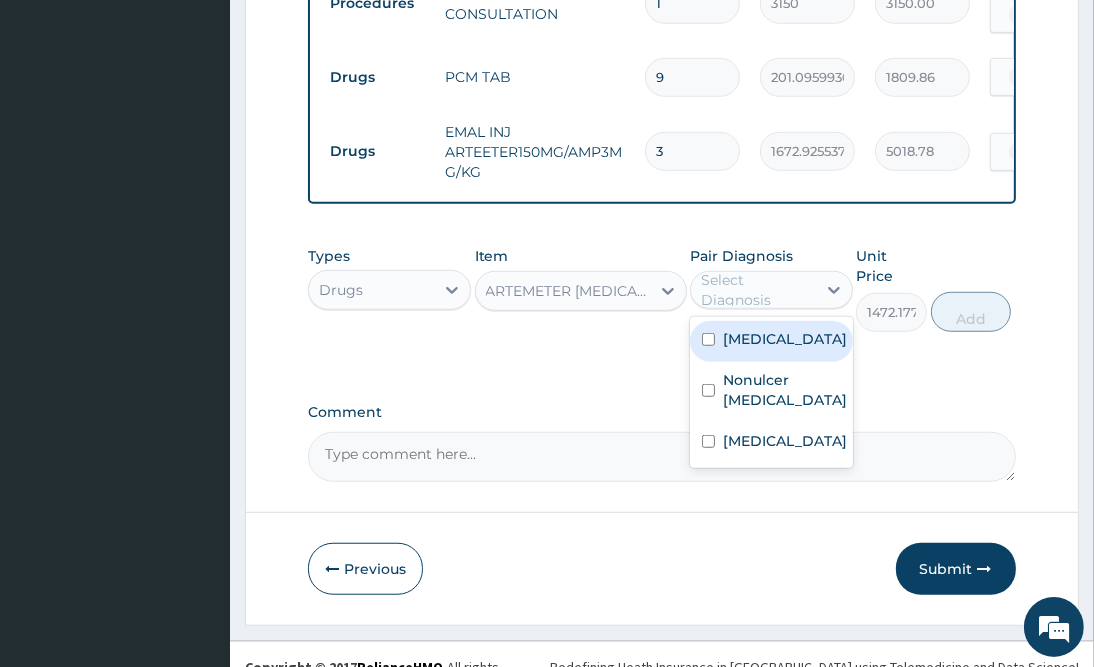 click on "Select Diagnosis" at bounding box center (757, 290) 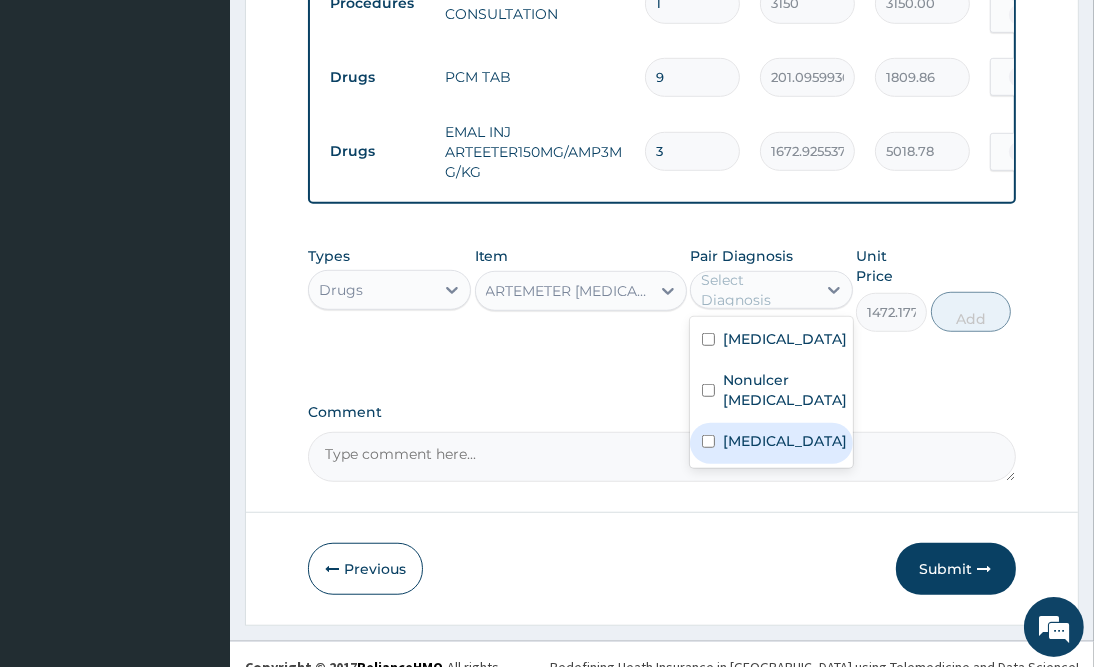 click on "Malaria" at bounding box center (771, 443) 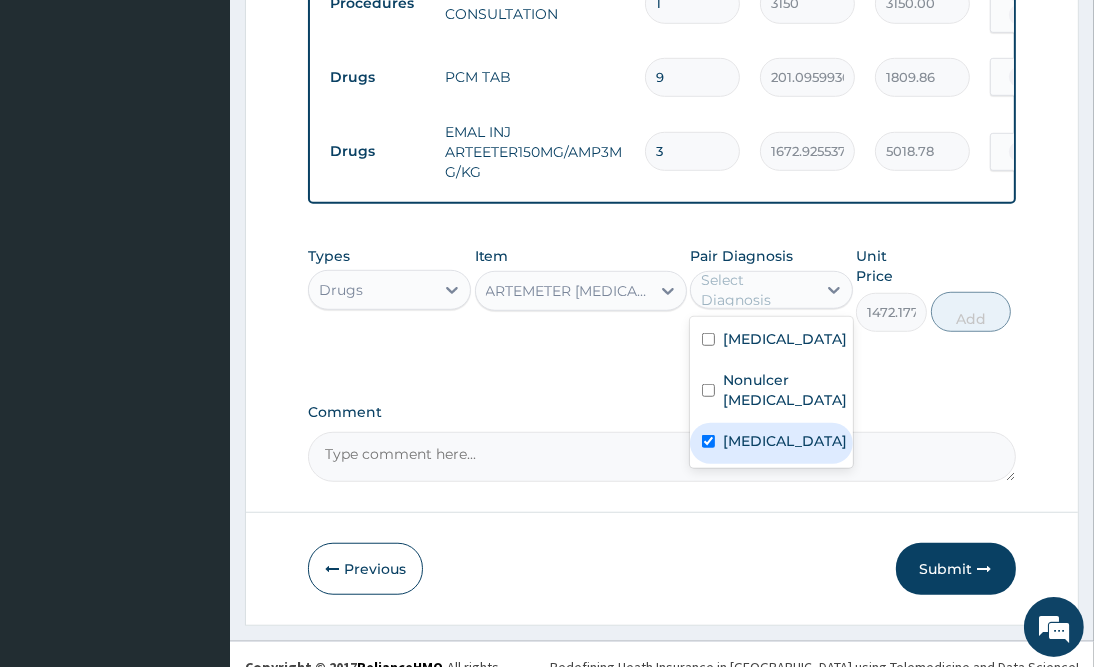 checkbox on "true" 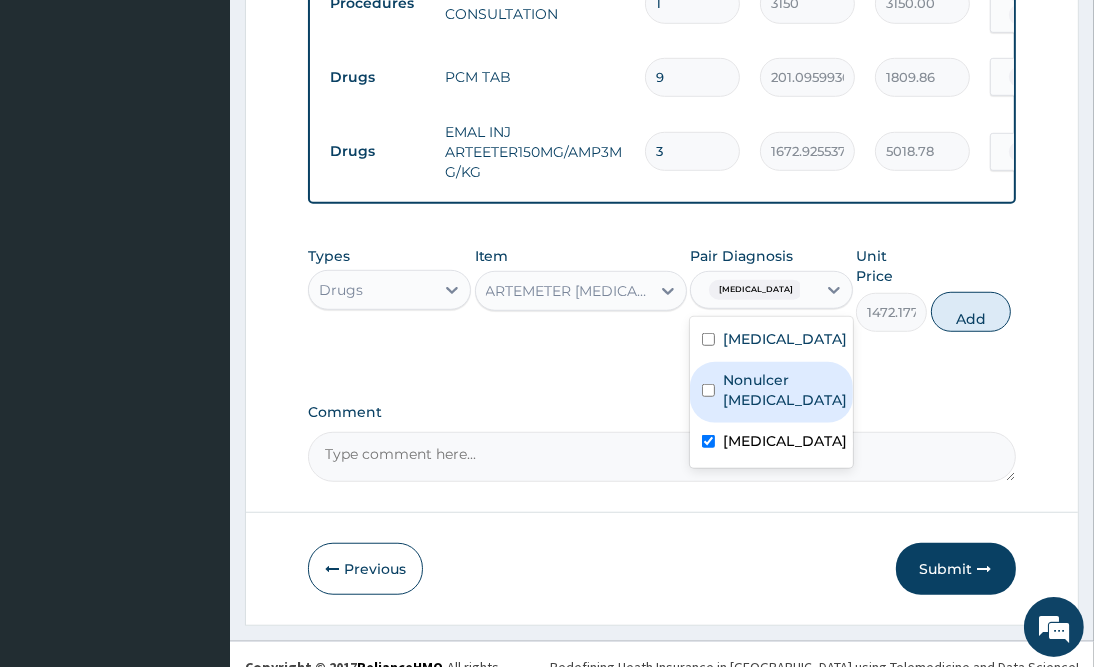 drag, startPoint x: 948, startPoint y: 288, endPoint x: 898, endPoint y: 319, distance: 58.830265 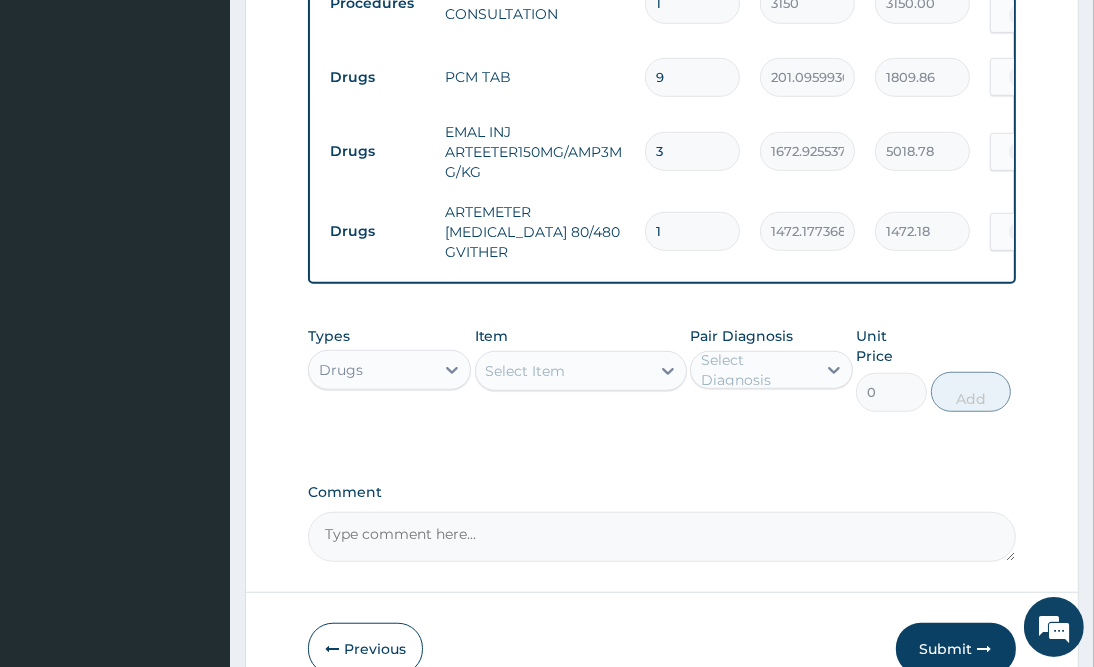 drag, startPoint x: 724, startPoint y: 214, endPoint x: 577, endPoint y: 230, distance: 147.86818 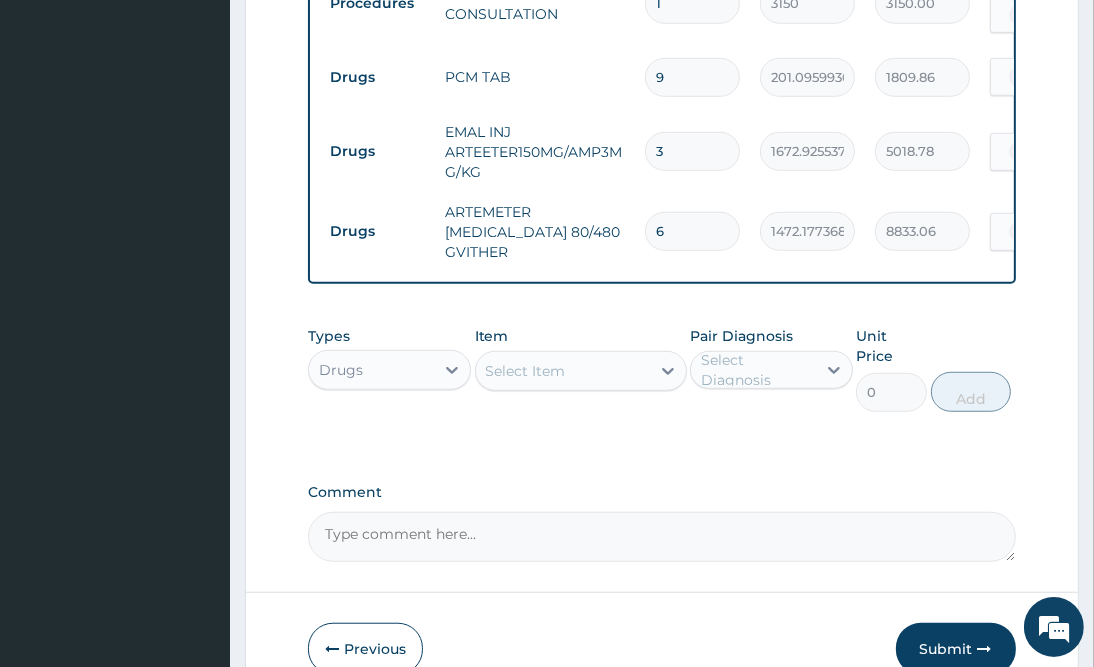 type on "6" 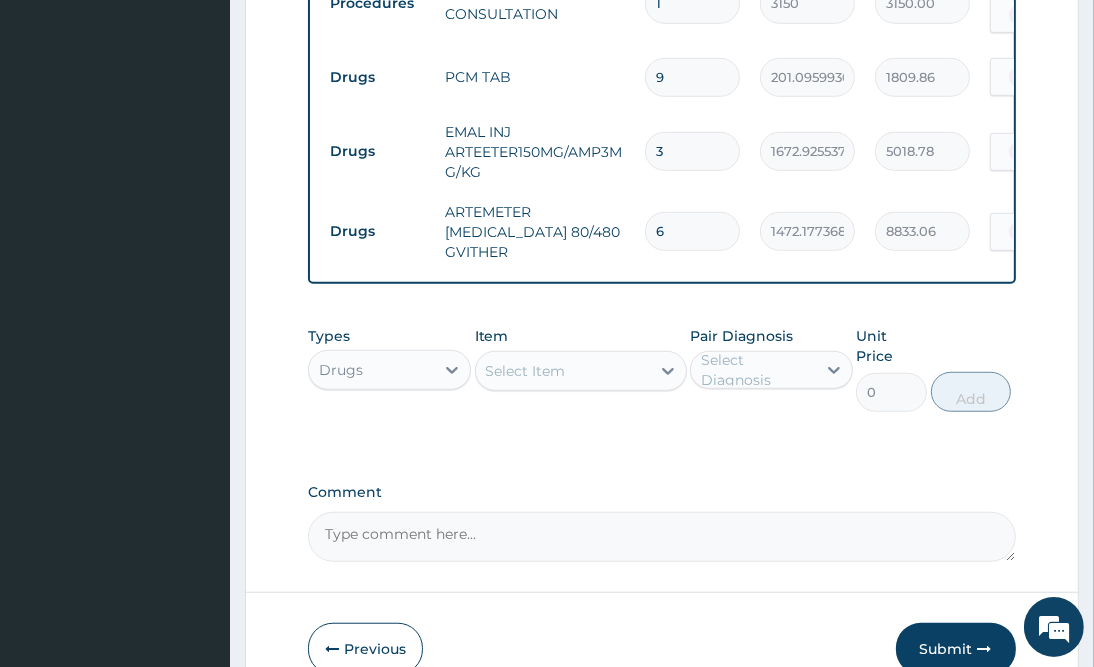 click on "ARTEMETER LUMEFANTRINE 80/480 GVITHER" at bounding box center [535, 232] 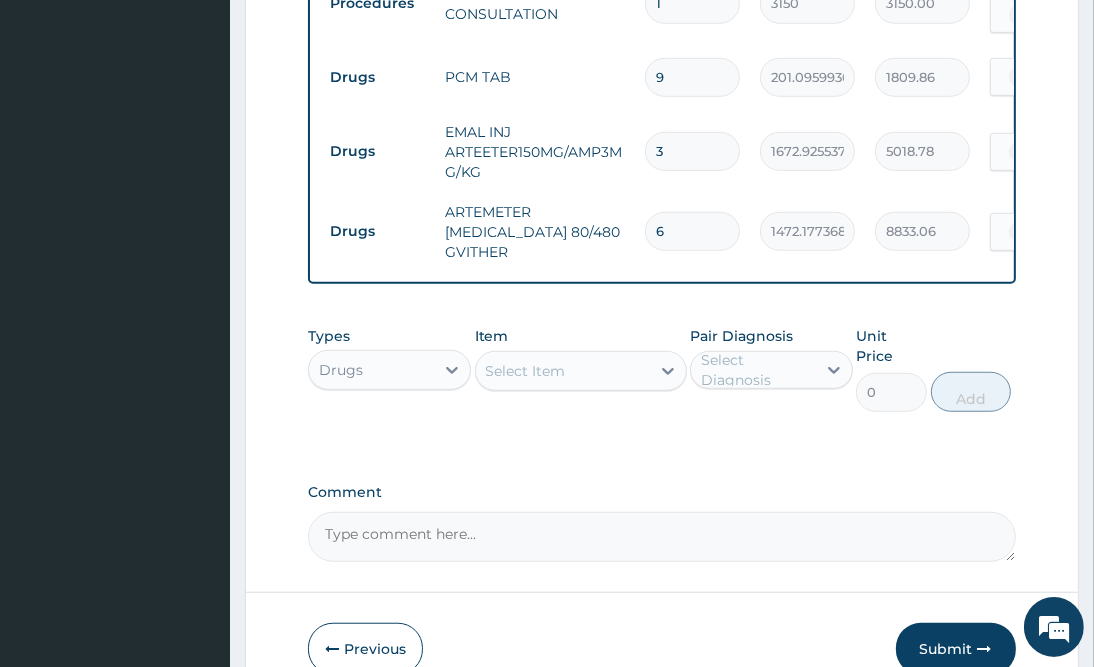 click on "Comment" at bounding box center [661, 523] 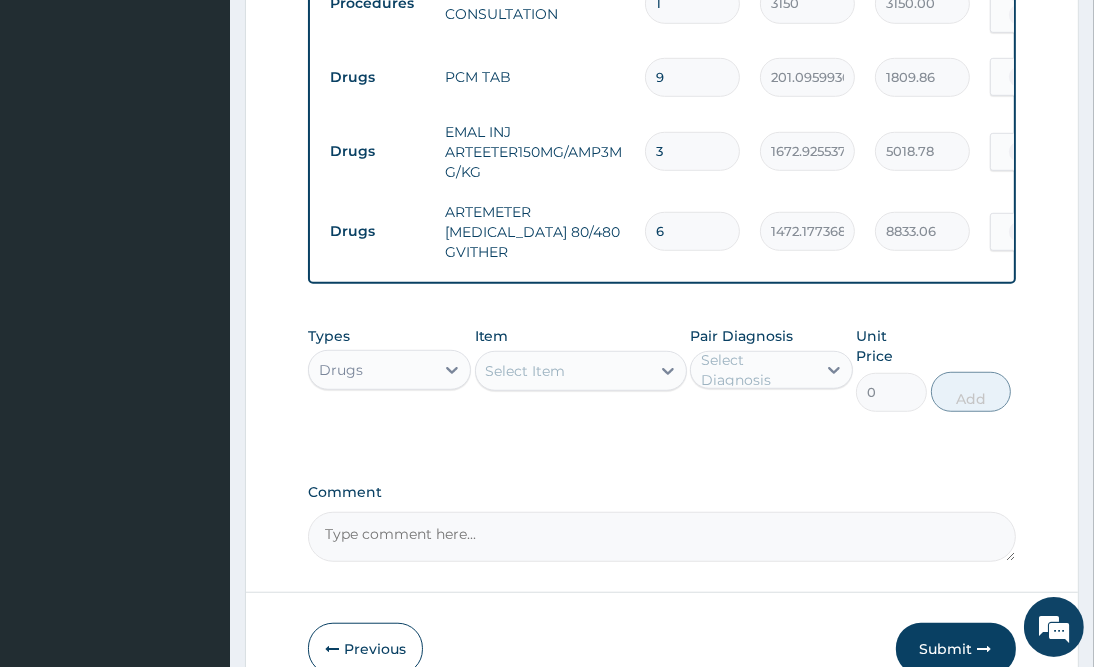 drag, startPoint x: 377, startPoint y: 360, endPoint x: 385, endPoint y: 372, distance: 14.422205 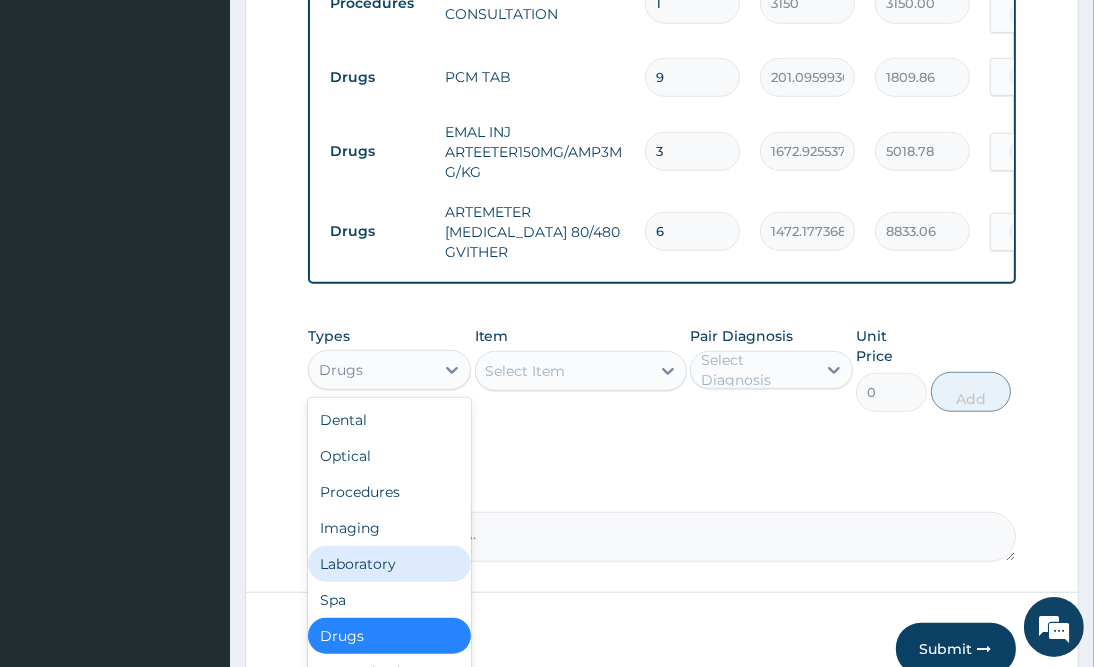 click on "Laboratory" at bounding box center [389, 564] 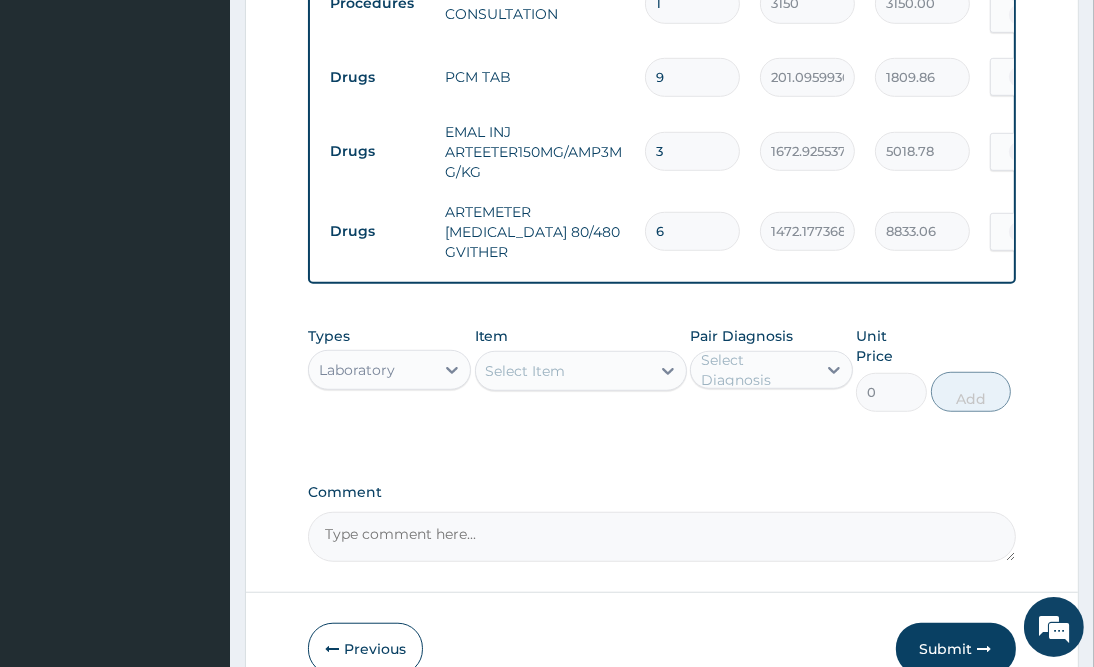 click on "Select Item" at bounding box center (581, 371) 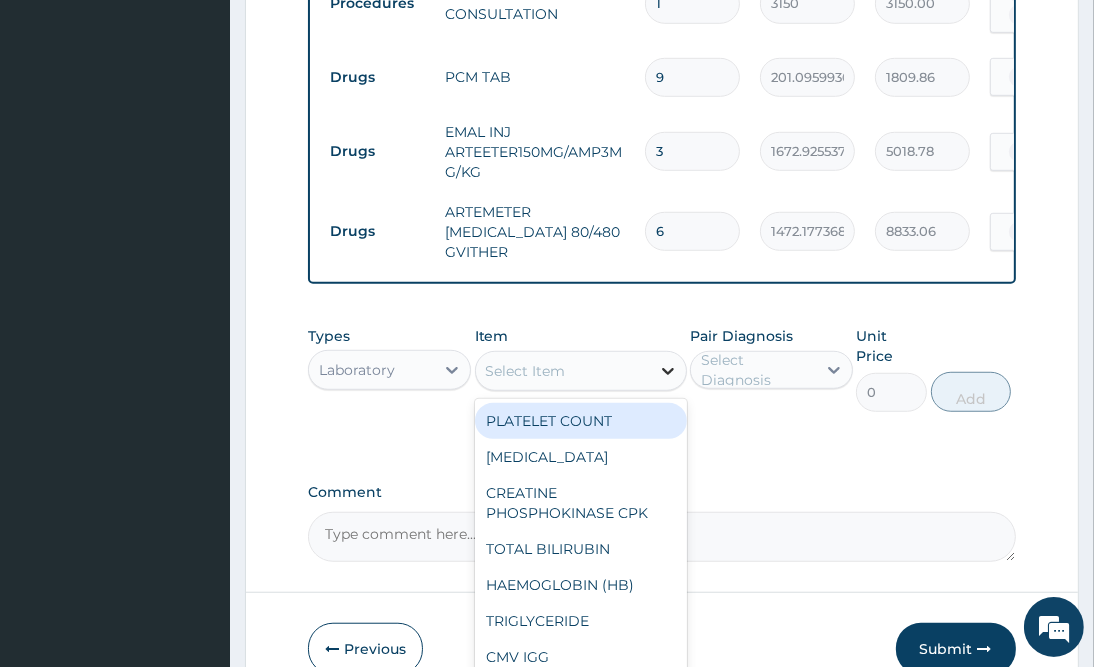 click at bounding box center [668, 371] 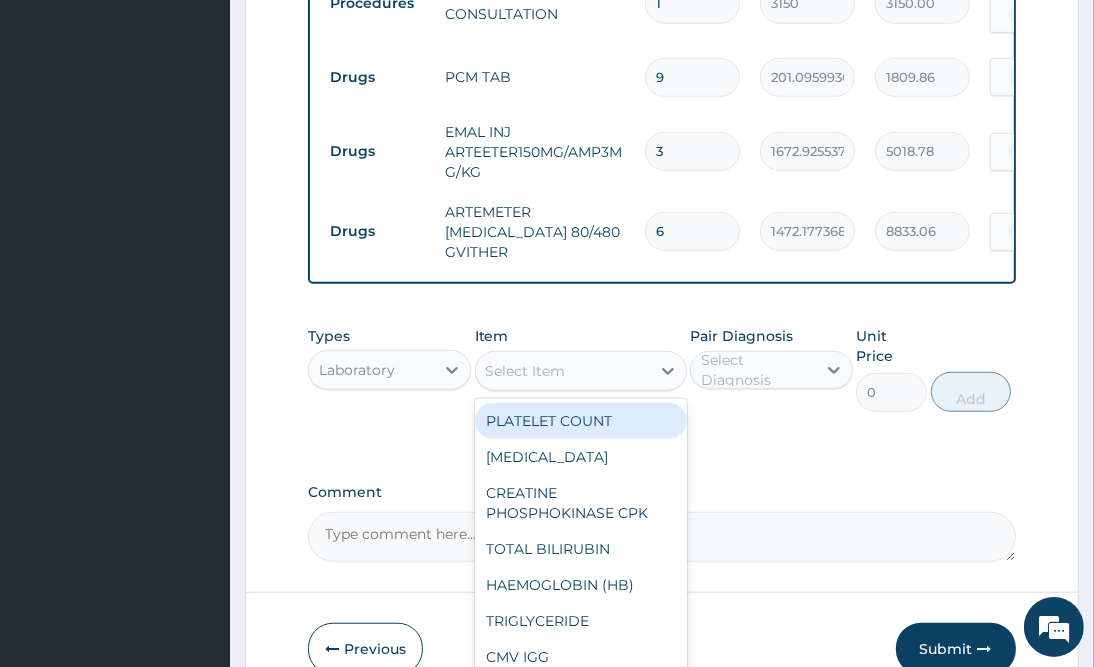 click on "Select Item" at bounding box center [563, 371] 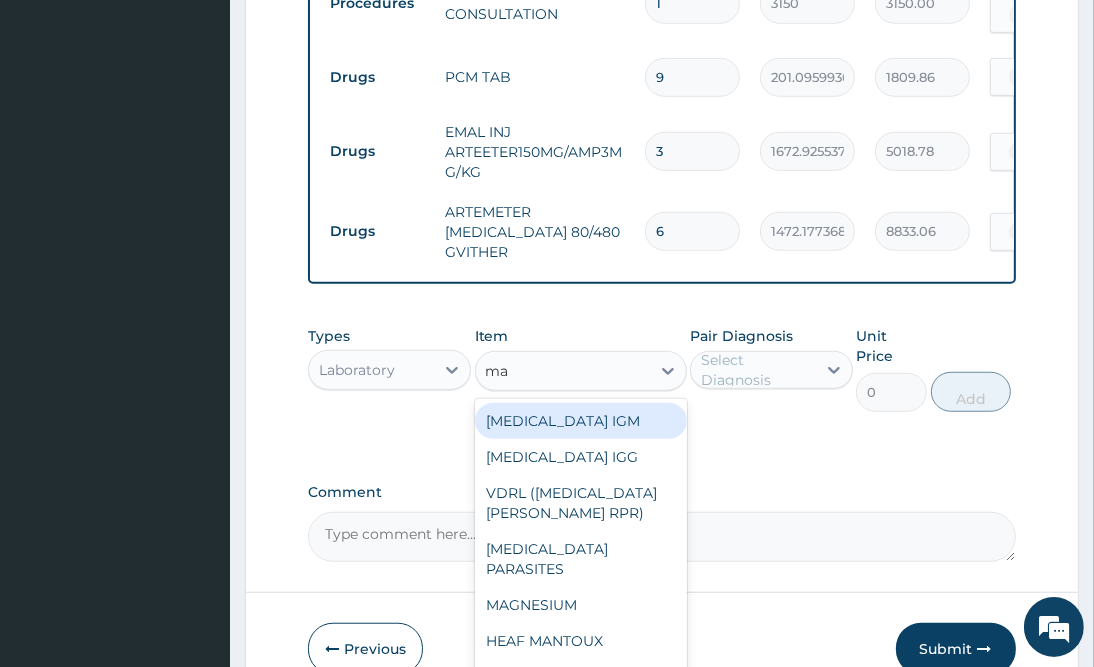 type on "mal" 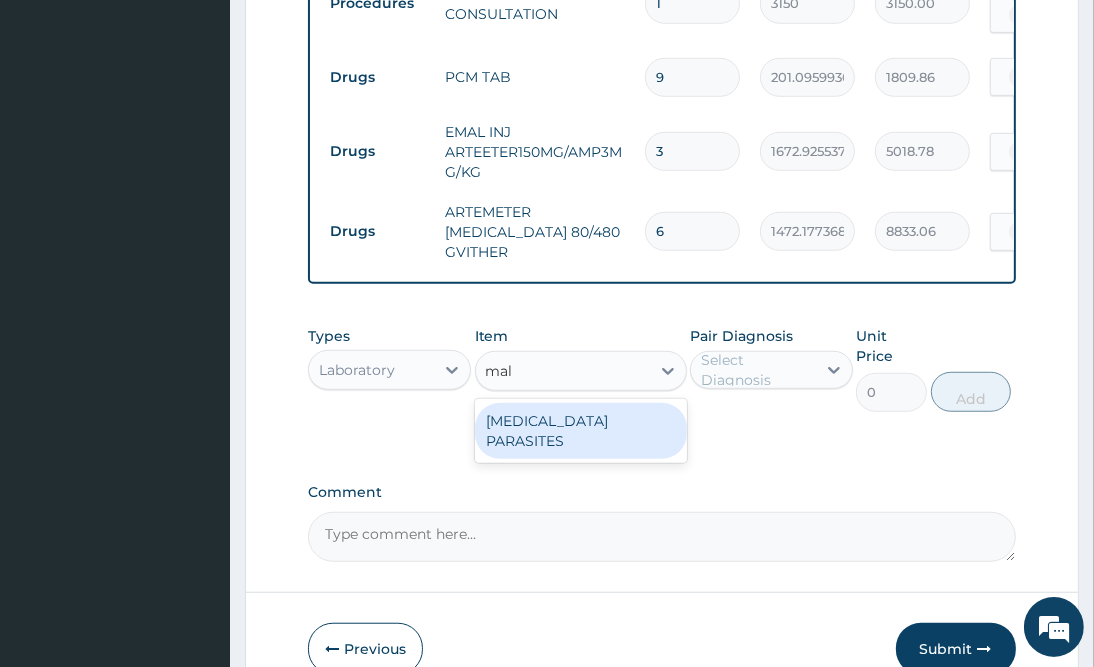 click on "MALARIA PARASITES" at bounding box center [581, 431] 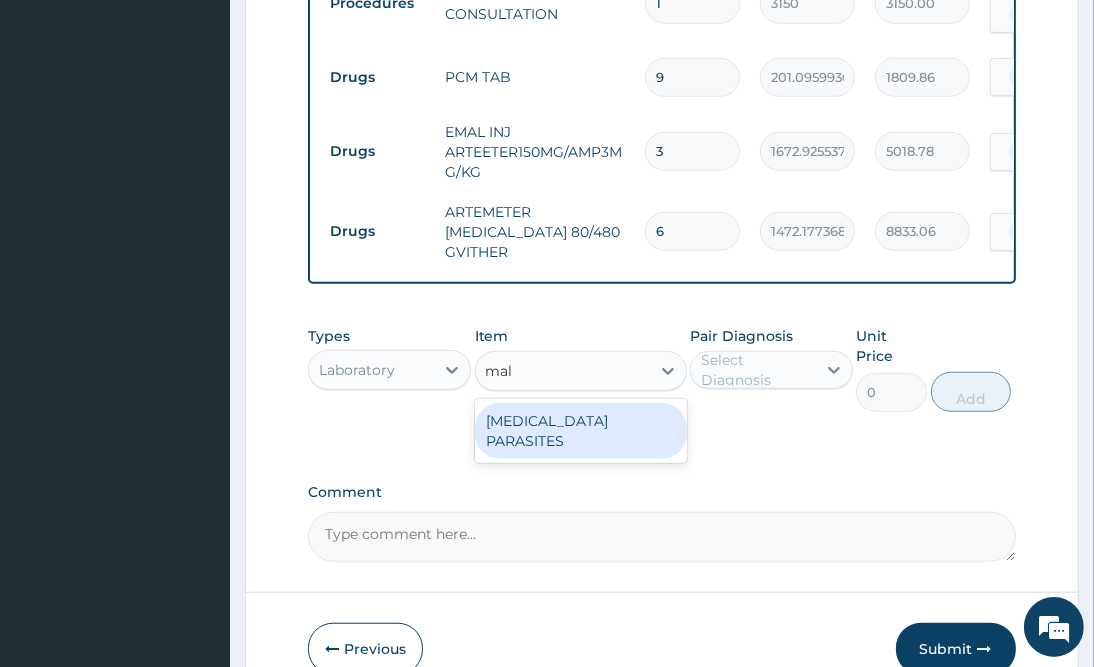 type 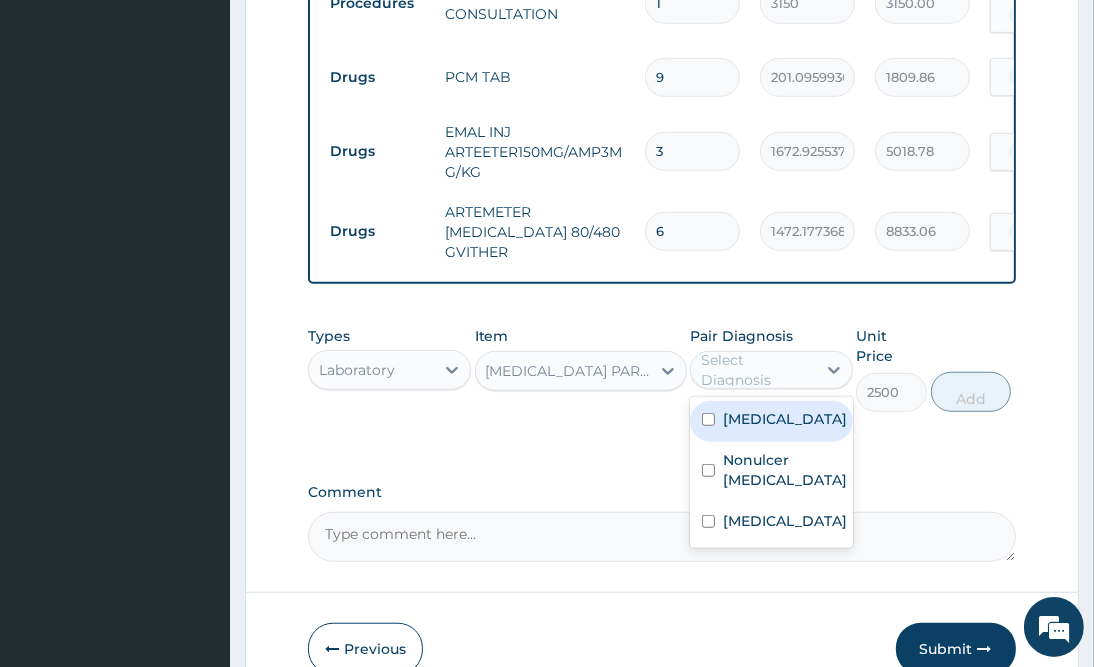 drag, startPoint x: 815, startPoint y: 350, endPoint x: 818, endPoint y: 385, distance: 35.128338 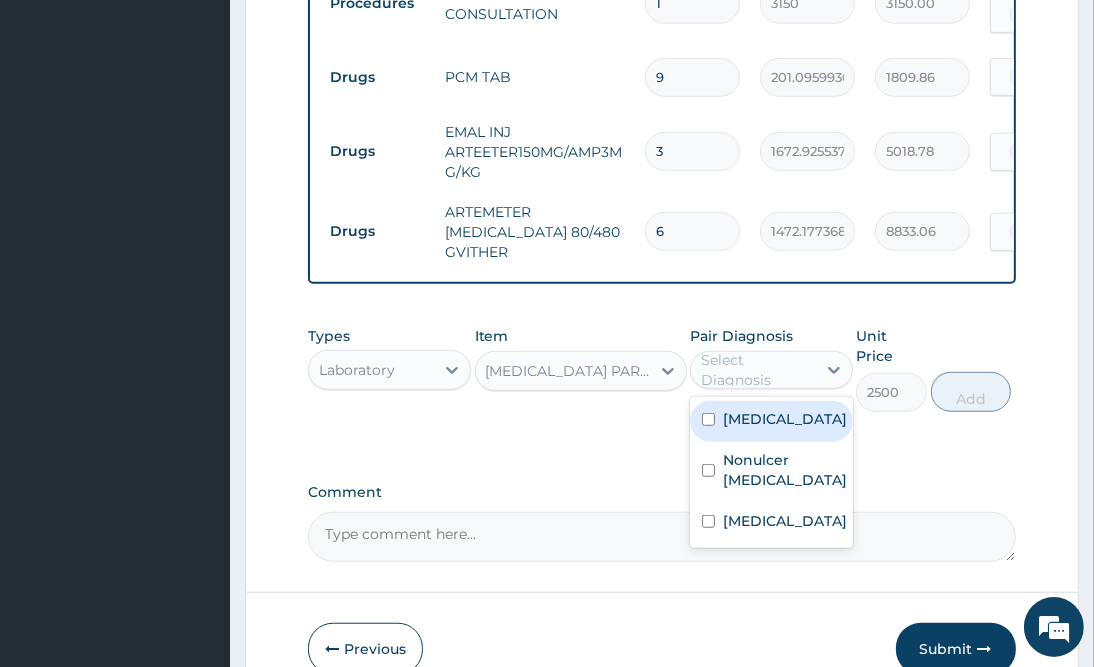 click on "Select Diagnosis" at bounding box center [771, 370] 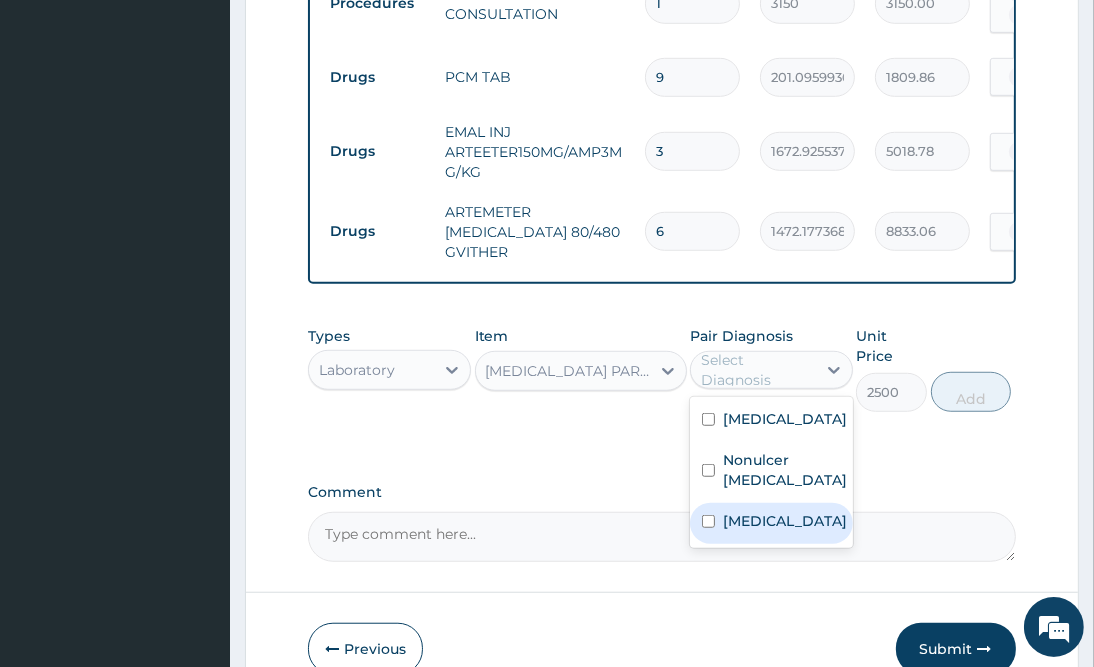 click on "Malaria" at bounding box center (785, 521) 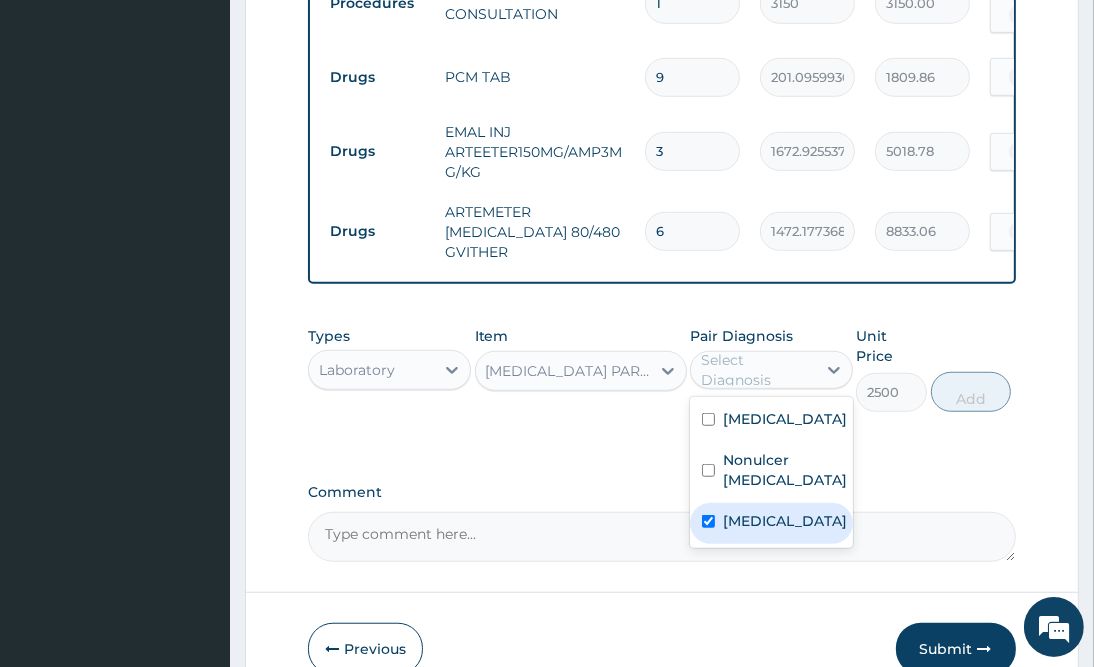 checkbox on "true" 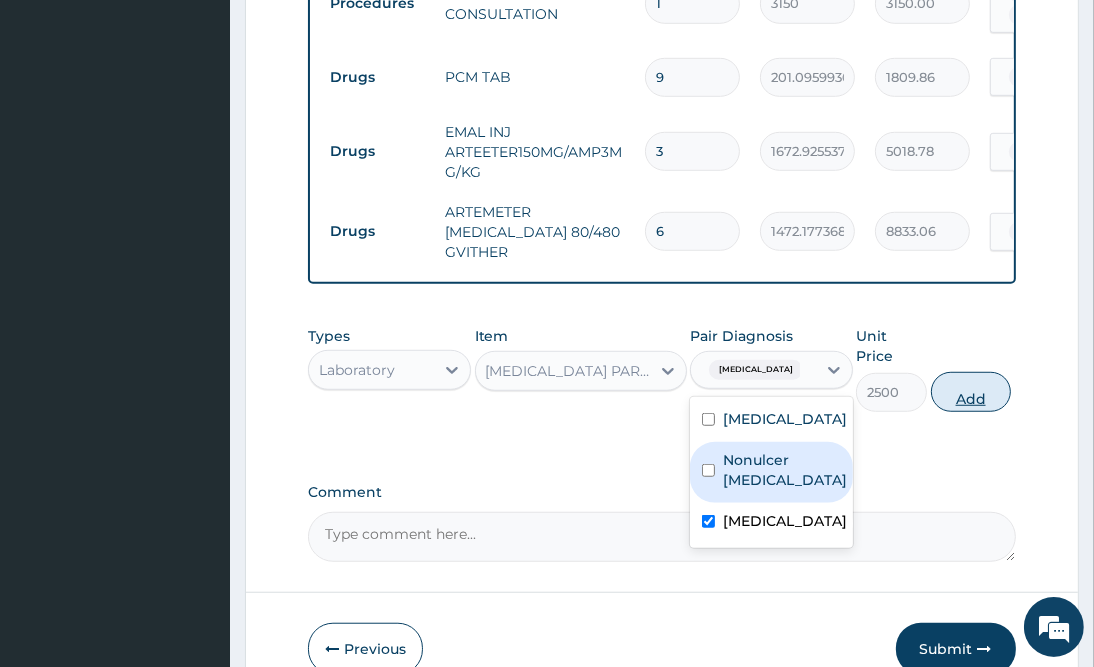 click on "Add" at bounding box center [971, 392] 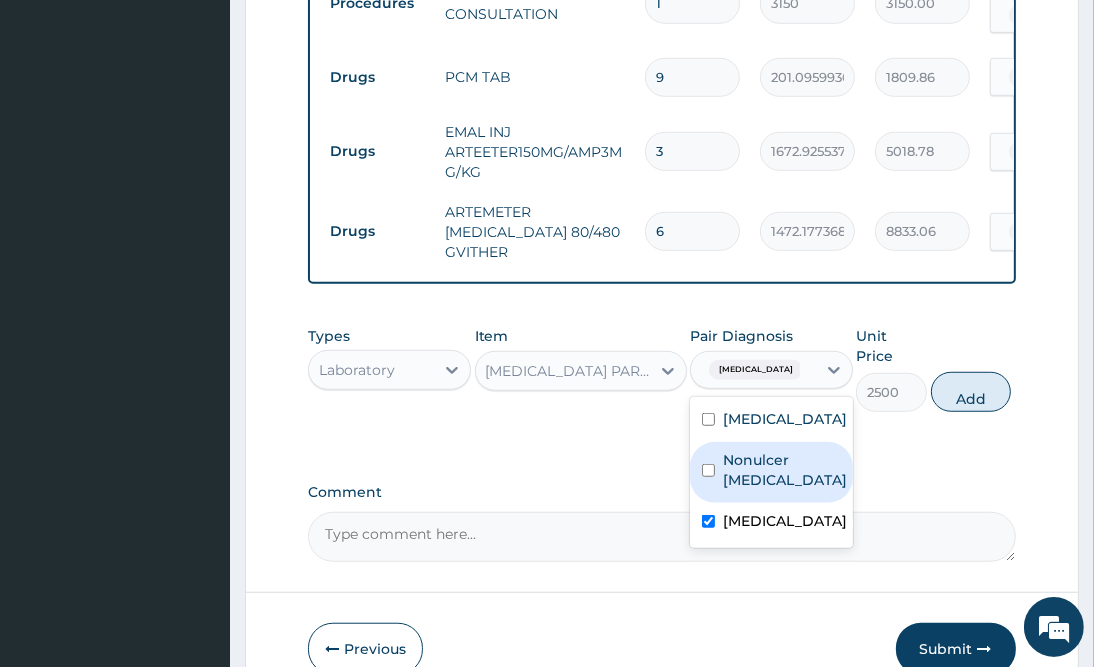 type on "0" 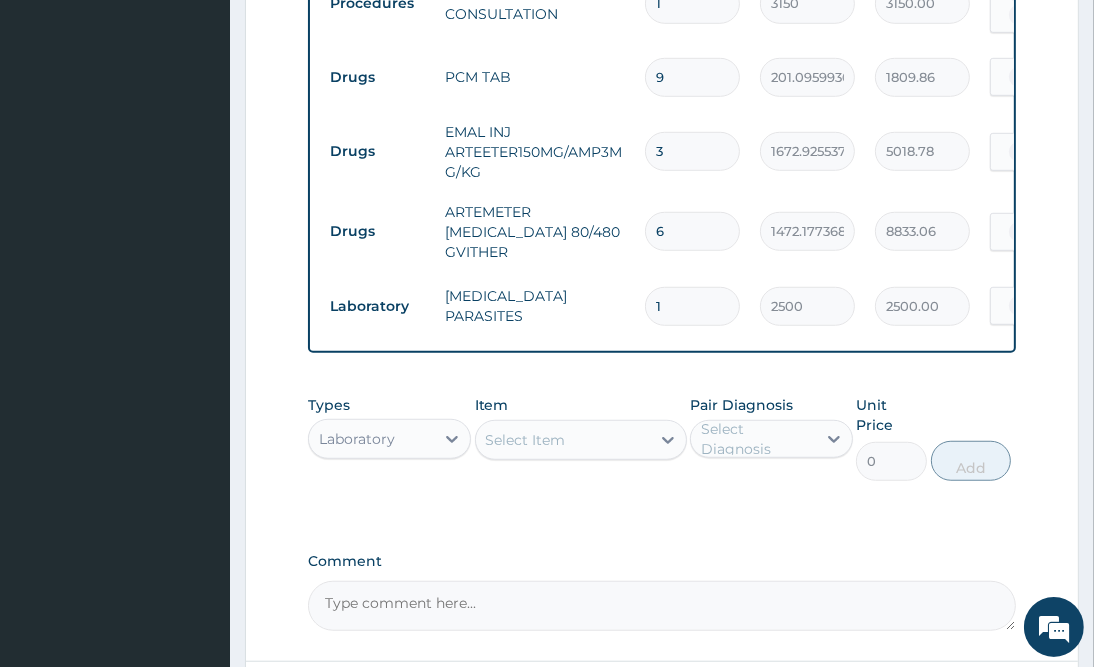 click on "Select Item" at bounding box center (563, 440) 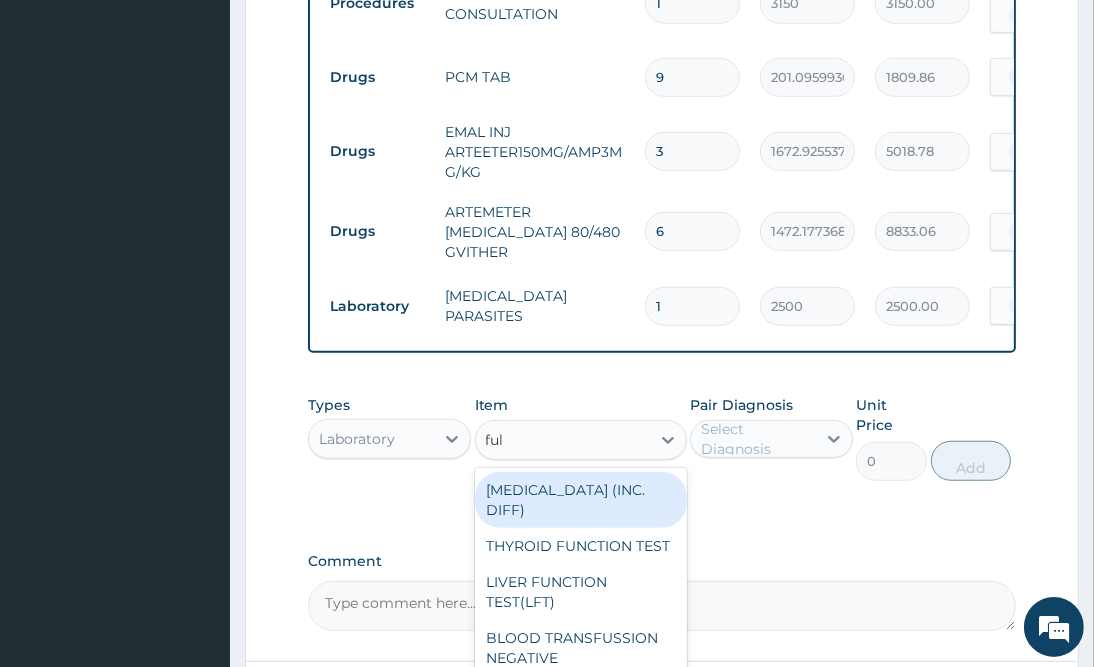 type on "full" 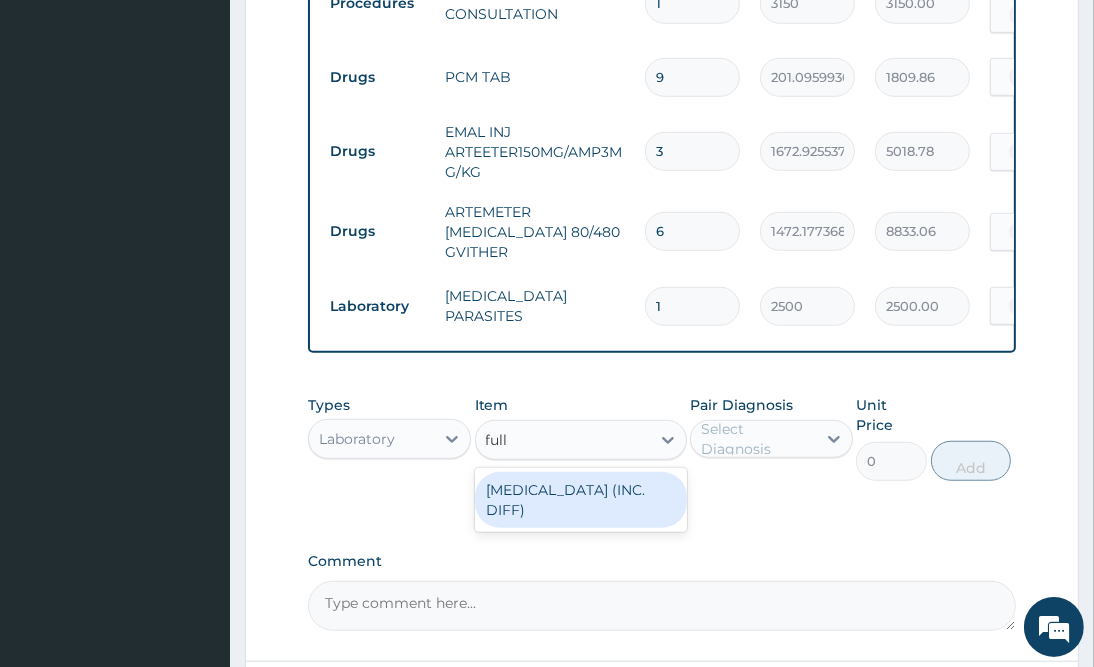 click on "FULL BLOOD COUNT (INC. DIFF)" at bounding box center [581, 500] 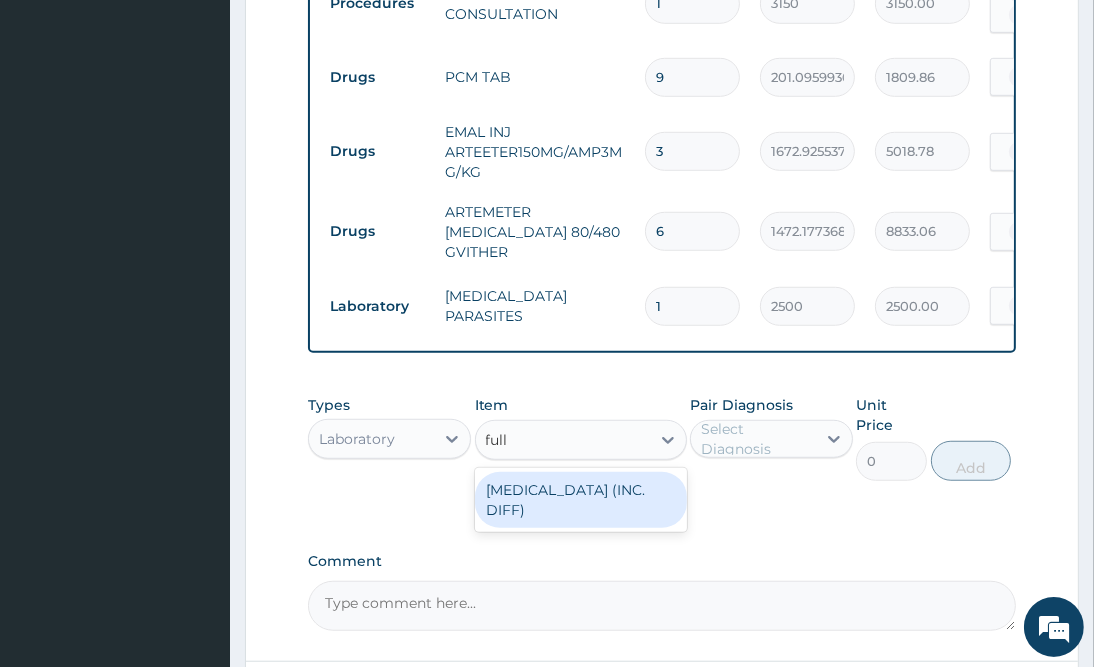 type 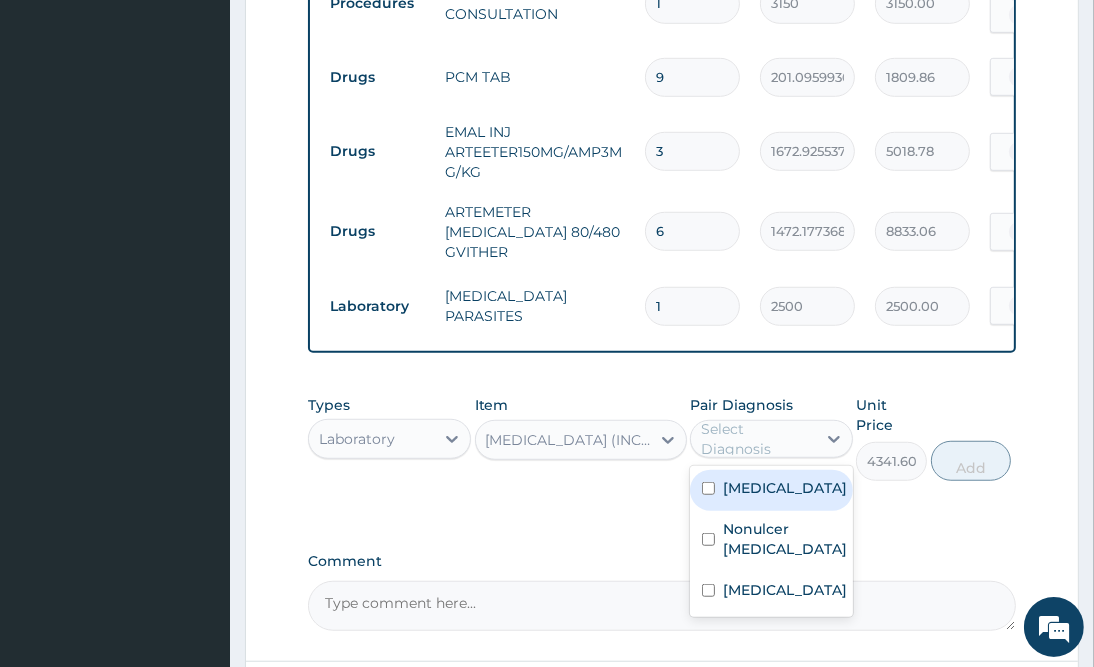 click on "Select Diagnosis" at bounding box center [757, 439] 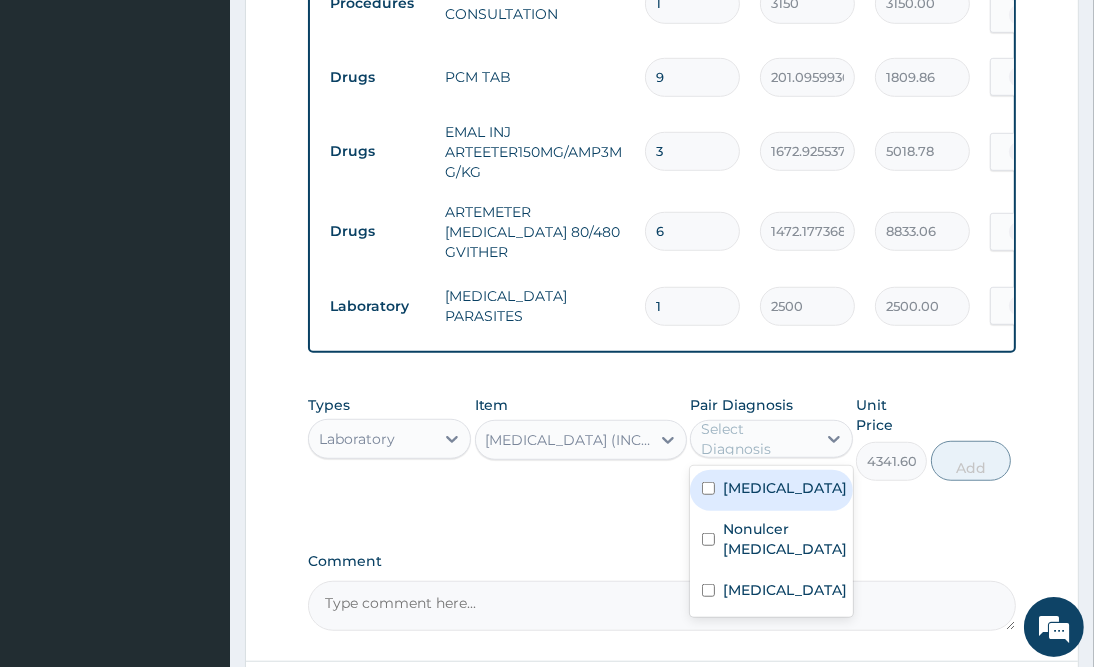 click on "Sepsis" at bounding box center [771, 490] 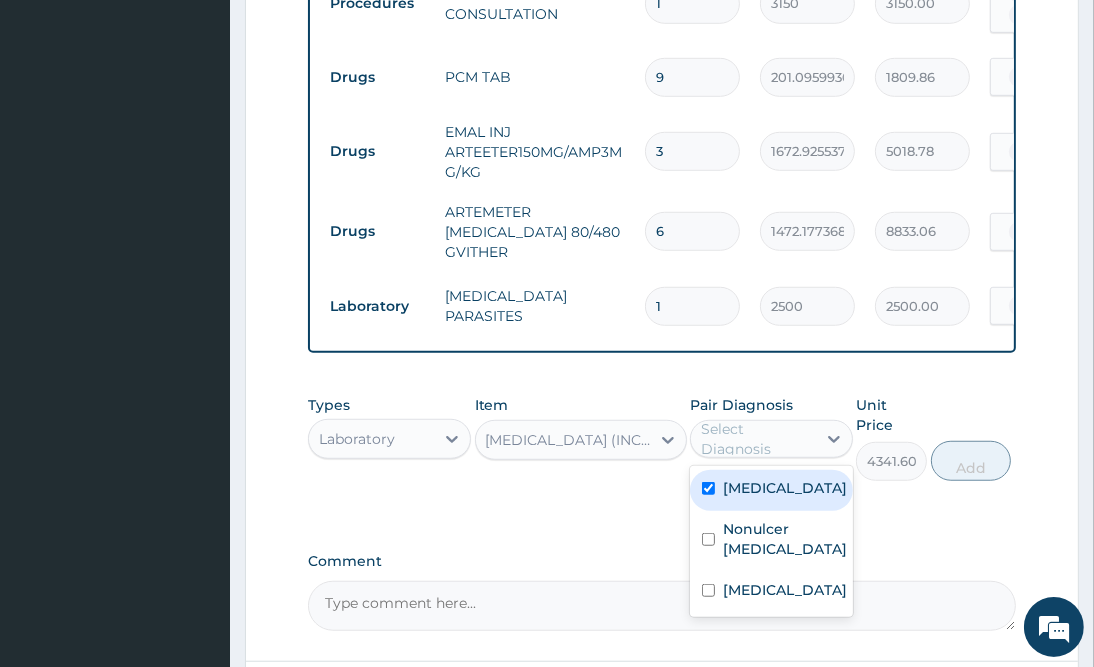 checkbox on "true" 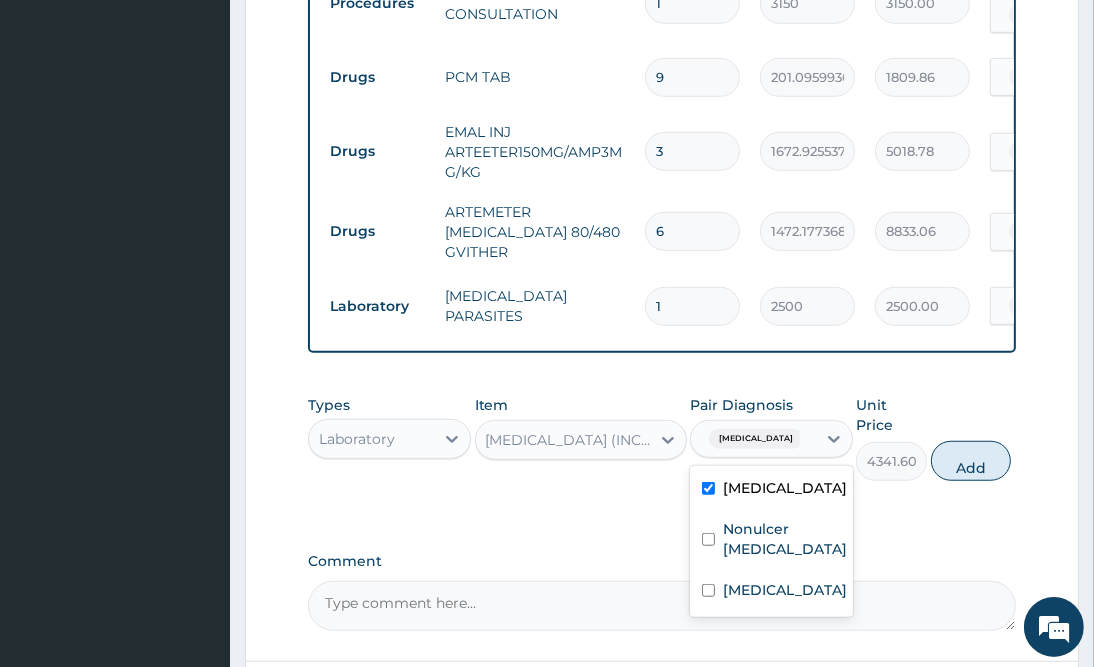 click on "Add" at bounding box center (971, 461) 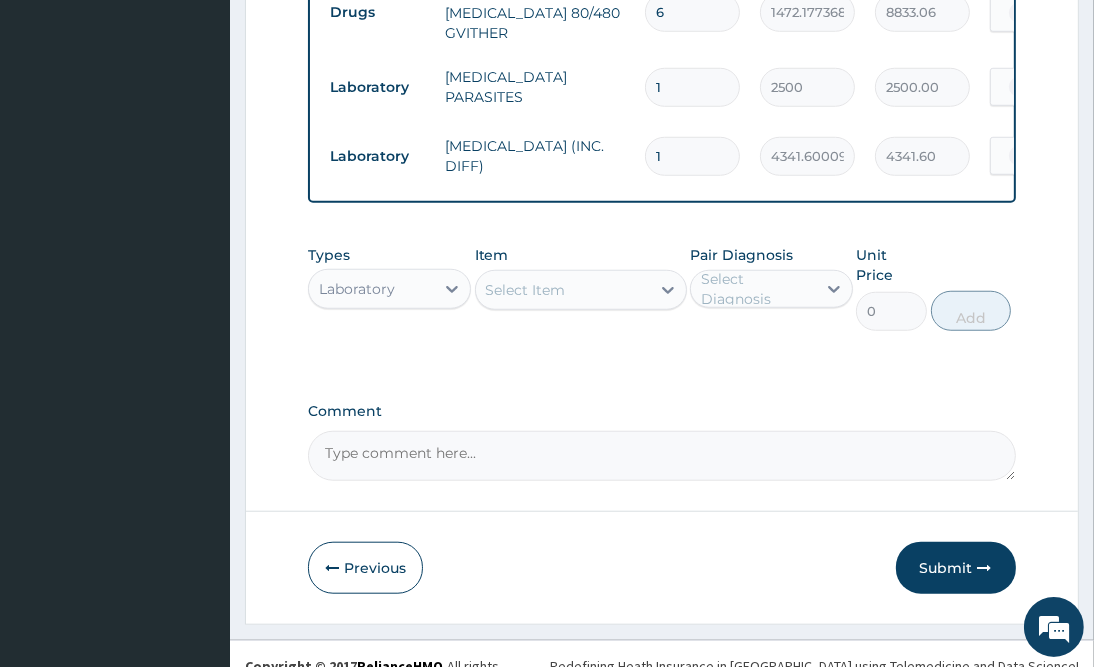 click on "Submit" at bounding box center (956, 568) 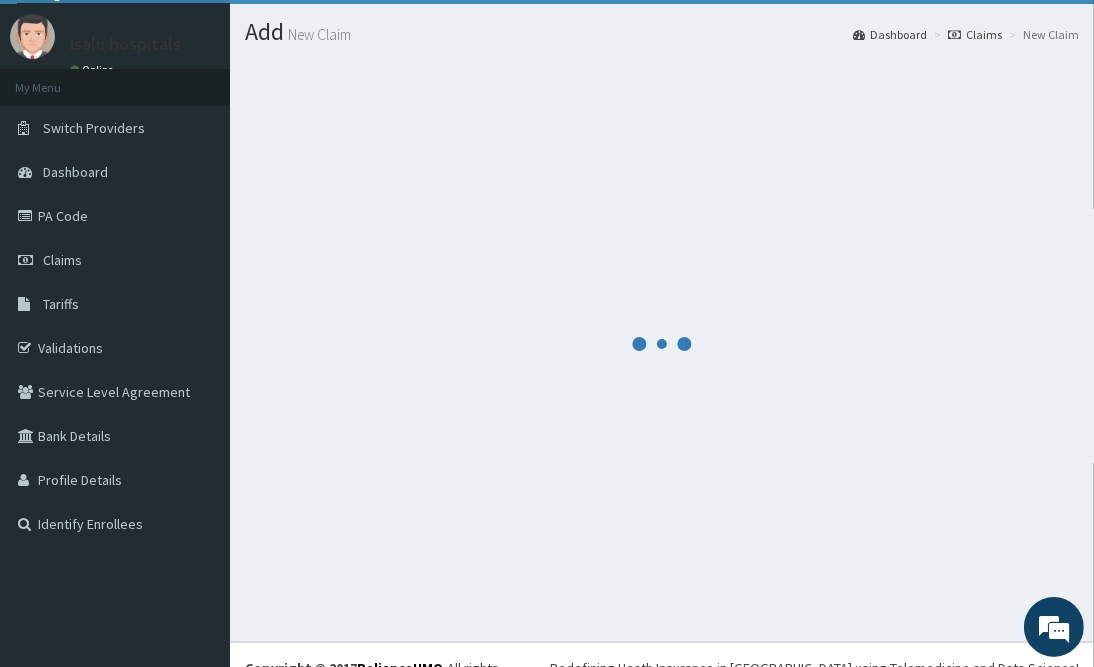 scroll, scrollTop: 0, scrollLeft: 0, axis: both 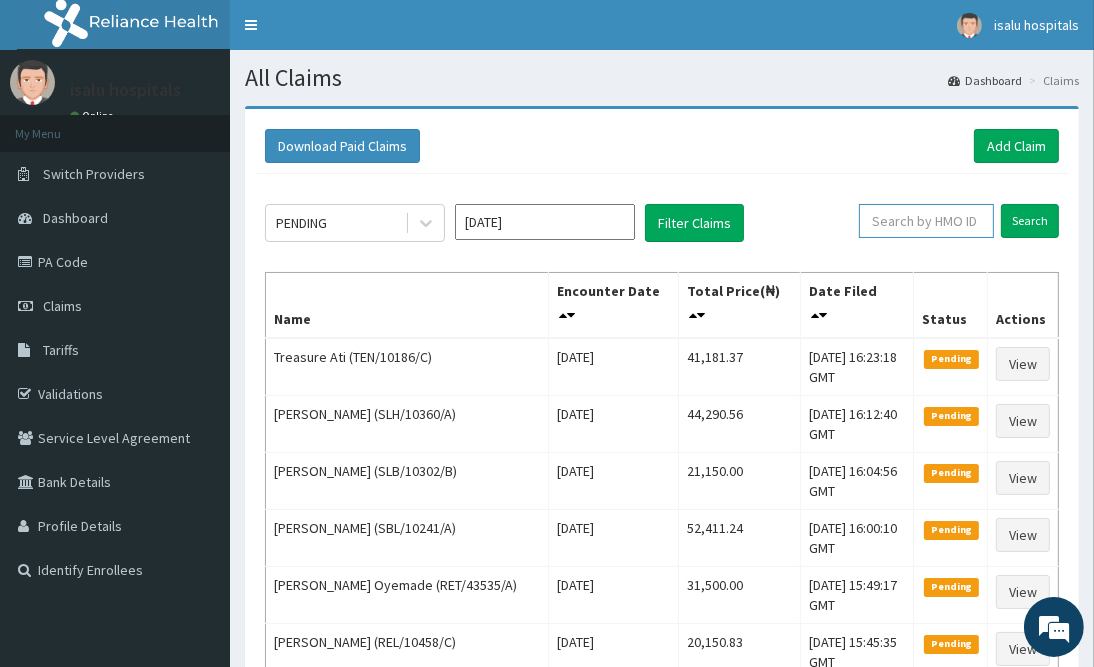 click at bounding box center (926, 221) 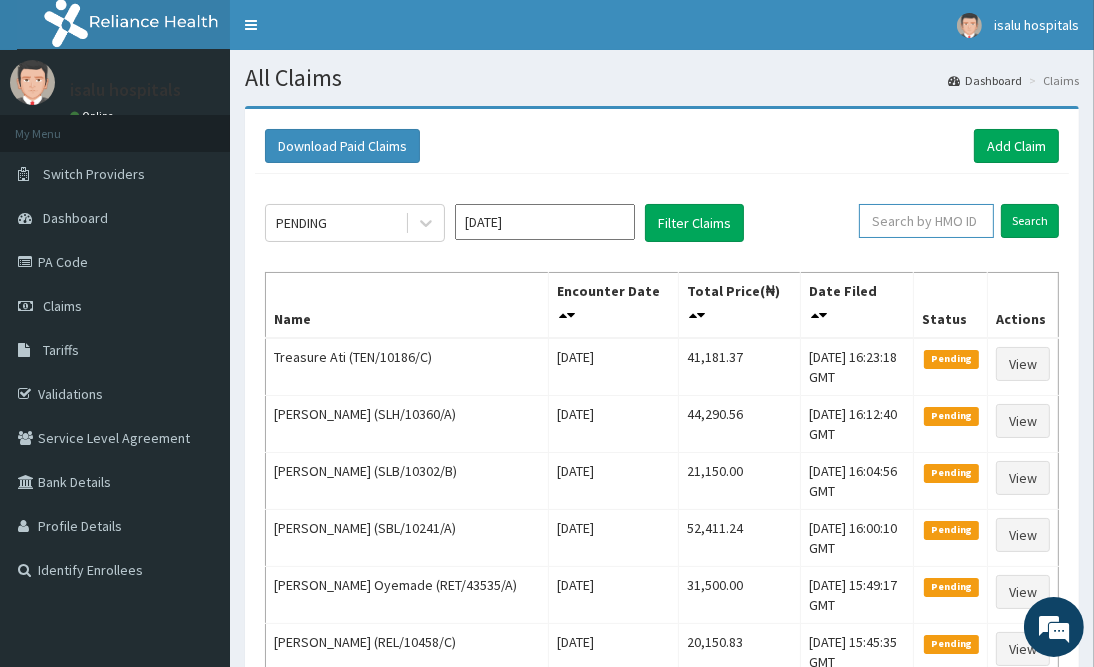 paste on "TEN/10186/C" 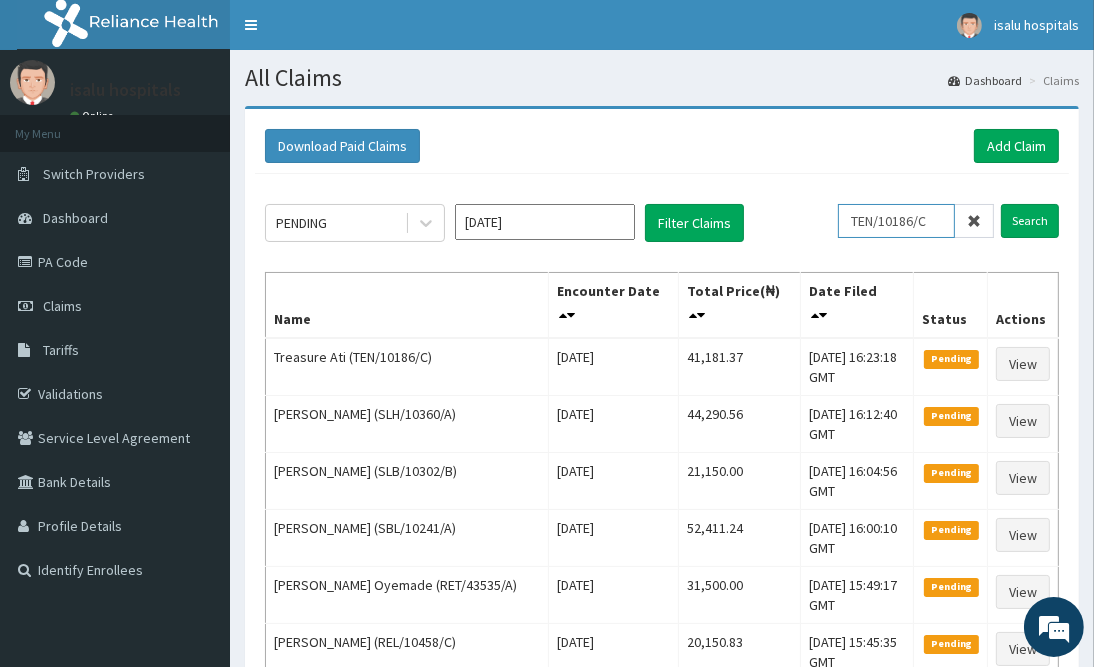 click on "TEN/10186/C" at bounding box center [896, 221] 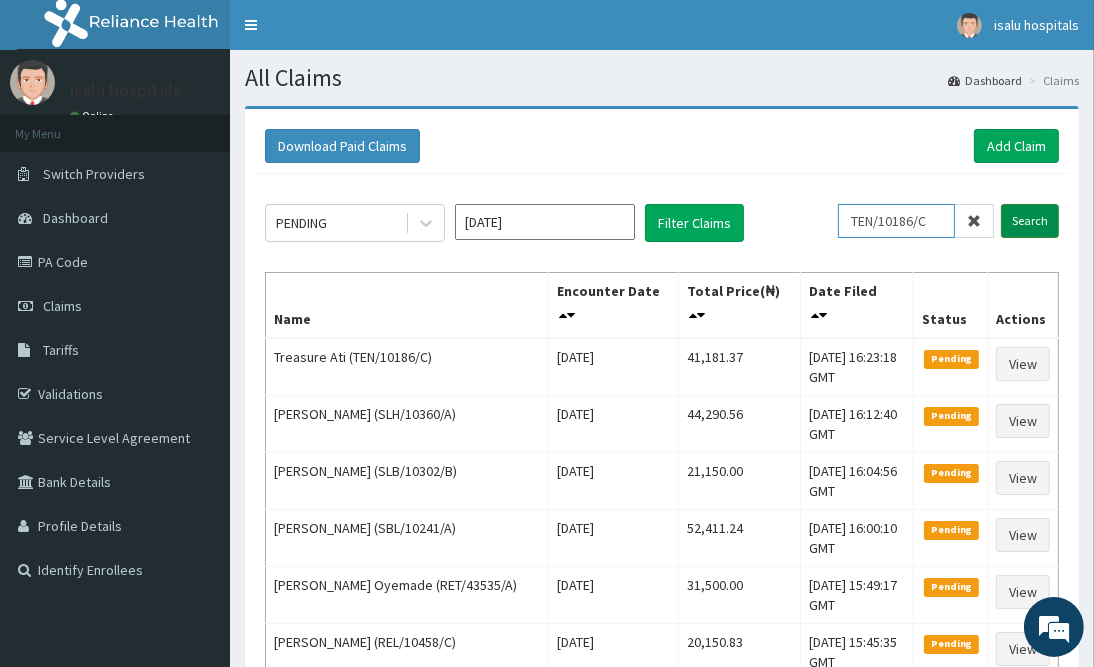 type on "TEN/10186/C" 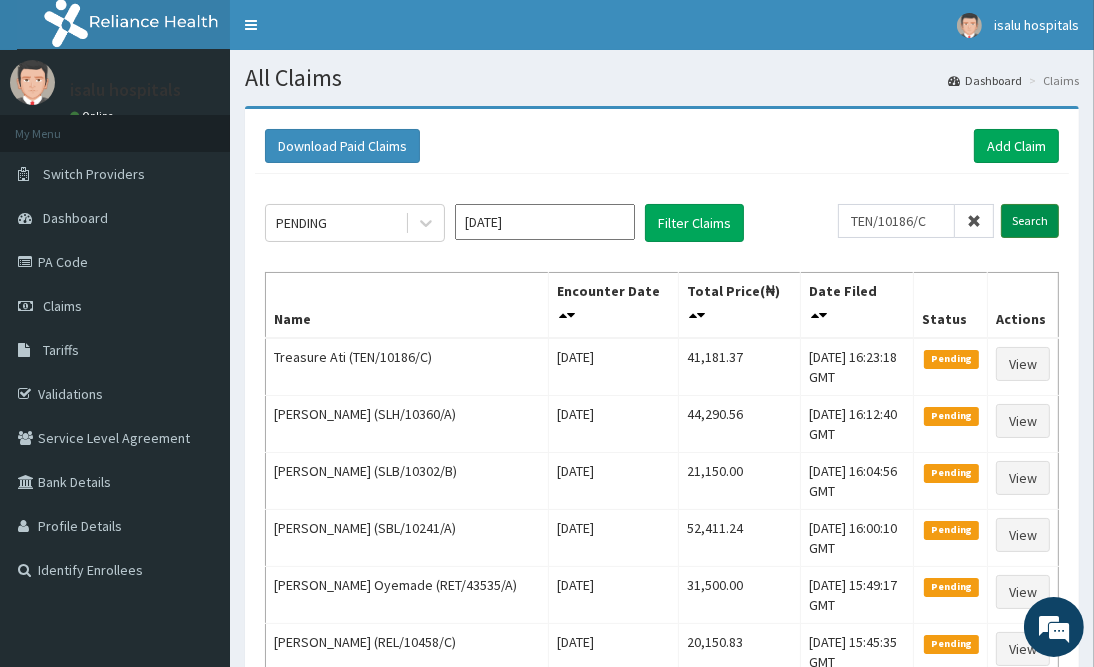 click on "Search" at bounding box center (1030, 221) 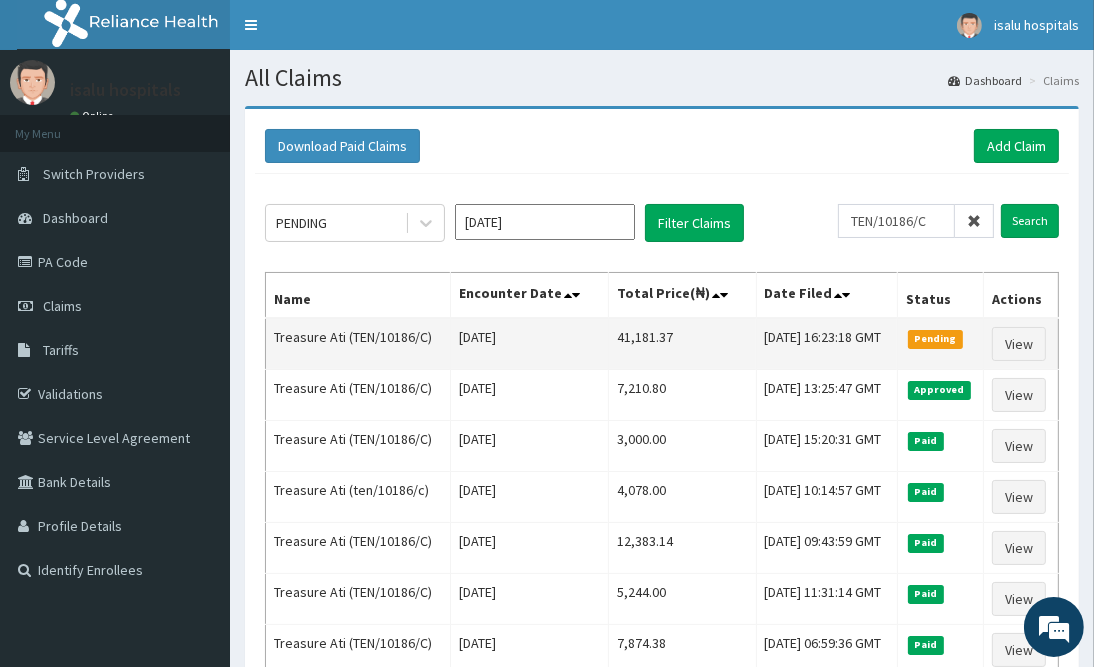 drag, startPoint x: 578, startPoint y: 331, endPoint x: 688, endPoint y: 331, distance: 110 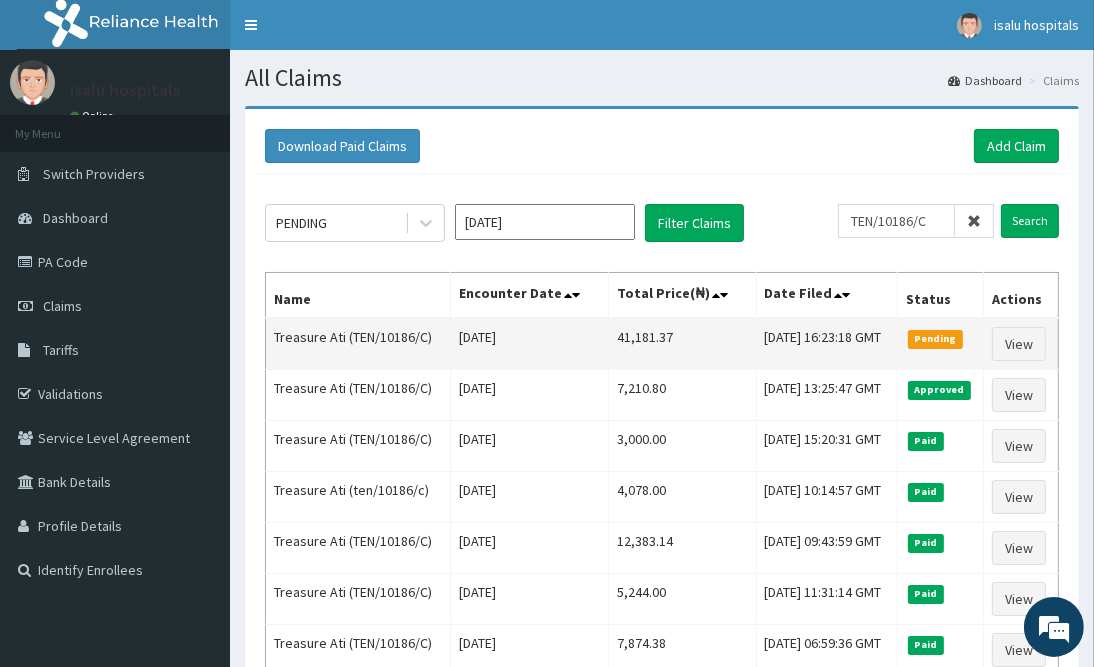 copy on "41,181.37" 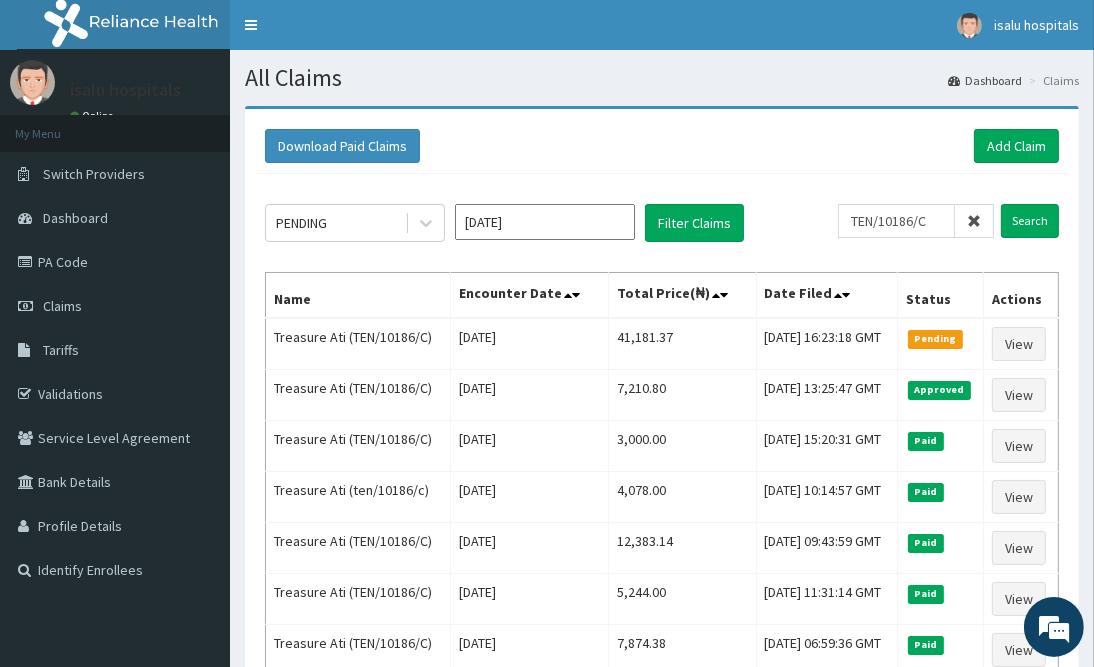 scroll, scrollTop: 0, scrollLeft: 0, axis: both 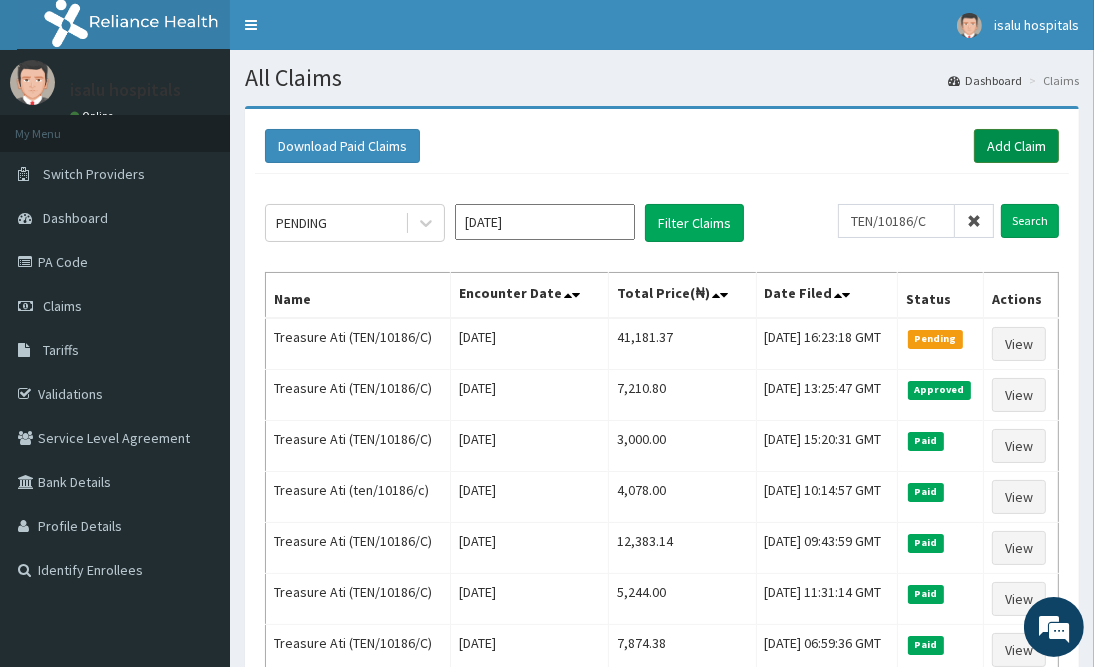 click on "Add Claim" at bounding box center (1016, 146) 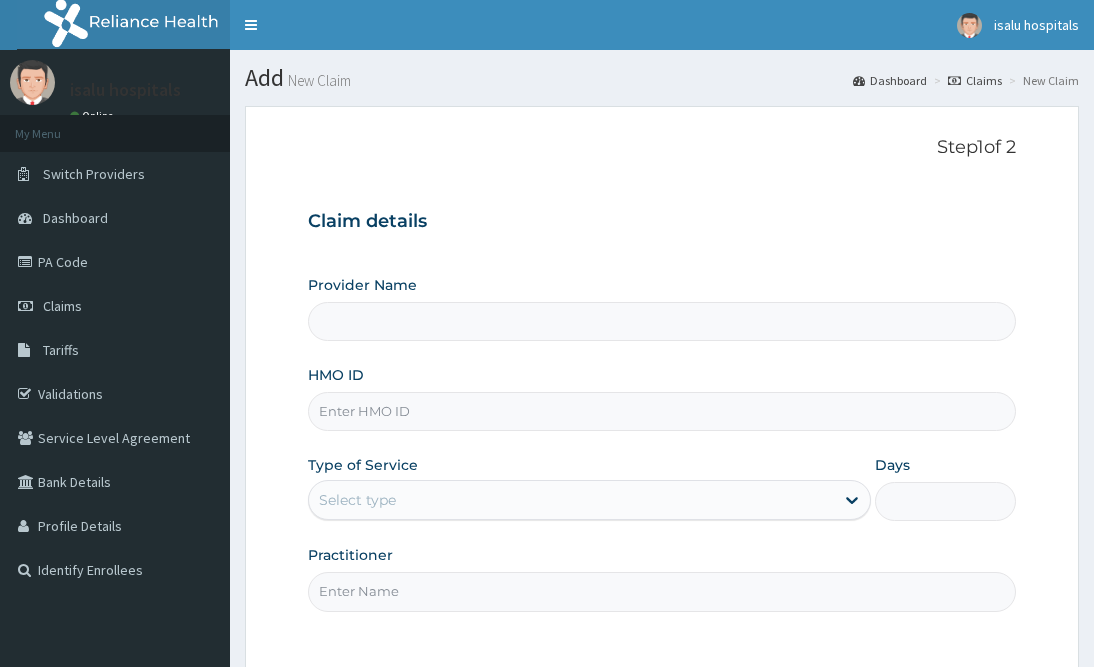 scroll, scrollTop: 0, scrollLeft: 0, axis: both 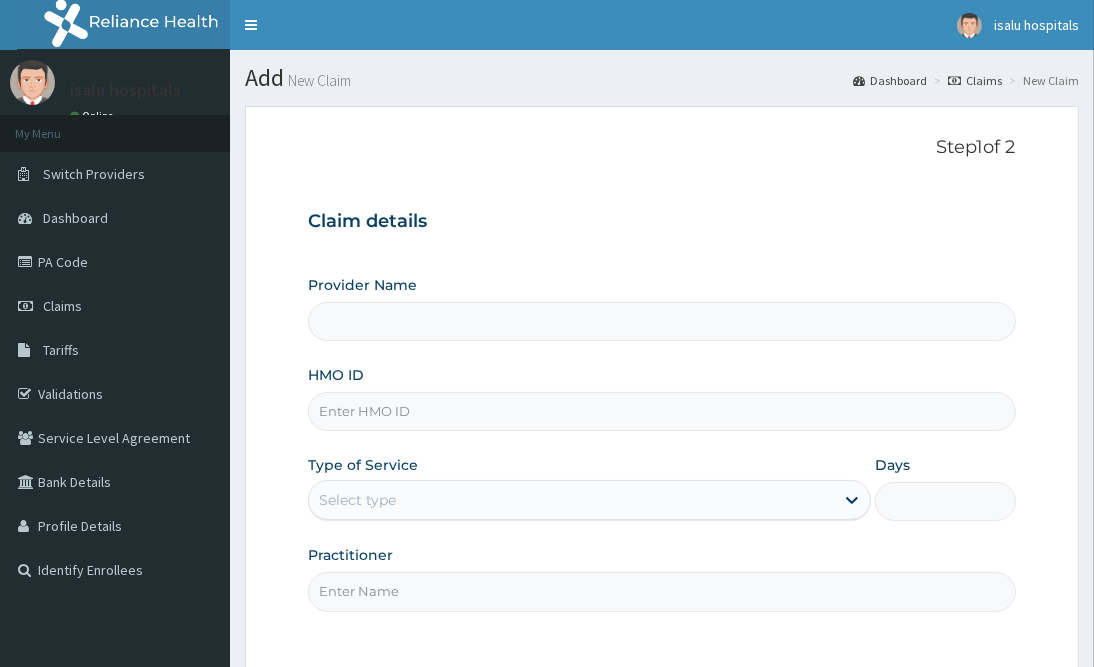 type on "Isalu Hospital Limited" 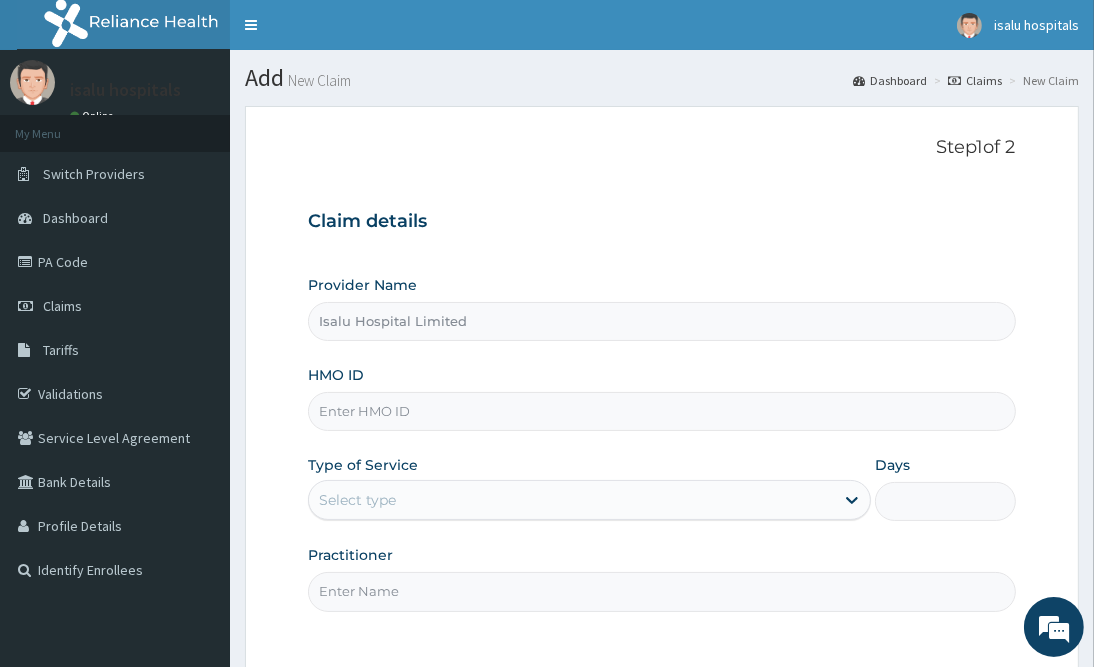 scroll, scrollTop: 0, scrollLeft: 0, axis: both 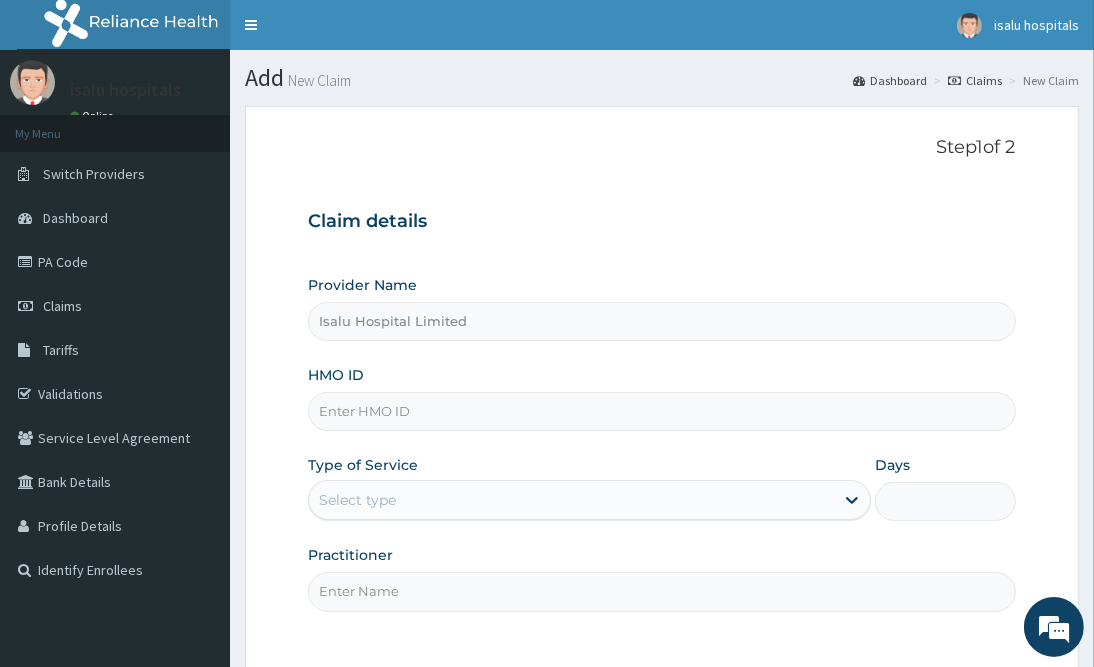drag, startPoint x: 772, startPoint y: 267, endPoint x: 695, endPoint y: 252, distance: 78.44743 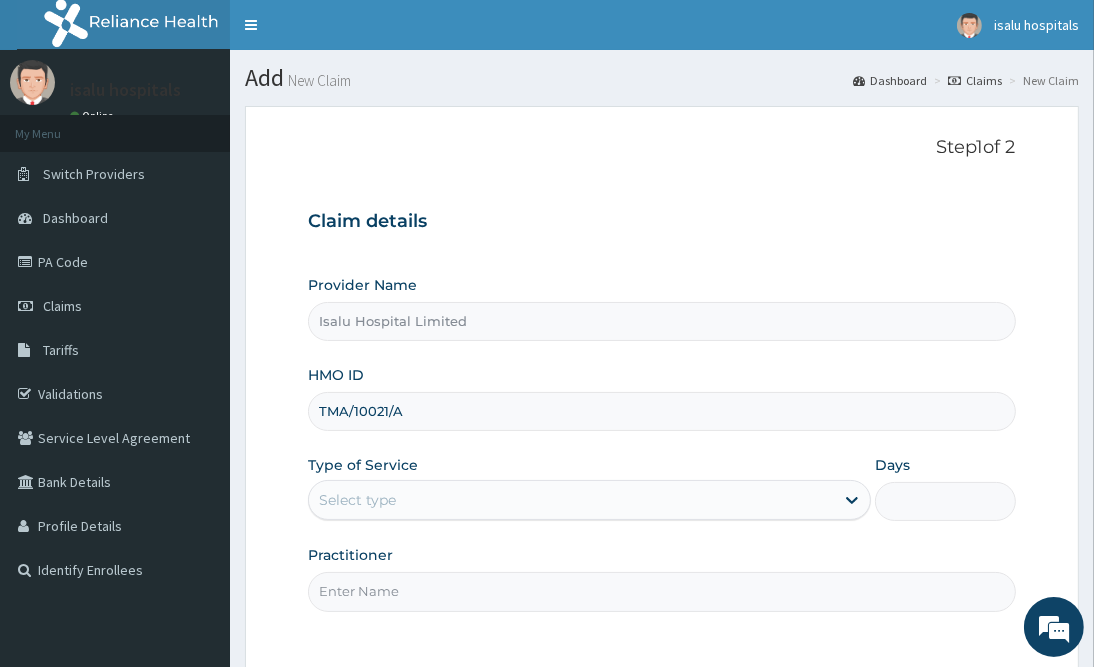 type on "TMA/10021/A" 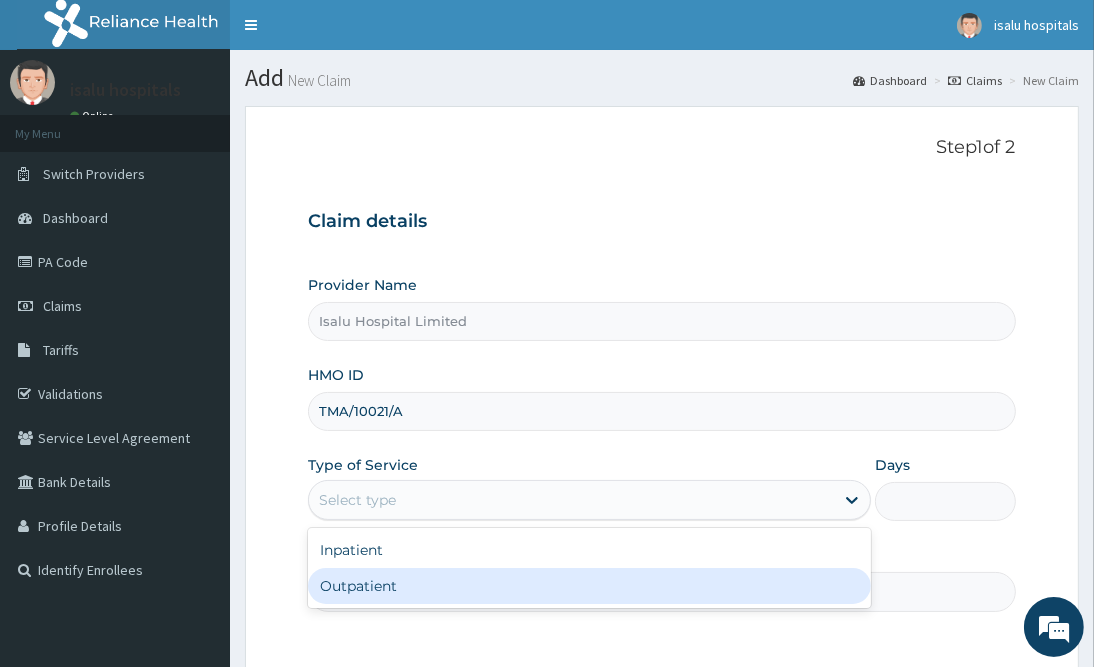 click on "Outpatient" at bounding box center [589, 586] 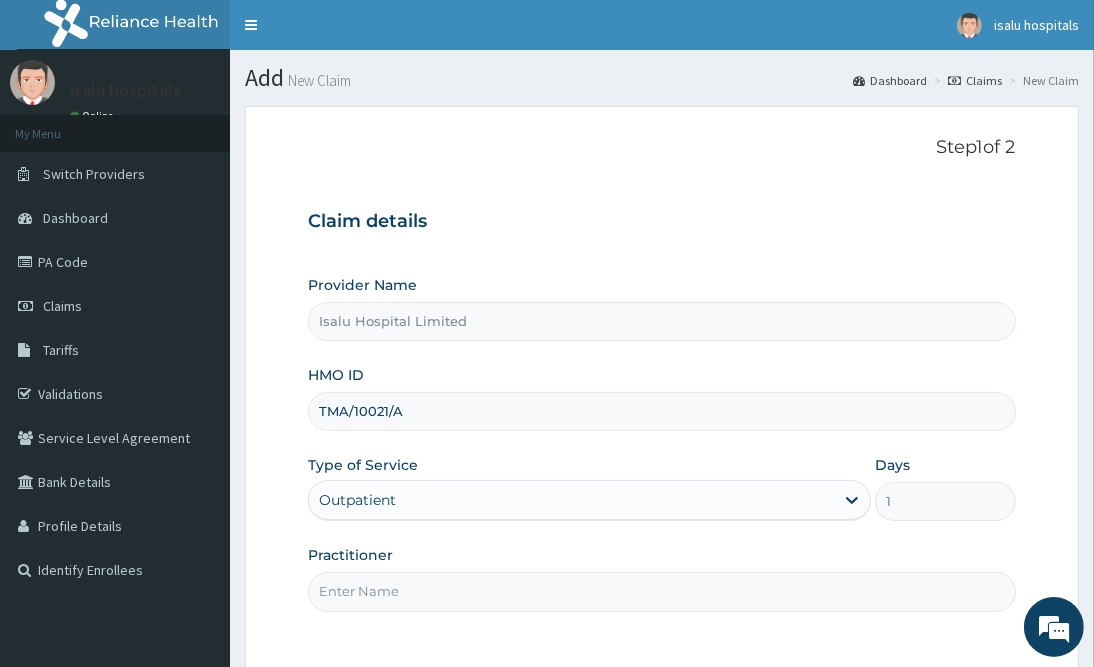 drag, startPoint x: 619, startPoint y: 457, endPoint x: 645, endPoint y: 477, distance: 32.80244 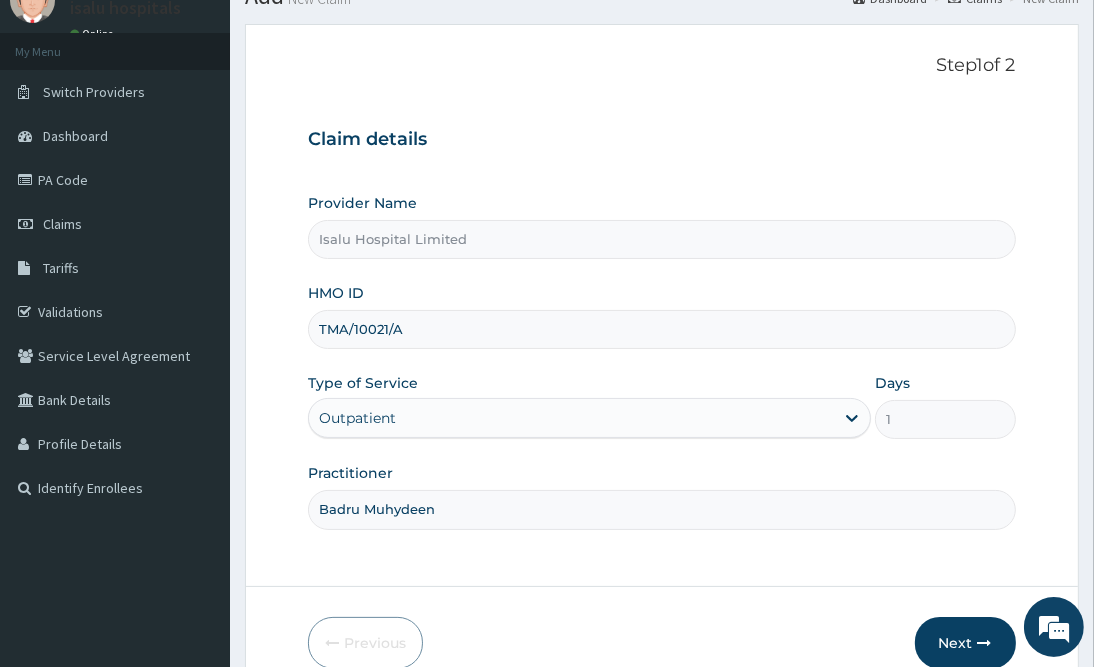 scroll, scrollTop: 180, scrollLeft: 0, axis: vertical 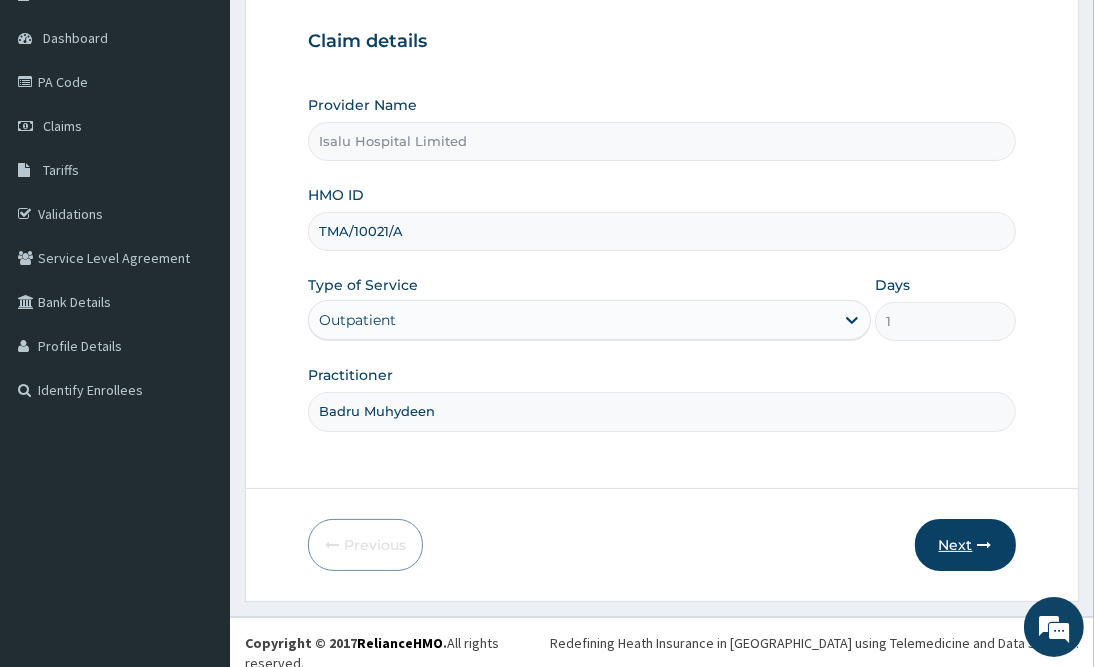 type on "Badru Muhydeen" 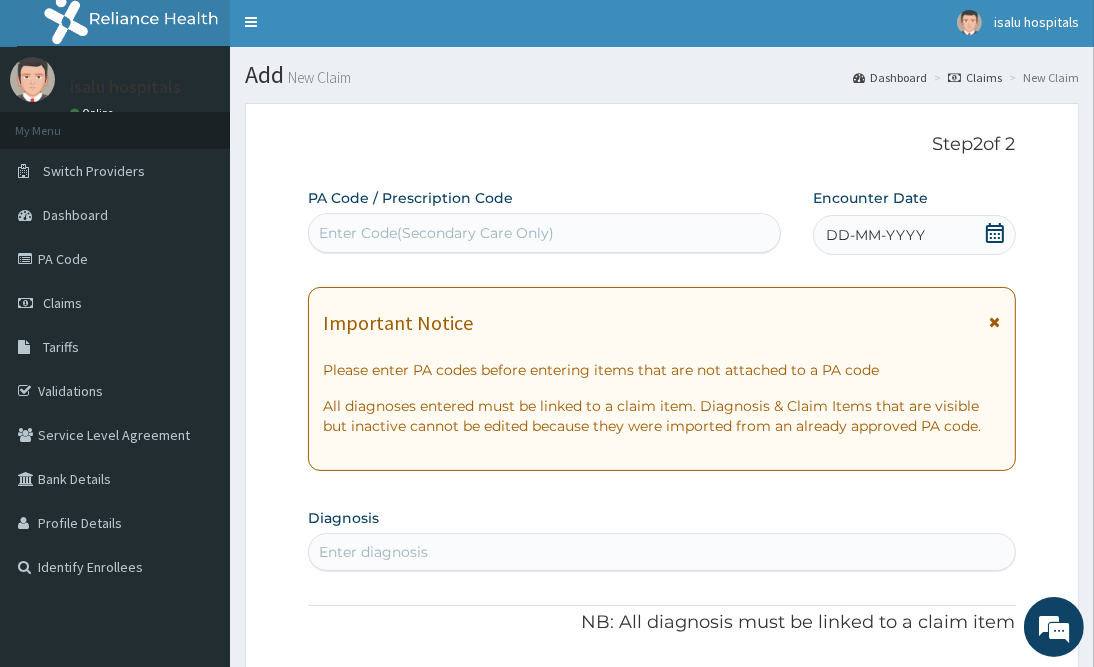 scroll, scrollTop: 0, scrollLeft: 0, axis: both 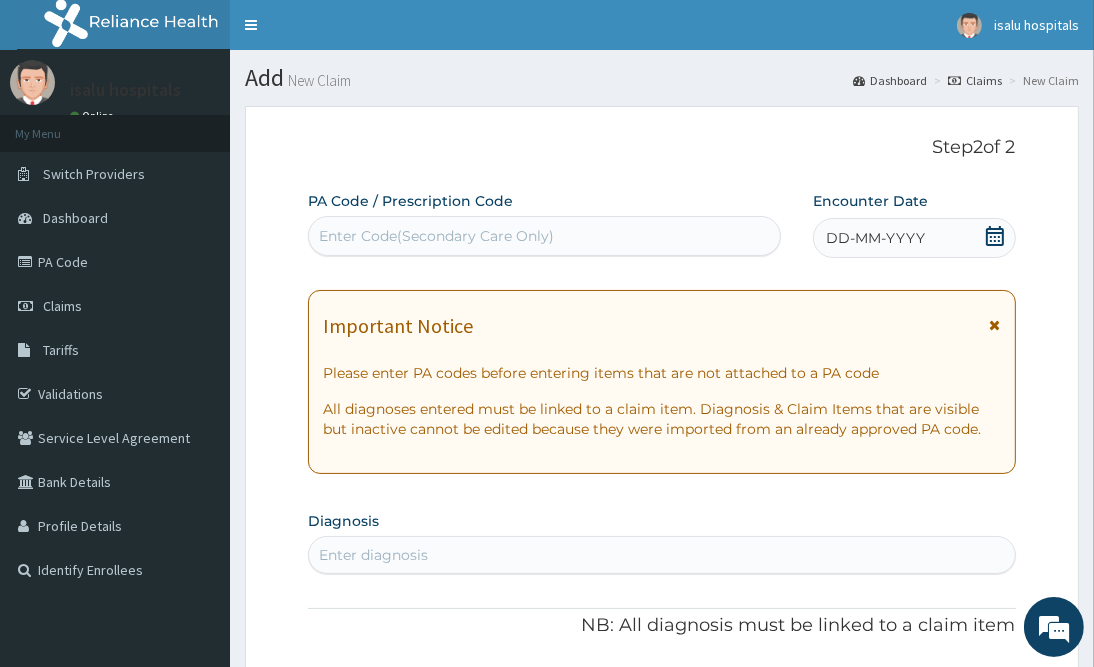click on "Enter Code(Secondary Care Only)" at bounding box center (436, 236) 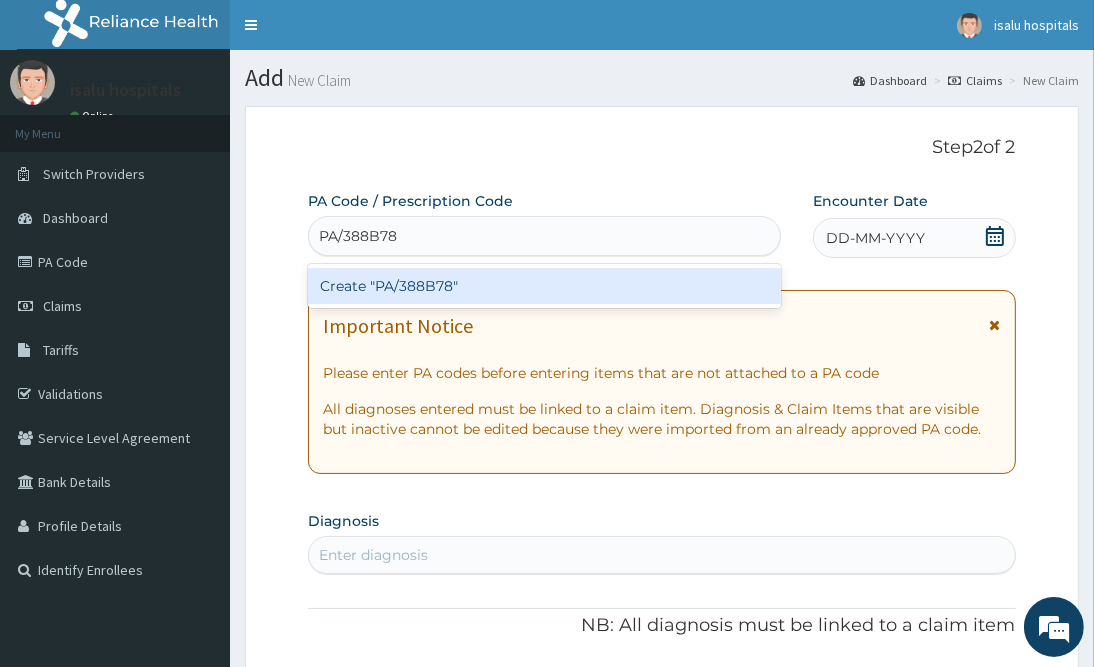 click on "Create "PA/388B78"" at bounding box center (544, 286) 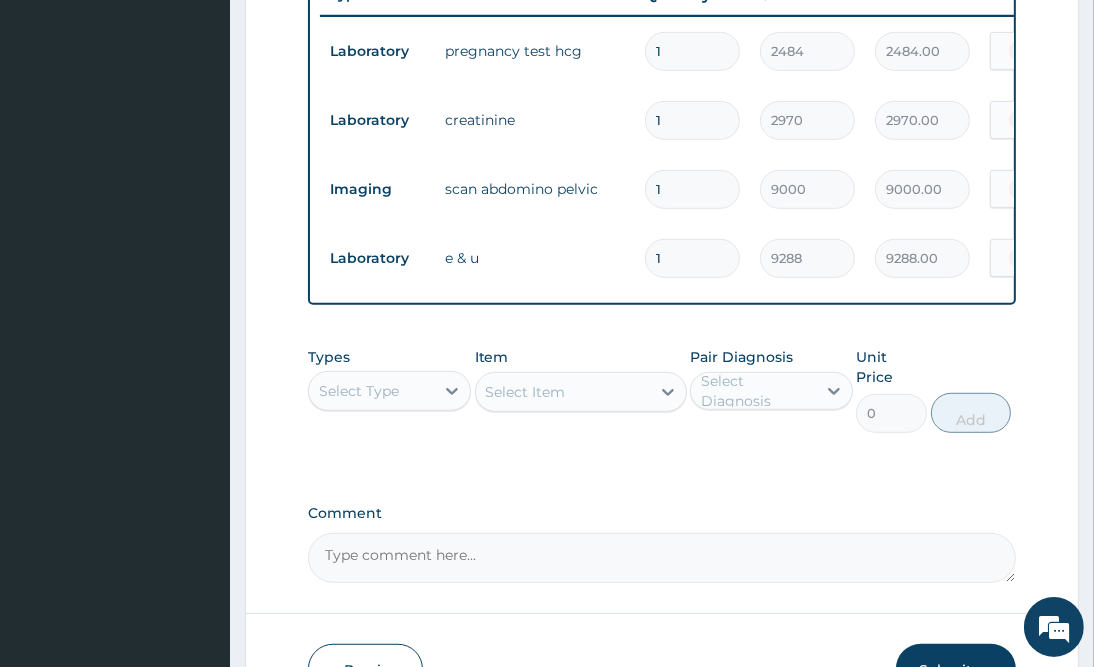 scroll, scrollTop: 457, scrollLeft: 0, axis: vertical 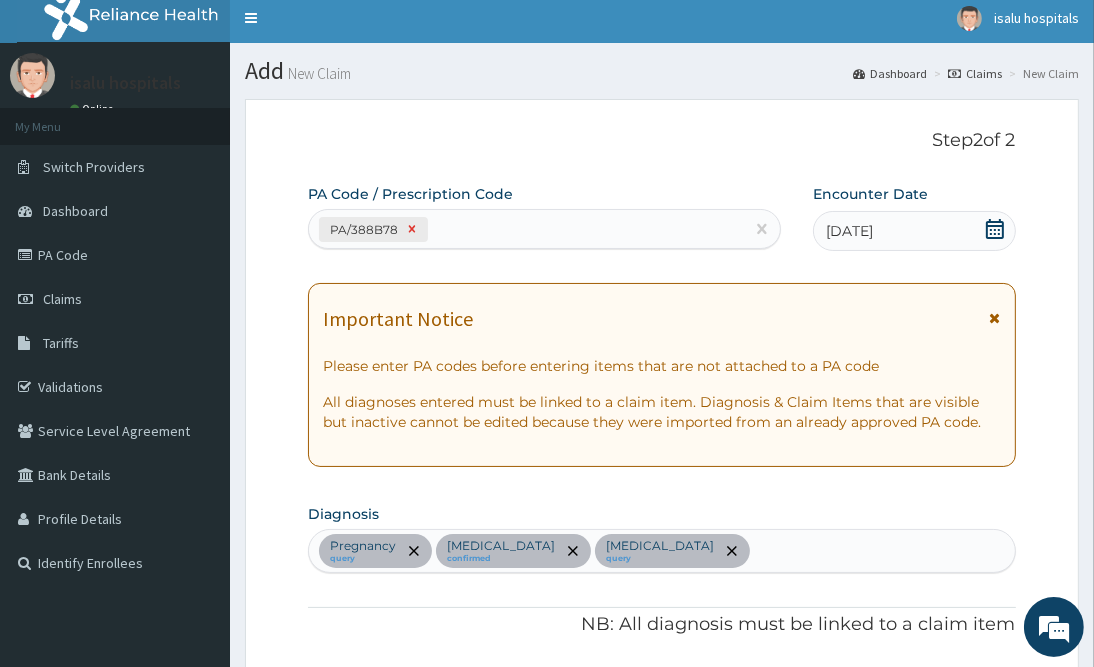 click 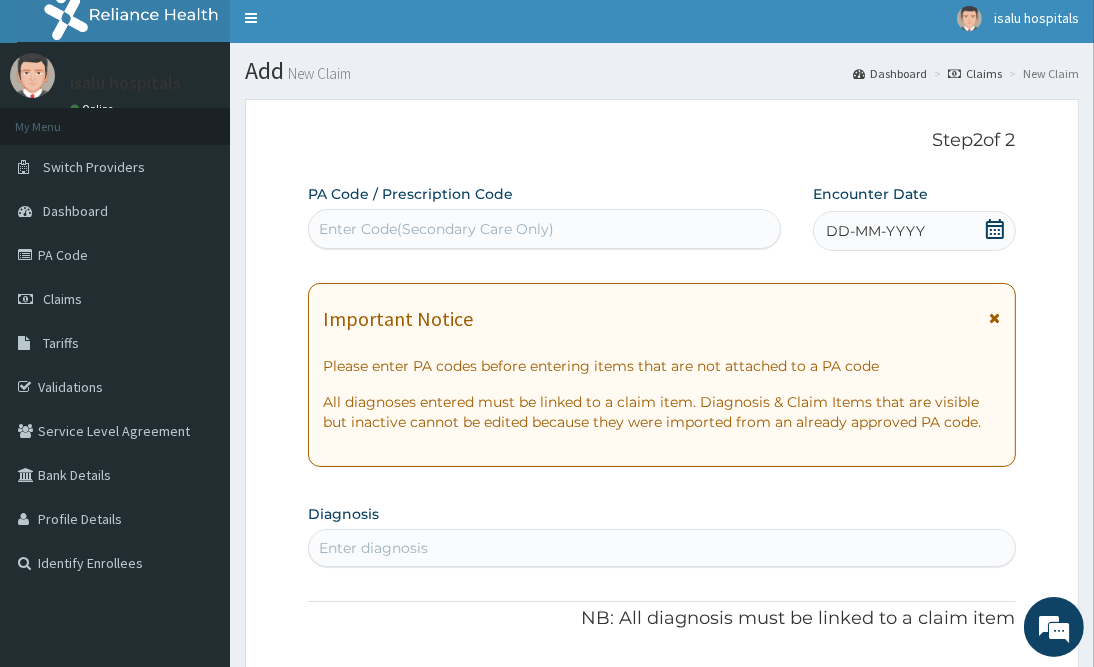click on "Enter Code(Secondary Care Only)" at bounding box center [436, 229] 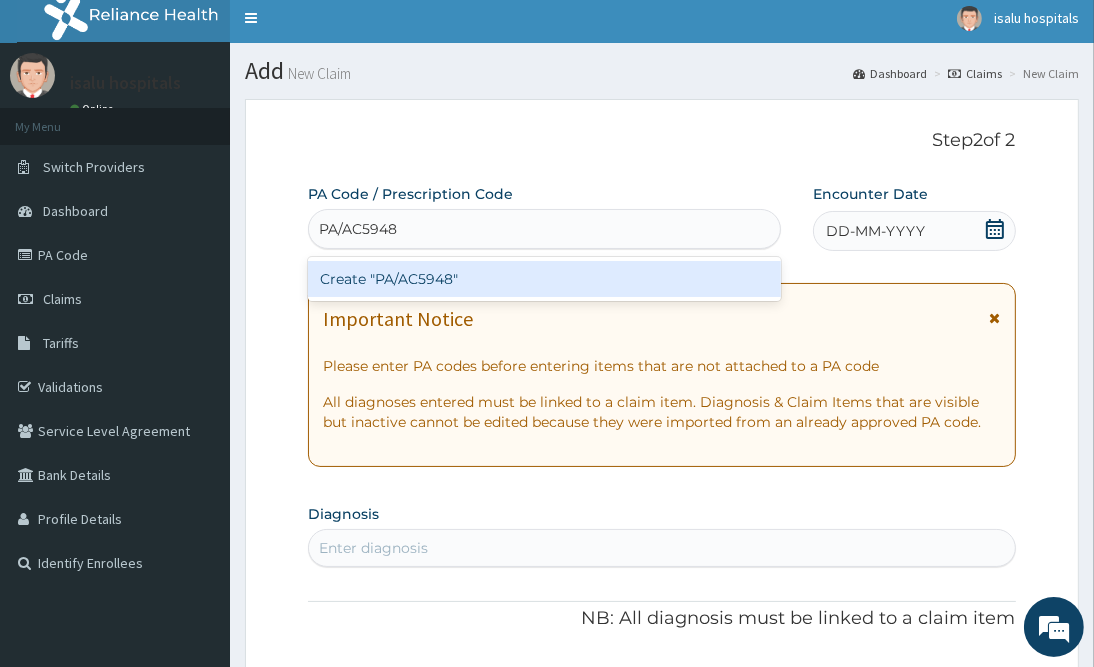 click on "Create "PA/AC5948"" at bounding box center [544, 279] 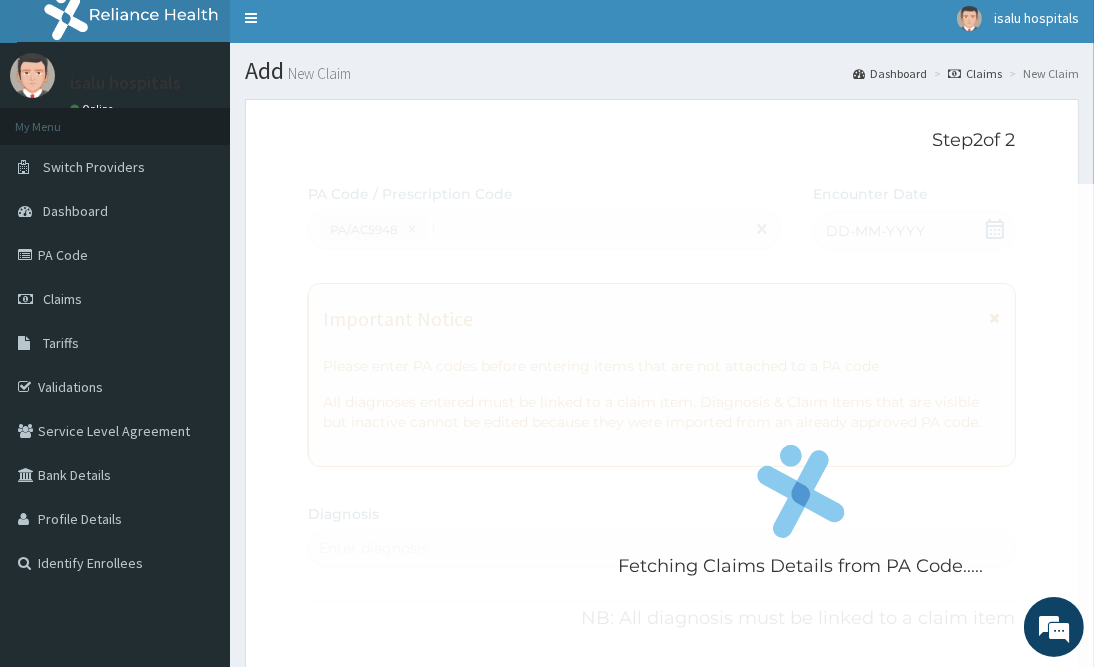 type 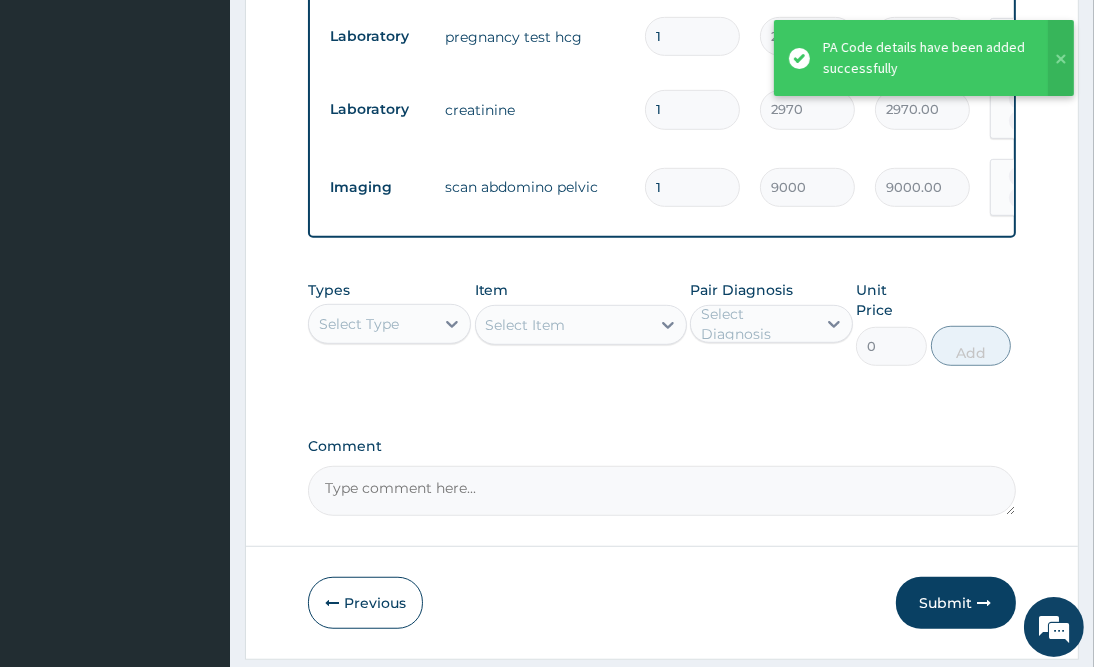 scroll, scrollTop: 850, scrollLeft: 0, axis: vertical 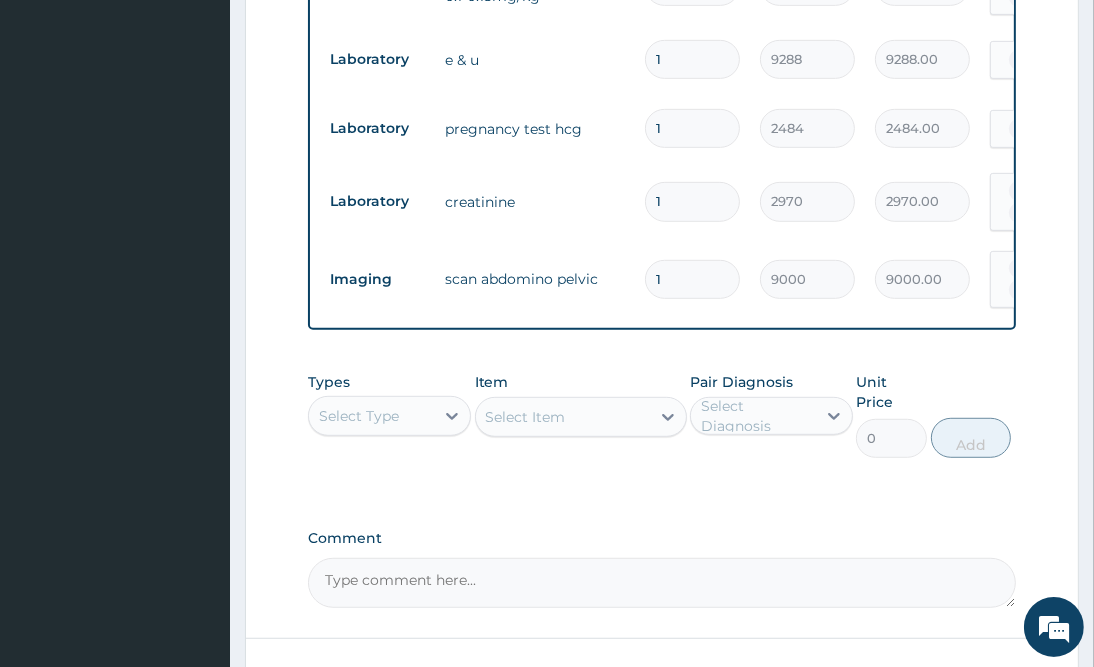 click on "Pair Diagnosis Select Diagnosis" at bounding box center [771, 415] 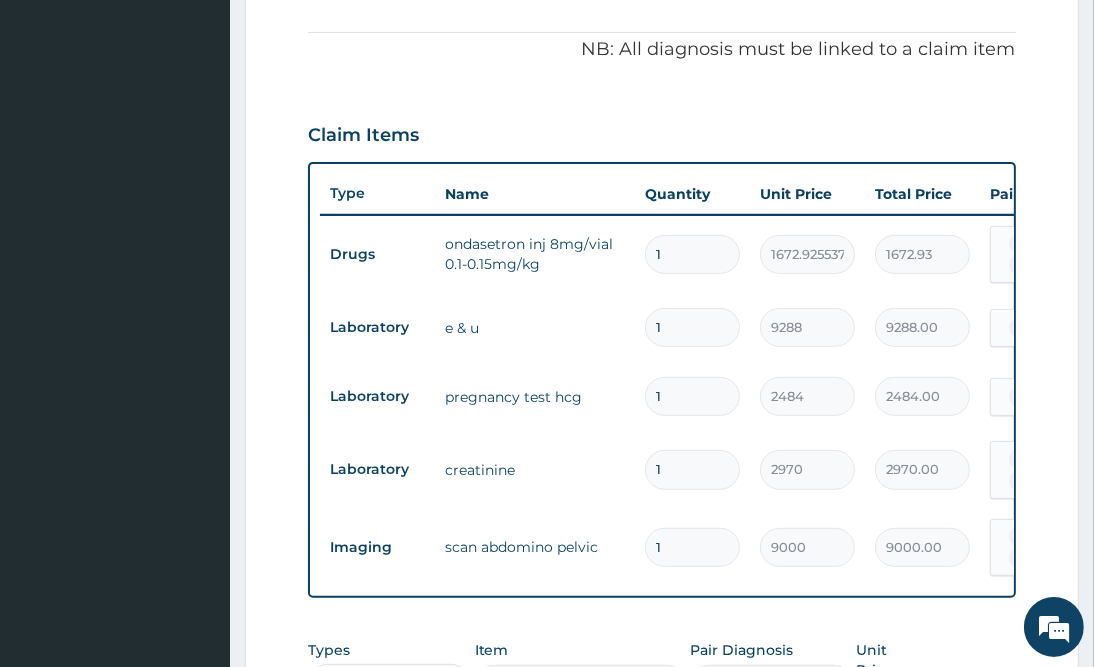 scroll, scrollTop: 250, scrollLeft: 0, axis: vertical 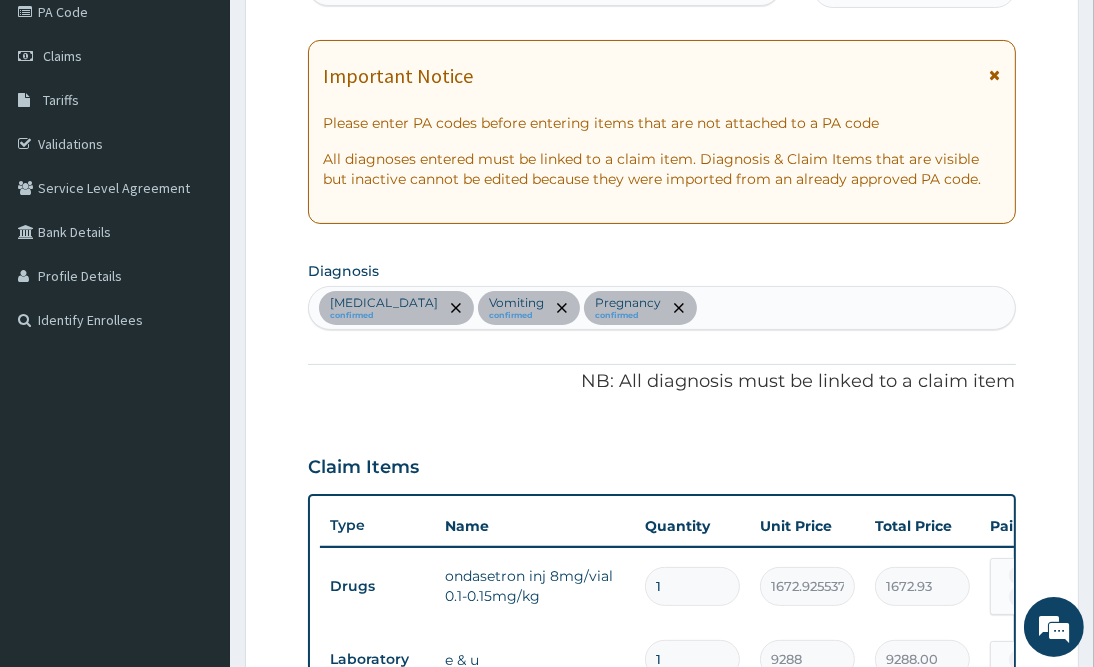 click on "Acute gastroenteritis confirmed Vomiting confirmed Pregnancy confirmed" at bounding box center [661, 308] 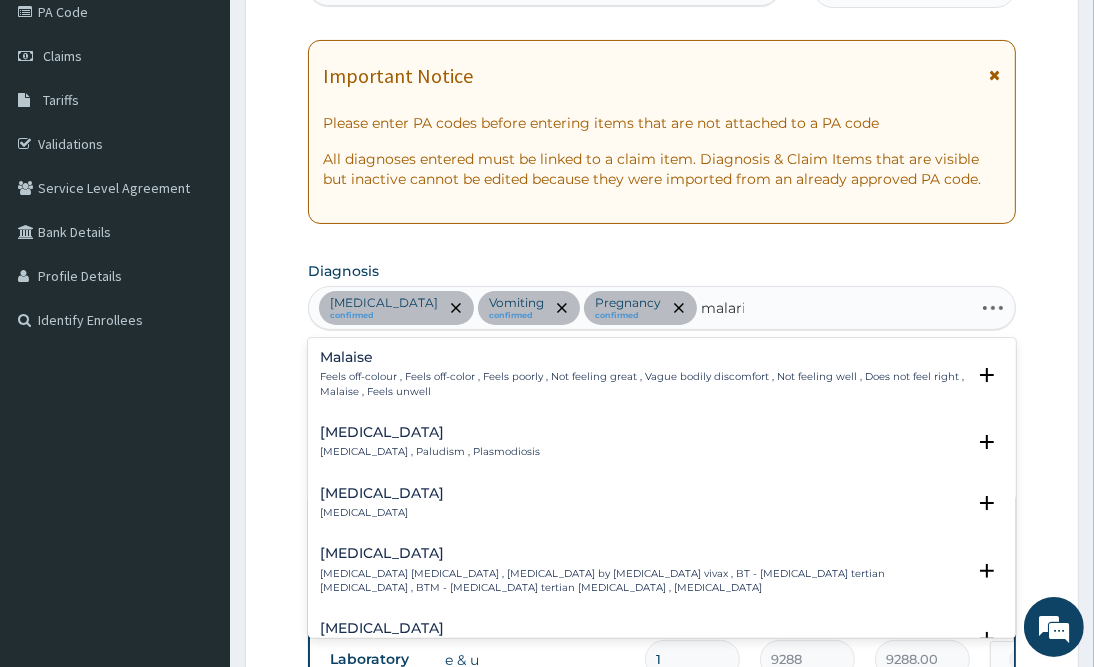 type on "malaria" 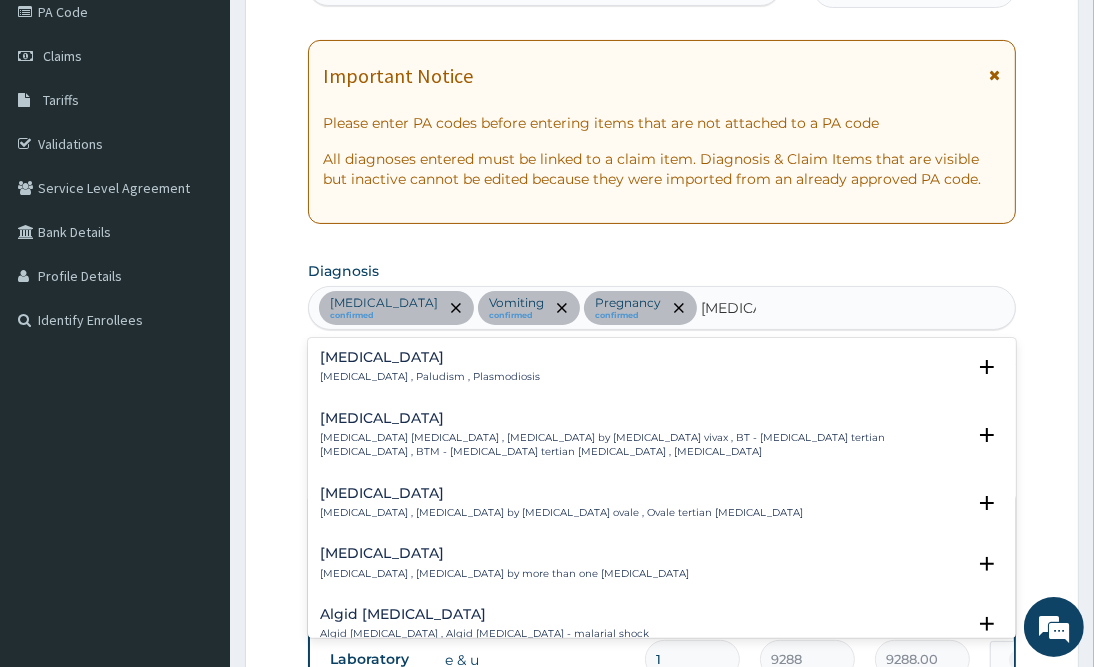 click on "Malaria" at bounding box center (430, 357) 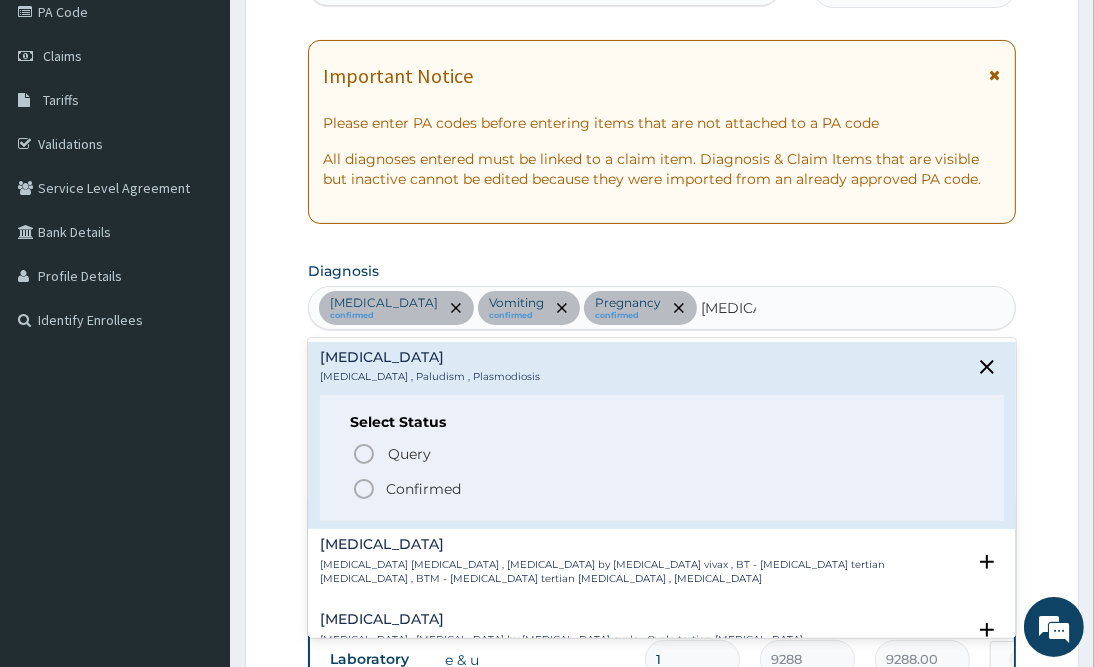 click 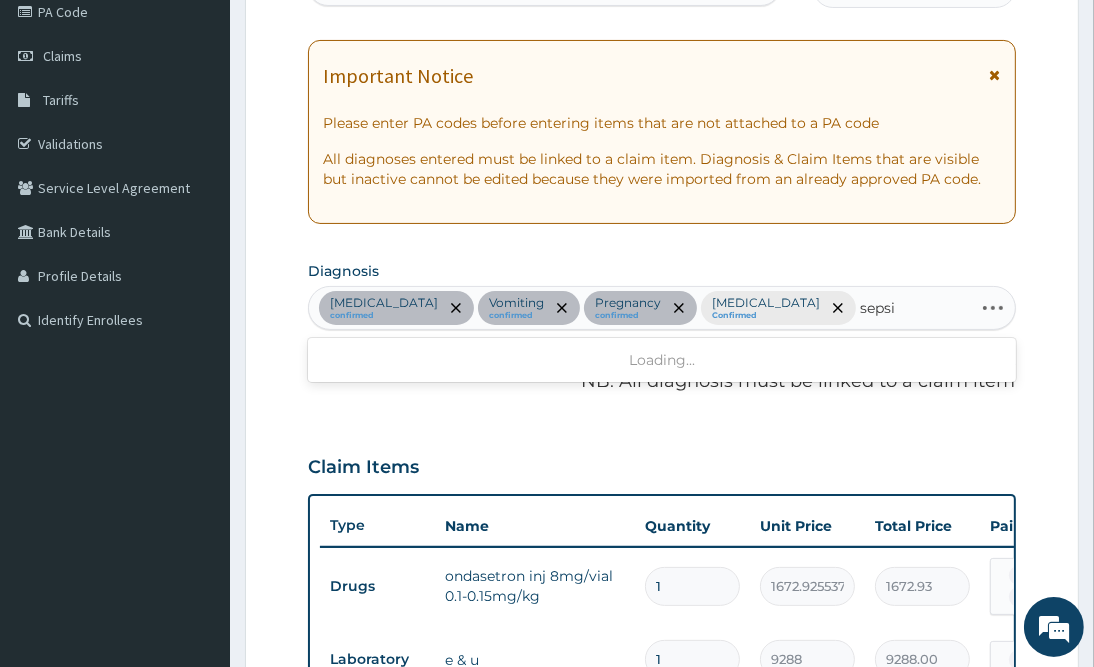 type on "sepsis" 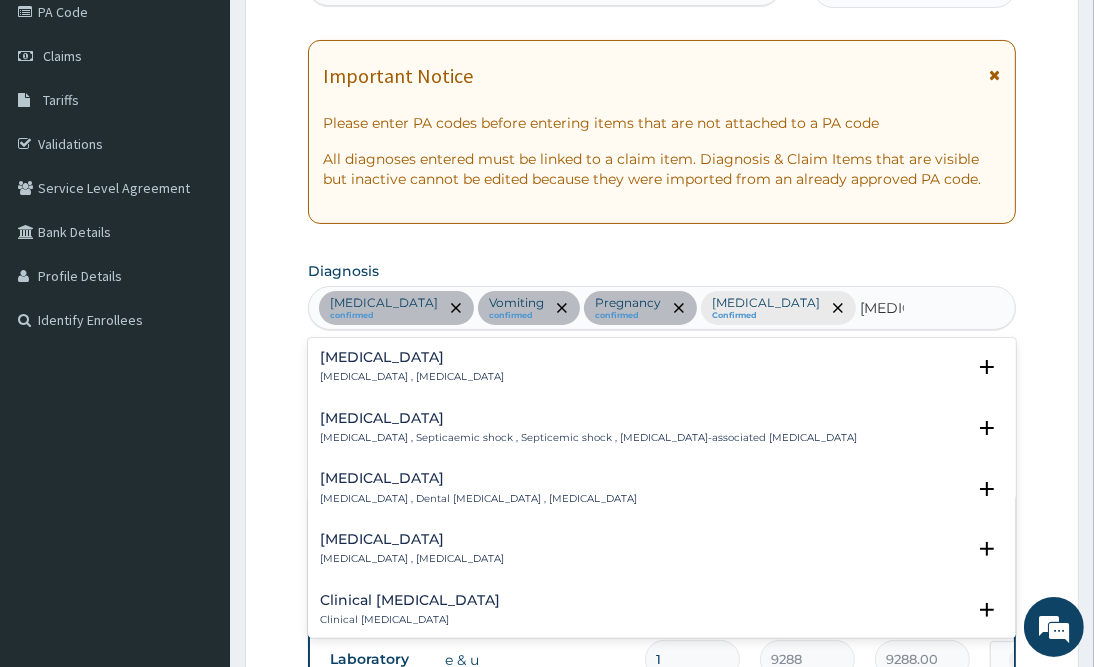 click on "Systemic infection , Sepsis" at bounding box center [412, 377] 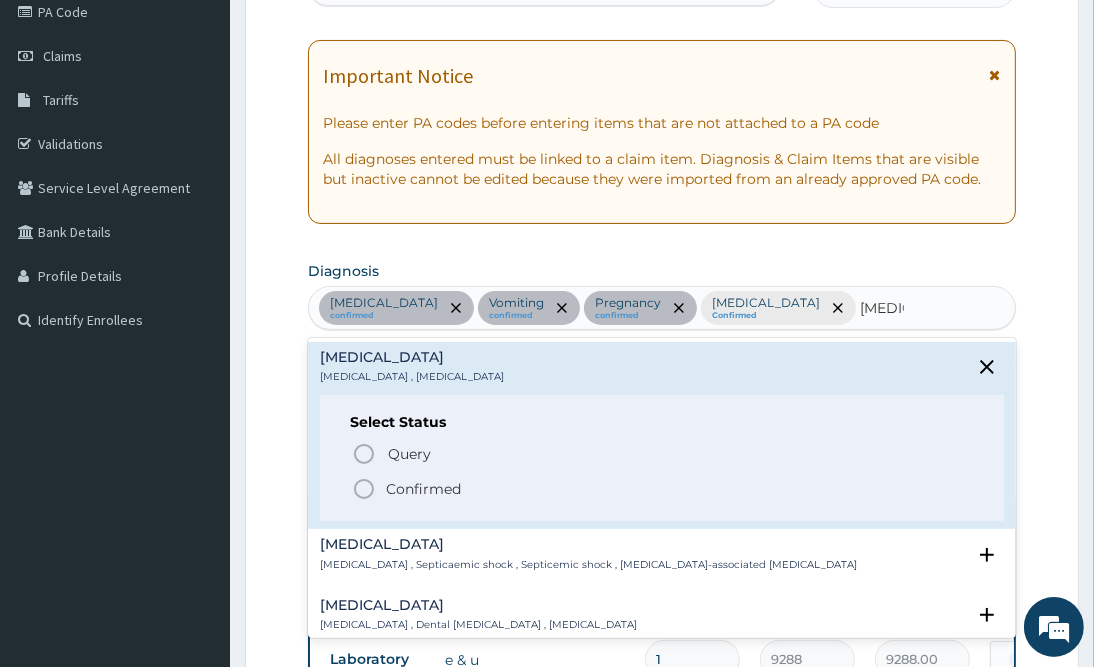 click on "Confirmed" at bounding box center [423, 489] 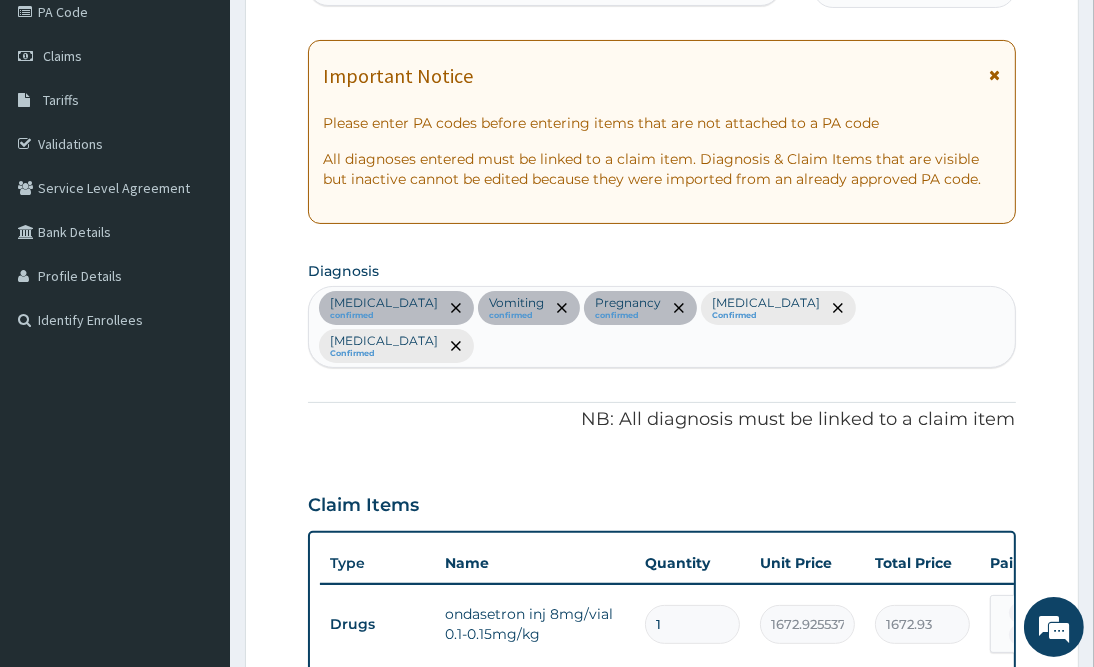 click on "PA Code / Prescription Code PA/AC5948 Encounter Date 07-07-2025 Important Notice Please enter PA codes before entering items that are not attached to a PA code   All diagnoses entered must be linked to a claim item. Diagnosis & Claim Items that are visible but inactive cannot be edited because they were imported from an already approved PA code. Diagnosis Acute gastroenteritis confirmed Vomiting confirmed Pregnancy confirmed Malaria Confirmed Sepsis Confirmed NB: All diagnosis must be linked to a claim item Claim Items Type Name Quantity Unit Price Total Price Pair Diagnosis Actions Drugs ondasetron inj 8mg/vial 0.1-0.15mg/kg 1 1672.925537109375 1672.93 Acute gastroenteritis  + 2 Delete Laboratory e & u 1 9288 9288.00 Vomiting  + 2 Delete Laboratory pregnancy test hcg 1 2484 2484.00 Vomiting  + 2 Delete Laboratory creatinine 1 2970 2970.00 Acute gastroenteritis  + 2 Delete Imaging scan abdomino pelvic 1 9000 9000.00 Acute gastroenteritis  + 2 Delete Types Select Type Item Select Item Pair Diagnosis Unit Price" at bounding box center [661, 593] 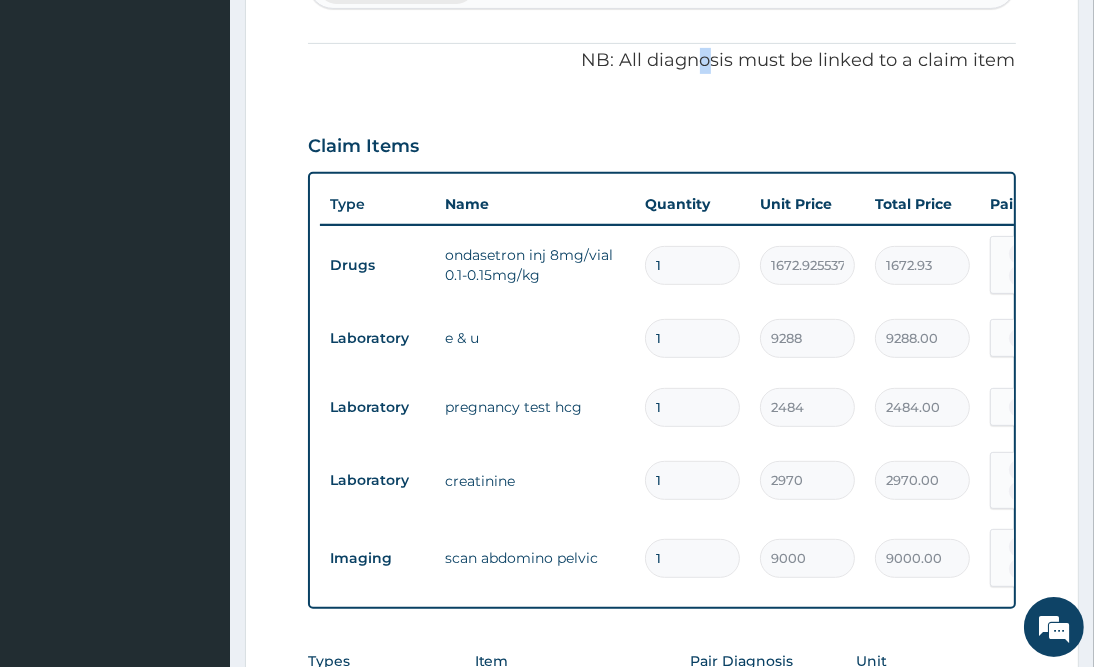 scroll, scrollTop: 1000, scrollLeft: 0, axis: vertical 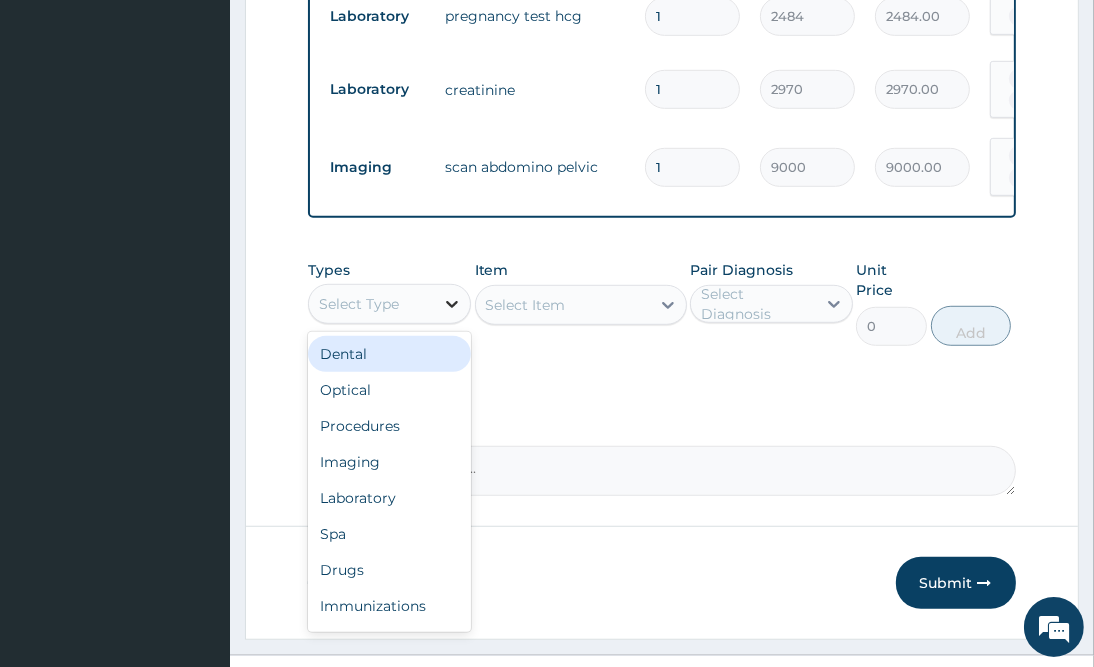 drag, startPoint x: 432, startPoint y: 278, endPoint x: 435, endPoint y: 297, distance: 19.235384 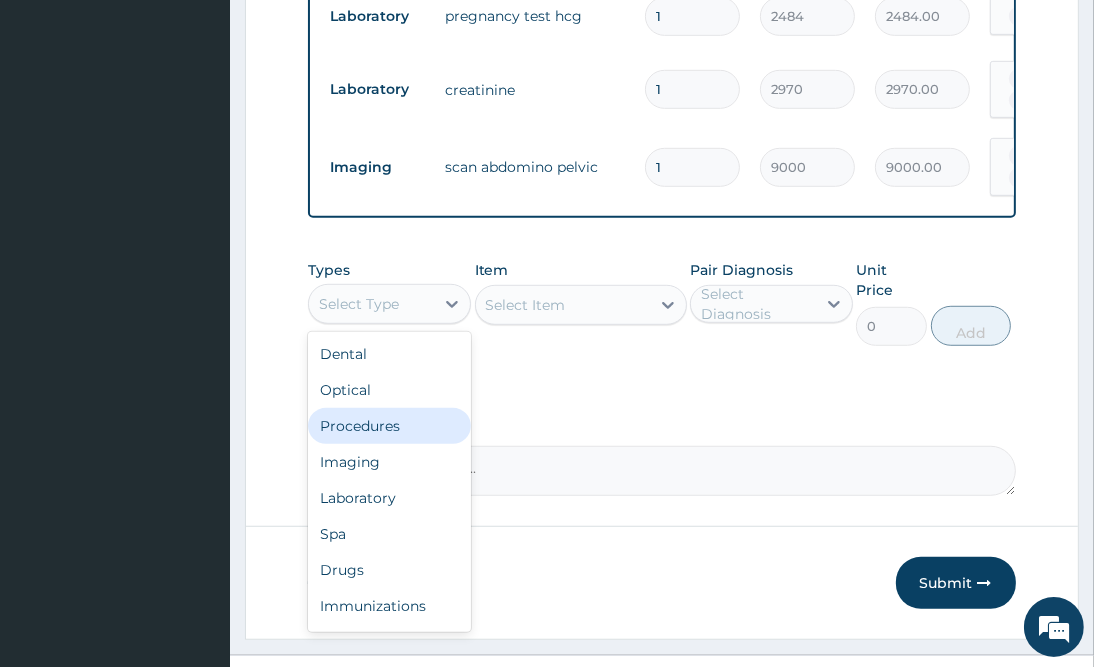 click on "Procedures" at bounding box center [389, 426] 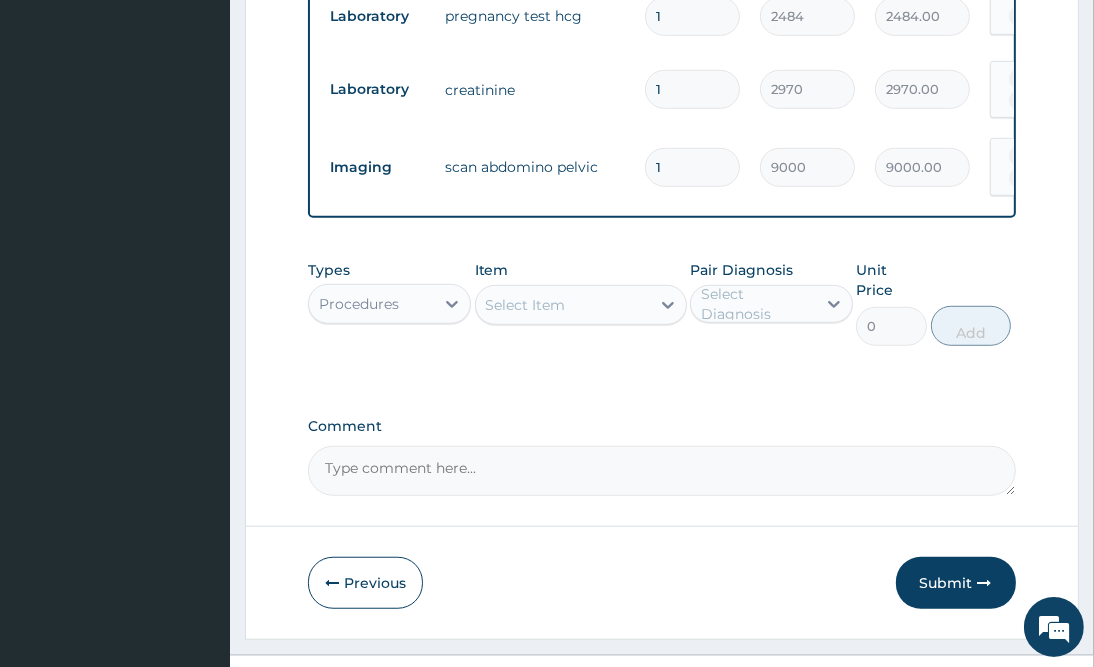 click on "Select Item" at bounding box center (563, 305) 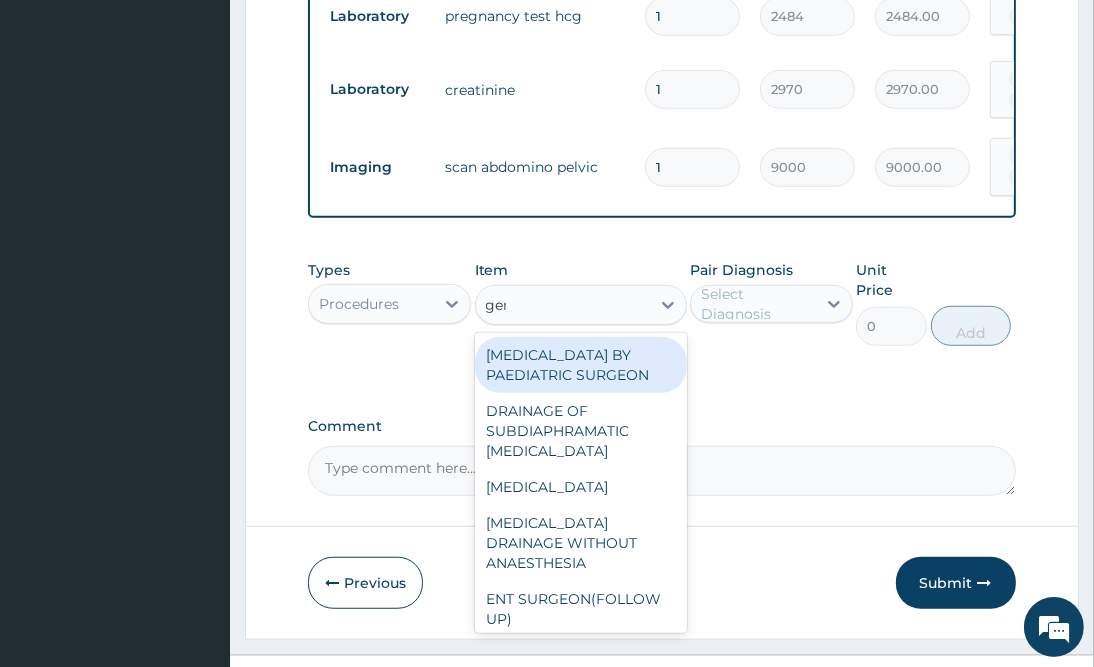 type on "gene" 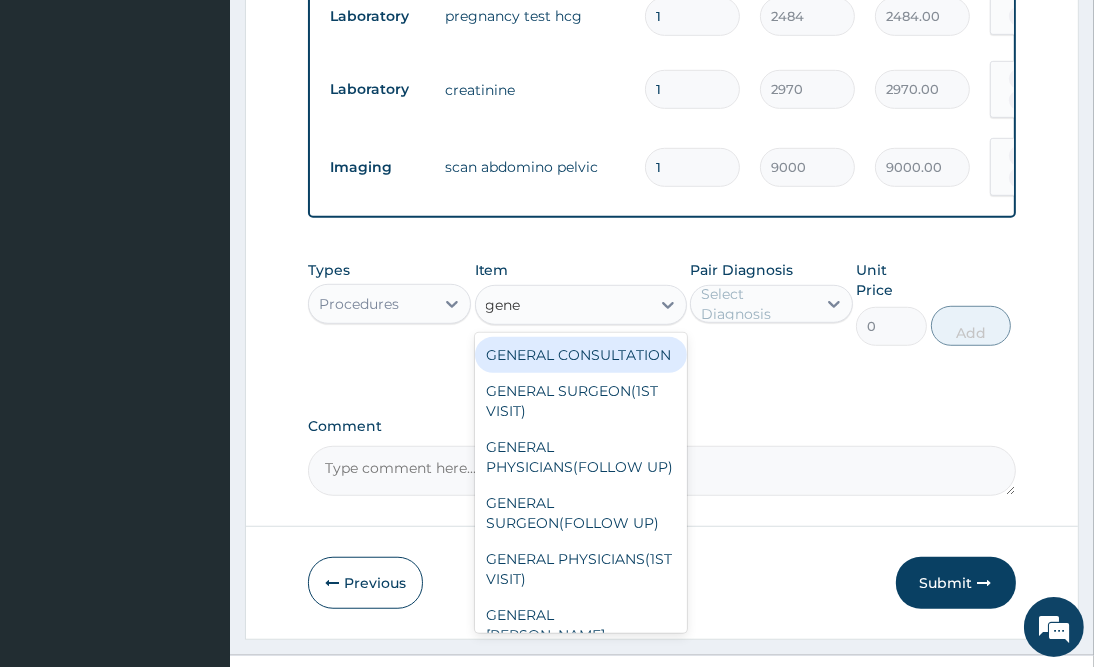click on "GENERAL CONSULTATION" at bounding box center (581, 355) 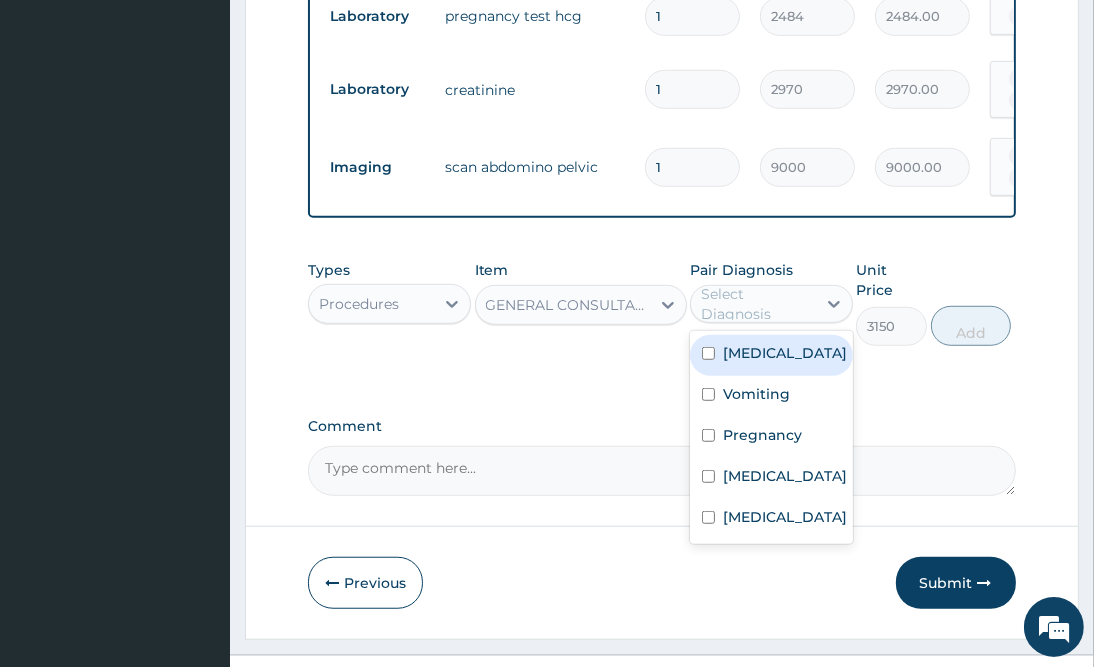 click on "Select Diagnosis" at bounding box center (757, 304) 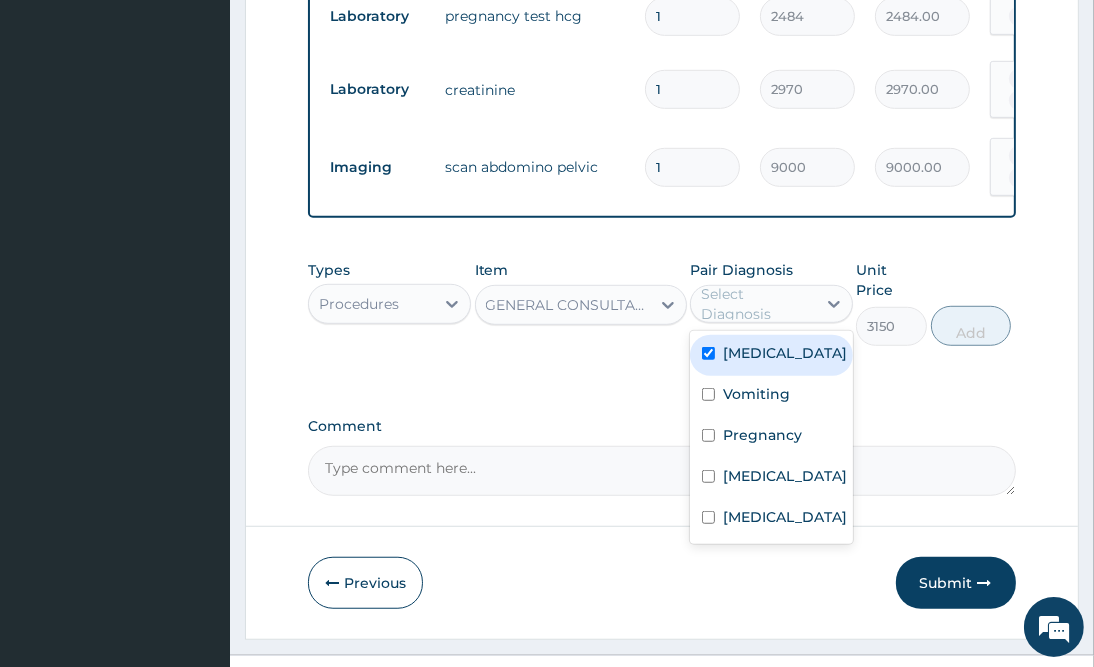 checkbox on "true" 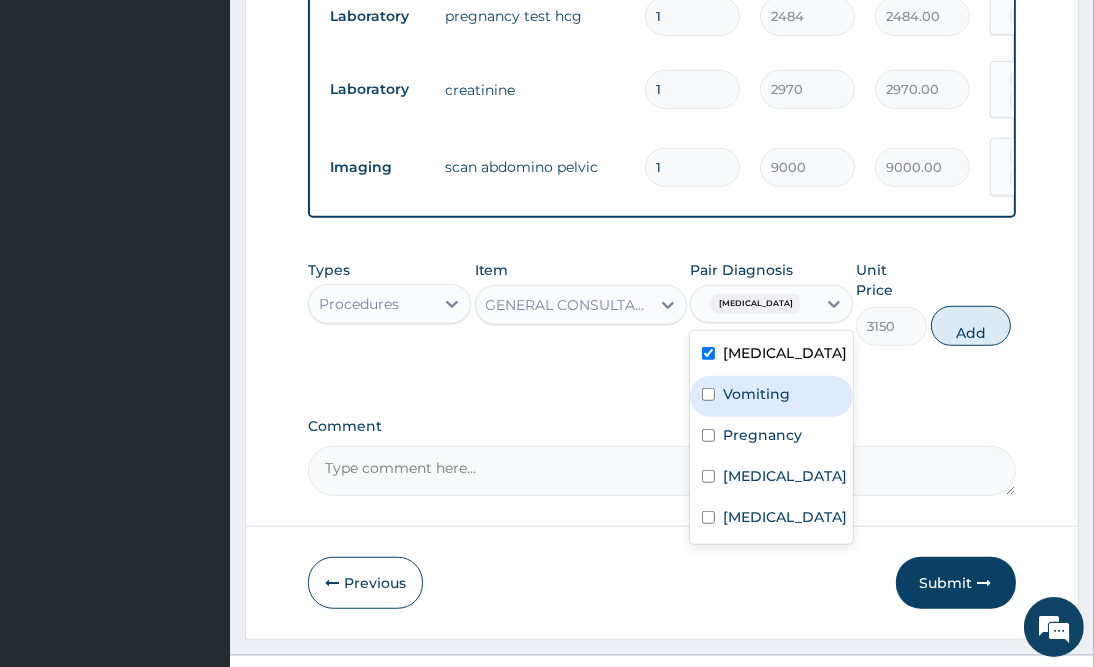 click on "Vomiting" at bounding box center [756, 394] 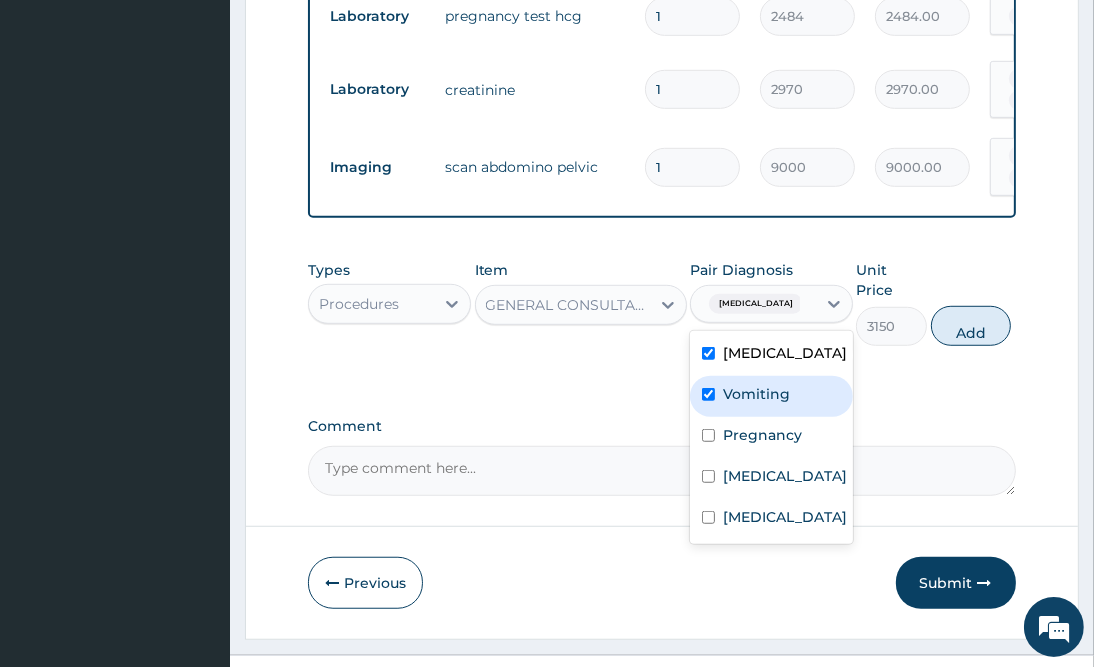 checkbox on "true" 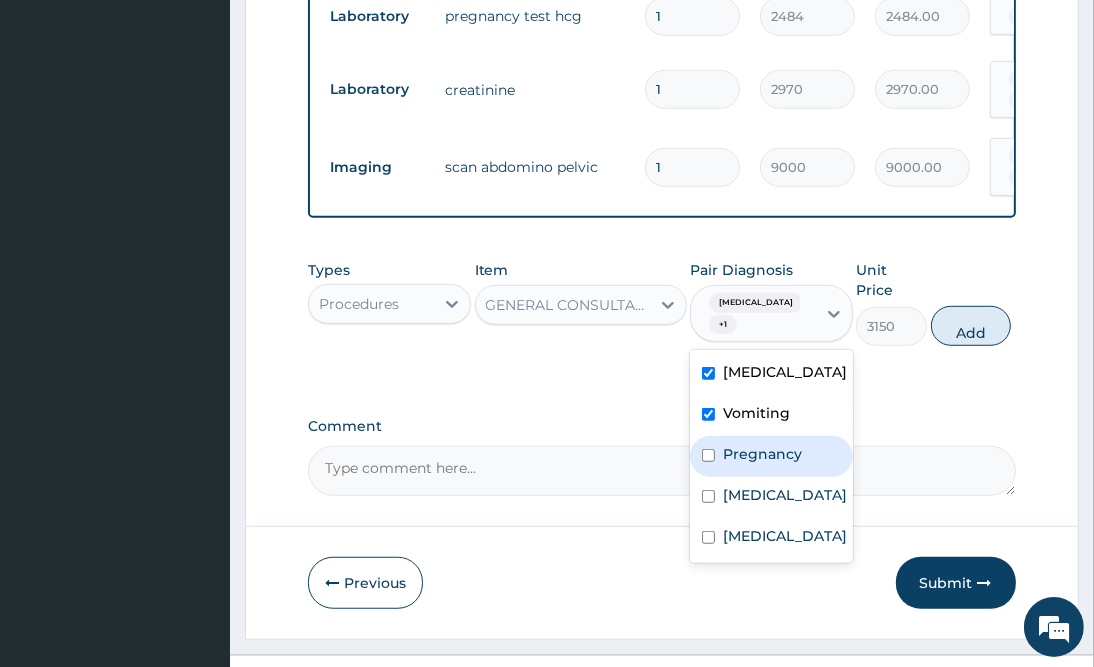 click on "Pregnancy" at bounding box center (771, 456) 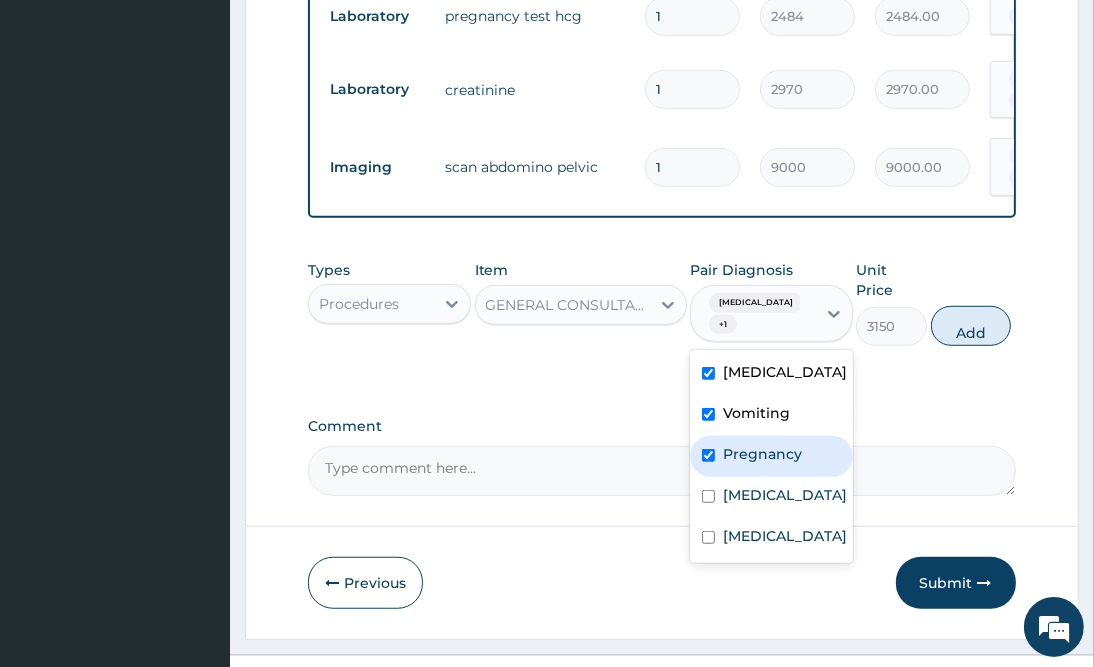 checkbox on "true" 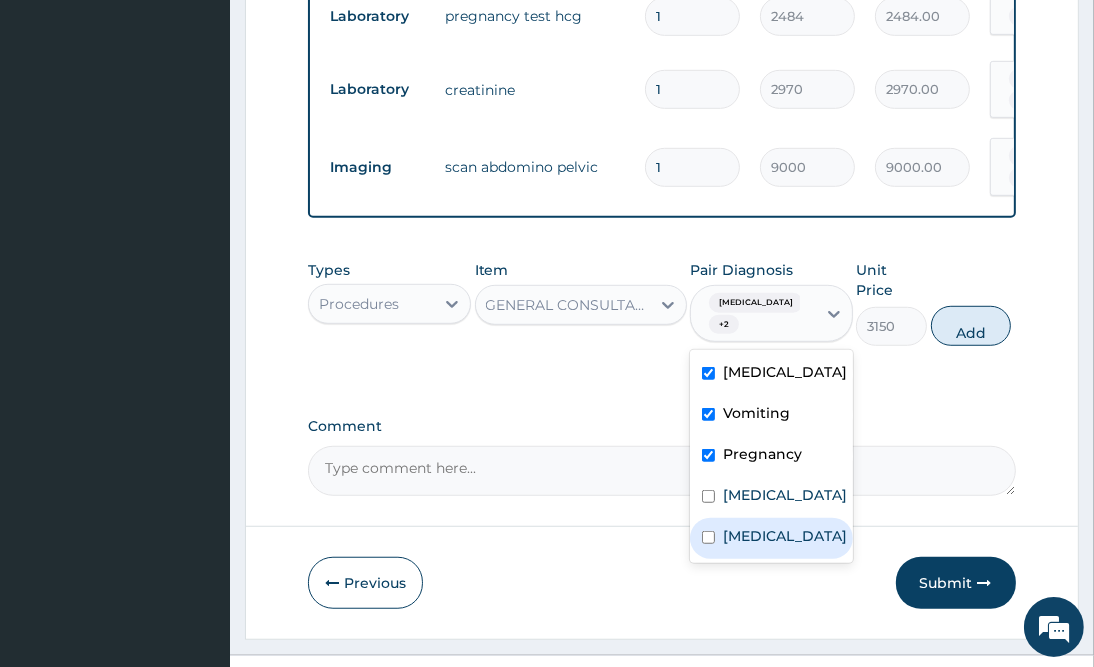 click on "Sepsis" at bounding box center [771, 538] 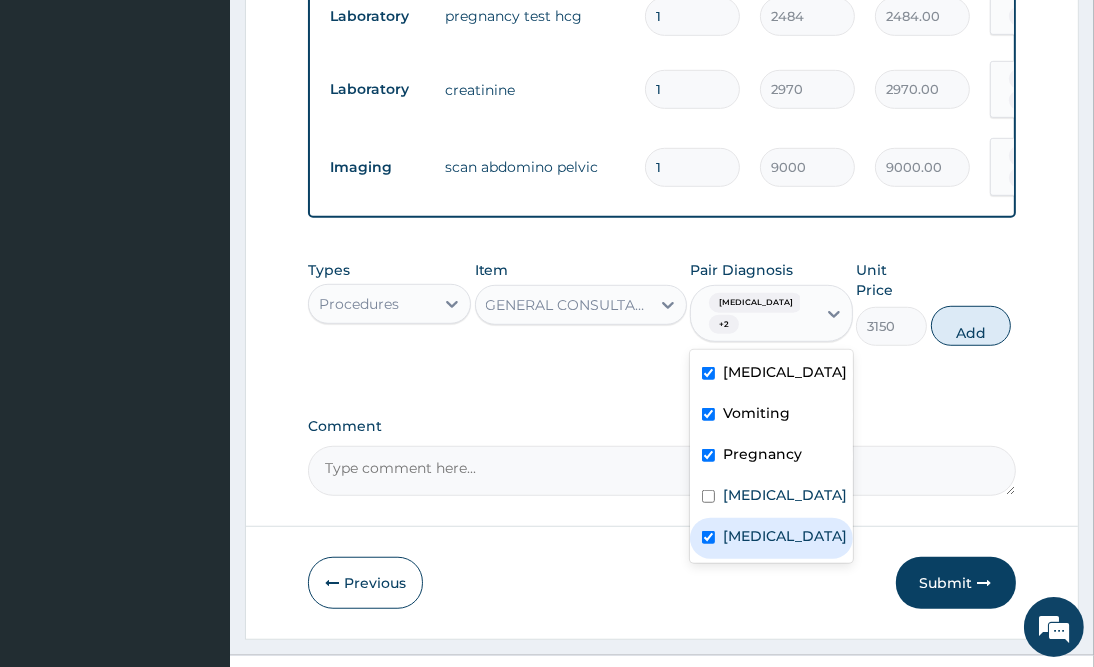 checkbox on "true" 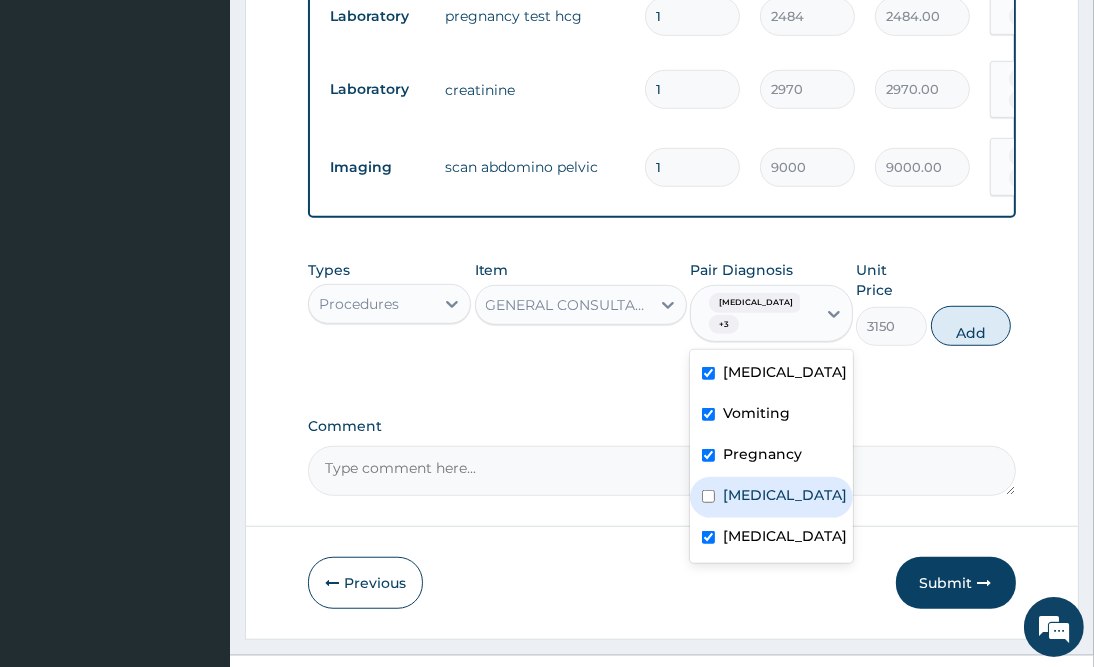 click on "Malaria" at bounding box center (771, 497) 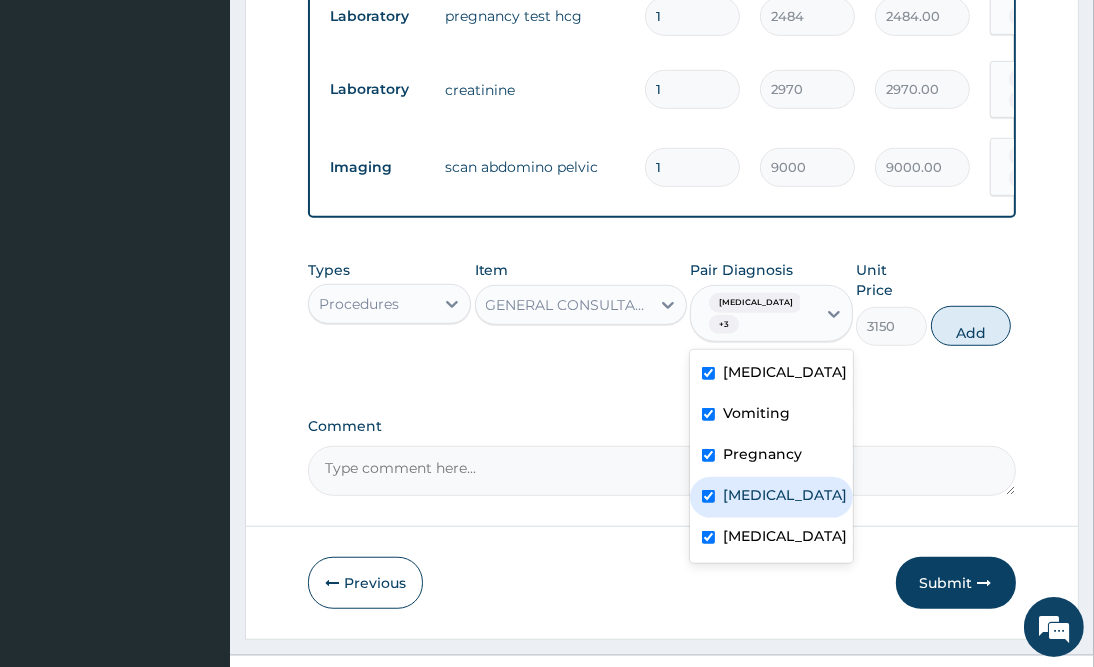 checkbox on "true" 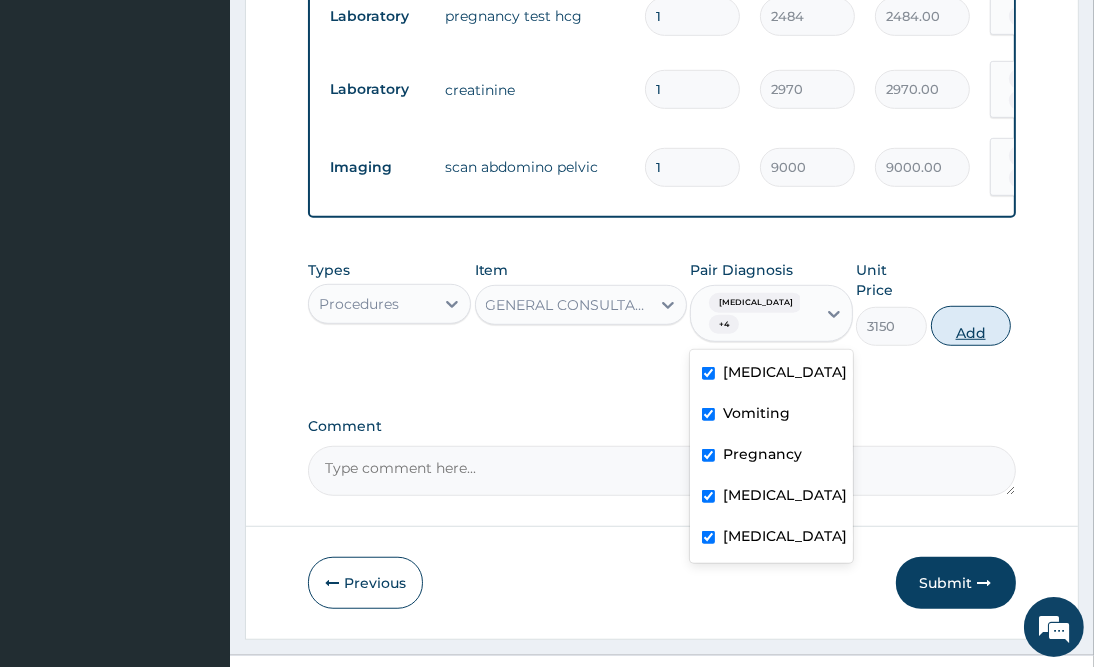 click on "Add" at bounding box center (971, 326) 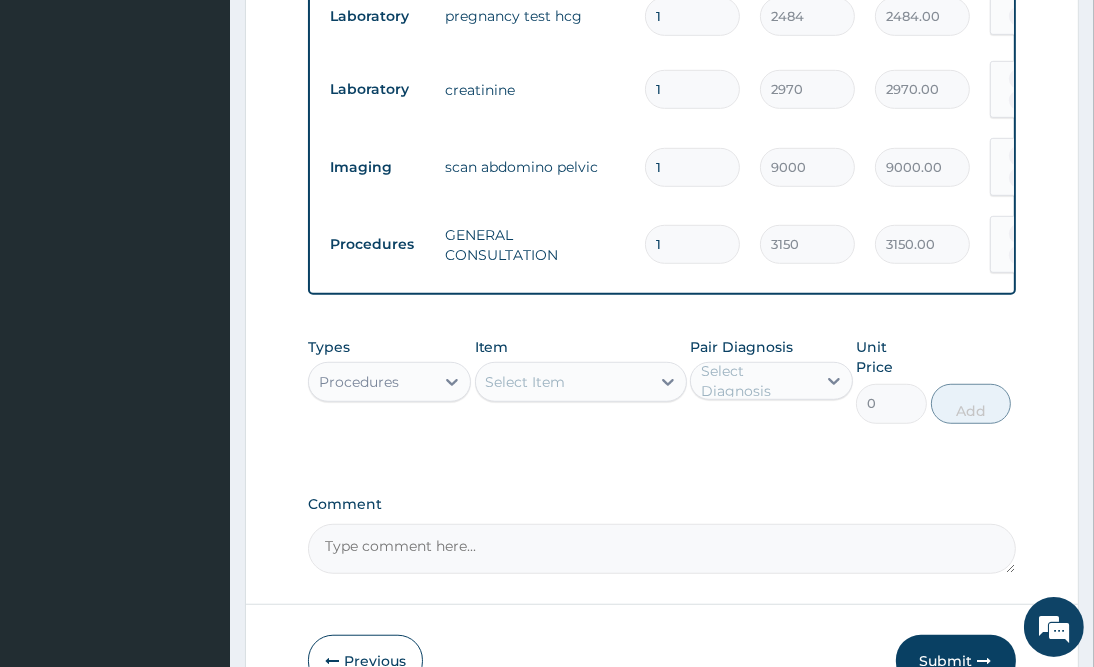 click on "Procedures" at bounding box center (371, 382) 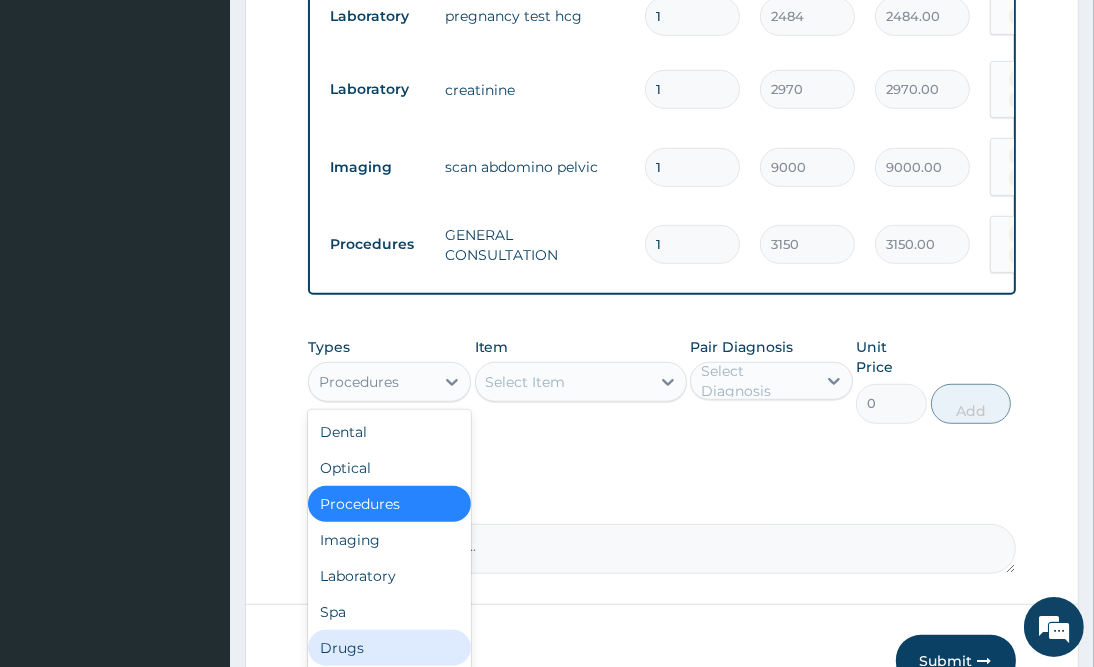 click on "Drugs" at bounding box center [389, 648] 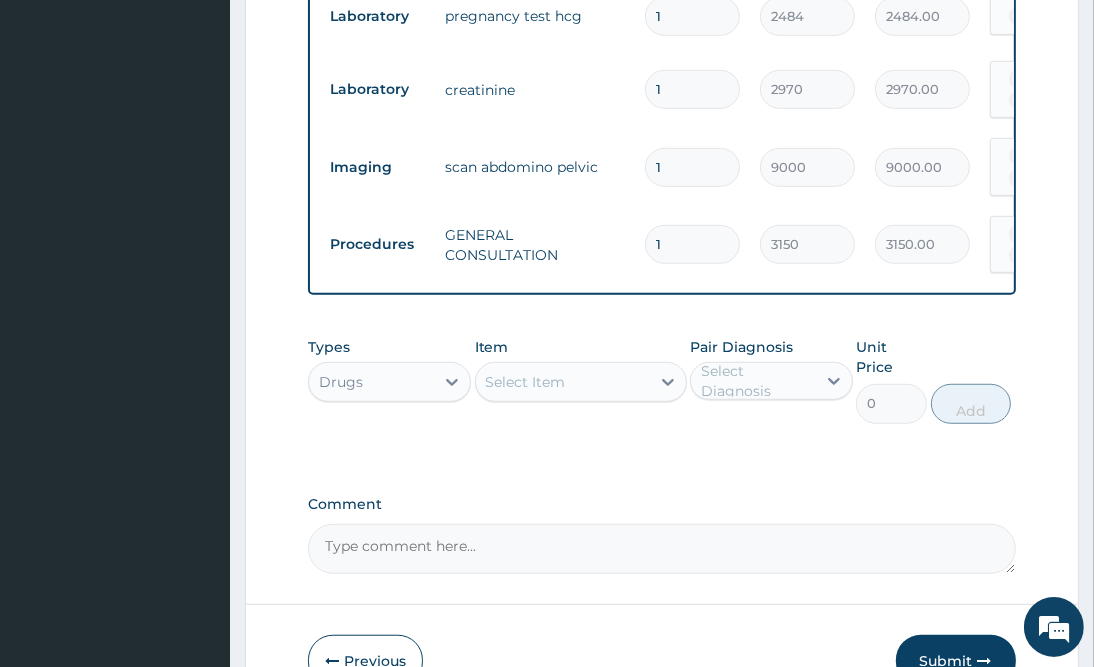 click on "Select Item" at bounding box center (563, 382) 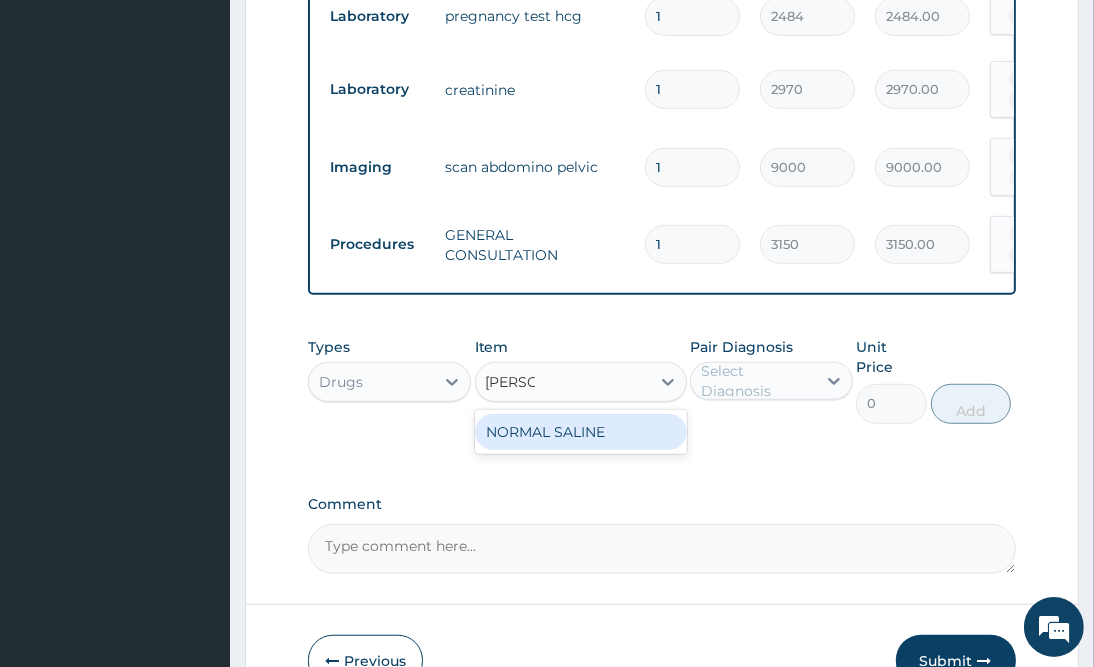 type on "normal" 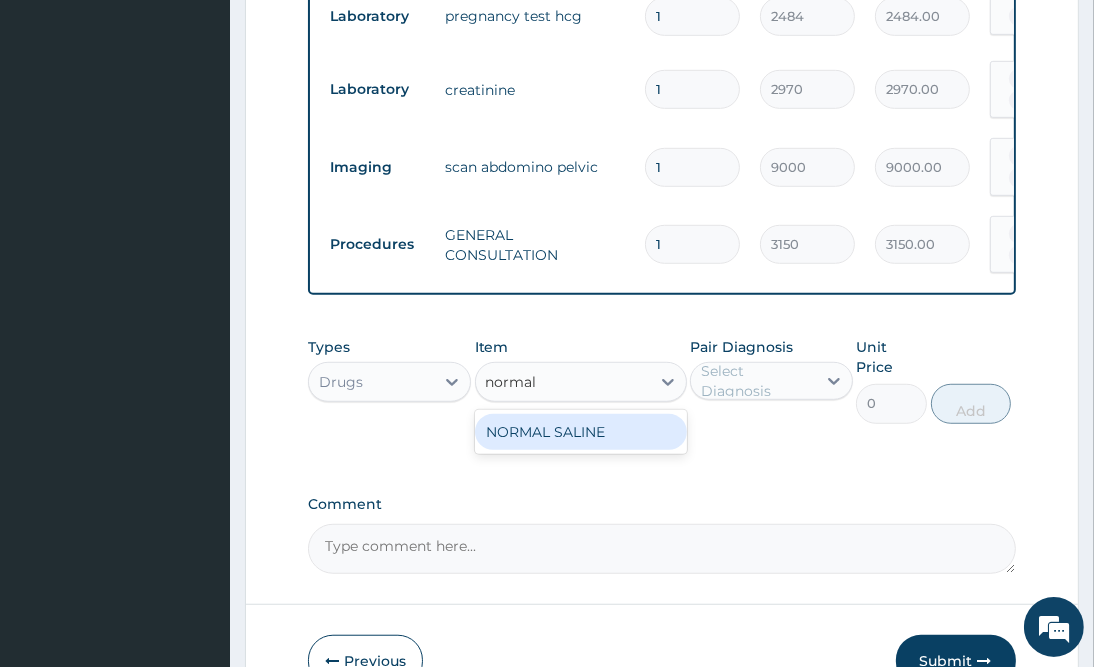 click on "NORMAL SALINE" at bounding box center [581, 432] 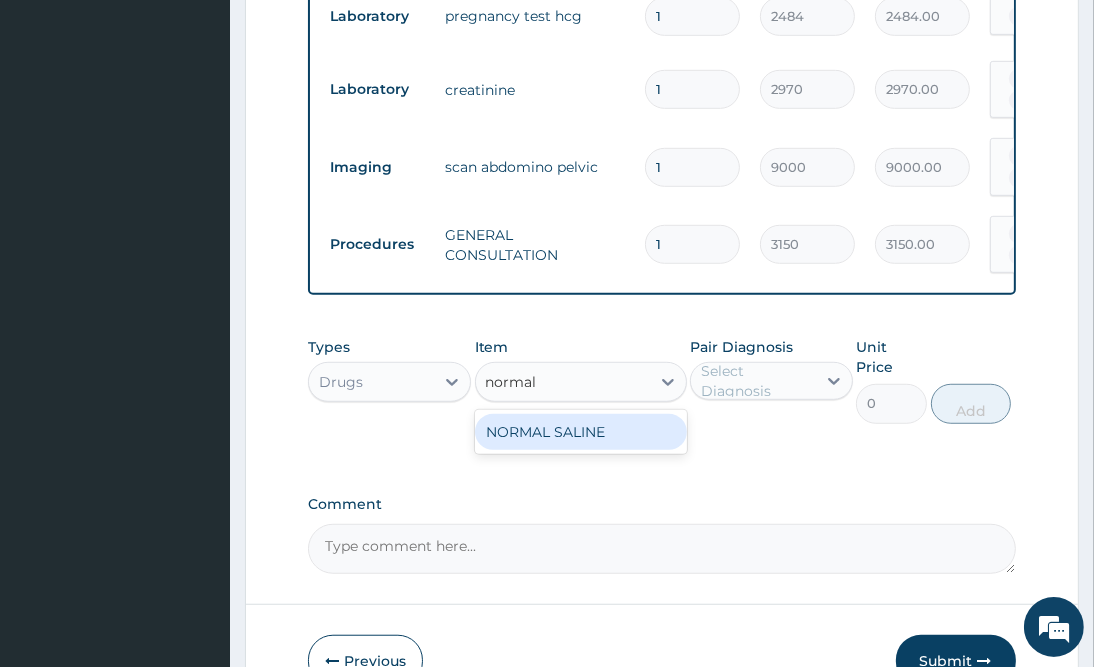 type 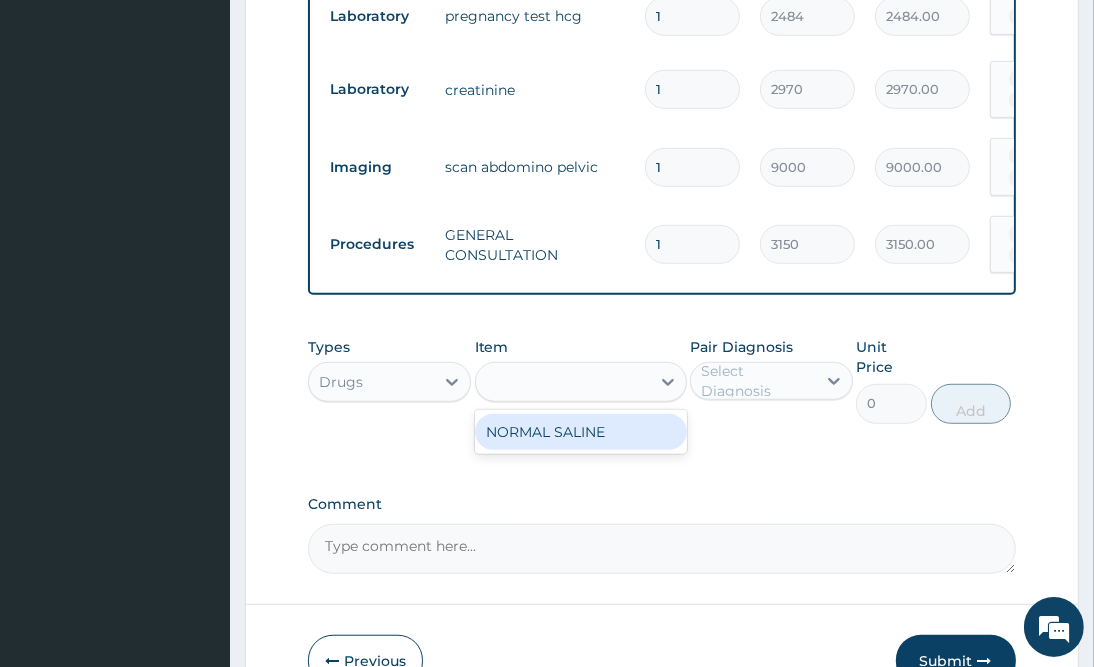 type on "1593.262451171875" 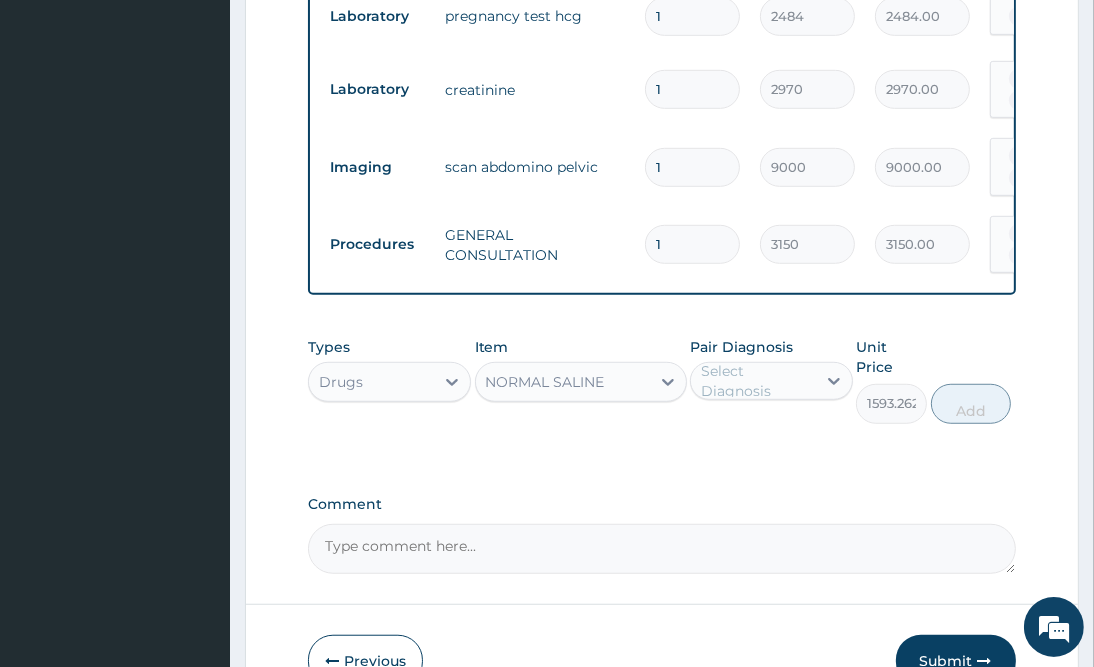 click on "Select Diagnosis" at bounding box center [757, 381] 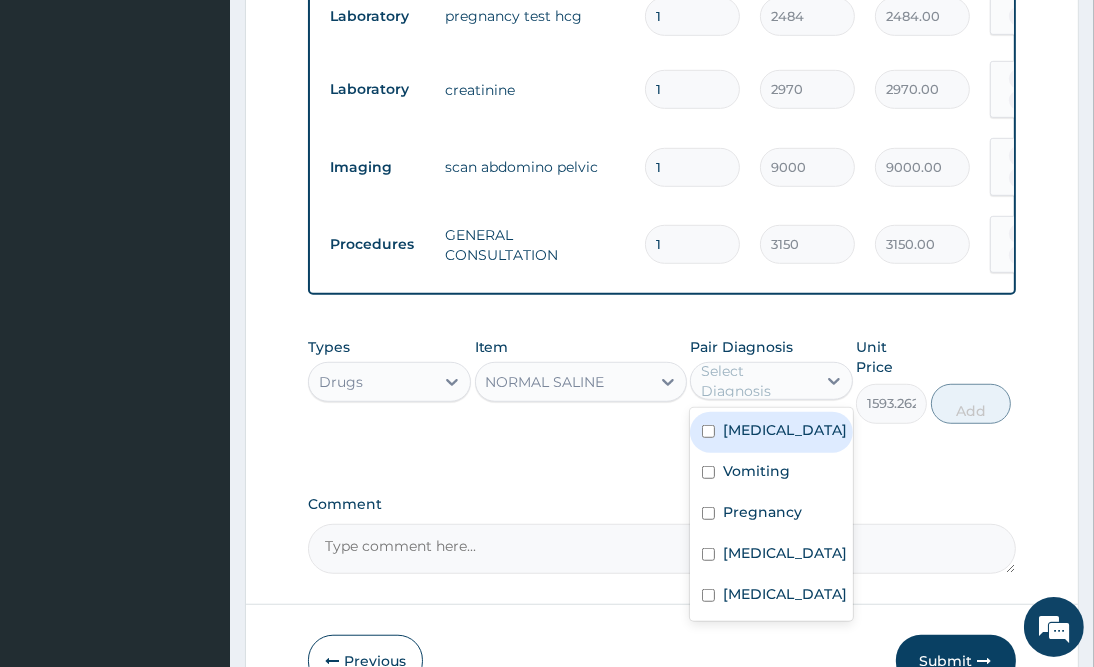 click on "Acute gastroenteritis" at bounding box center (785, 430) 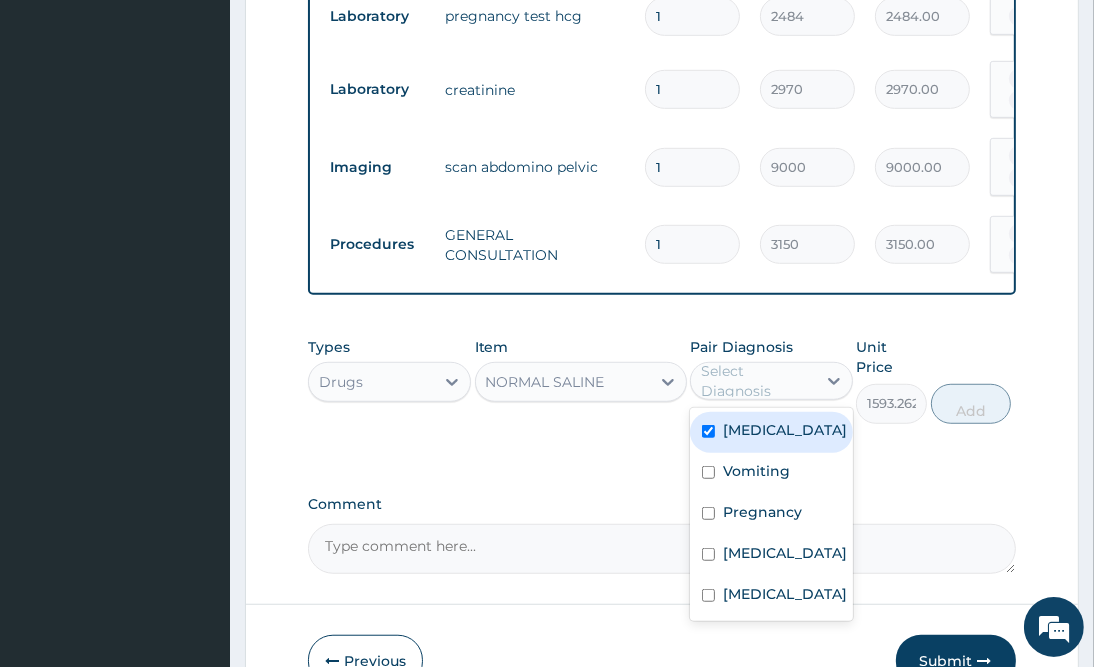 checkbox on "true" 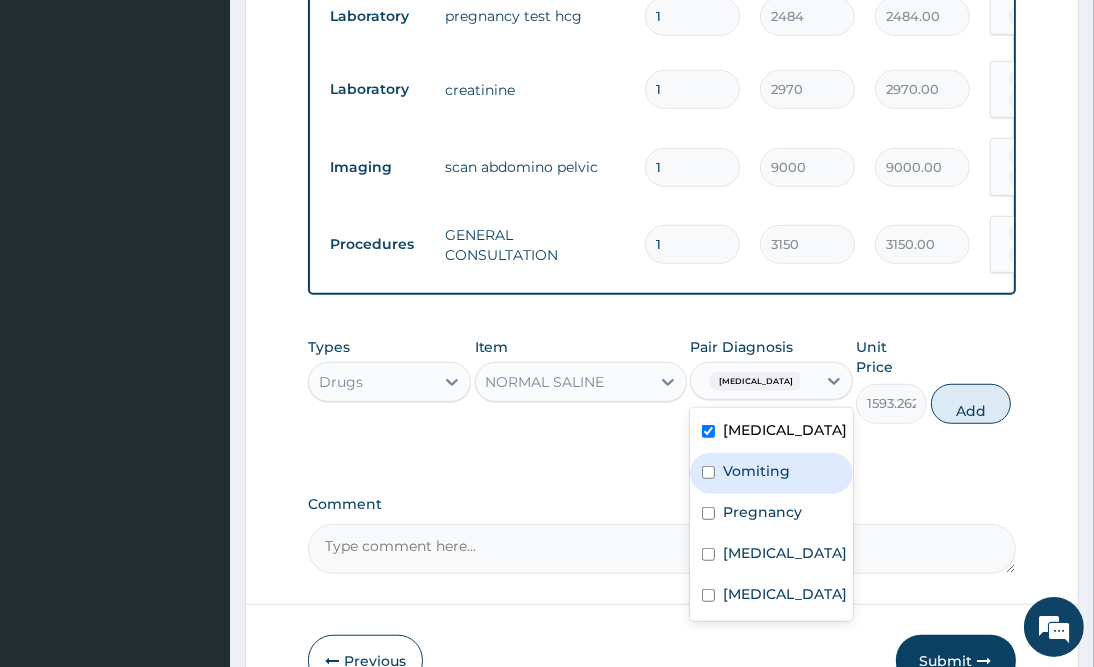 drag, startPoint x: 772, startPoint y: 456, endPoint x: 775, endPoint y: 481, distance: 25.179358 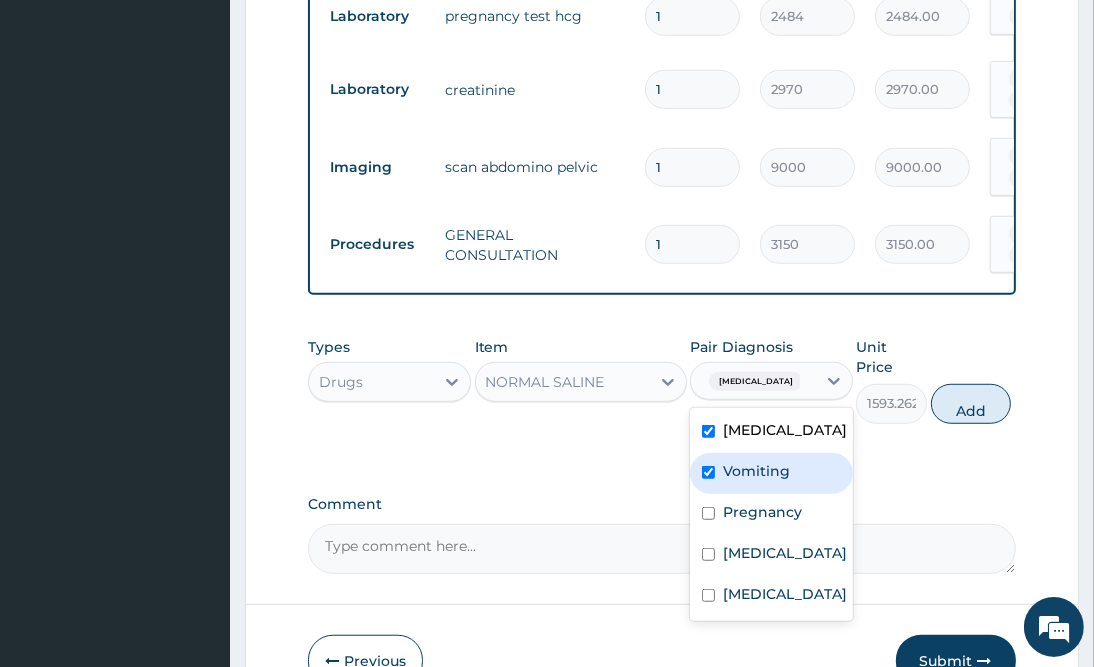 checkbox on "true" 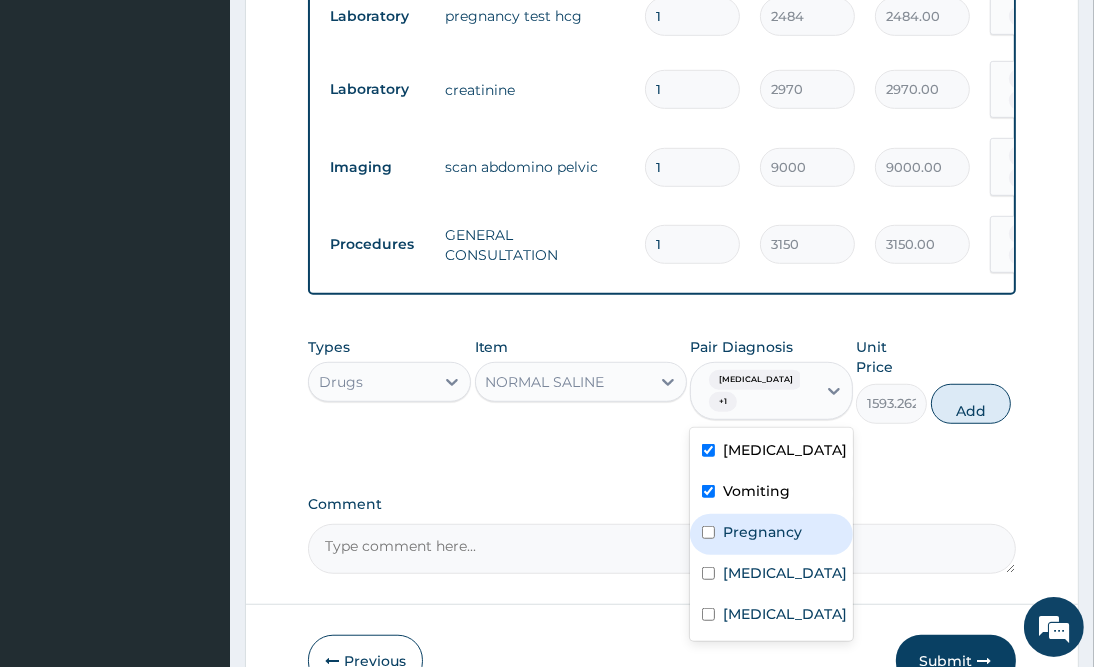 drag, startPoint x: 768, startPoint y: 531, endPoint x: 768, endPoint y: 560, distance: 29 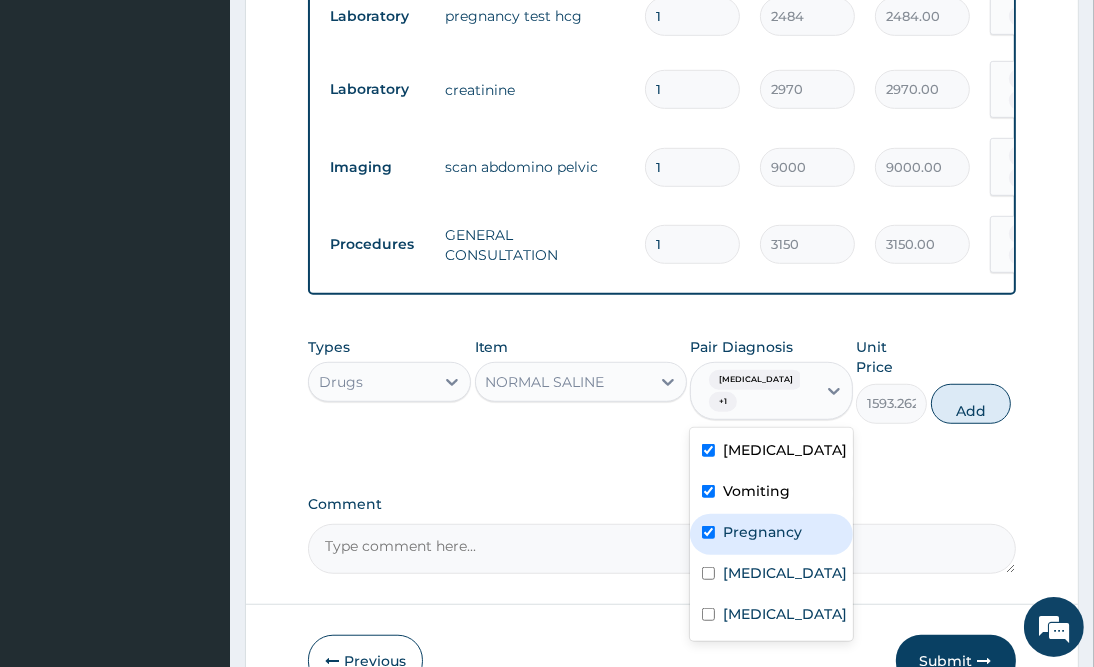 checkbox on "true" 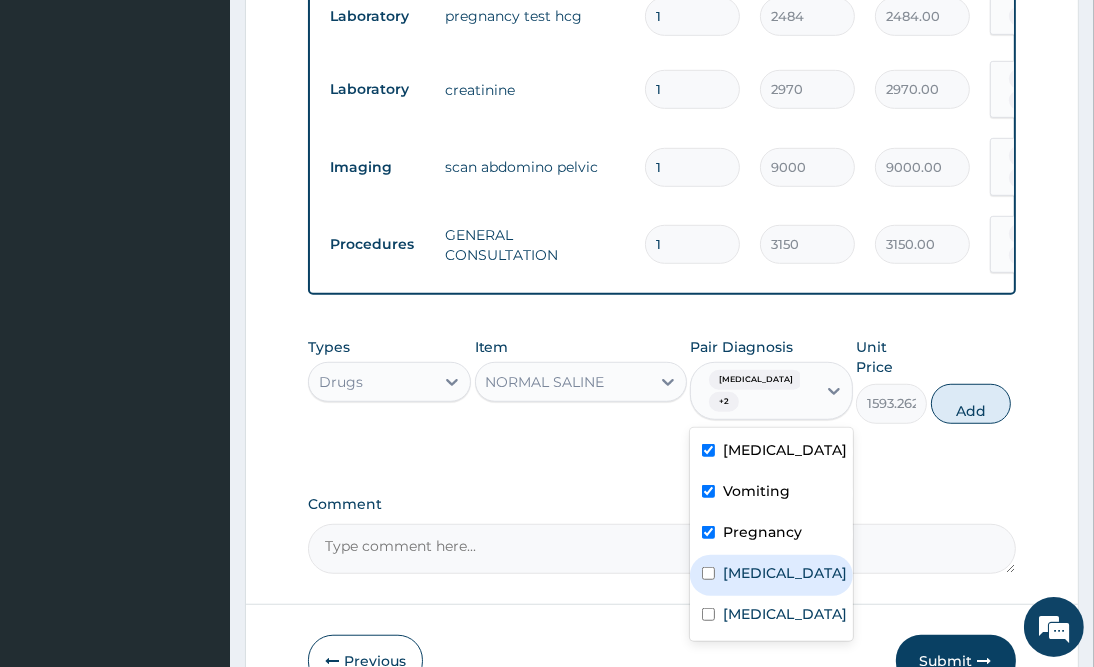 click on "Malaria" at bounding box center (785, 573) 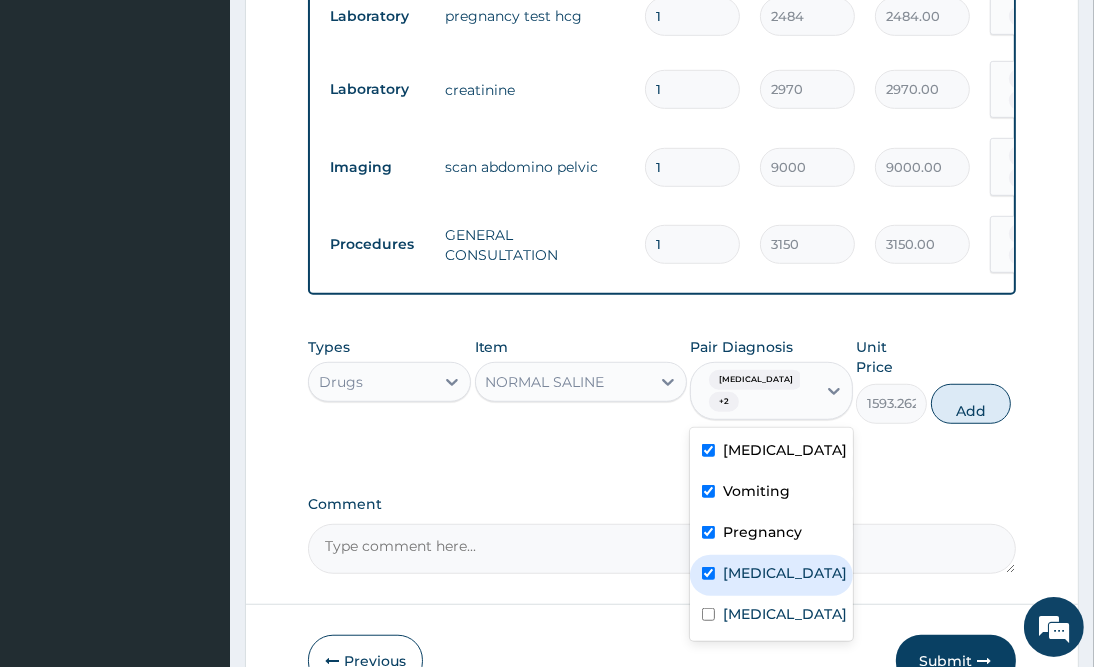 checkbox on "true" 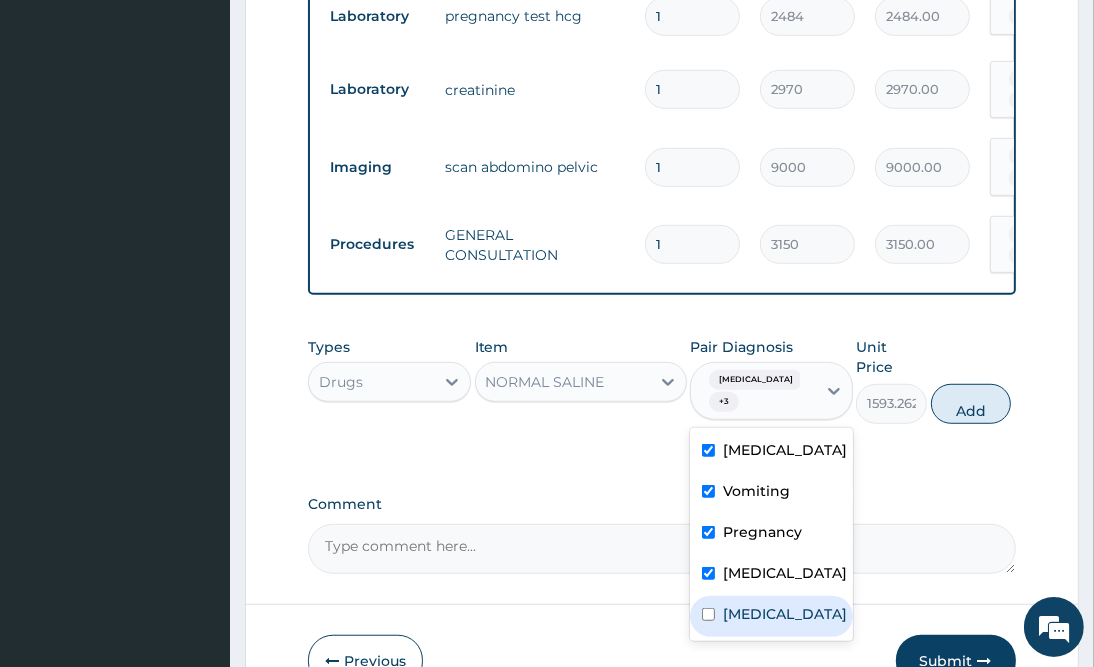 click on "Sepsis" at bounding box center [785, 614] 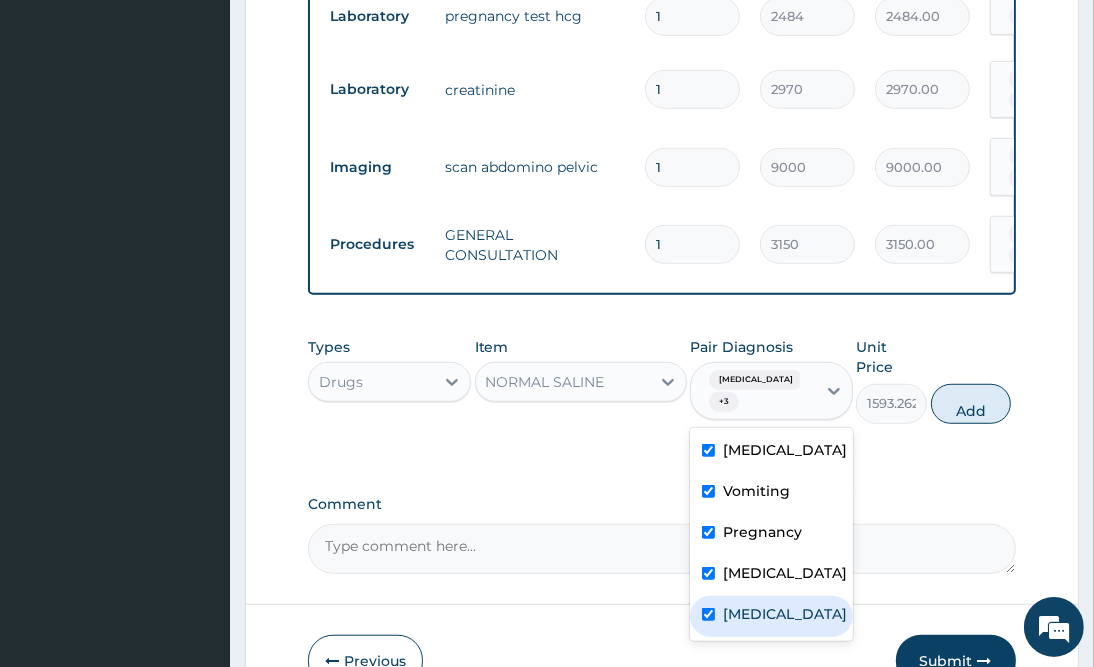checkbox on "true" 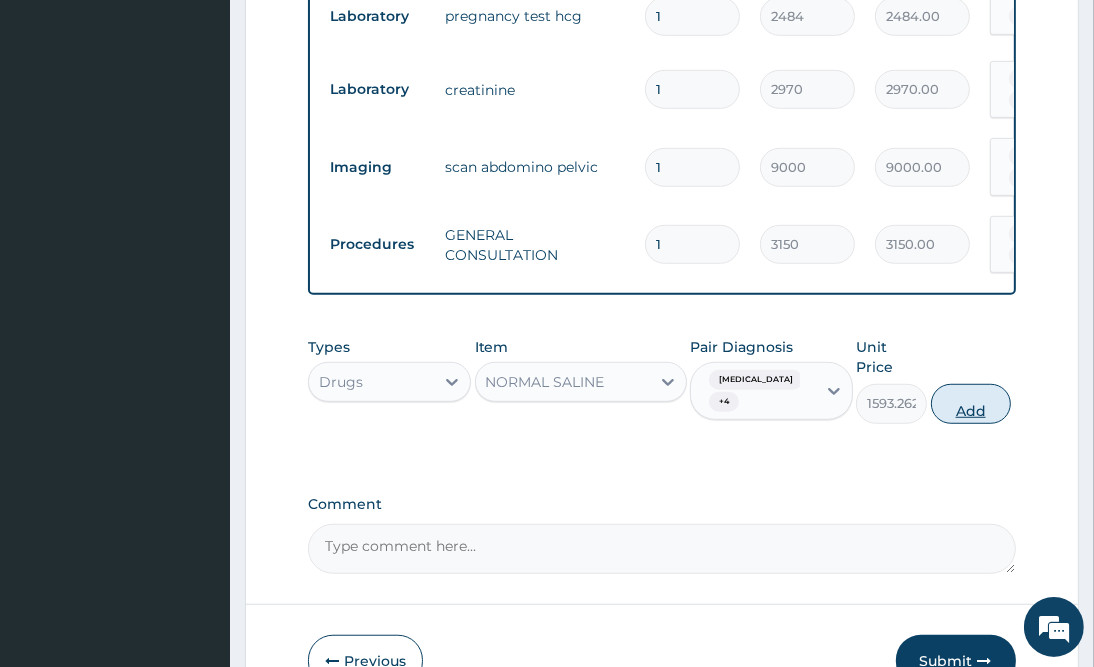 click on "Add" at bounding box center (971, 404) 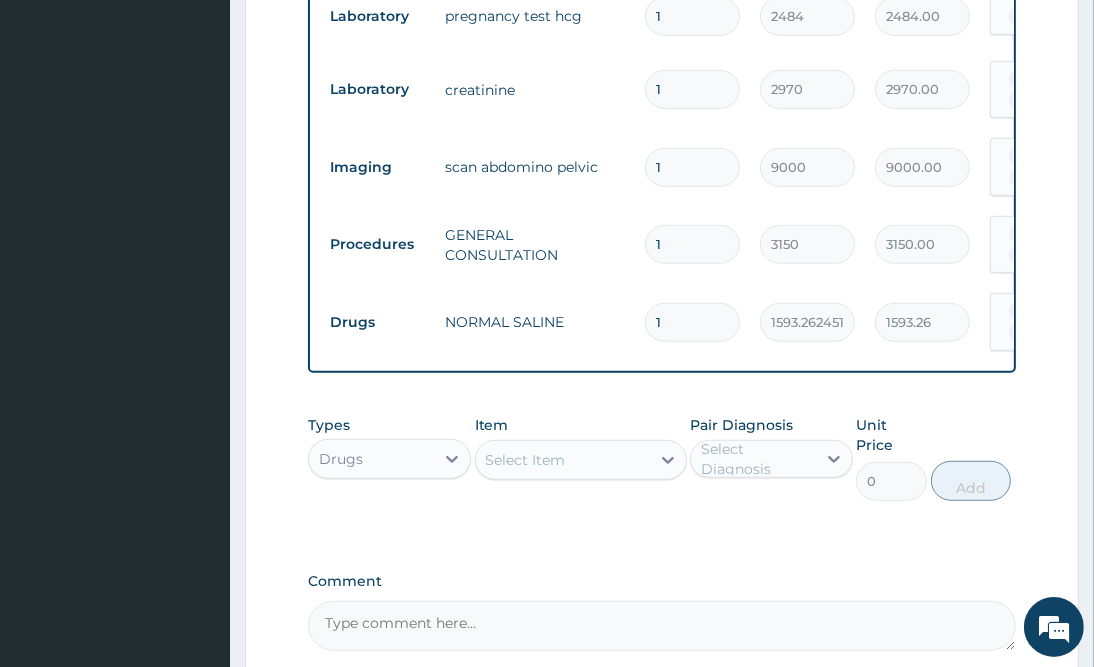click on "Select Item" at bounding box center (526, 460) 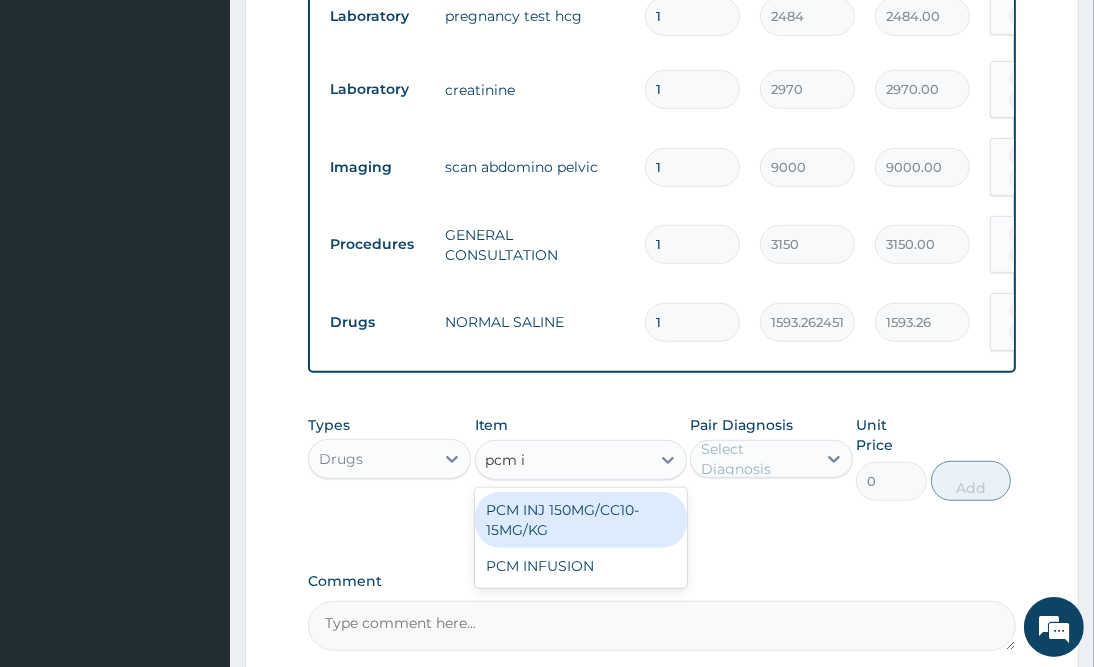 type on "pcm in" 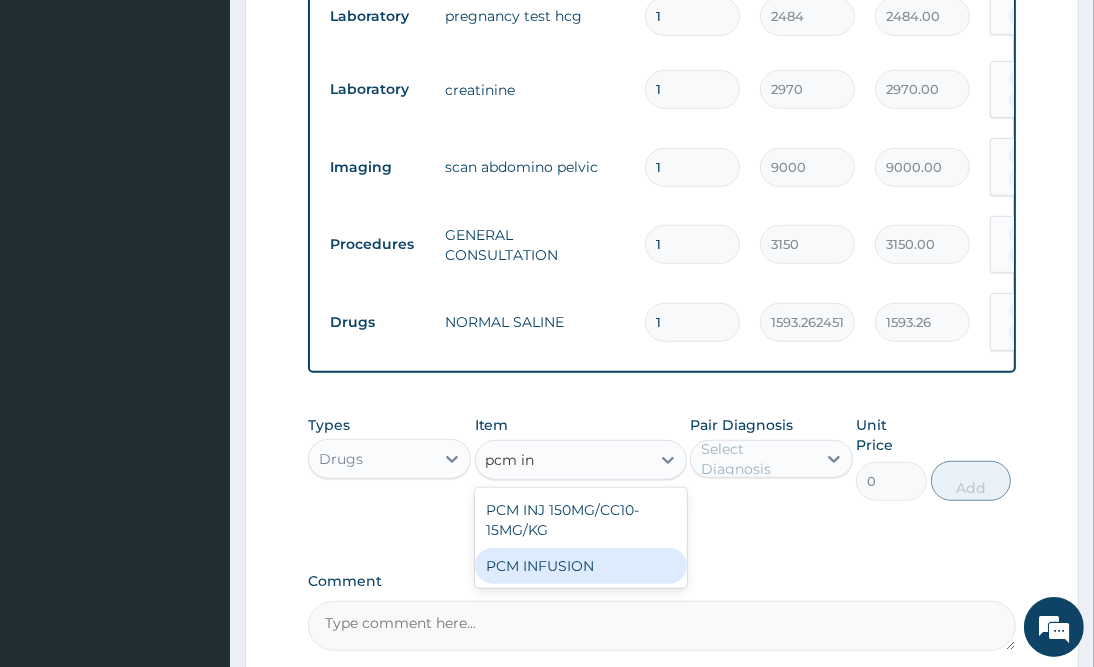 drag, startPoint x: 597, startPoint y: 557, endPoint x: 641, endPoint y: 548, distance: 44.911022 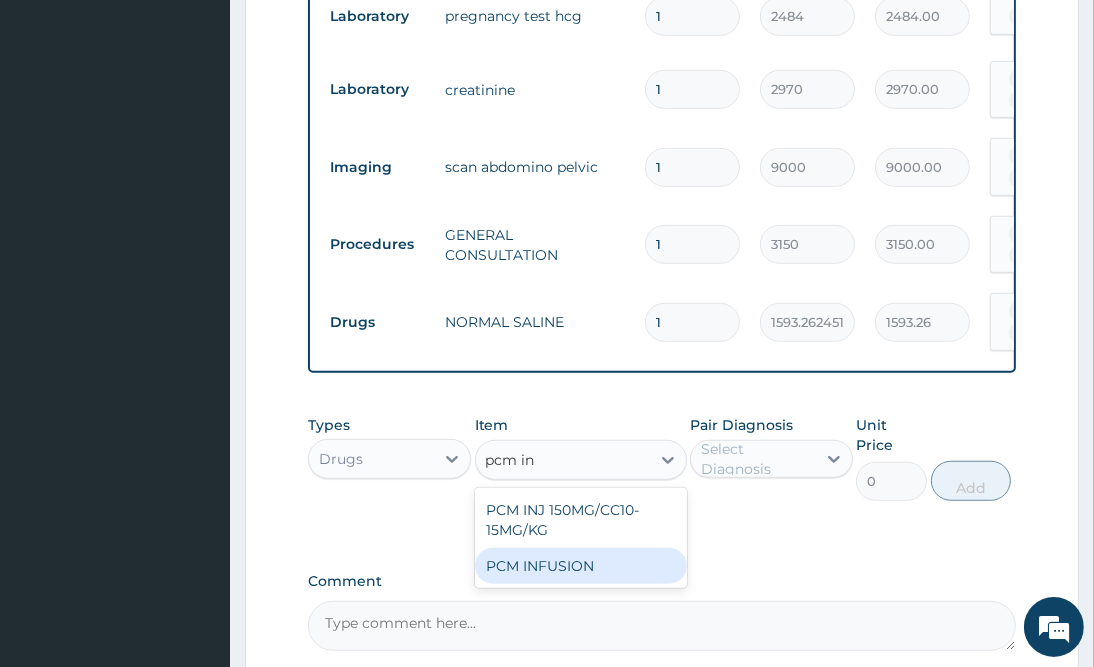 click on "PCM INFUSION" at bounding box center (581, 566) 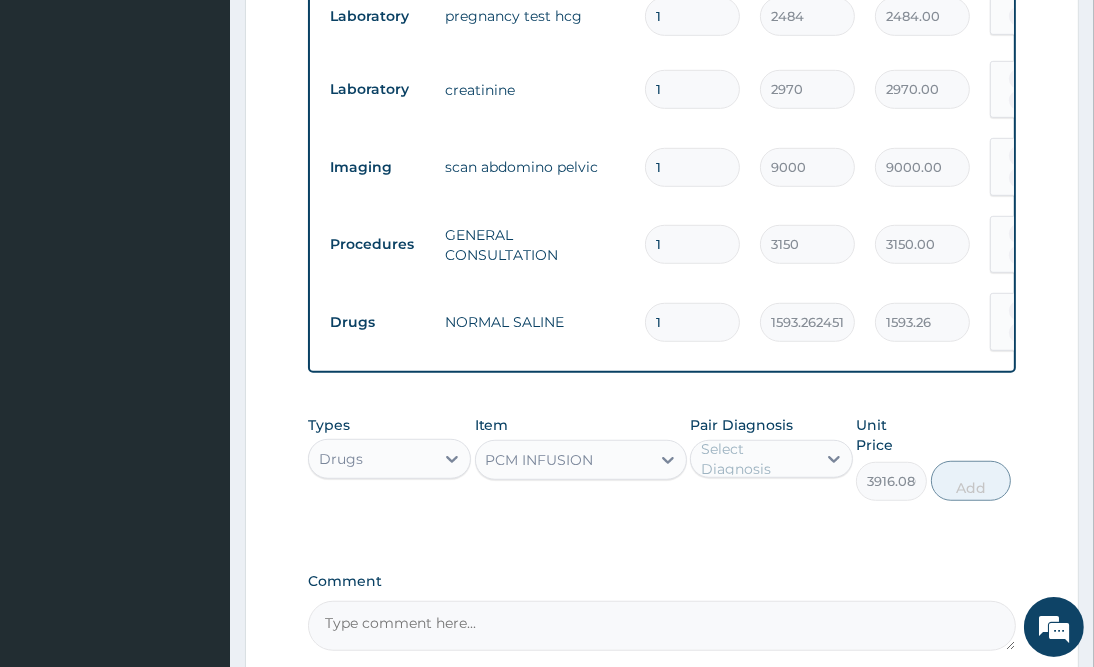 click on "Select Diagnosis" at bounding box center [757, 459] 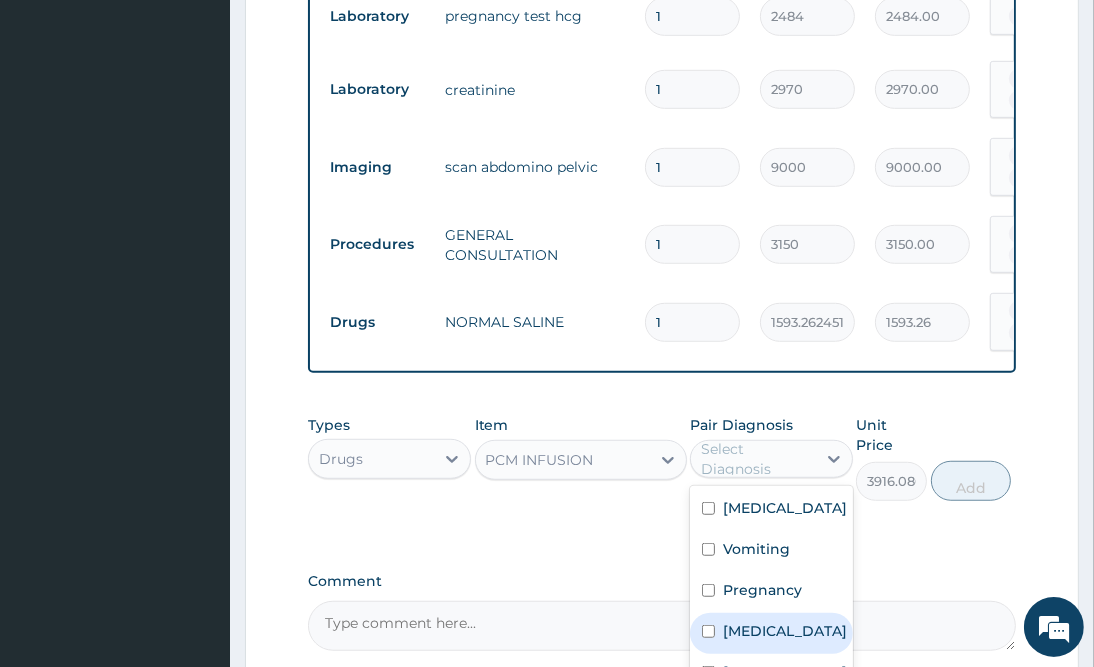 click on "Malaria" at bounding box center [771, 633] 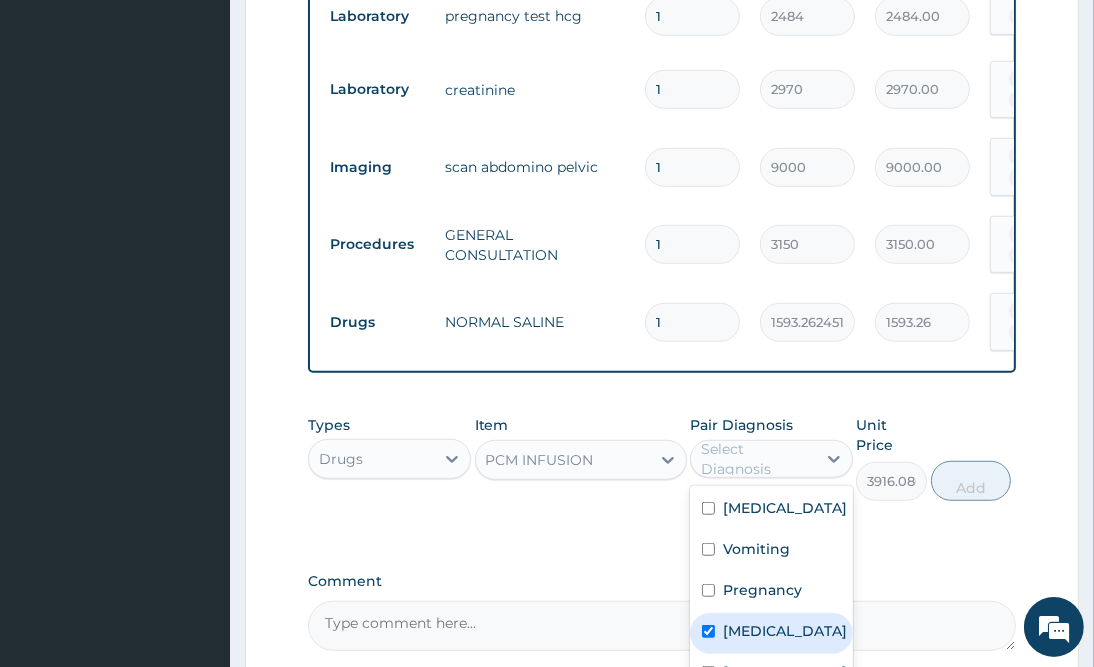 checkbox on "true" 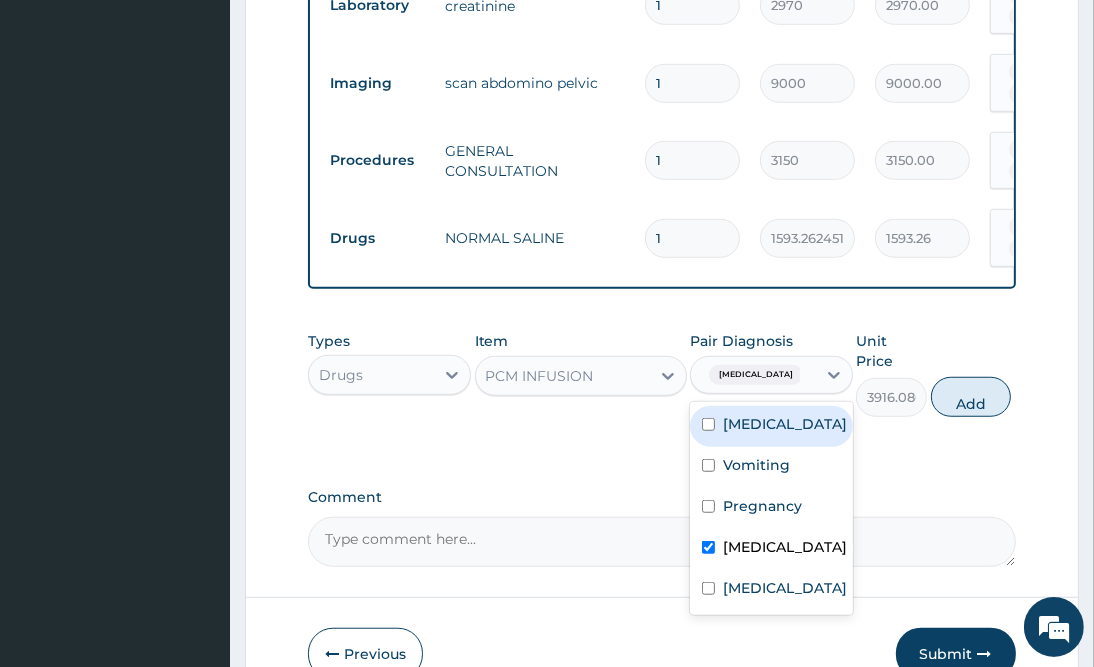 scroll, scrollTop: 1155, scrollLeft: 0, axis: vertical 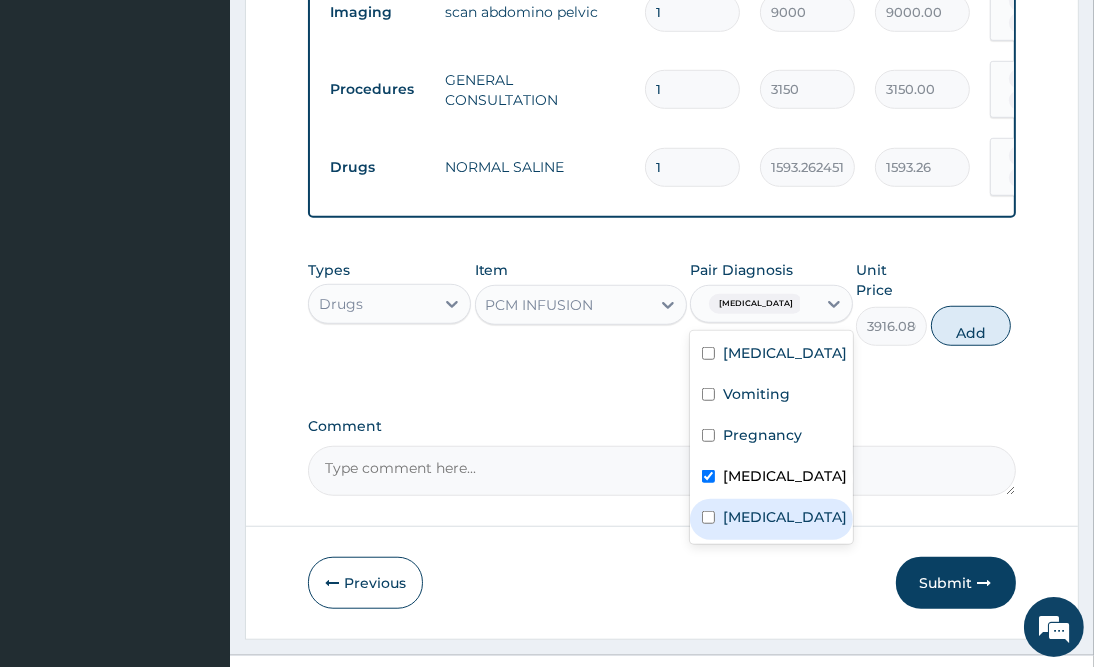 click on "Sepsis" at bounding box center [785, 517] 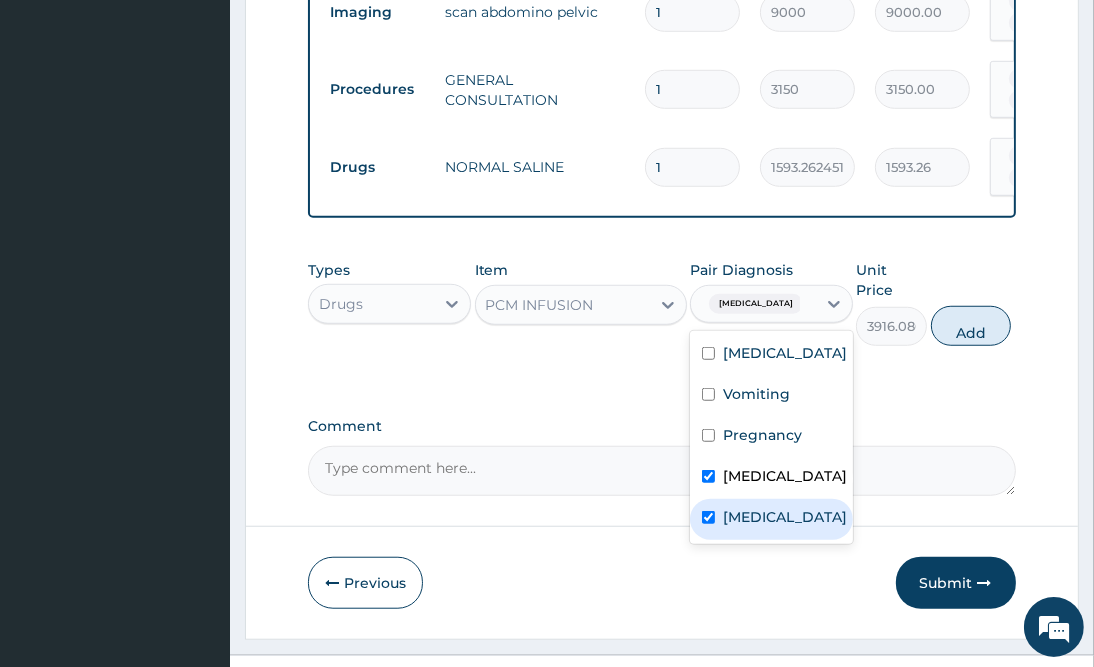 checkbox on "true" 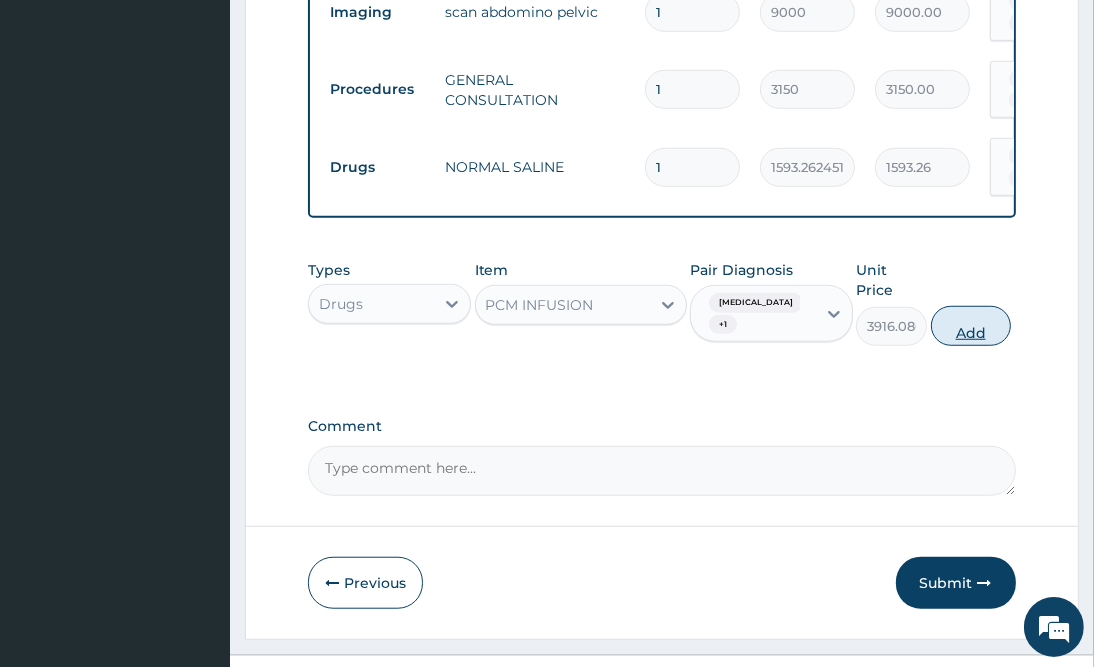 click on "Add" at bounding box center [971, 326] 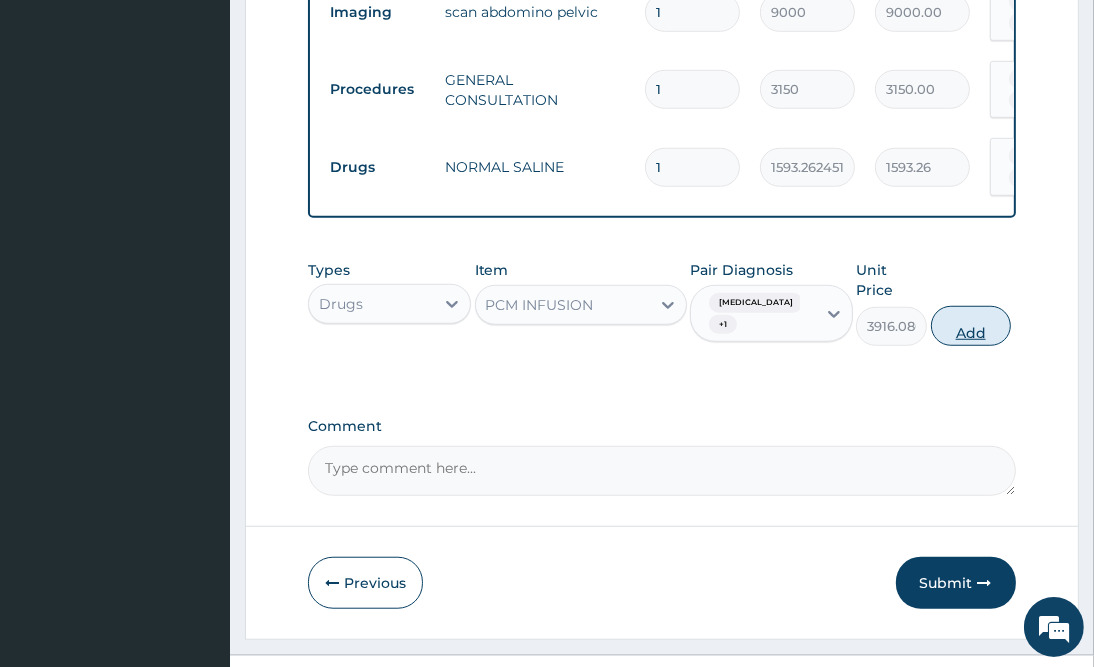 type on "0" 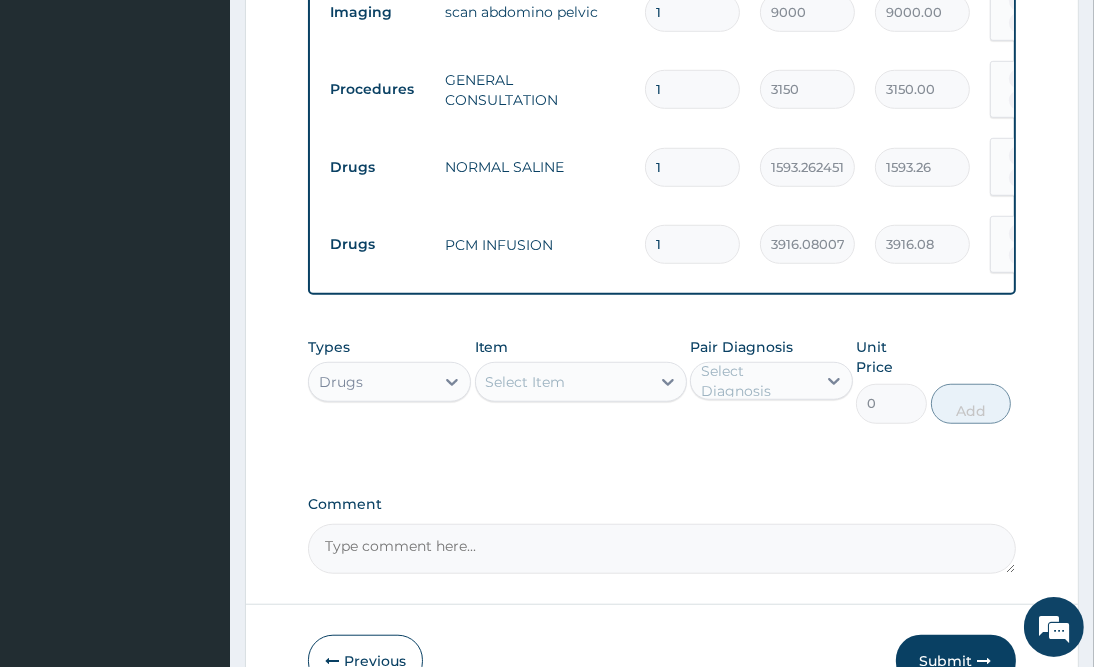 click on "Drugs" at bounding box center [371, 382] 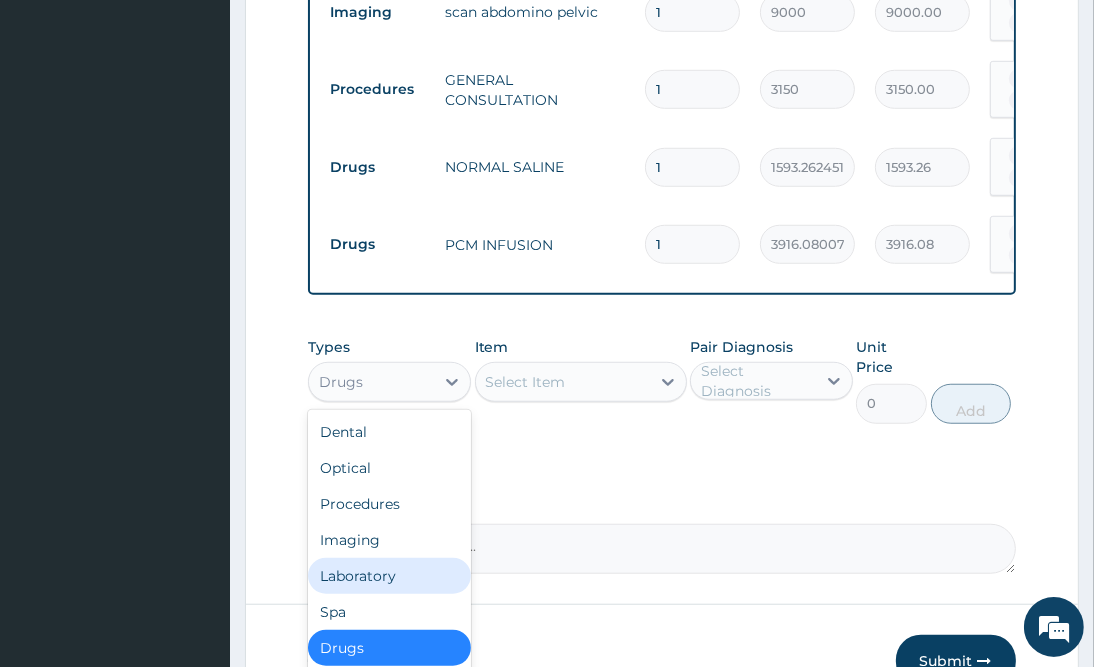 click on "Laboratory" at bounding box center [389, 576] 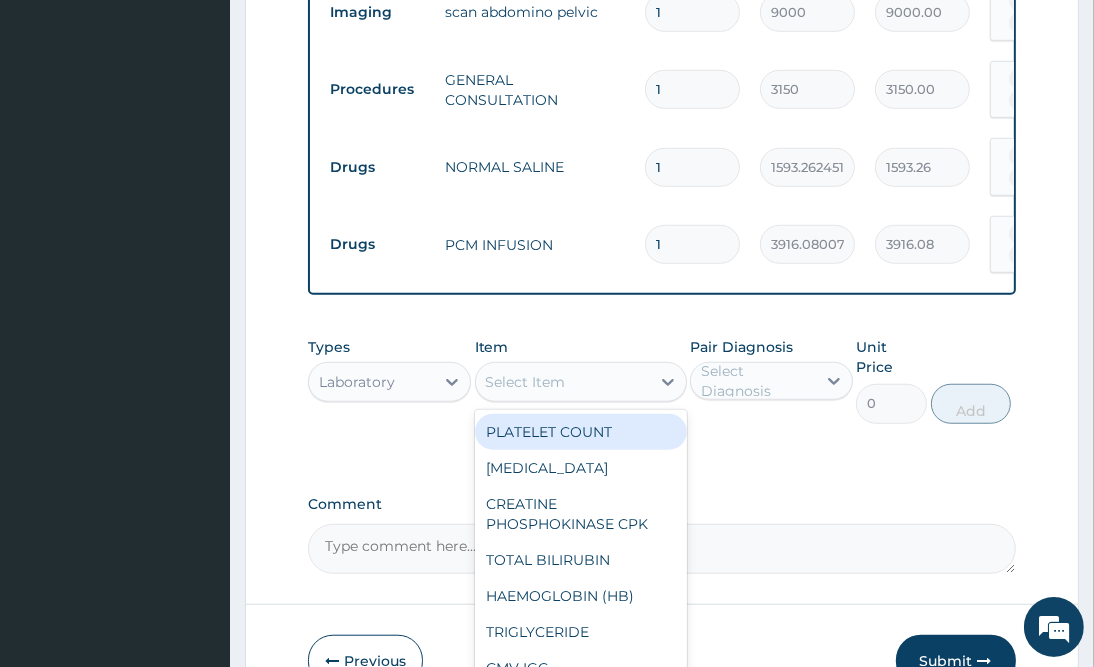 click on "Select Item" at bounding box center (563, 382) 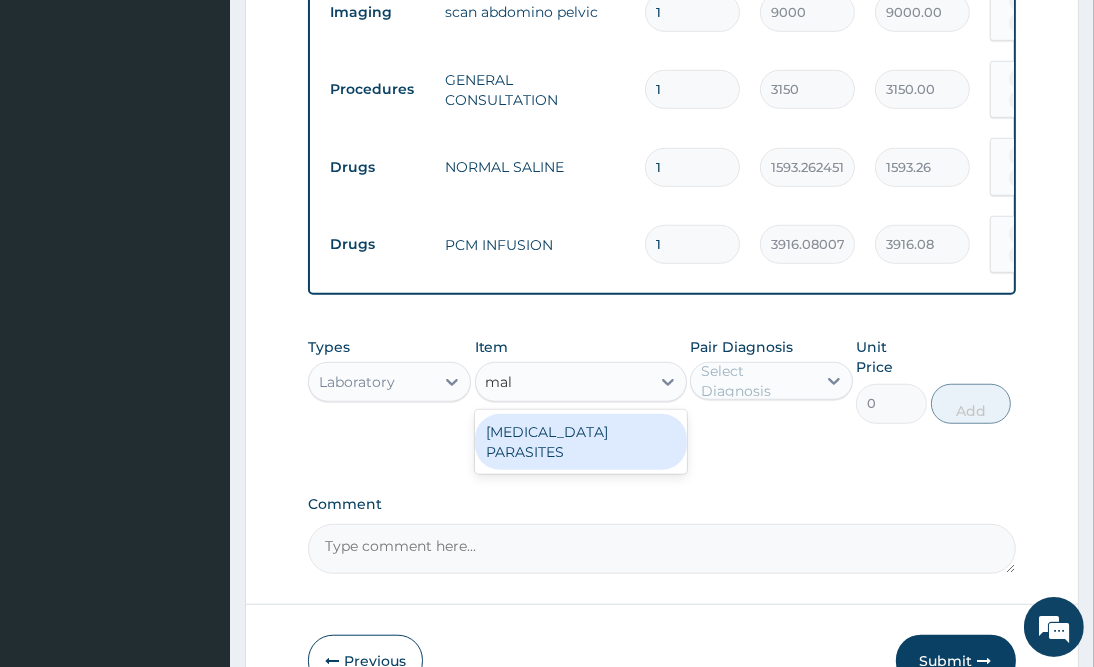 type on "mala" 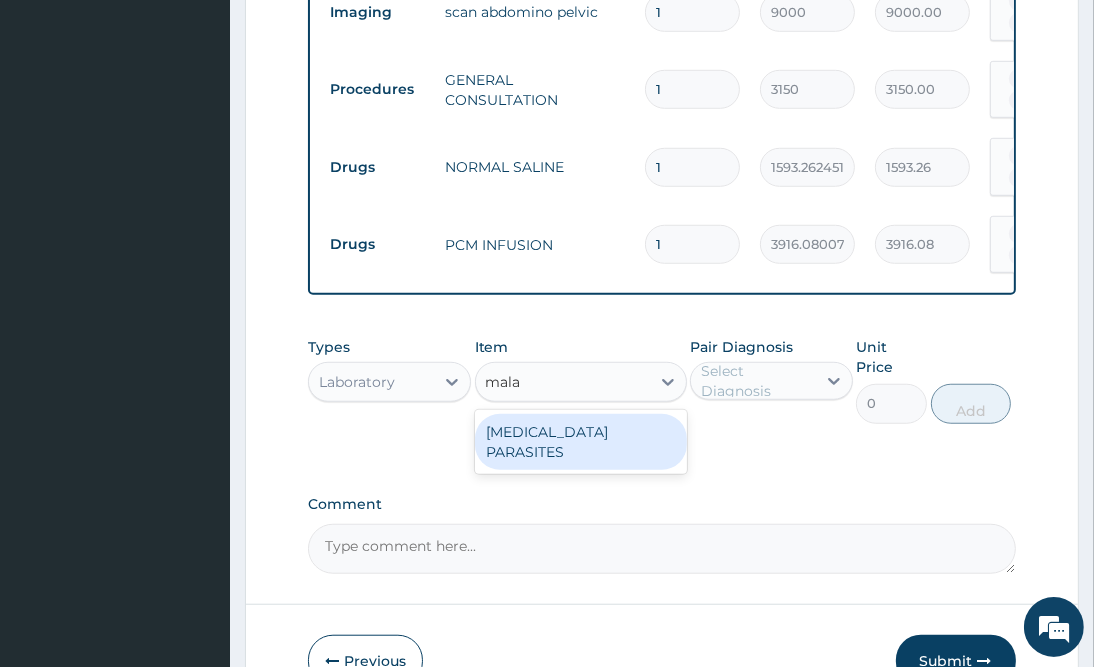click on "MALARIA PARASITES" at bounding box center (581, 442) 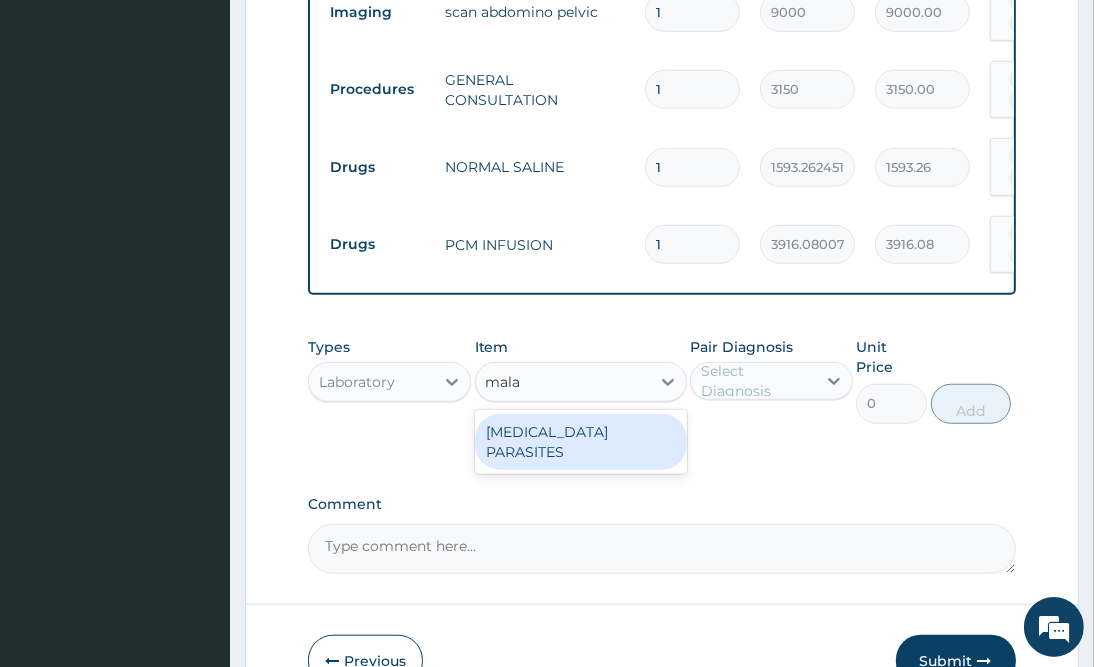 type 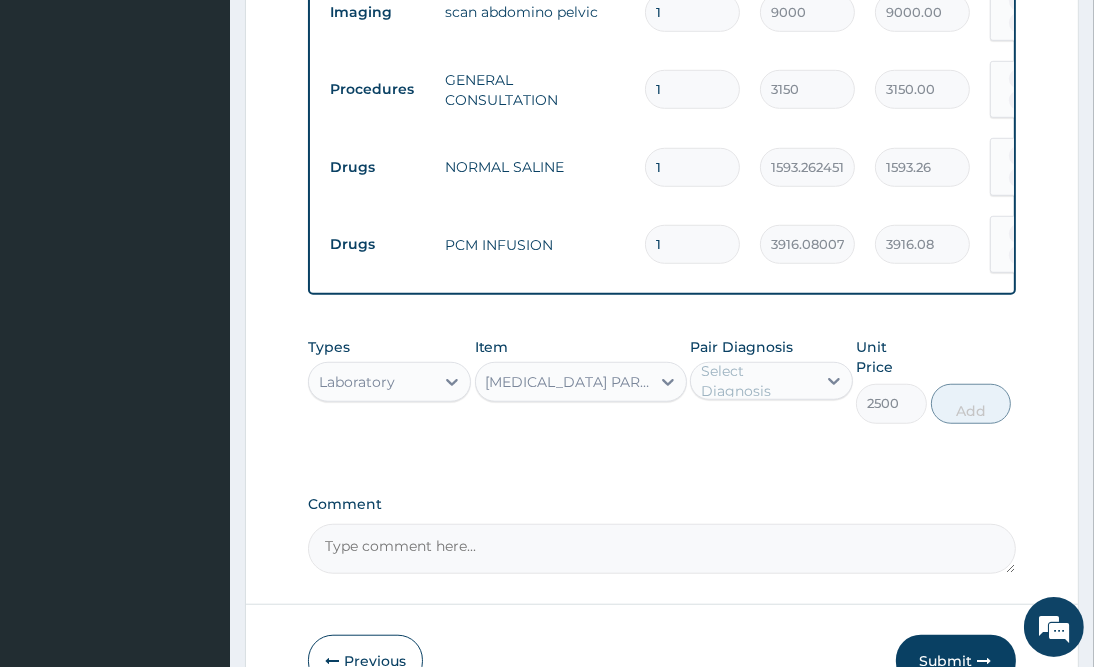 drag, startPoint x: 798, startPoint y: 349, endPoint x: 808, endPoint y: 376, distance: 28.79236 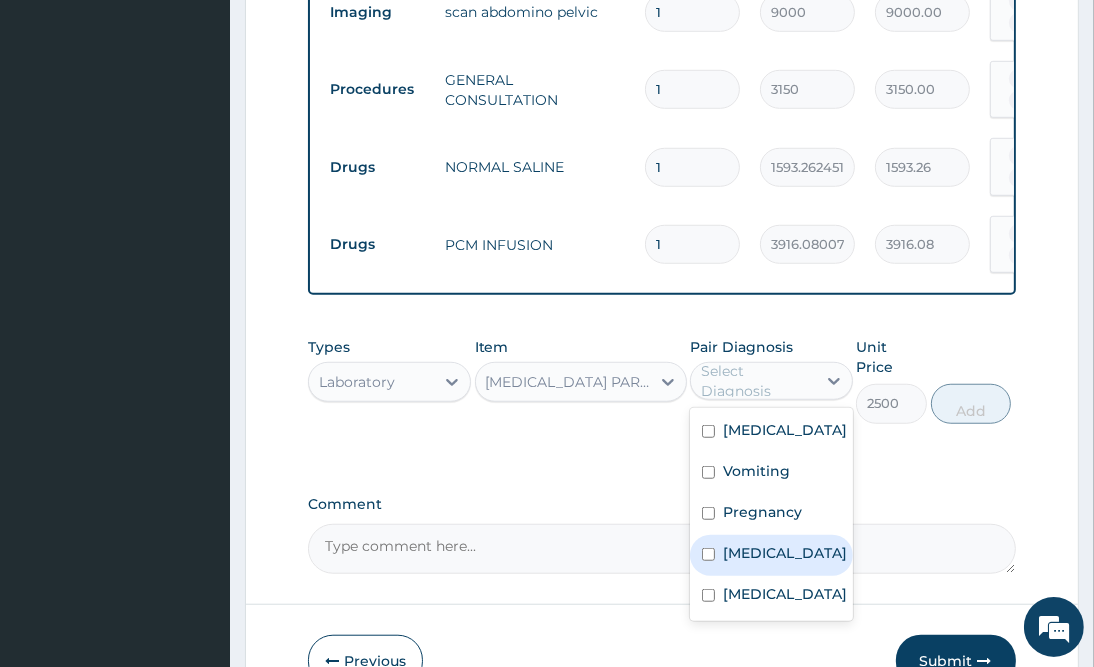 click on "Malaria" at bounding box center [771, 555] 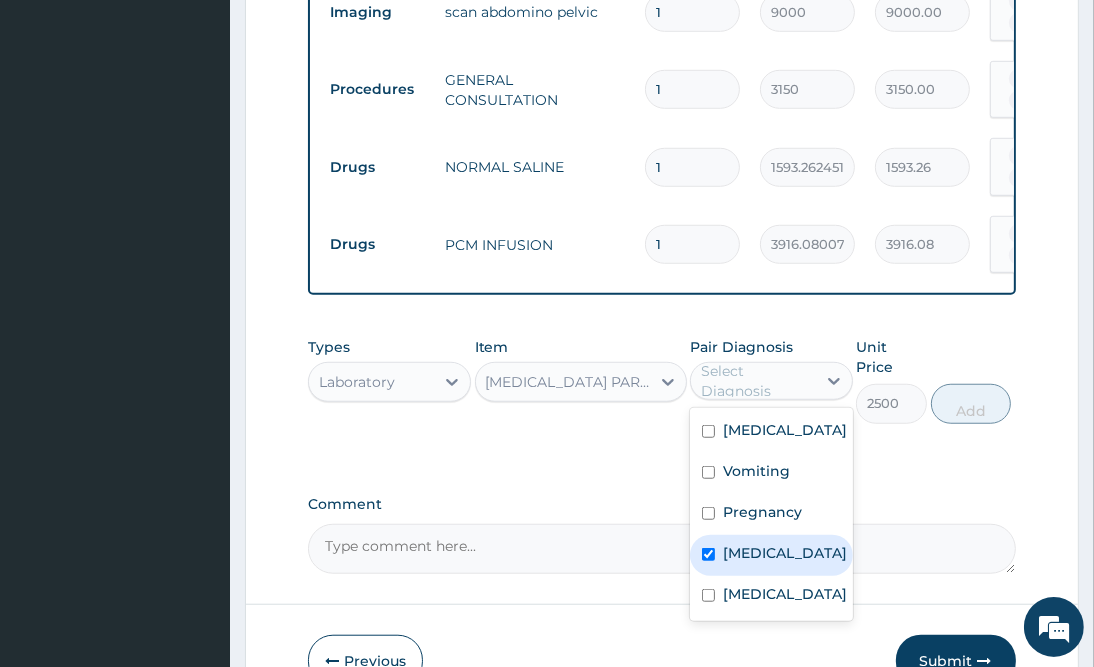 checkbox on "true" 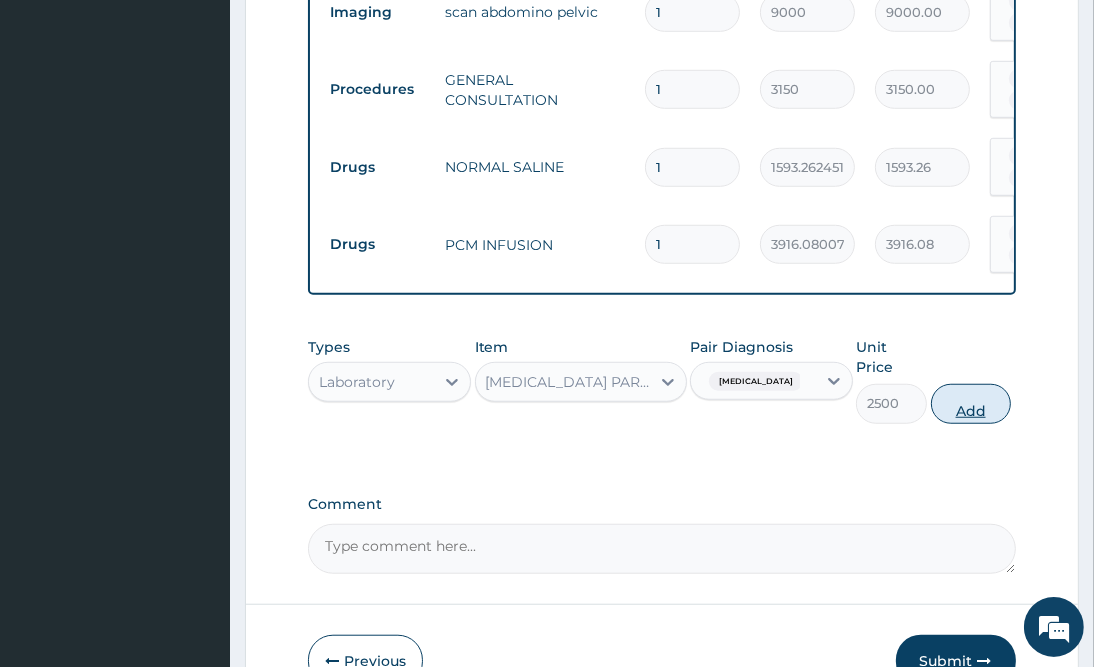 click on "Add" at bounding box center [971, 404] 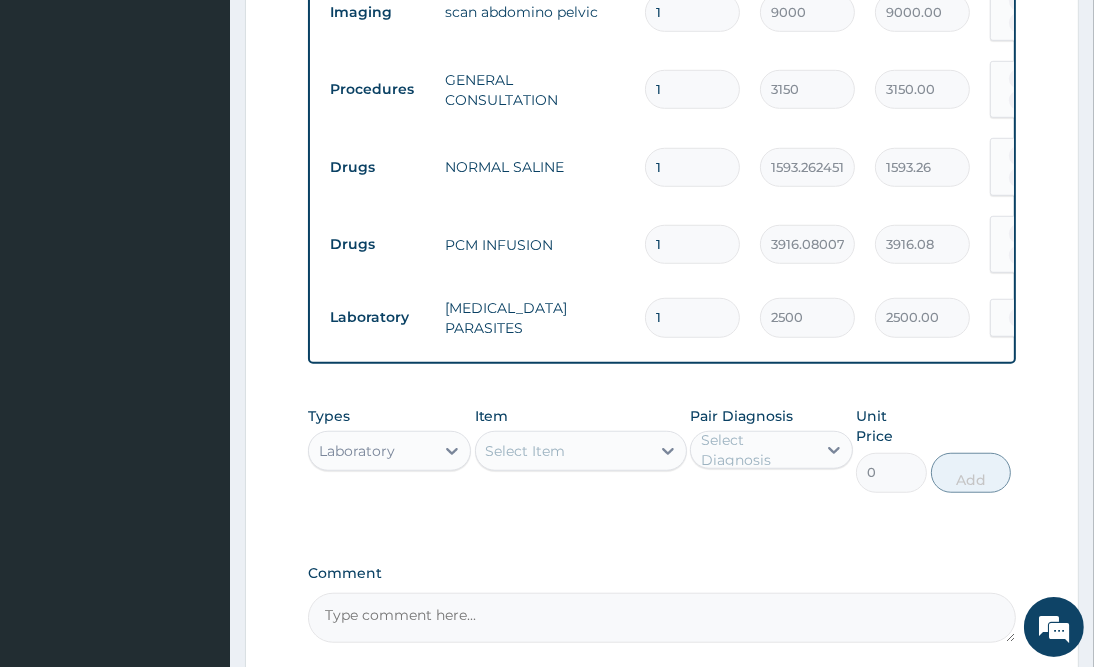click on "Select Item" at bounding box center (563, 451) 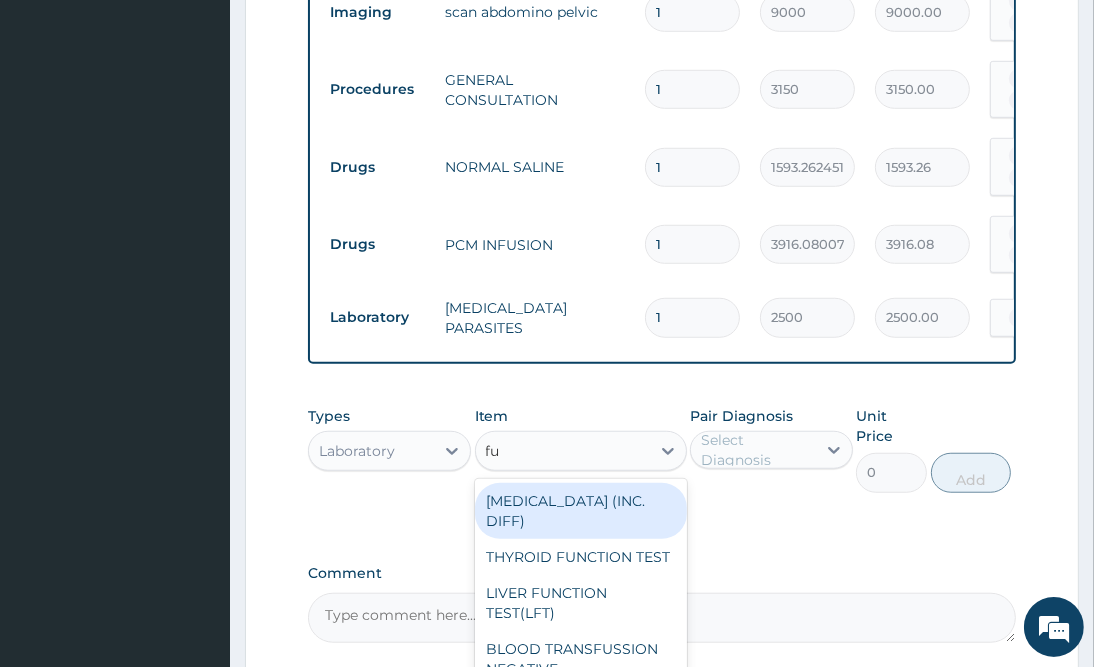 type on "ful" 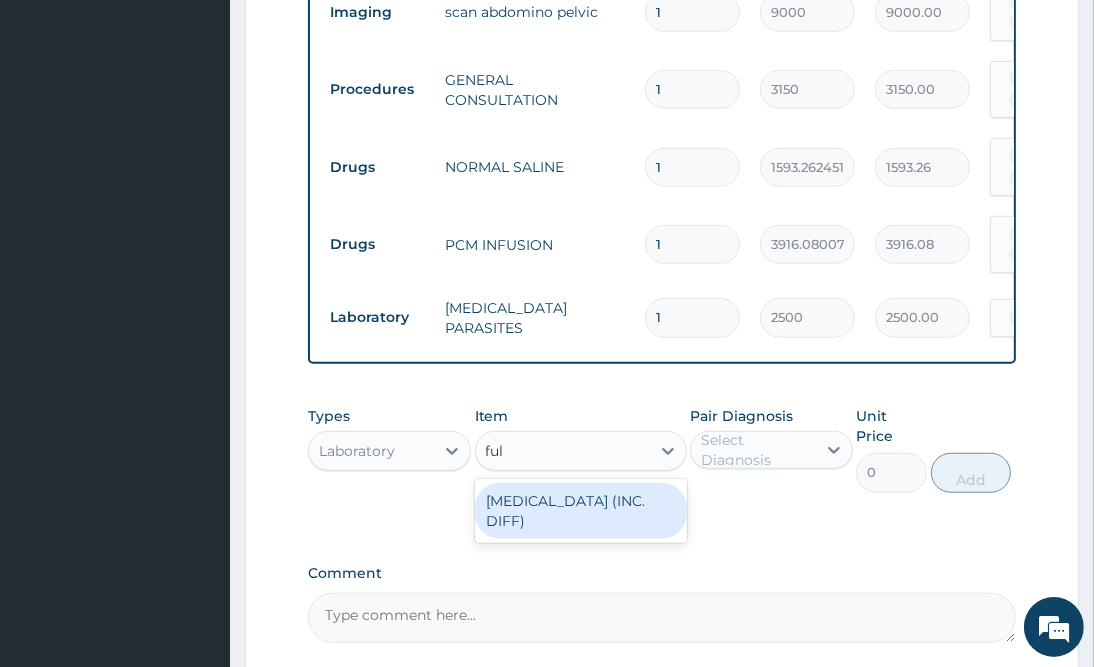 drag, startPoint x: 615, startPoint y: 492, endPoint x: 745, endPoint y: 466, distance: 132.57451 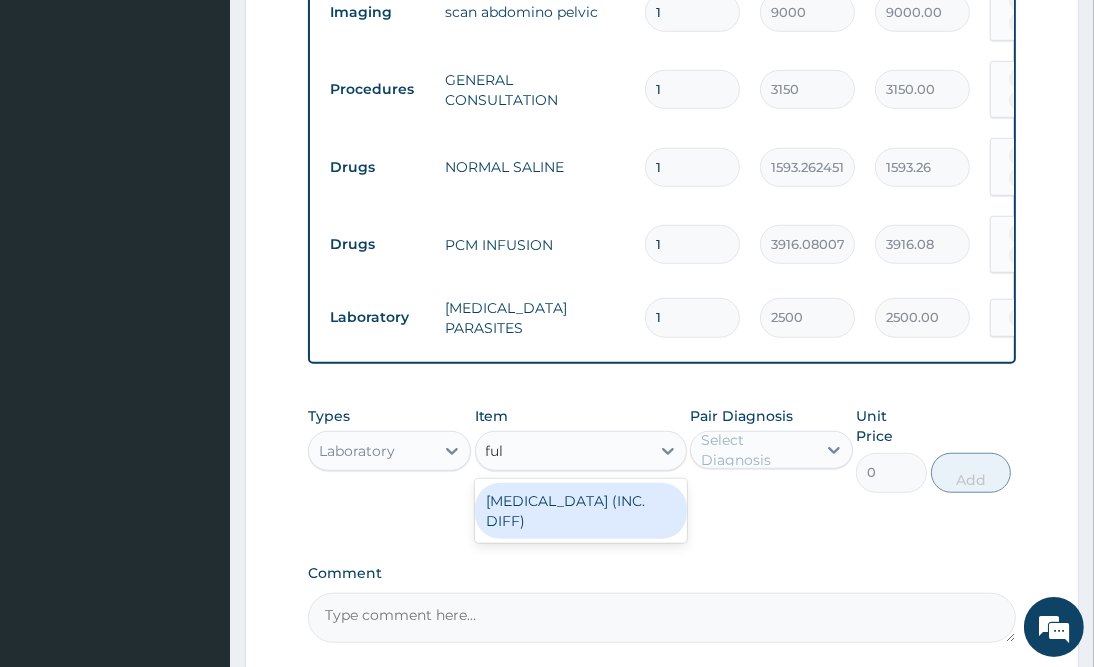 click on "FULL BLOOD COUNT (INC. DIFF)" at bounding box center (581, 511) 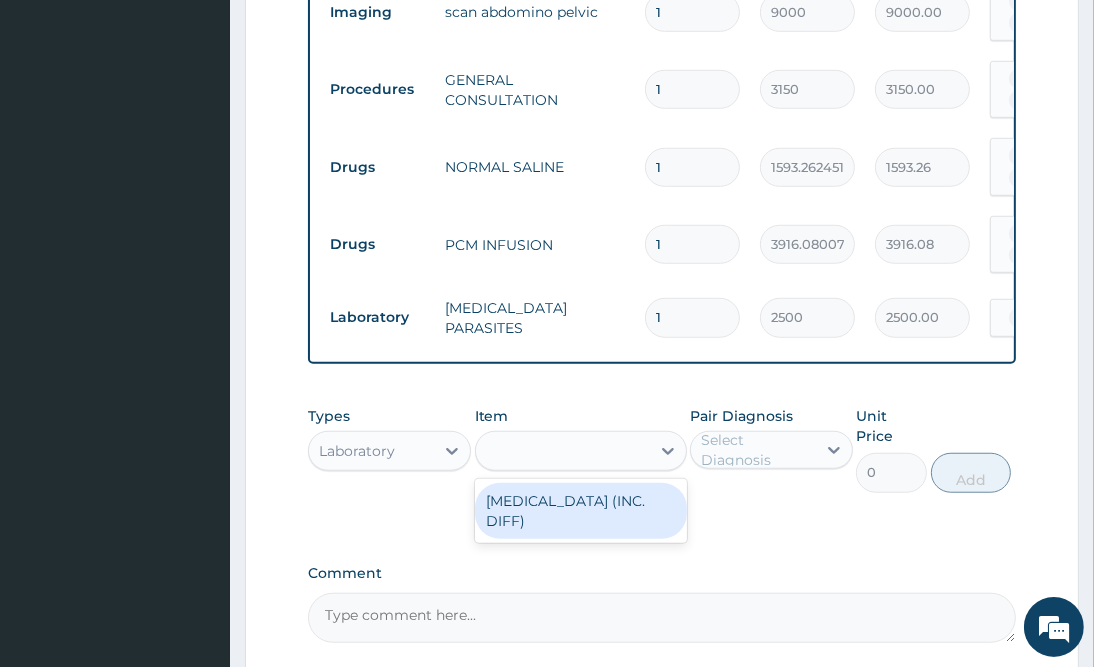 type on "4341.60009765625" 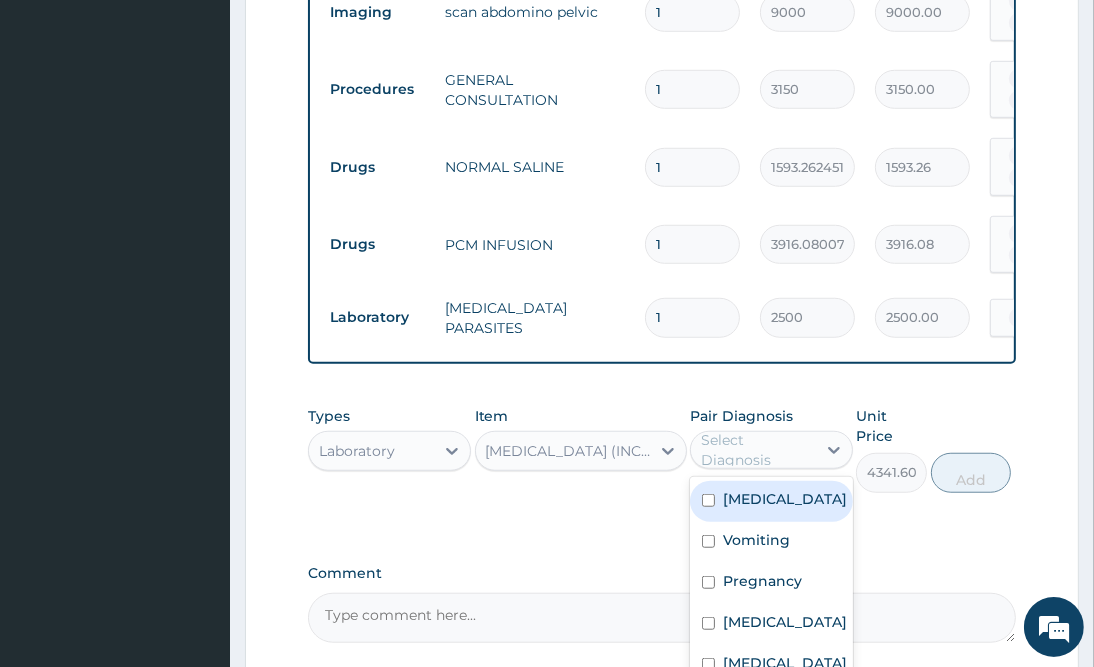 click on "Select Diagnosis" at bounding box center (757, 450) 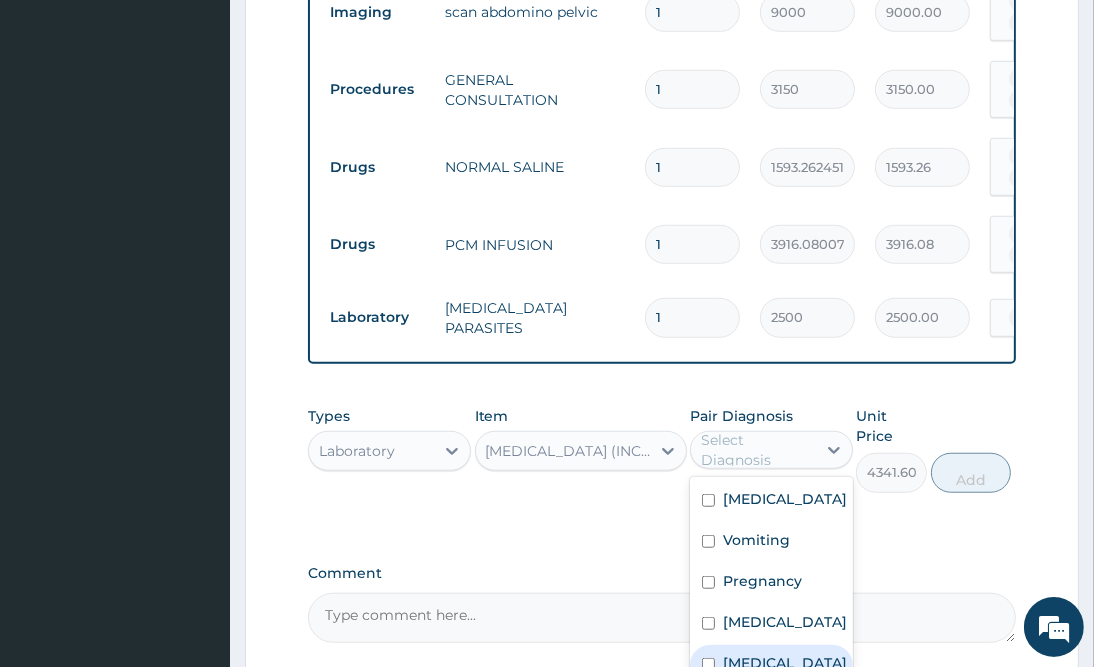 click on "Sepsis" at bounding box center (771, 665) 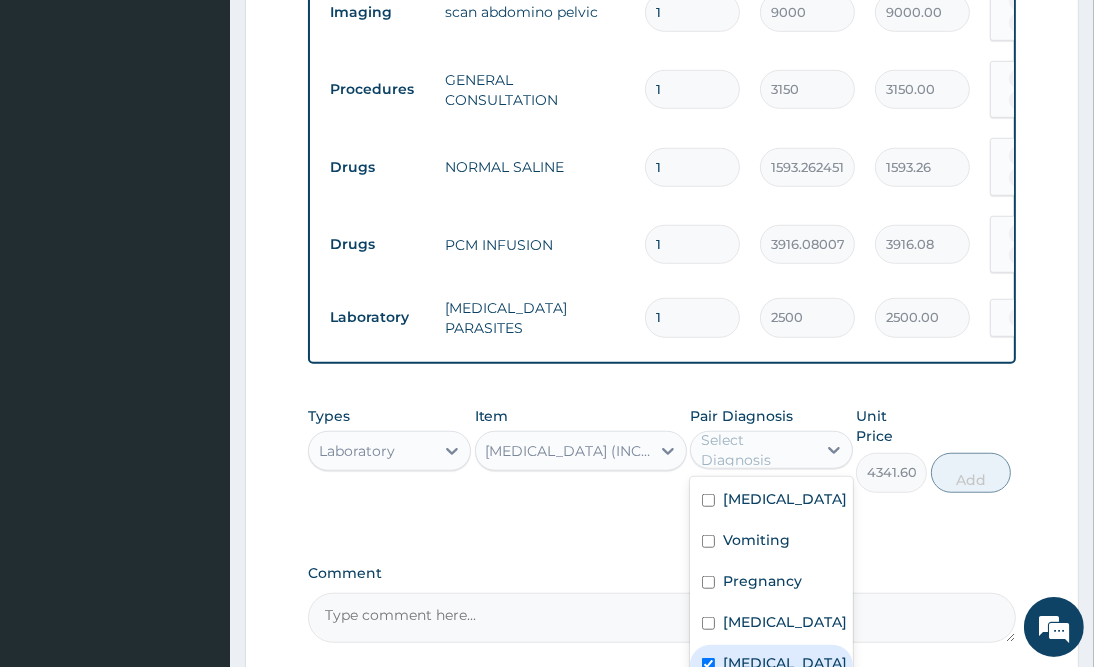 checkbox on "true" 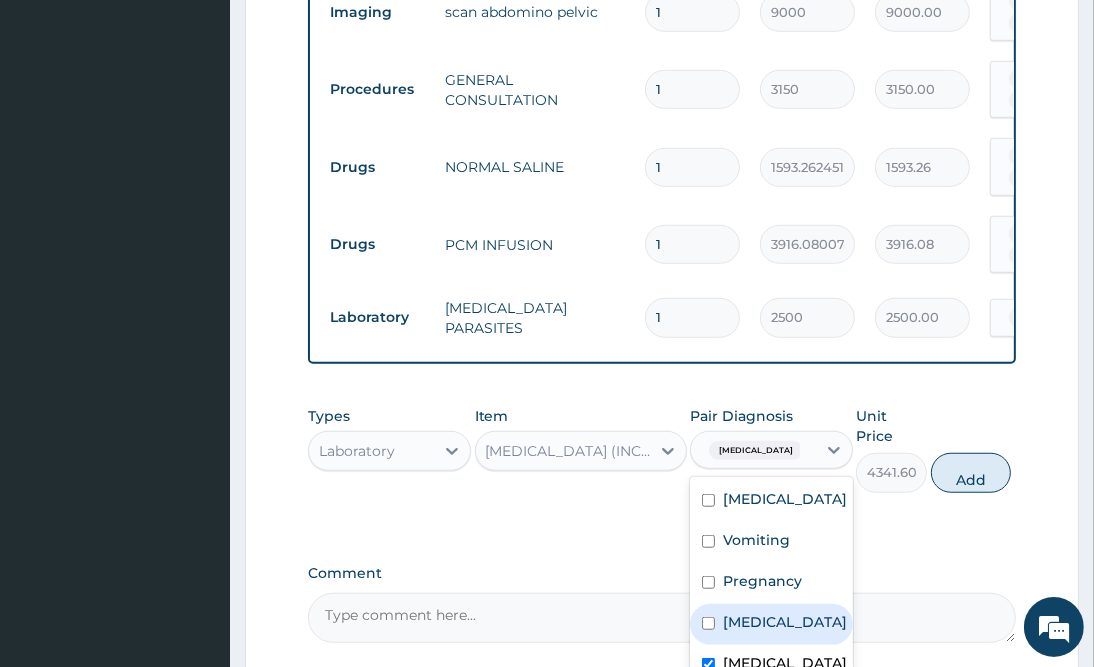 drag, startPoint x: 952, startPoint y: 431, endPoint x: 916, endPoint y: 462, distance: 47.507893 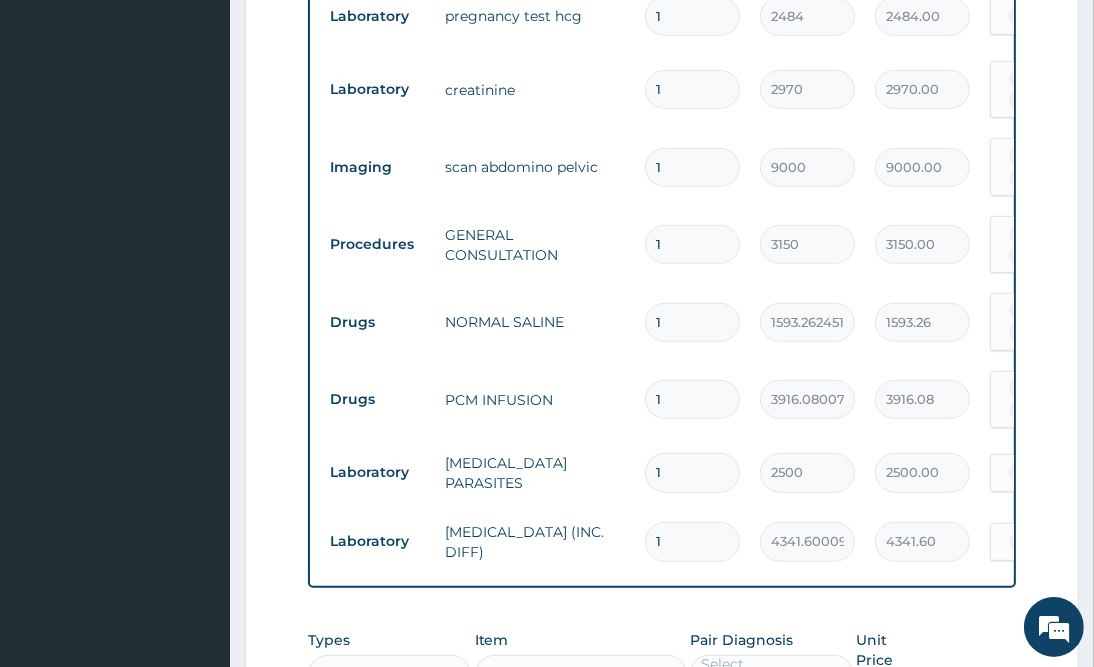 scroll, scrollTop: 1005, scrollLeft: 0, axis: vertical 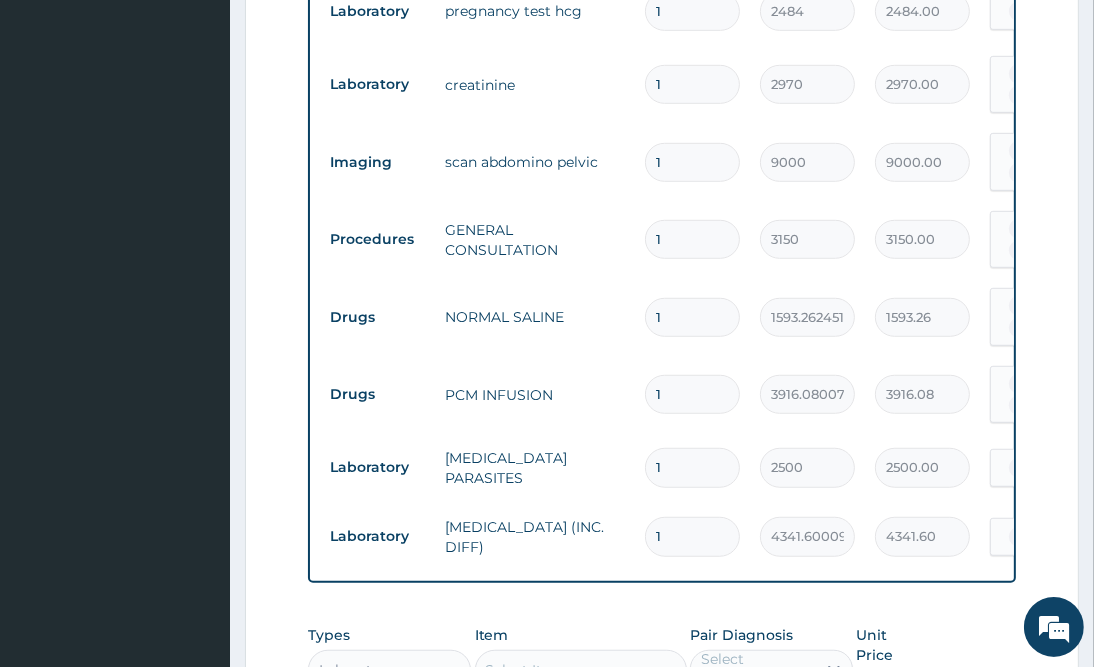 click on "Type Name Quantity Unit Price Total Price Pair Diagnosis Actions Drugs ondasetron inj 8mg/vial 0.1-0.15mg/kg 1 1672.925537109375 1672.93 Acute gastroenteritis  + 2 Delete Laboratory e & u 1 9288 9288.00 Vomiting  + 2 Delete Laboratory pregnancy test hcg 1 2484 2484.00 Vomiting  + 2 Delete Laboratory creatinine 1 2970 2970.00 Acute gastroenteritis  + 2 Delete Imaging scan abdomino pelvic 1 9000 9000.00 Acute gastroenteritis  + 2 Delete Procedures GENERAL CONSULTATION 1 3150 3150.00 Acute gastroenteritis  + 4 Delete Drugs NORMAL SALINE 1 1593.262451171875 1593.26 Acute gastroenteritis  + 4 Delete Drugs PCM INFUSION 1 3916.080078125 3916.08 Malaria  + 1 Delete Laboratory MALARIA PARASITES 1 2500 2500.00 Malaria Delete Laboratory FULL BLOOD COUNT (INC. DIFF) 1 4341.60009765625 4341.60 Sepsis Delete" at bounding box center (661, 179) 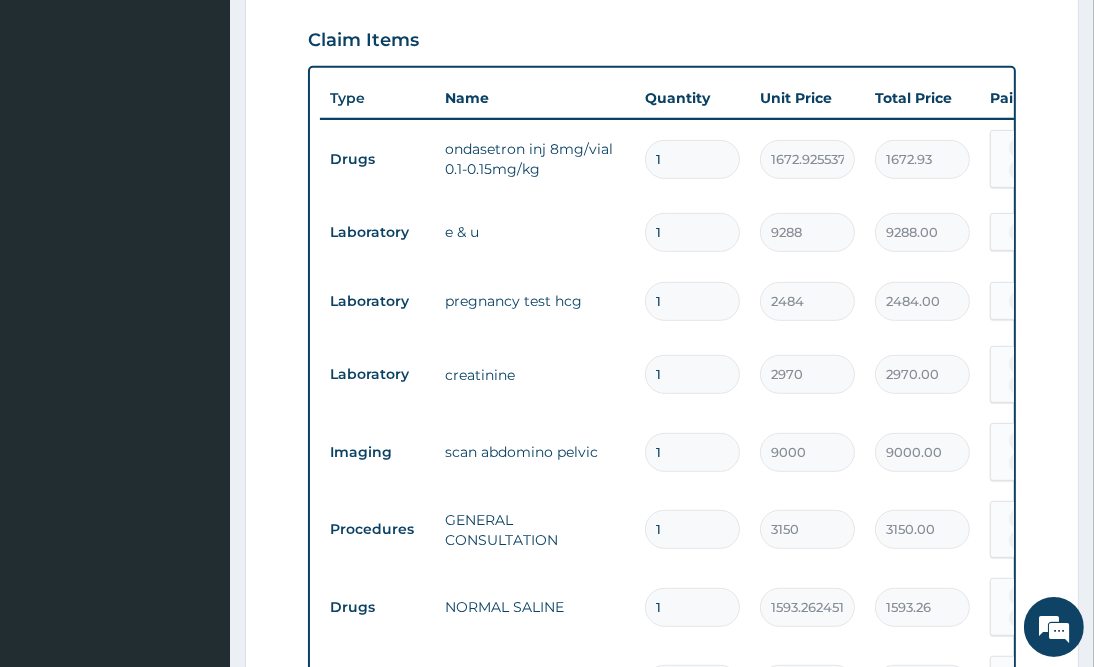 scroll, scrollTop: 705, scrollLeft: 0, axis: vertical 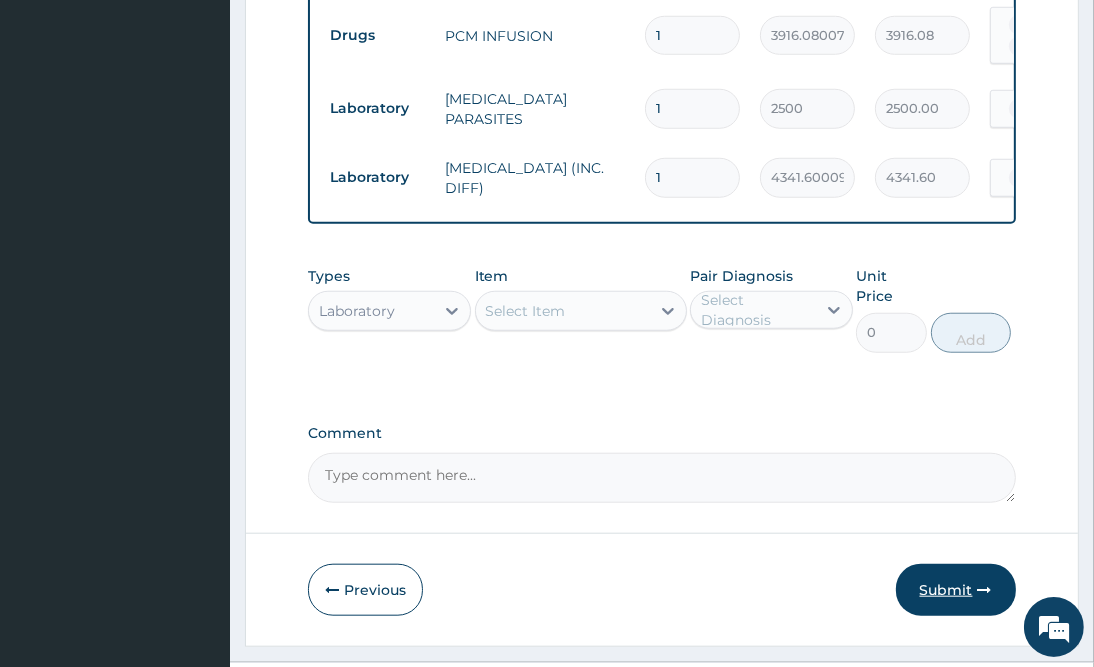 click on "Submit" at bounding box center (956, 590) 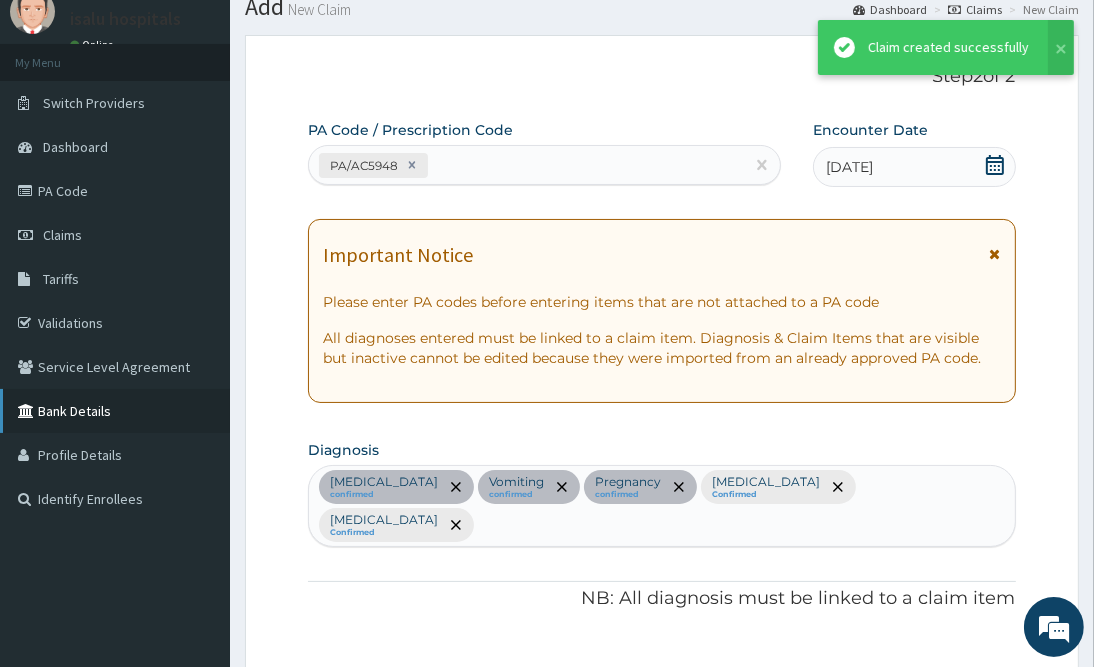 scroll, scrollTop: 1364, scrollLeft: 0, axis: vertical 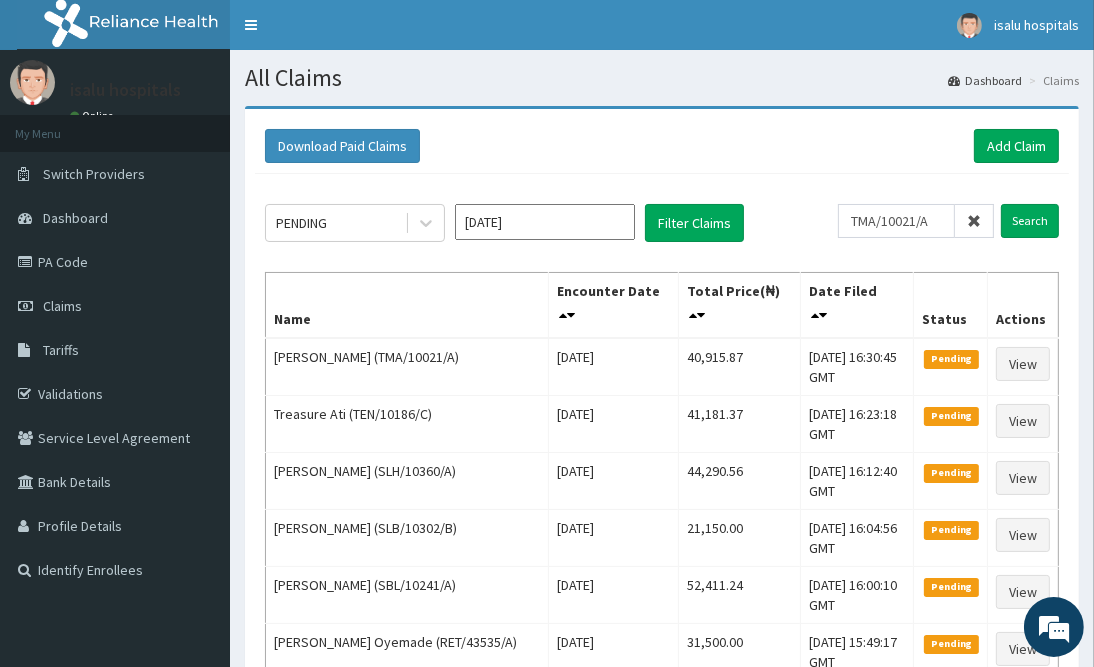 click on "TMA/10021/A" at bounding box center (896, 221) 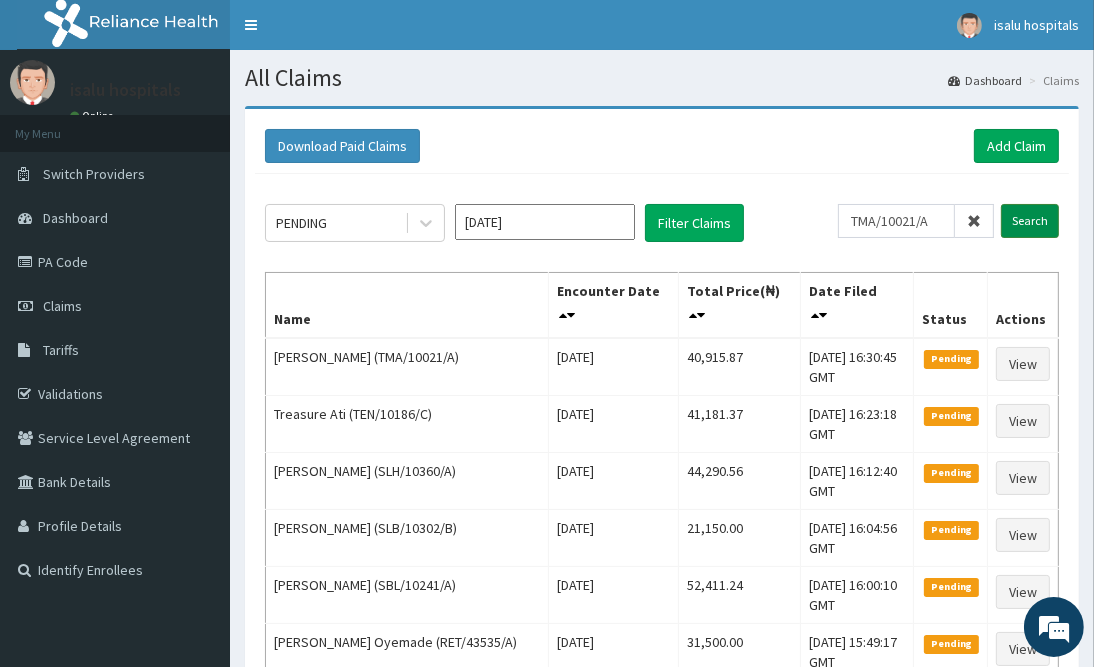 type on "TMA/10021/A" 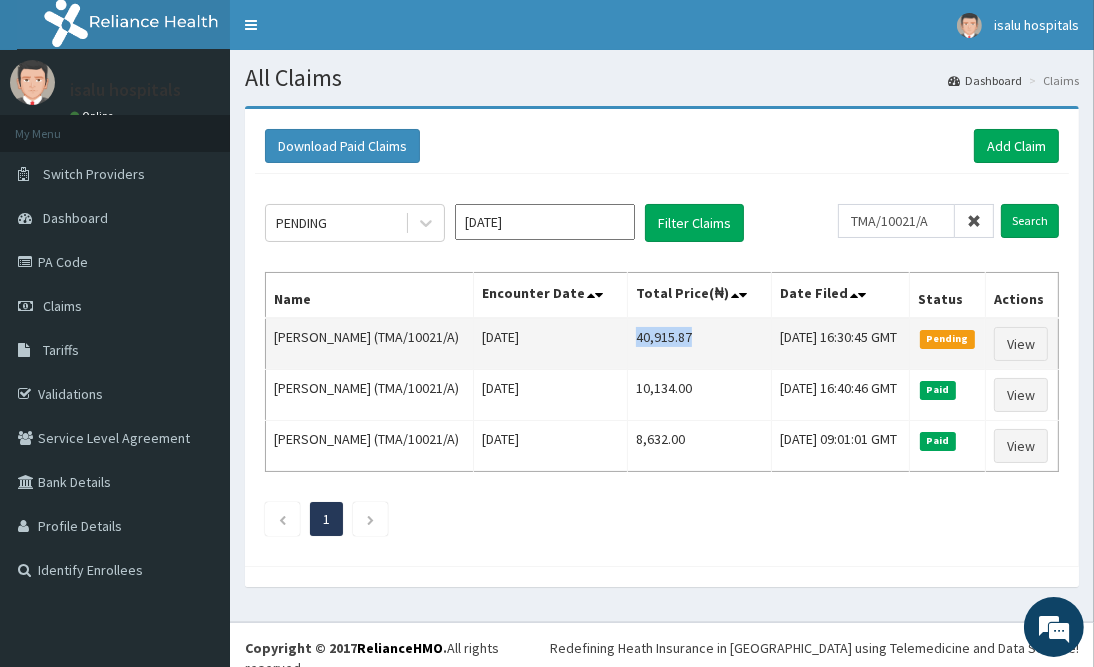 drag, startPoint x: 592, startPoint y: 358, endPoint x: 679, endPoint y: 348, distance: 87.57283 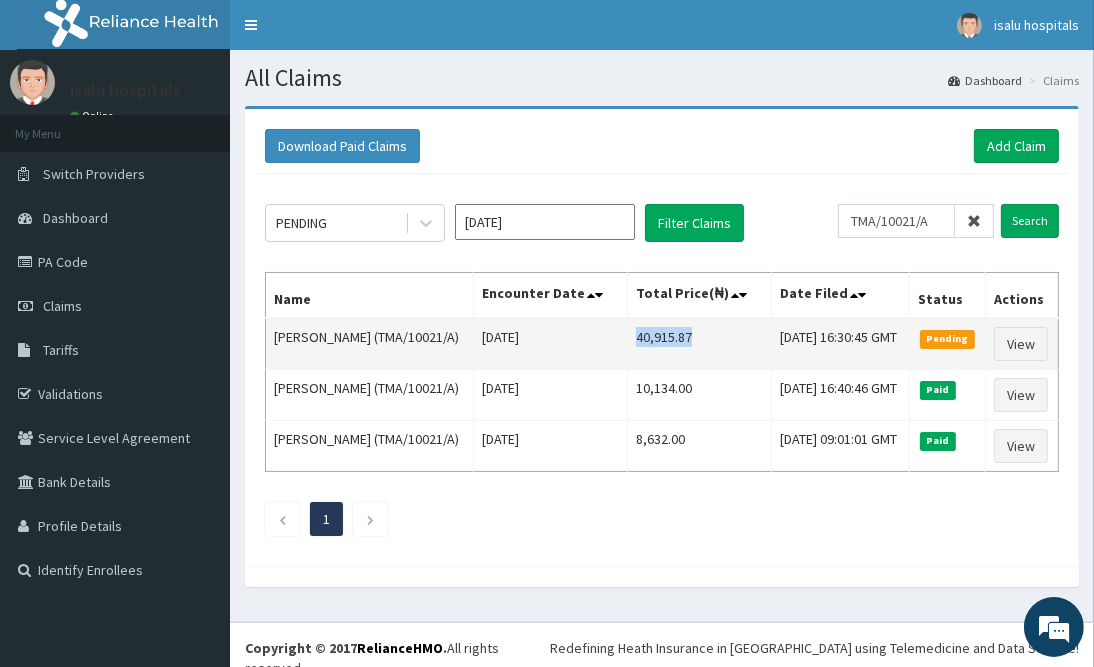 copy on "40,915.87" 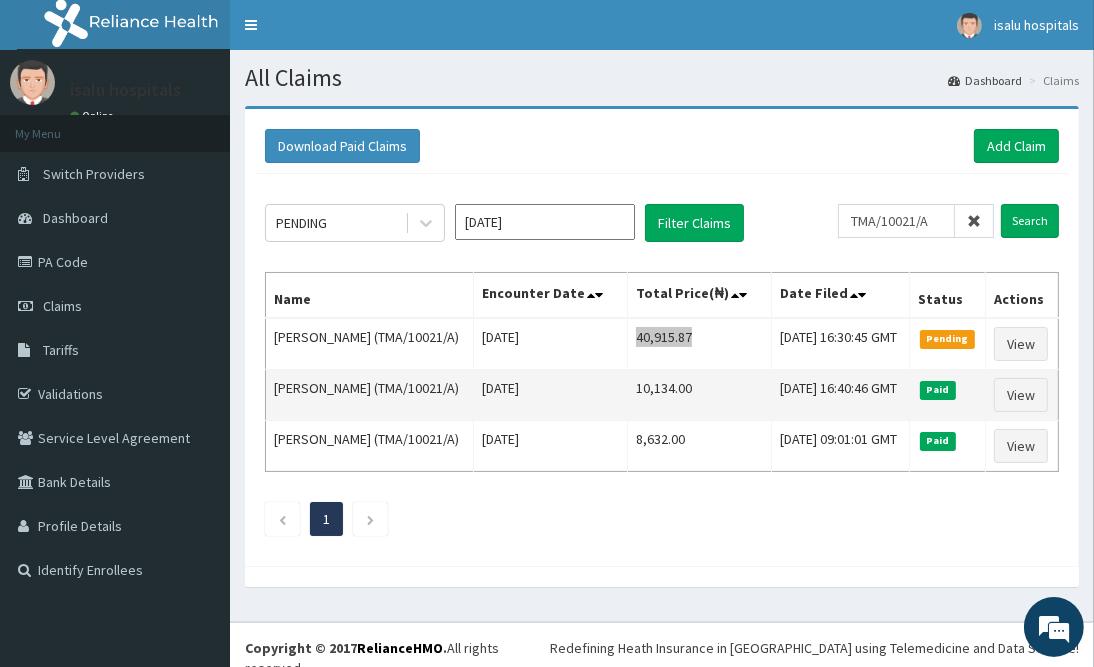 scroll, scrollTop: 0, scrollLeft: 0, axis: both 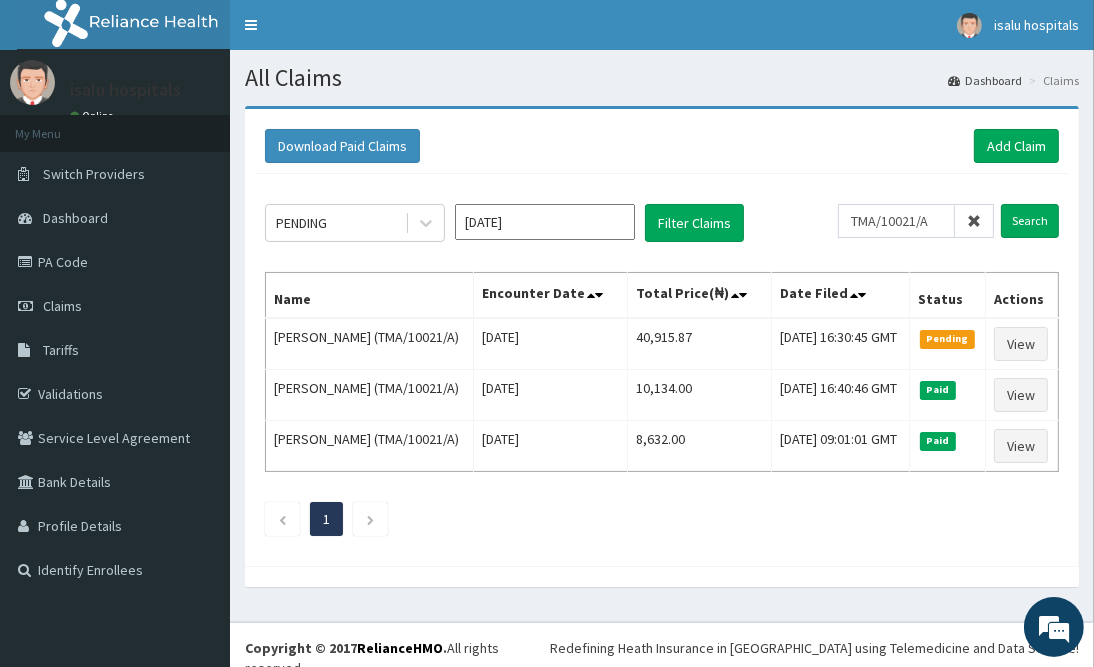 drag, startPoint x: 776, startPoint y: 539, endPoint x: 738, endPoint y: 553, distance: 40.496914 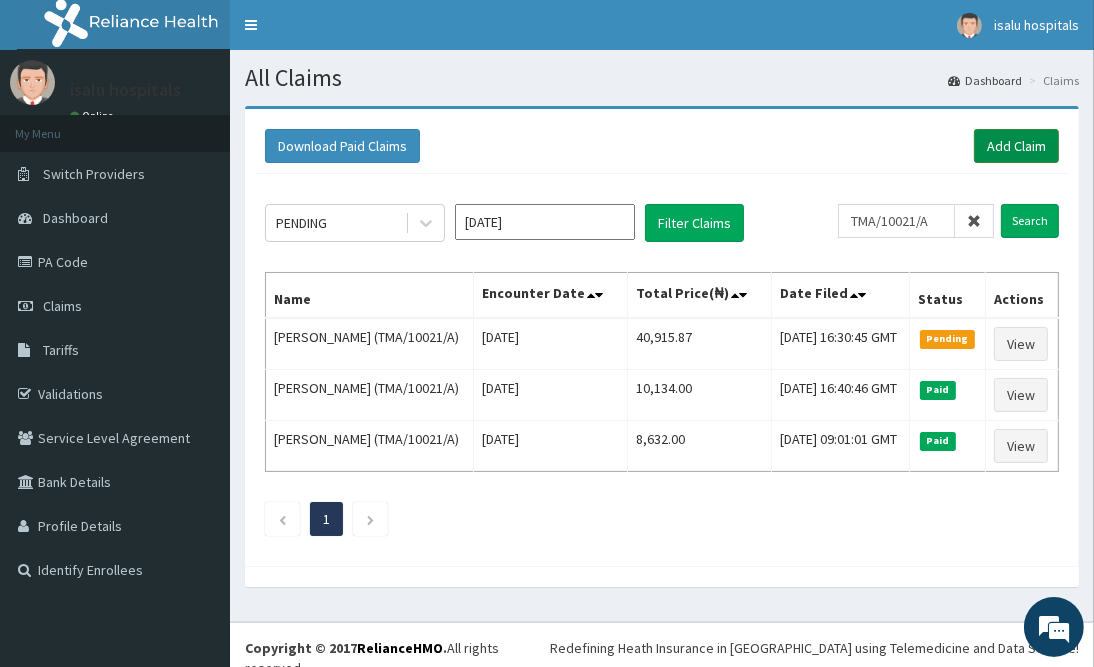 click on "Add Claim" at bounding box center [1016, 146] 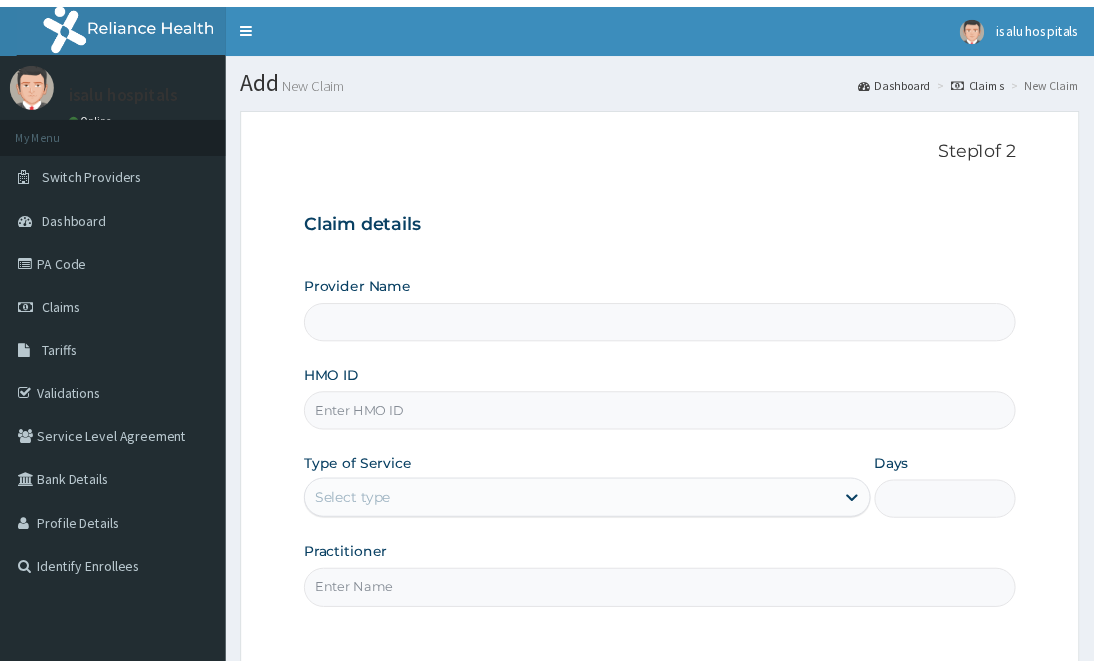scroll, scrollTop: 0, scrollLeft: 0, axis: both 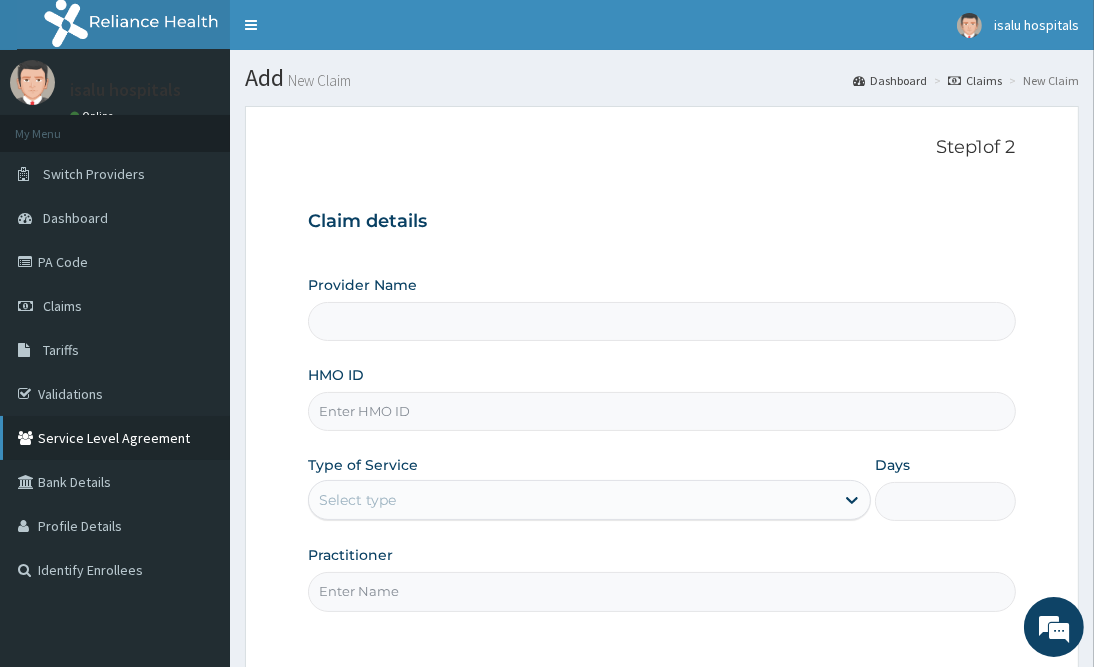 type on "Isalu Hospital Limited" 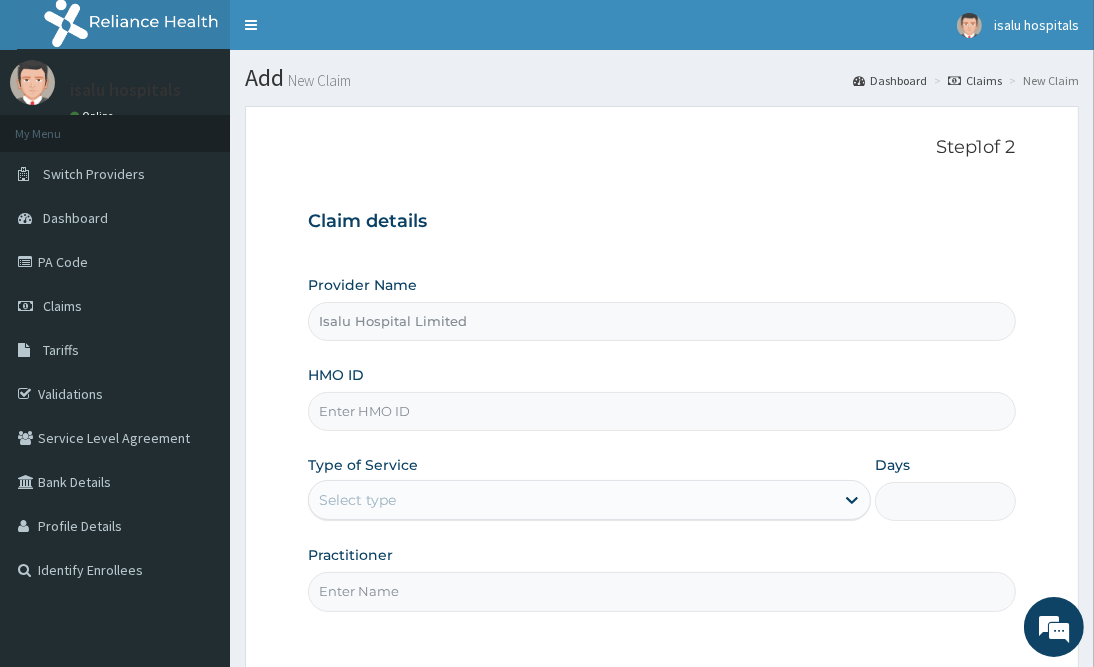 click on "HMO ID" at bounding box center (661, 411) 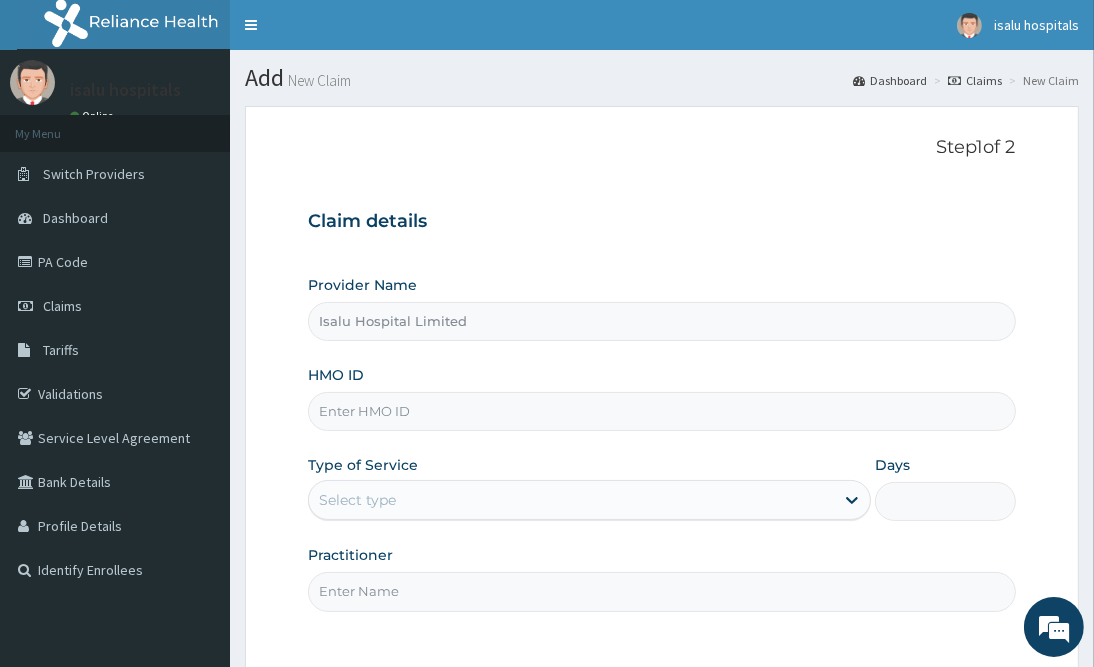 paste on "TOE/10060/A" 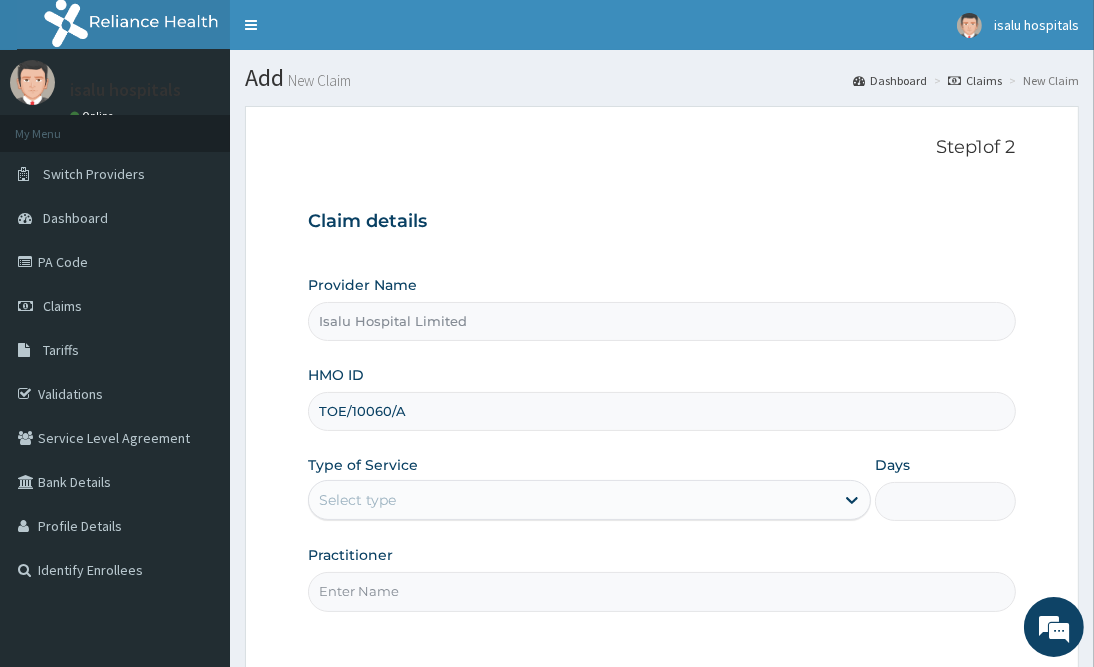 type on "TOE/10060/A" 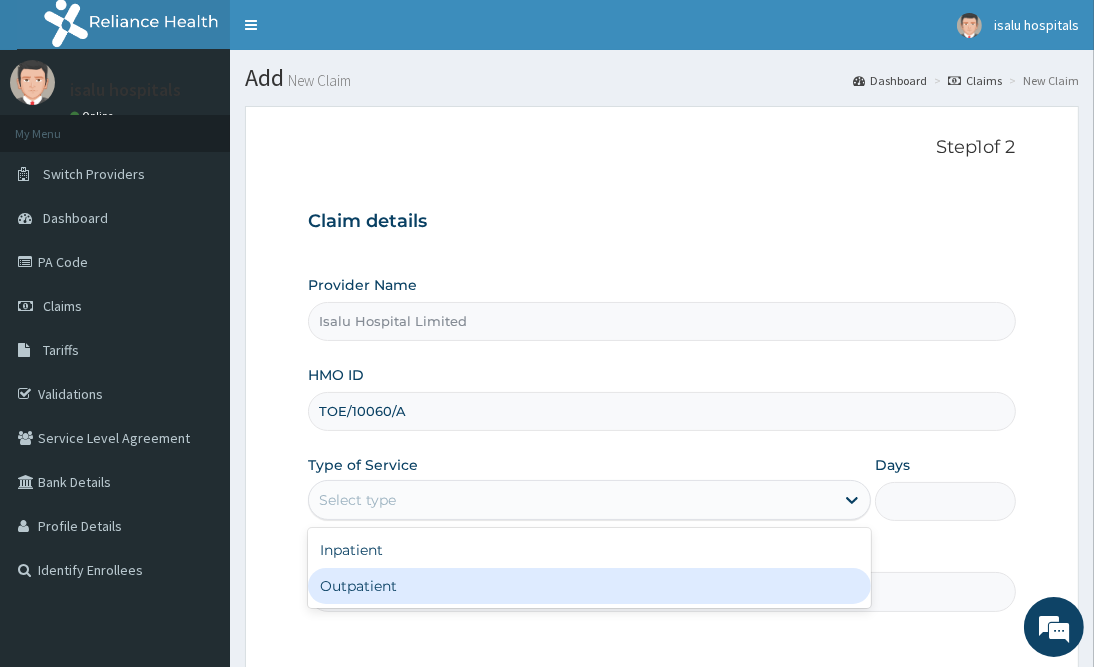 click on "Outpatient" at bounding box center [589, 586] 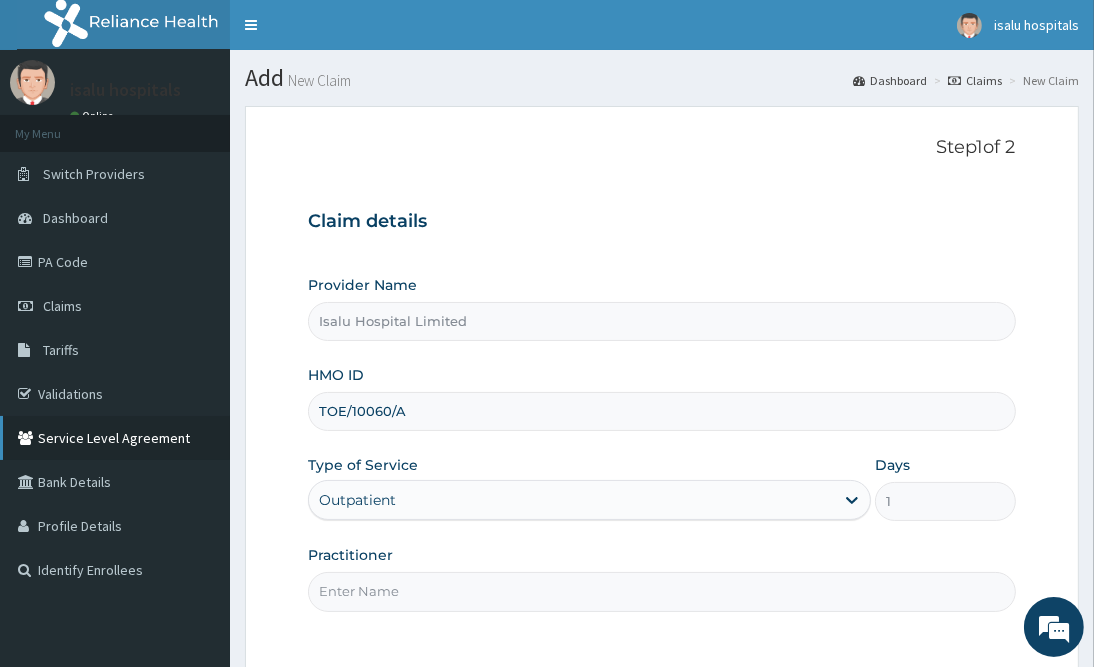 scroll, scrollTop: 0, scrollLeft: 0, axis: both 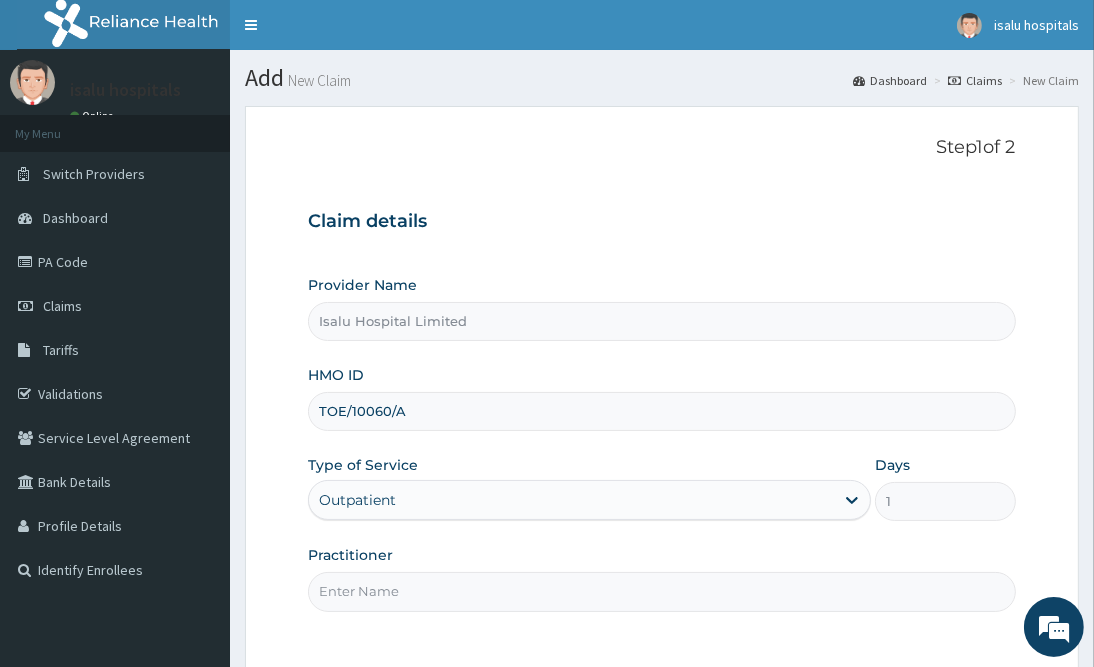 click on "Outpatient" at bounding box center [589, 500] 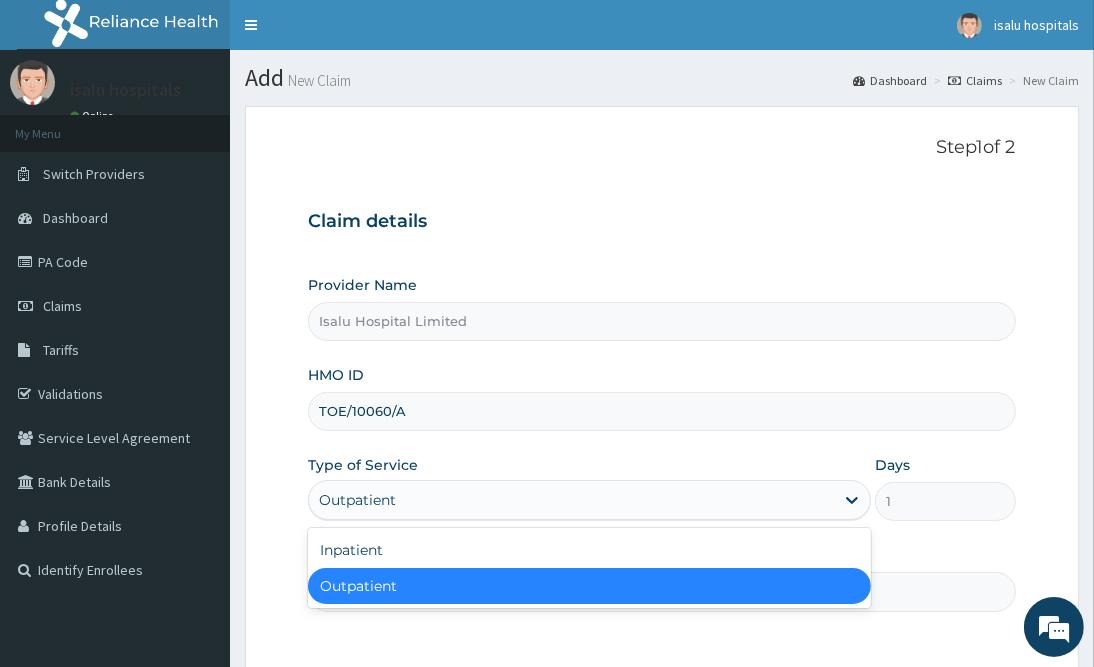 click on "Outpatient" at bounding box center [589, 586] 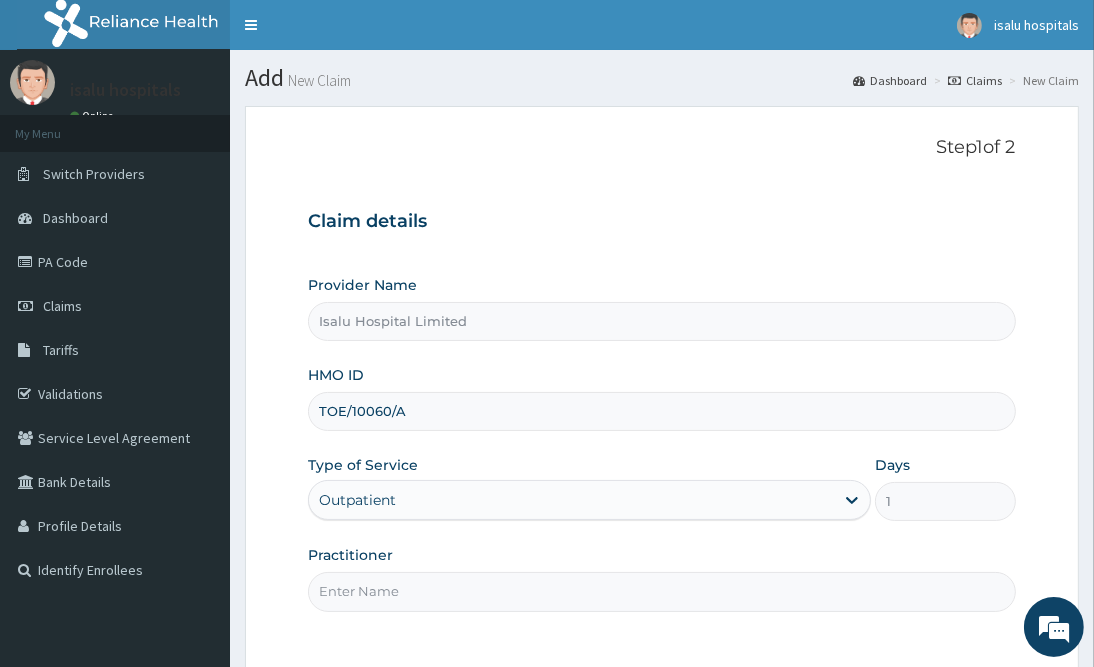click on "Practitioner" at bounding box center [661, 591] 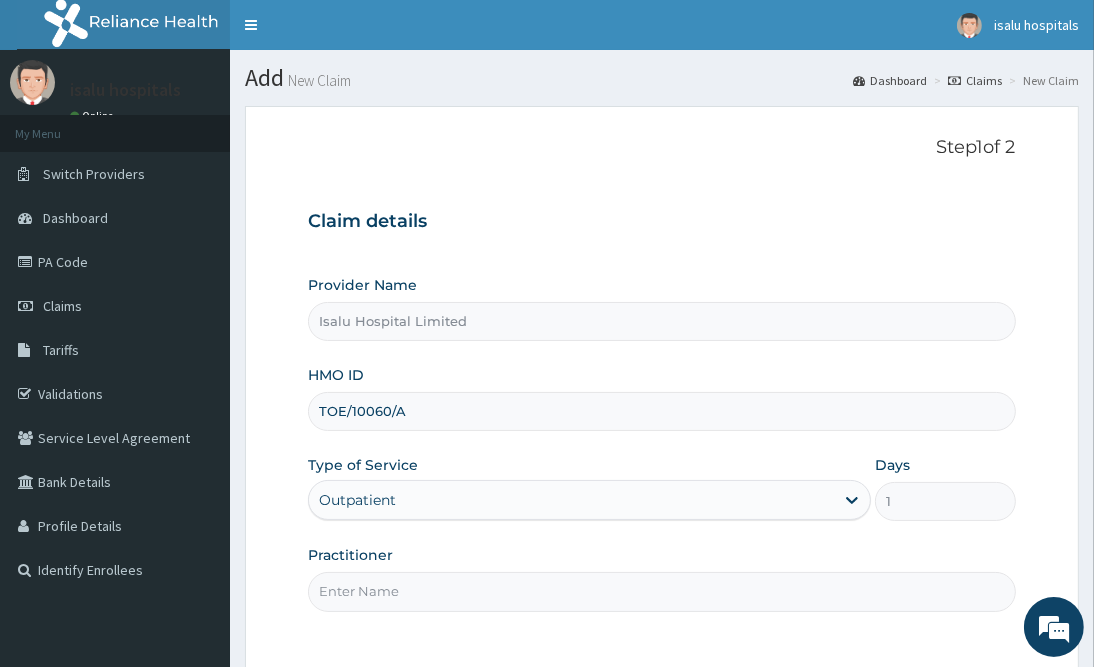 paste on "SALAMI OLAYINKA Dr" 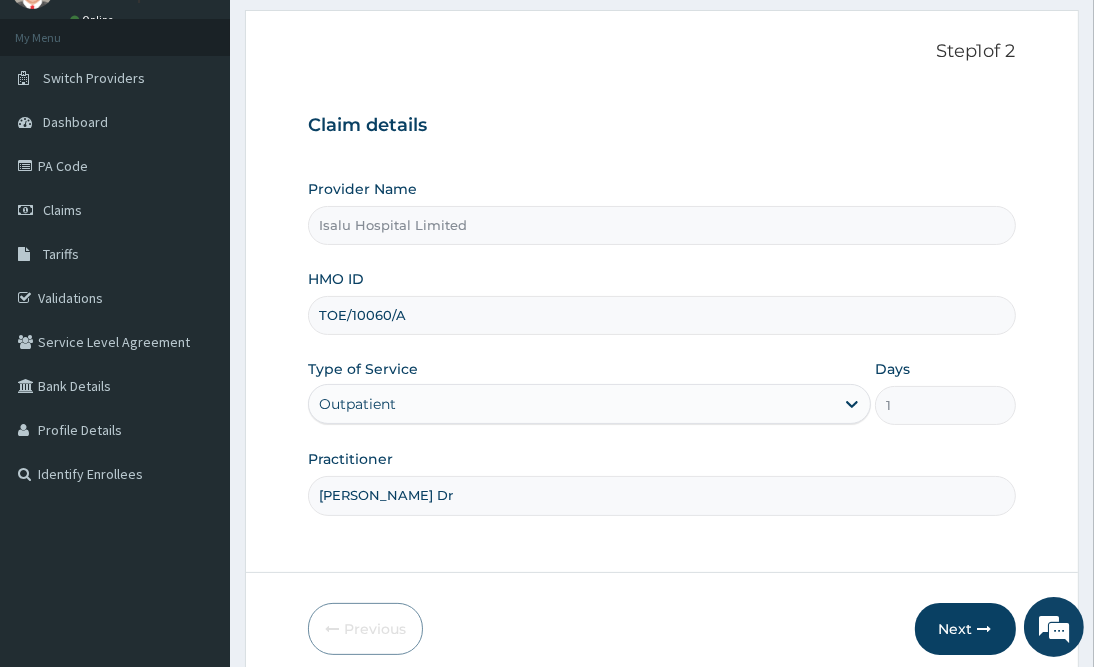 scroll, scrollTop: 180, scrollLeft: 0, axis: vertical 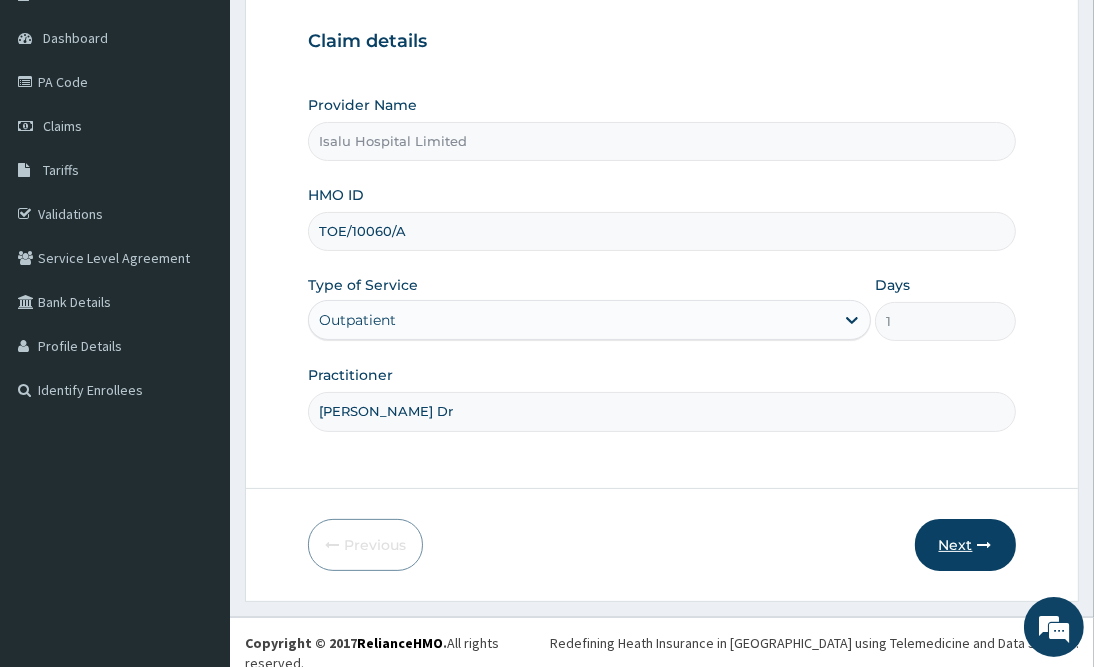 type on "SALAMI OLAYINKA Dr" 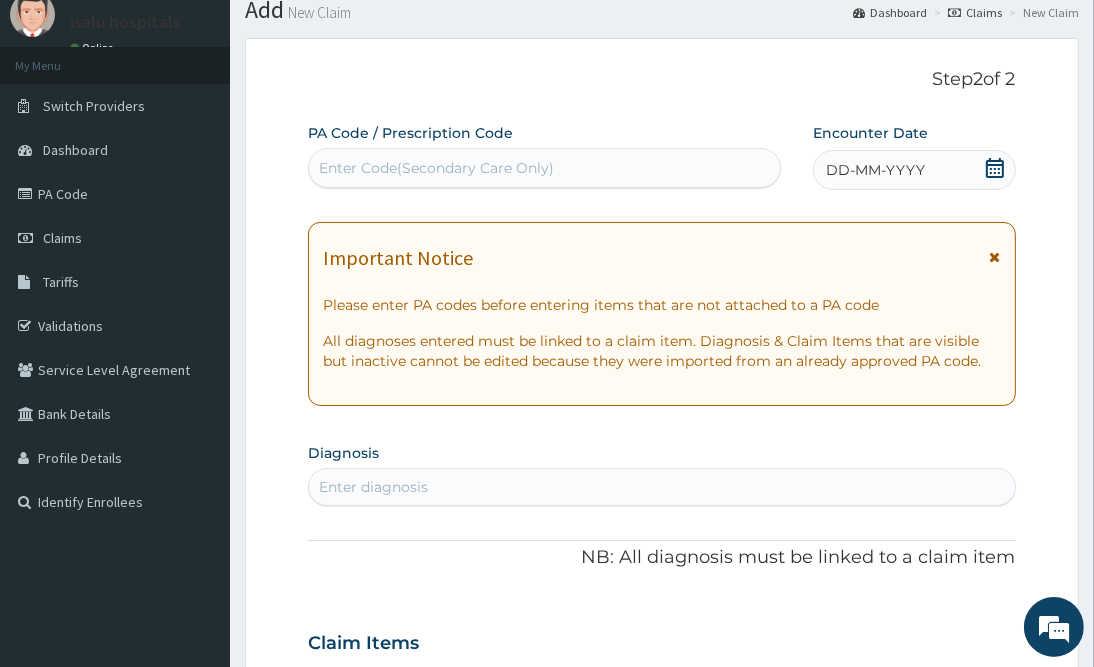 scroll, scrollTop: 0, scrollLeft: 0, axis: both 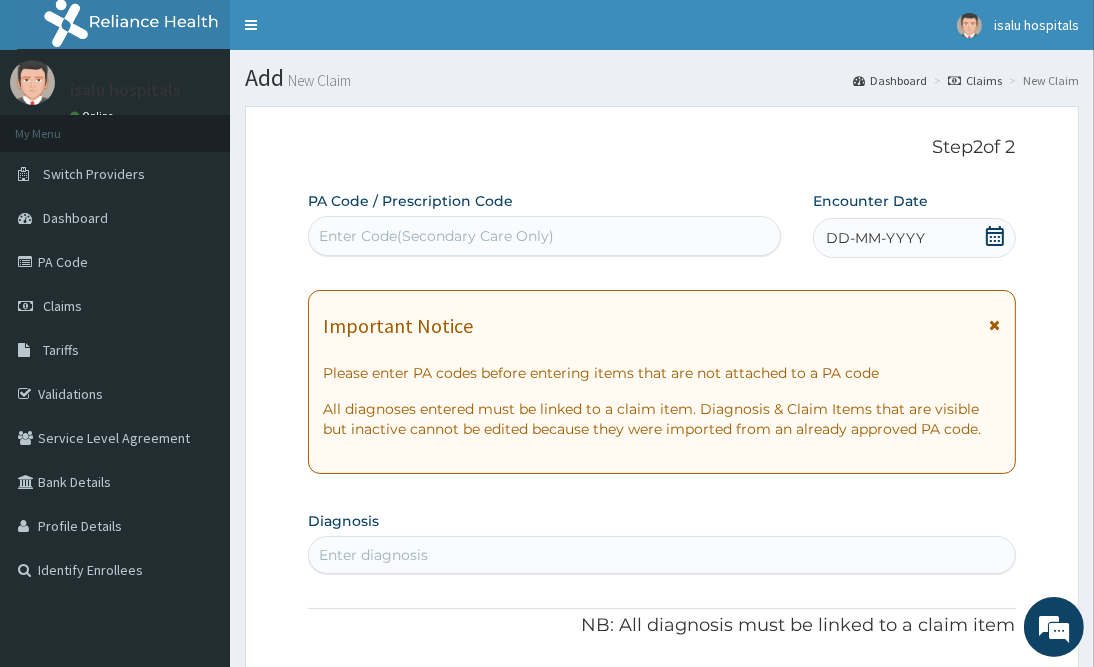 click on "Enter Code(Secondary Care Only)" at bounding box center [544, 236] 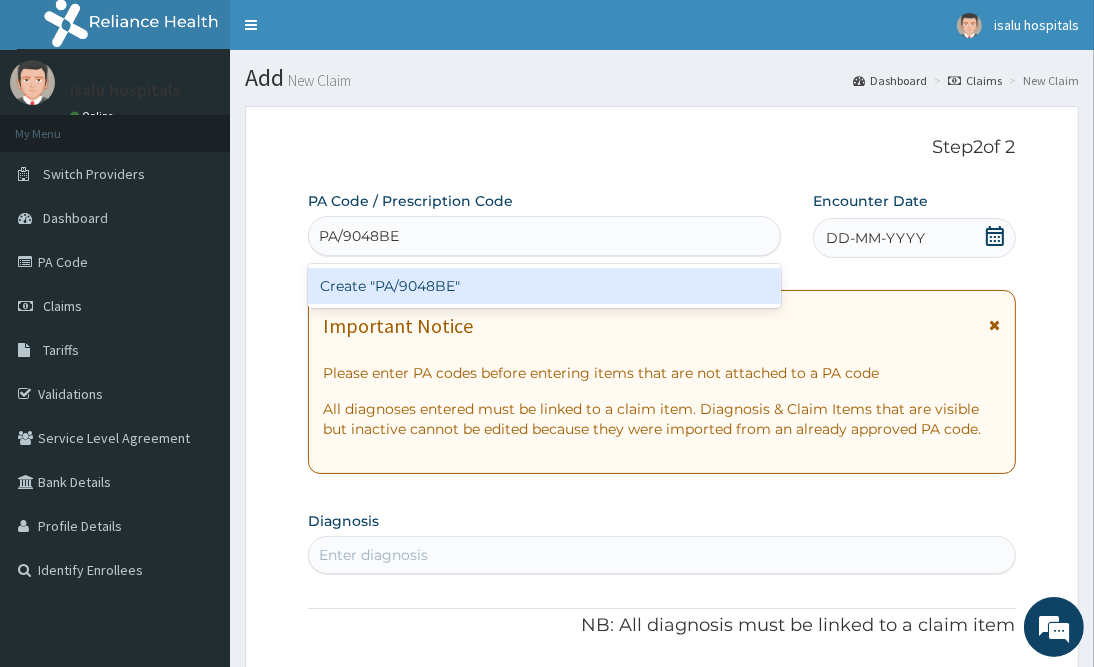 click on "Create "PA/9048BE"" at bounding box center [544, 286] 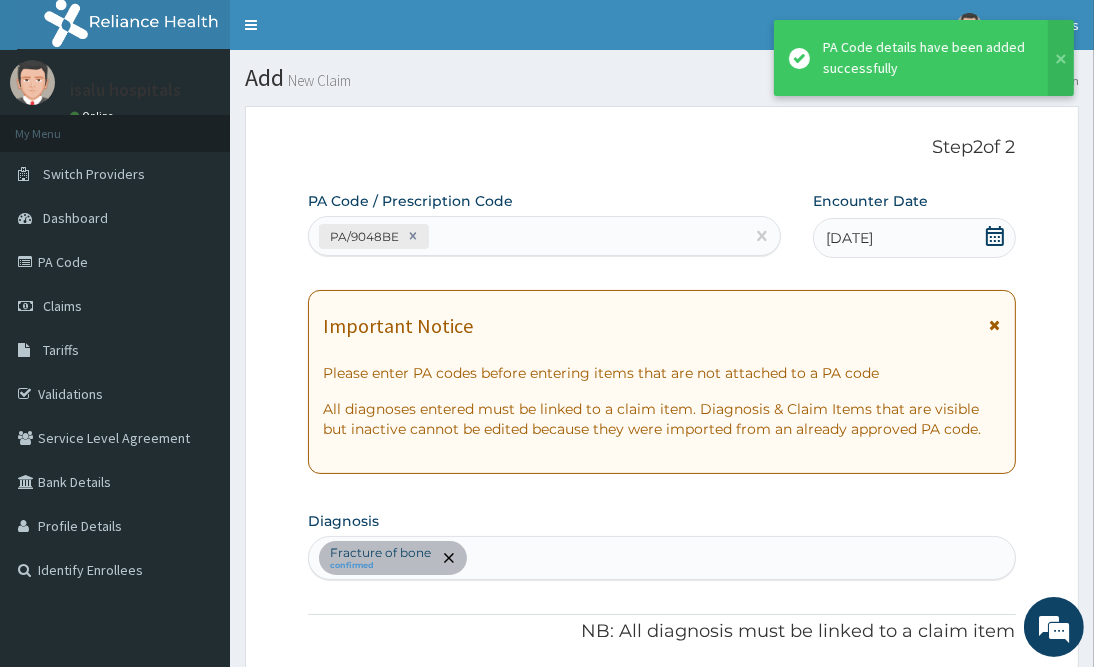 scroll, scrollTop: 496, scrollLeft: 0, axis: vertical 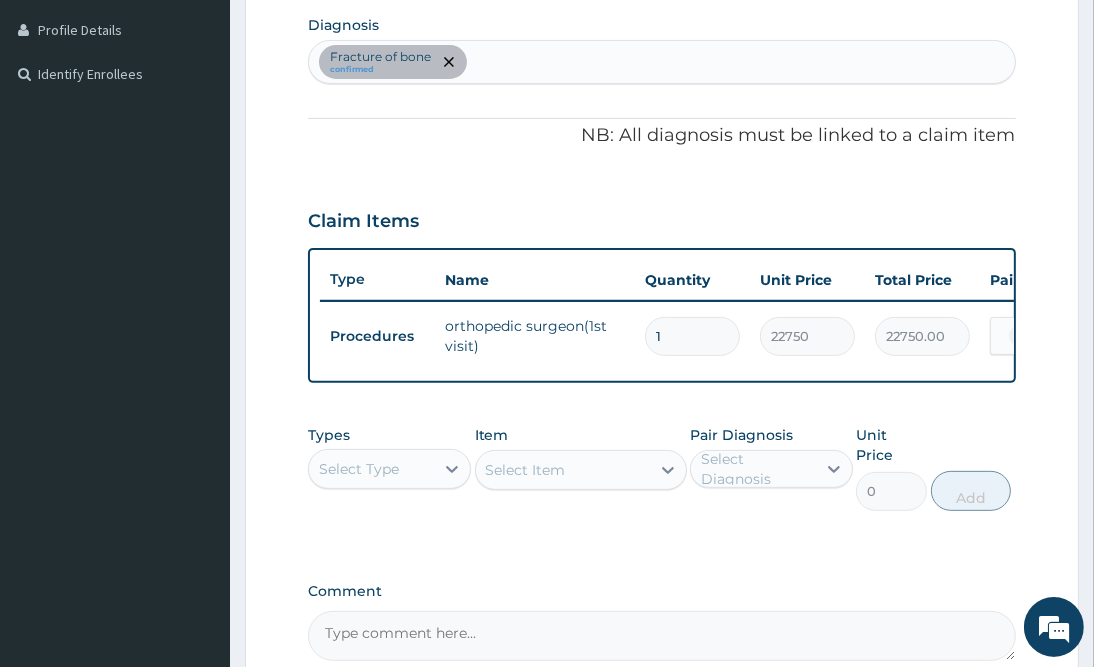 click on "PA Code / Prescription Code PA/9048BE Encounter Date 07-07-2025 Important Notice Please enter PA codes before entering items that are not attached to a PA code   All diagnoses entered must be linked to a claim item. Diagnosis & Claim Items that are visible but inactive cannot be edited because they were imported from an already approved PA code. Diagnosis Fracture of bone confirmed NB: All diagnosis must be linked to a claim item Claim Items Type Name Quantity Unit Price Total Price Pair Diagnosis Actions Procedures orthopedic surgeon(1st visit) 1 22750 22750.00 Fracture of bone Delete Types Select Type Item Select Item Pair Diagnosis Select Diagnosis Unit Price 0 Add Comment" at bounding box center [661, 178] 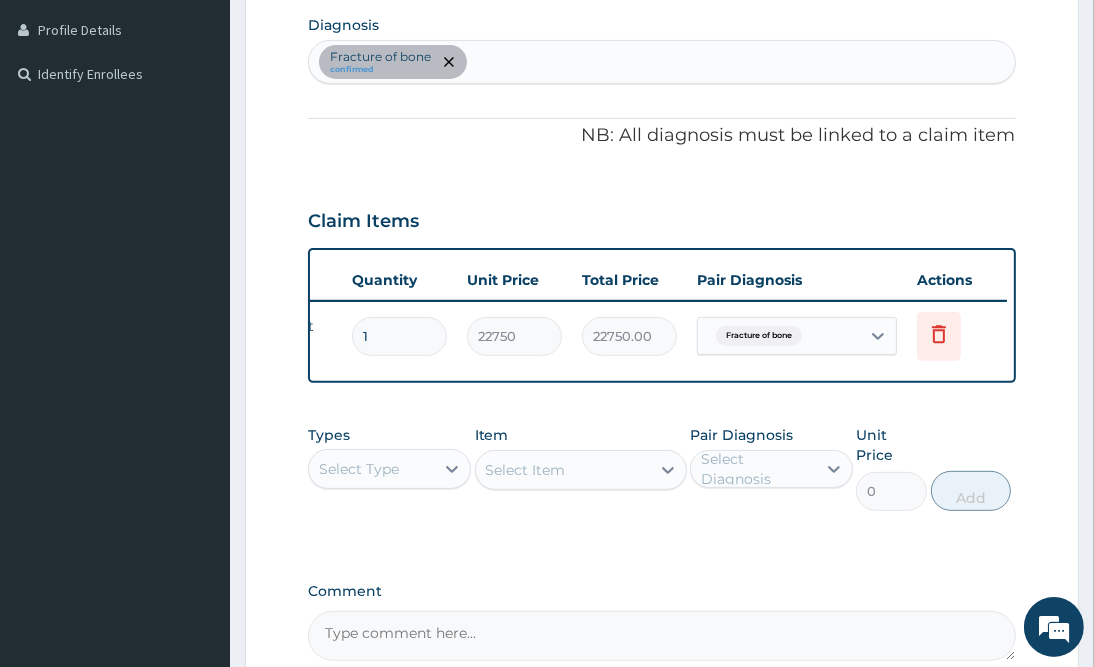 scroll, scrollTop: 0, scrollLeft: 0, axis: both 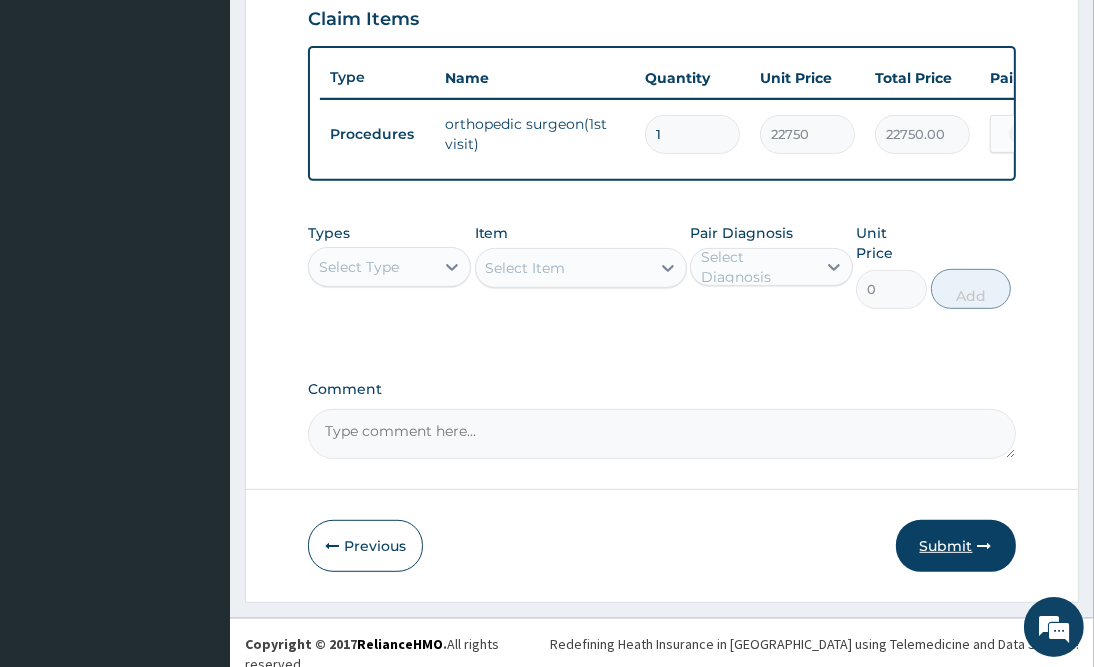 click on "Submit" at bounding box center [956, 546] 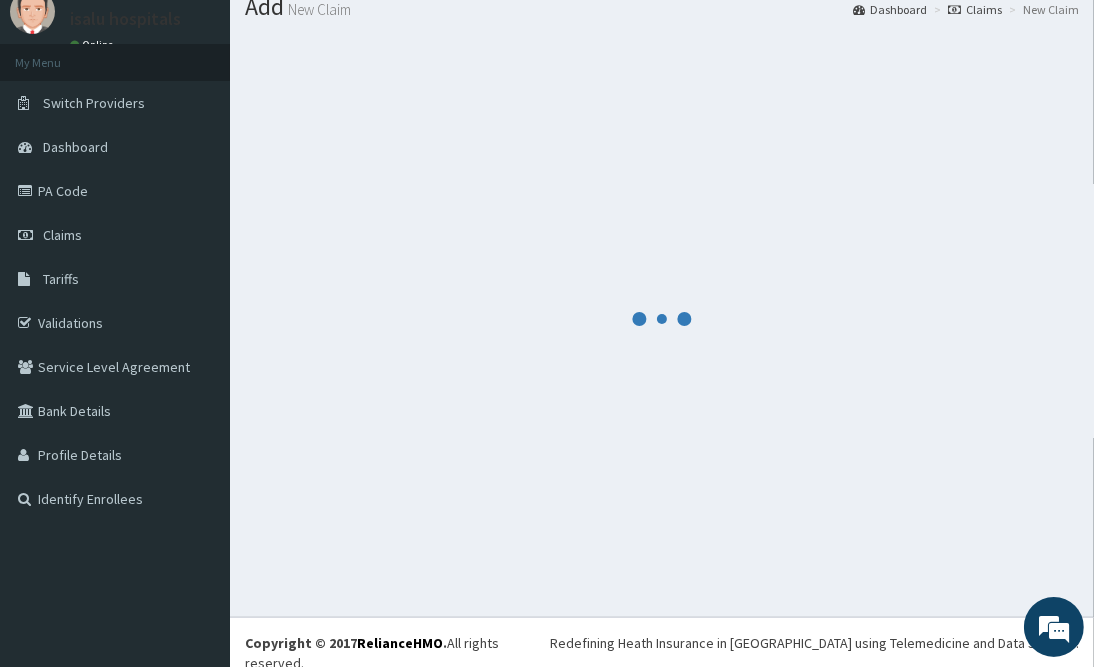 scroll, scrollTop: 698, scrollLeft: 0, axis: vertical 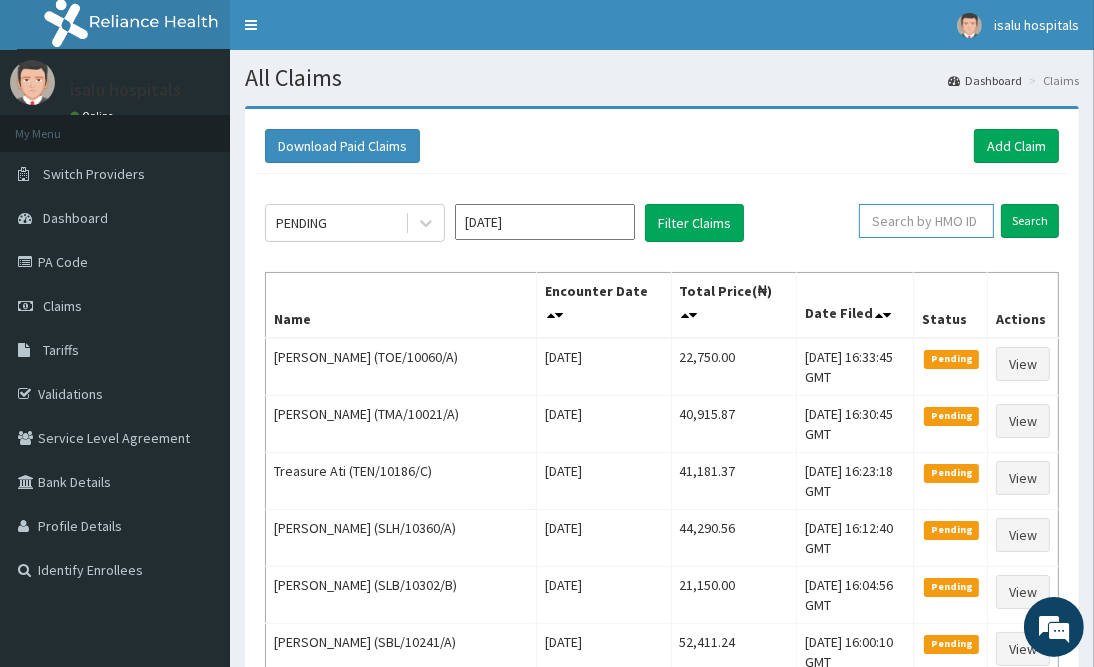 click at bounding box center [926, 221] 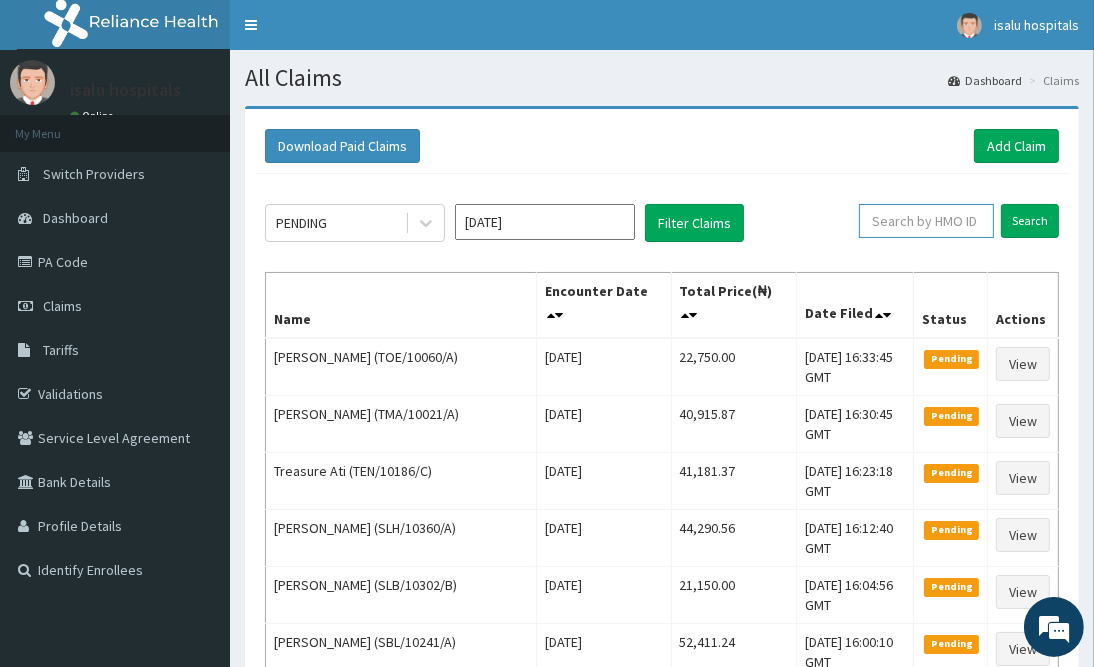 paste on "TOE/10060/A" 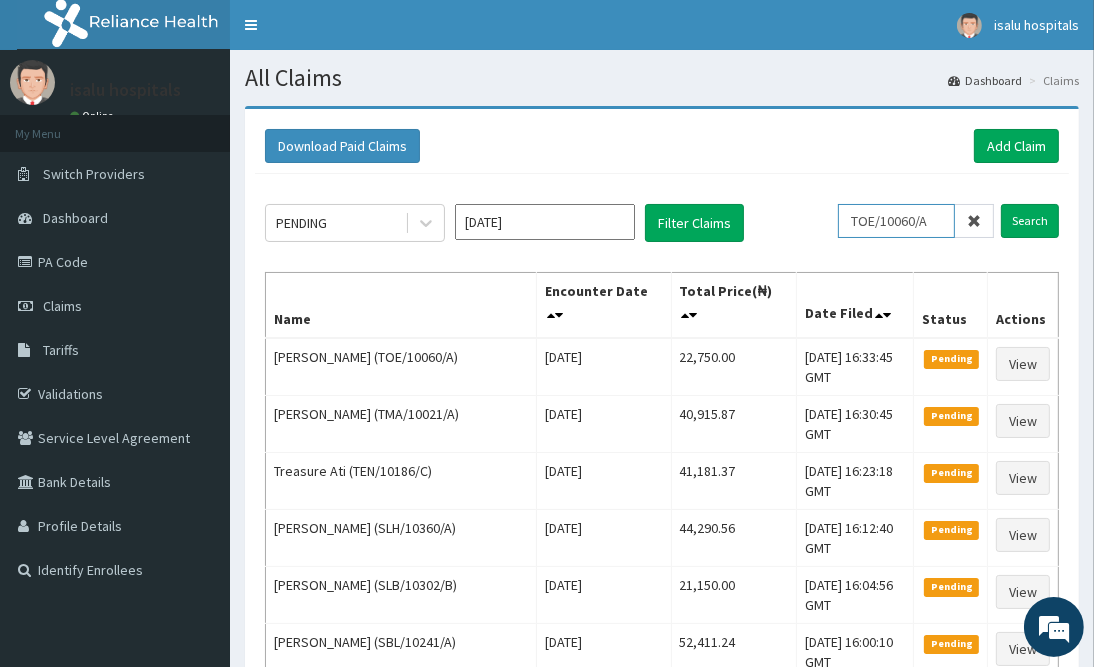 click on "TOE/10060/A" at bounding box center [896, 221] 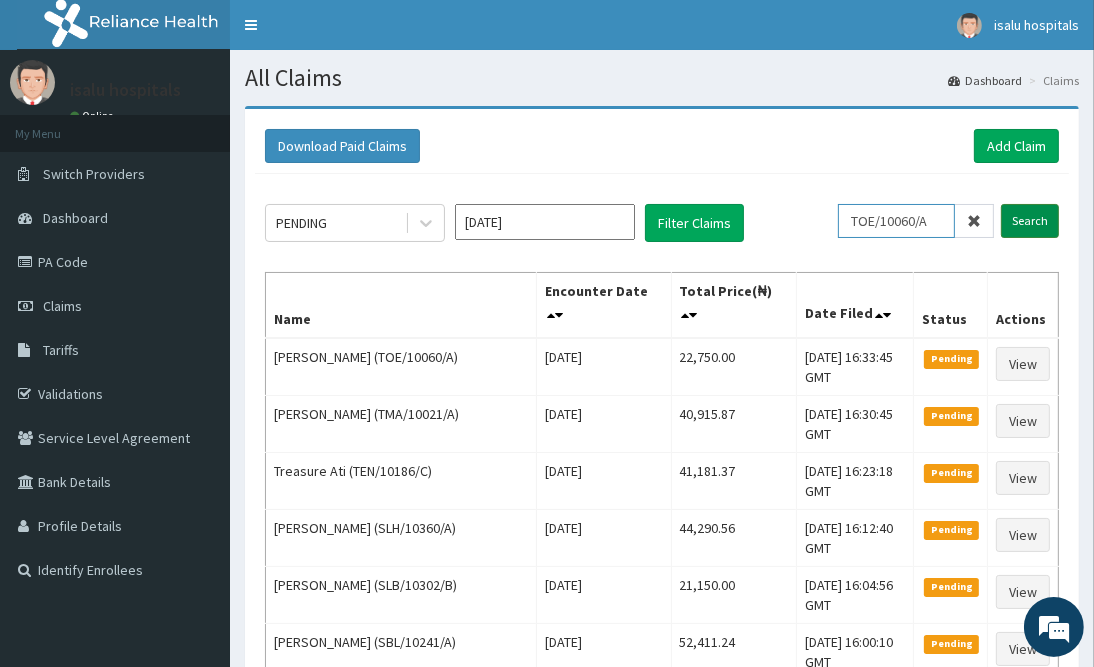 type on "TOE/10060/A" 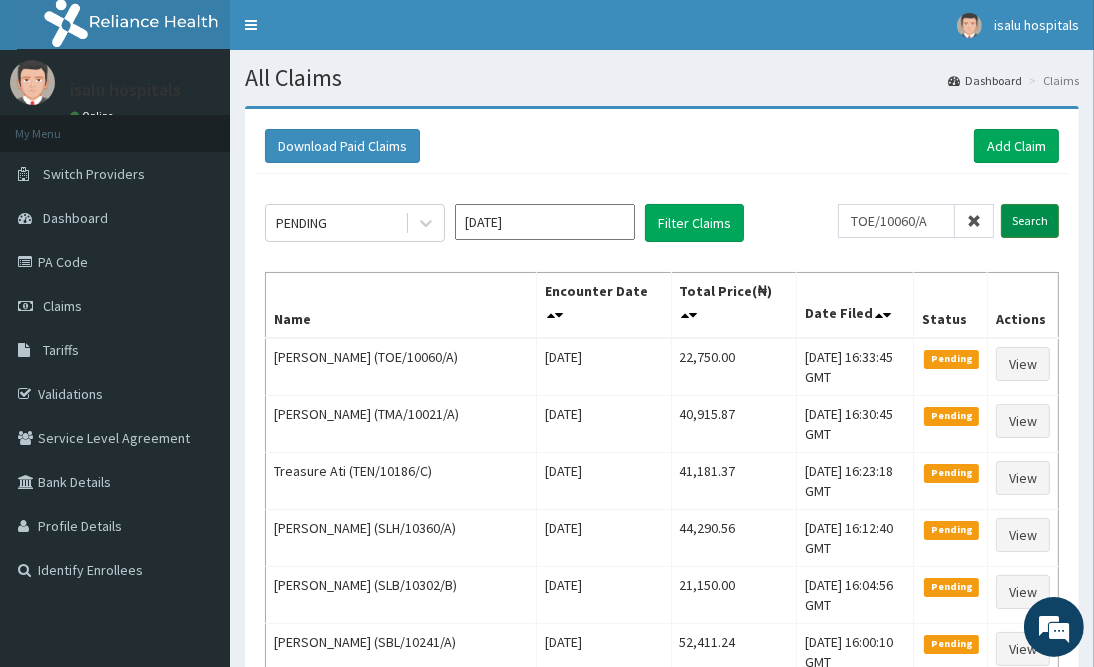 click on "Search" at bounding box center [1030, 221] 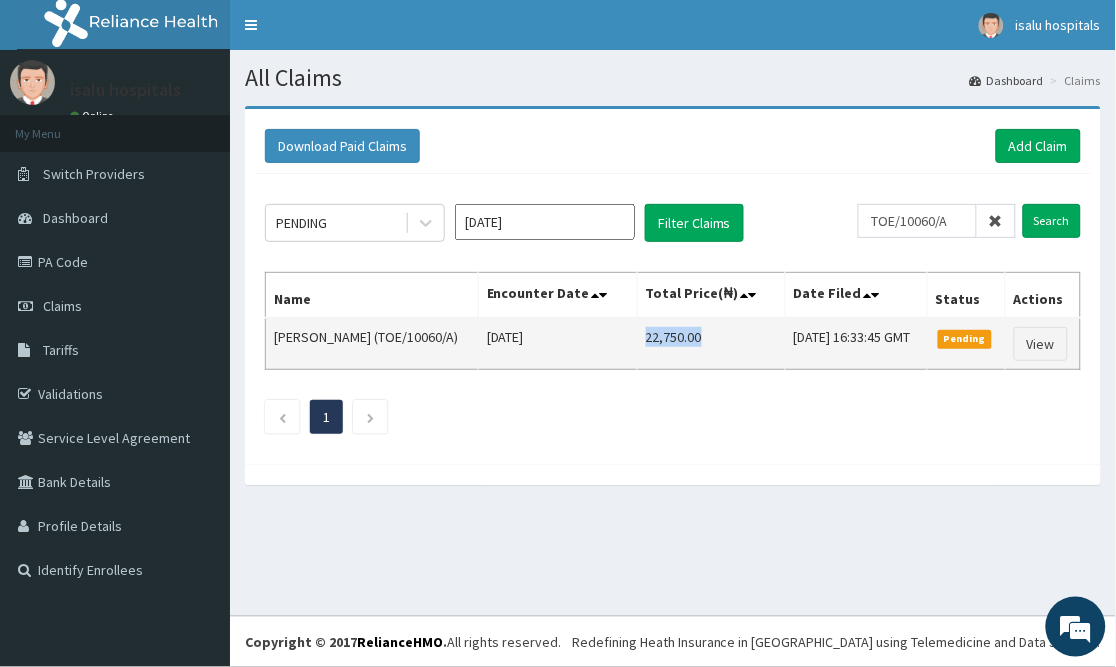 drag, startPoint x: 607, startPoint y: 337, endPoint x: 710, endPoint y: 331, distance: 103.17461 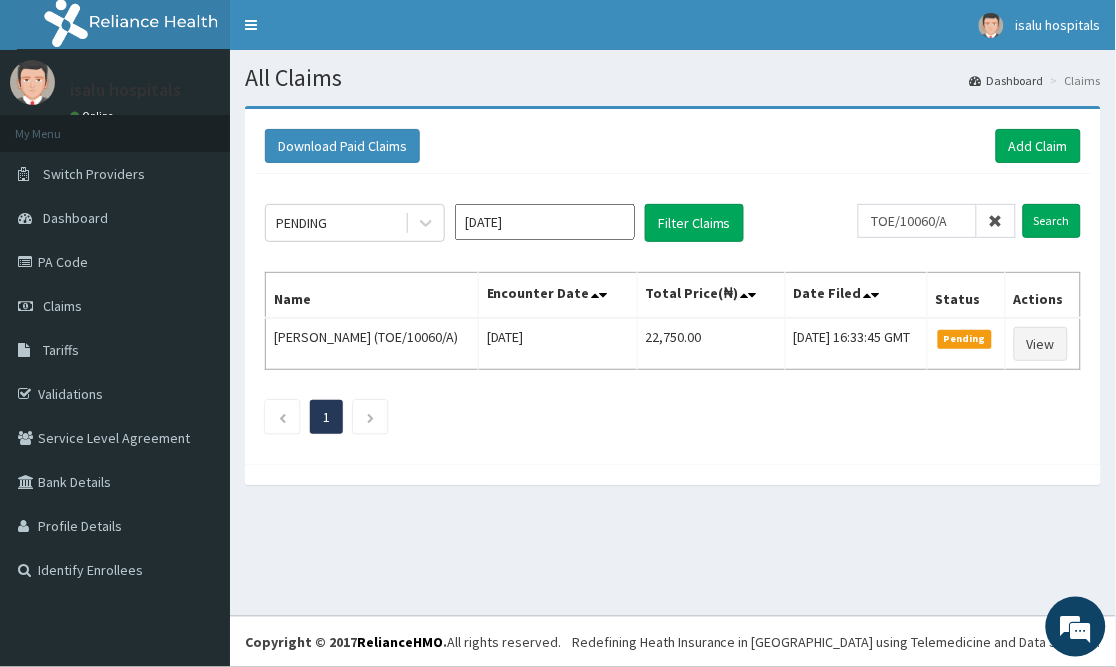 click on "1" at bounding box center (673, 417) 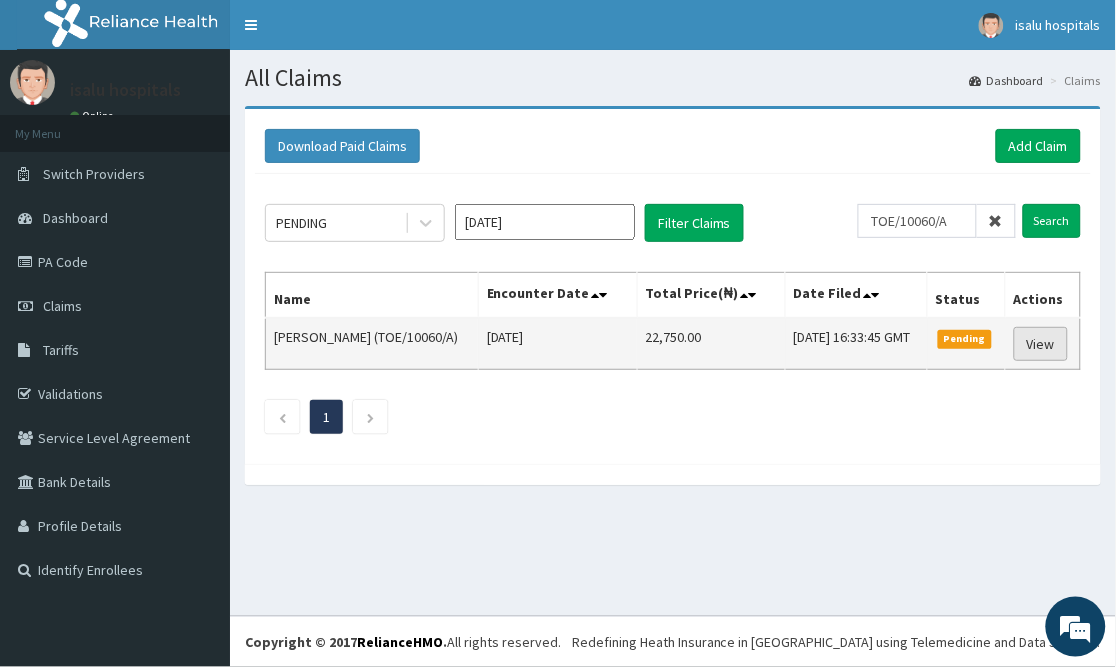 click on "View" at bounding box center (1041, 344) 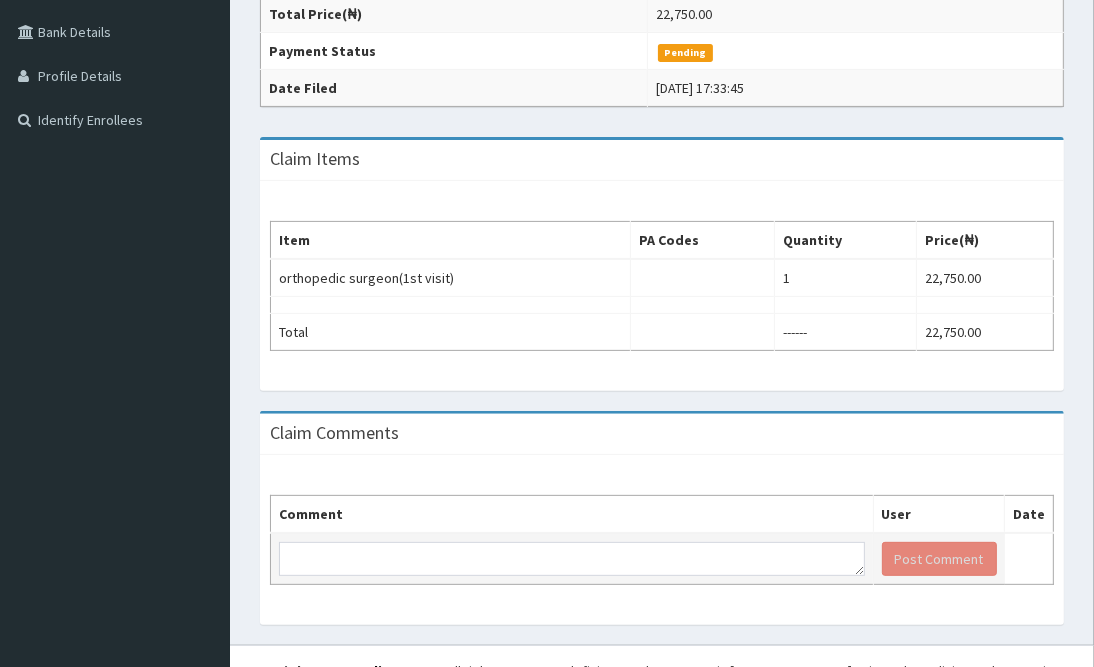 scroll, scrollTop: 450, scrollLeft: 0, axis: vertical 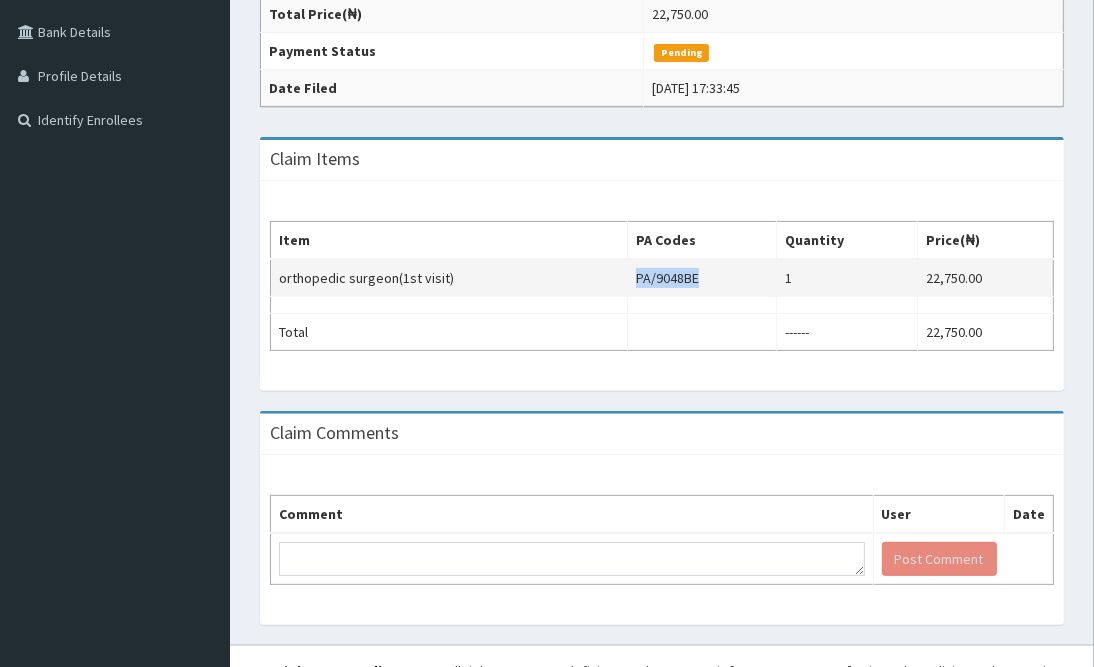 drag, startPoint x: 622, startPoint y: 272, endPoint x: 676, endPoint y: 291, distance: 57.245087 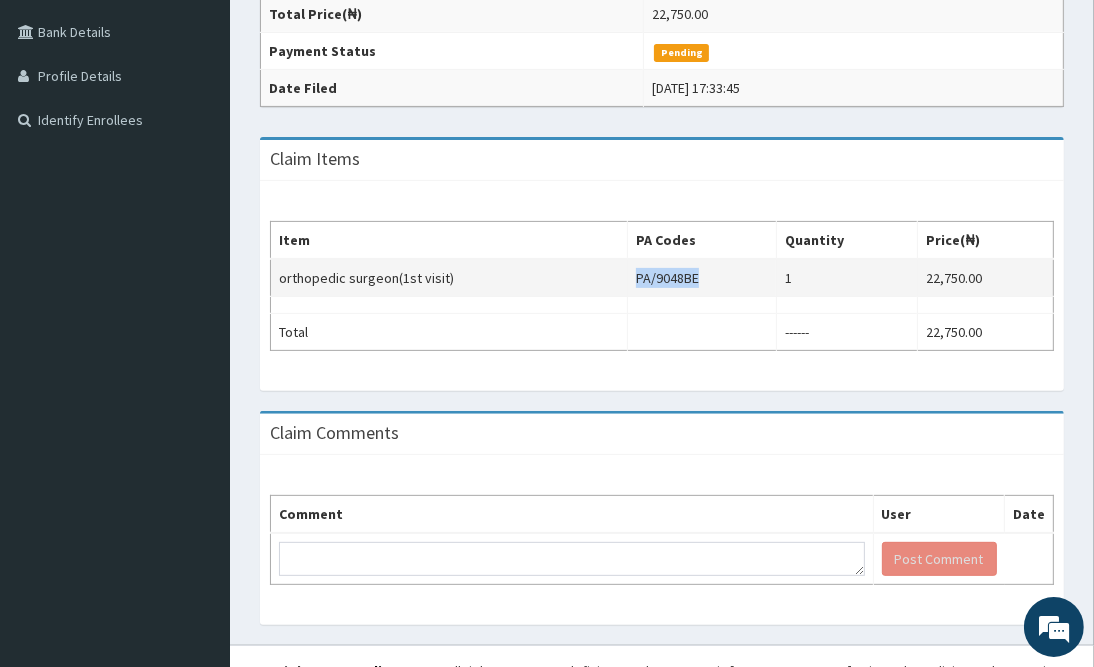 copy on "PA/9048BE" 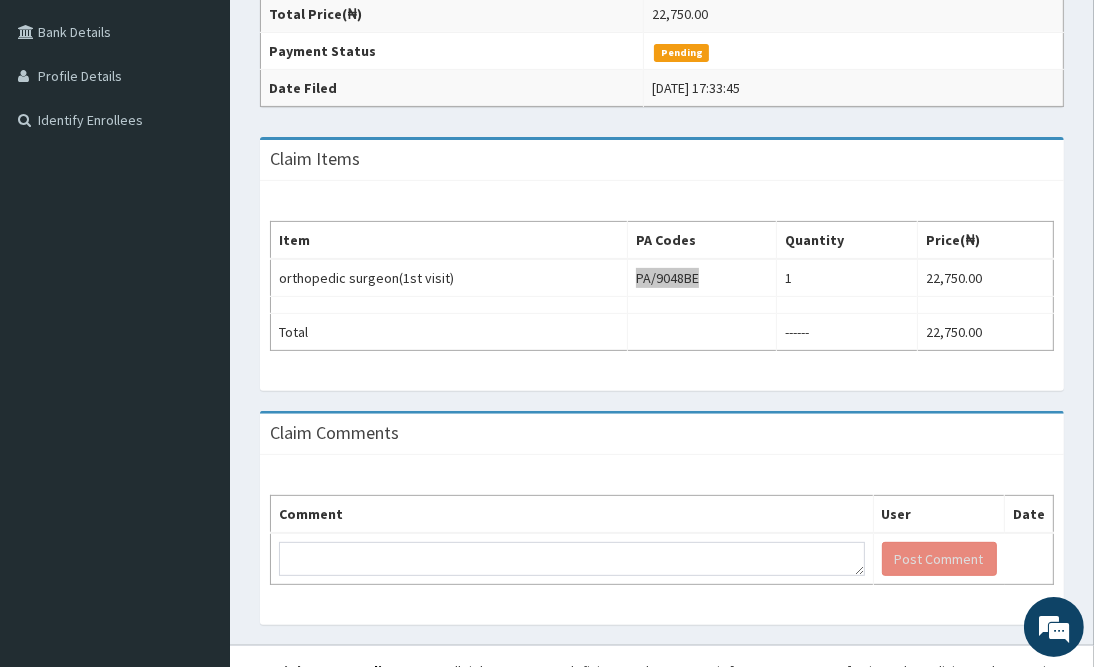 scroll, scrollTop: 0, scrollLeft: 0, axis: both 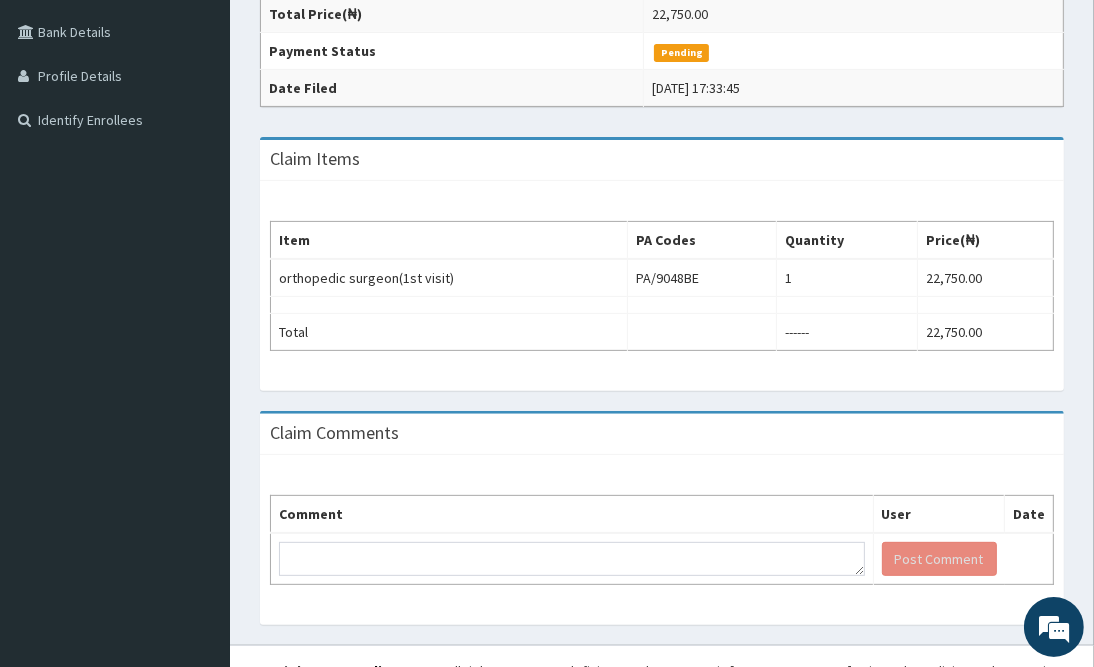 click on "Comment User Date Post Comment" at bounding box center [662, 540] 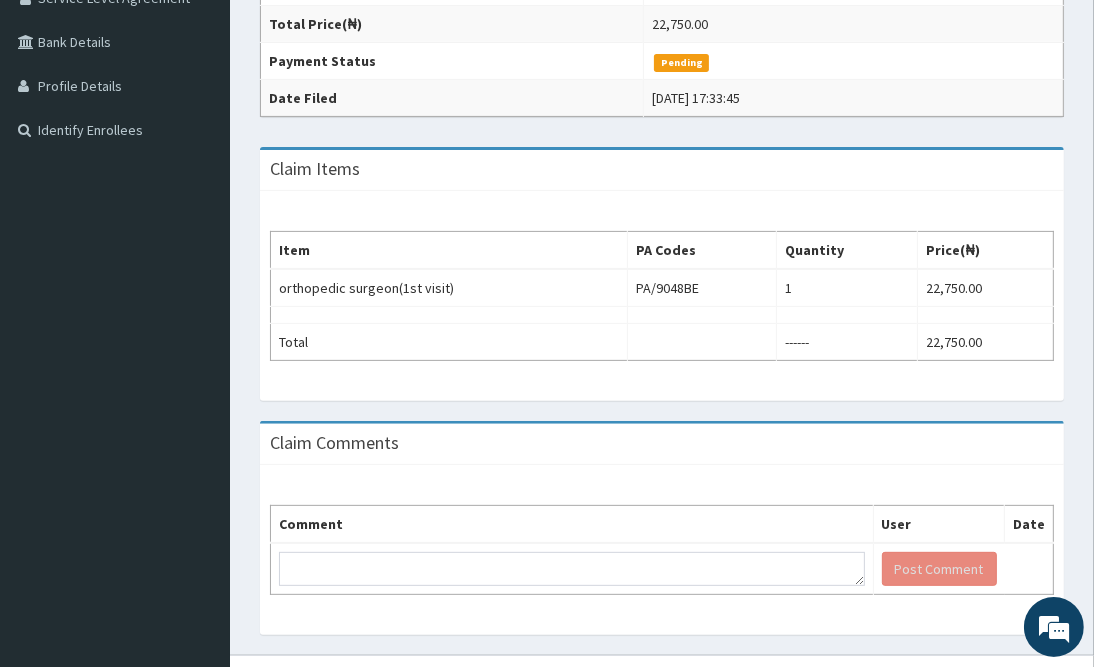 scroll, scrollTop: 150, scrollLeft: 0, axis: vertical 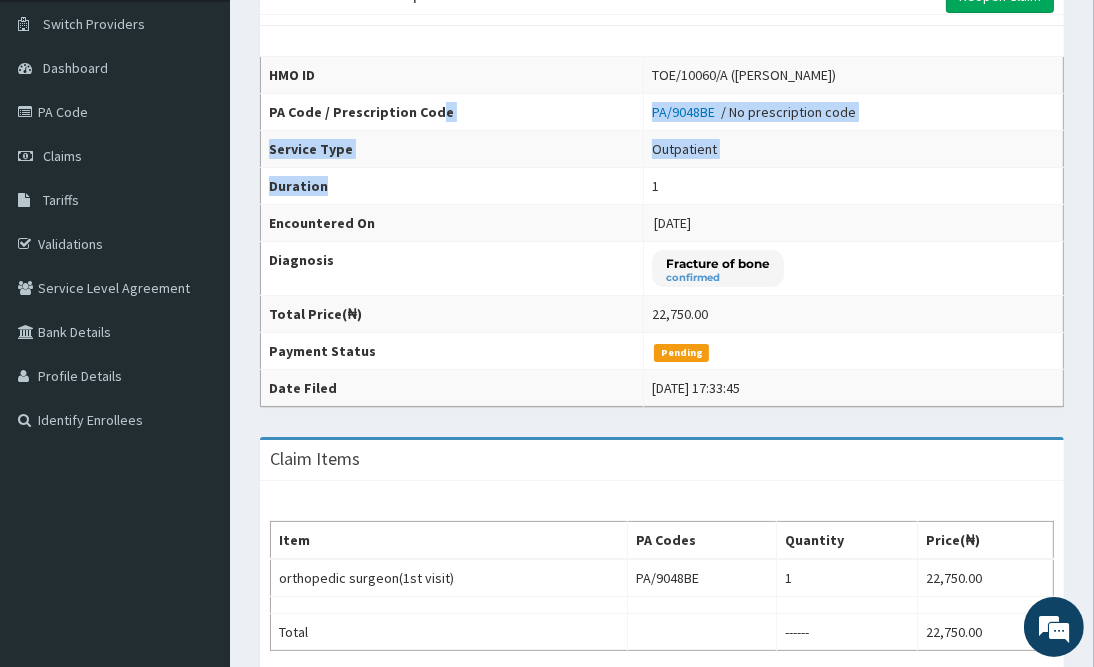 drag, startPoint x: 459, startPoint y: 140, endPoint x: 708, endPoint y: 353, distance: 327.6736 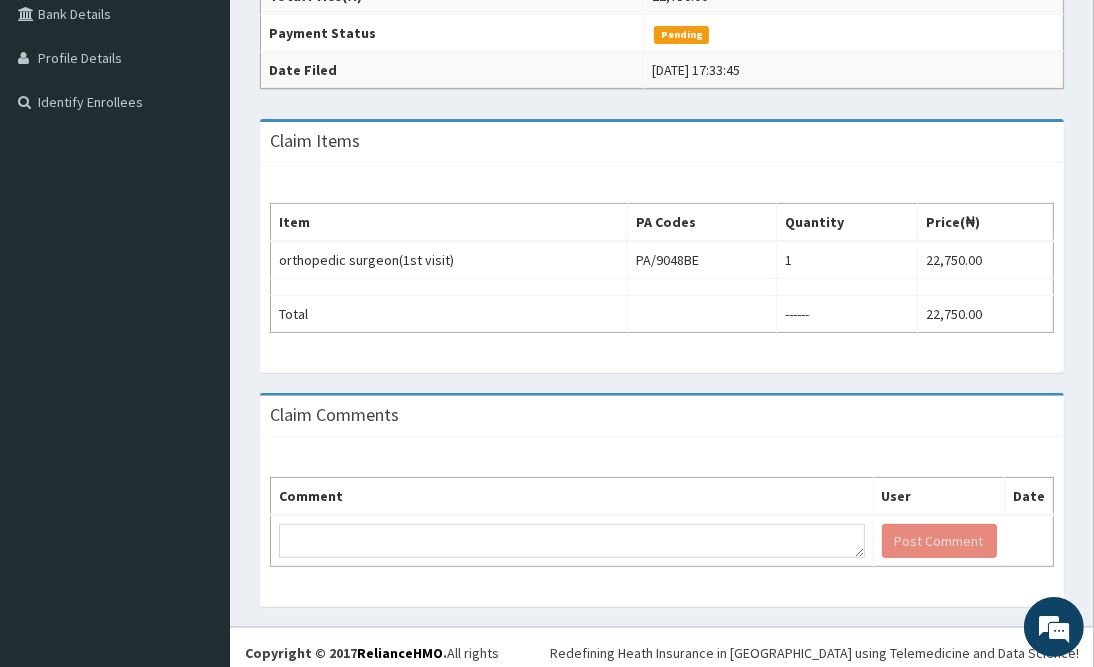 scroll, scrollTop: 473, scrollLeft: 0, axis: vertical 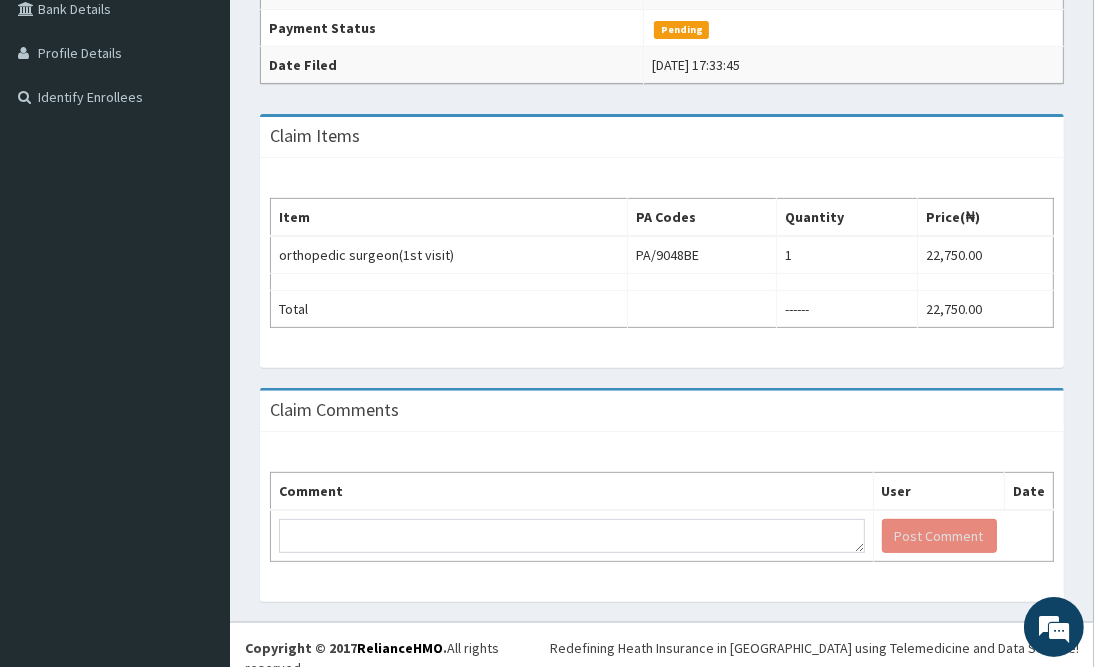 click on "Claim Comments" at bounding box center (662, 411) 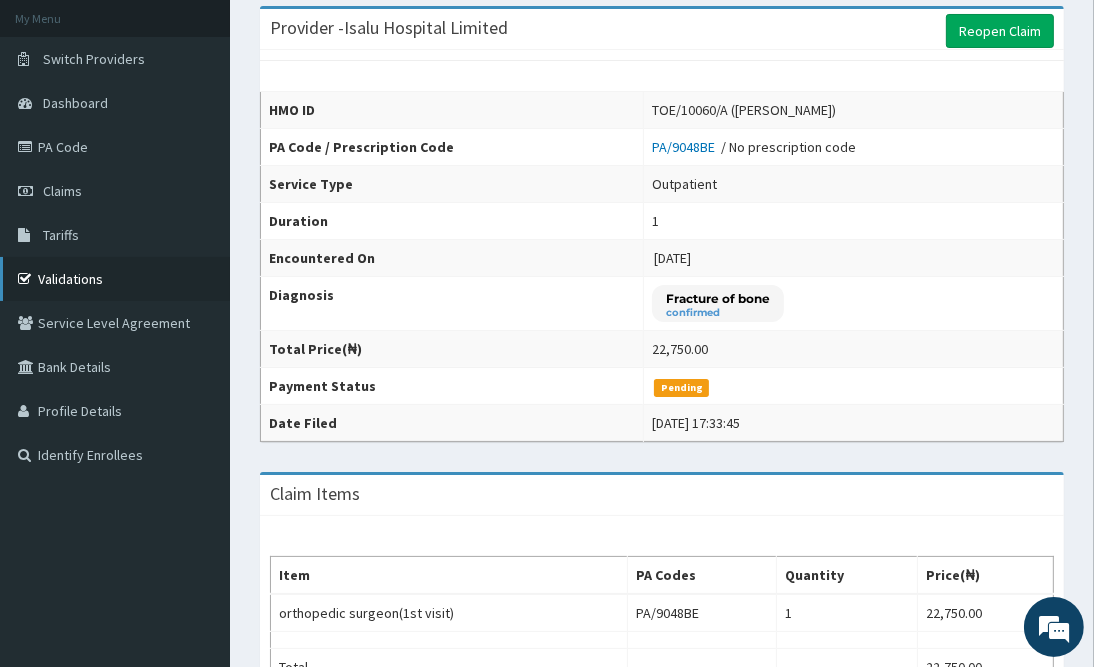 scroll, scrollTop: 23, scrollLeft: 0, axis: vertical 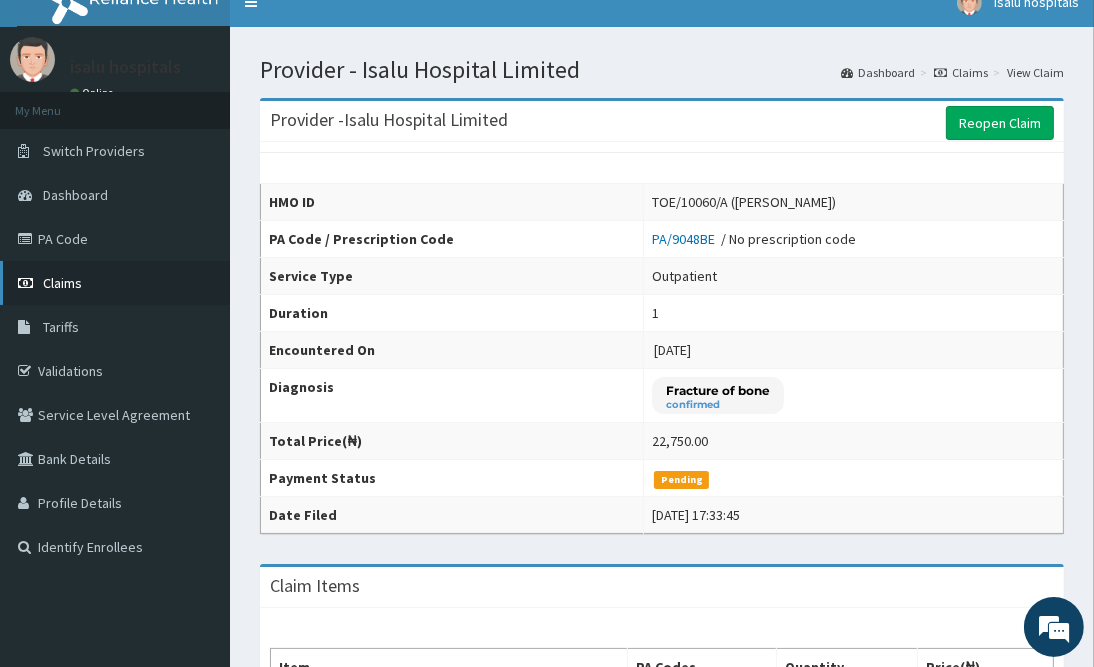 click on "Claims" at bounding box center [62, 283] 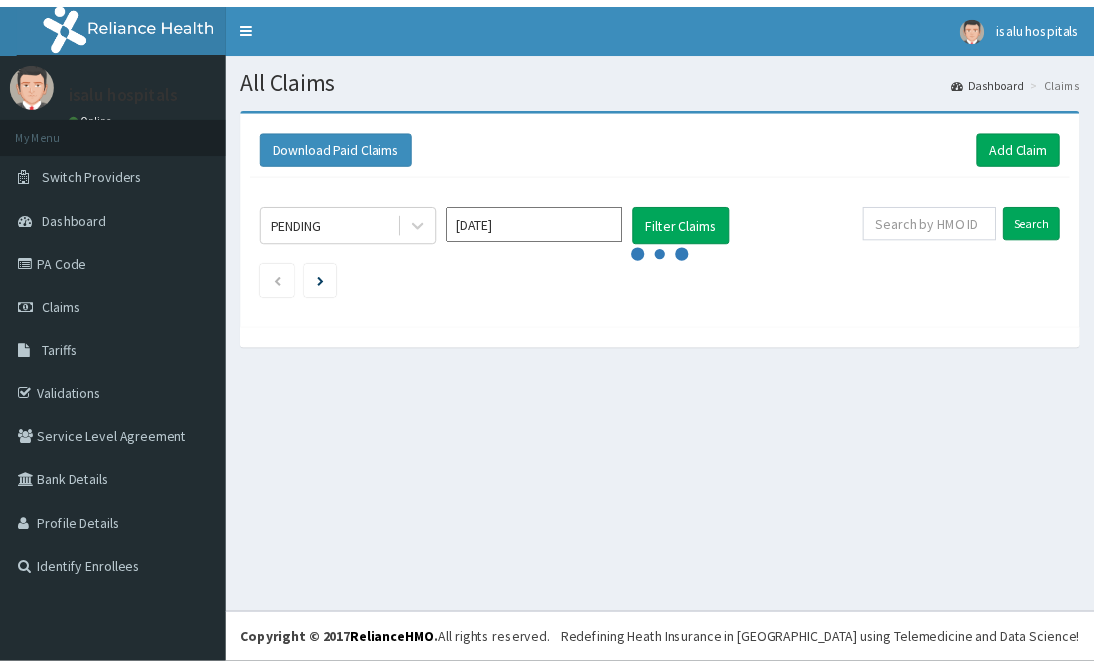 scroll, scrollTop: 0, scrollLeft: 0, axis: both 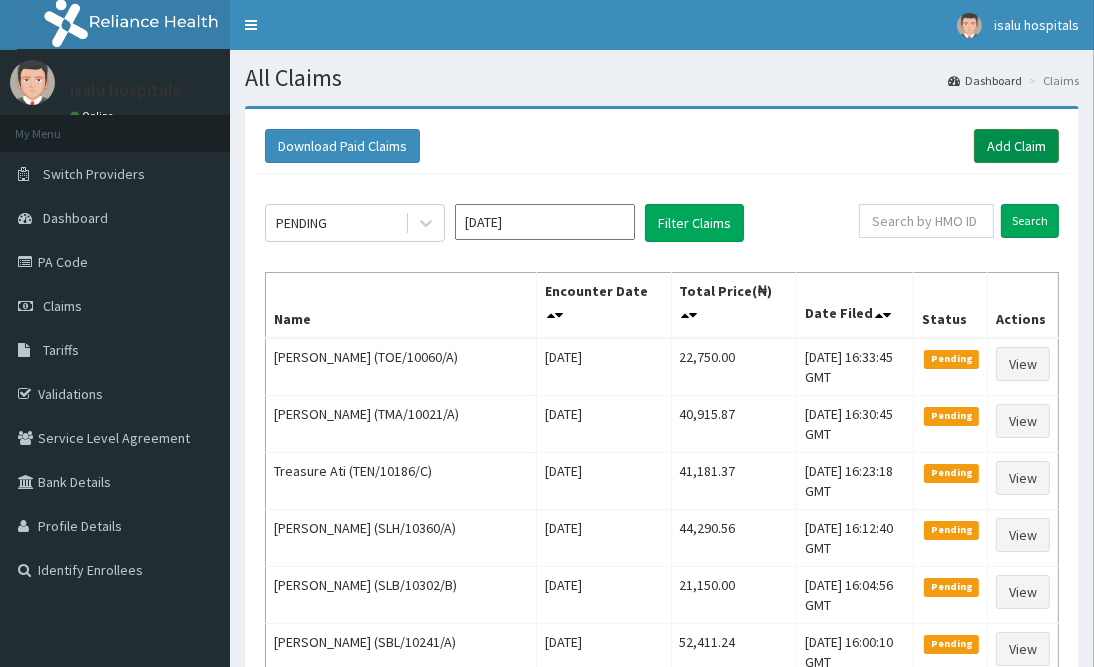 click on "Add Claim" at bounding box center (1016, 146) 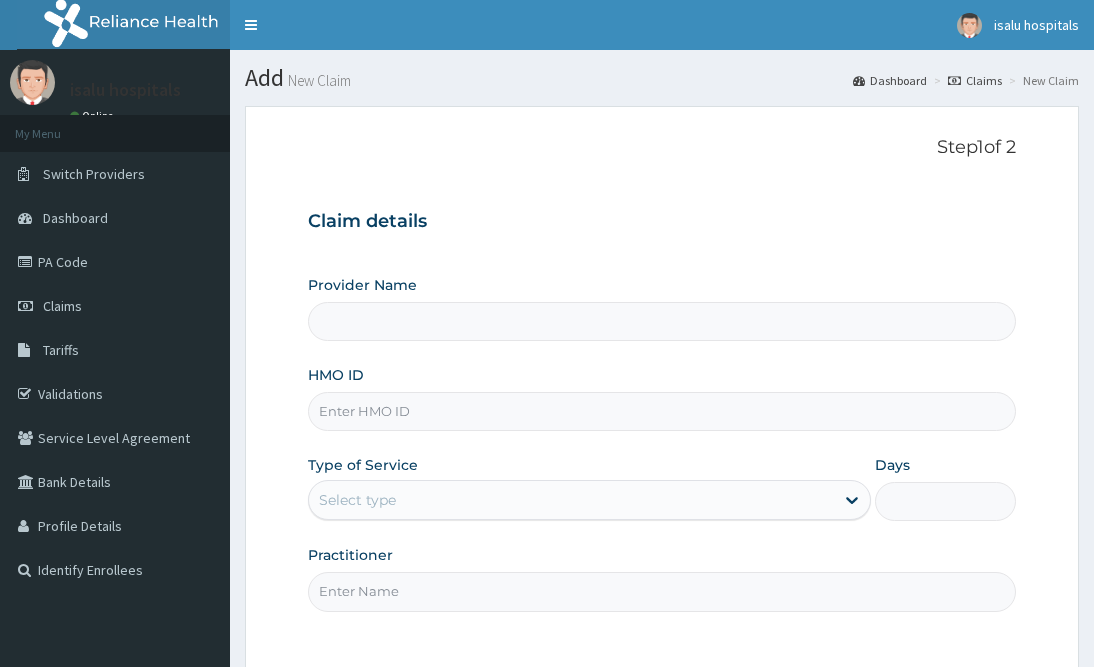 scroll, scrollTop: 0, scrollLeft: 0, axis: both 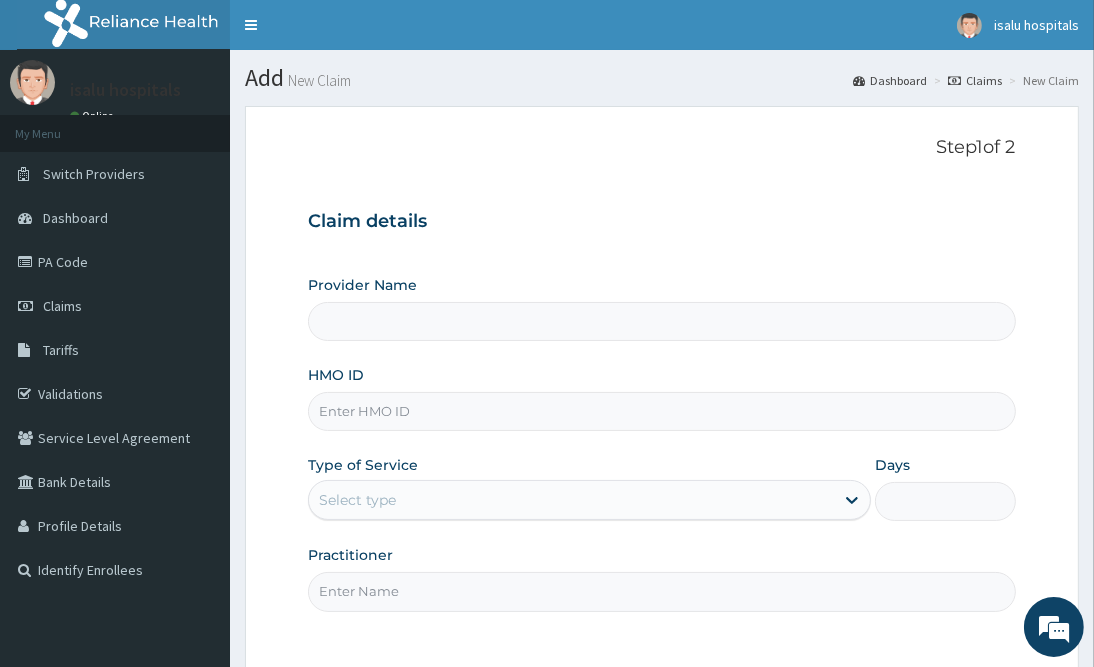 type on "Isalu Hospital Limited" 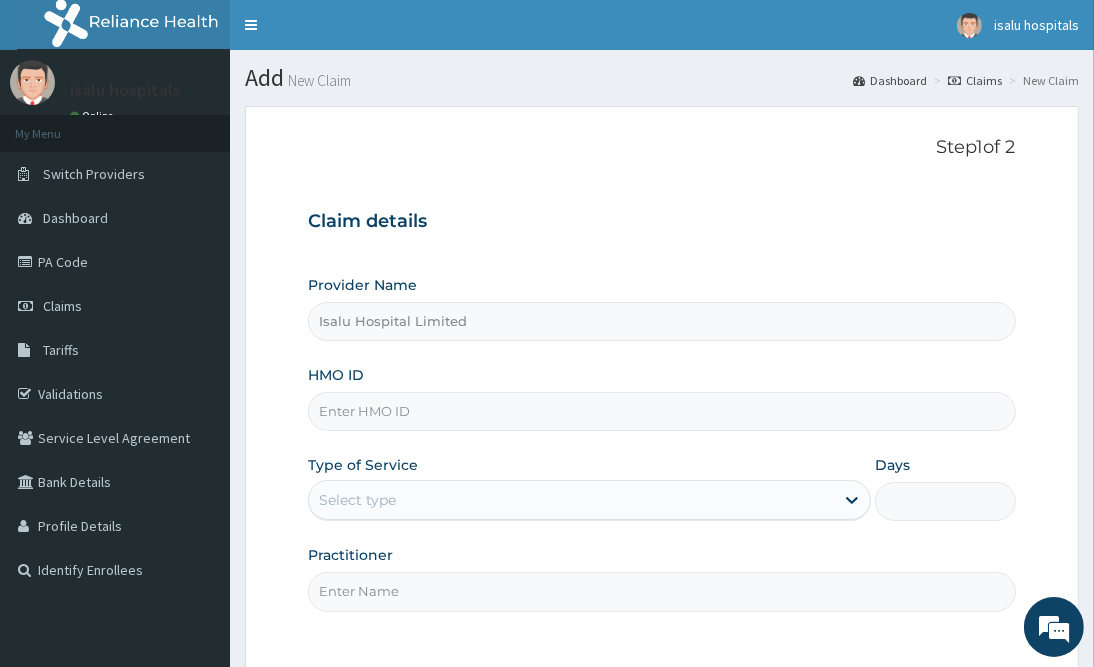 click on "HMO ID" at bounding box center (661, 411) 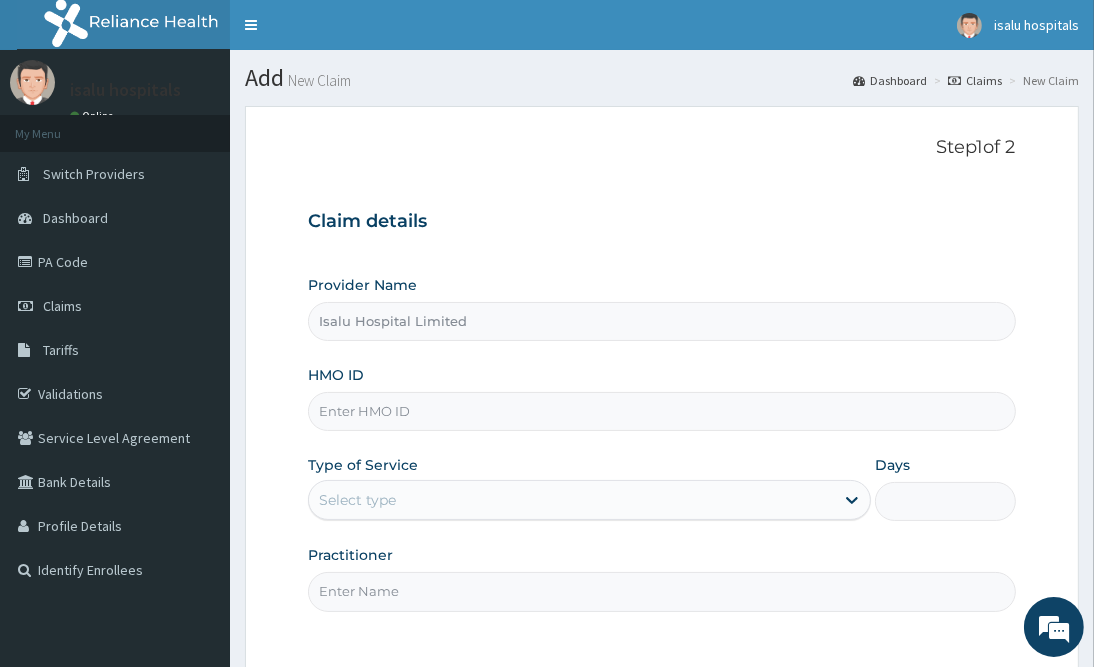 paste on "TPW/10033/E" 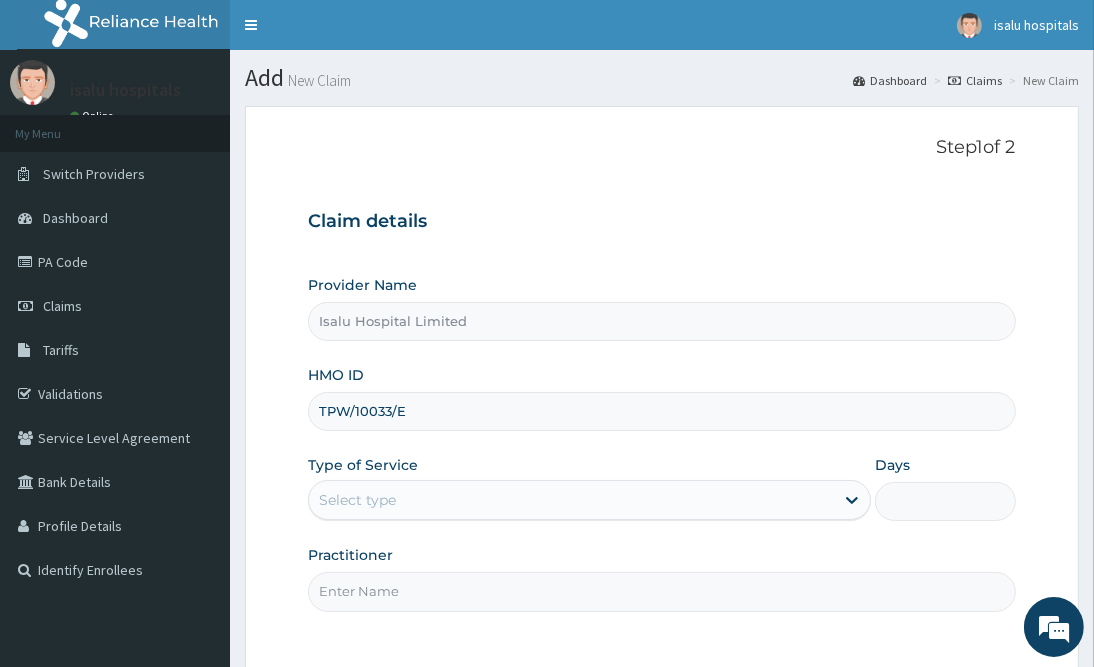 type on "TPW/10033/E" 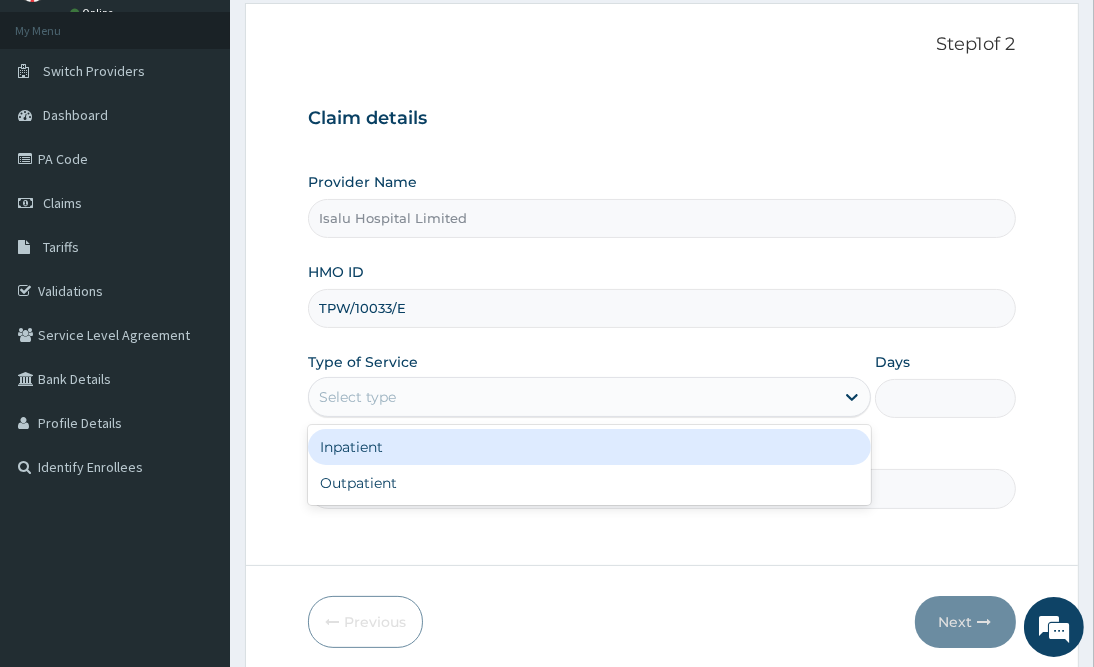 scroll, scrollTop: 150, scrollLeft: 0, axis: vertical 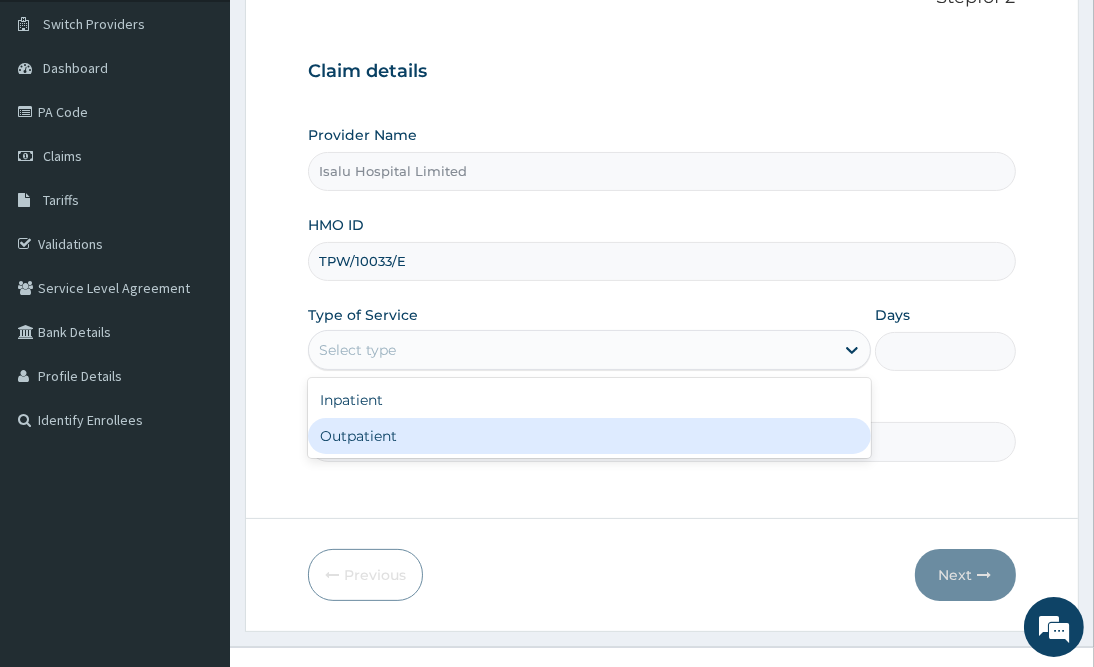 click on "Outpatient" at bounding box center [589, 436] 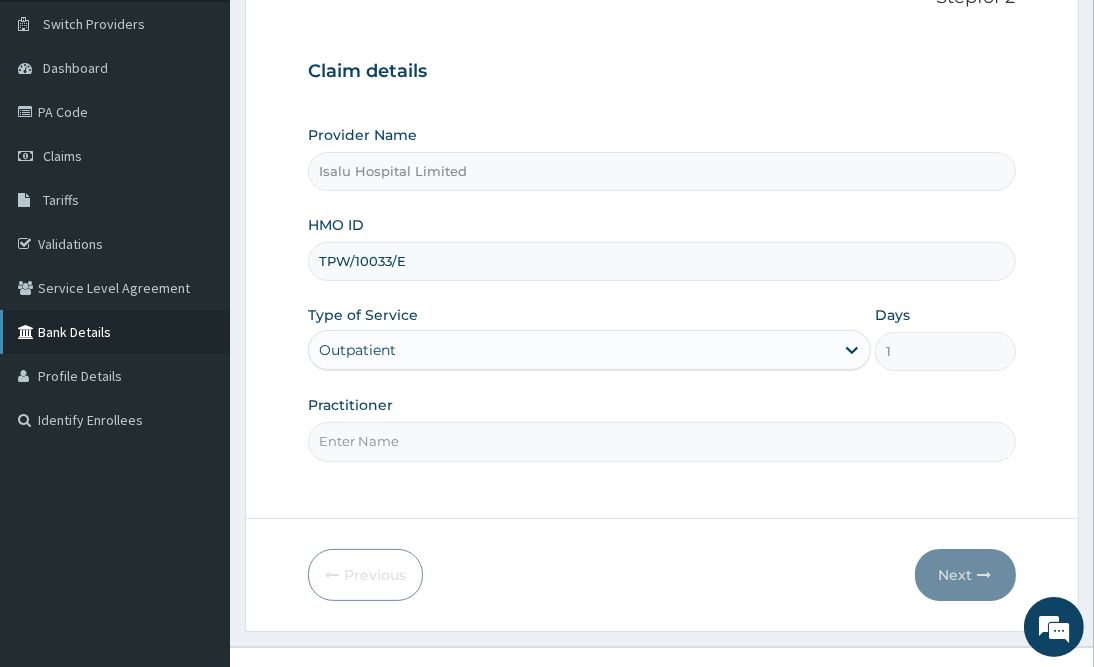 scroll, scrollTop: 0, scrollLeft: 0, axis: both 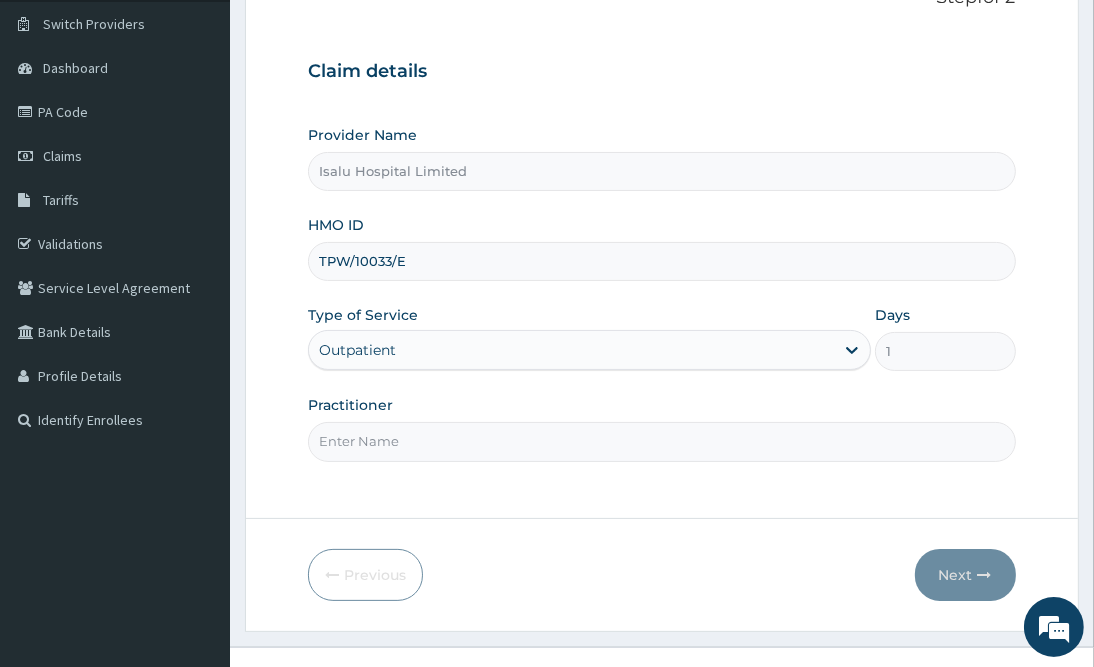 click on "Provider Name Isalu Hospital Limited HMO ID TPW/10033/E Type of Service Outpatient Days 1 Practitioner" at bounding box center [661, 293] 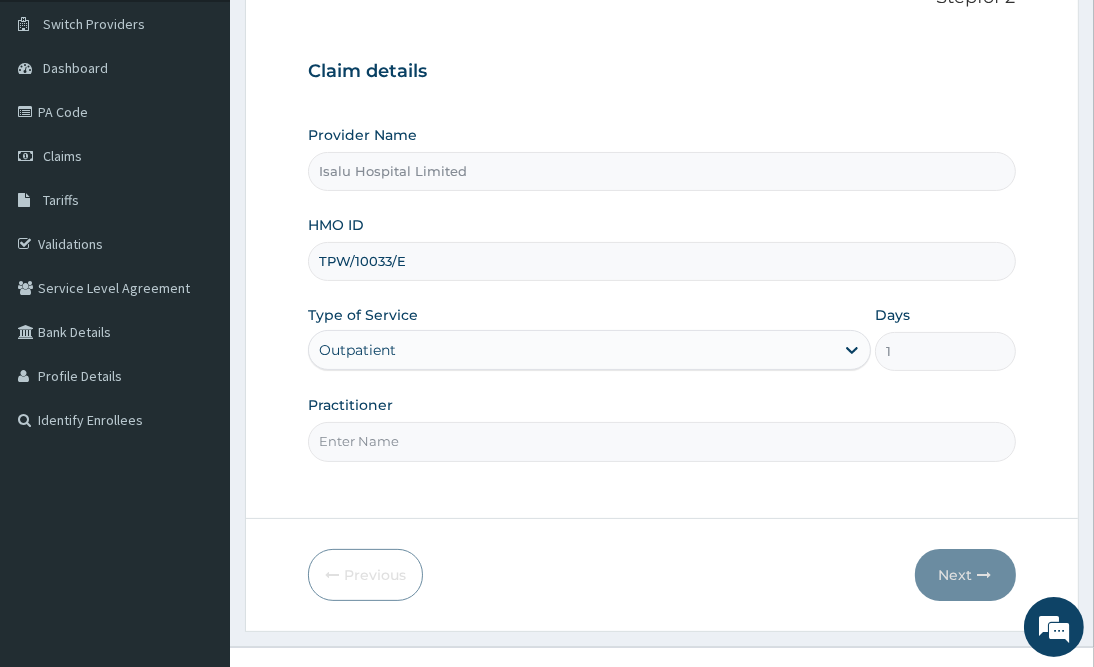paste on "OMOTOLA MORADEYO" 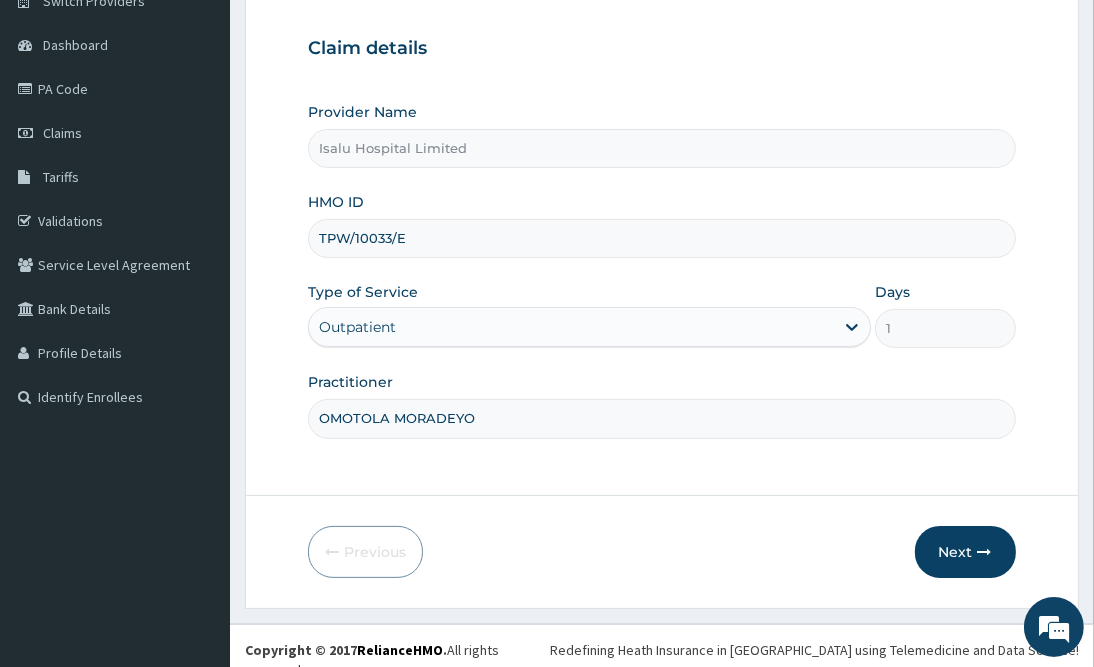 scroll, scrollTop: 180, scrollLeft: 0, axis: vertical 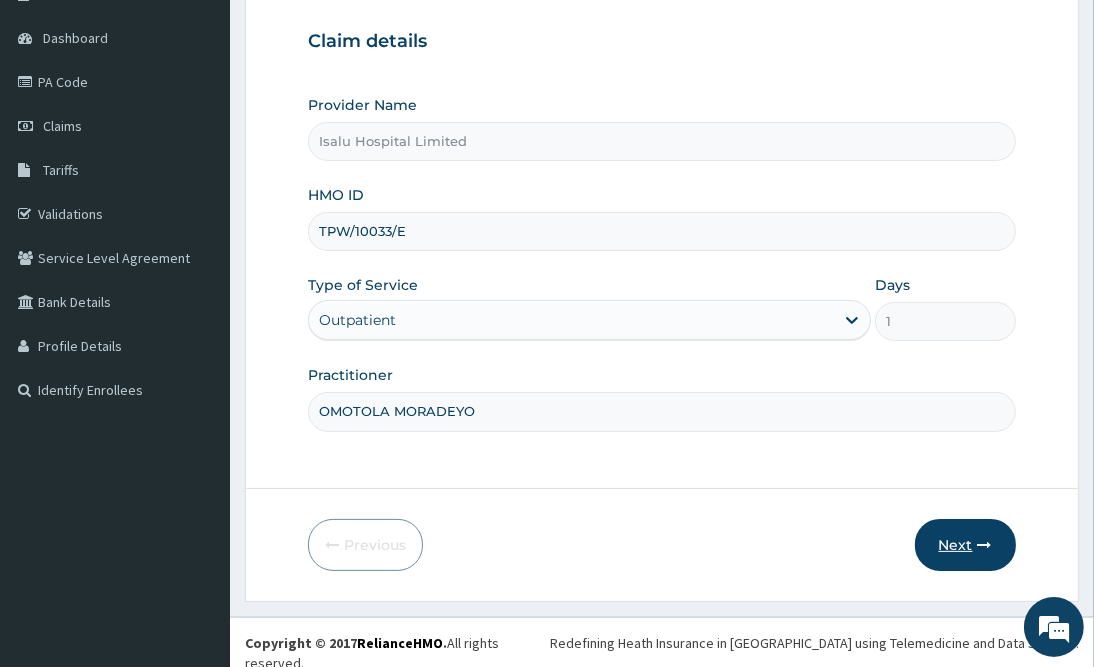 type on "OMOTOLA MORADEYO" 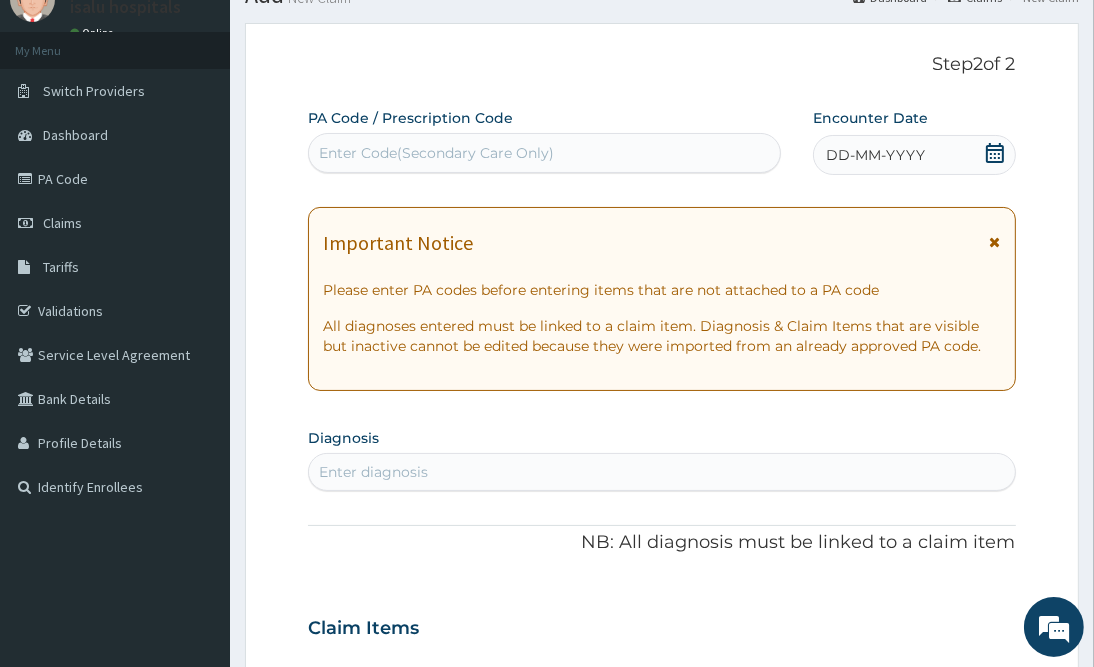 scroll, scrollTop: 0, scrollLeft: 0, axis: both 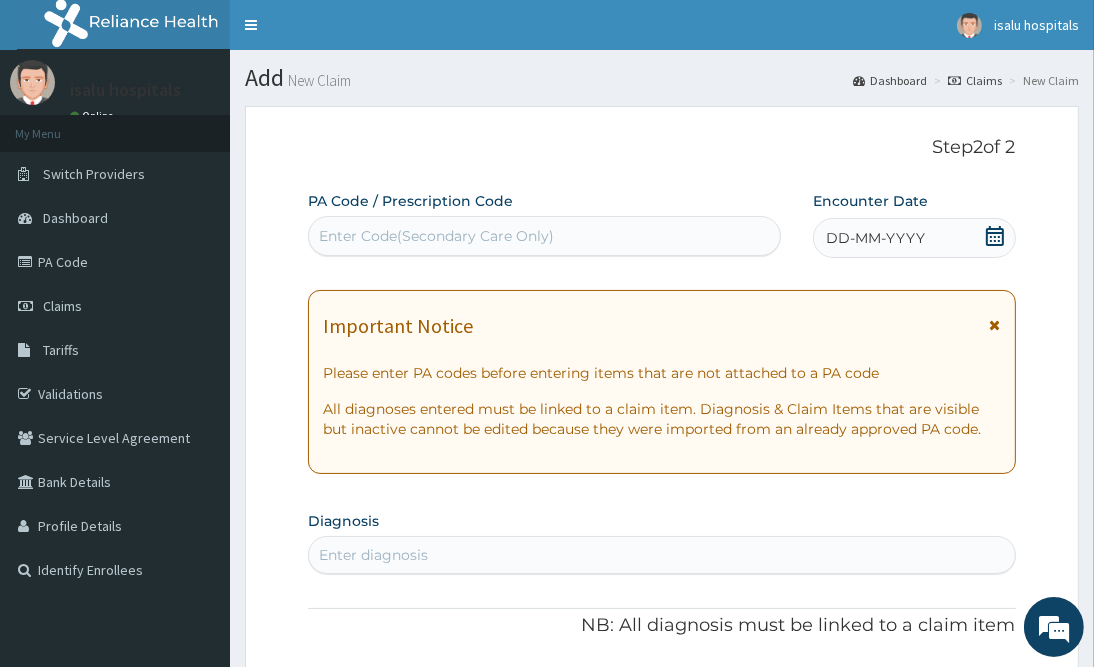 click on "Enter Code(Secondary Care Only)" at bounding box center (436, 236) 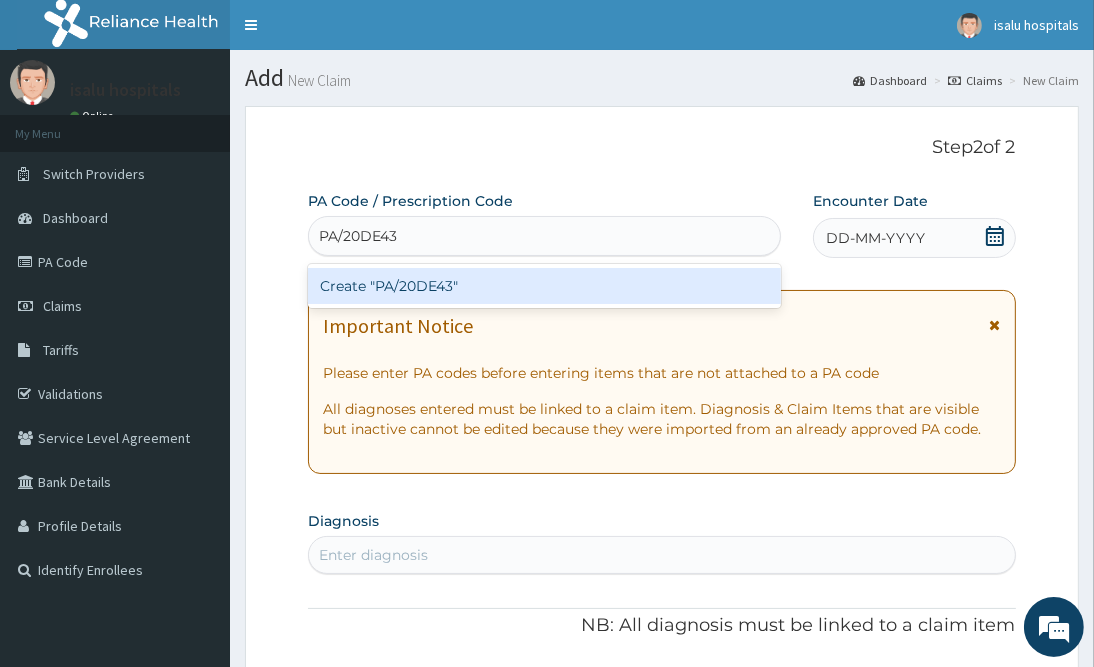click on "Create "PA/20DE43"" at bounding box center [544, 286] 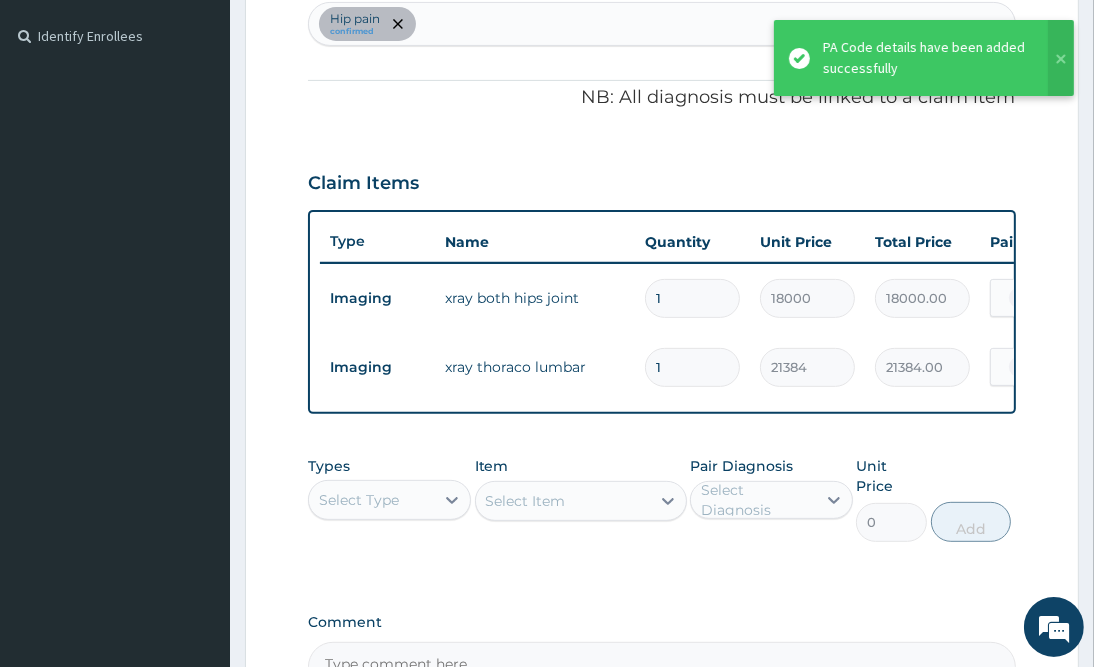scroll, scrollTop: 768, scrollLeft: 0, axis: vertical 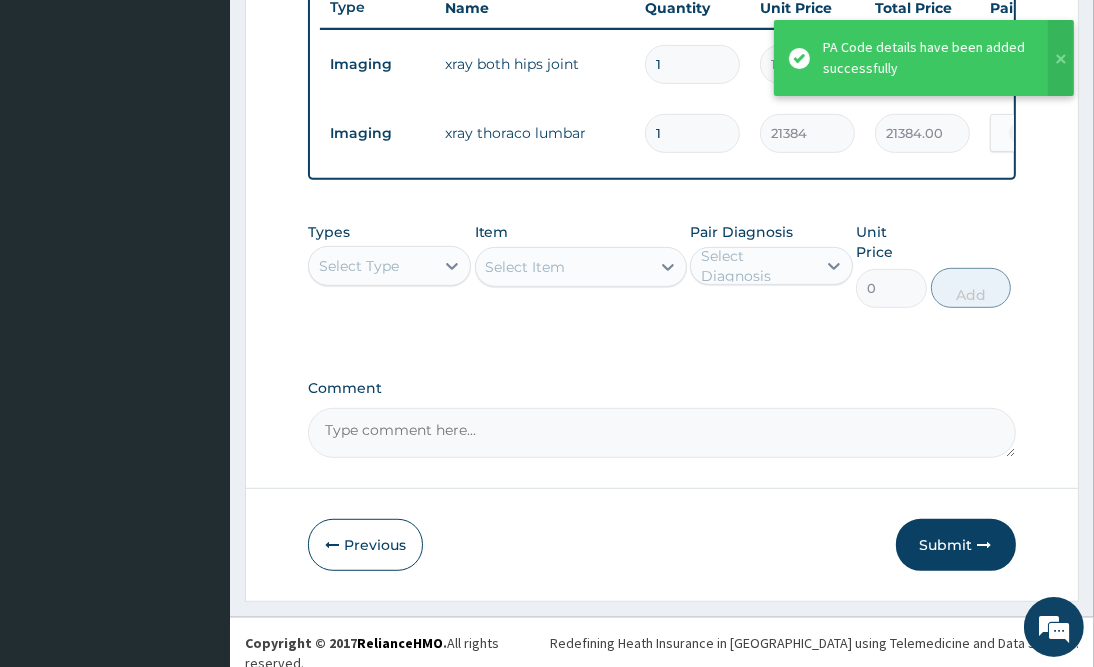 drag, startPoint x: 409, startPoint y: 295, endPoint x: 413, endPoint y: 308, distance: 13.601471 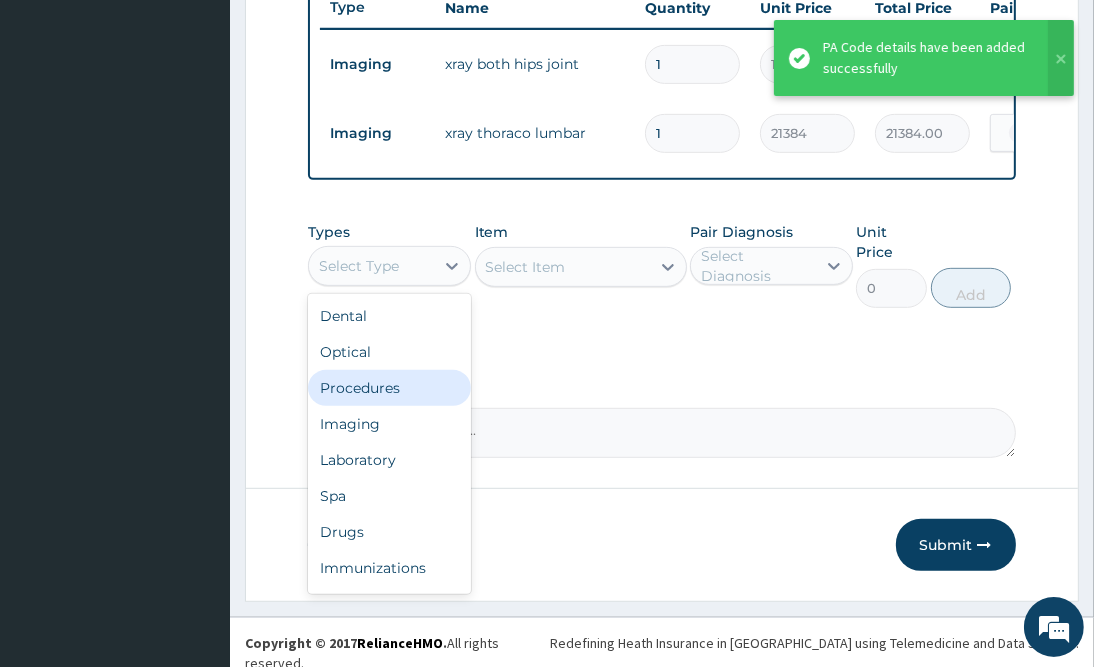 click on "Procedures" at bounding box center (389, 388) 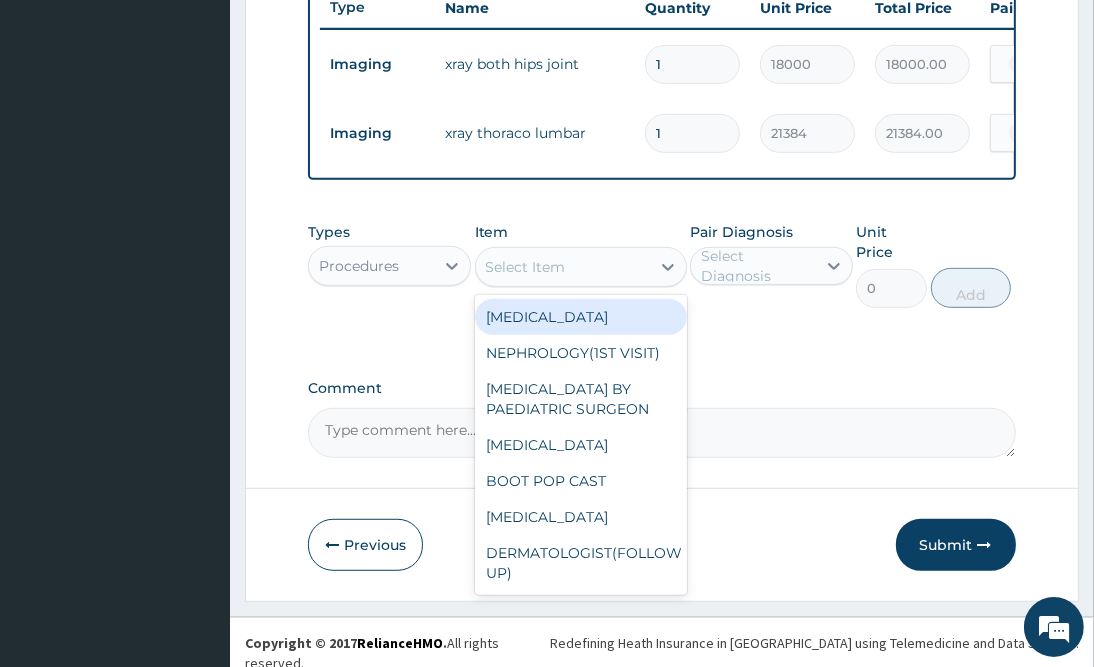 click on "Select Item" at bounding box center [563, 267] 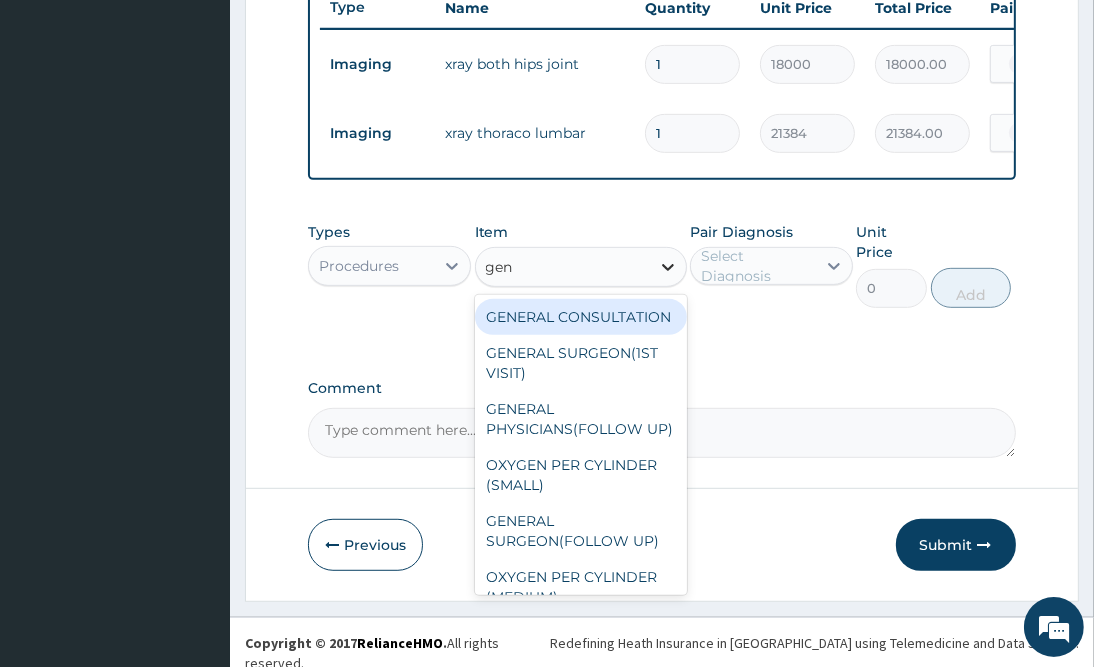 type on "gene" 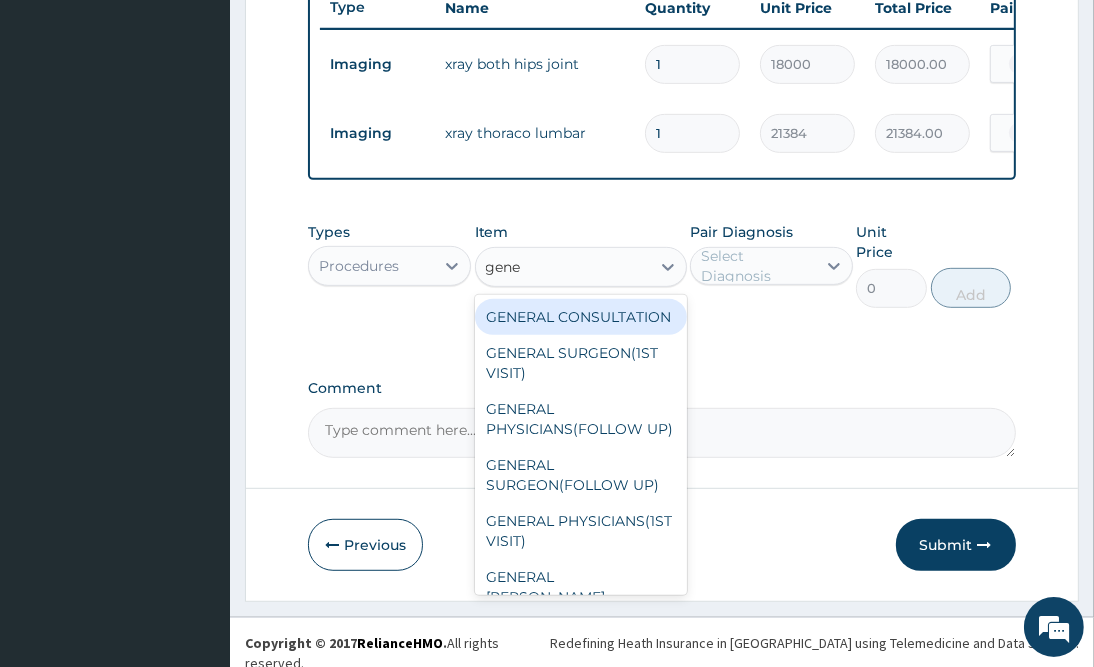 click on "GENERAL CONSULTATION" at bounding box center [581, 317] 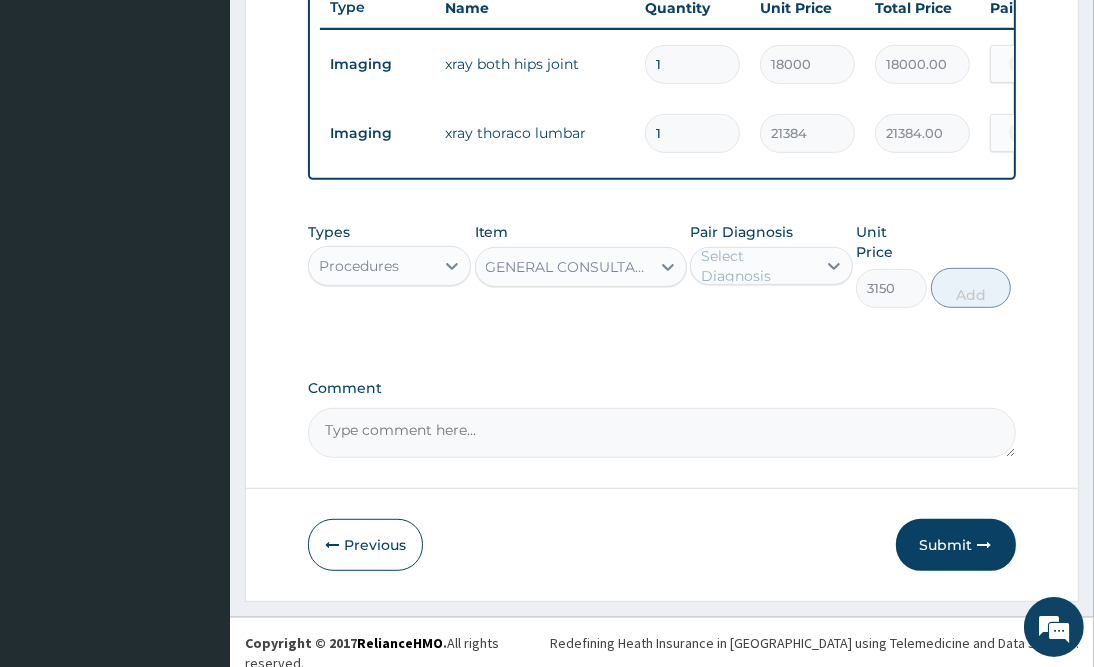 click on "Select Diagnosis" at bounding box center [757, 266] 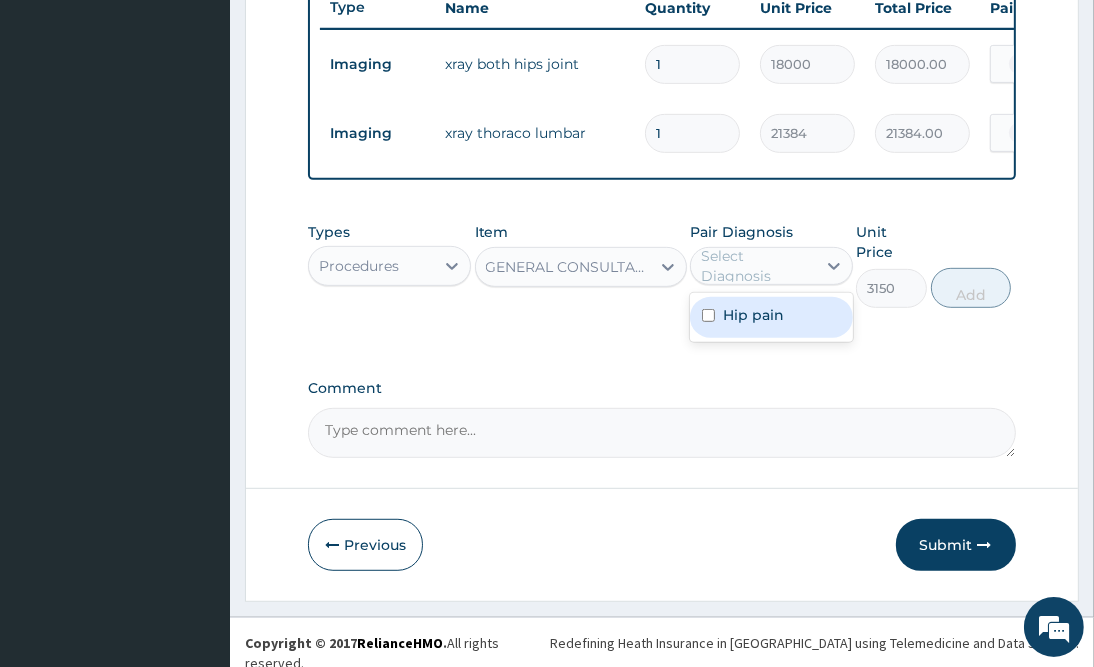 drag, startPoint x: 781, startPoint y: 334, endPoint x: 829, endPoint y: 329, distance: 48.259712 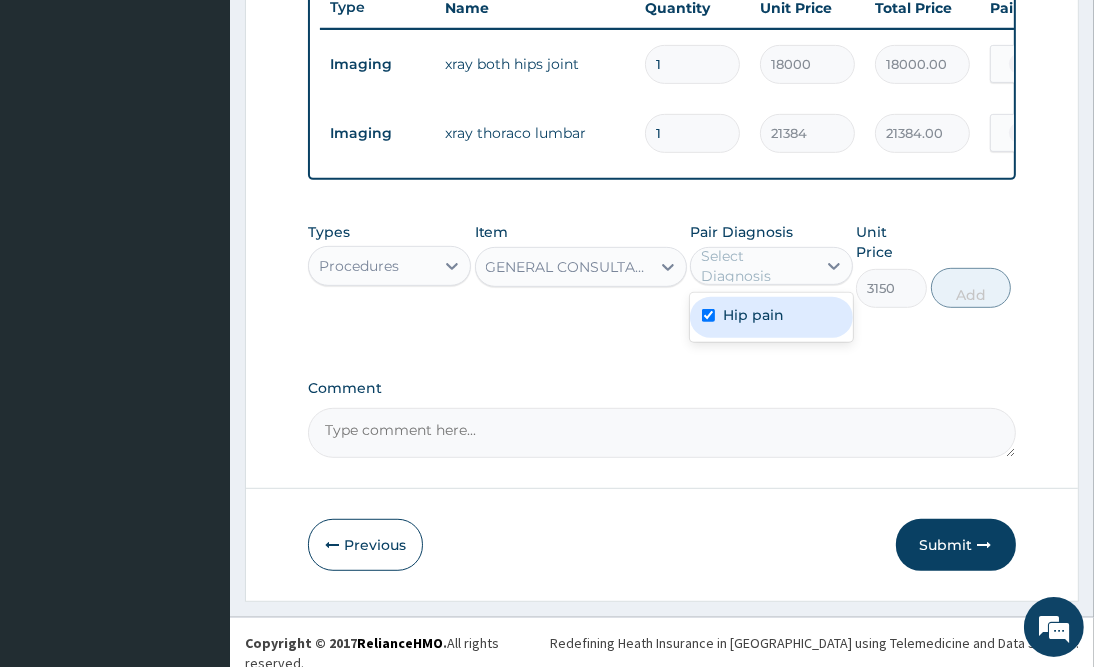 checkbox on "true" 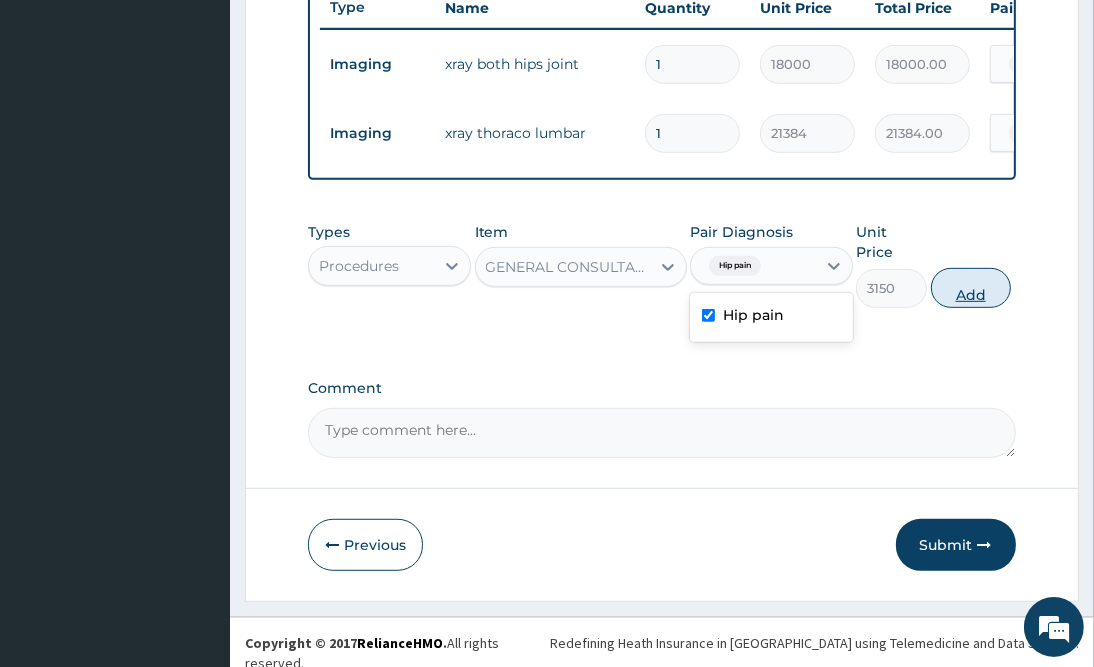 click on "Add" at bounding box center [971, 288] 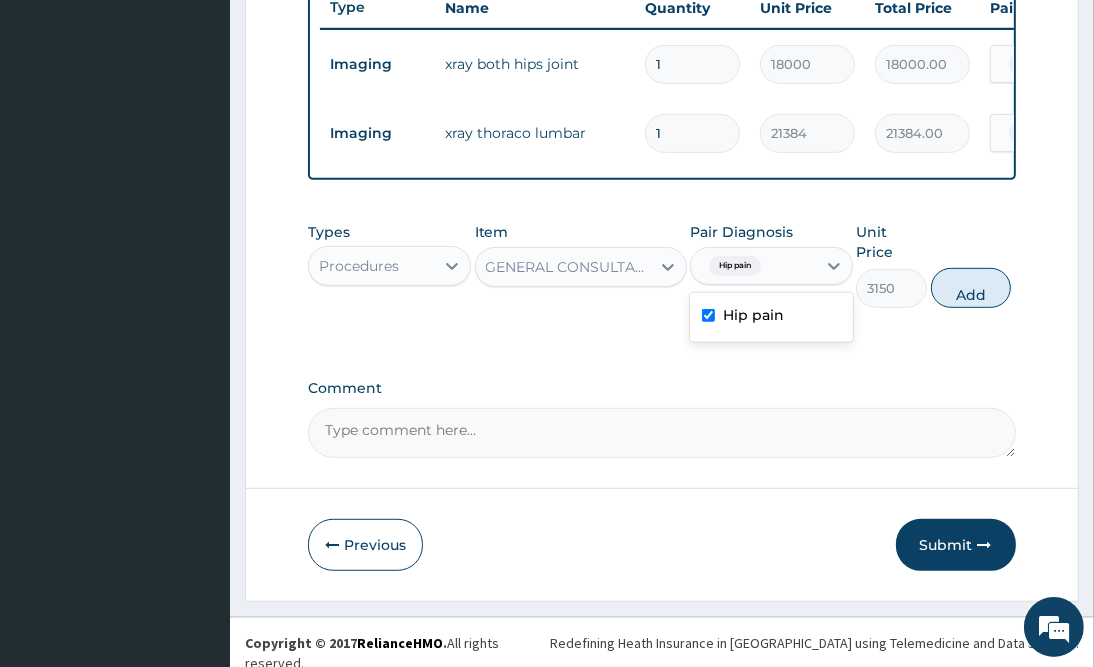 type on "0" 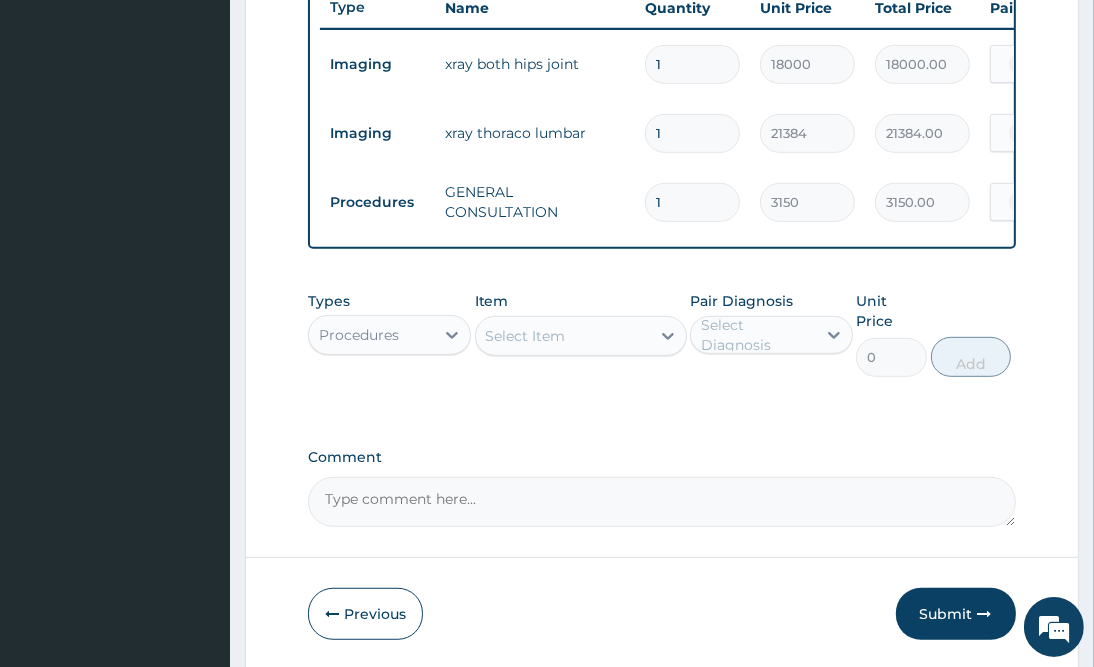 click on "Comment" at bounding box center [661, 502] 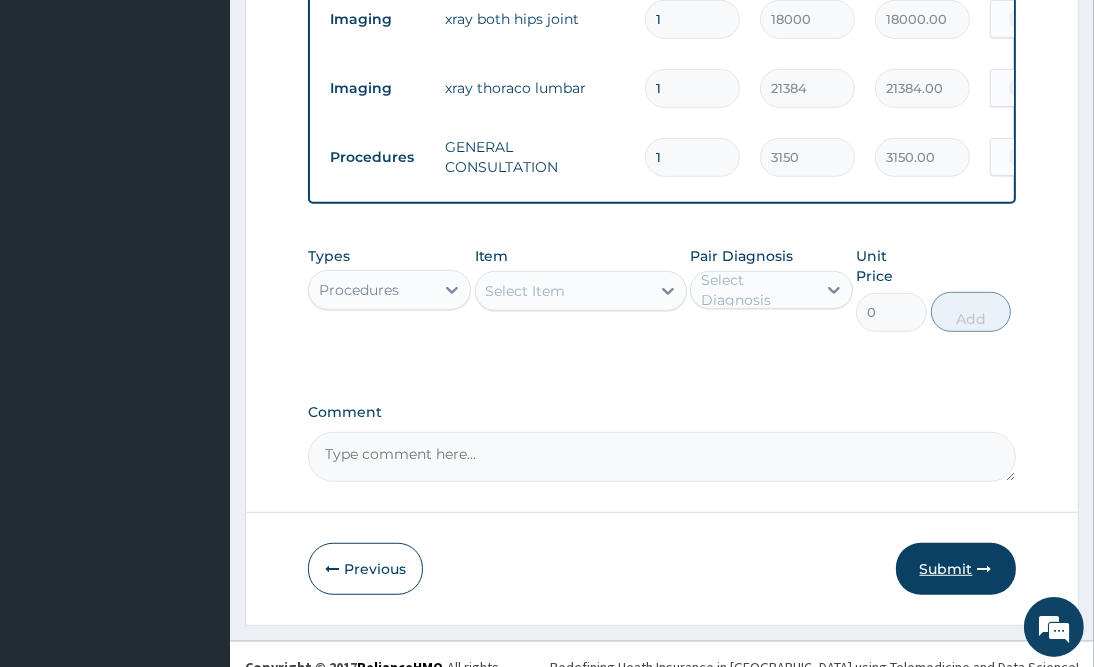 scroll, scrollTop: 838, scrollLeft: 0, axis: vertical 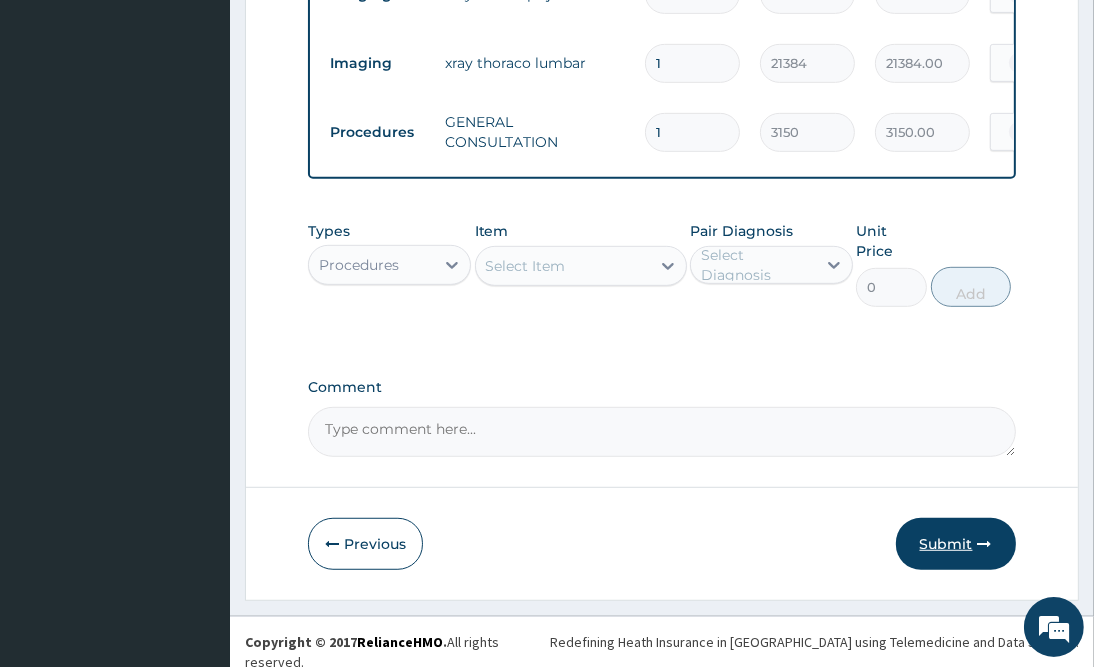 click on "Submit" at bounding box center [956, 544] 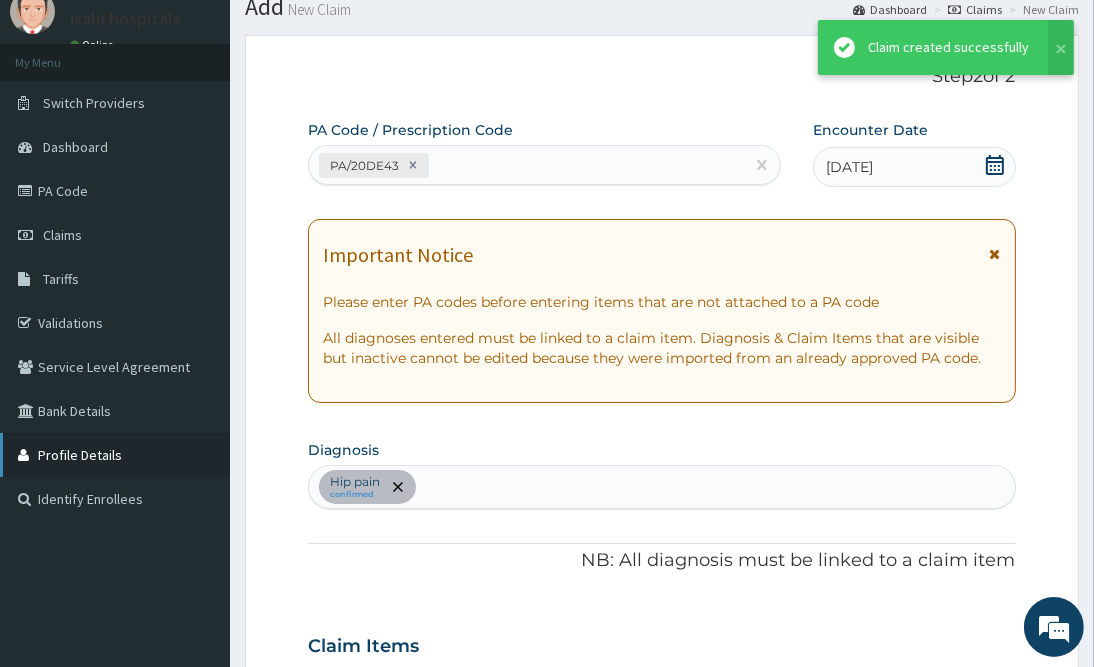 scroll, scrollTop: 838, scrollLeft: 0, axis: vertical 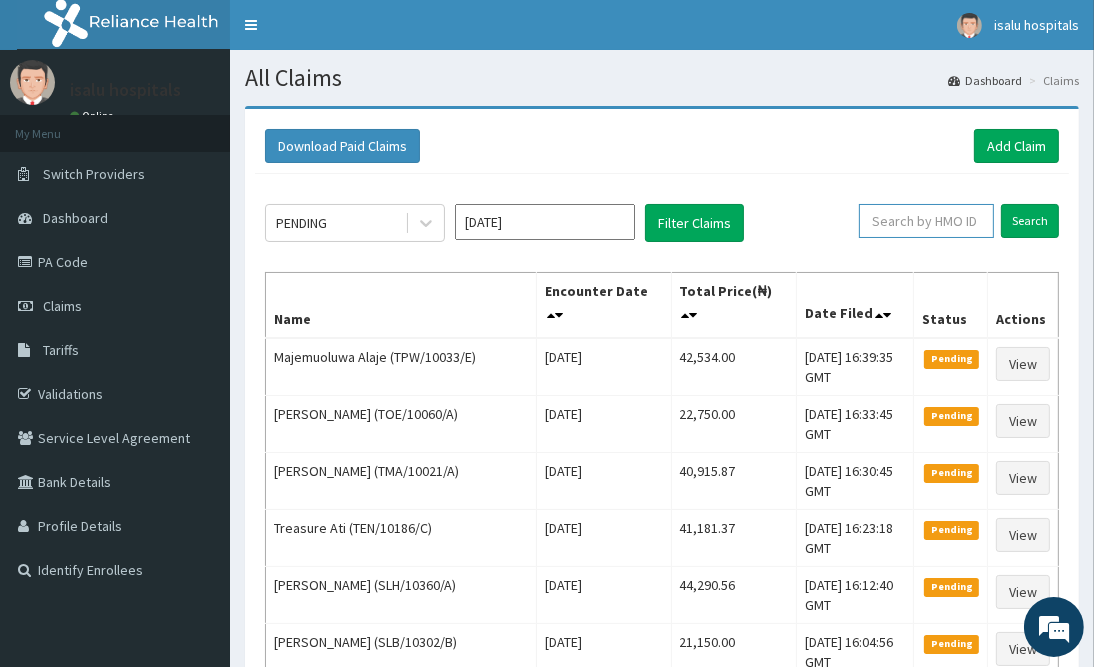 click at bounding box center [926, 221] 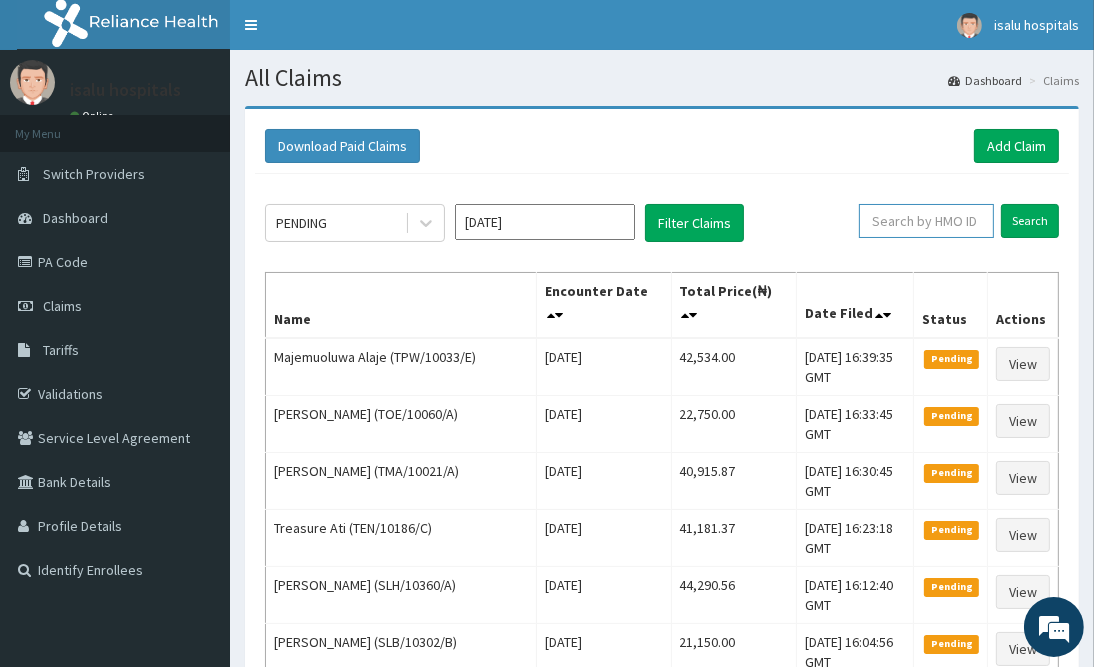 paste on "TPW/10033/E" 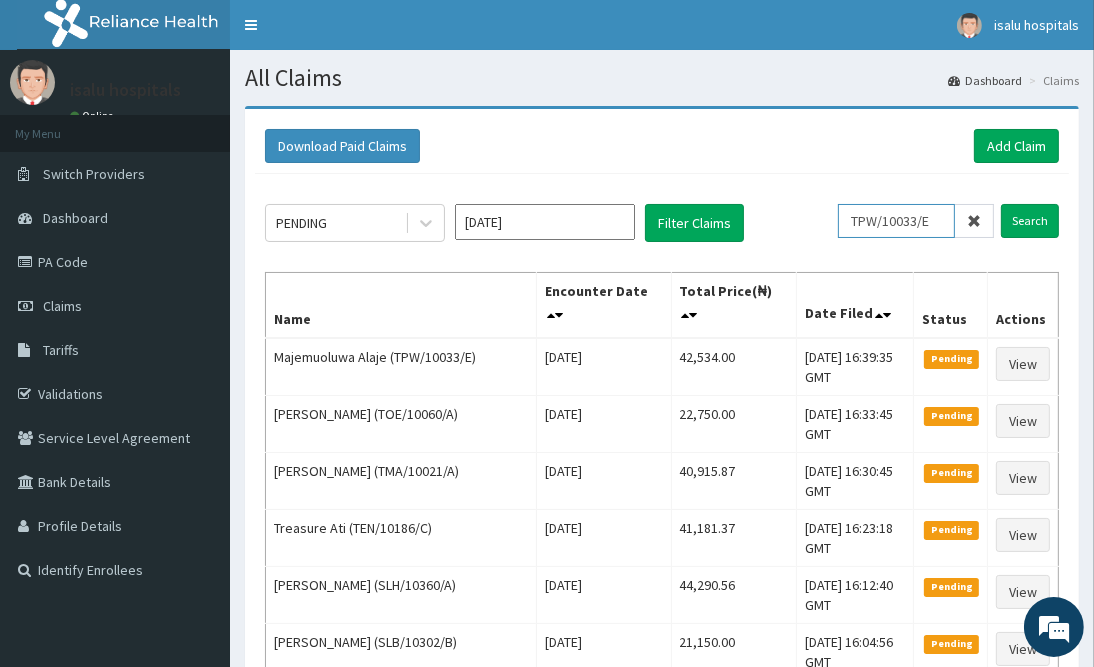 click on "TPW/10033/E" at bounding box center (896, 221) 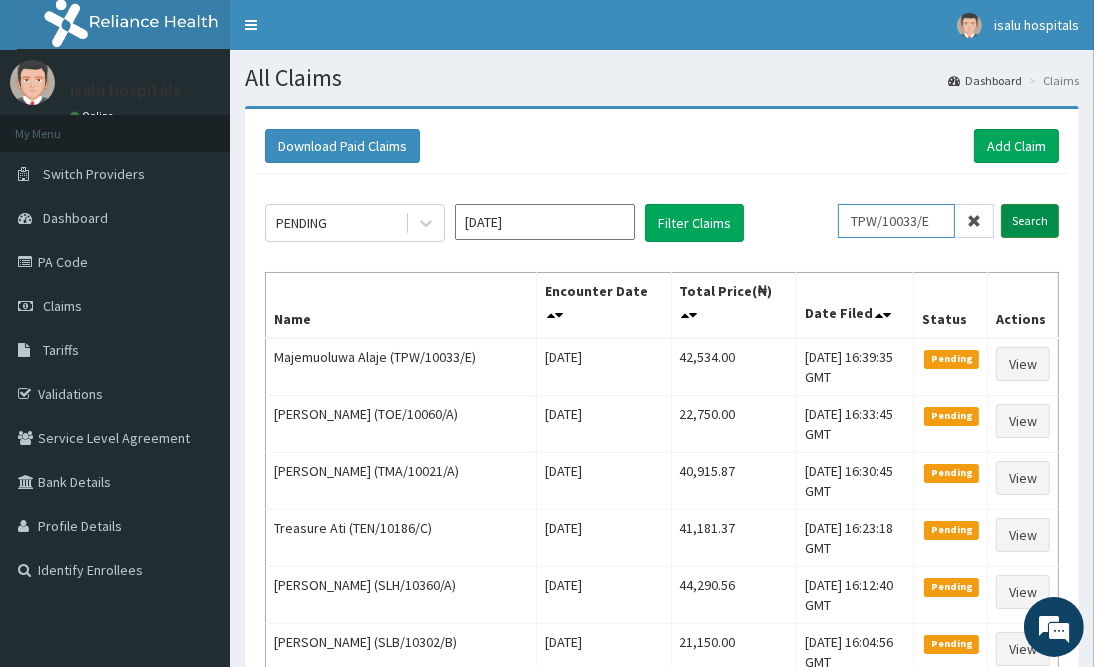 type on "TPW/10033/E" 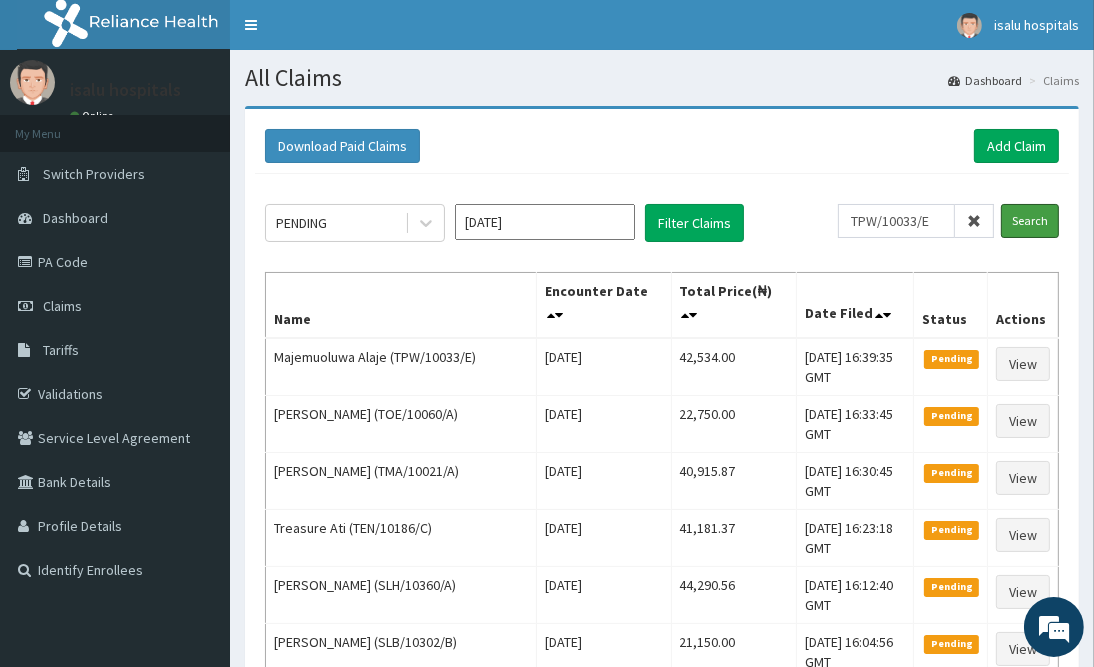 click on "Search" at bounding box center [1030, 221] 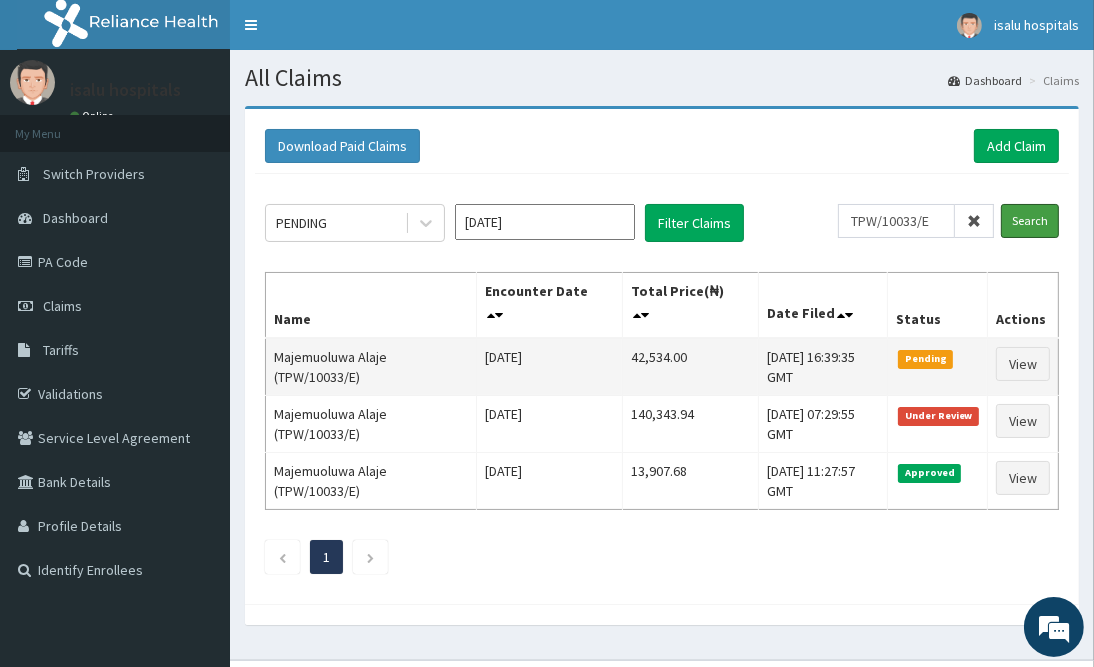 scroll, scrollTop: 0, scrollLeft: 0, axis: both 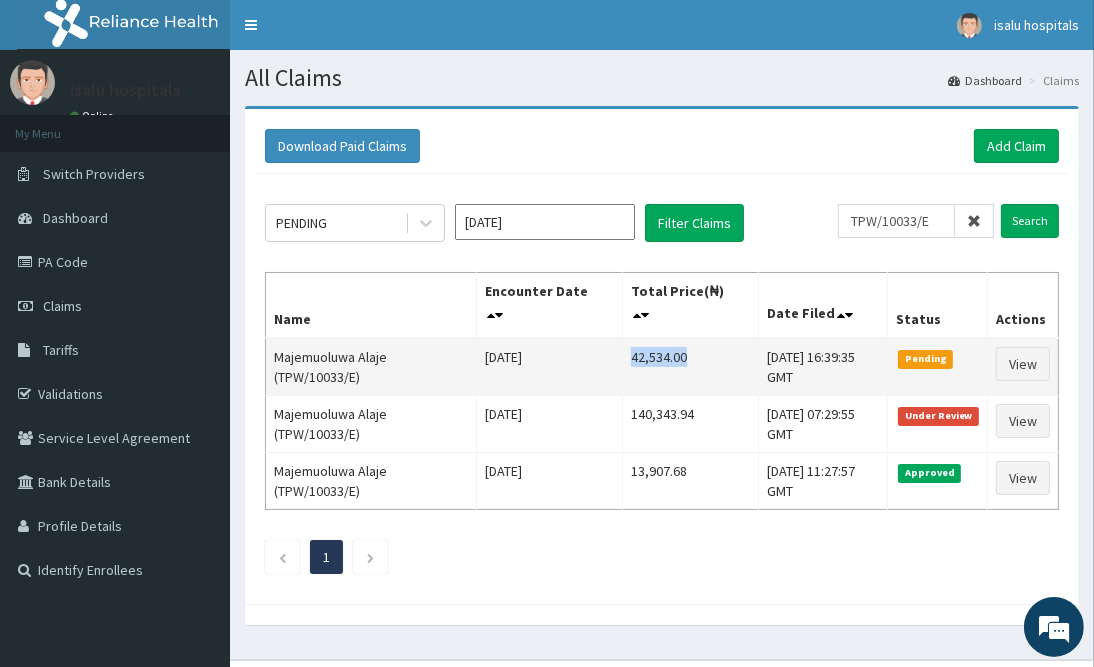 drag, startPoint x: 603, startPoint y: 357, endPoint x: 678, endPoint y: 355, distance: 75.026665 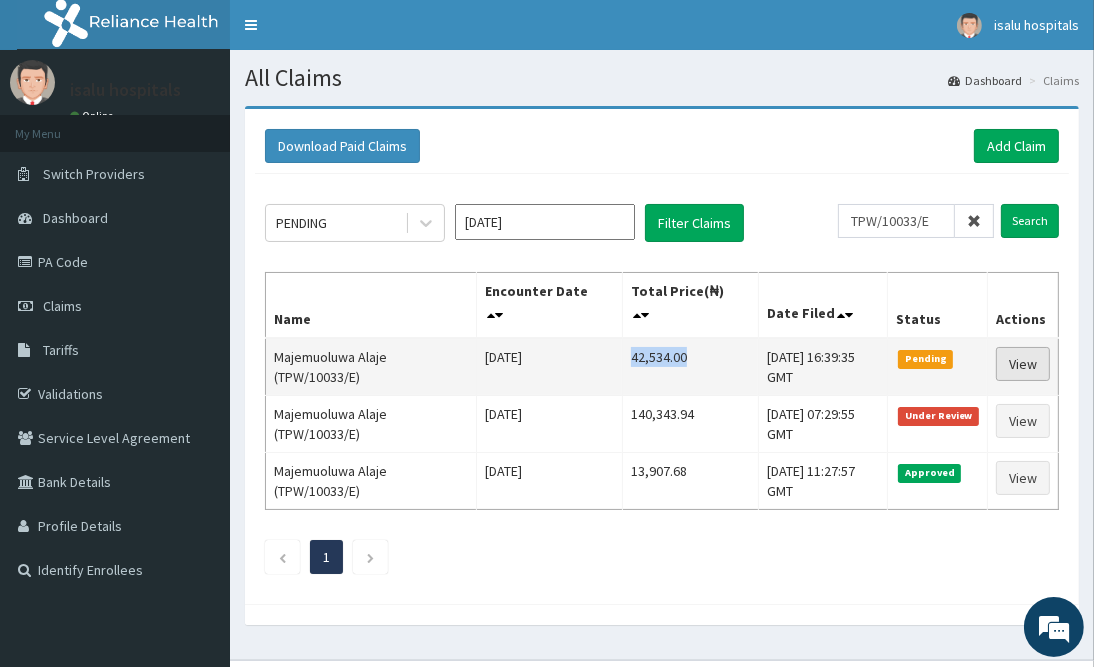 click on "View" at bounding box center [1023, 364] 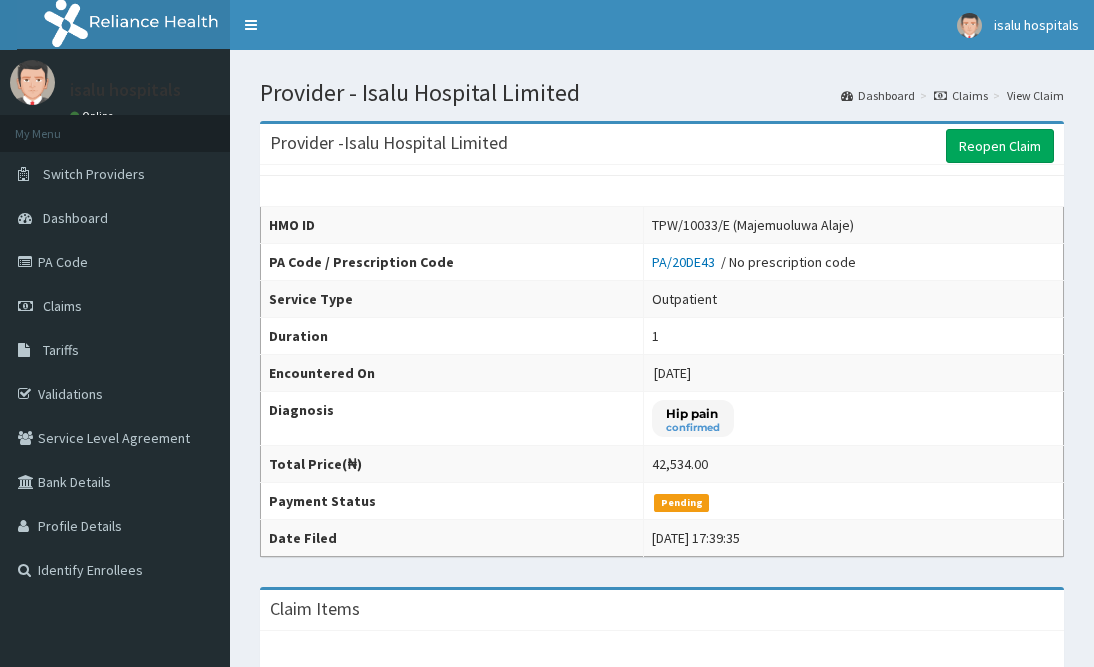 scroll, scrollTop: 0, scrollLeft: 0, axis: both 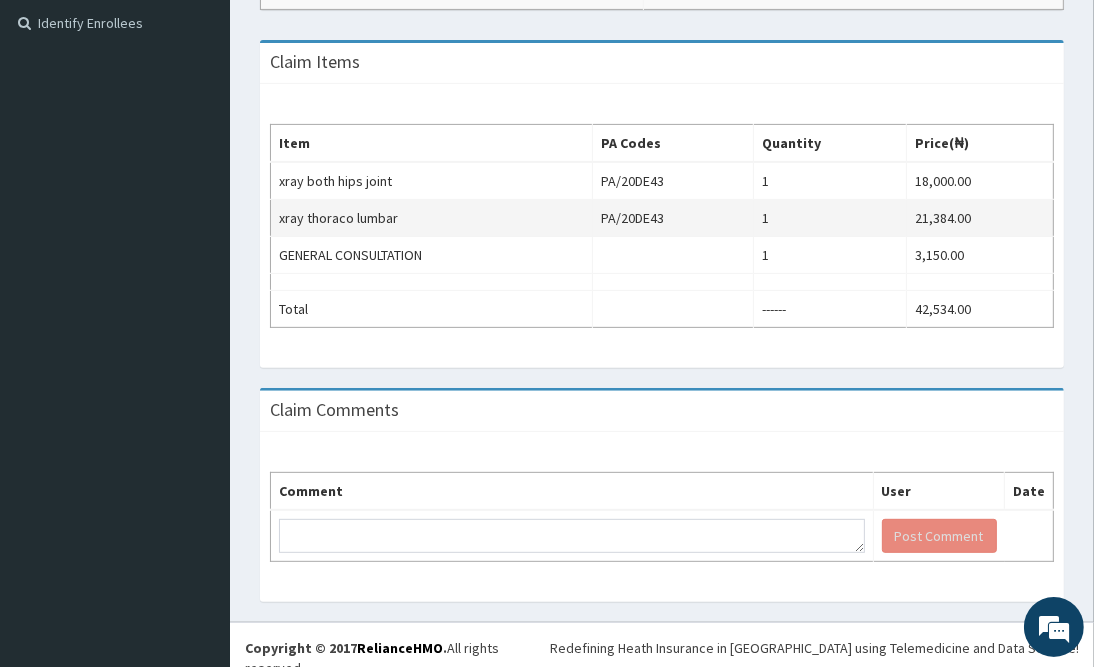 click on "1" at bounding box center [830, 218] 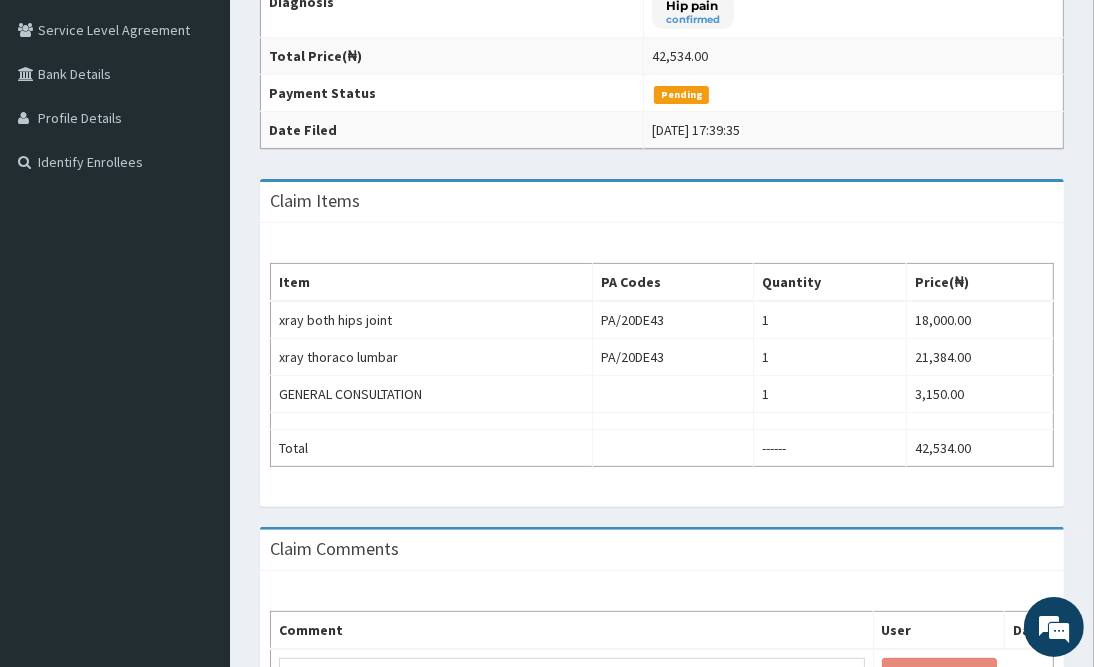 scroll, scrollTop: 247, scrollLeft: 0, axis: vertical 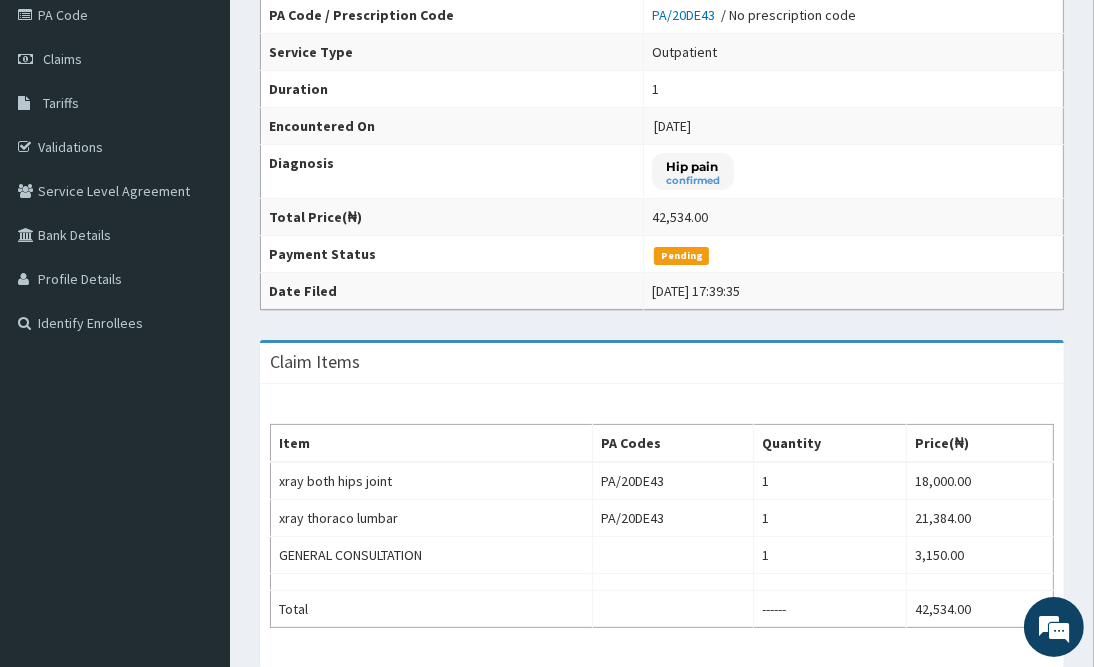 click on "Quantity" at bounding box center (830, 444) 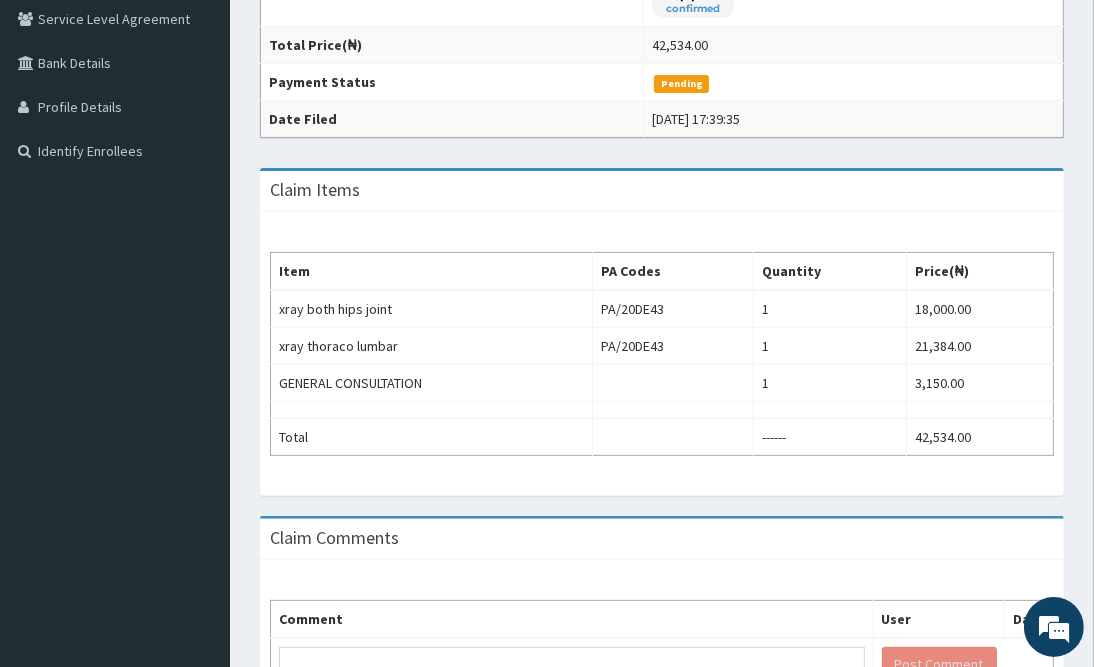 scroll, scrollTop: 547, scrollLeft: 0, axis: vertical 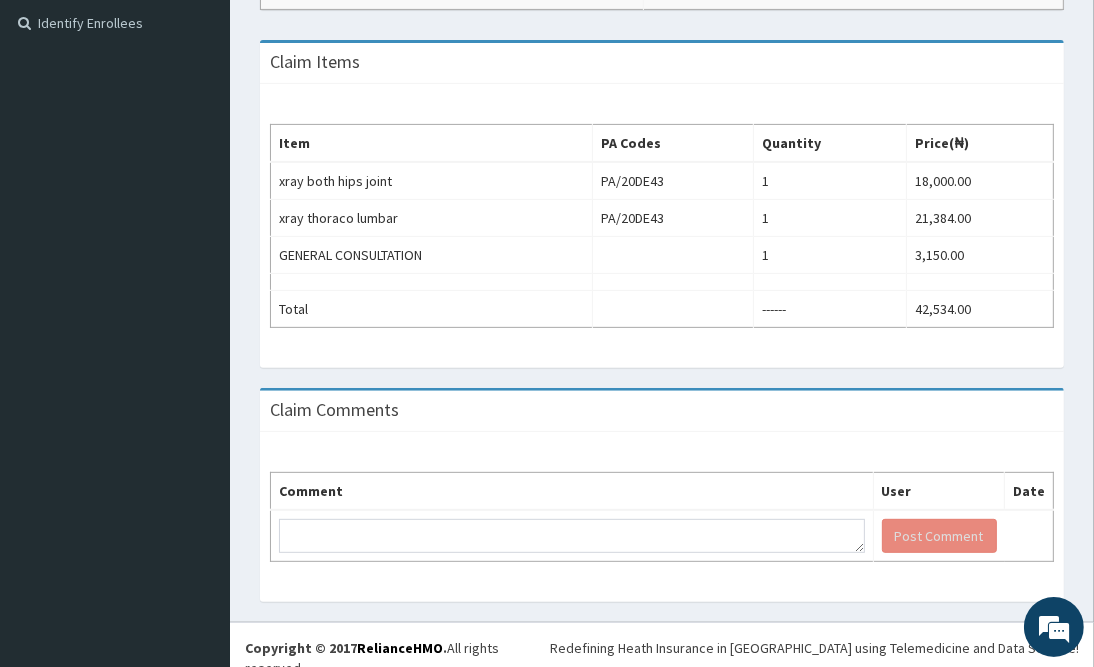 click on "Claim Comments" at bounding box center [662, 411] 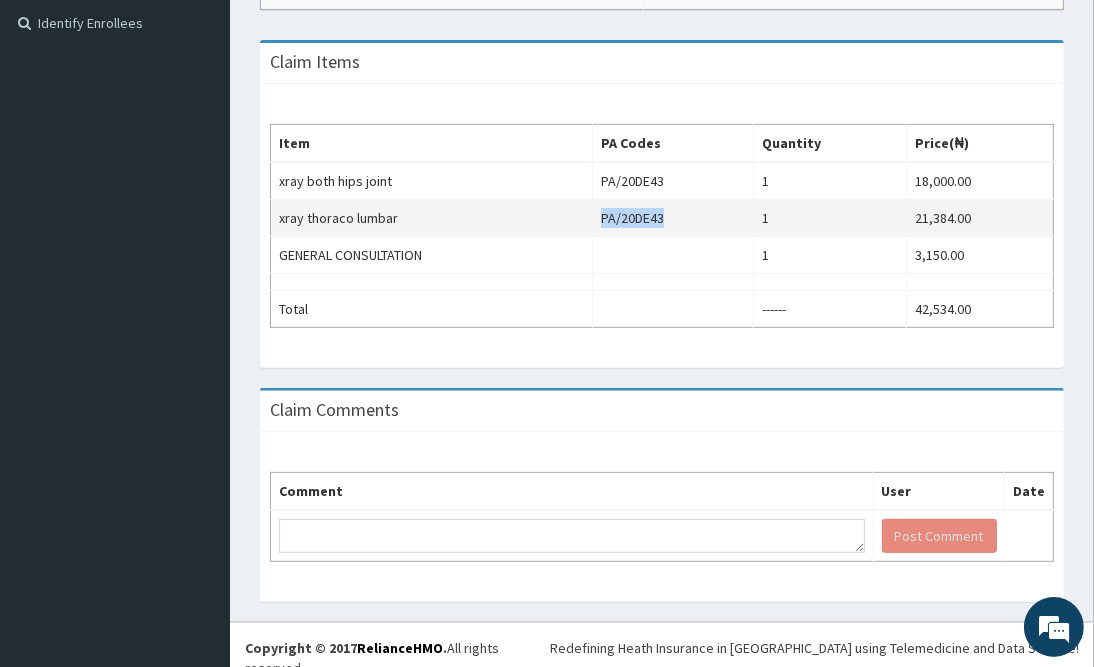 drag, startPoint x: 606, startPoint y: 214, endPoint x: 673, endPoint y: 221, distance: 67.36468 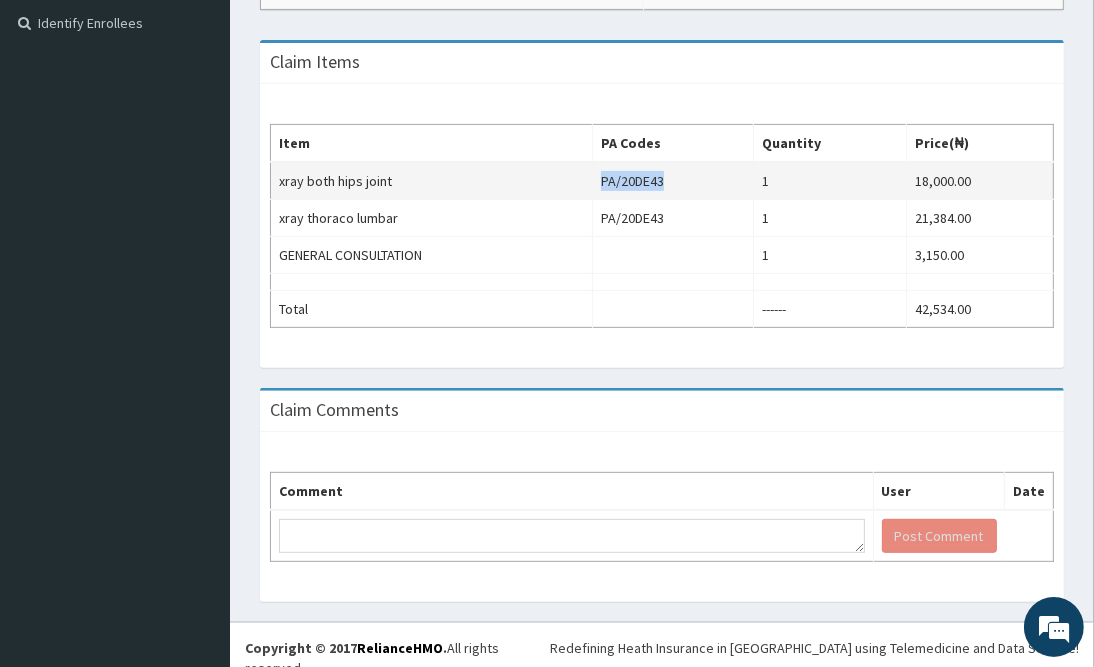 drag, startPoint x: 608, startPoint y: 181, endPoint x: 696, endPoint y: 178, distance: 88.051125 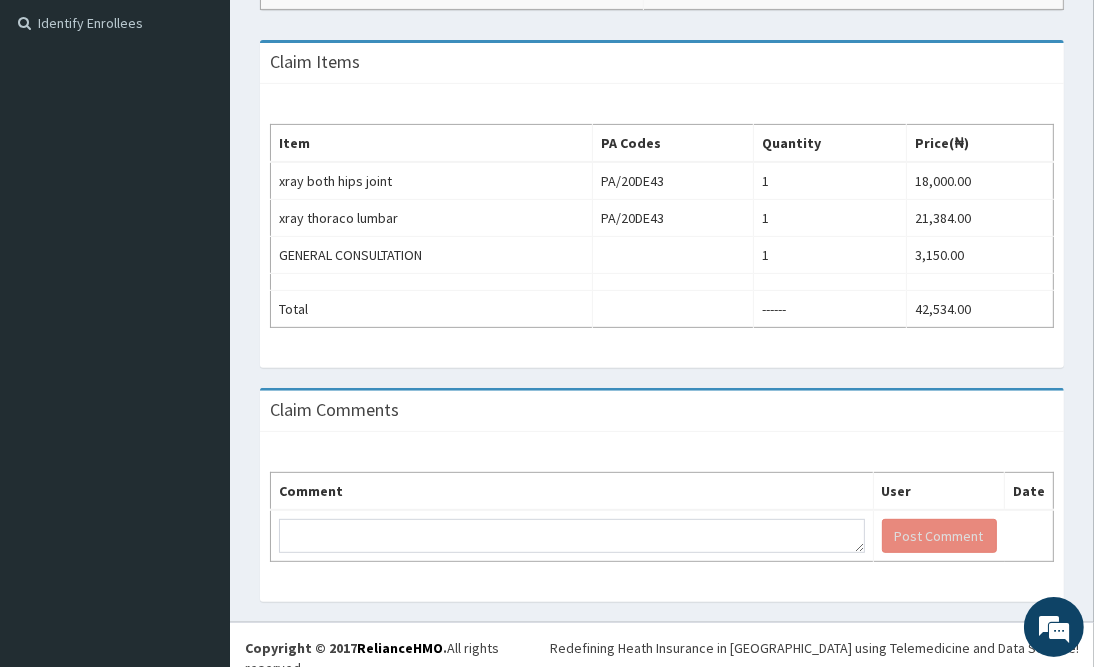 drag, startPoint x: 500, startPoint y: 451, endPoint x: 489, endPoint y: 468, distance: 20.248457 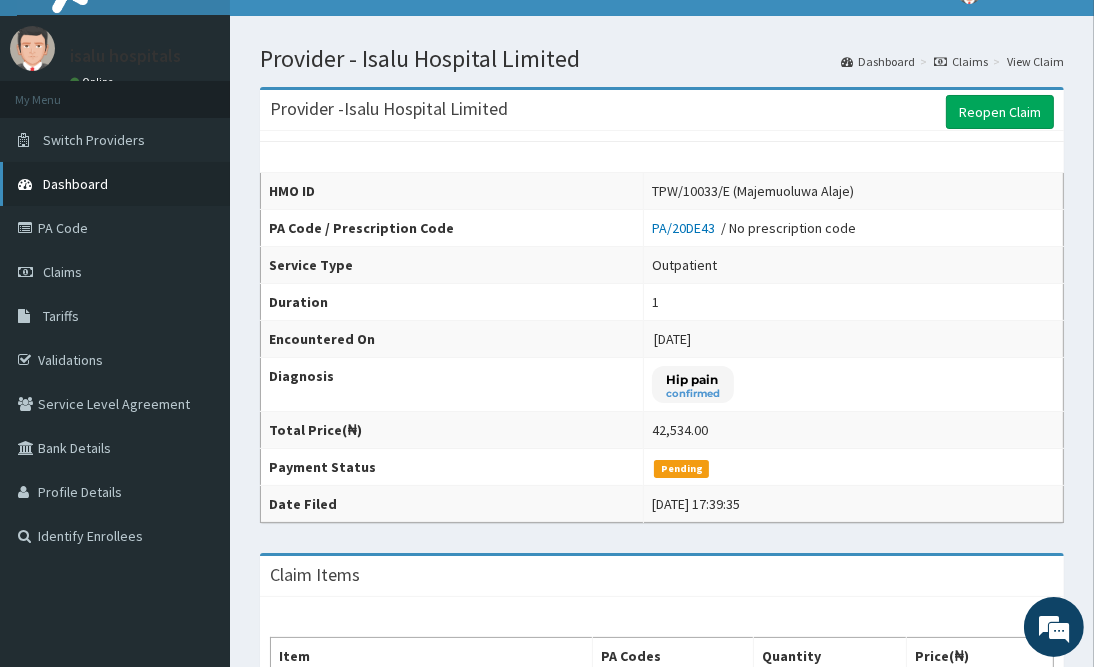 scroll, scrollTop: 0, scrollLeft: 0, axis: both 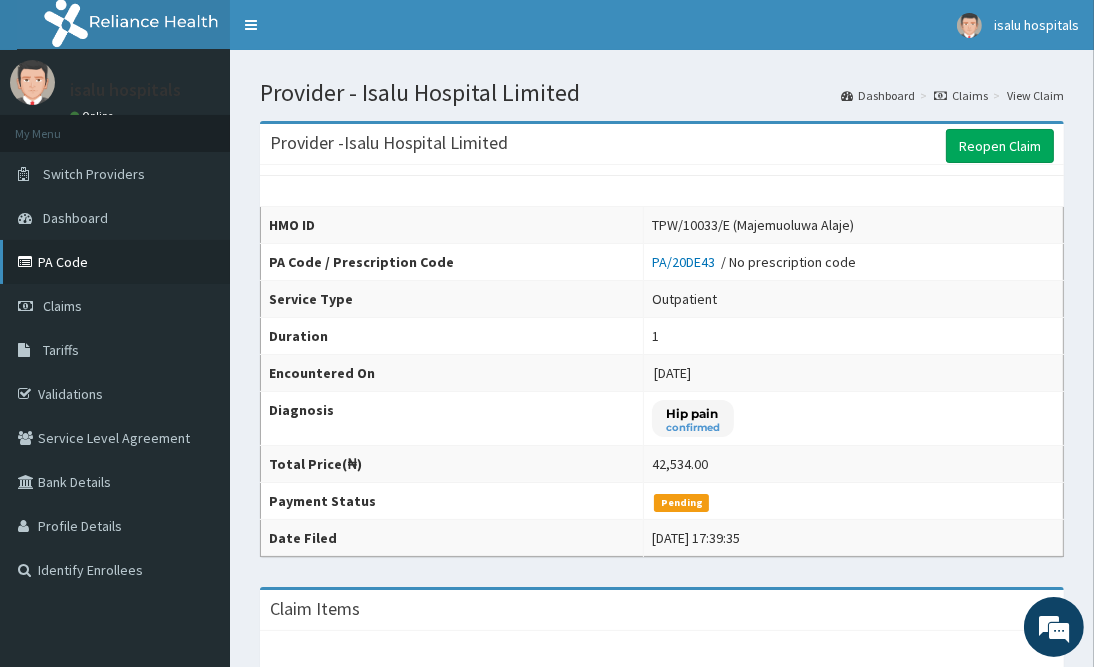 click on "PA Code" at bounding box center [115, 262] 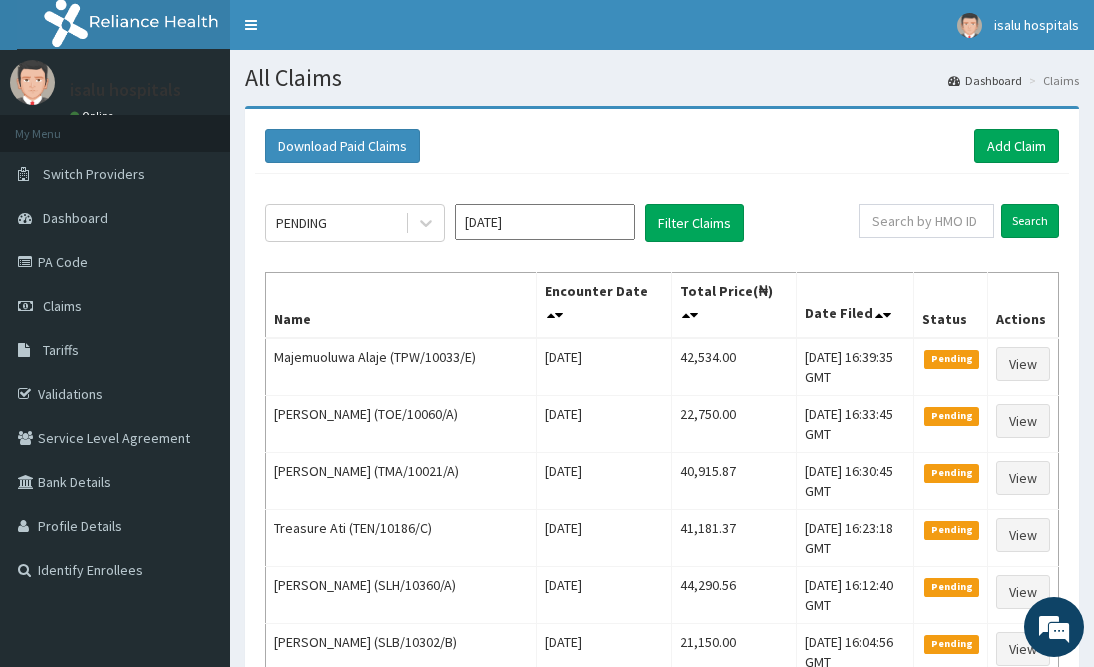 scroll, scrollTop: 0, scrollLeft: 0, axis: both 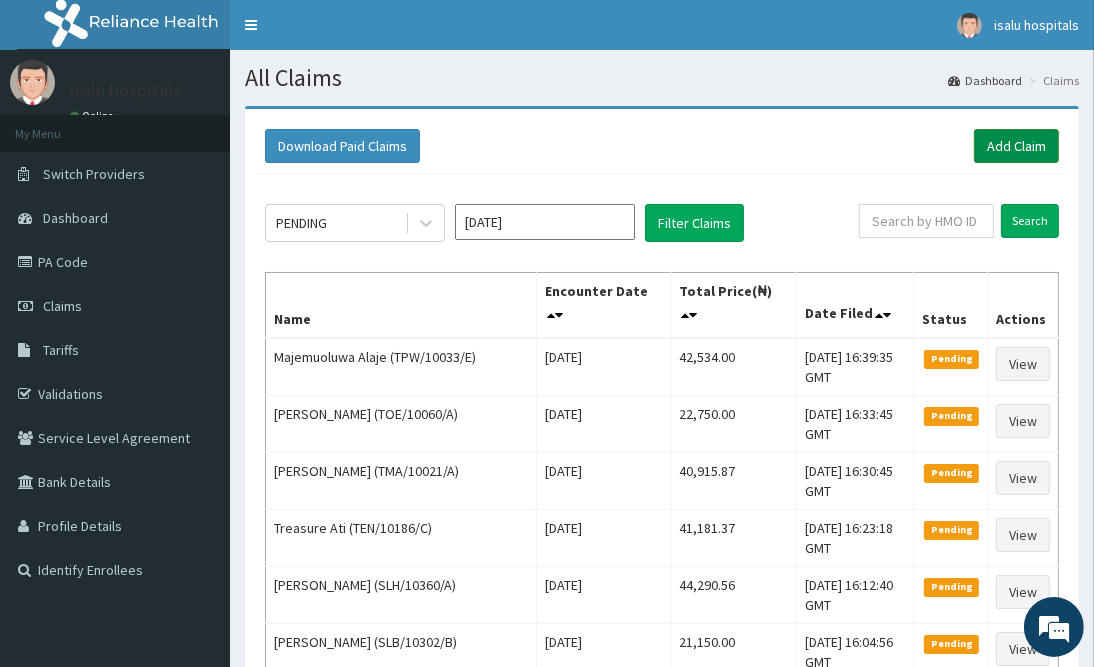 click on "Add Claim" at bounding box center [1016, 146] 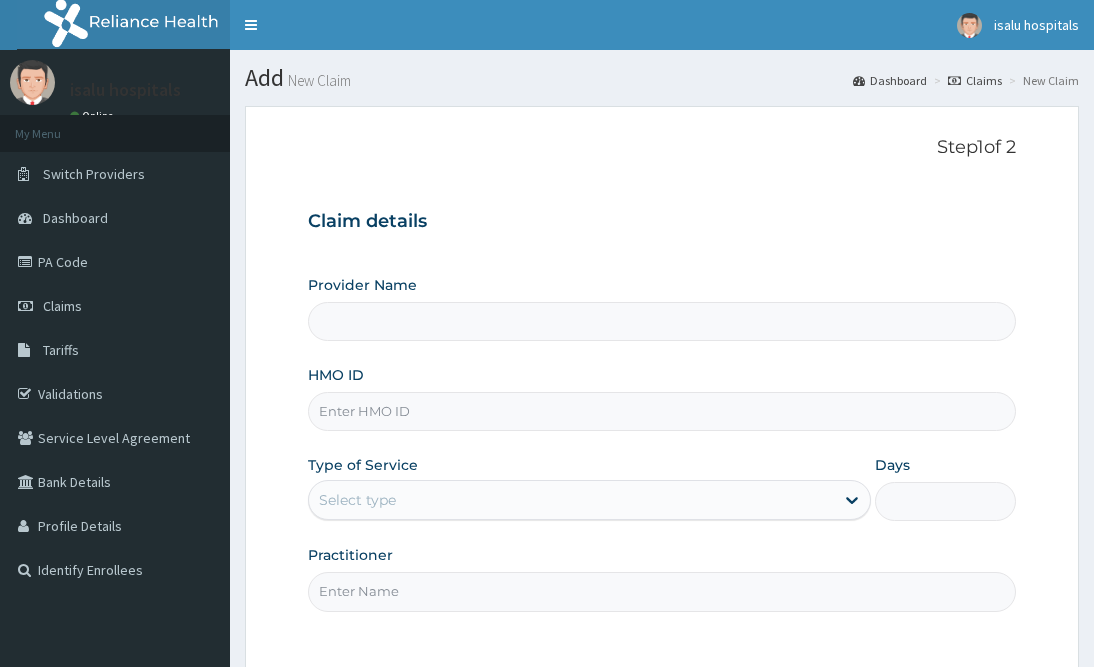 scroll, scrollTop: 0, scrollLeft: 0, axis: both 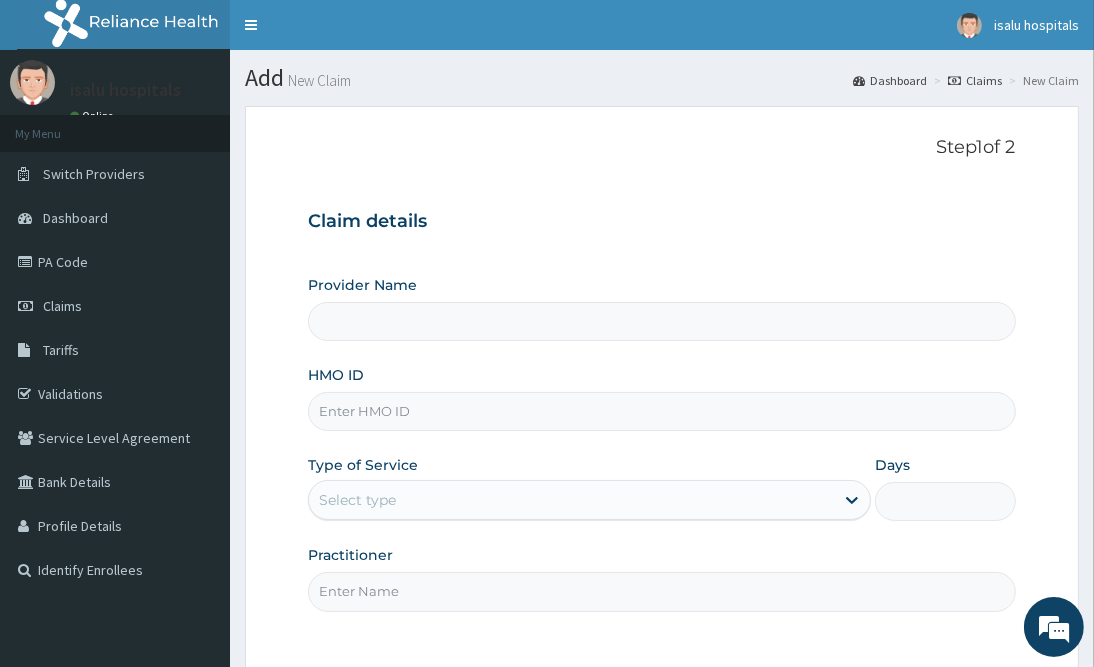 type on "Isalu Hospital Limited" 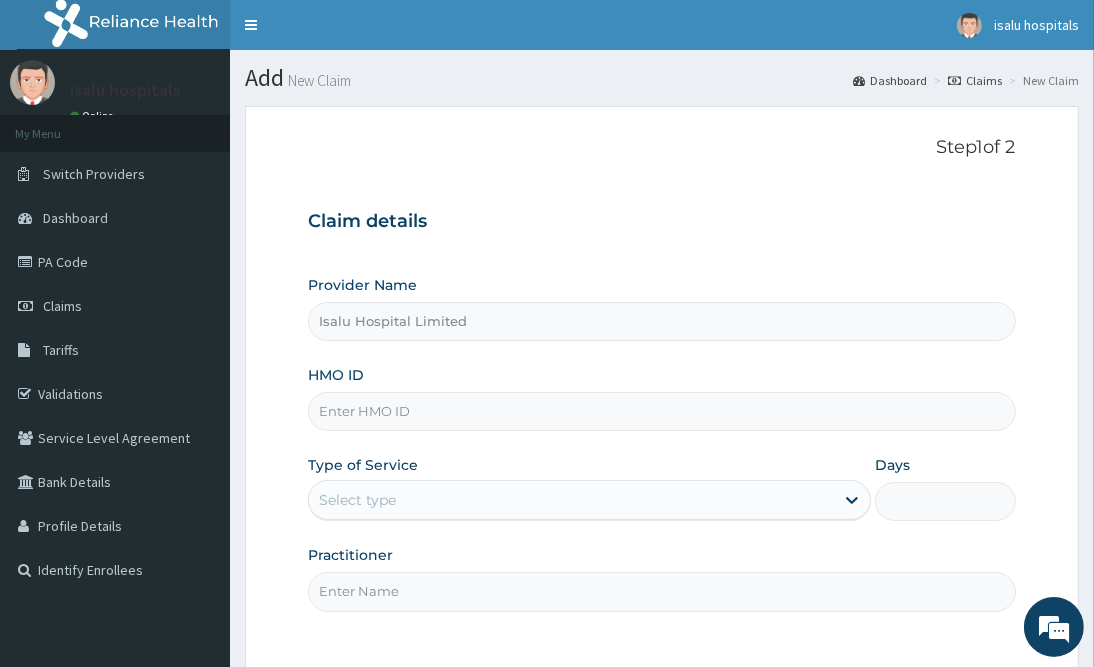 click on "HMO ID" at bounding box center (661, 411) 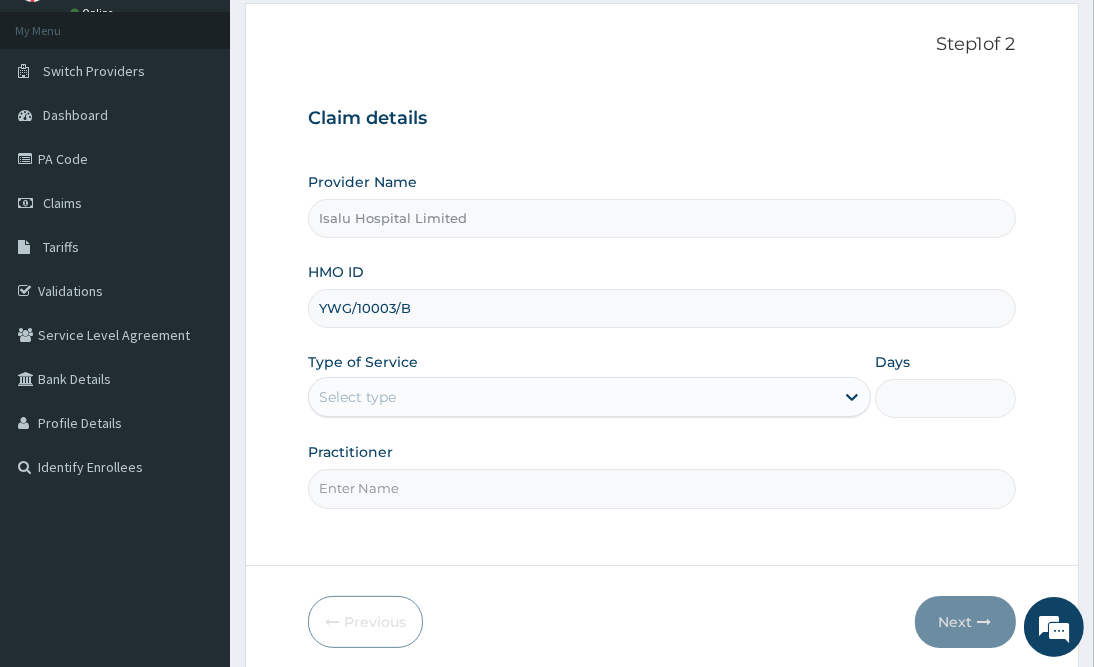scroll, scrollTop: 180, scrollLeft: 0, axis: vertical 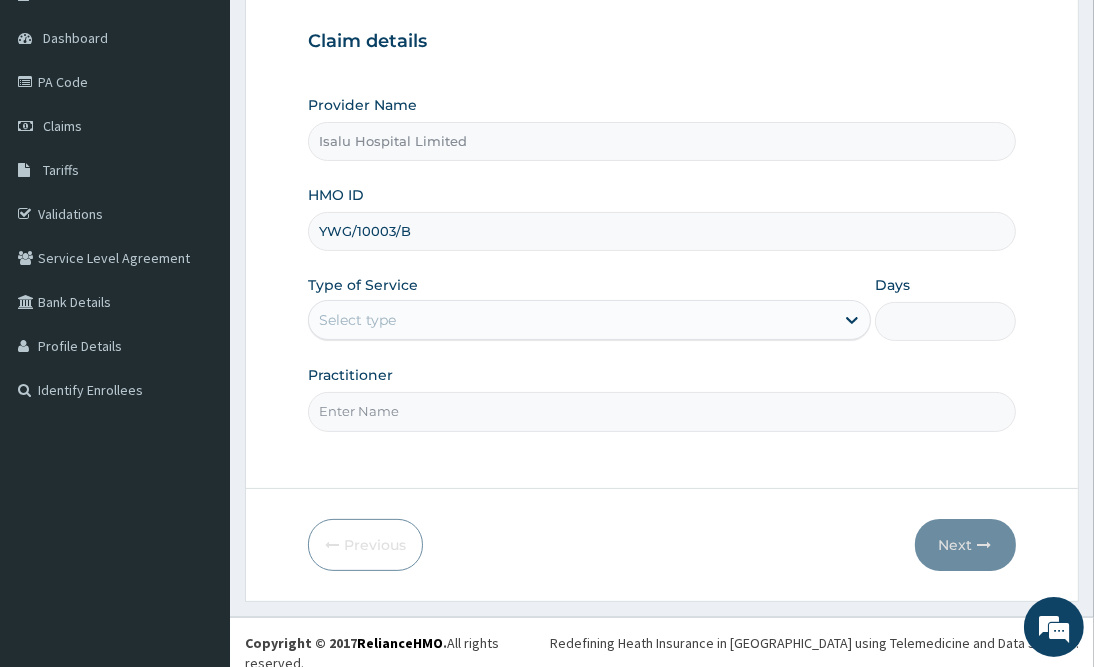 type on "YWG/10003/B" 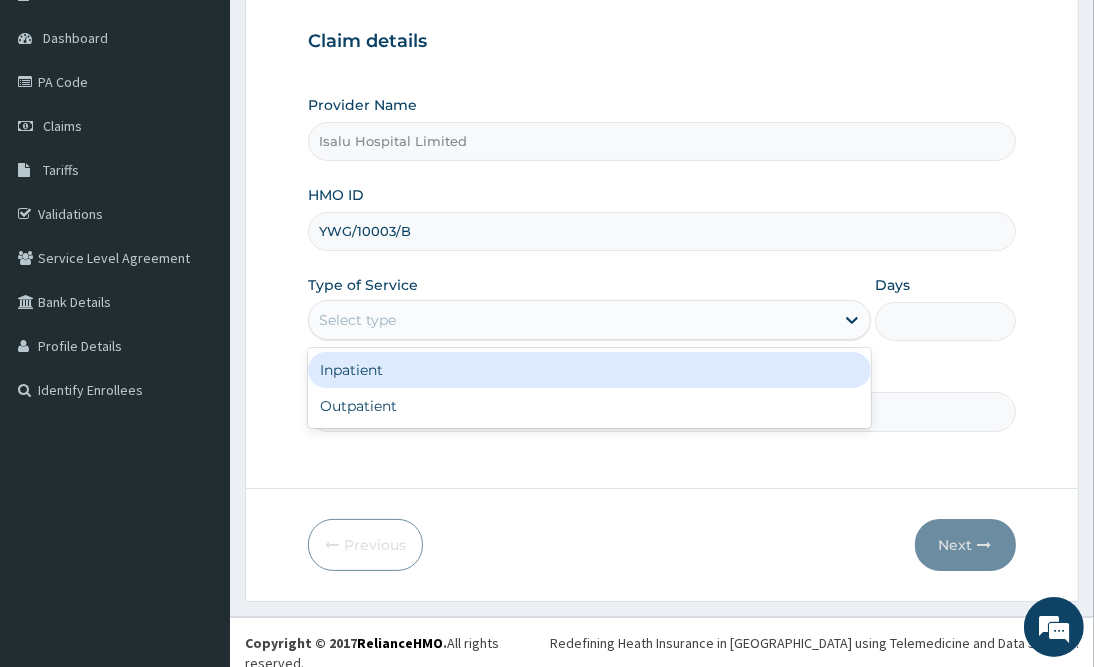 click on "Select type" at bounding box center (571, 320) 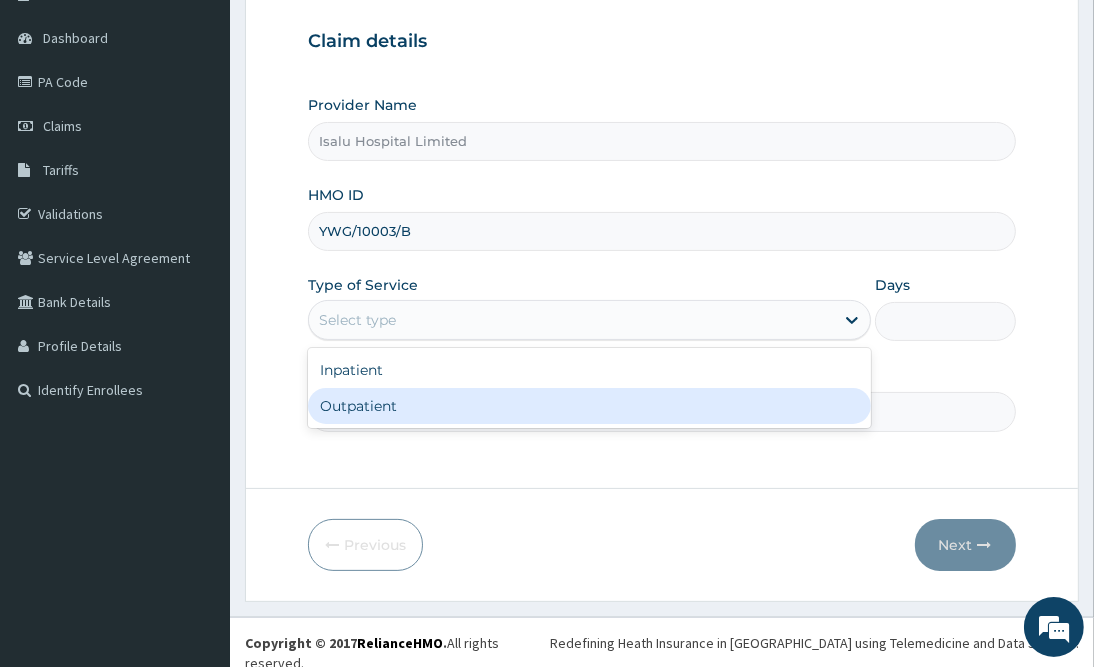 click on "Outpatient" at bounding box center [589, 406] 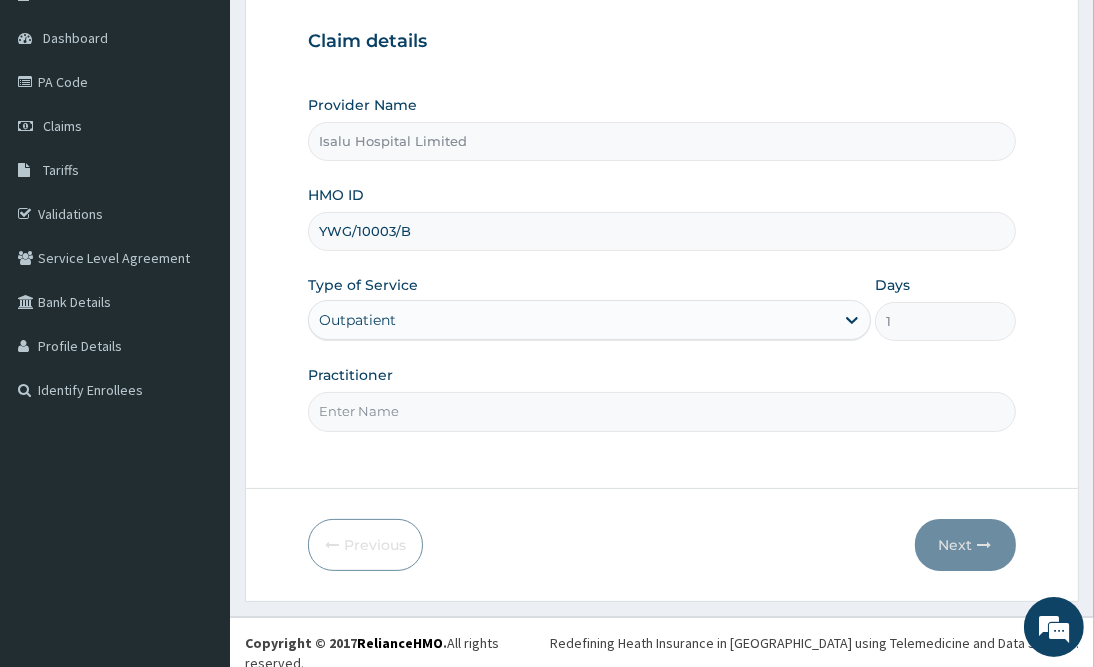 click on "Step  1  of 2 Claim details Provider Name Isalu Hospital Limited HMO ID YWG/10003/B Type of Service Outpatient Days 1 Practitioner" at bounding box center [661, 207] 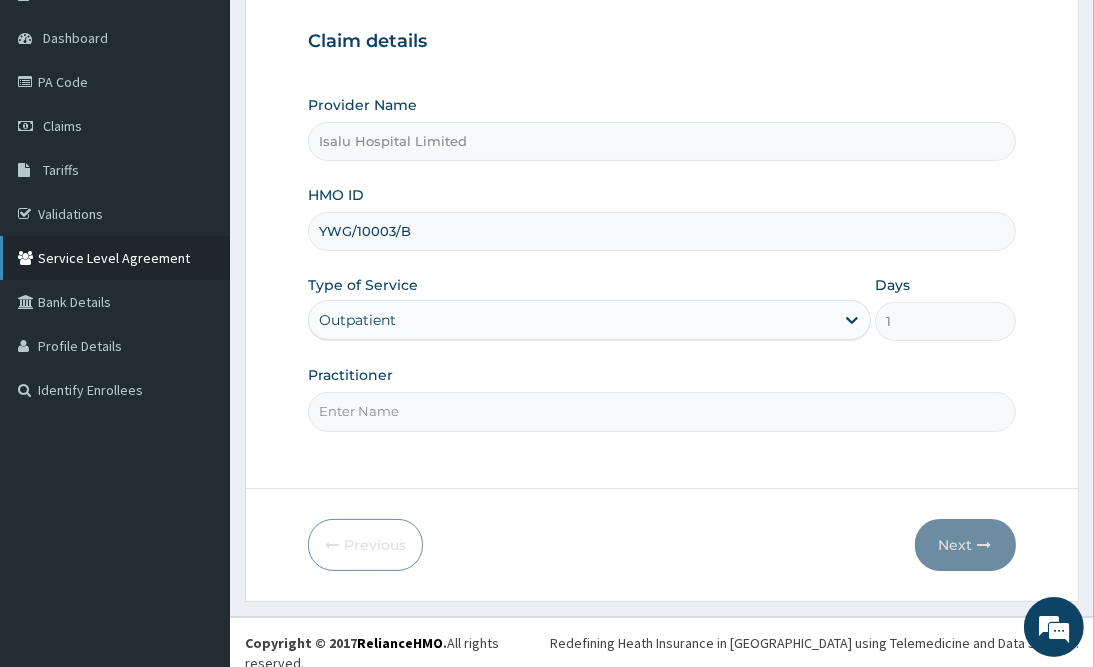 scroll, scrollTop: 0, scrollLeft: 0, axis: both 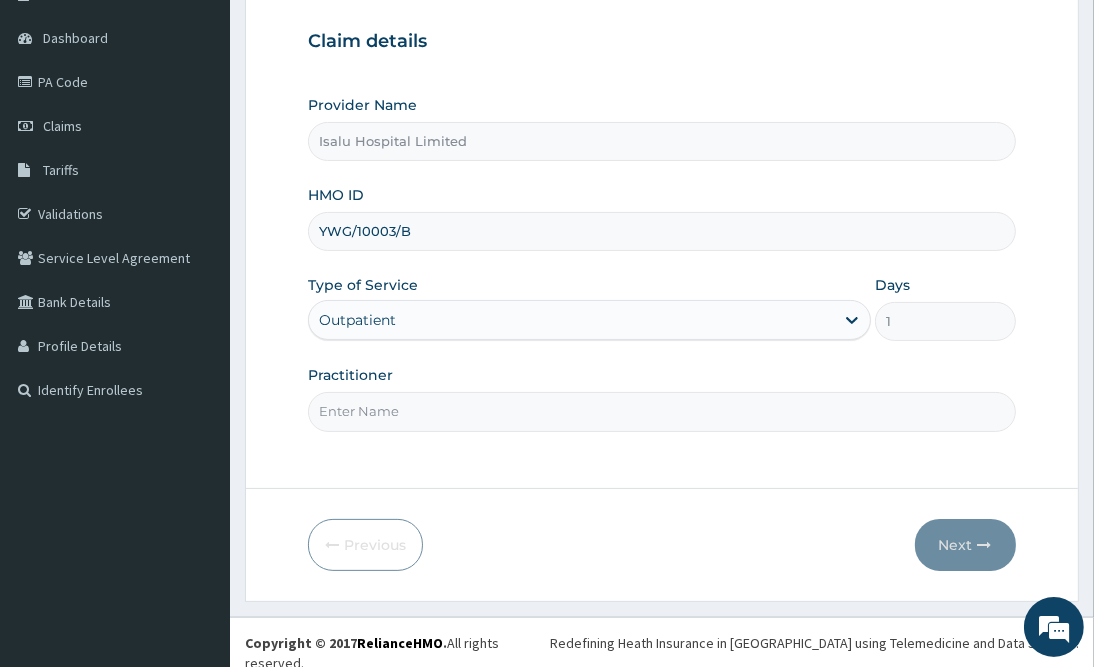 click on "Practitioner" at bounding box center (661, 411) 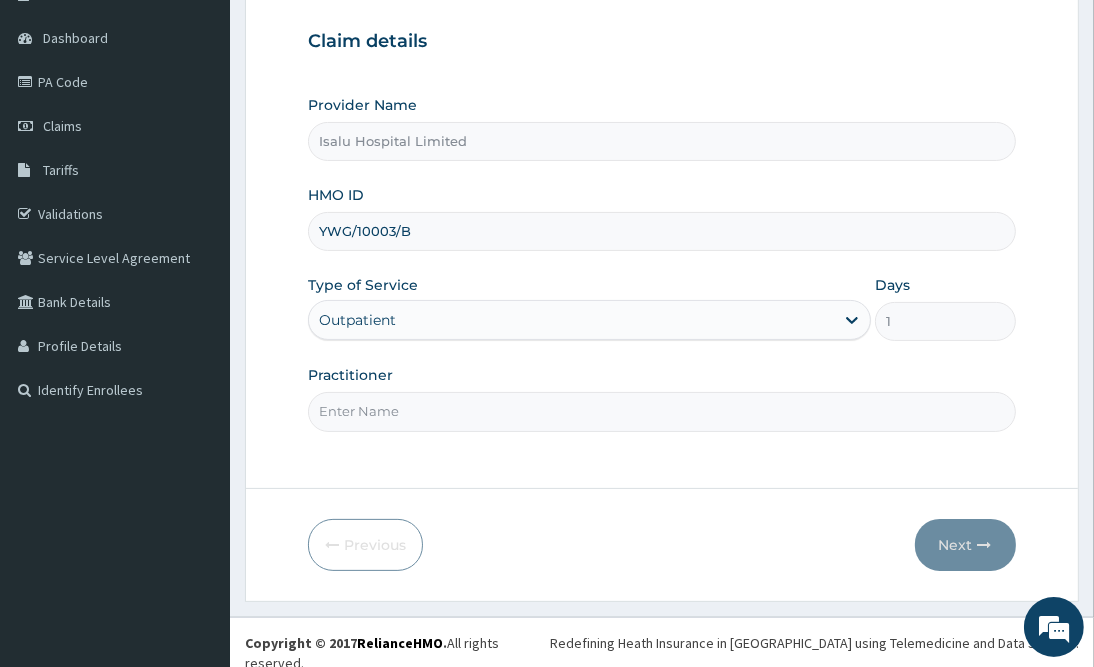 paste on "DR SALIU" 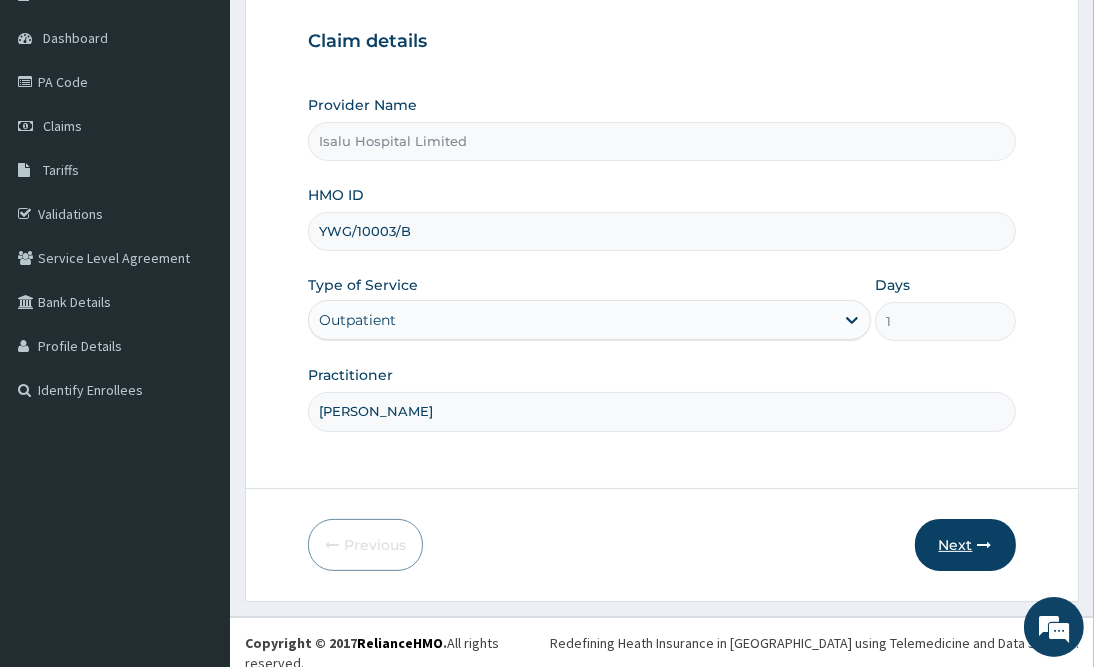 type on "DR SALIU" 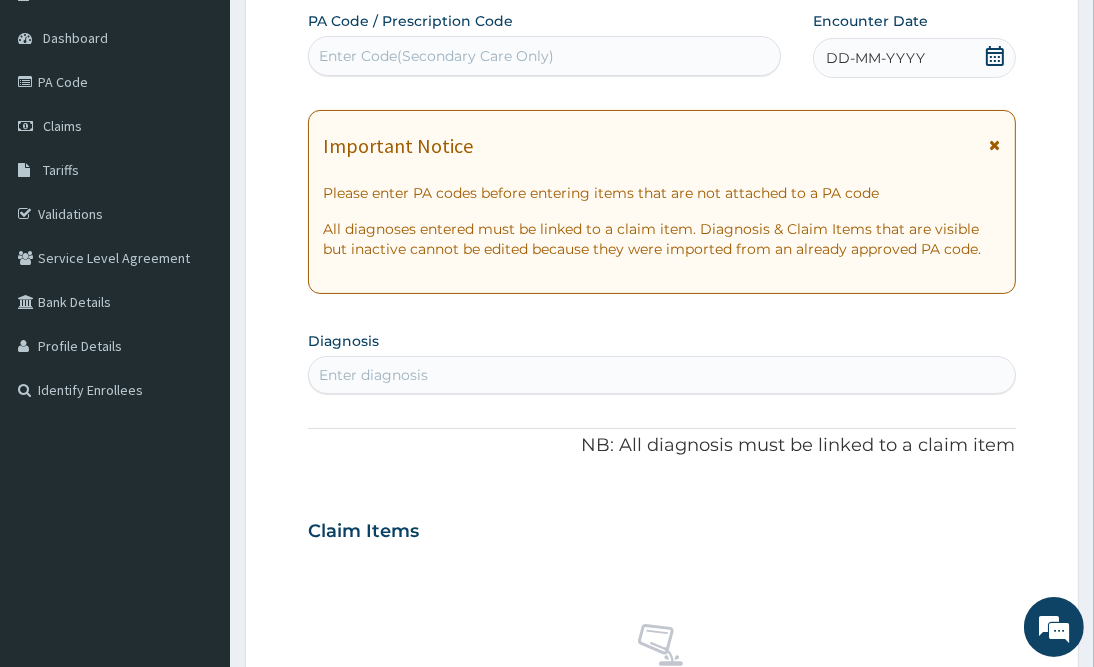 click on "Enter Code(Secondary Care Only)" at bounding box center (436, 56) 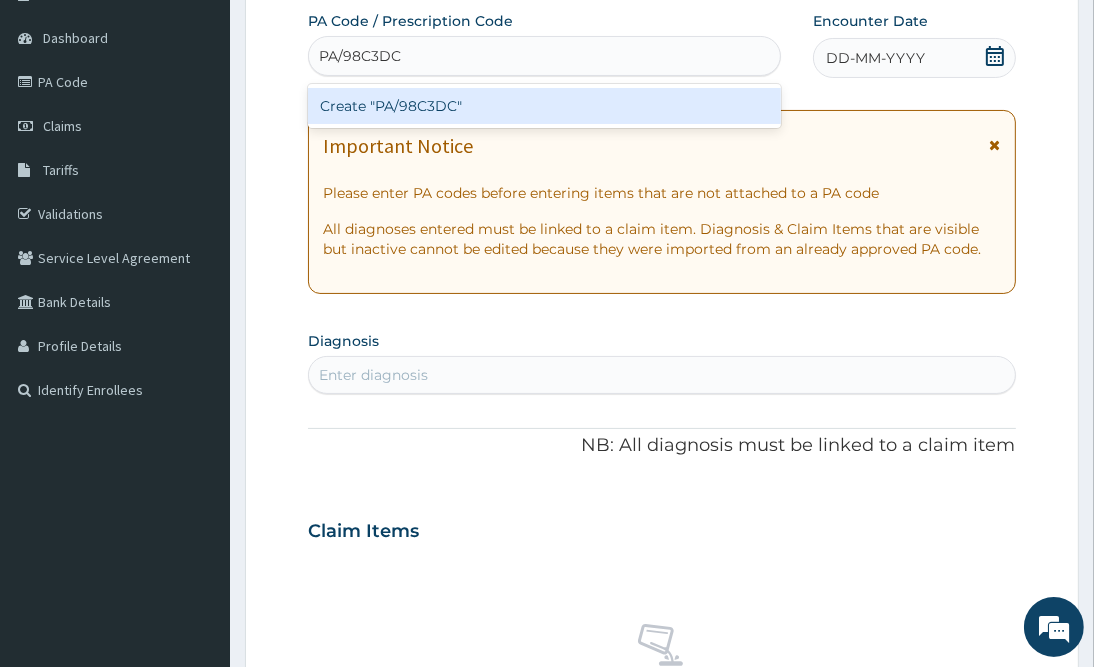 click on "Create "PA/98C3DC"" at bounding box center [544, 106] 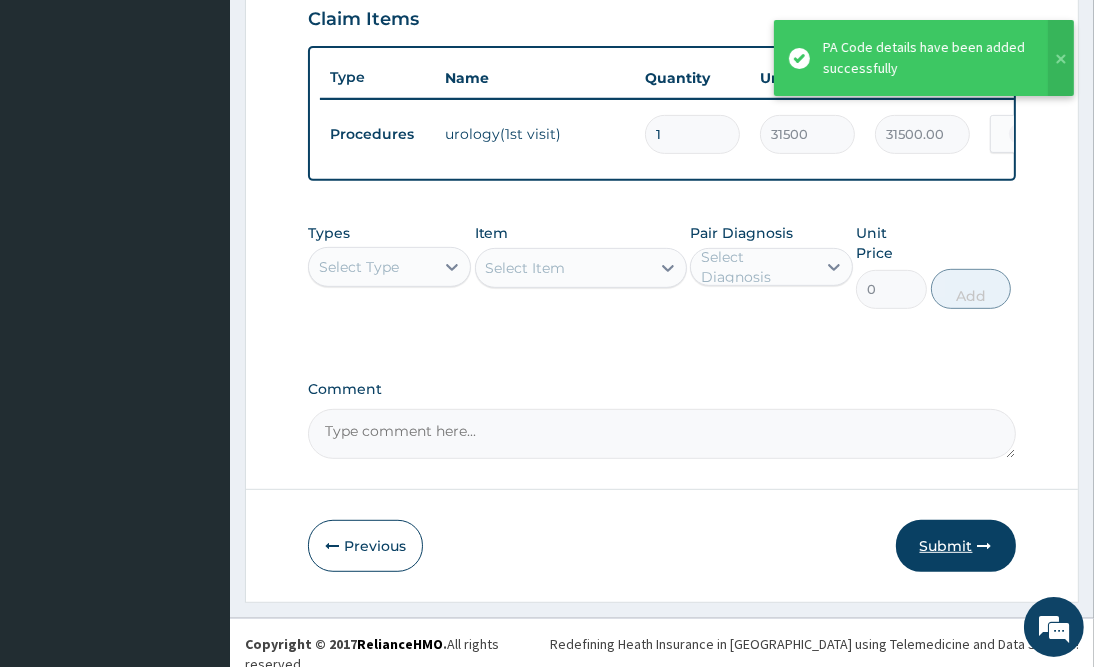 click on "Submit" at bounding box center (956, 546) 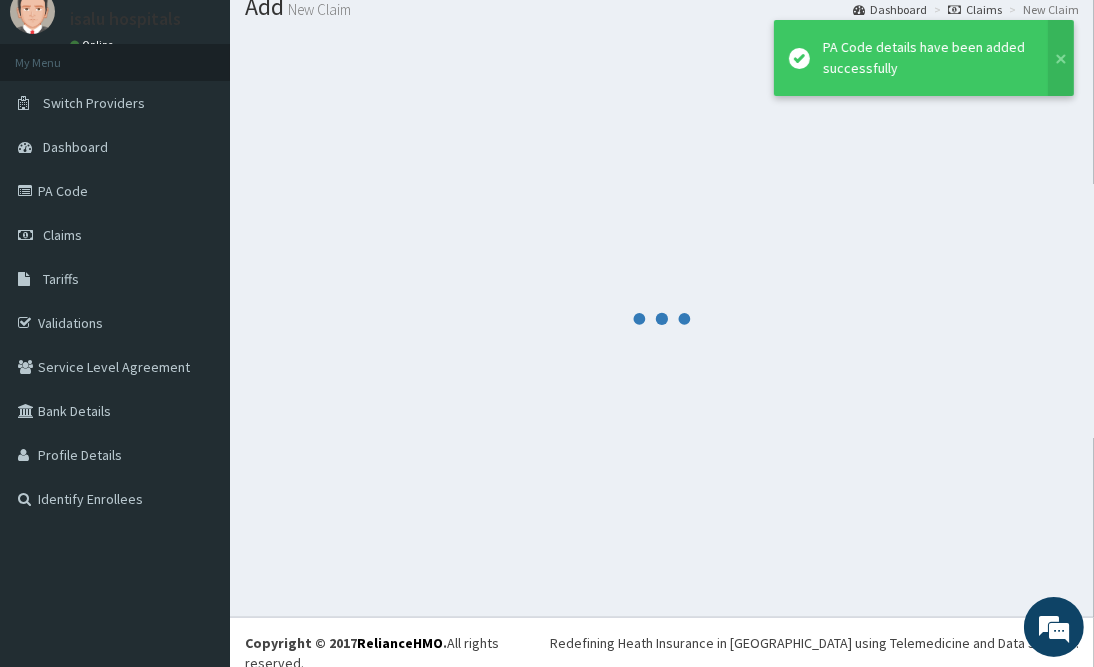 scroll, scrollTop: 698, scrollLeft: 0, axis: vertical 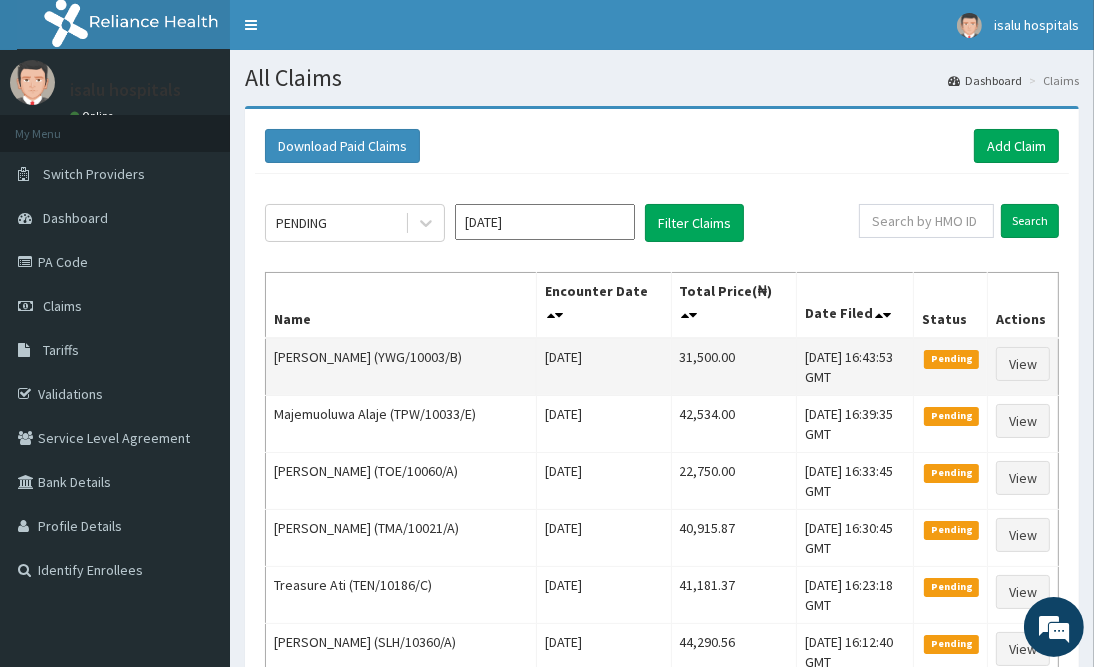 click on "[DATE] 16:43:53 GMT" at bounding box center [855, 367] 